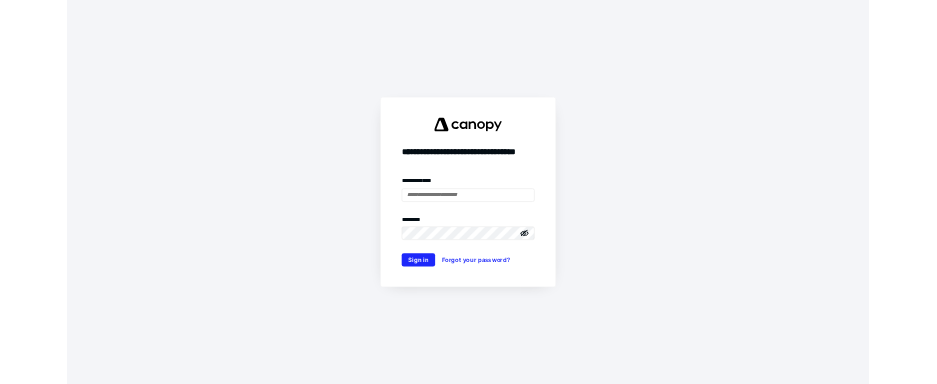scroll, scrollTop: 0, scrollLeft: 0, axis: both 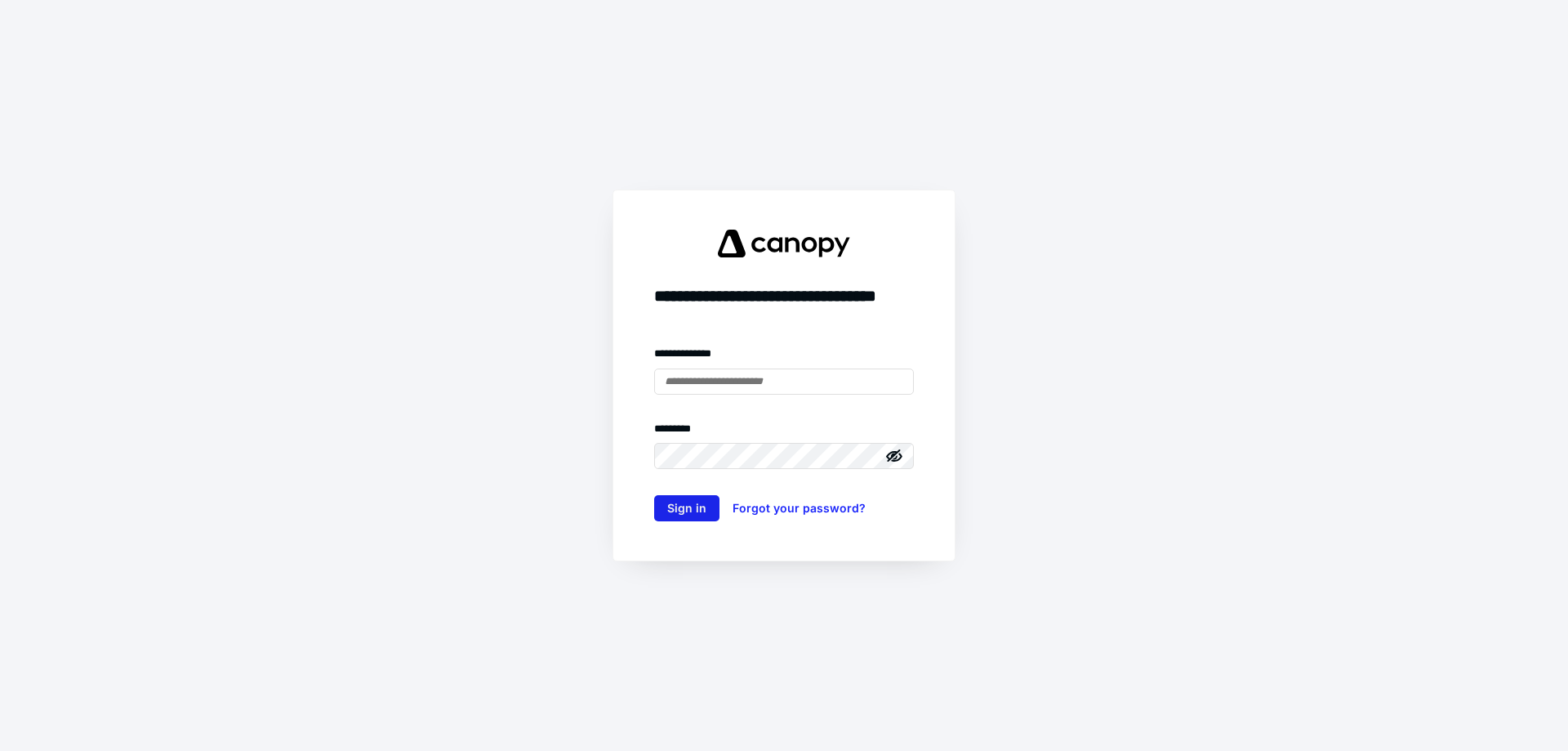 type on "**********" 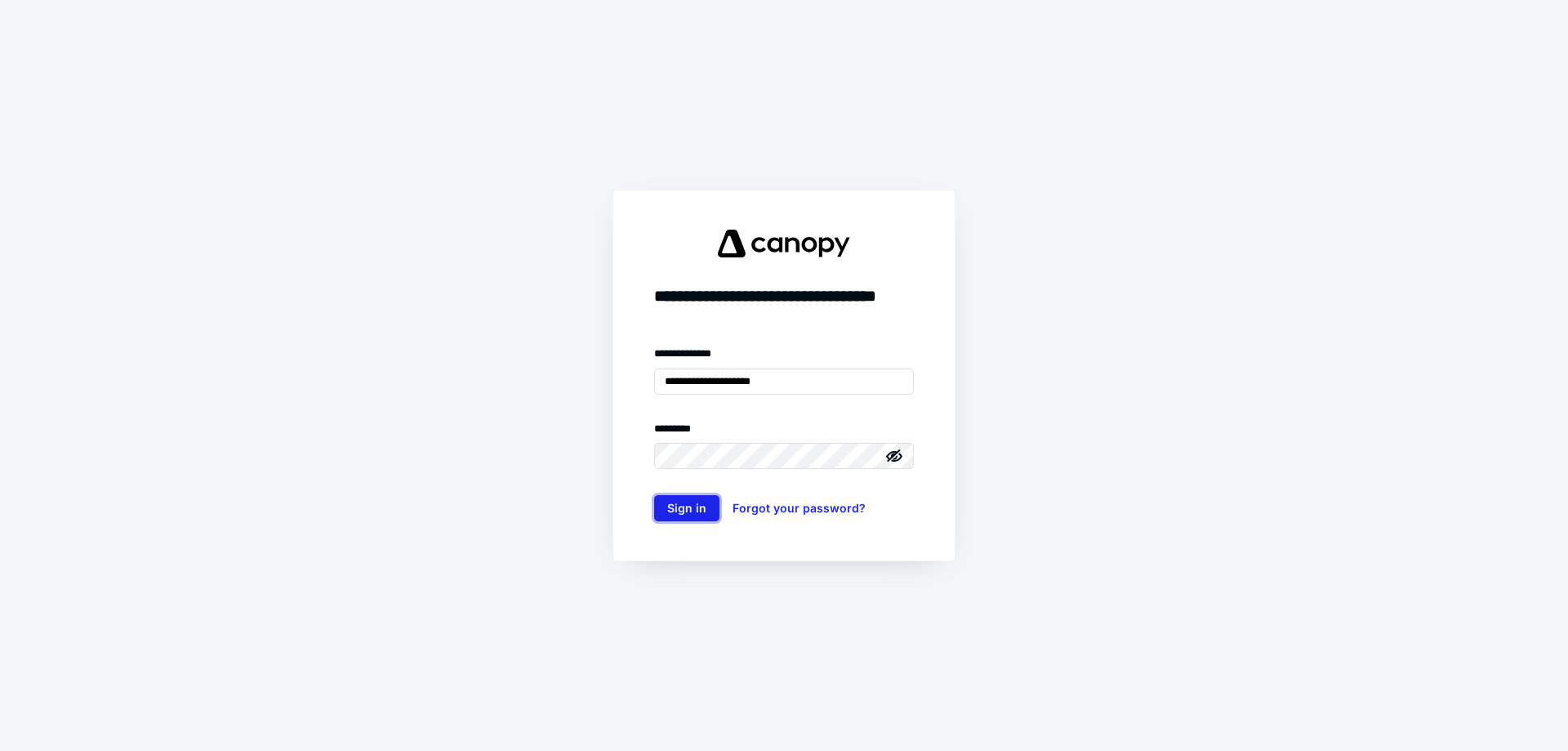 click on "Sign in" at bounding box center [687, 508] 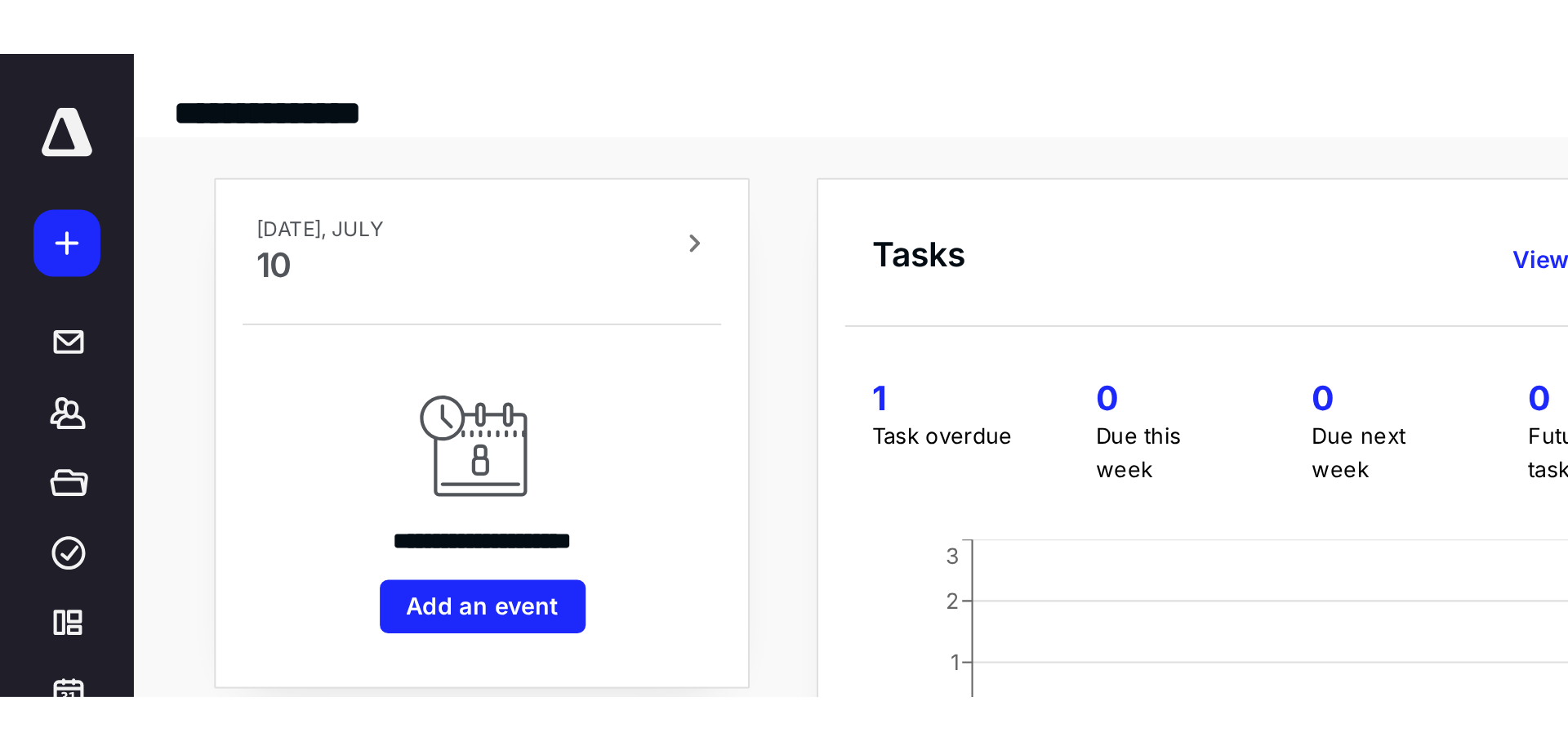scroll, scrollTop: 0, scrollLeft: 0, axis: both 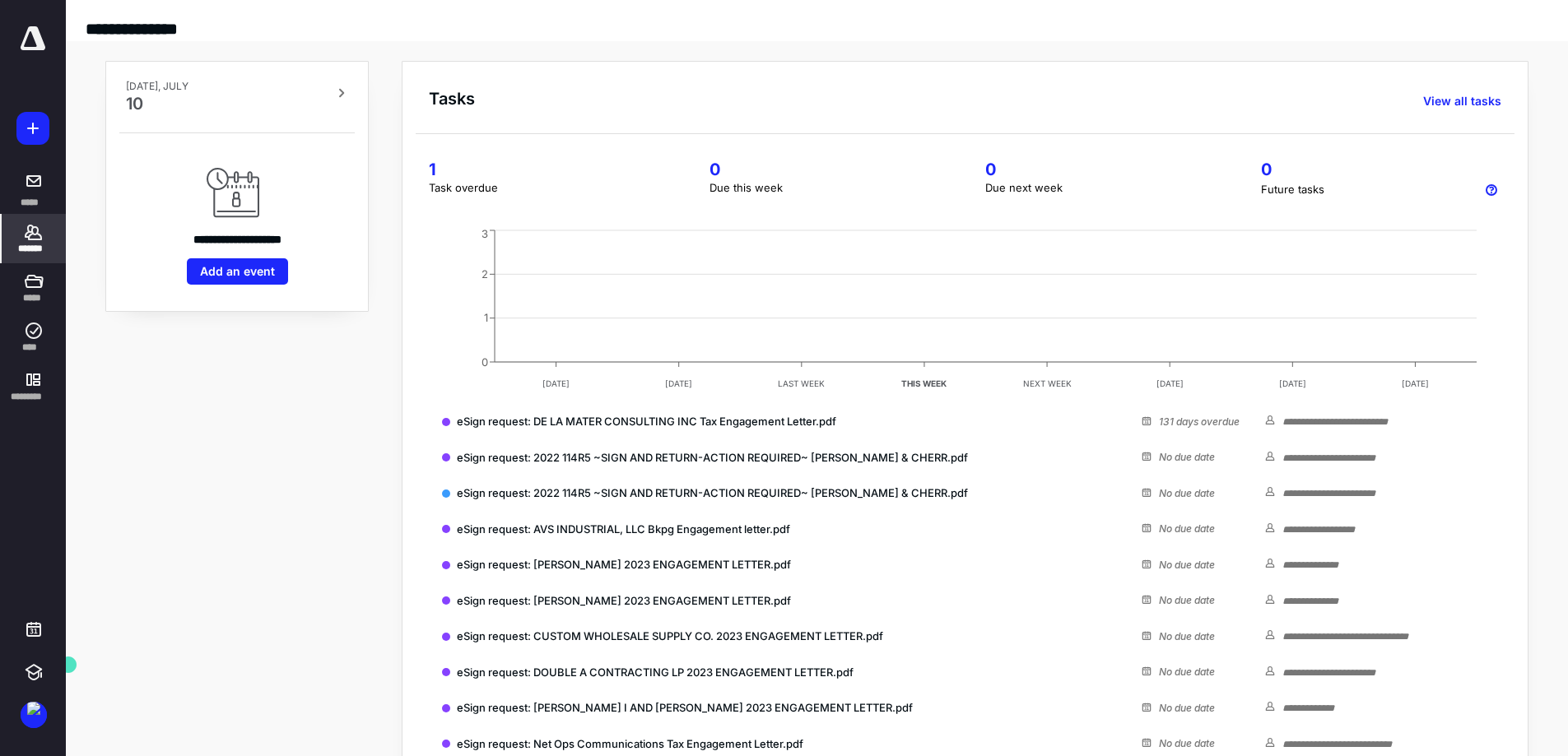 click 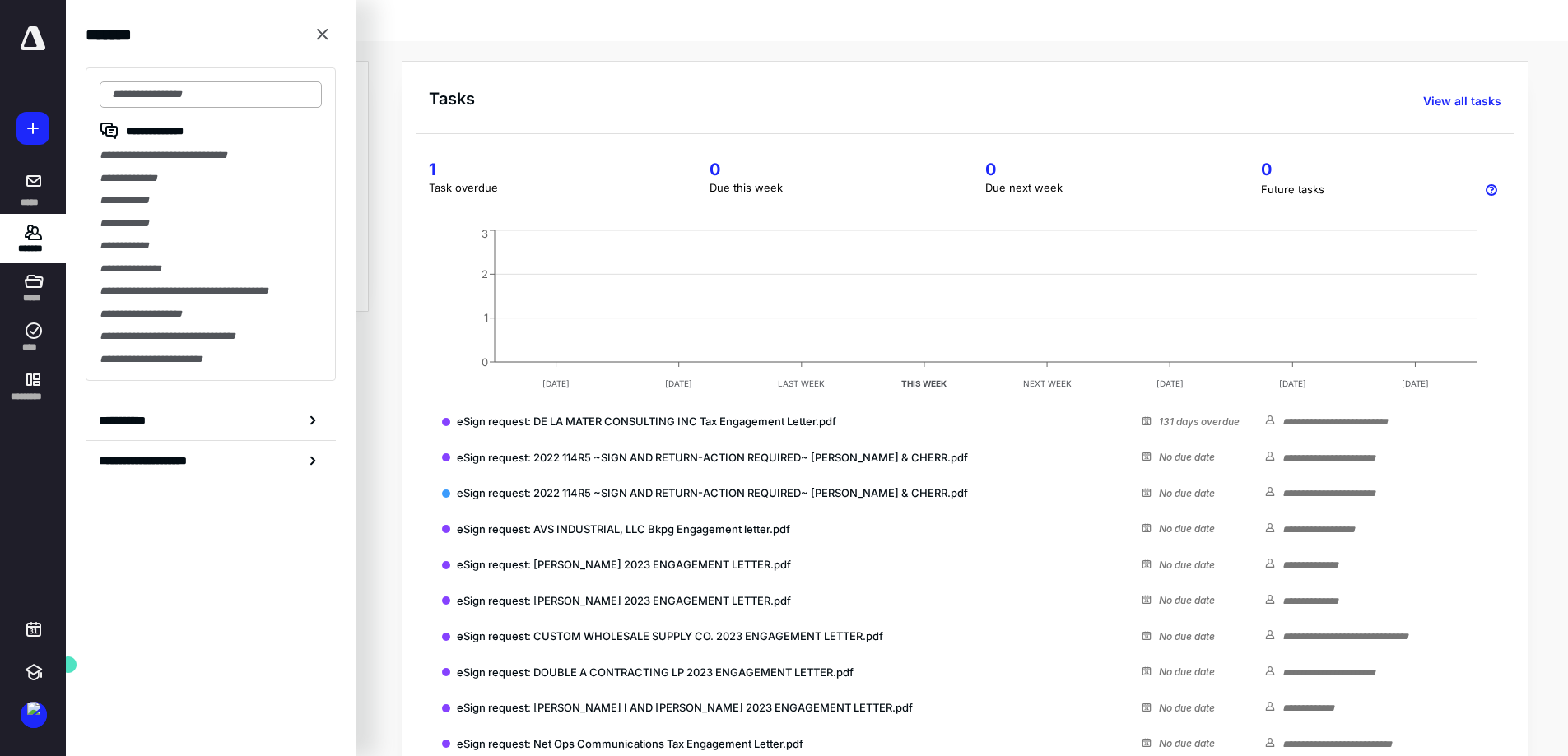 click at bounding box center (211, 95) 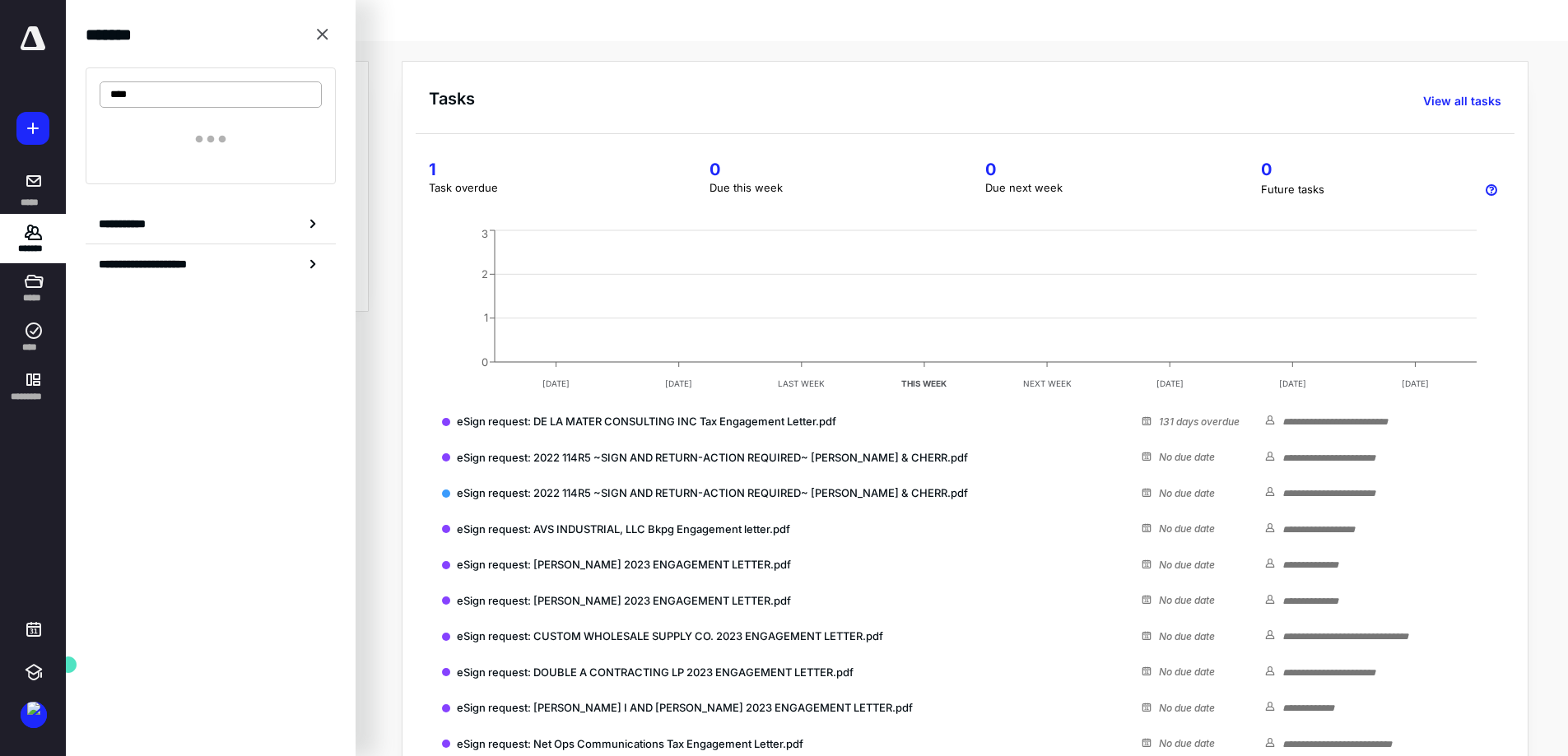 type on "*****" 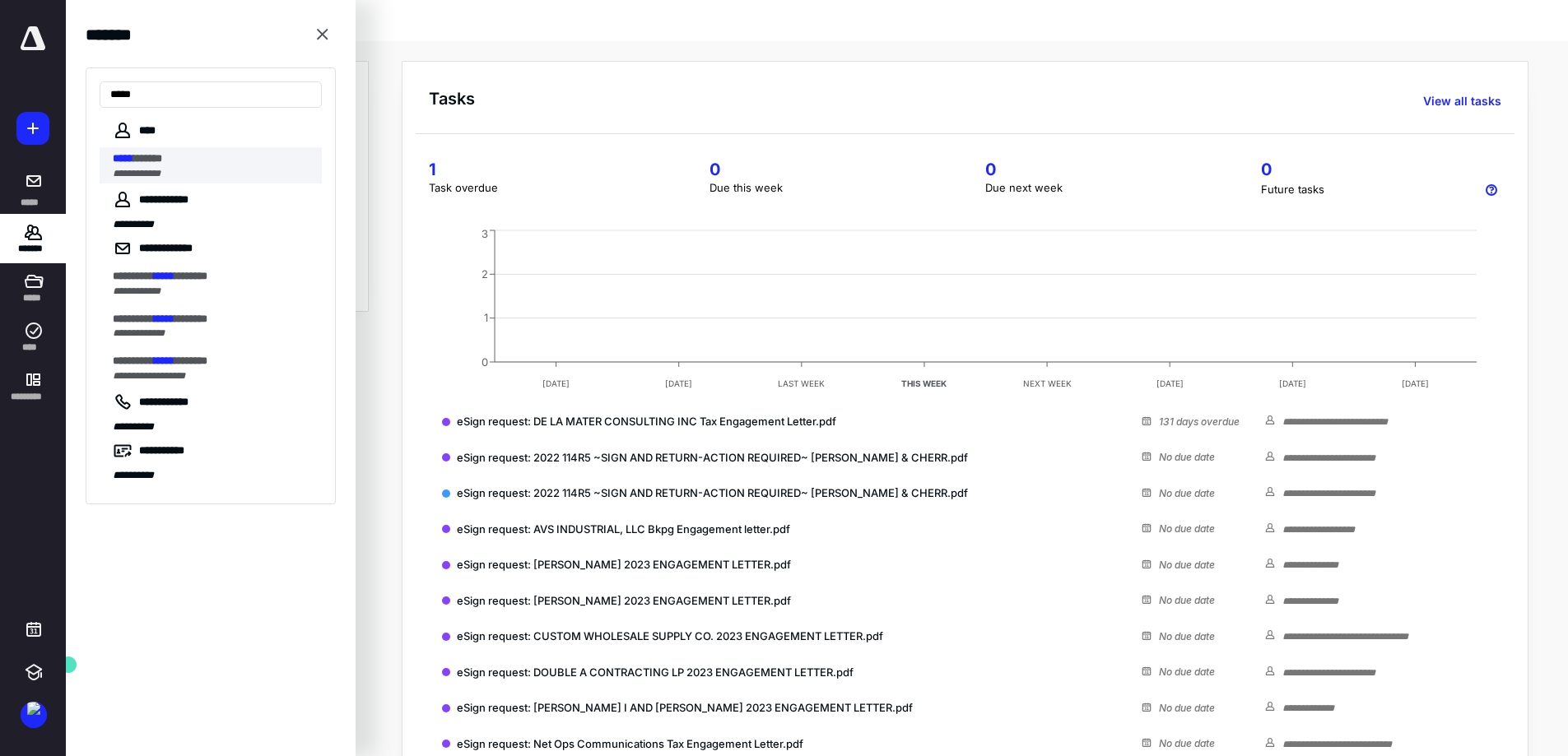 click on "**********" at bounding box center [212, 174] 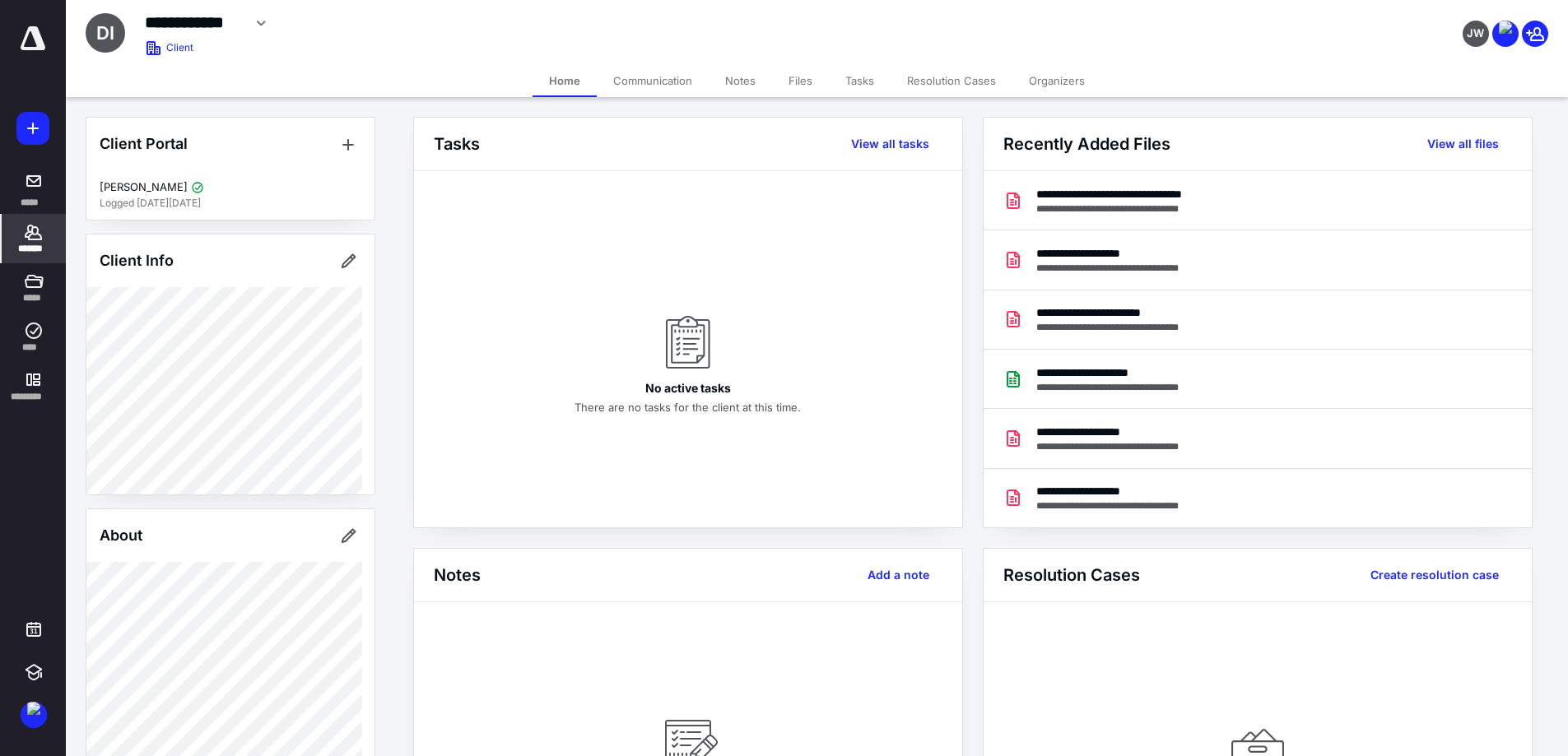 click on "Files" at bounding box center (800, 81) 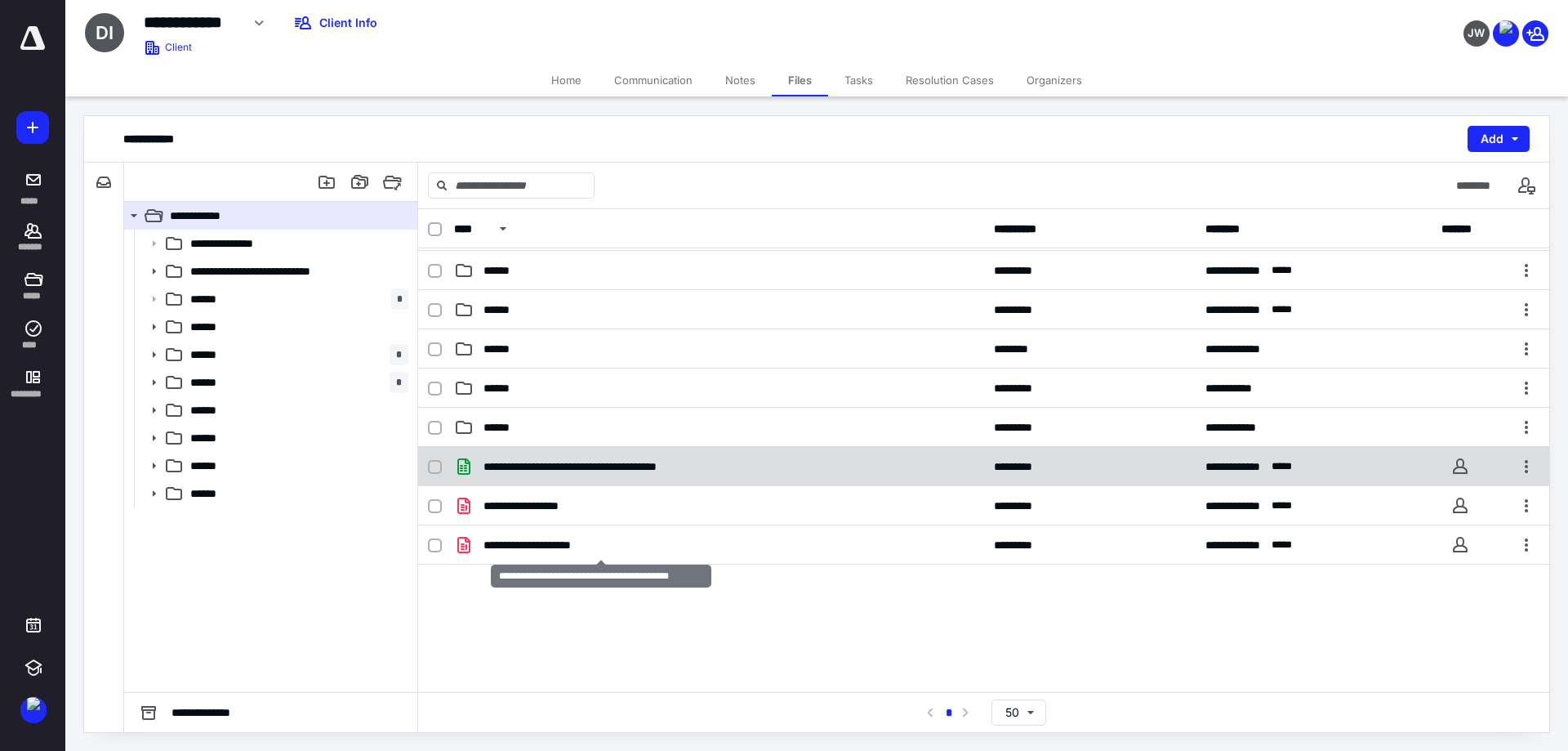 scroll, scrollTop: 30, scrollLeft: 0, axis: vertical 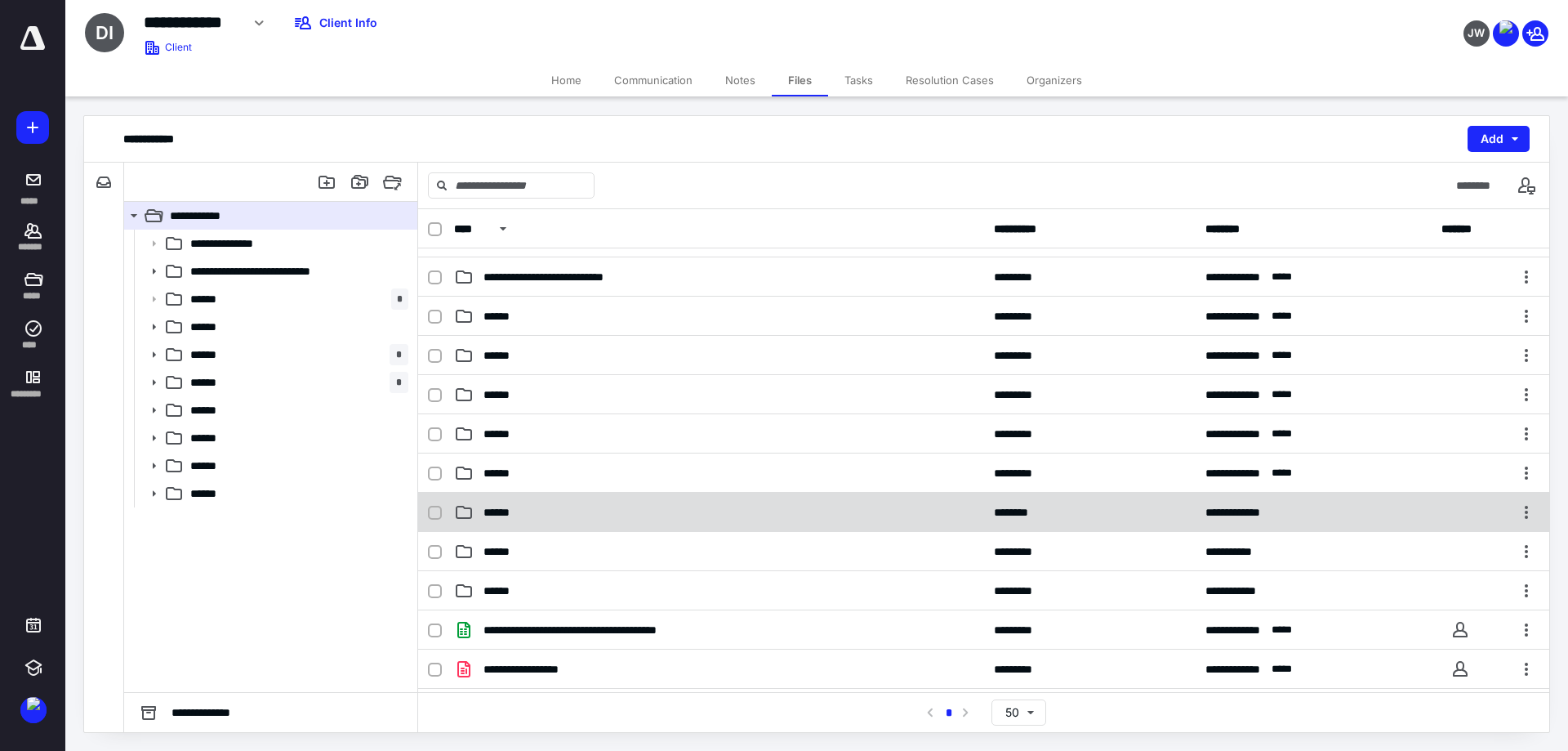 click on "******" at bounding box center (719, 512) 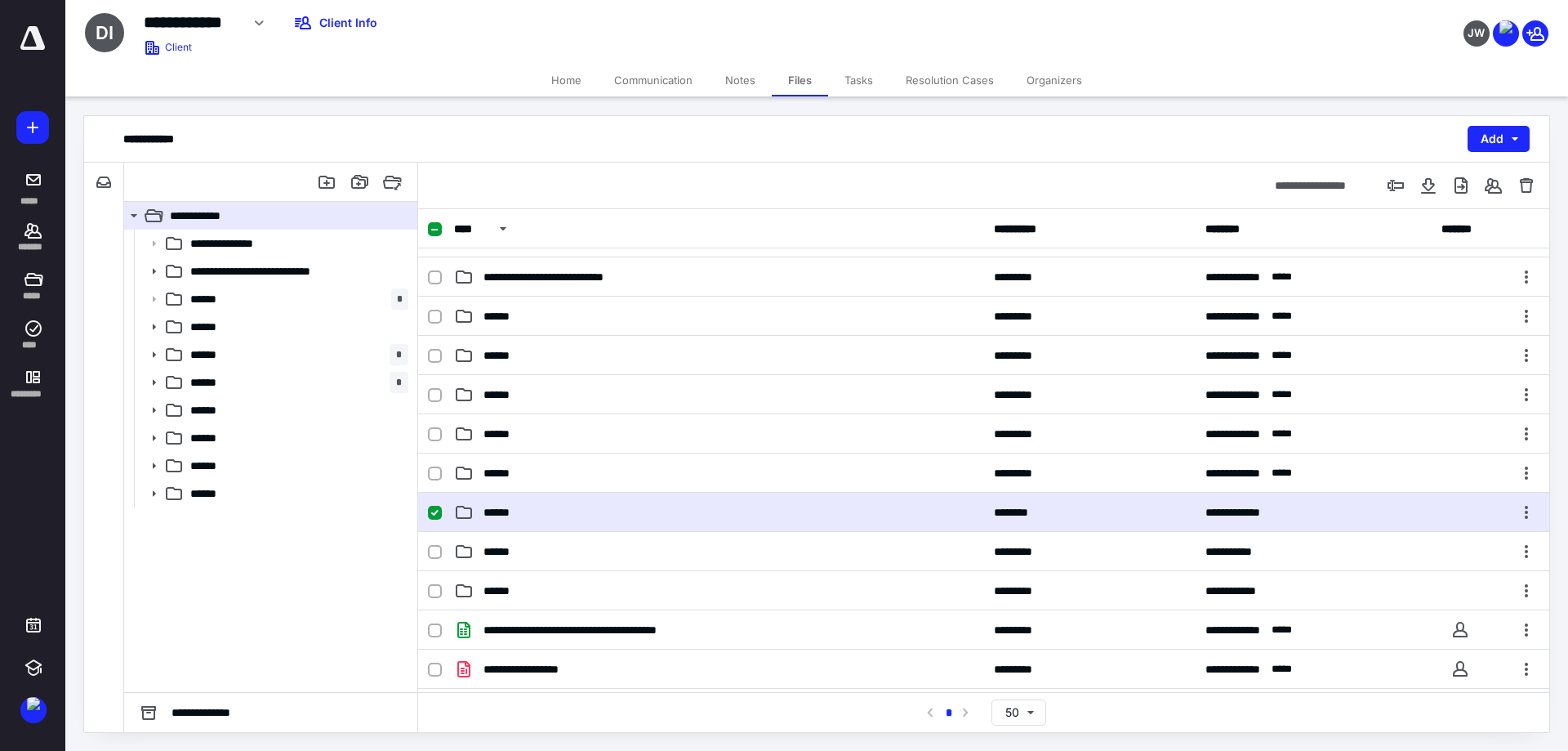 click on "******" at bounding box center [719, 512] 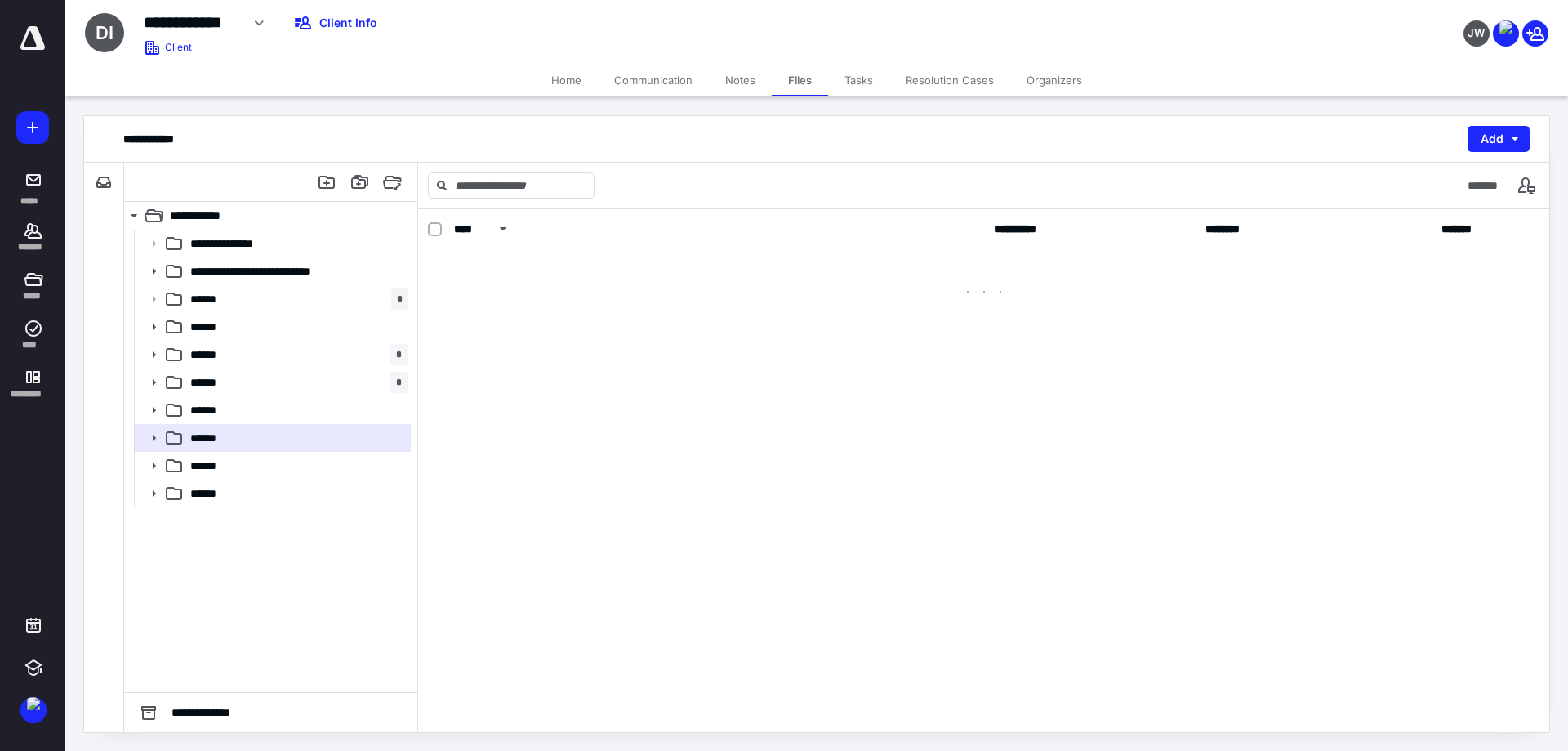 scroll, scrollTop: 0, scrollLeft: 0, axis: both 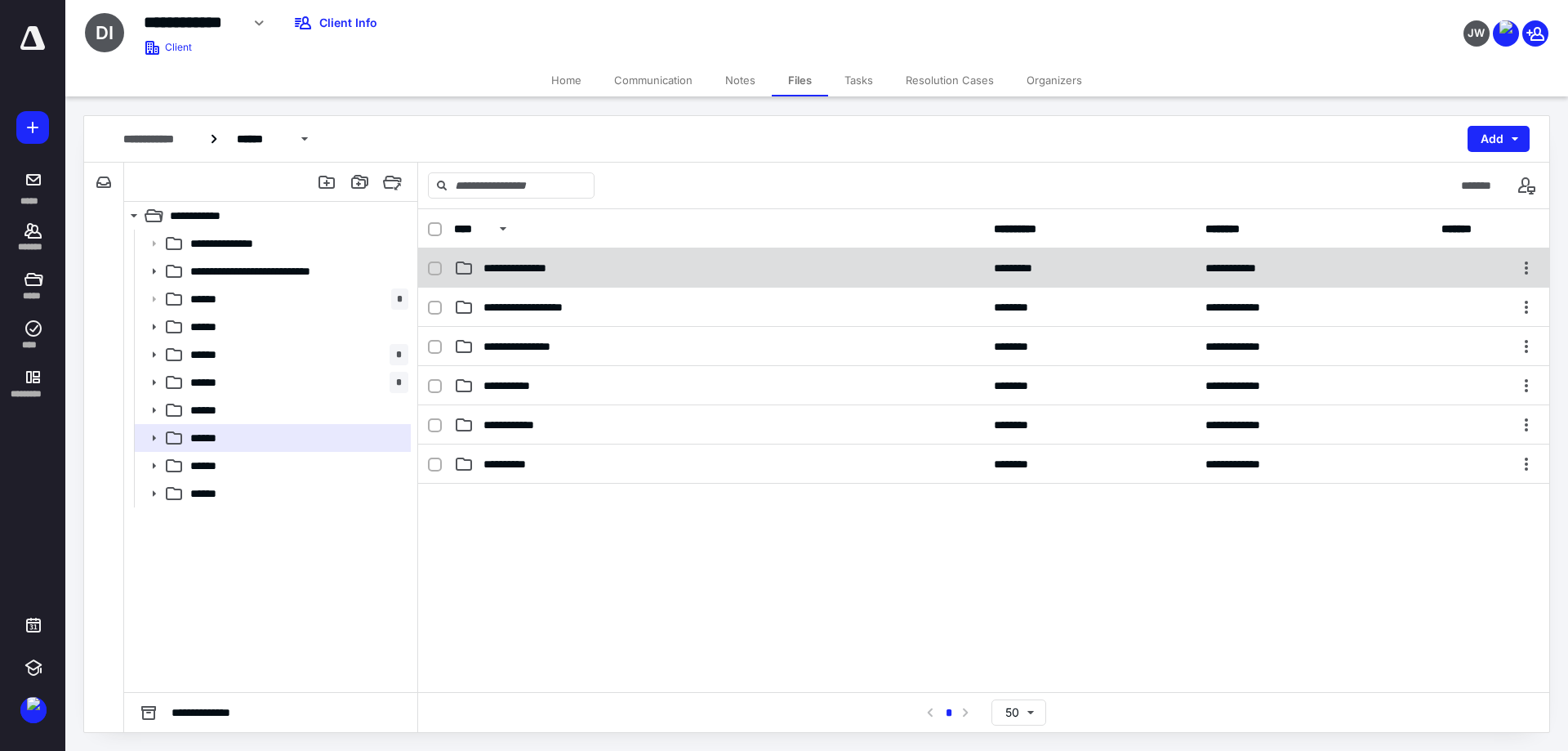 click on "**********" at bounding box center [719, 268] 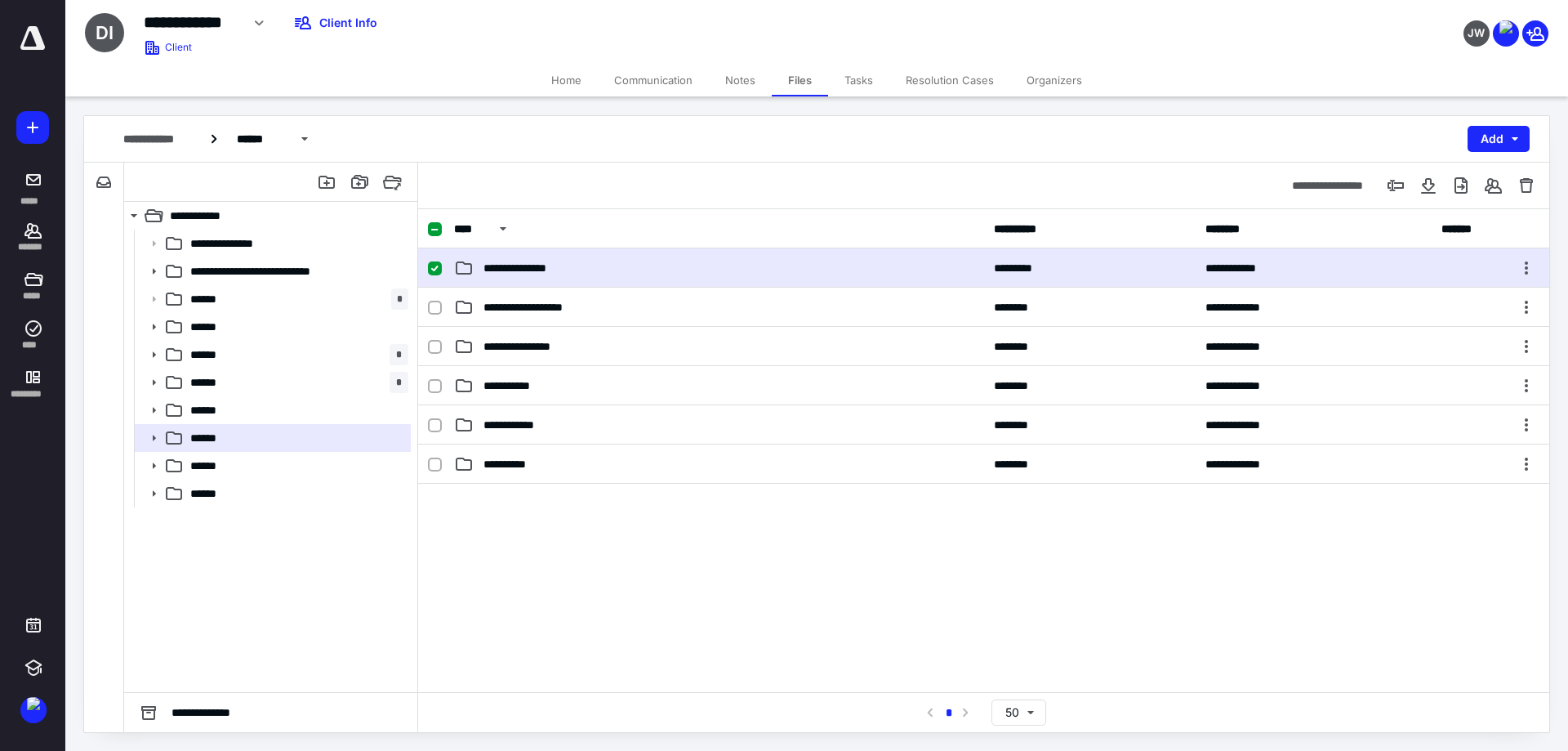 click on "**********" at bounding box center [719, 268] 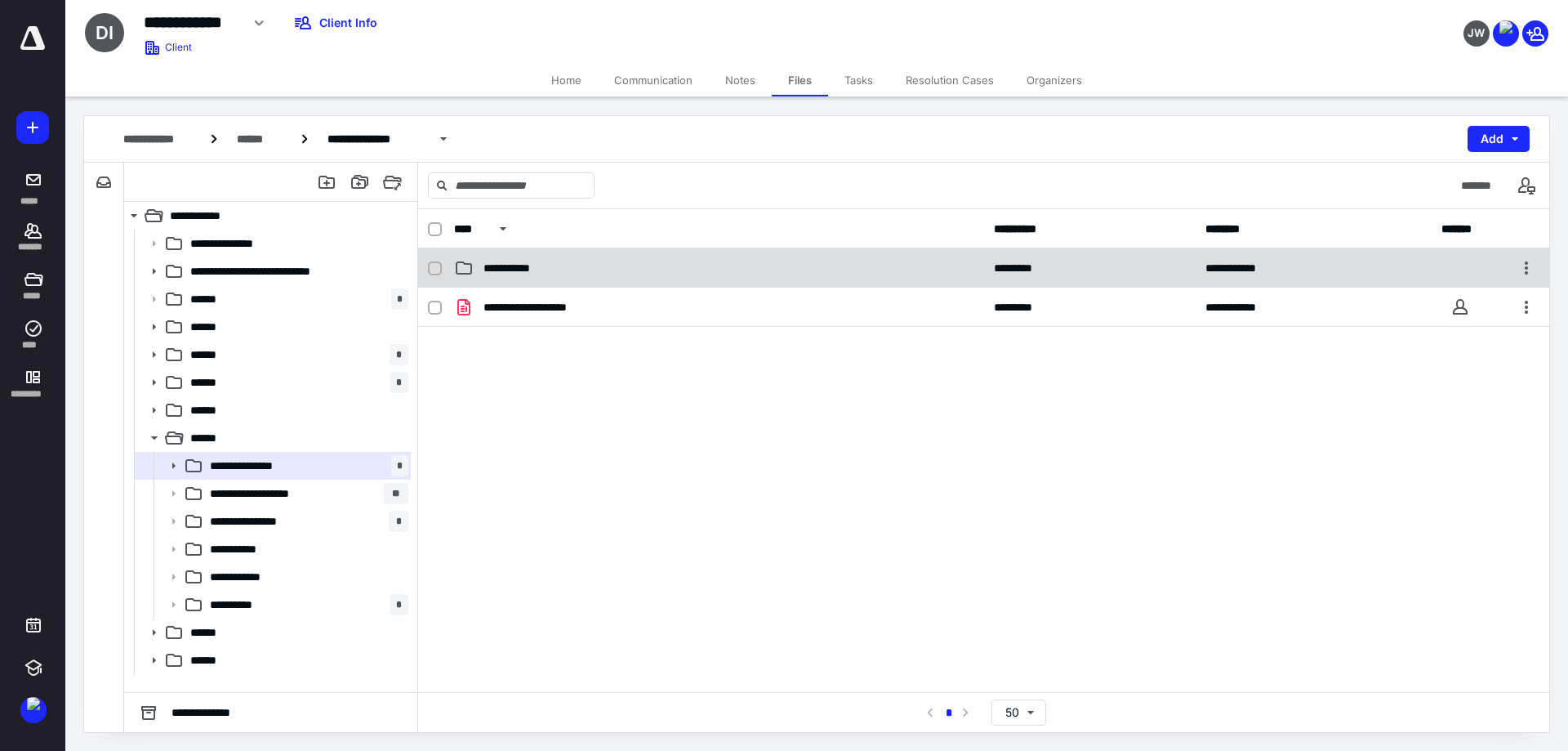 click on "**********" at bounding box center [519, 268] 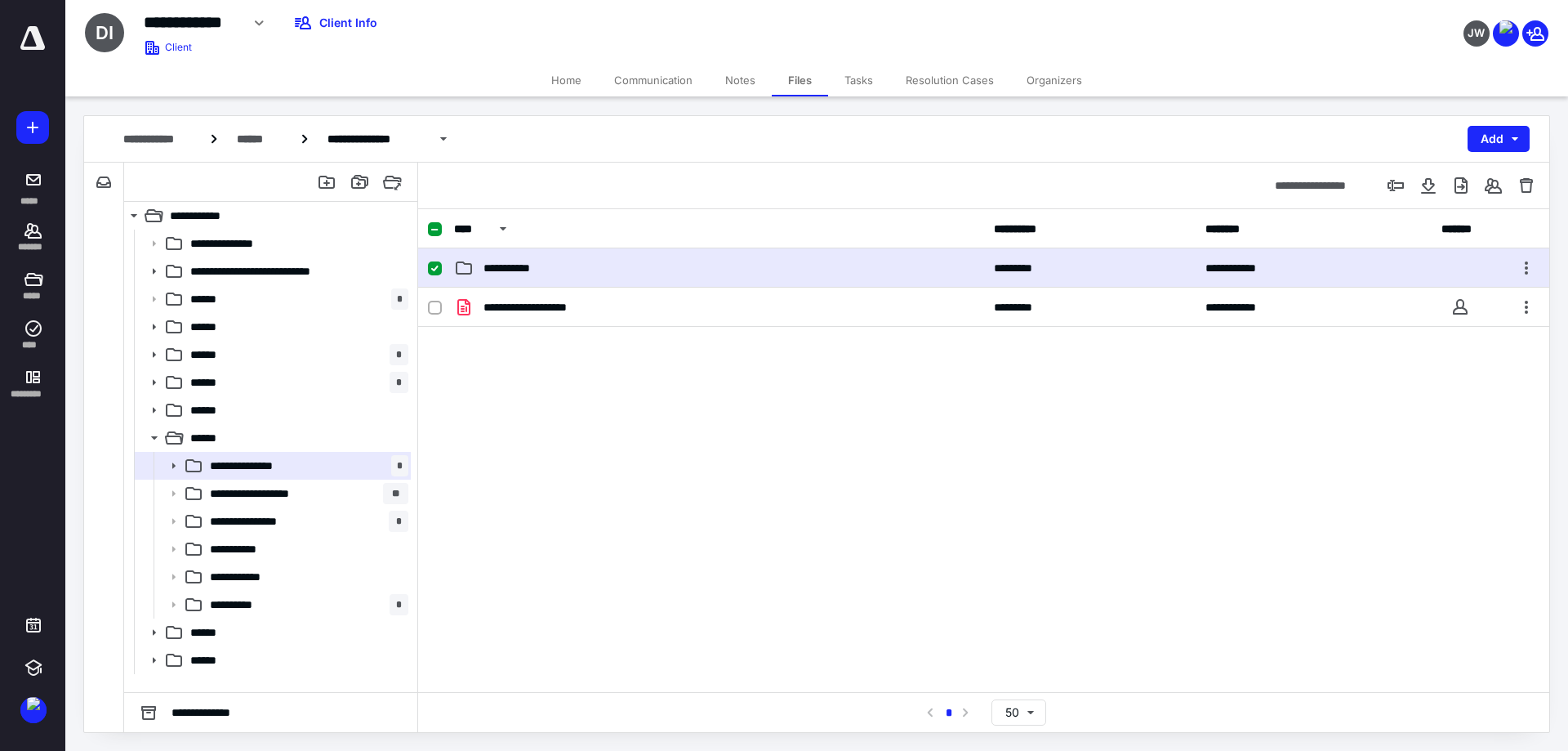 click on "**********" at bounding box center [519, 268] 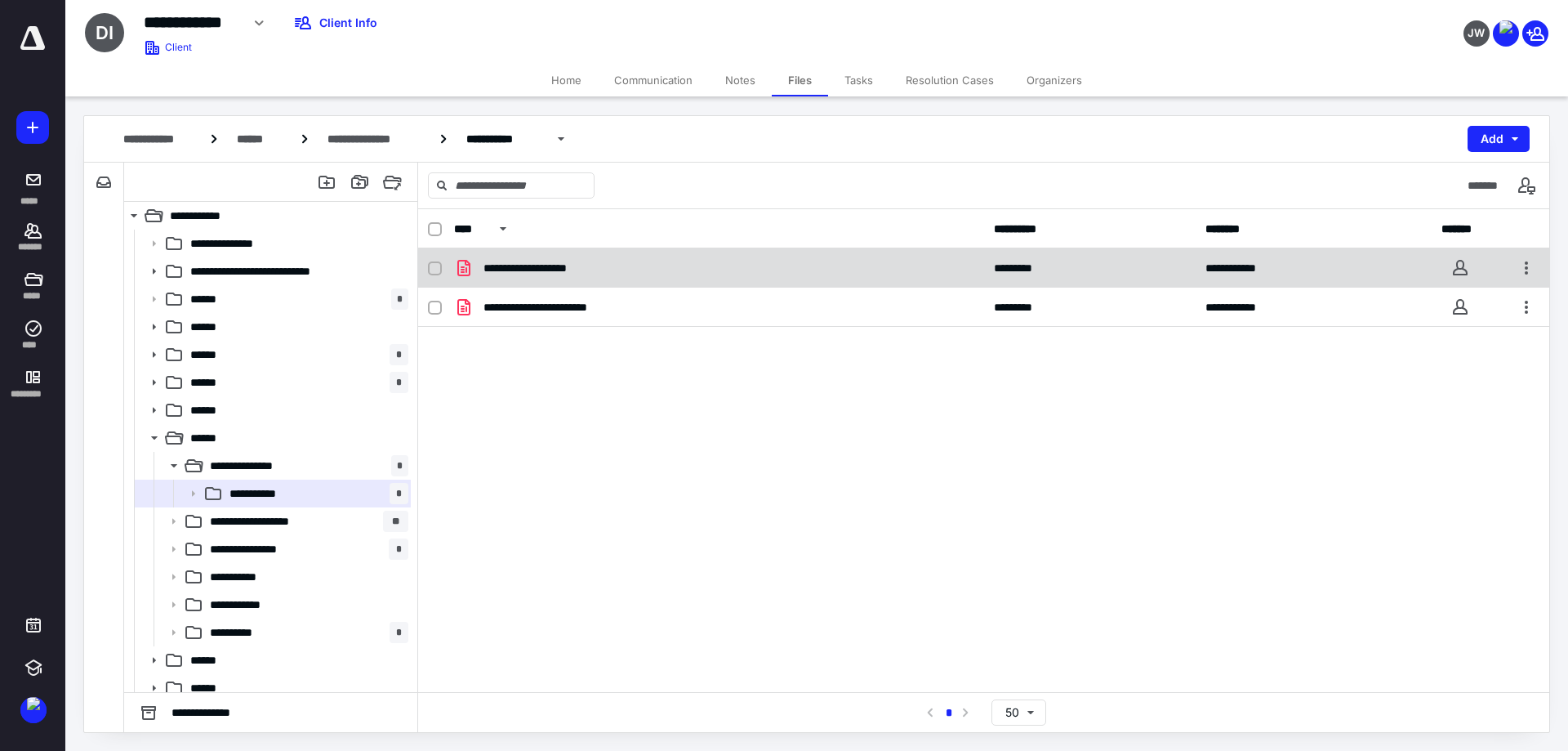 click on "**********" at bounding box center [543, 268] 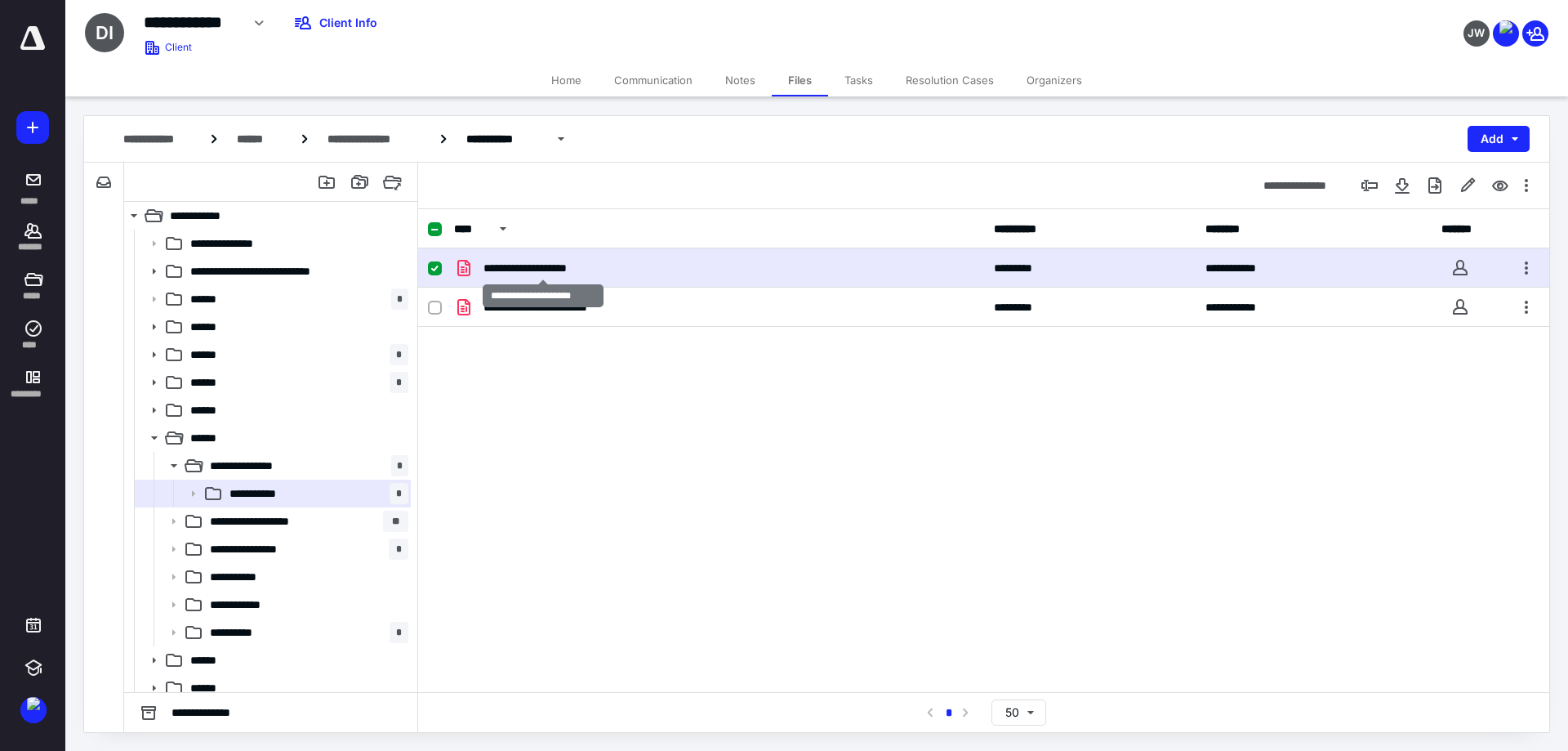 click on "**********" at bounding box center (543, 268) 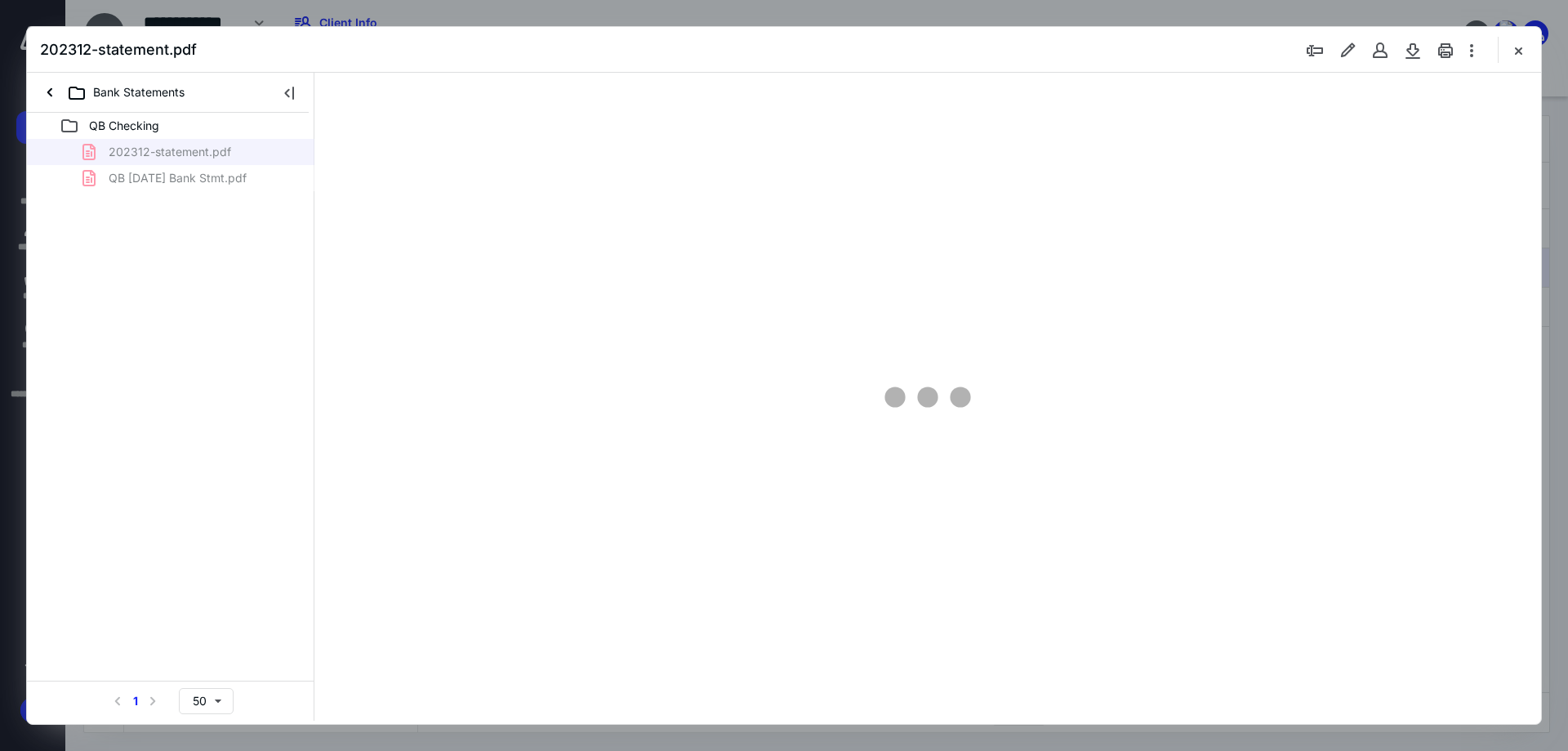 scroll, scrollTop: 0, scrollLeft: 0, axis: both 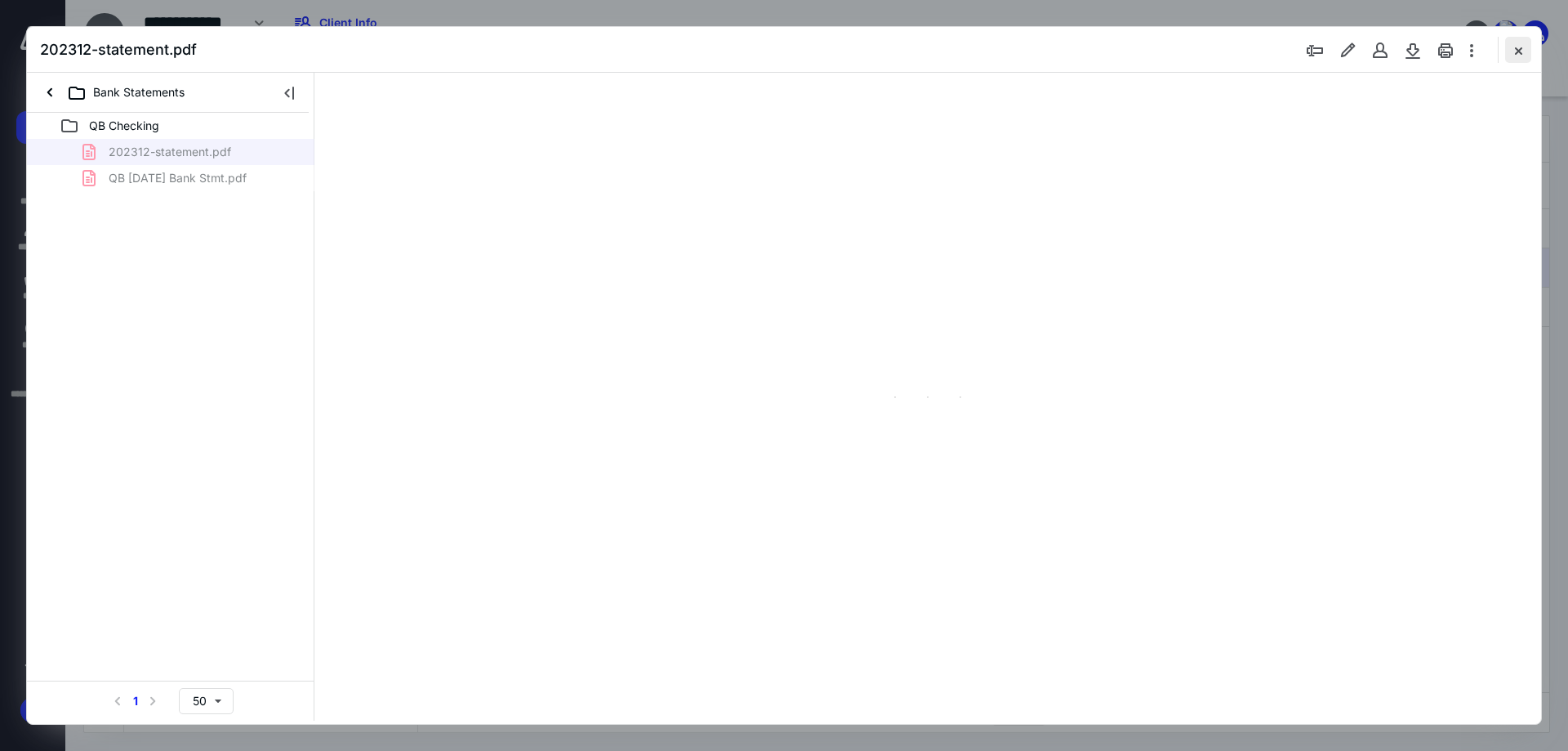 type on "90" 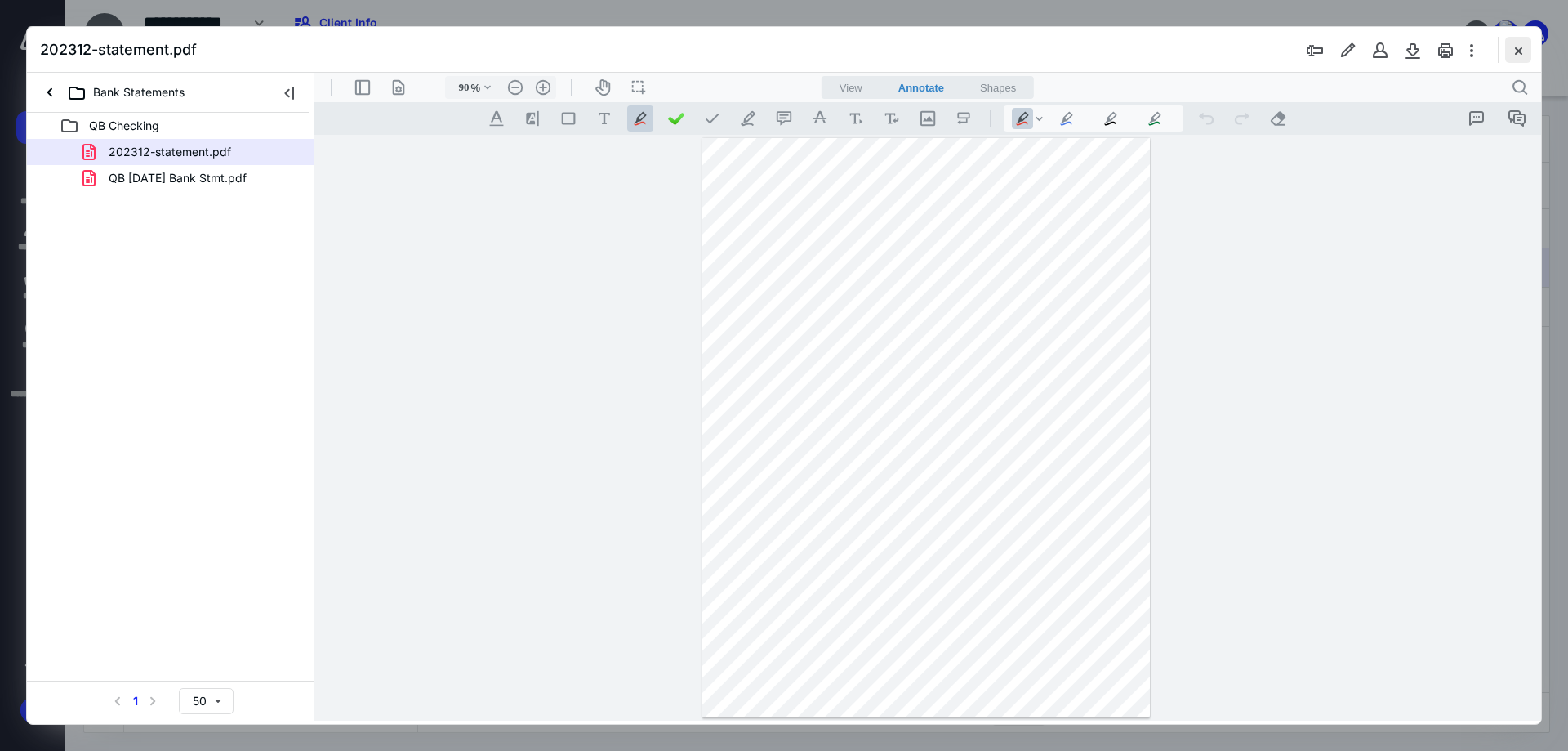 click at bounding box center (1518, 50) 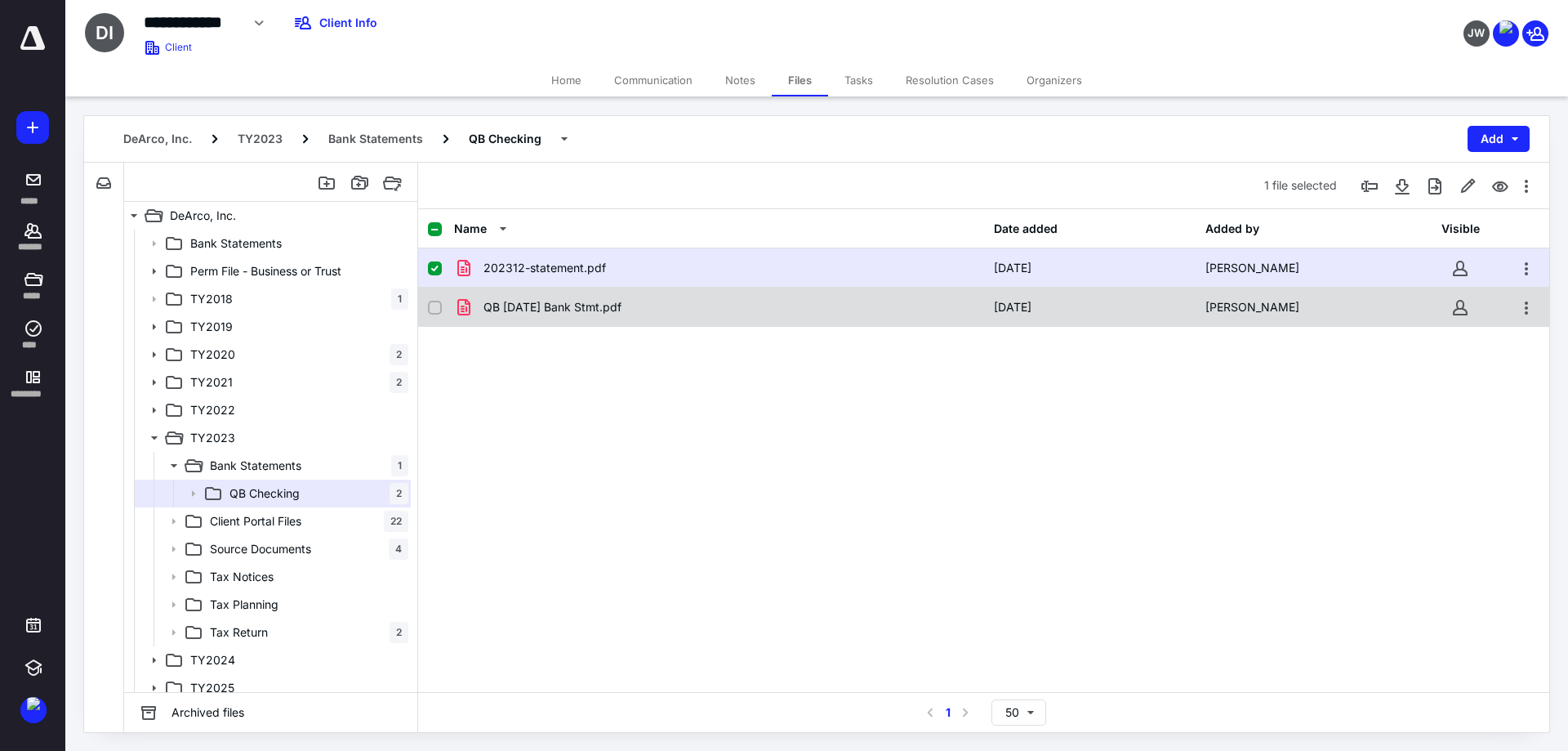 click on "QB [DATE] Bank Stmt.pdf" at bounding box center [552, 307] 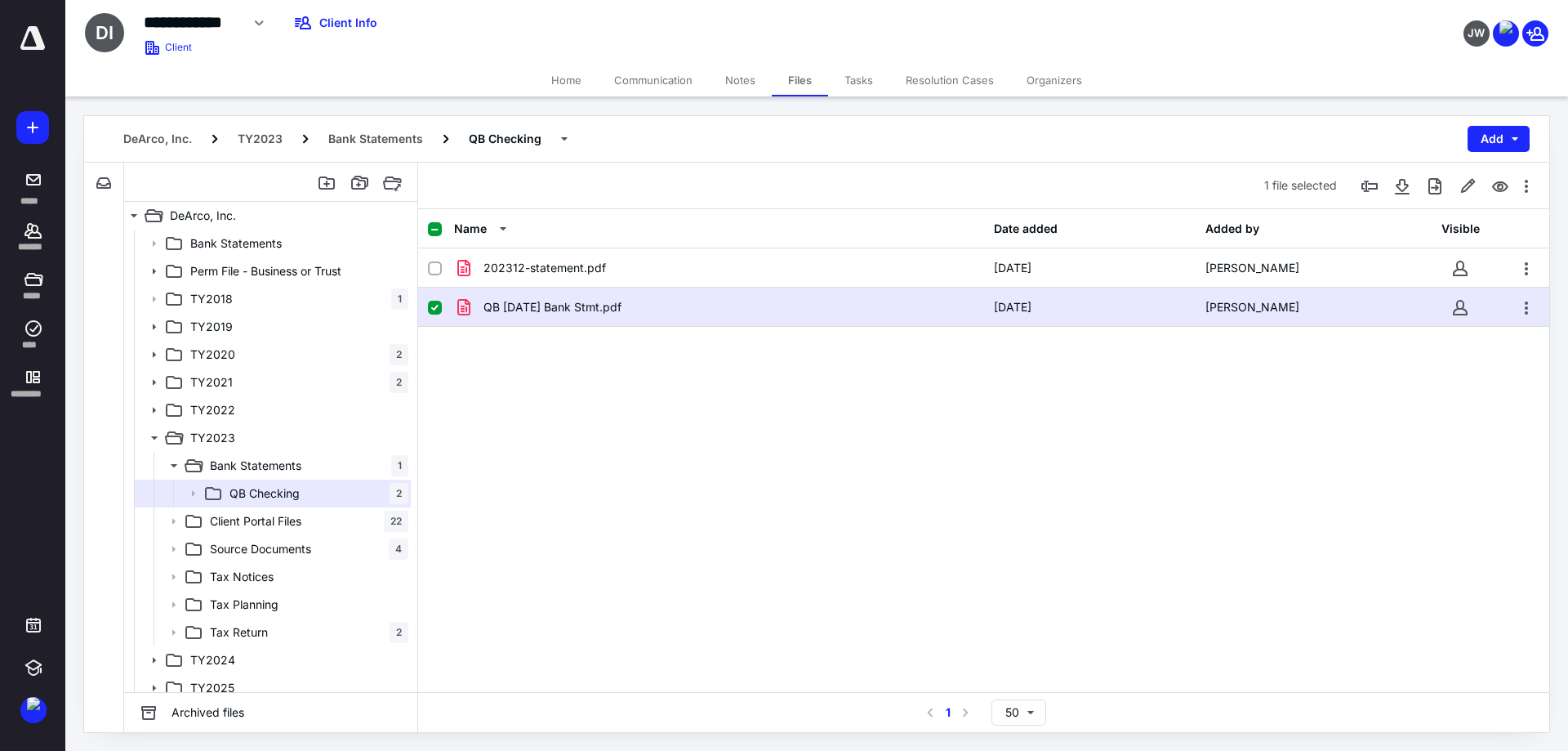 click on "QB [DATE] Bank Stmt.pdf" at bounding box center [552, 307] 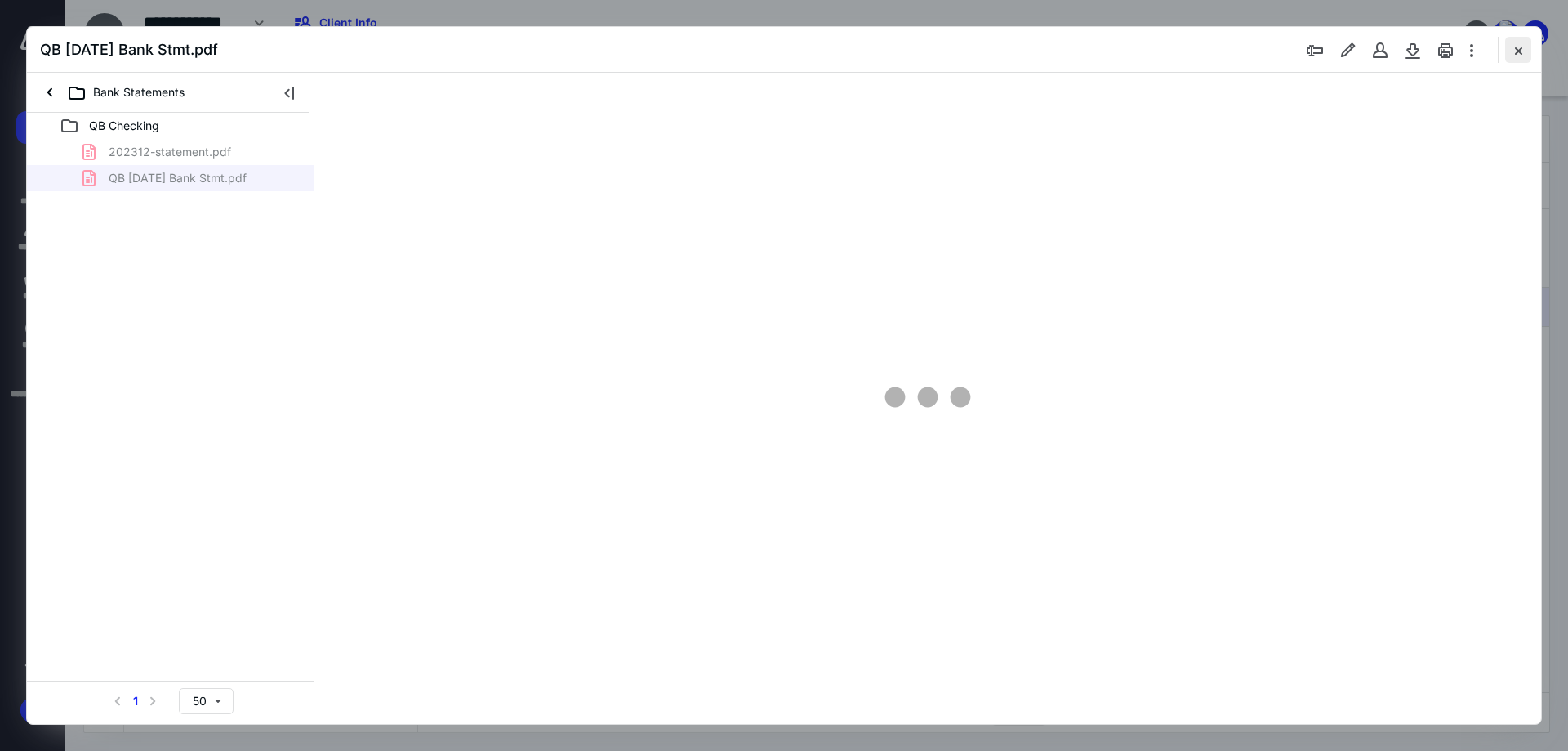 scroll, scrollTop: 0, scrollLeft: 0, axis: both 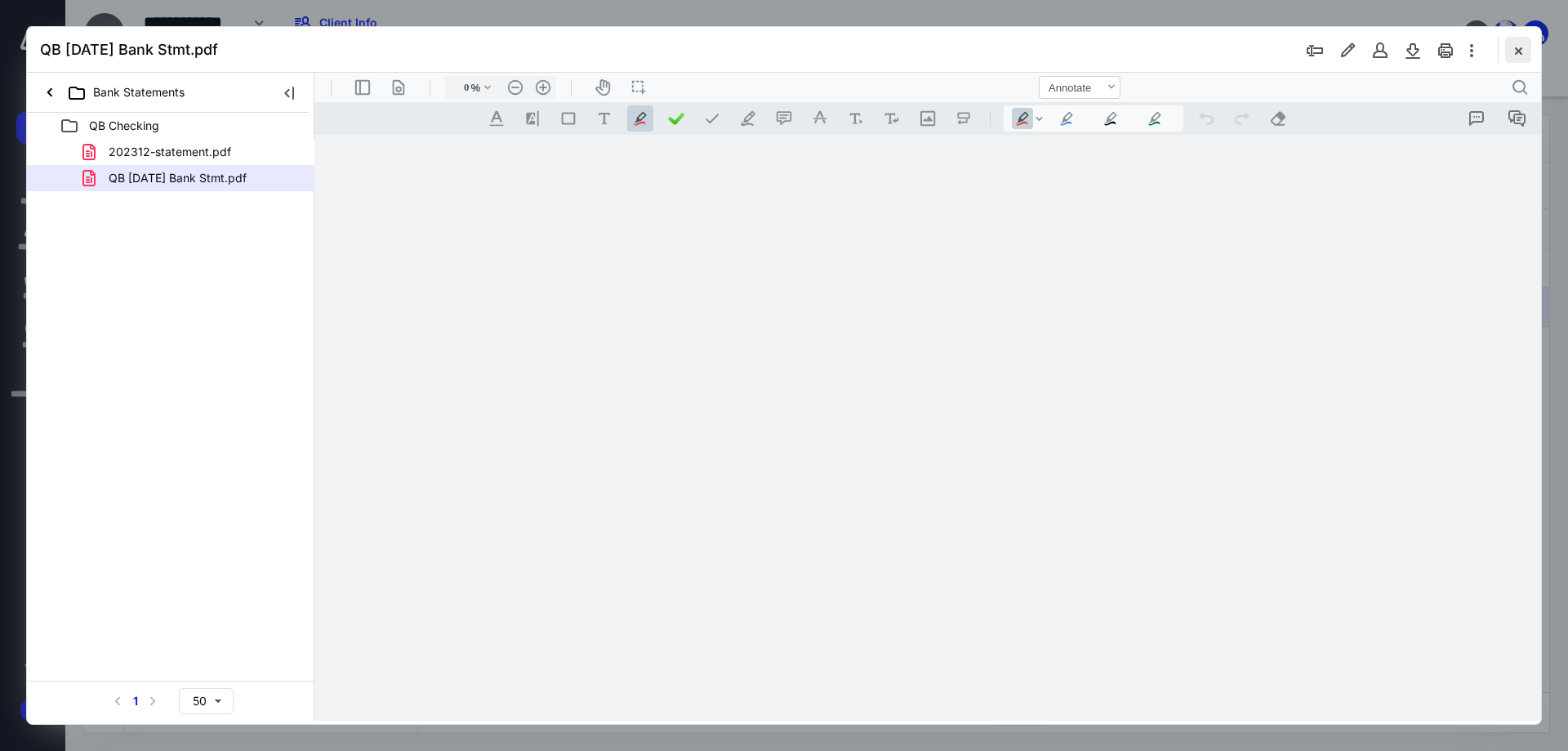 type on "90" 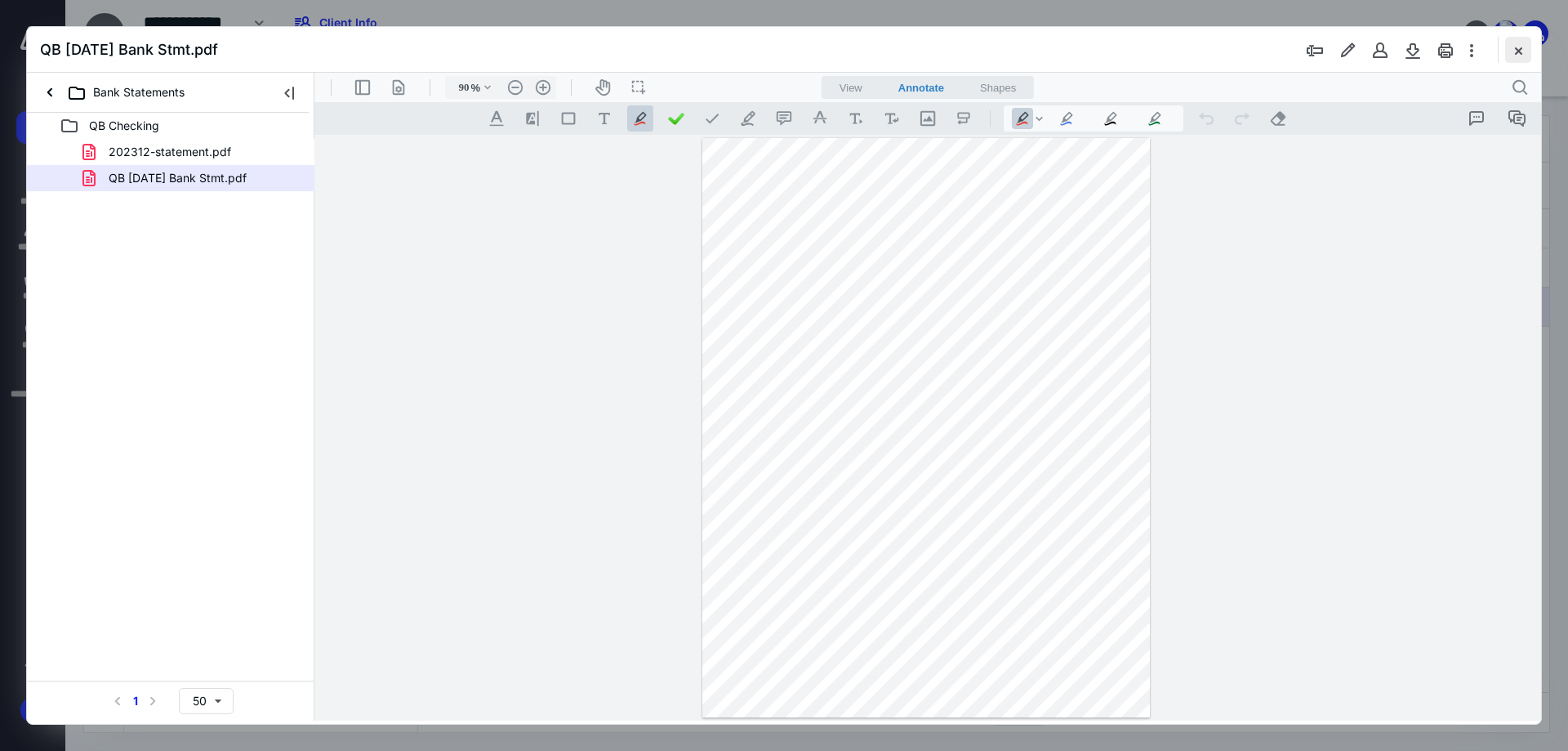 click at bounding box center (1518, 50) 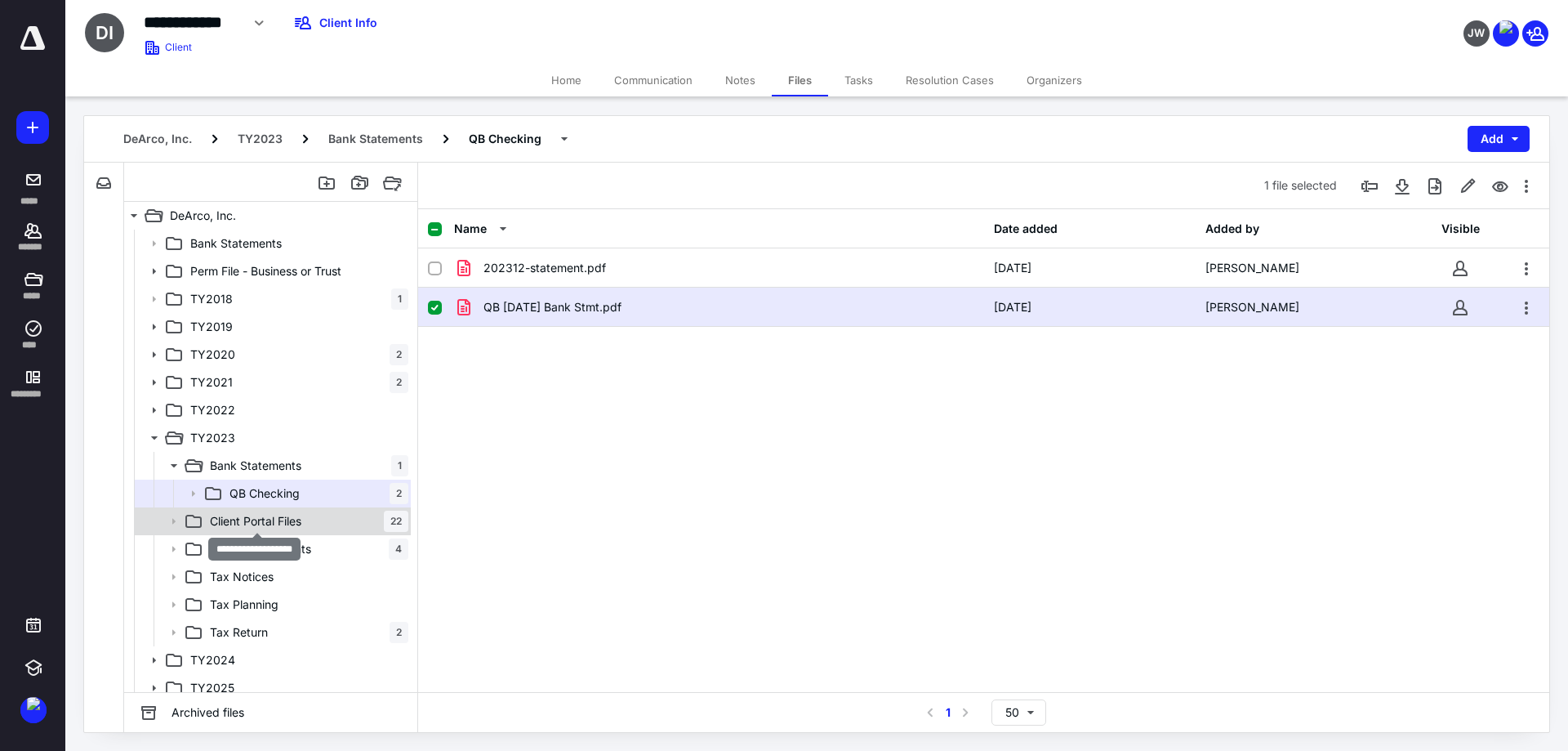 click on "Client Portal Files" at bounding box center [256, 521] 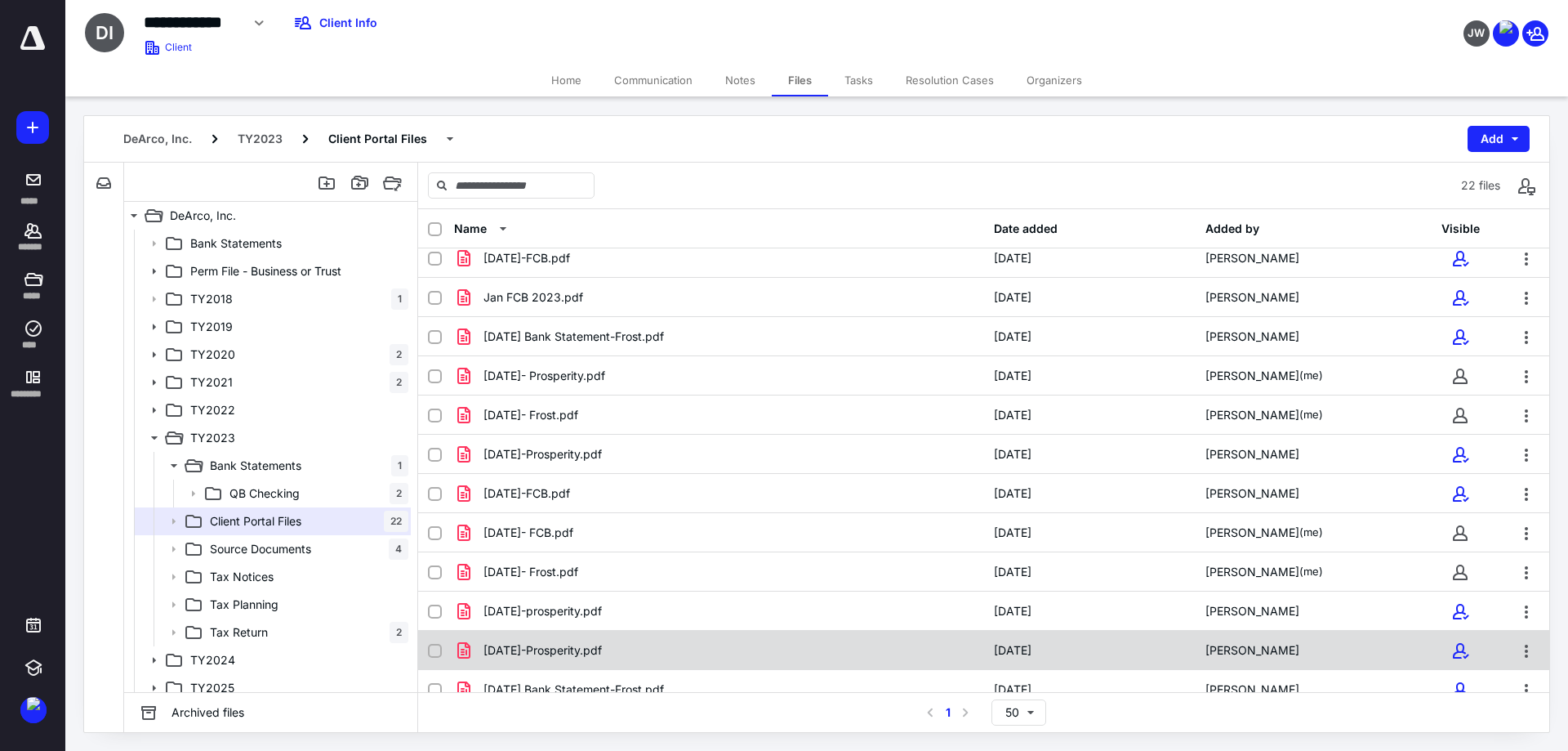scroll, scrollTop: 419, scrollLeft: 0, axis: vertical 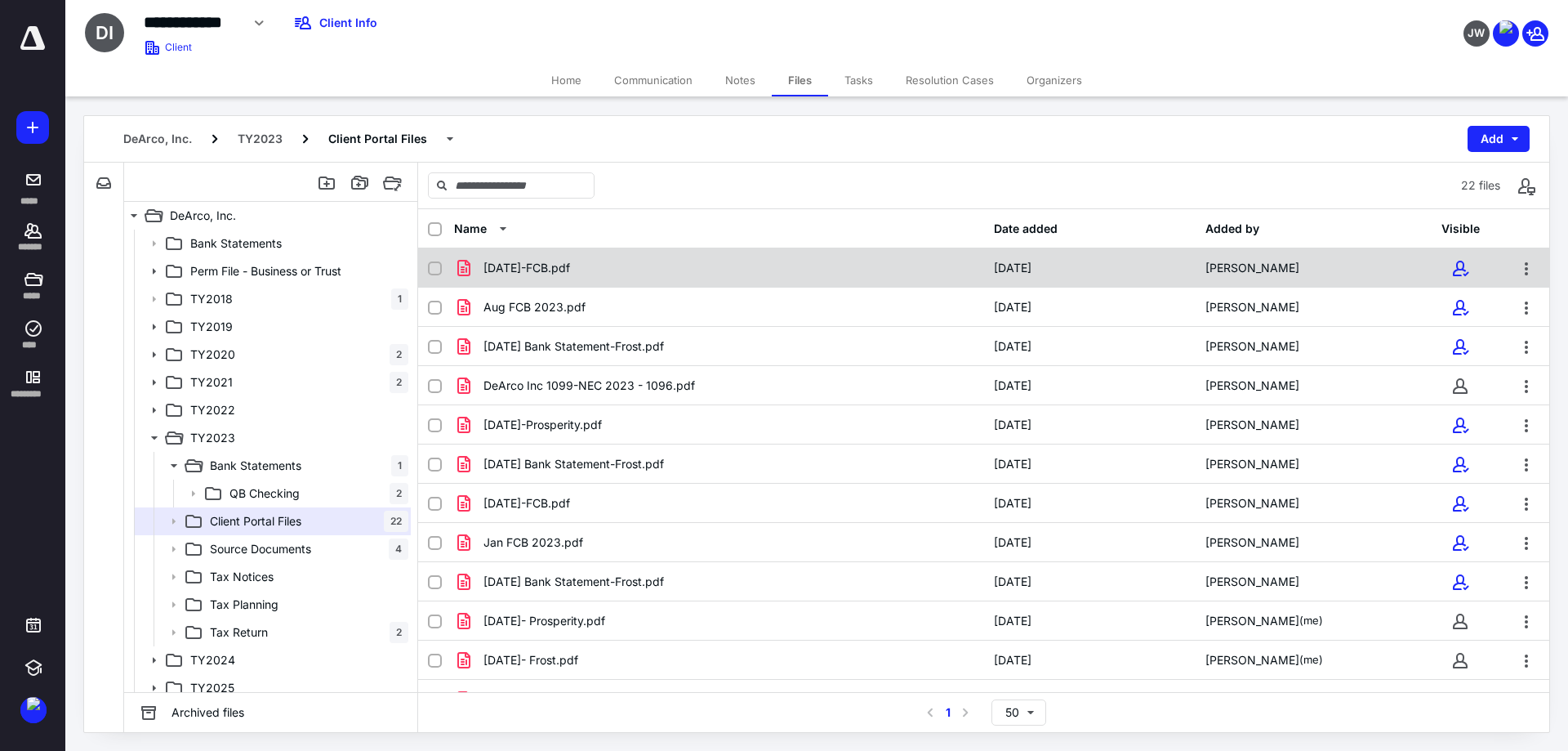 click on "[DATE]-FCB.pdf" at bounding box center (719, 268) 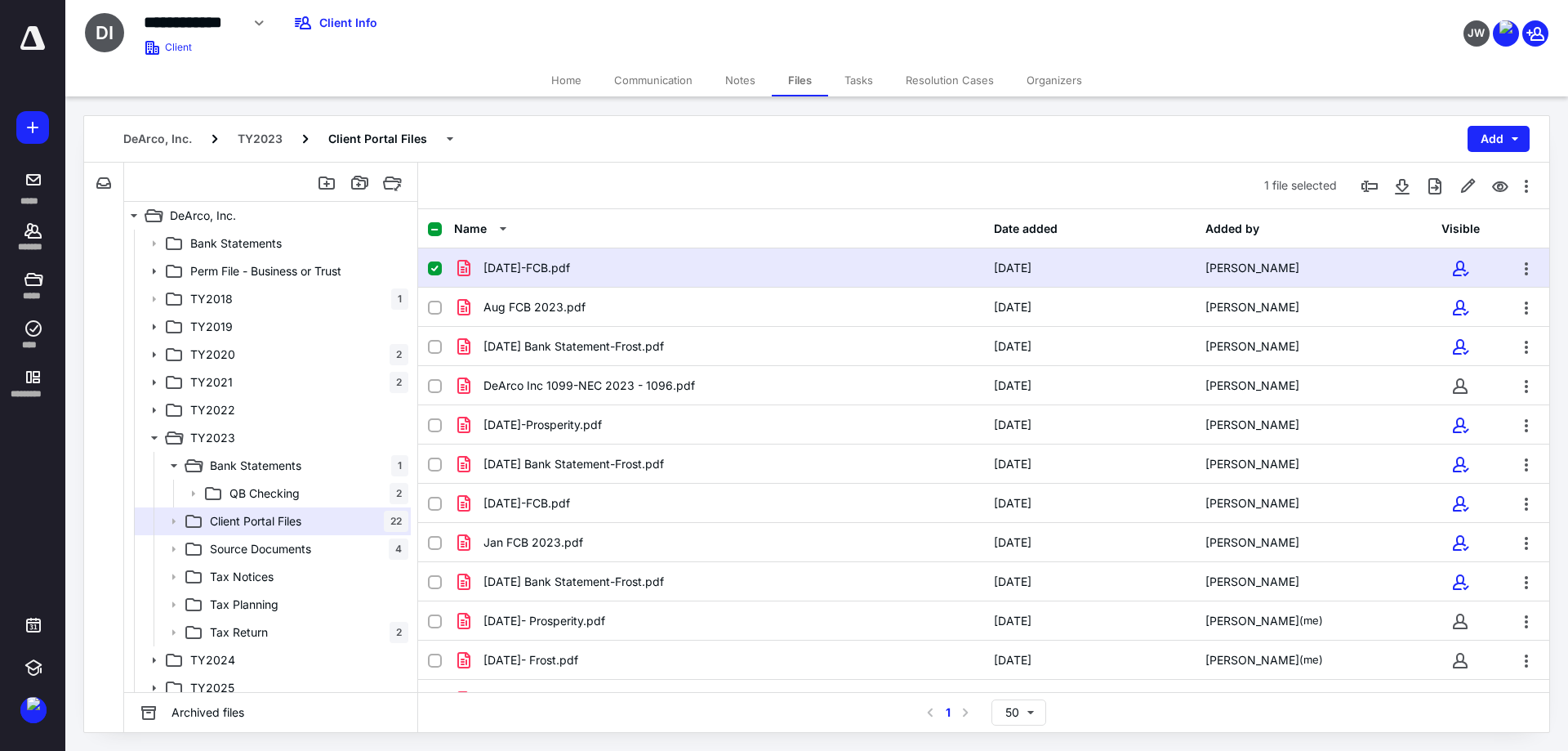 click on "[DATE]-FCB.pdf" at bounding box center (719, 268) 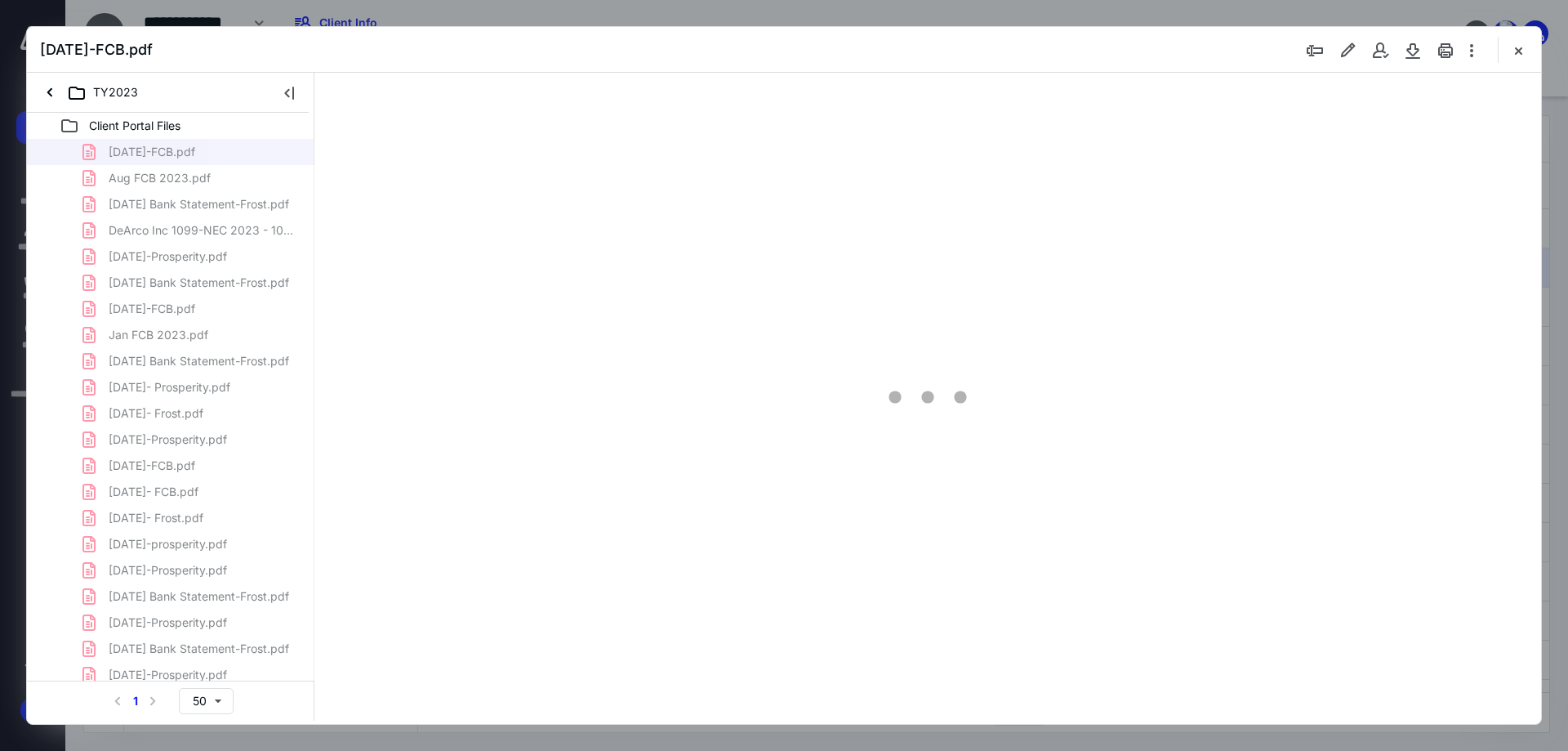 scroll, scrollTop: 0, scrollLeft: 0, axis: both 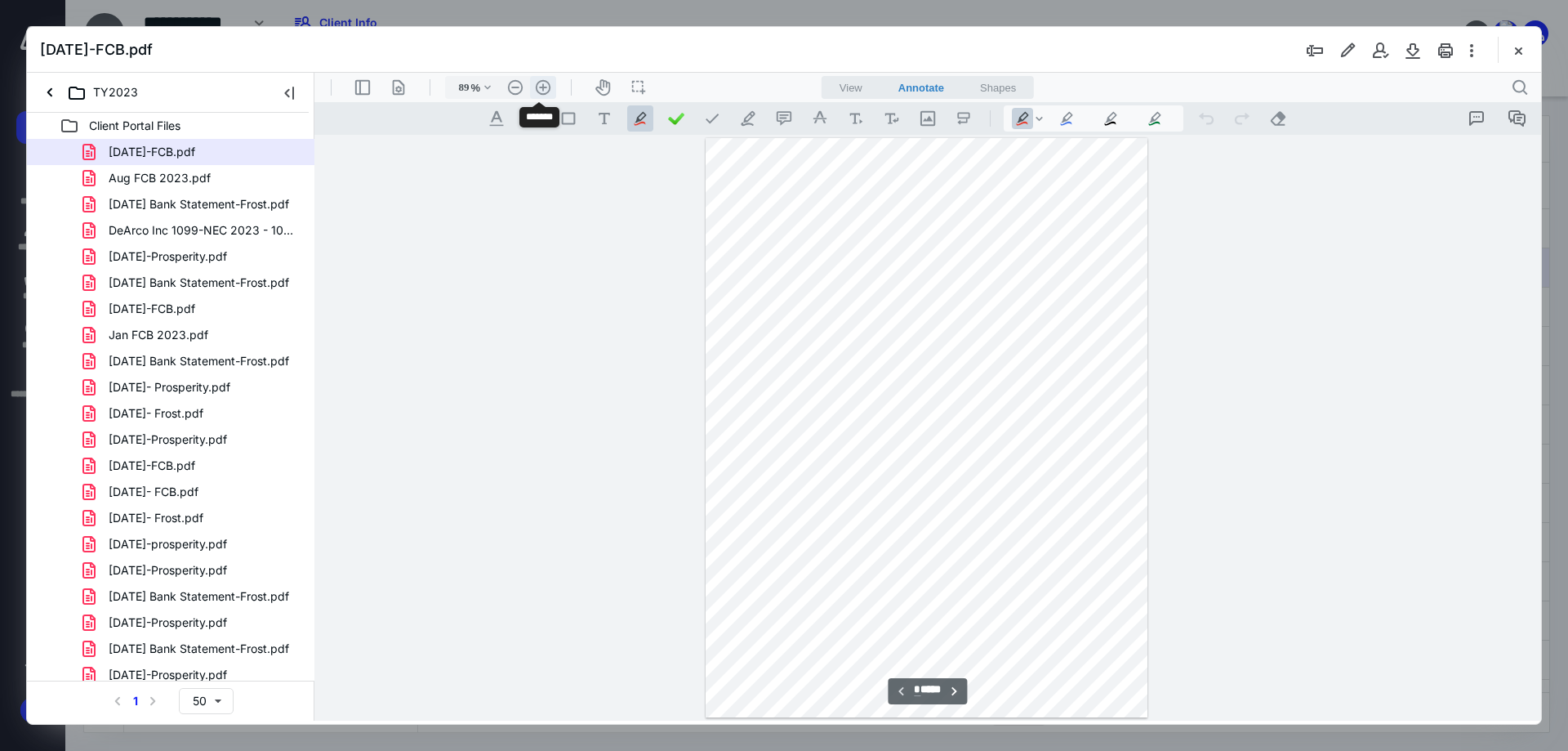 click on ".cls-1{fill:#abb0c4;} icon - header - zoom - in - line" at bounding box center [543, 87] 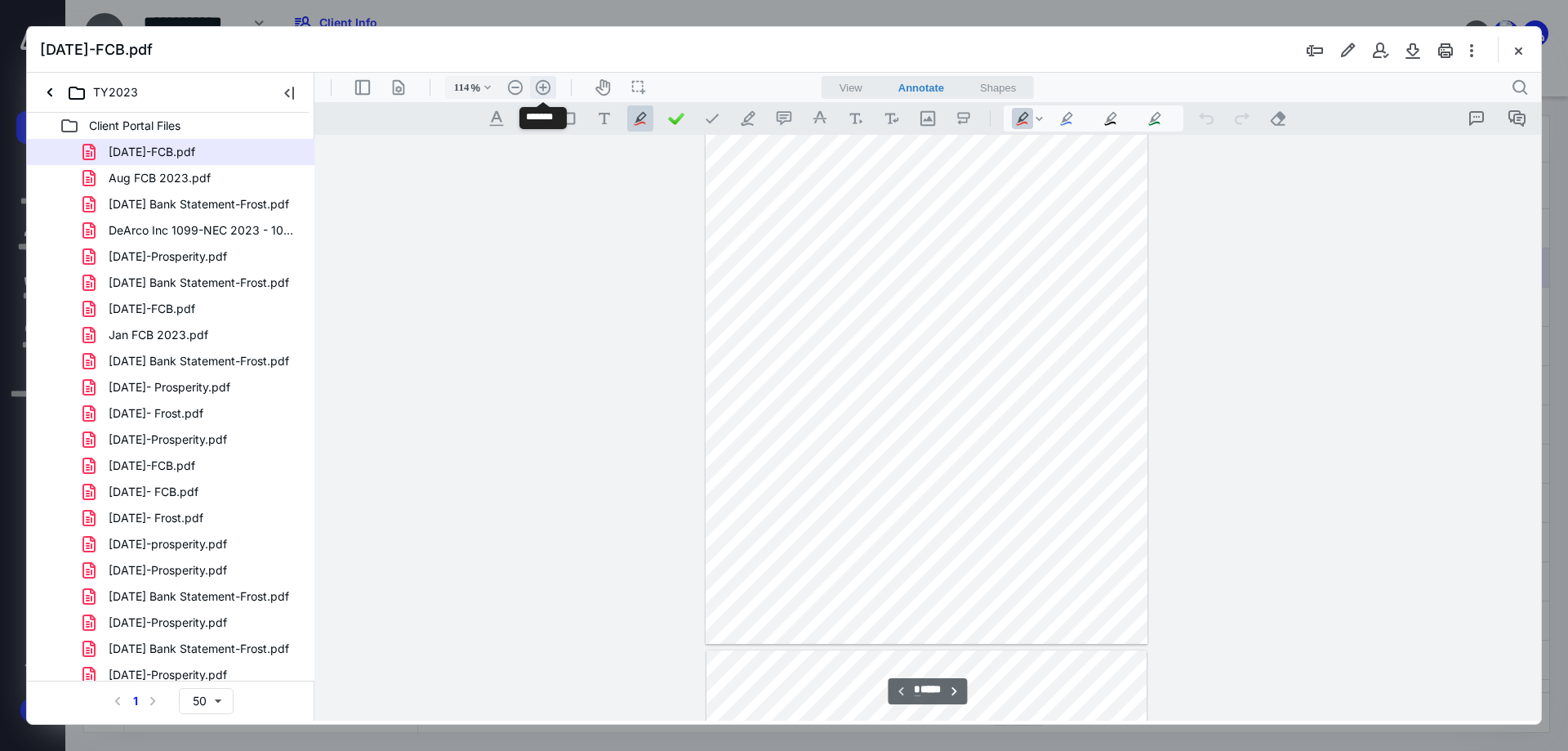click on ".cls-1{fill:#abb0c4;} icon - header - zoom - in - line" at bounding box center [543, 87] 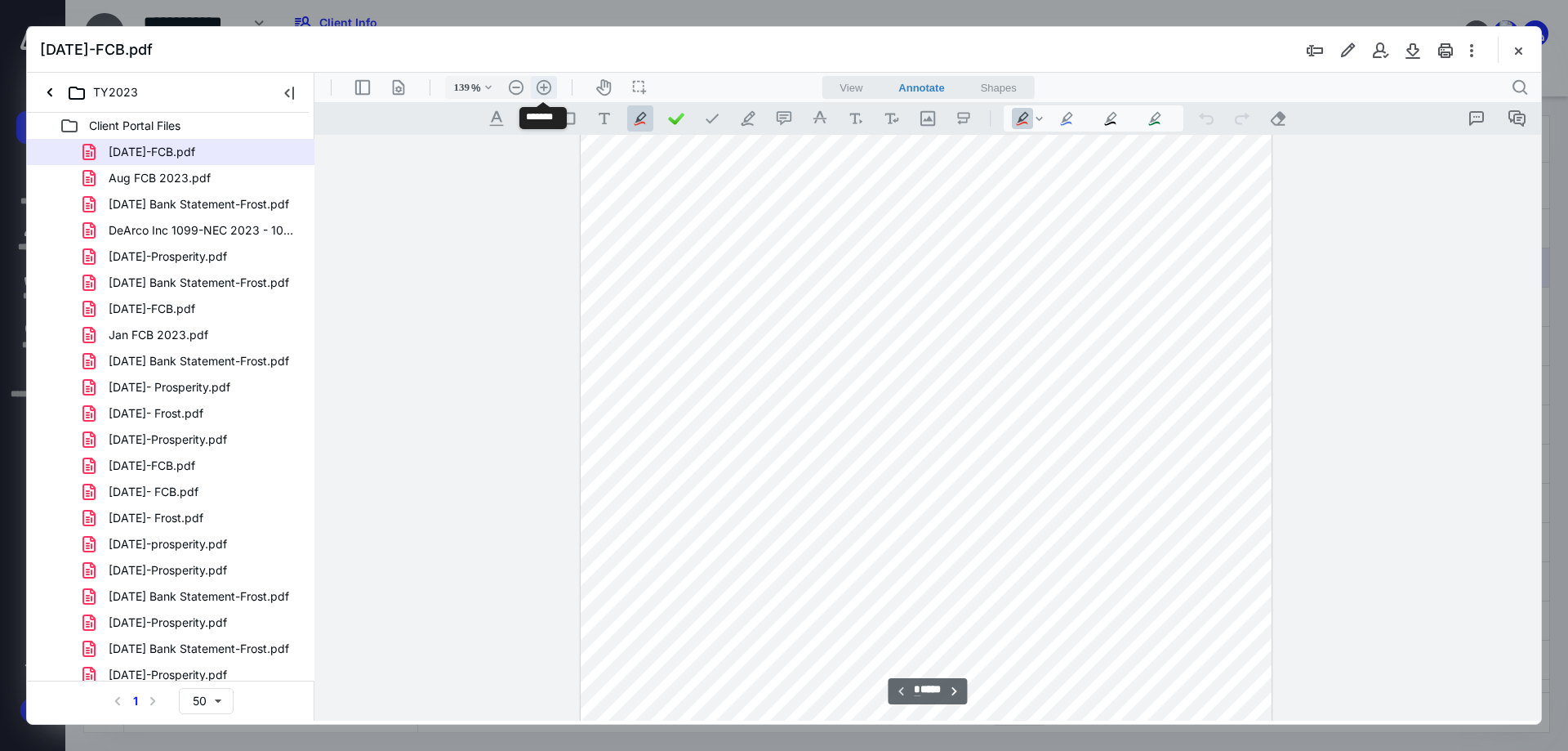 click on ".cls-1{fill:#abb0c4;} icon - header - zoom - in - line" at bounding box center (544, 87) 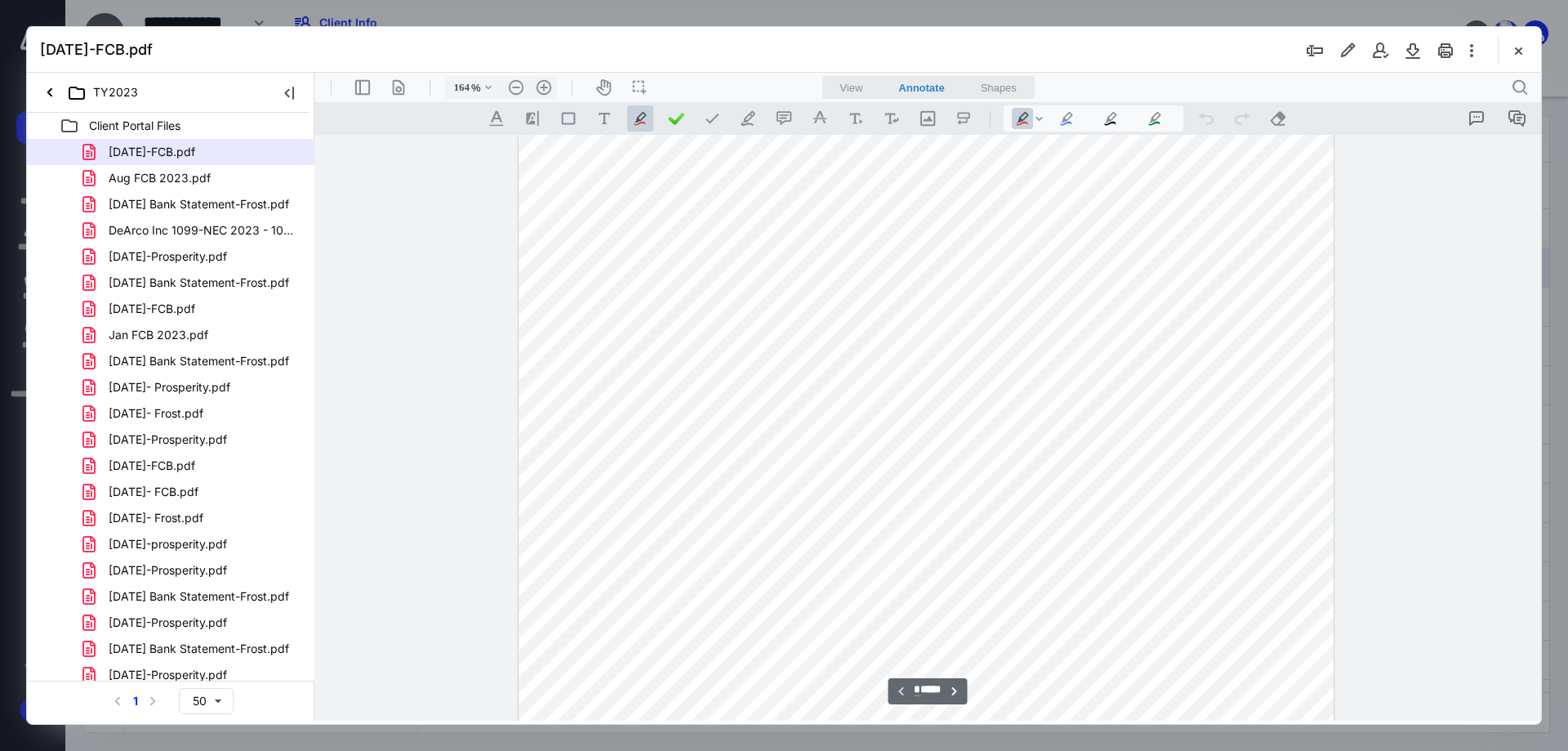 scroll, scrollTop: 409, scrollLeft: 0, axis: vertical 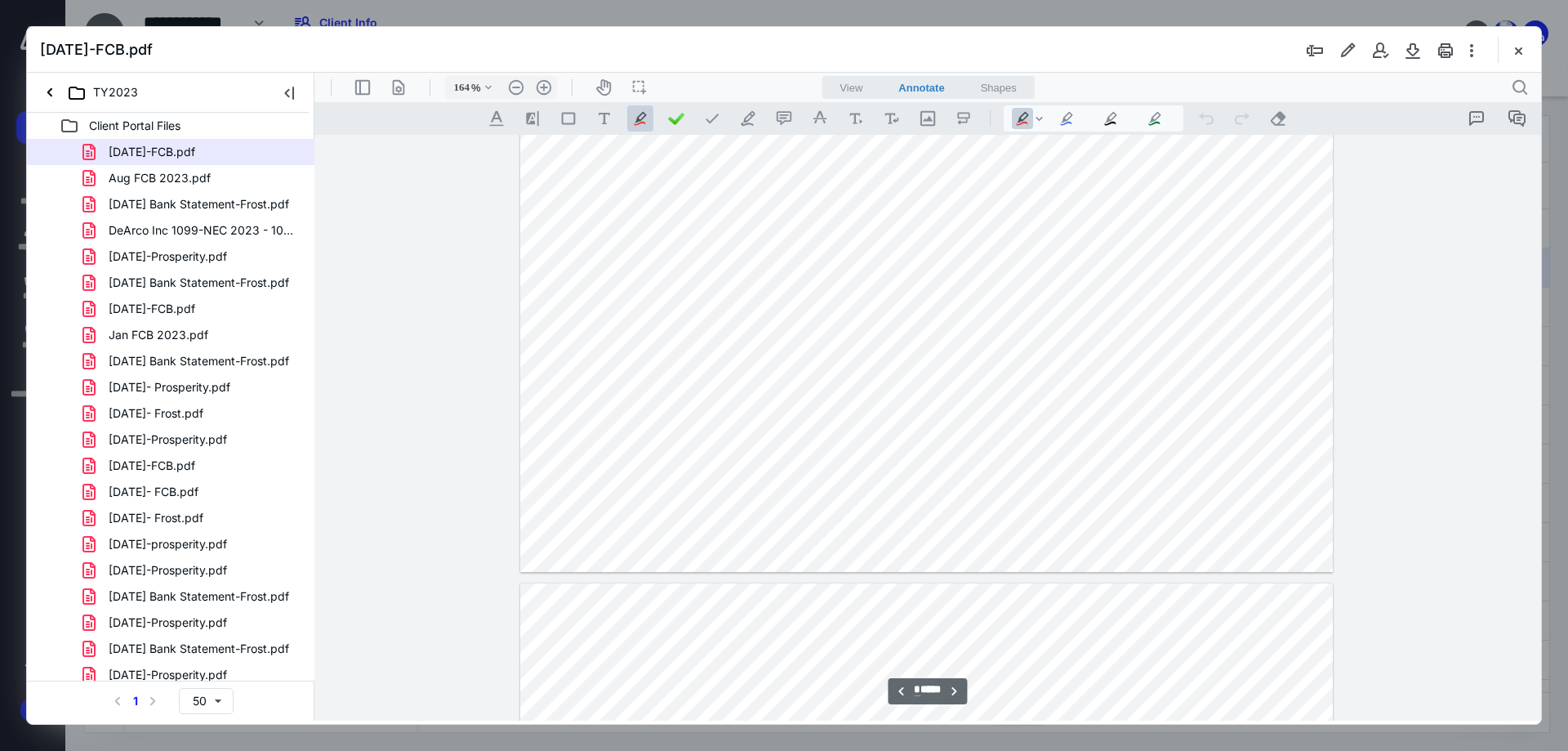 type on "*" 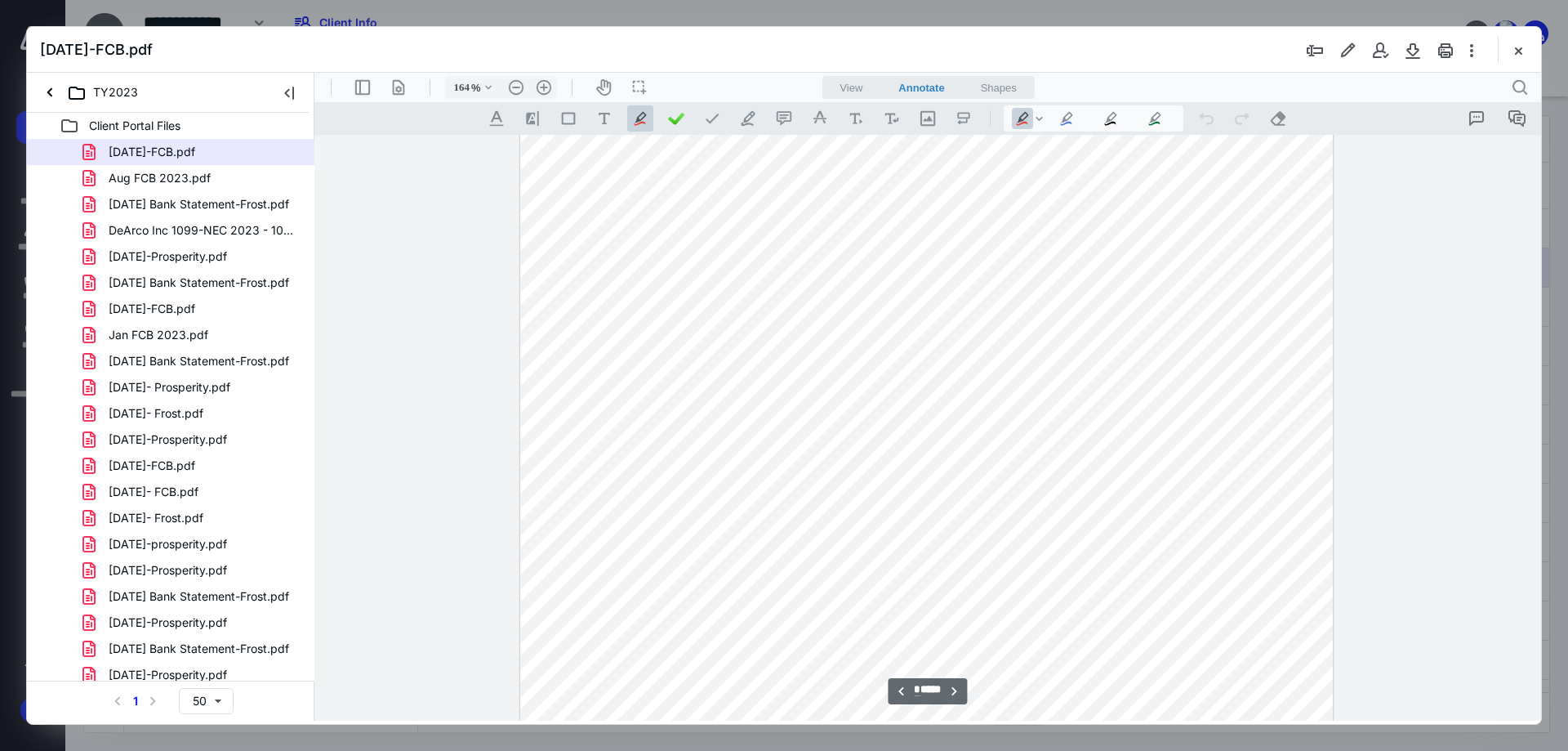 scroll, scrollTop: 2533, scrollLeft: 0, axis: vertical 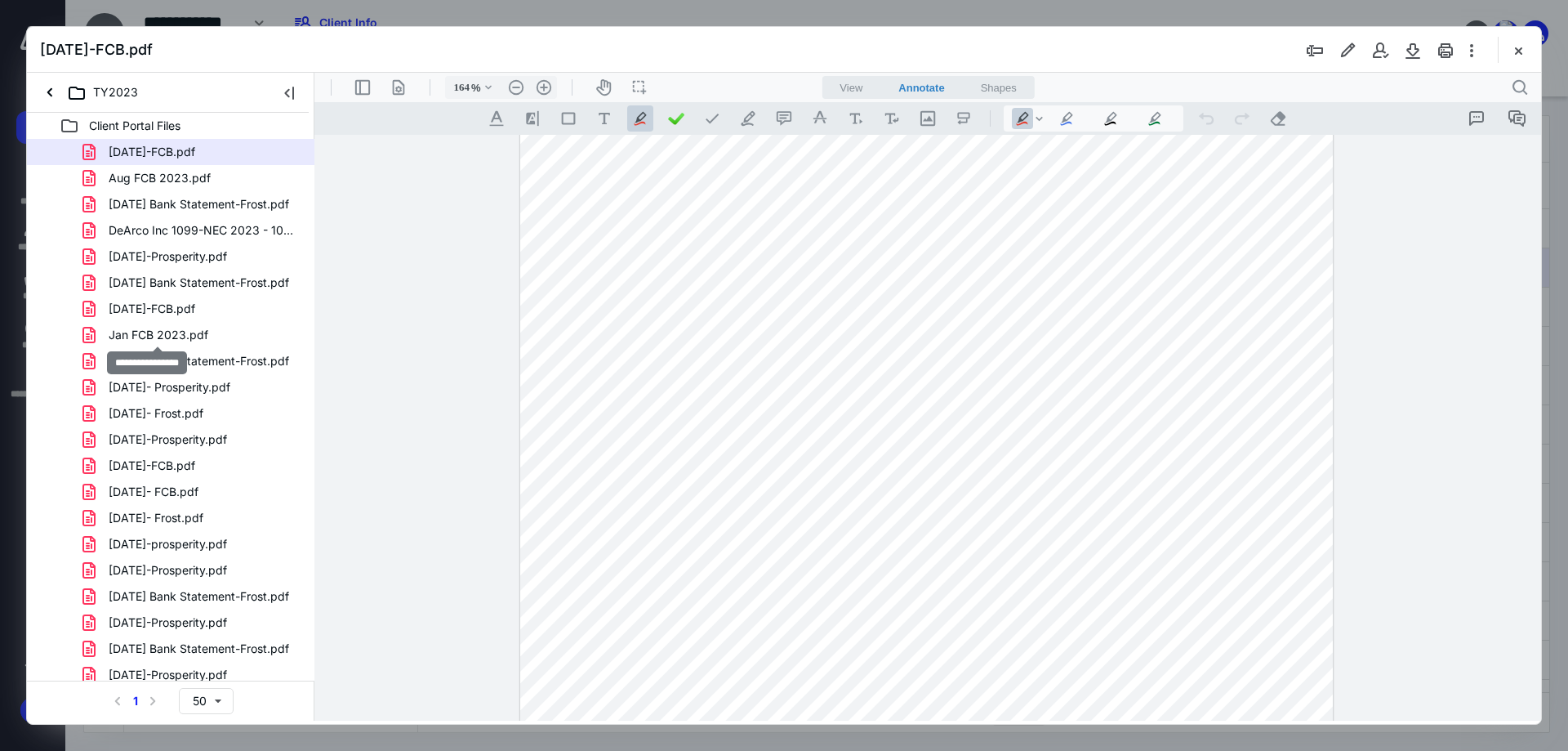 drag, startPoint x: 176, startPoint y: 334, endPoint x: 487, endPoint y: 373, distance: 313.4358 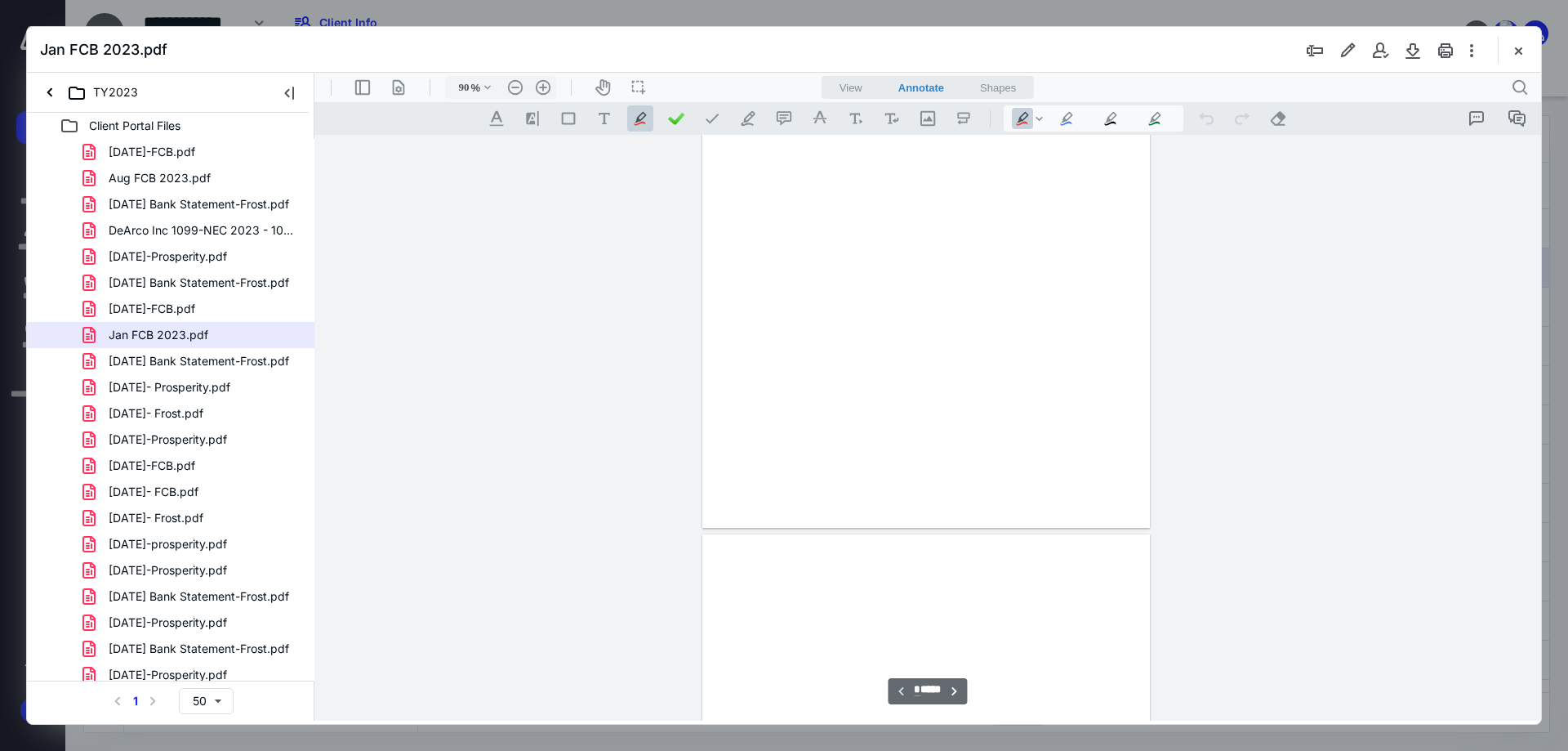 scroll, scrollTop: 65, scrollLeft: 0, axis: vertical 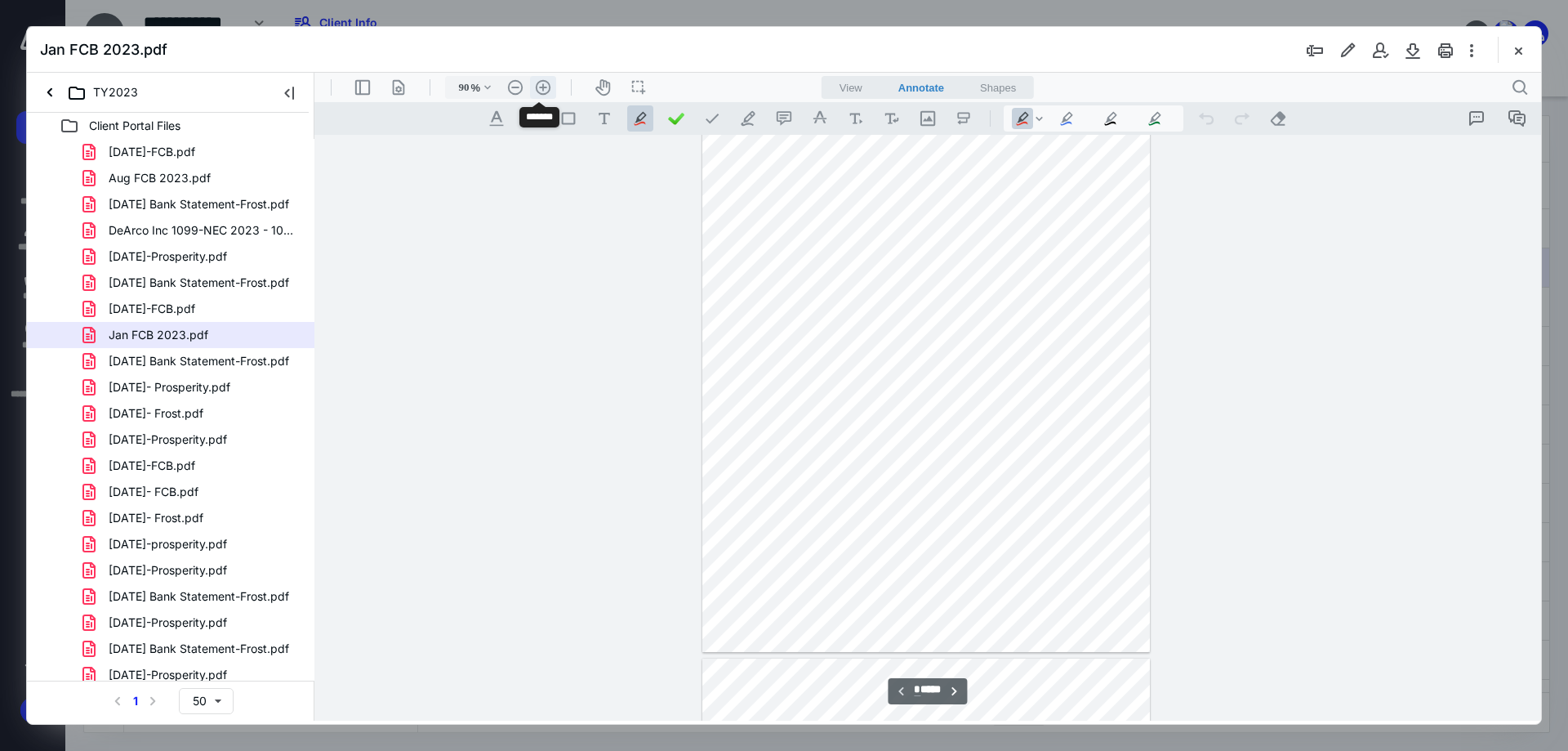 click on ".cls-1{fill:#abb0c4;} icon - header - zoom - in - line" at bounding box center (543, 87) 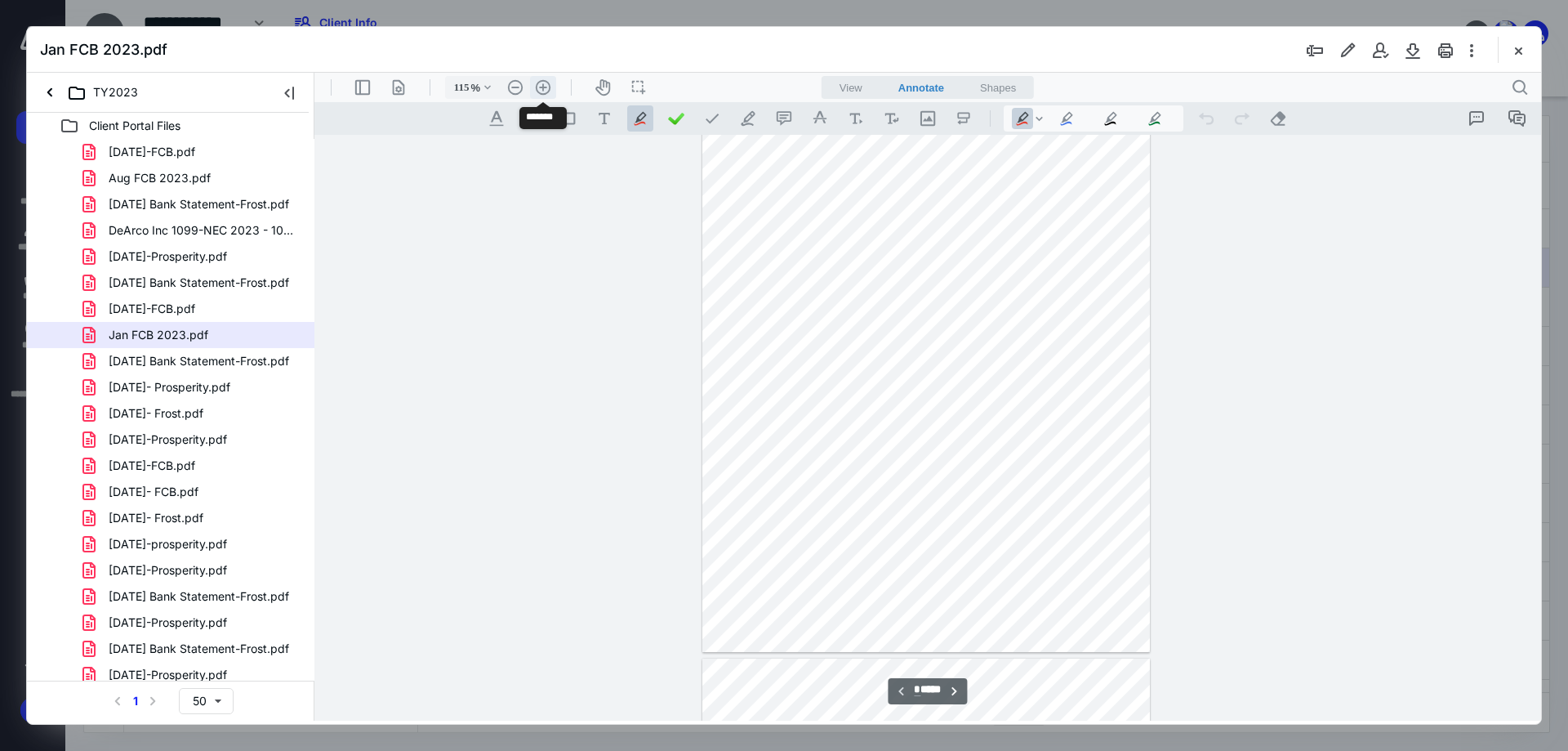 click on ".cls-1{fill:#abb0c4;} icon - header - zoom - in - line" at bounding box center (543, 87) 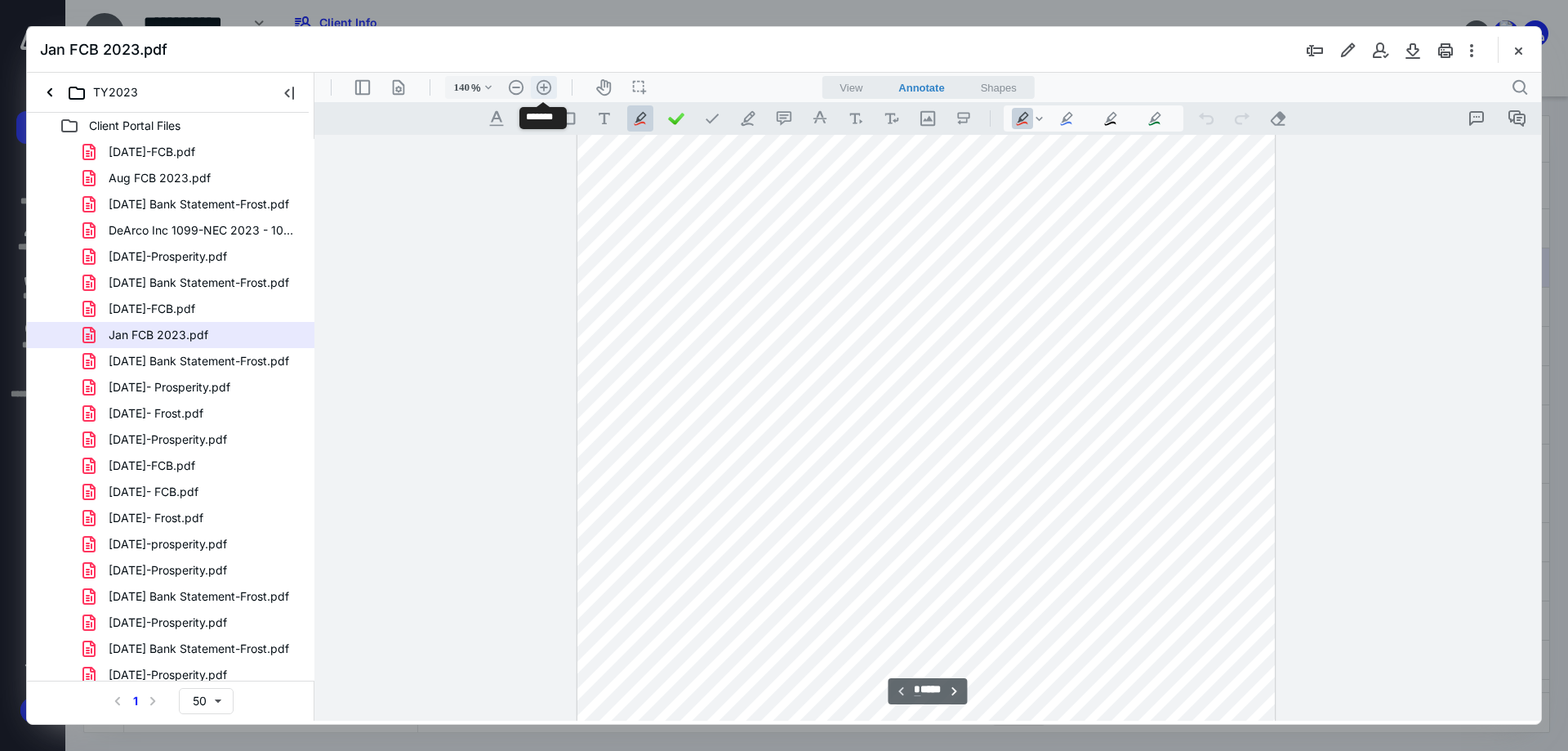 click on ".cls-1{fill:#abb0c4;} icon - header - zoom - in - line" at bounding box center (544, 87) 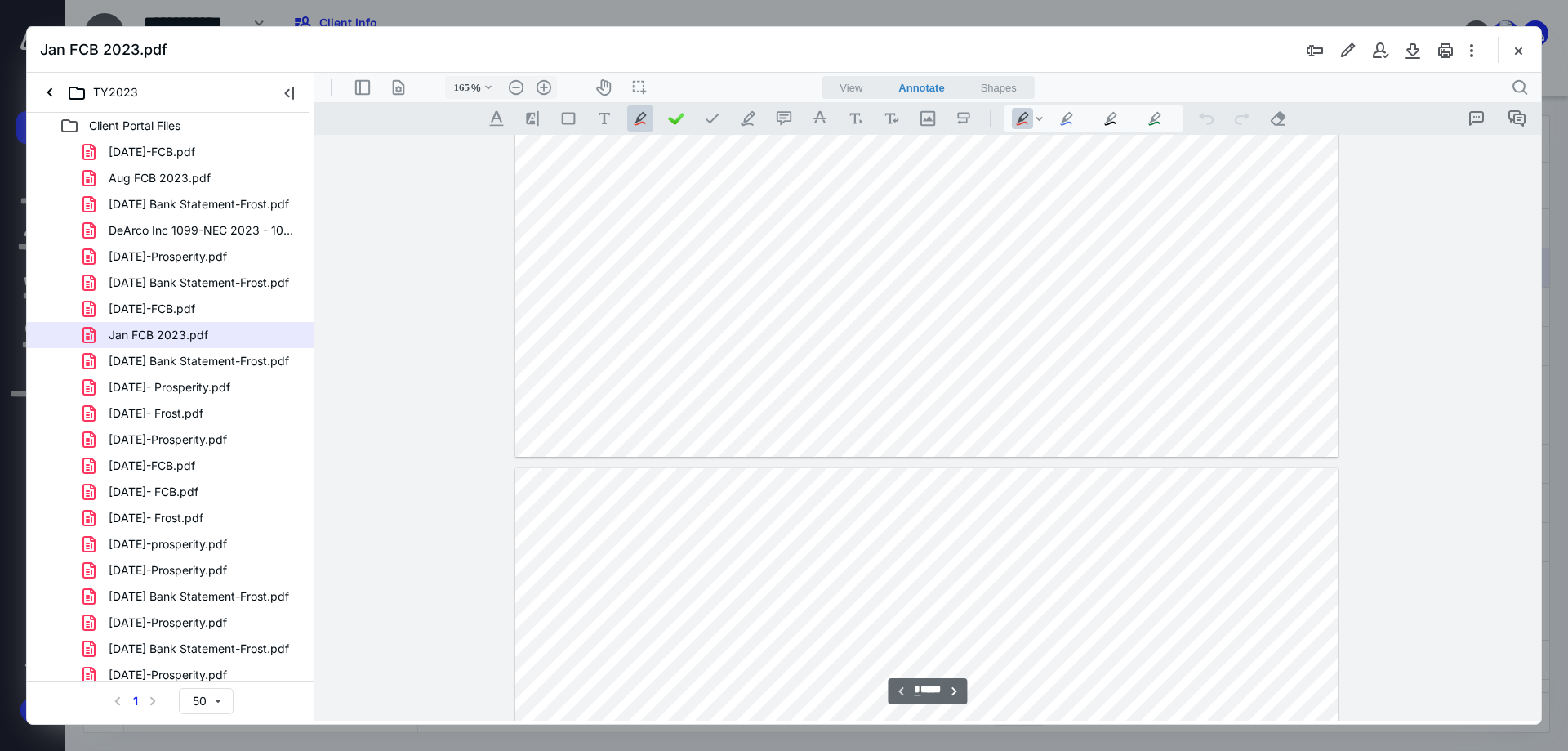 scroll, scrollTop: 422, scrollLeft: 0, axis: vertical 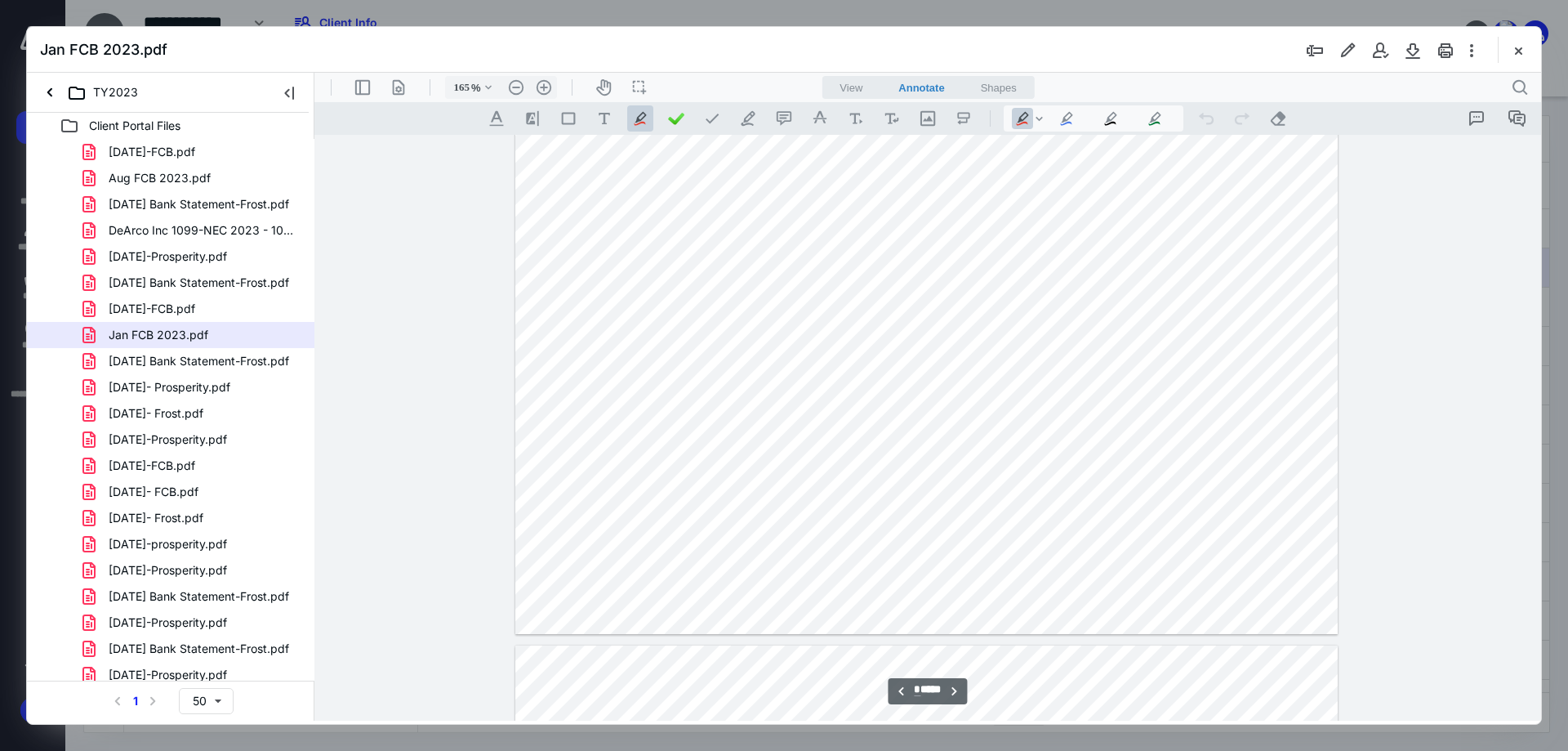 type on "*" 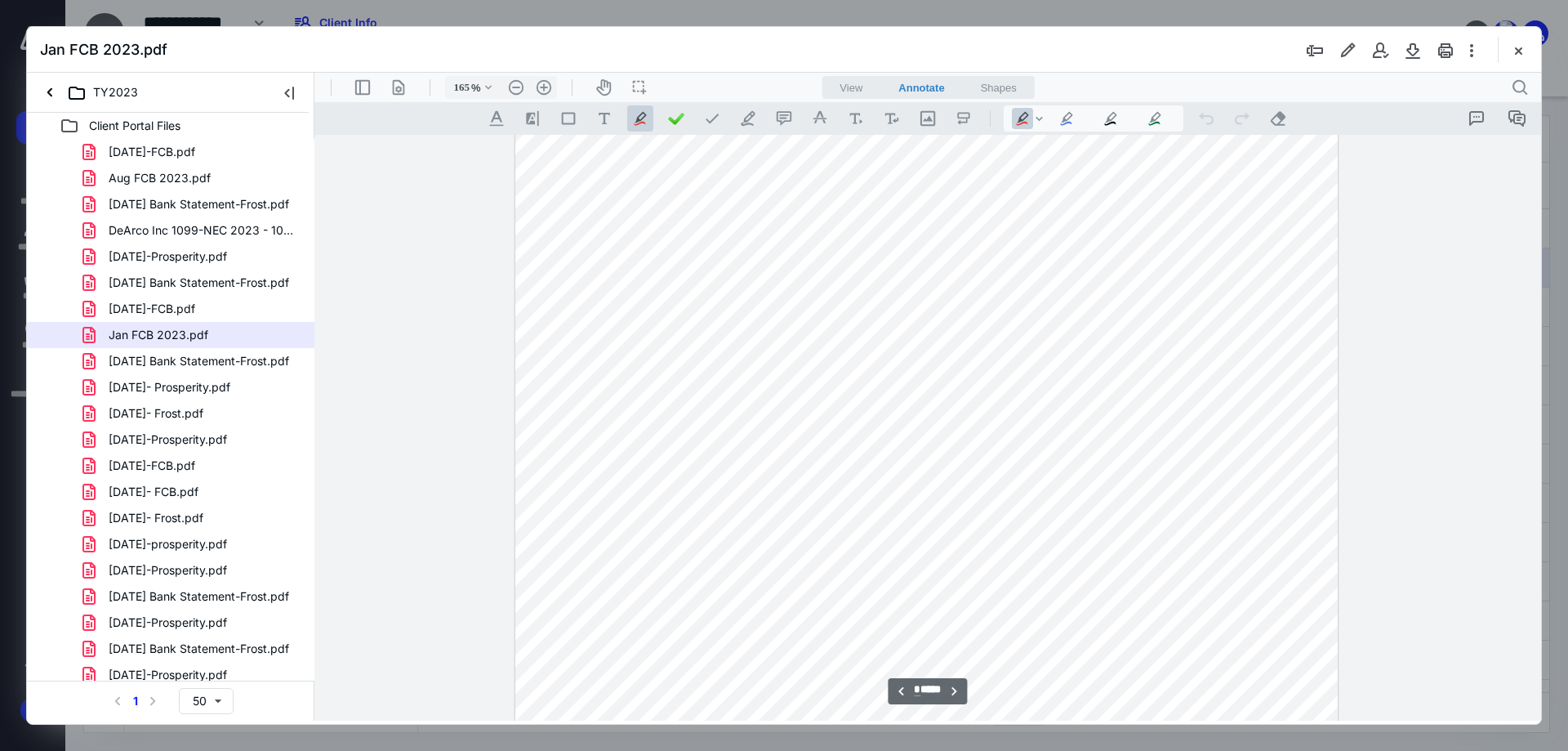 scroll, scrollTop: 2465, scrollLeft: 0, axis: vertical 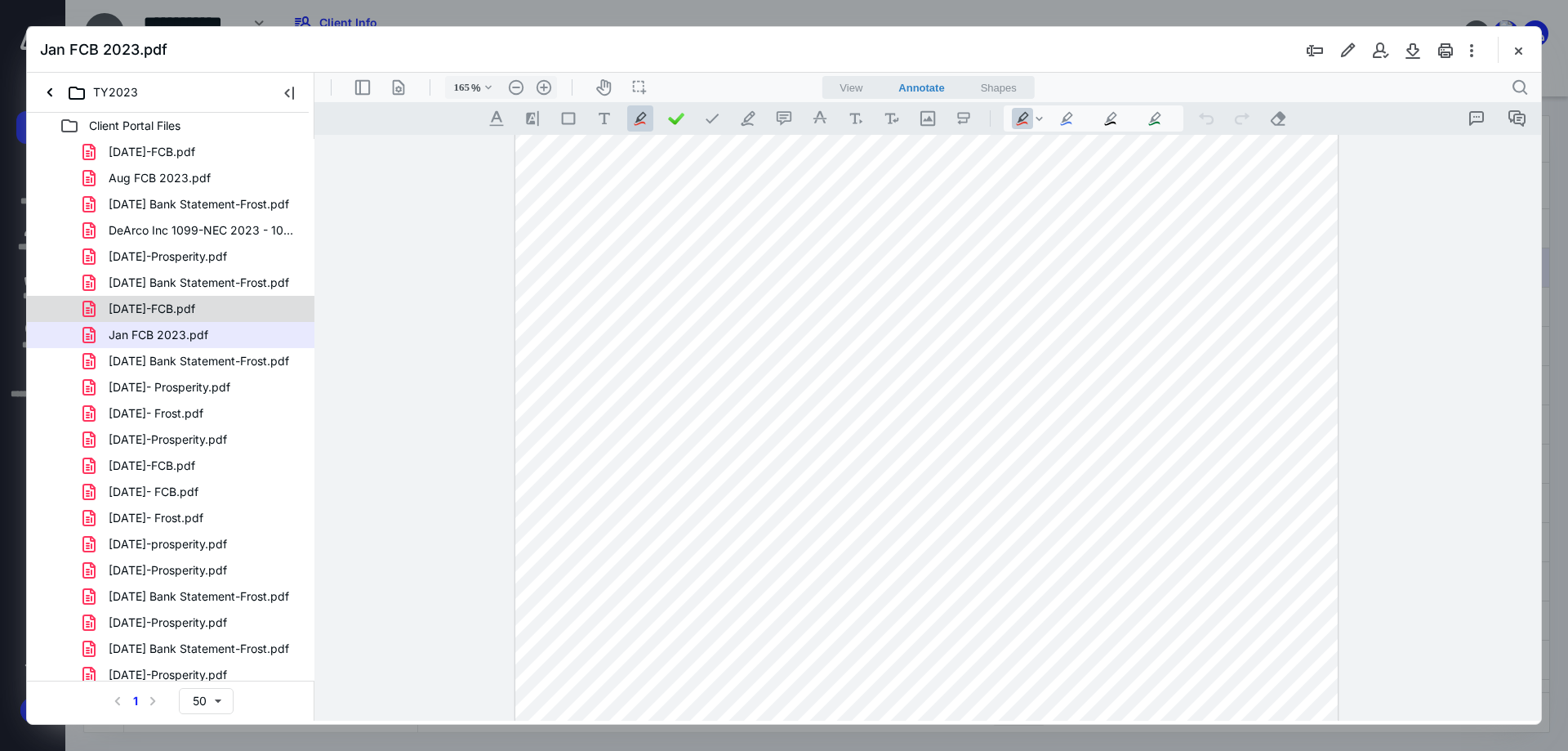 click on "[DATE]-FCB.pdf" at bounding box center (152, 309) 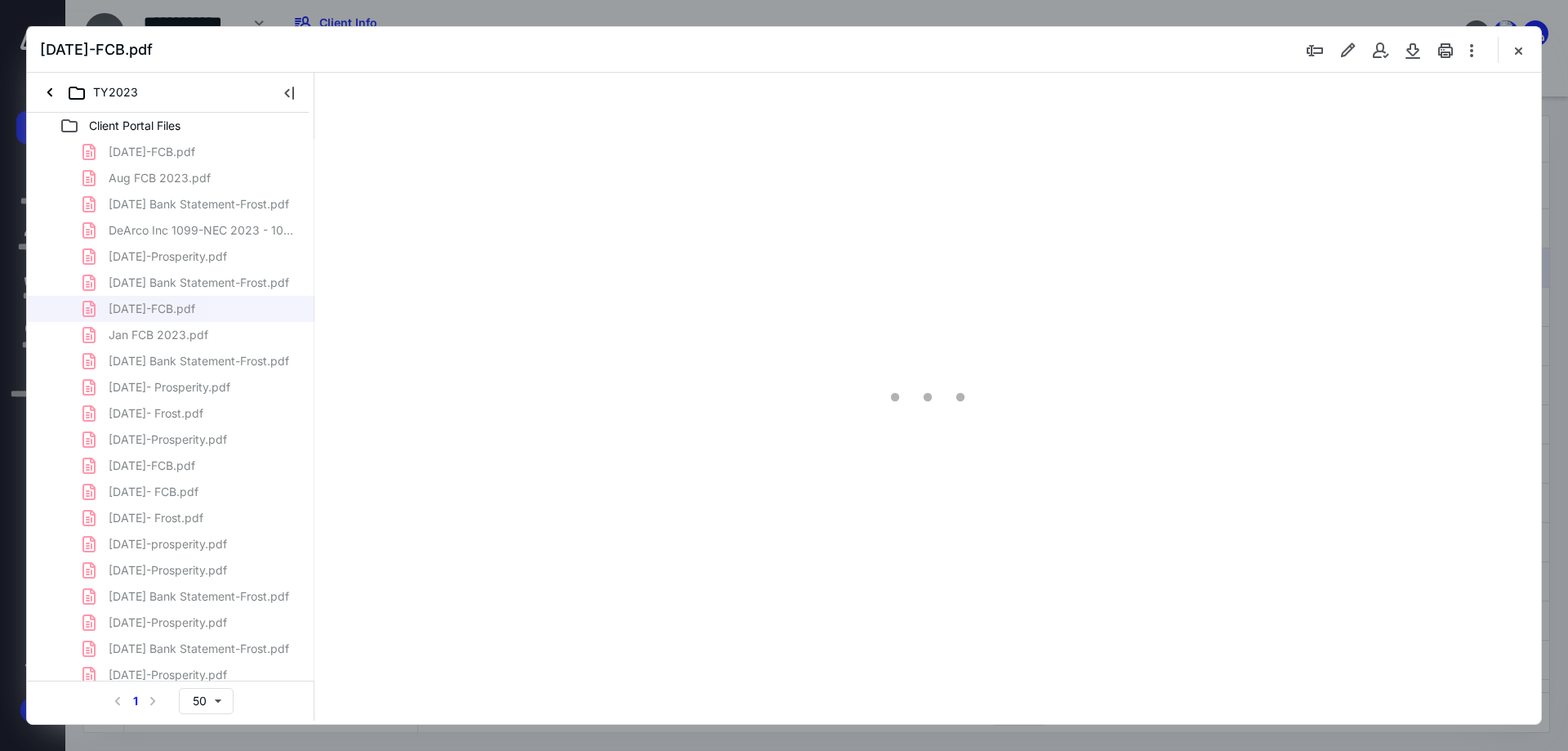 type on "89" 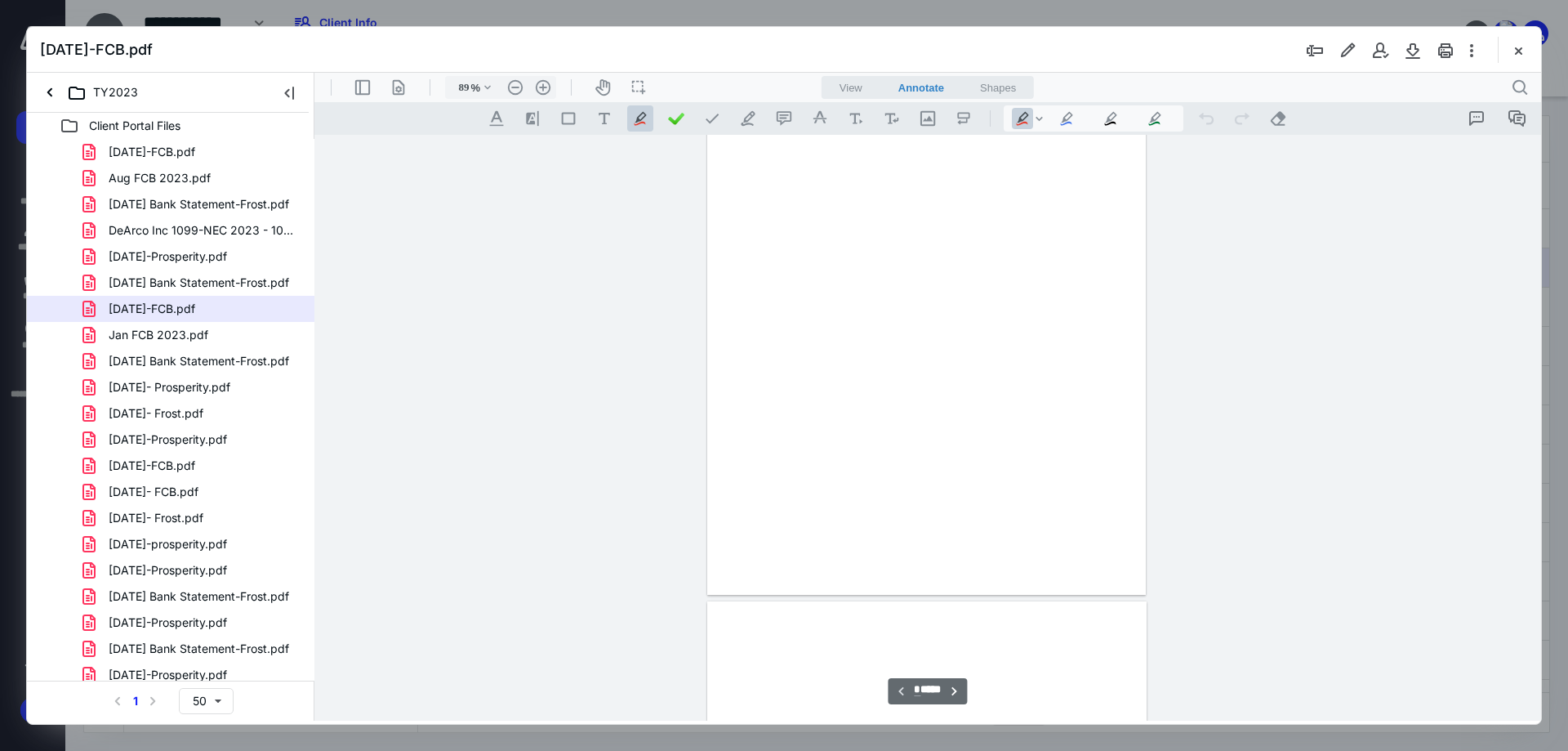 scroll, scrollTop: 65, scrollLeft: 0, axis: vertical 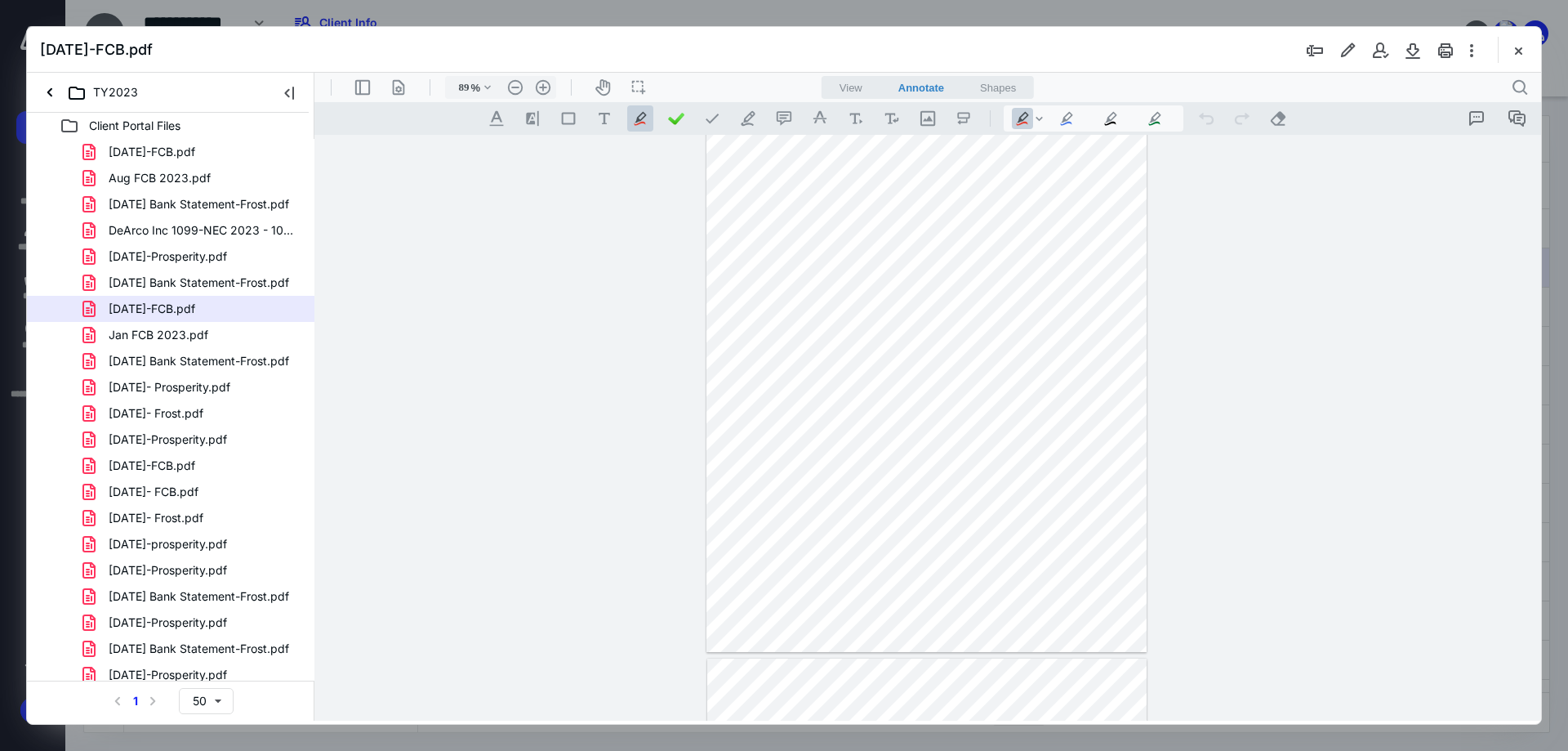 type on "*" 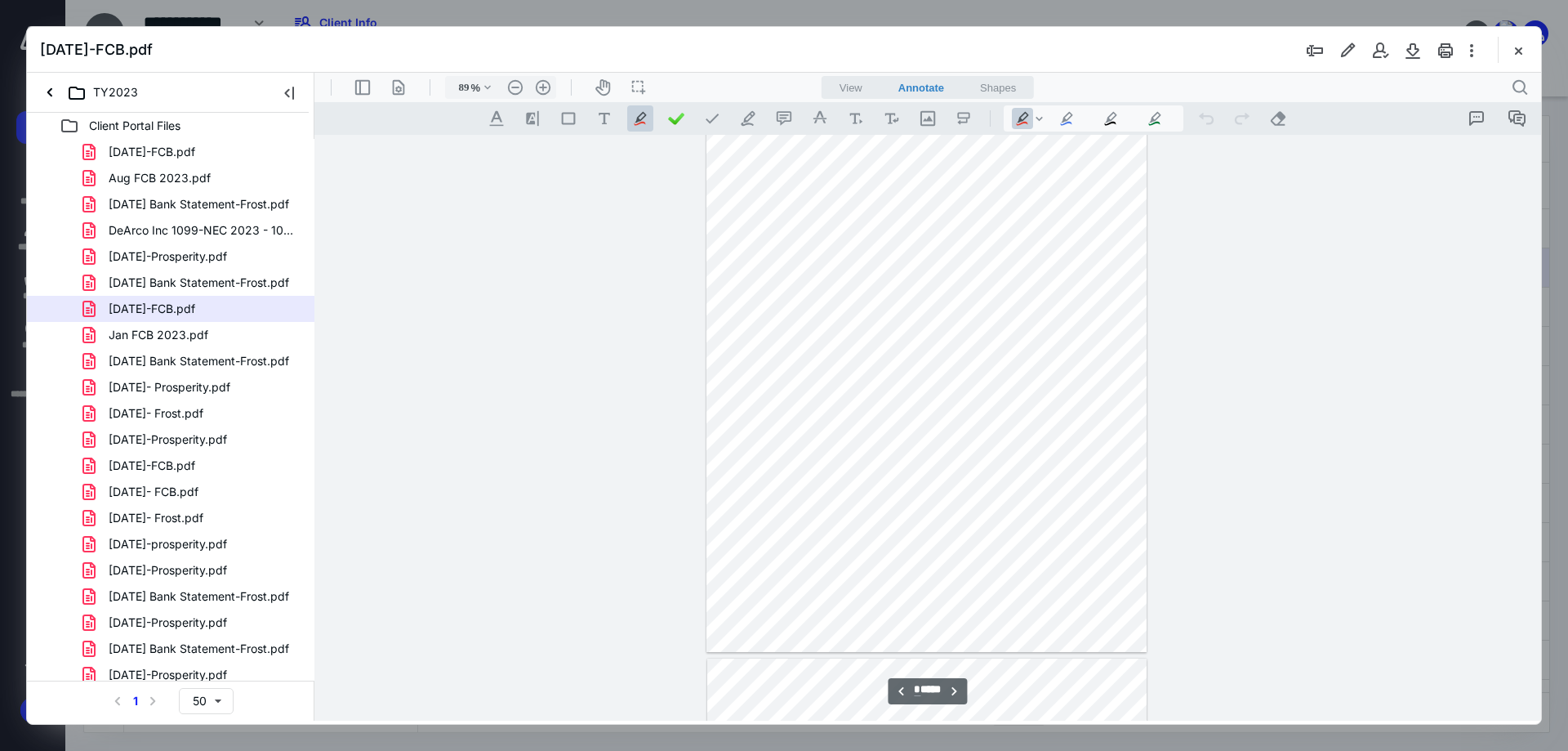 scroll, scrollTop: 556, scrollLeft: 0, axis: vertical 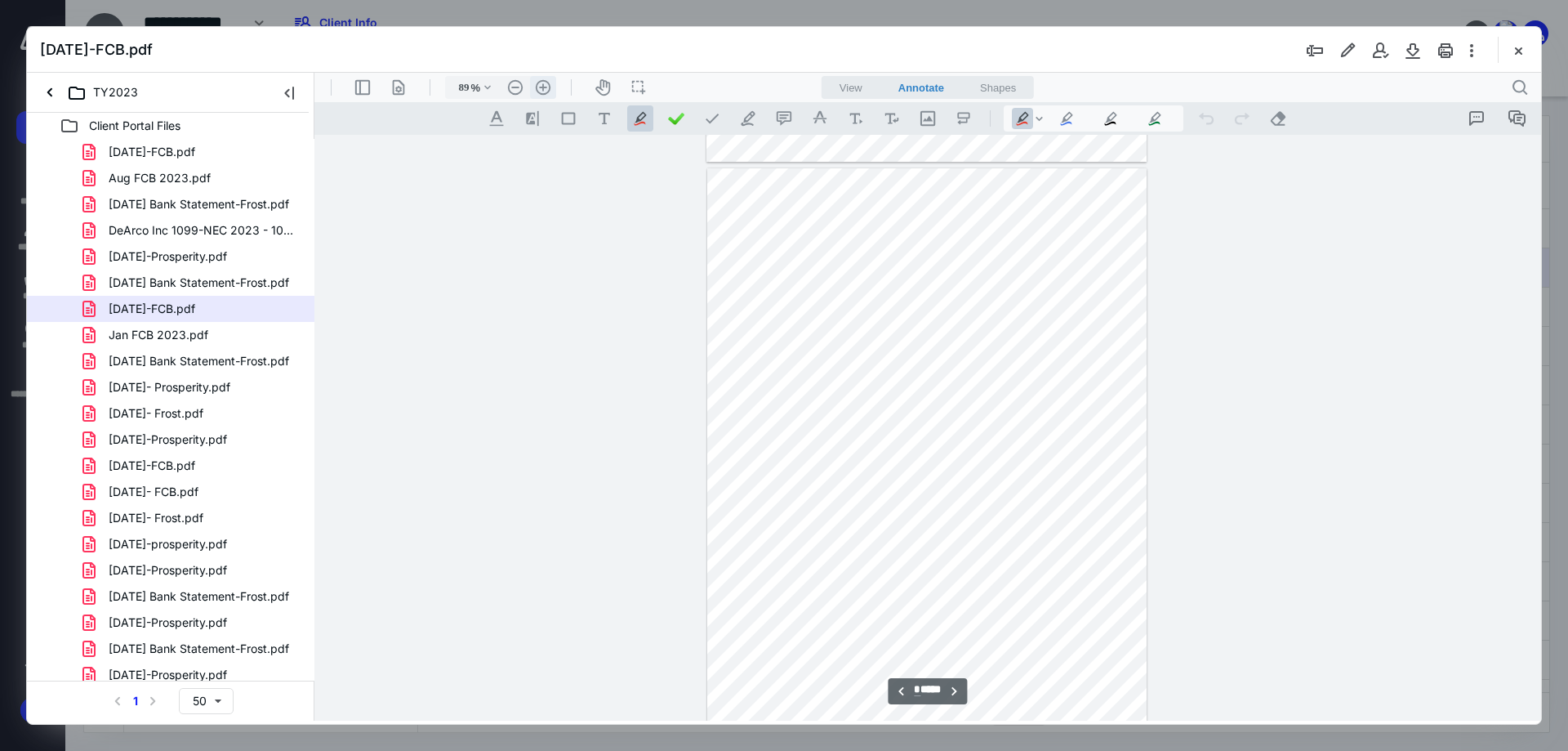 click on ".cls-1{fill:#abb0c4;} icon - header - zoom - in - line" at bounding box center [543, 87] 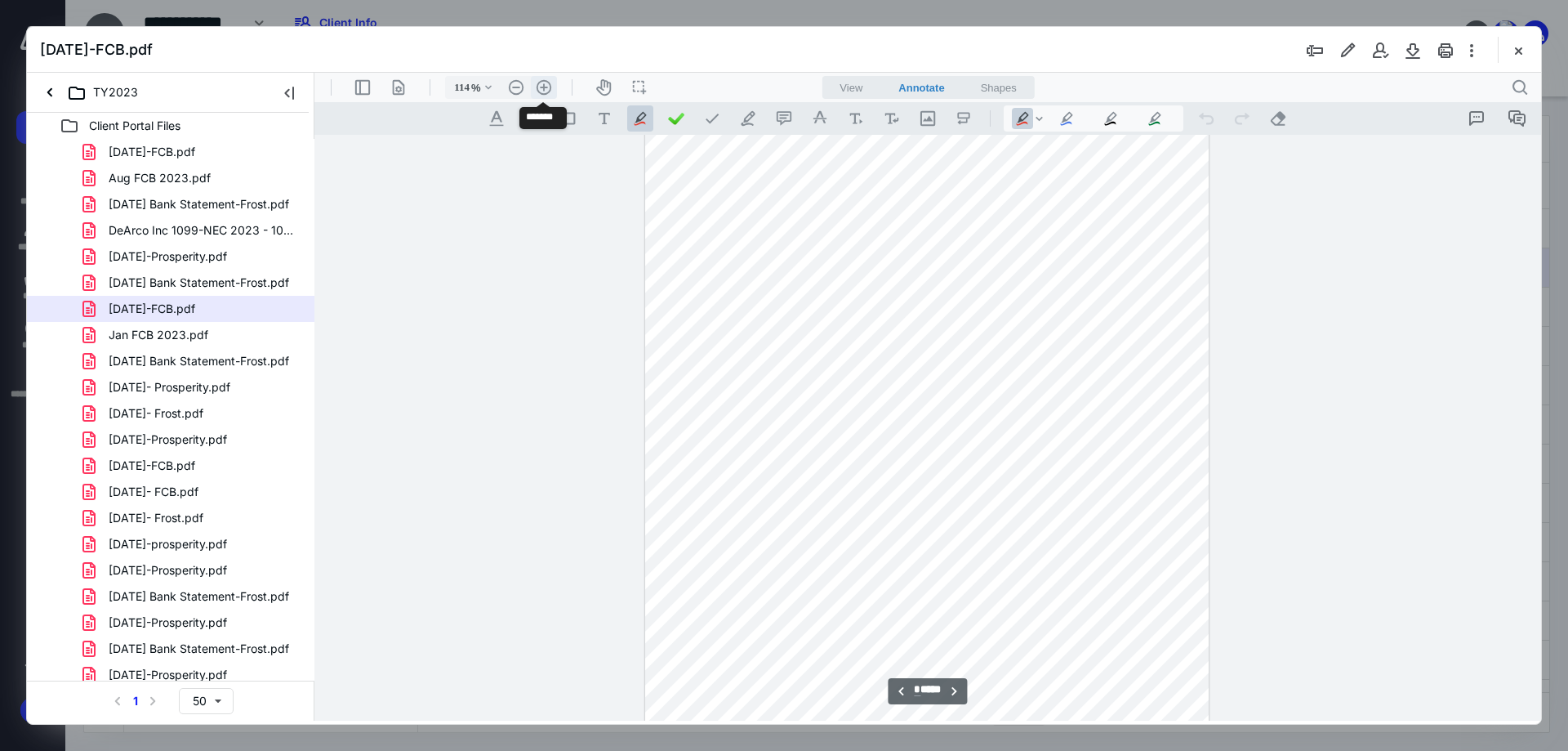 click on ".cls-1{fill:#abb0c4;} icon - header - zoom - in - line" at bounding box center (544, 87) 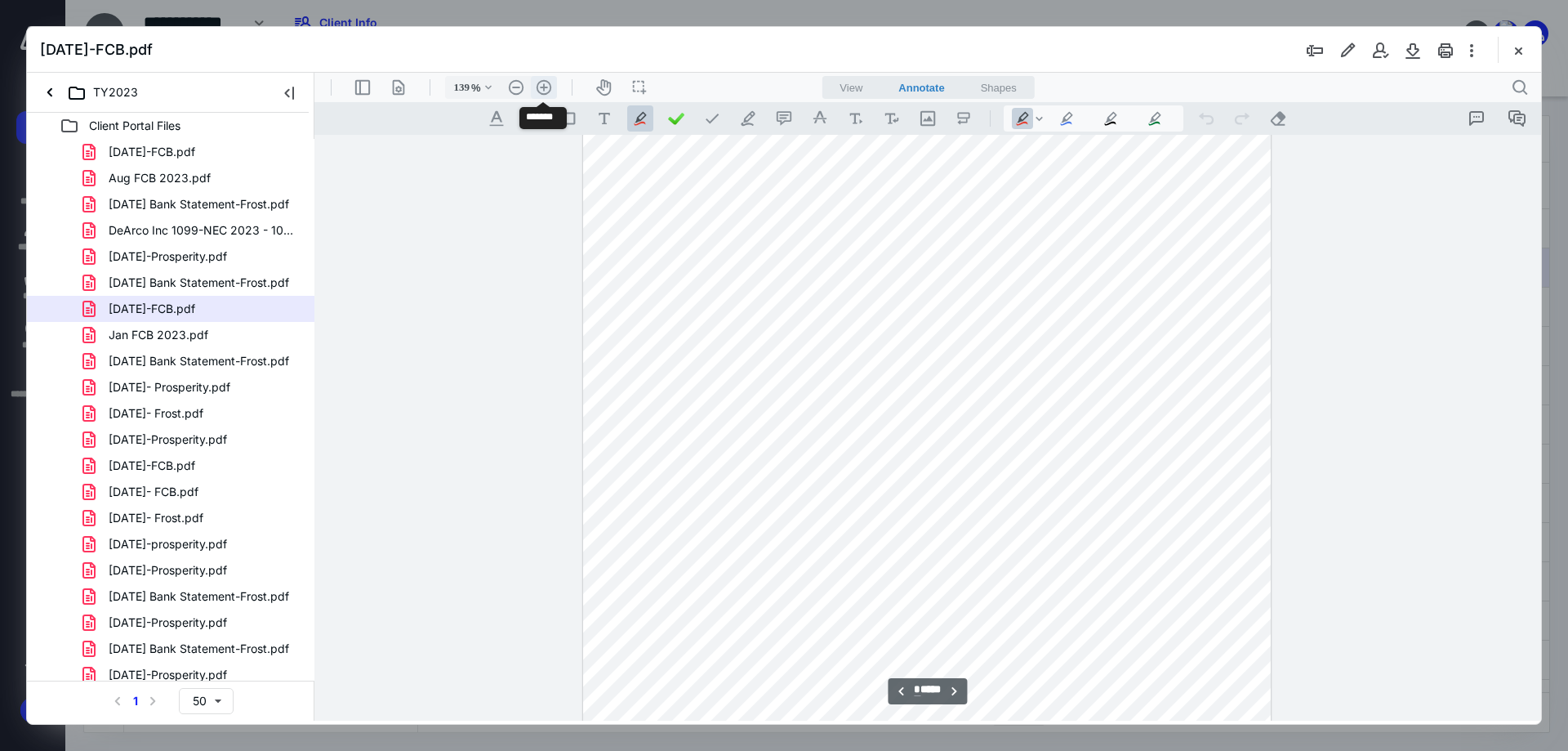 click on ".cls-1{fill:#abb0c4;} icon - header - zoom - in - line" at bounding box center [544, 87] 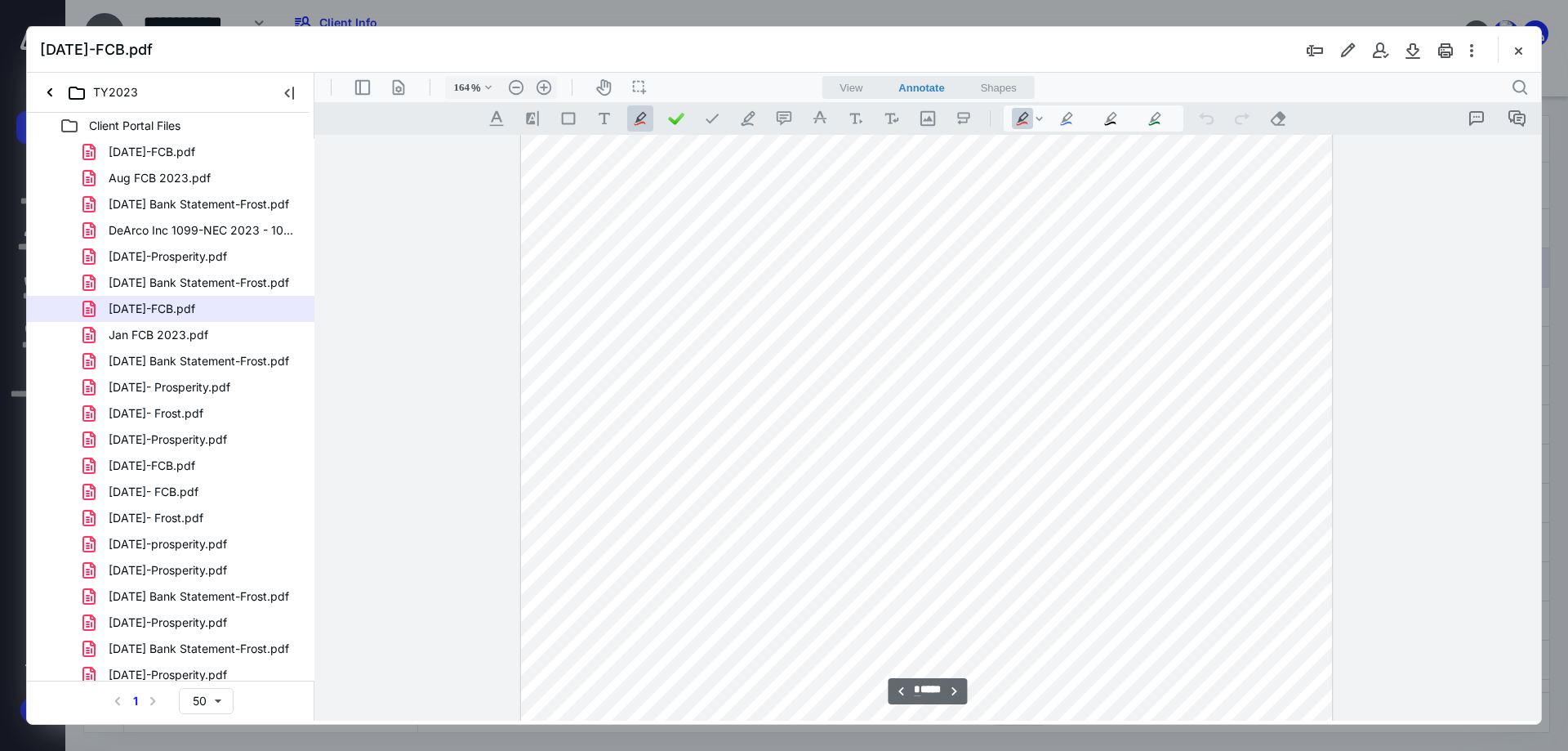 scroll, scrollTop: 1574, scrollLeft: 0, axis: vertical 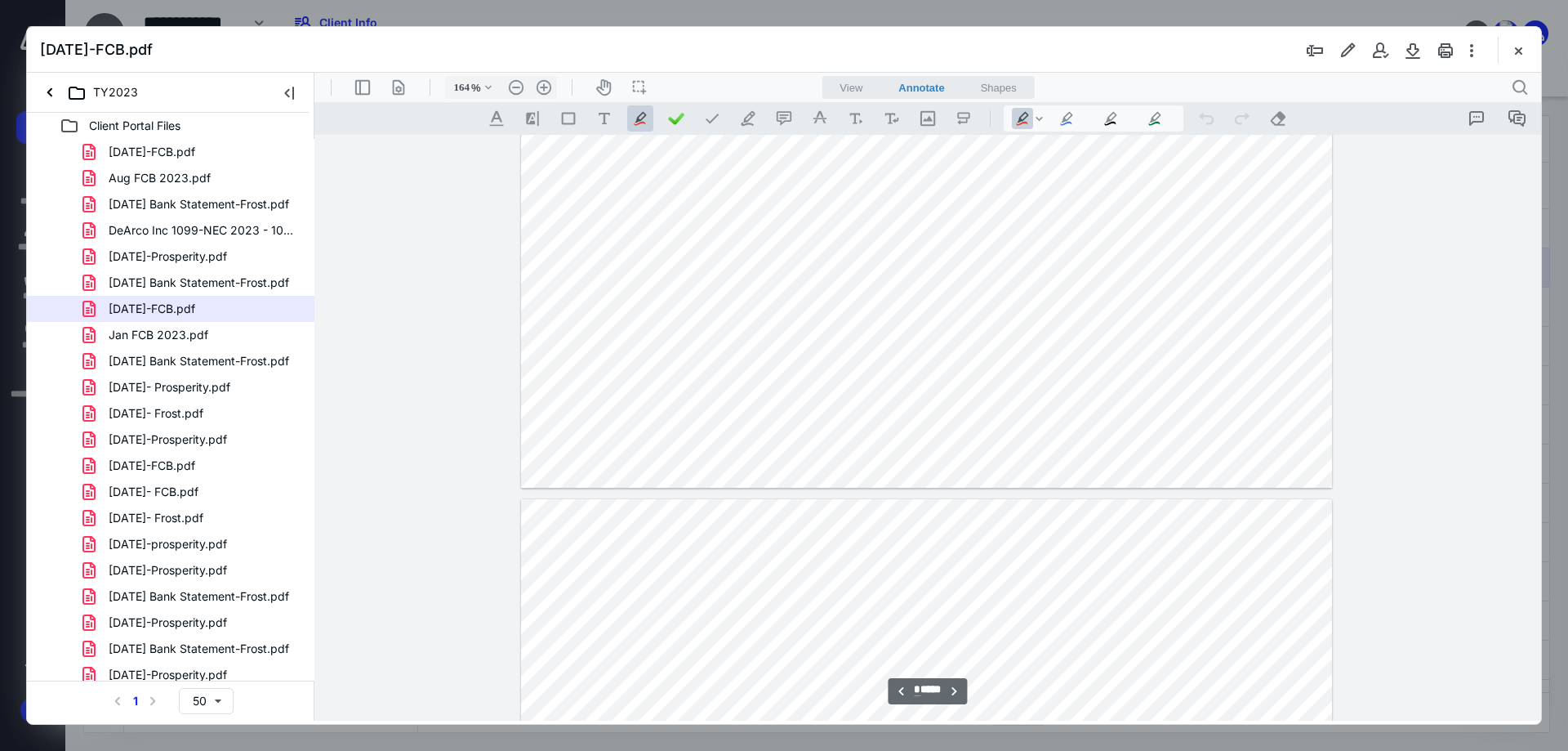 type on "*" 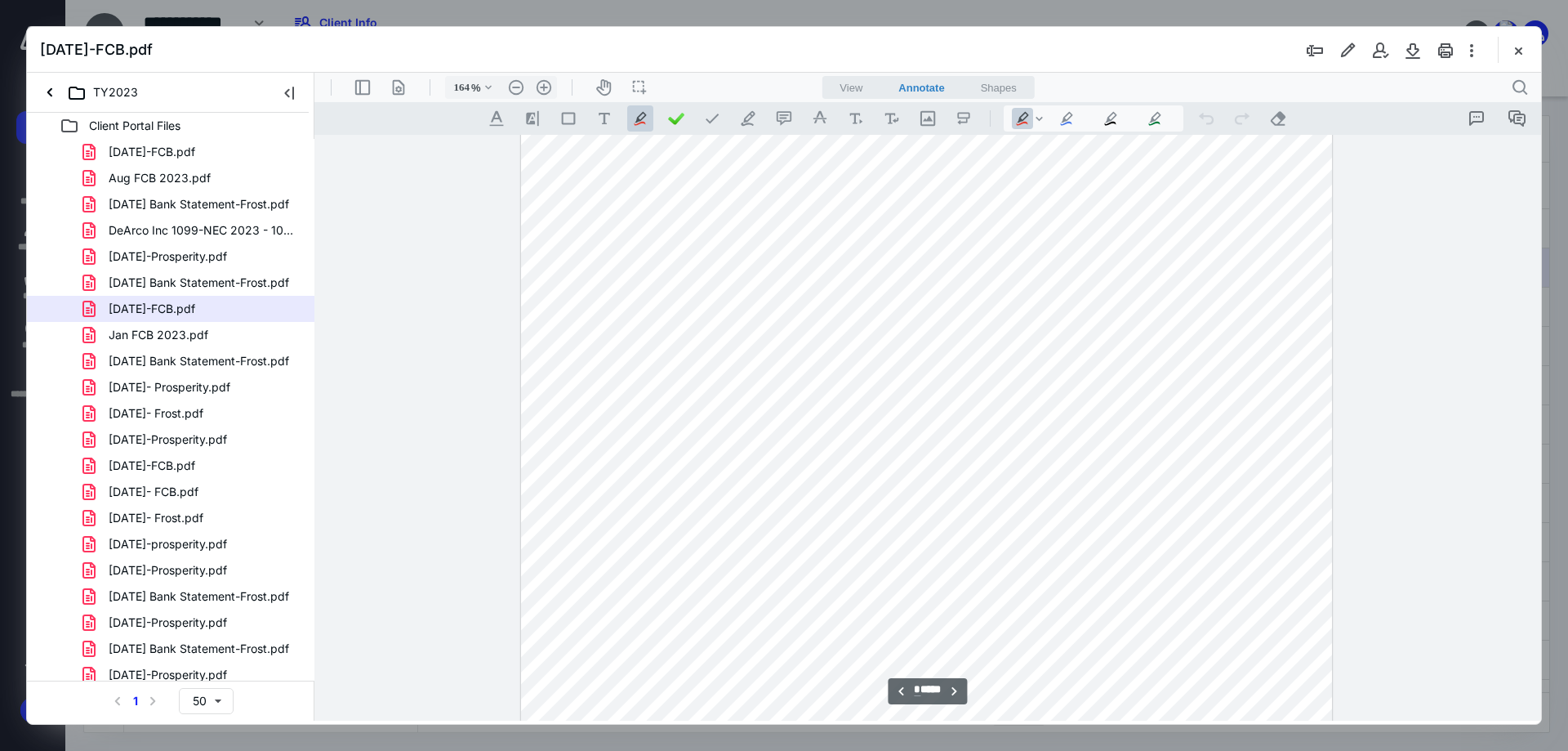 scroll, scrollTop: 3617, scrollLeft: 0, axis: vertical 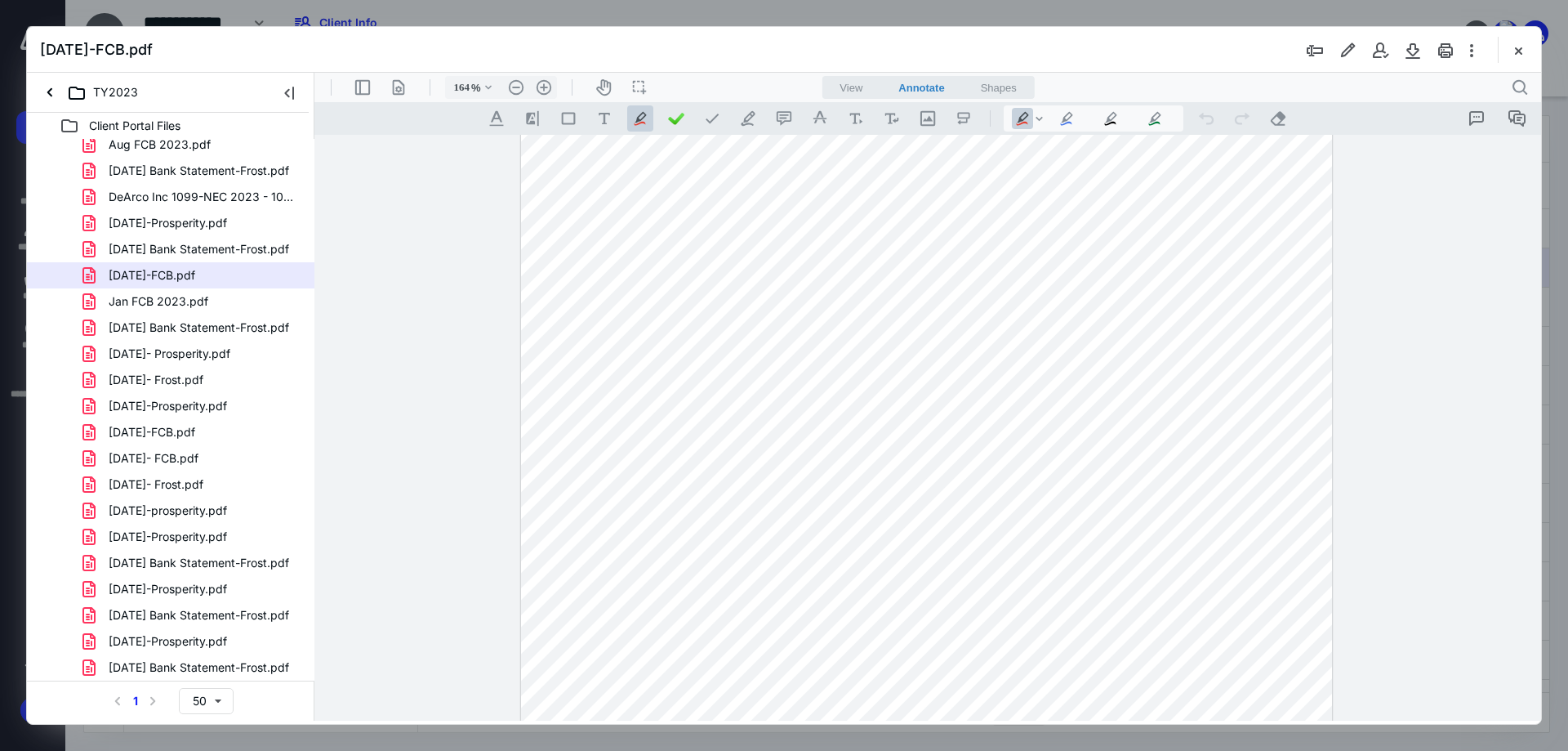 click on "[DATE]-FCB.pdf" at bounding box center (152, 432) 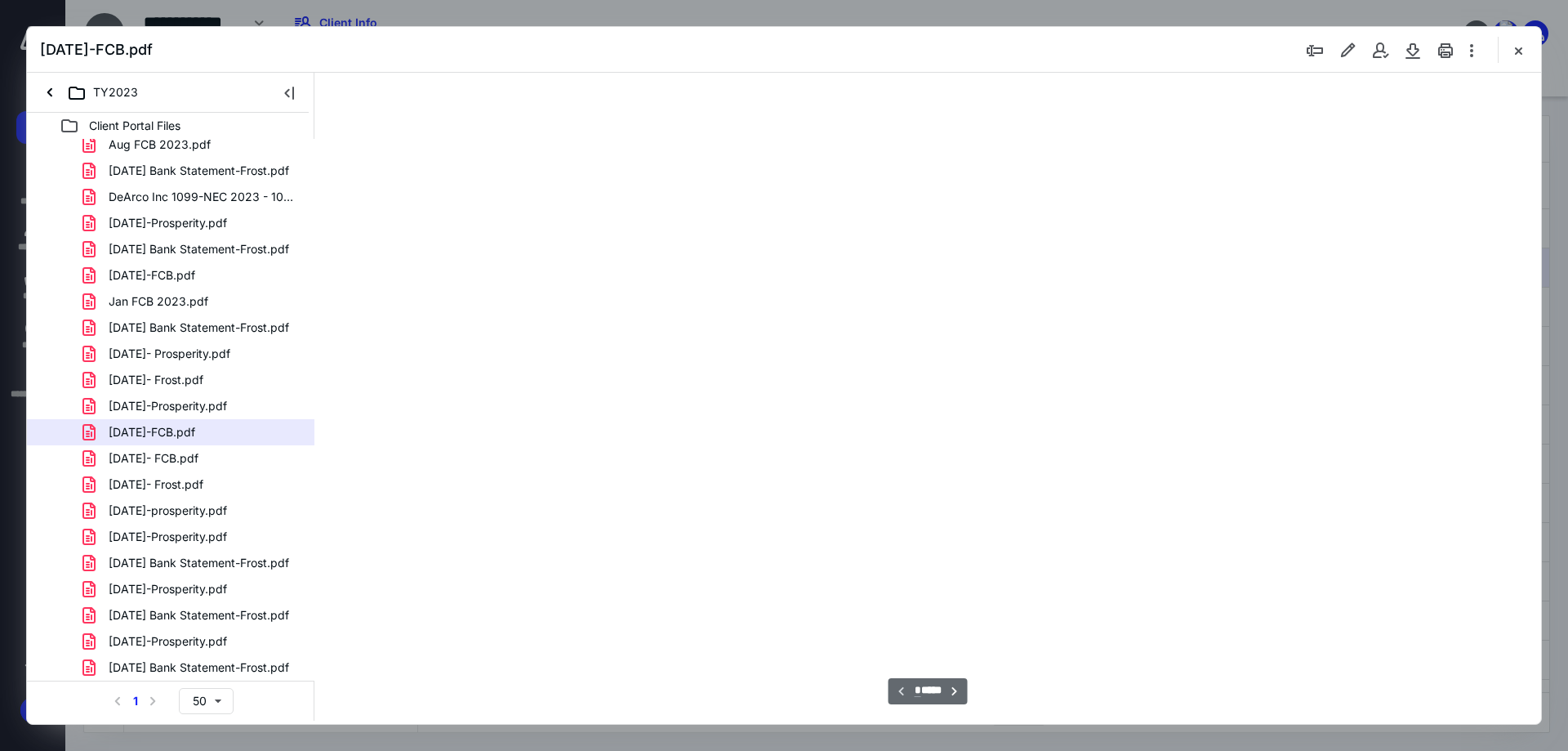 type on "89" 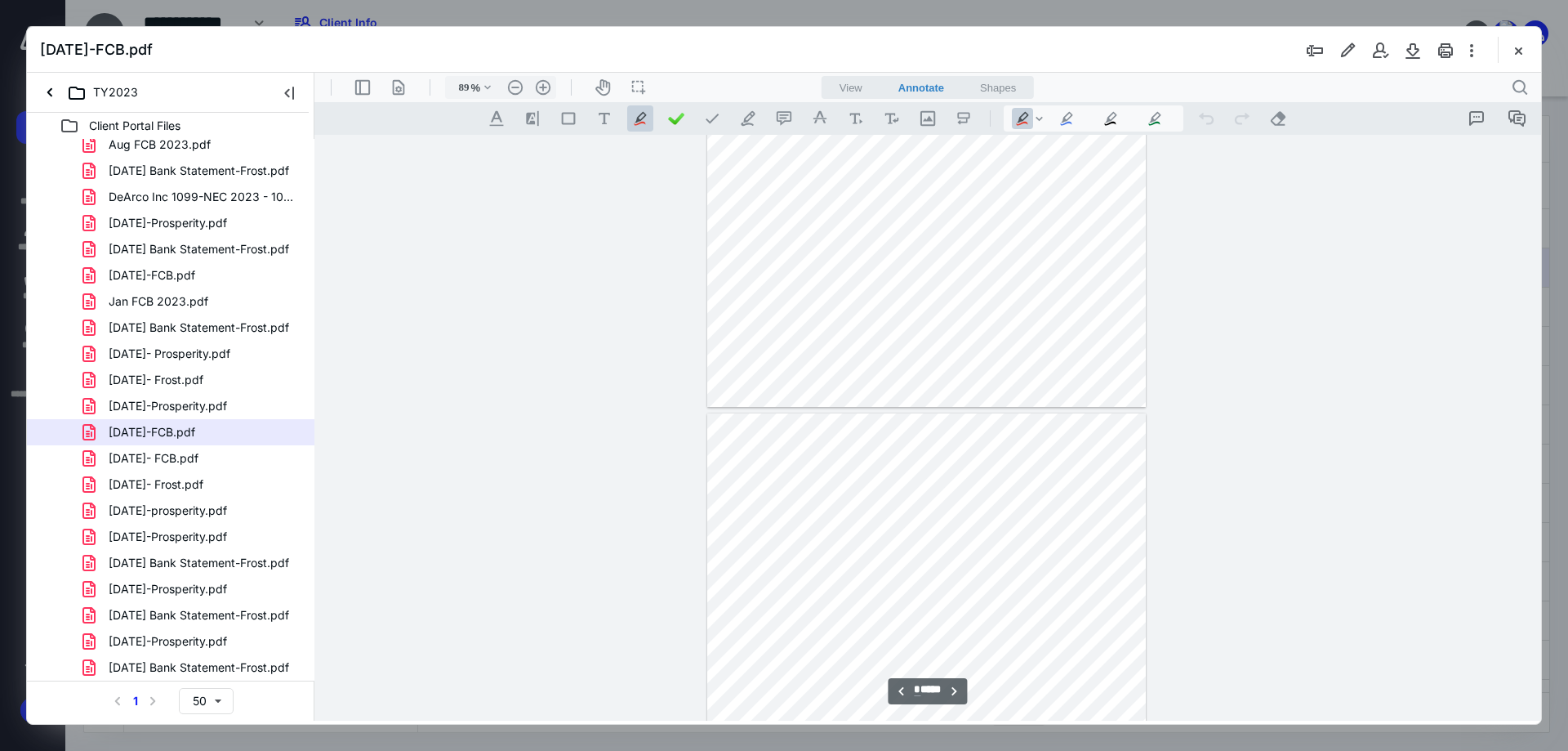 scroll, scrollTop: 474, scrollLeft: 0, axis: vertical 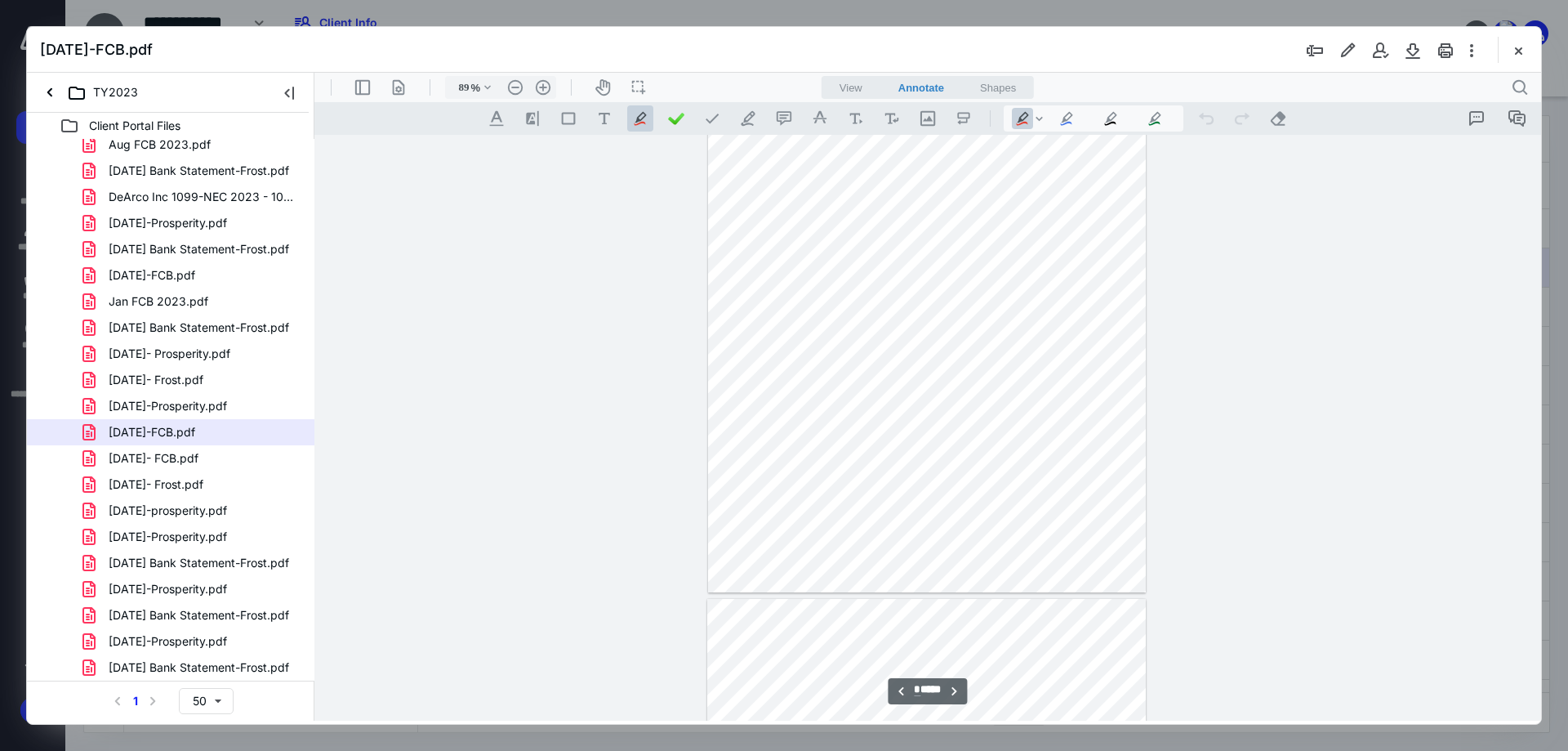 type on "*" 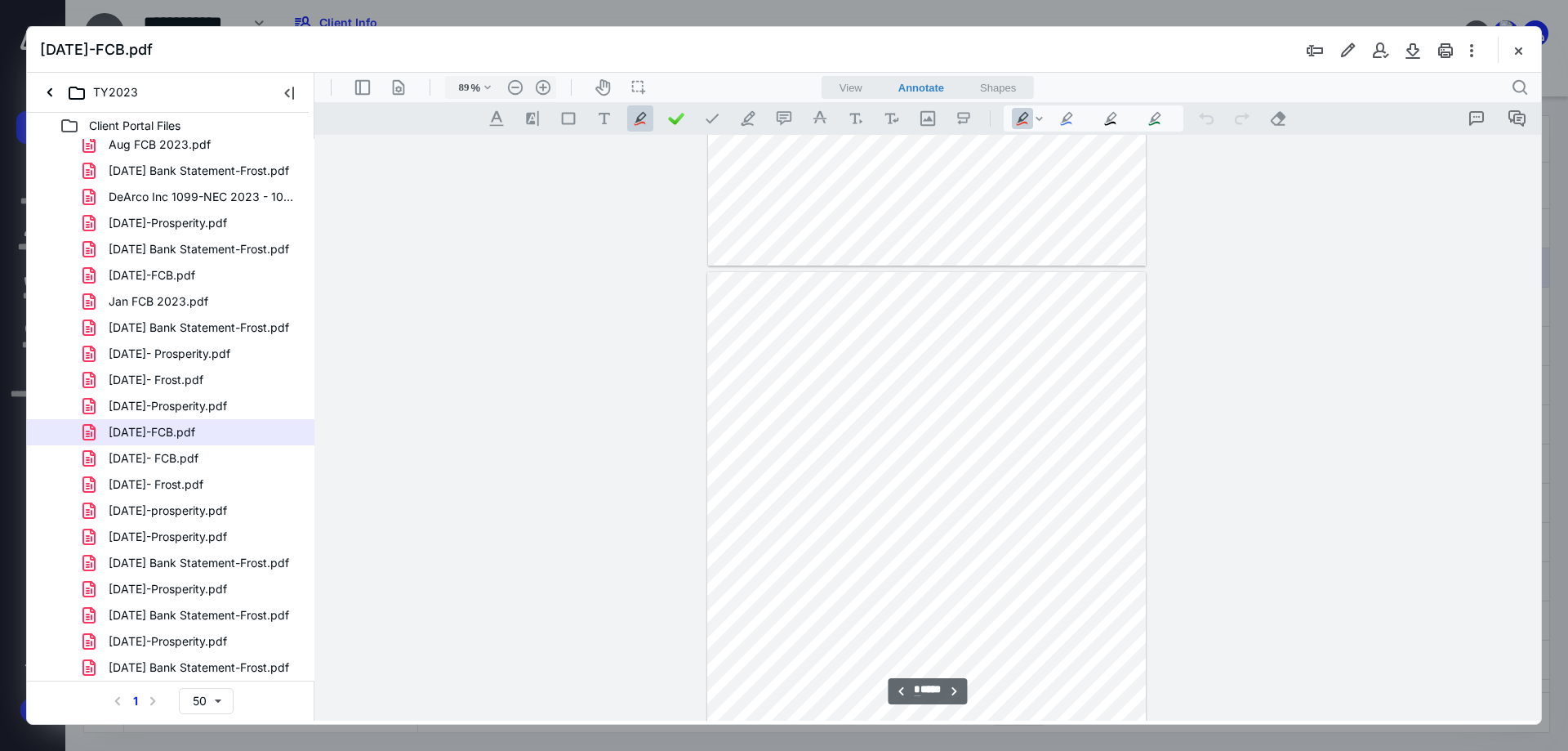 scroll, scrollTop: 1945, scrollLeft: 0, axis: vertical 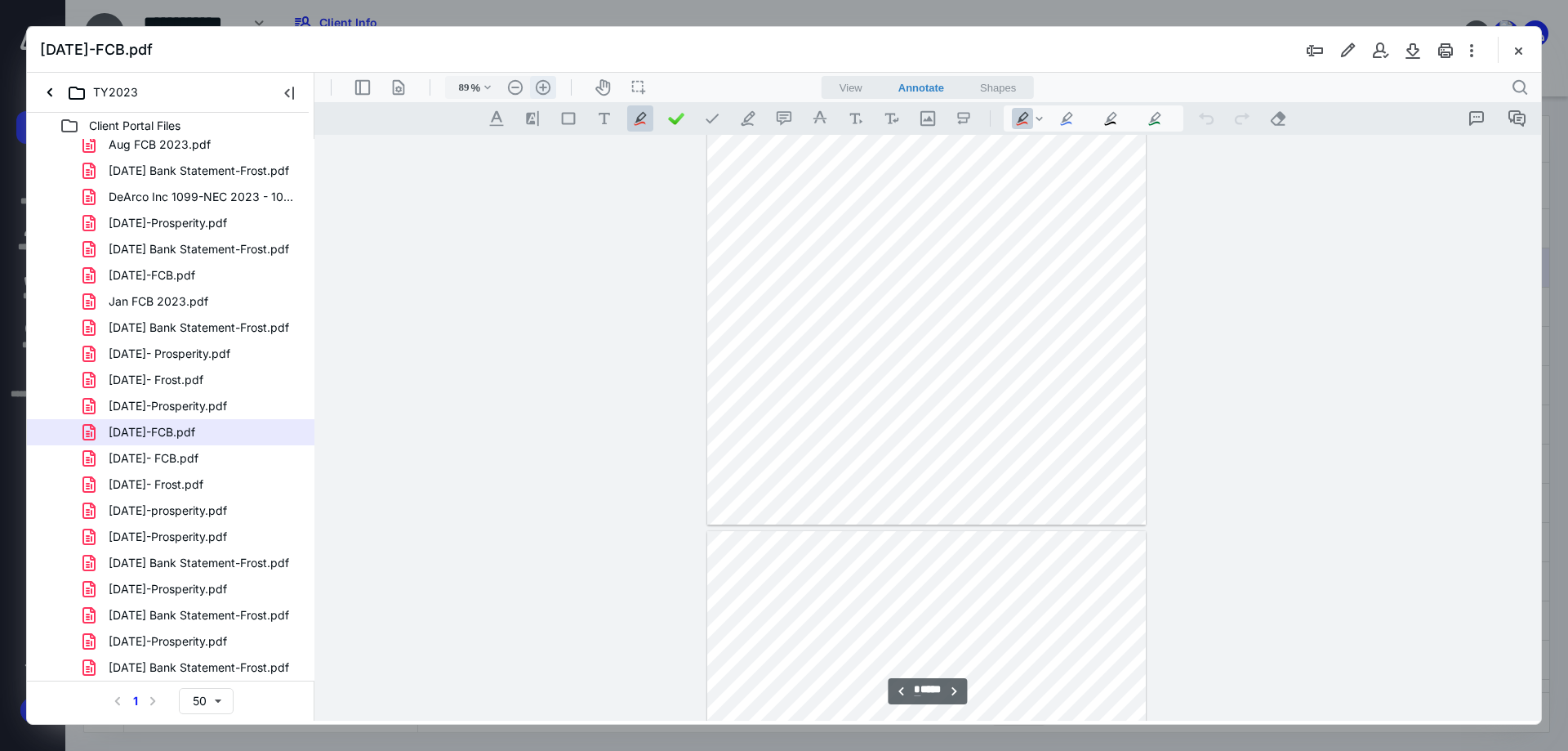 click on ".cls-1{fill:#abb0c4;} icon - header - zoom - in - line" at bounding box center [543, 87] 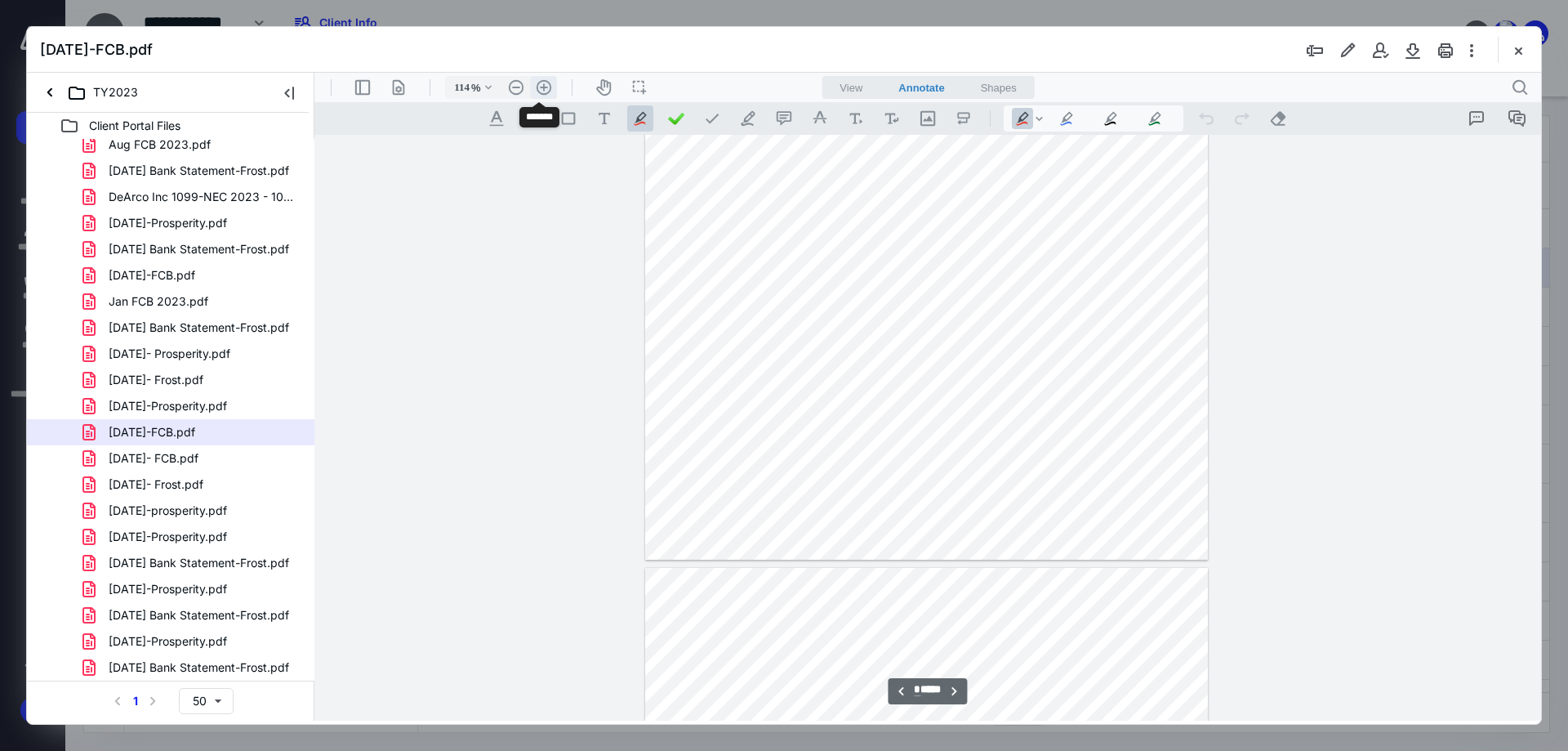 click on ".cls-1{fill:#abb0c4;} icon - header - zoom - in - line" at bounding box center (544, 87) 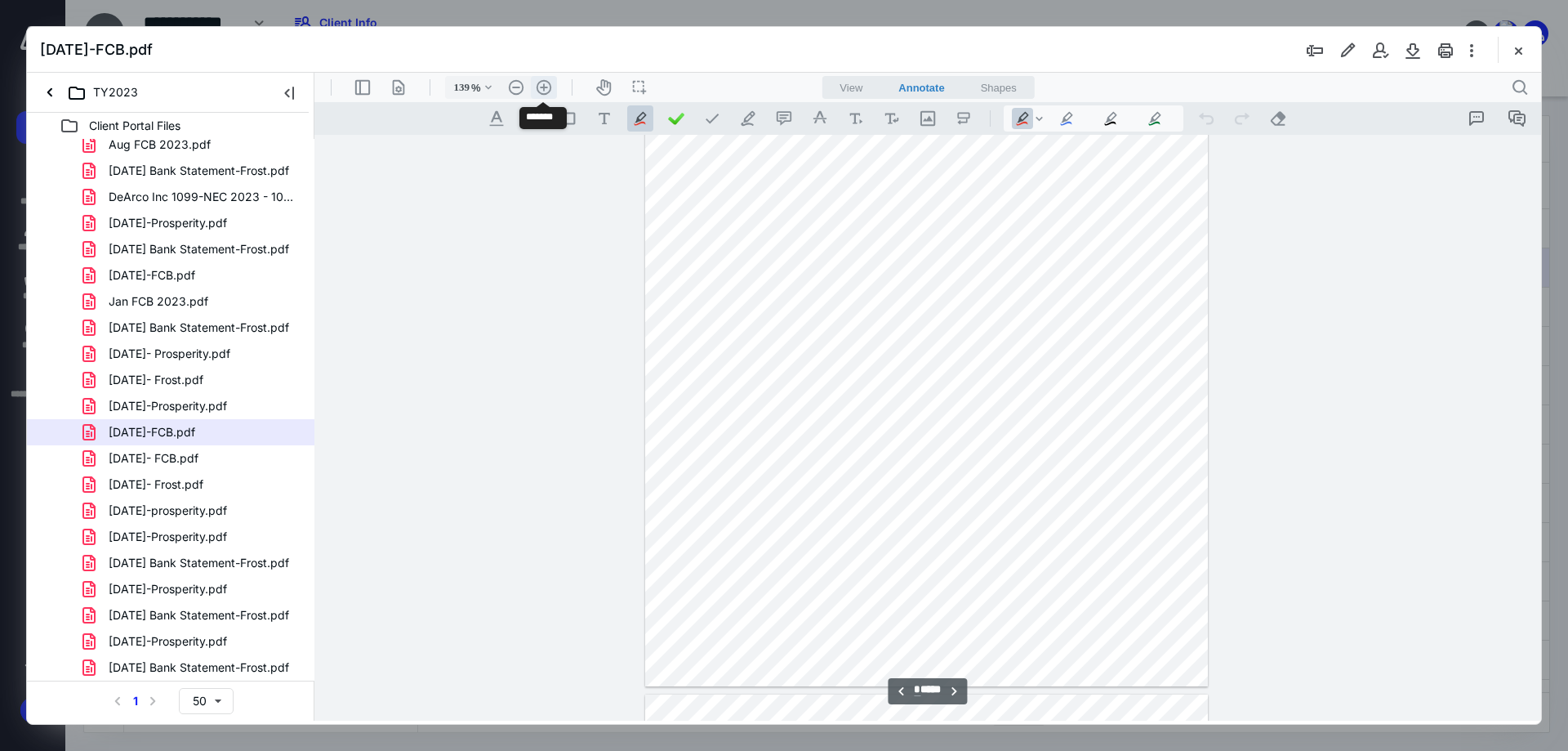 click on ".cls-1{fill:#abb0c4;} icon - header - zoom - in - line" at bounding box center [544, 87] 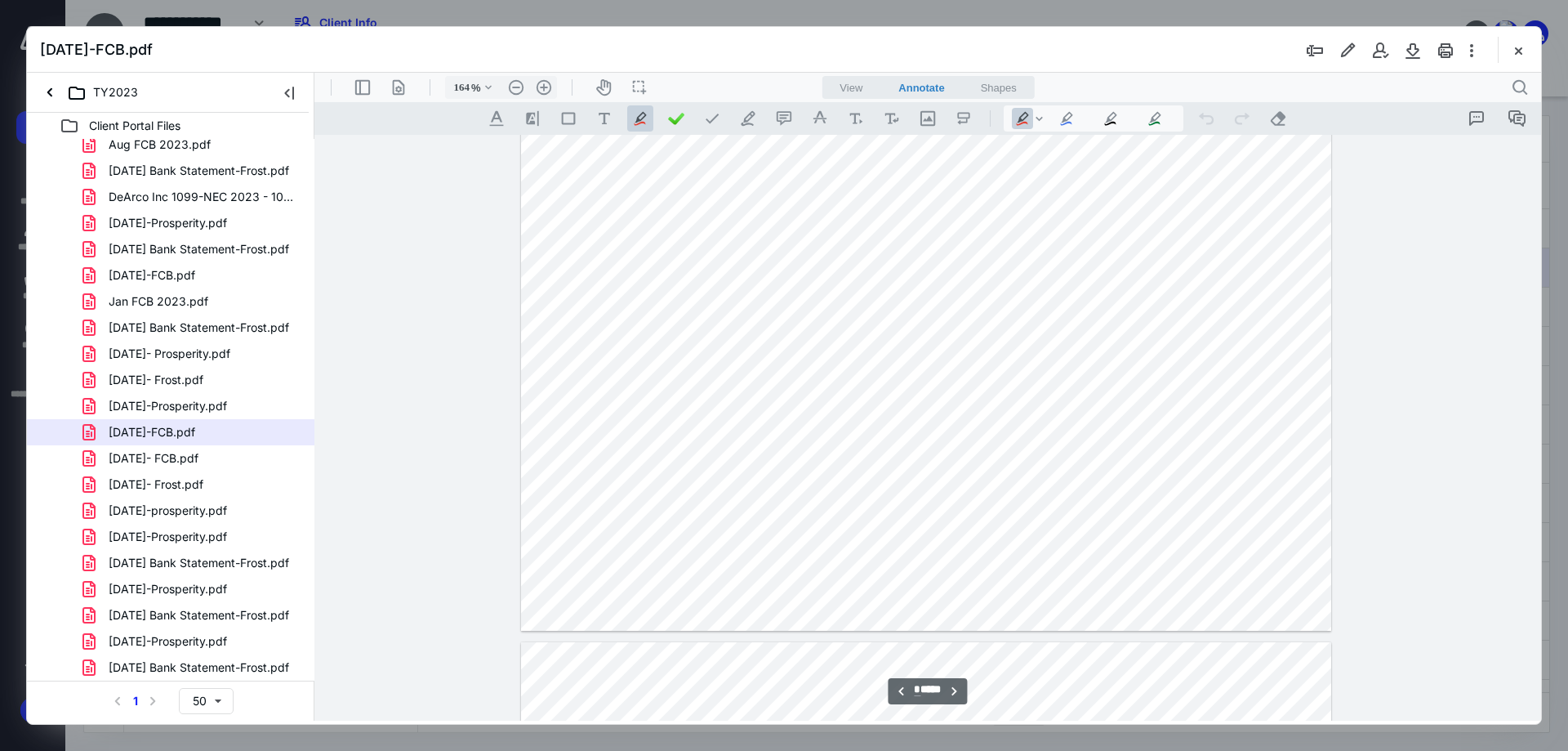 scroll, scrollTop: 3489, scrollLeft: 0, axis: vertical 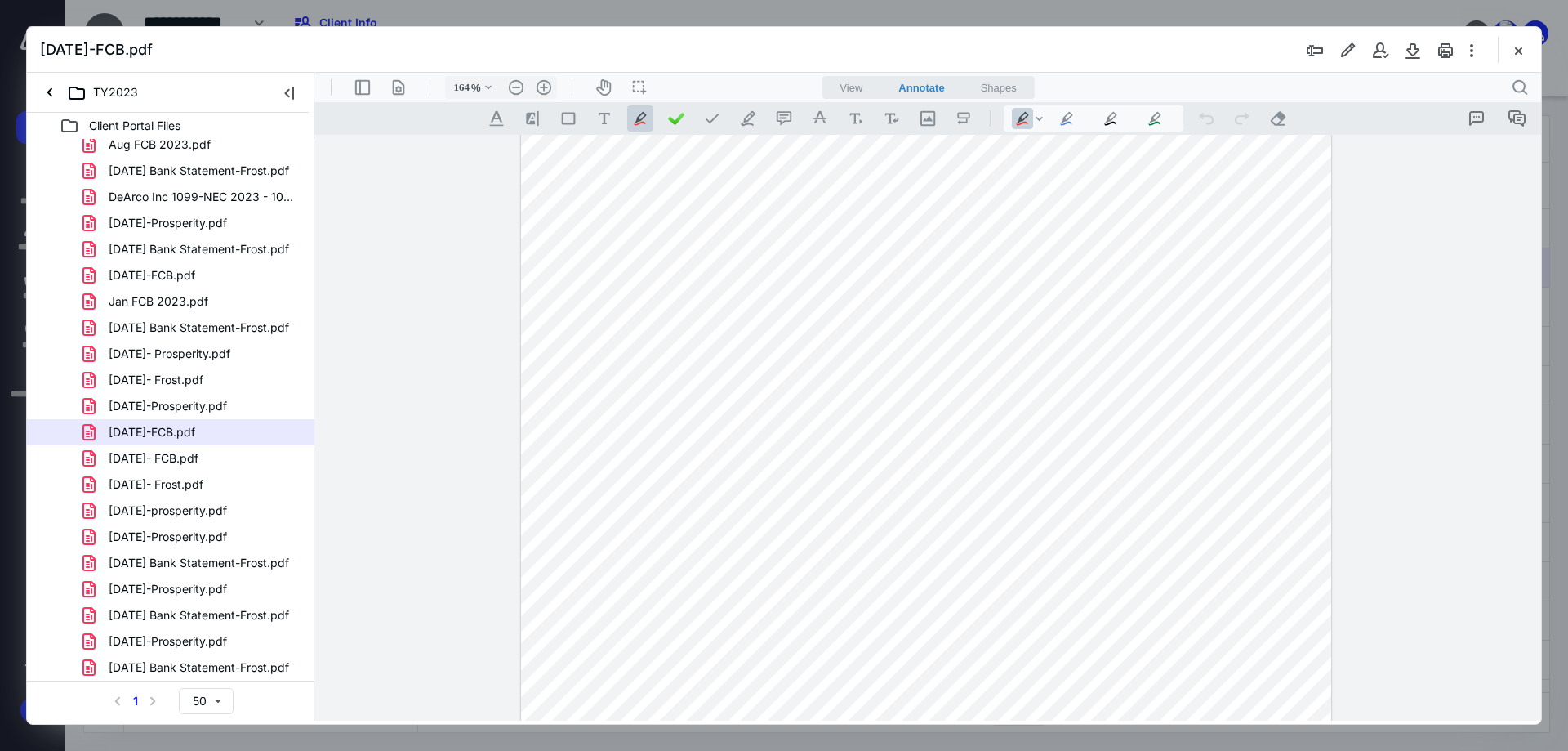 click on "[DATE]- FCB.pdf" at bounding box center (154, 458) 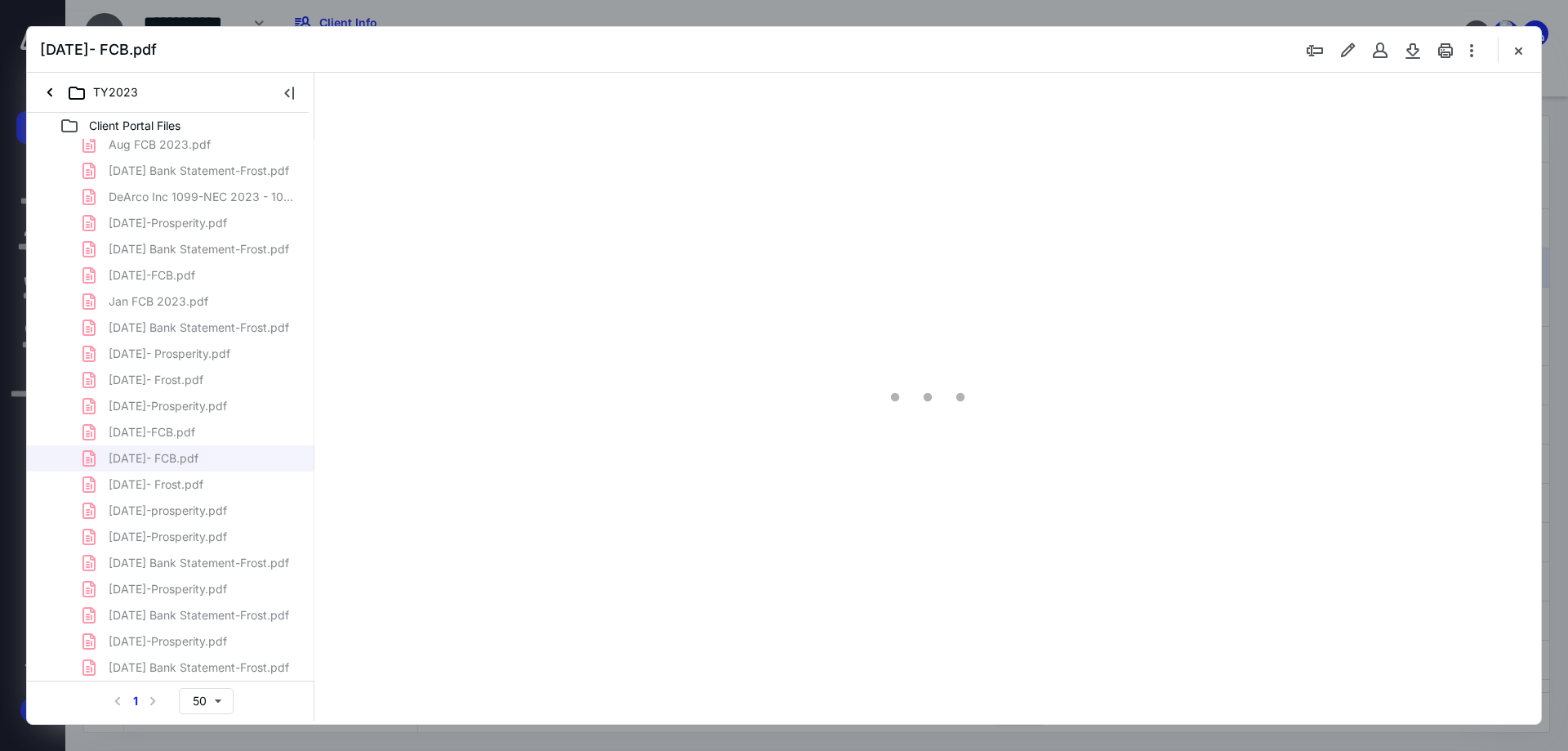 scroll, scrollTop: 65, scrollLeft: 0, axis: vertical 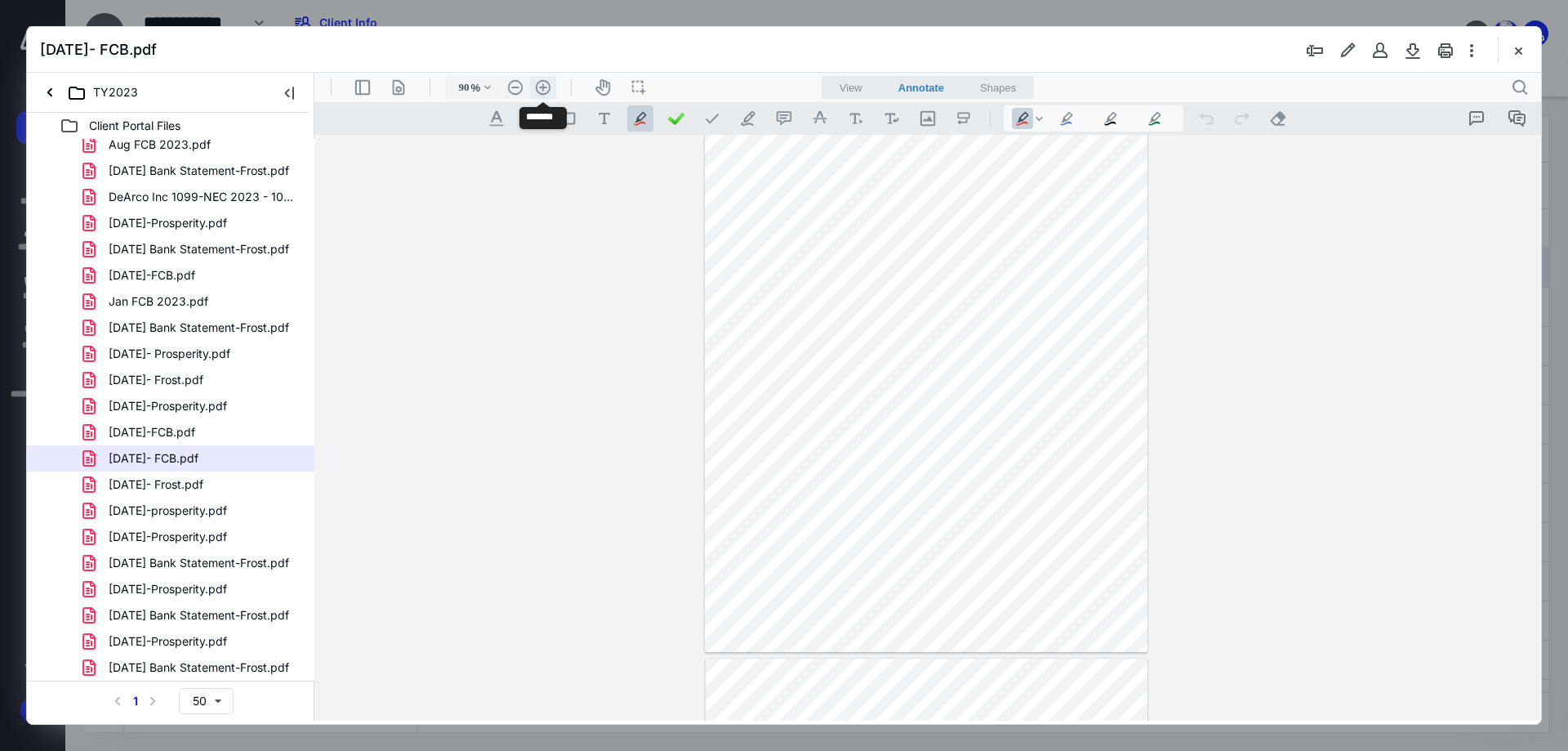 click on ".cls-1{fill:#abb0c4;} icon - header - zoom - in - line" at bounding box center (543, 87) 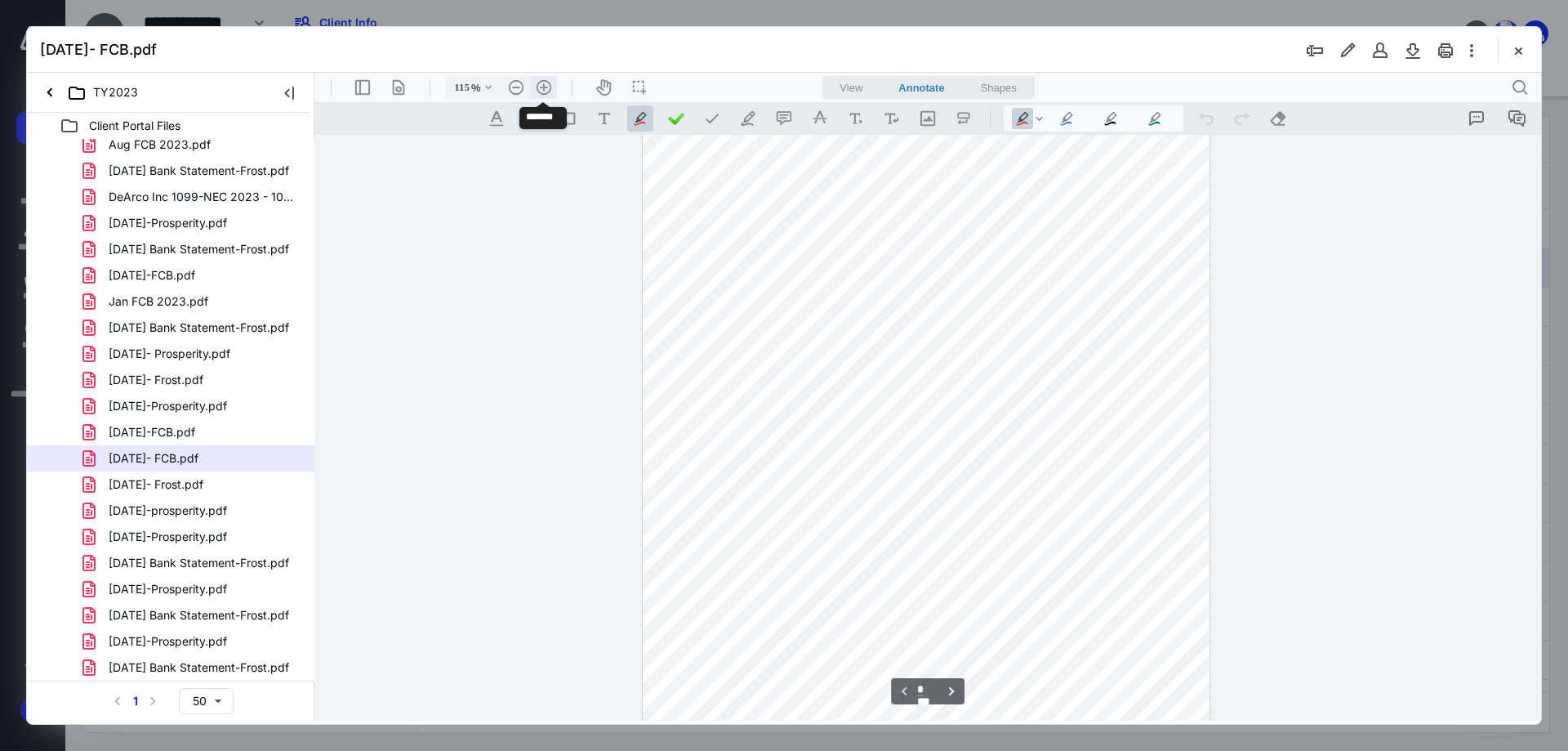 click on ".cls-1{fill:#abb0c4;} icon - header - zoom - in - line" at bounding box center [544, 87] 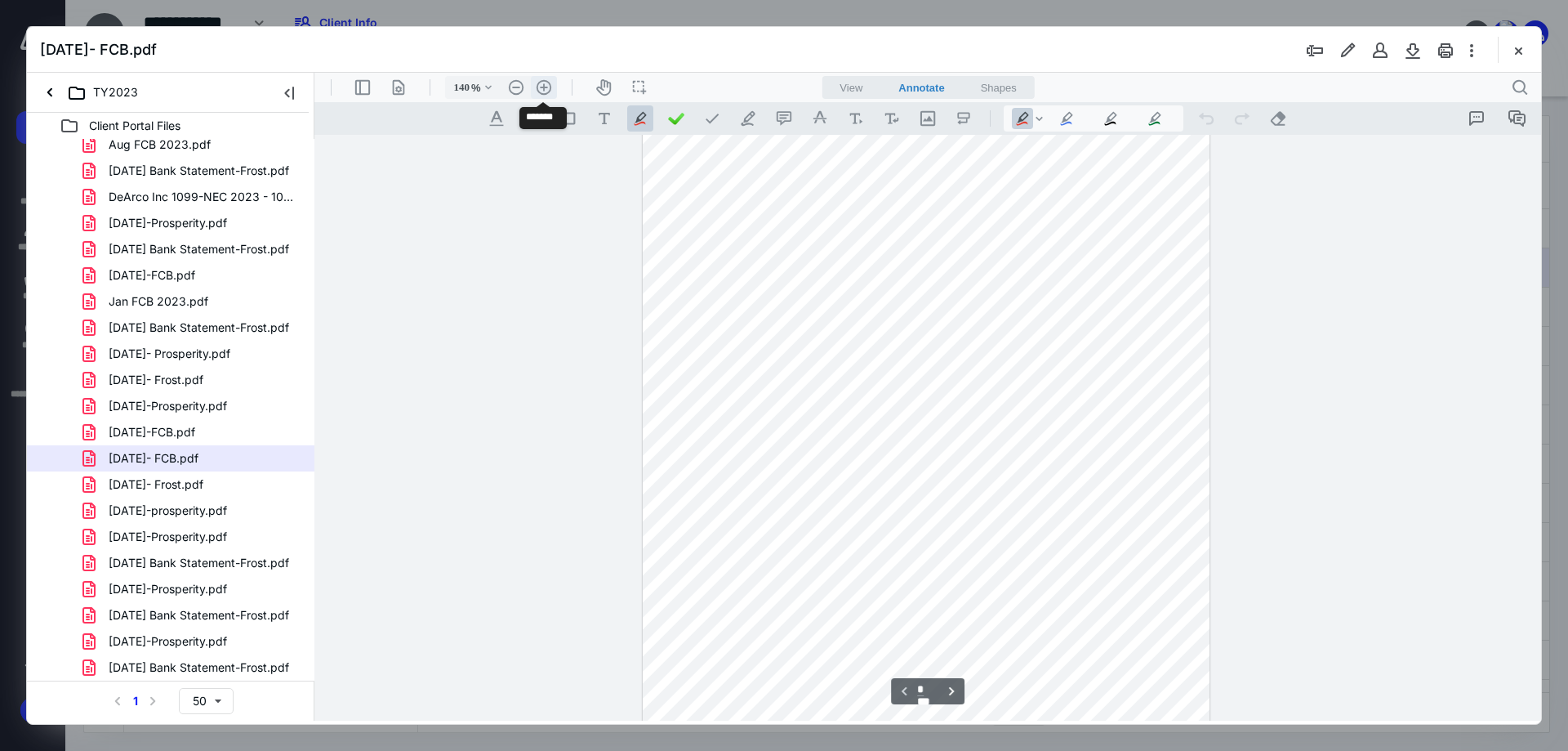 click on ".cls-1{fill:#abb0c4;} icon - header - zoom - in - line" at bounding box center [544, 87] 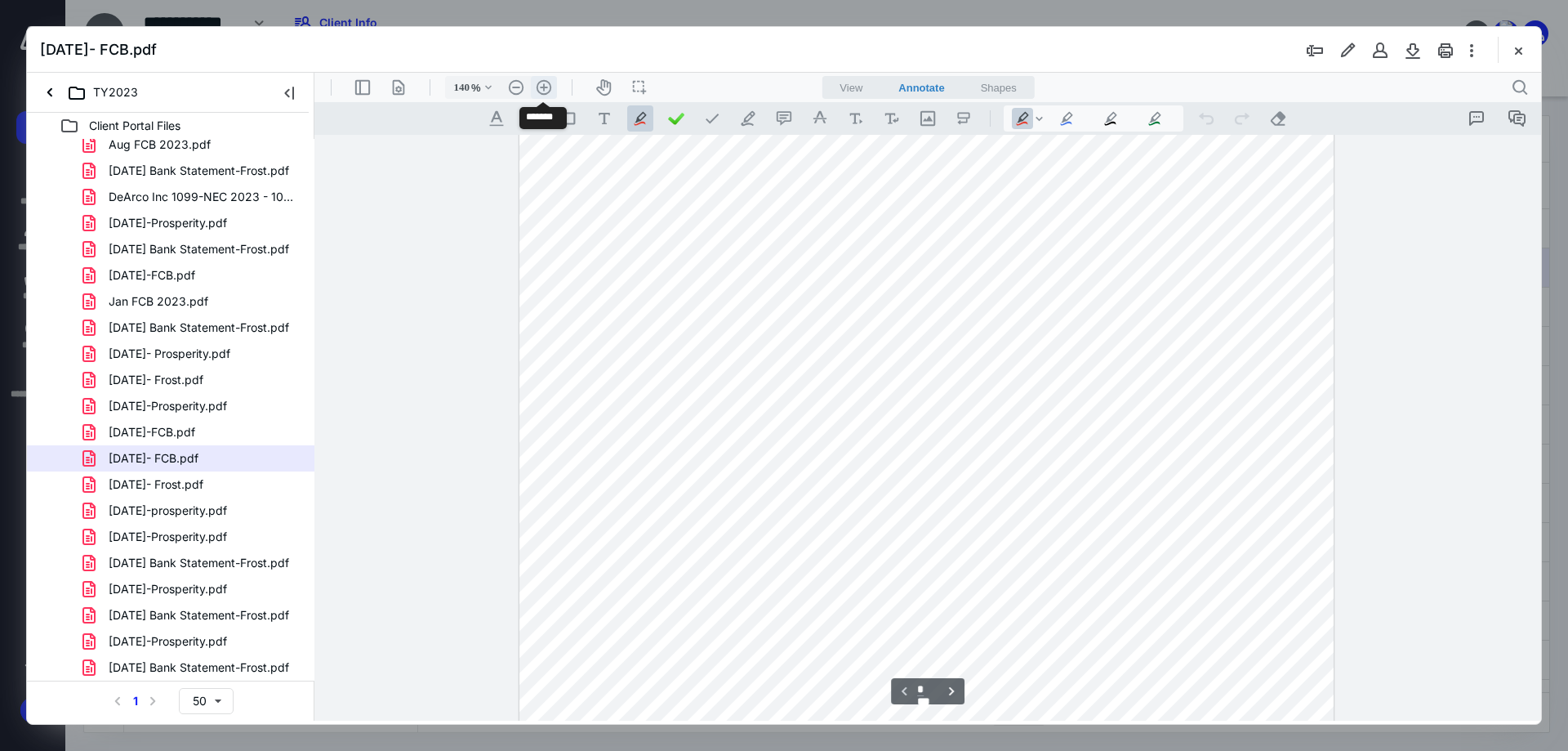 scroll, scrollTop: 340, scrollLeft: 0, axis: vertical 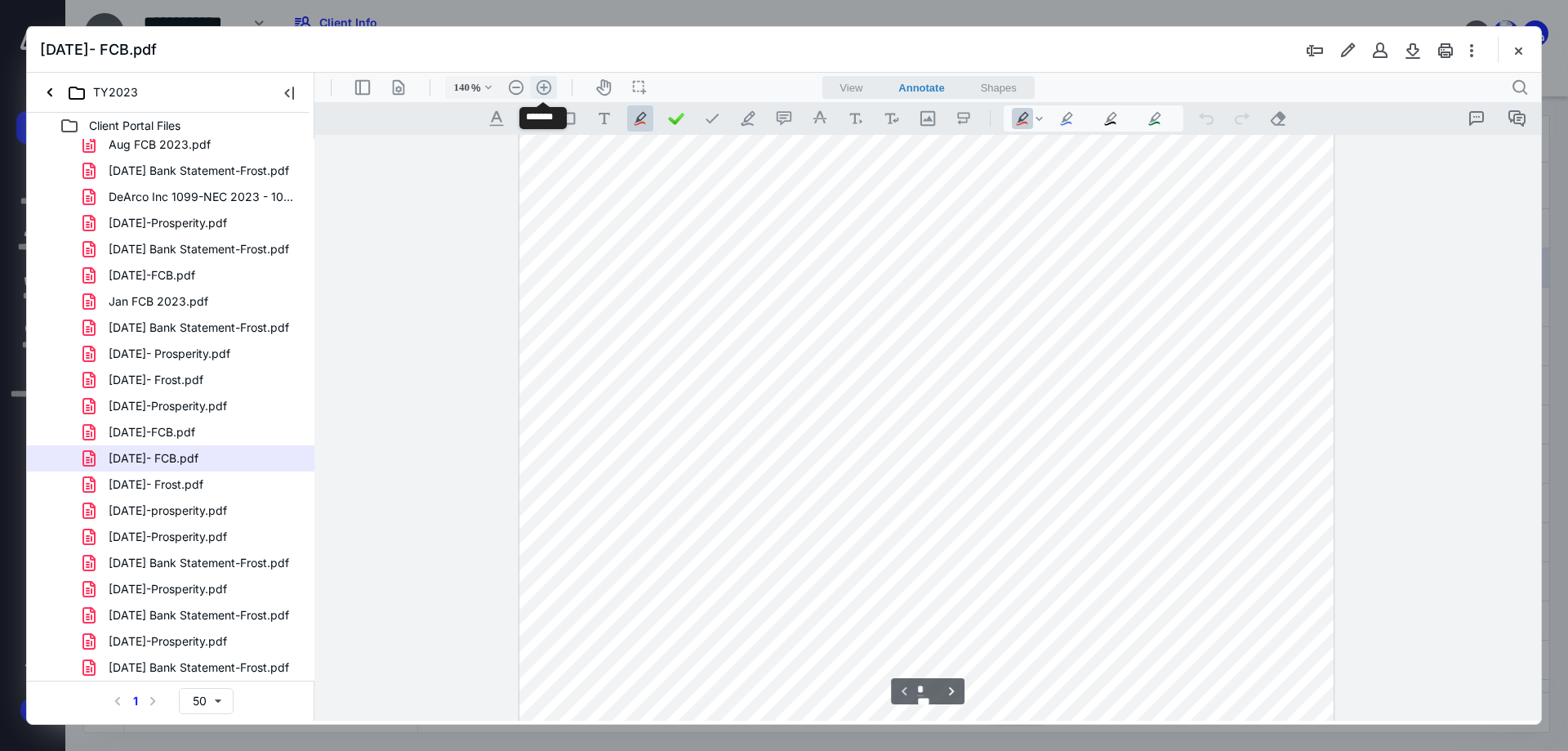 type on "165" 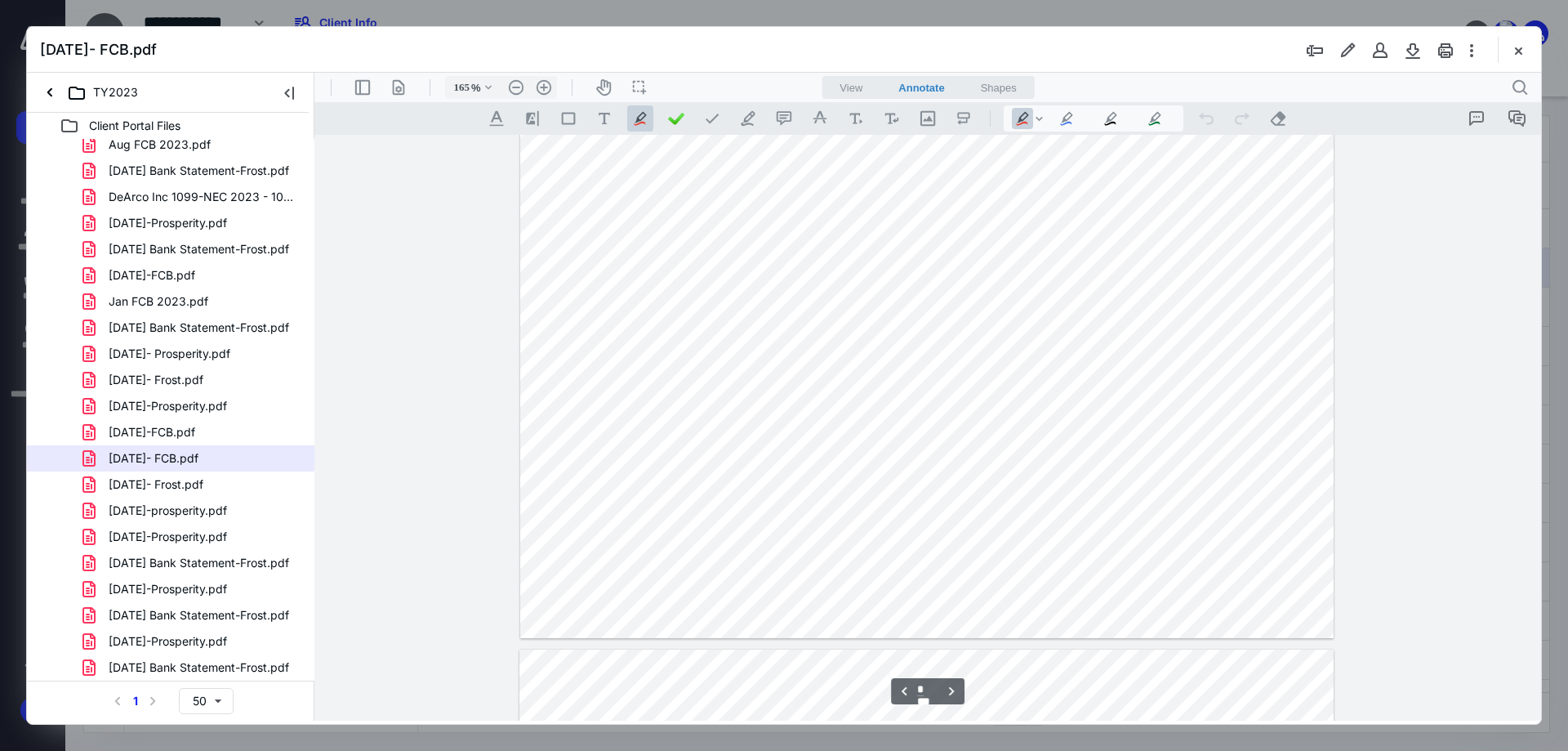type on "*" 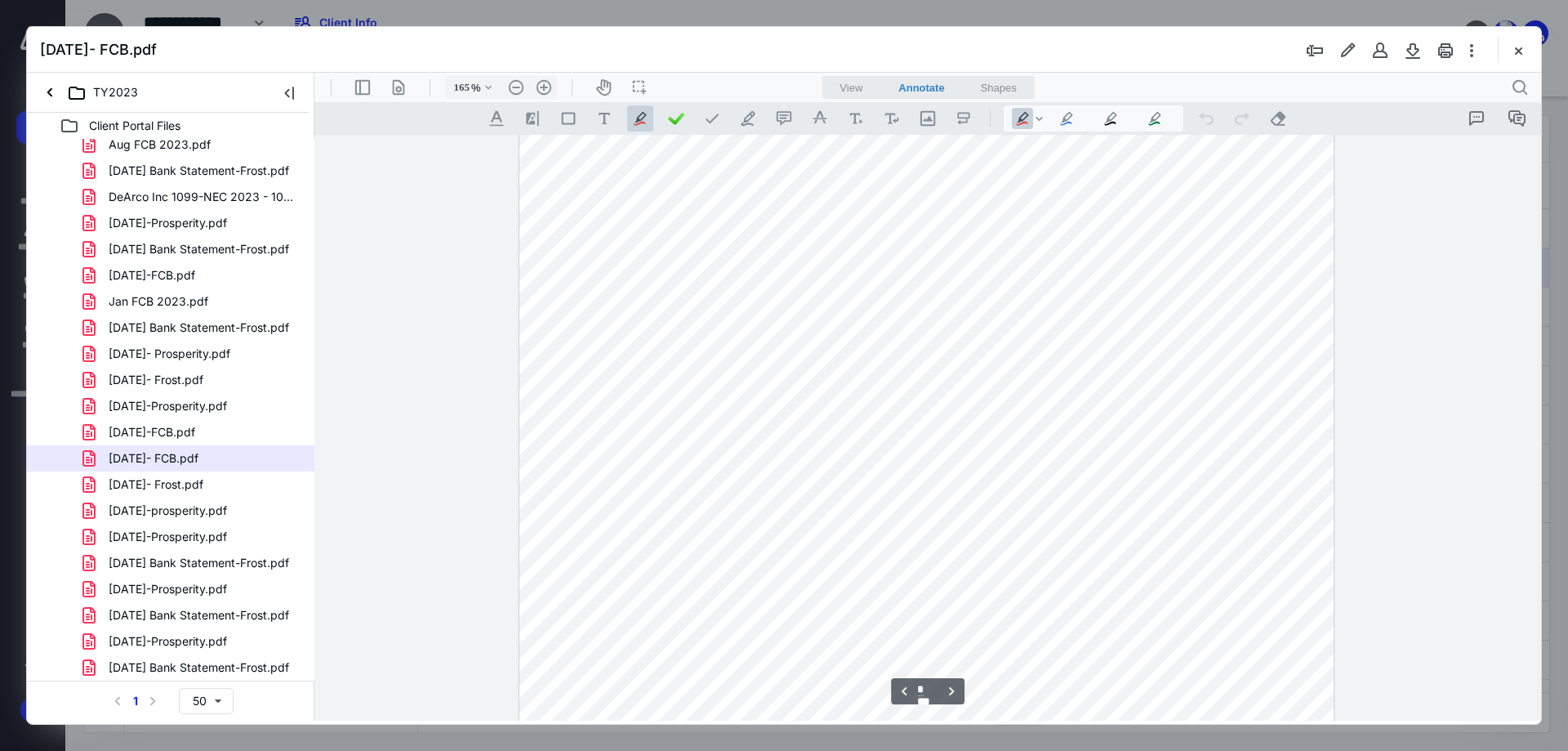 scroll, scrollTop: 2465, scrollLeft: 0, axis: vertical 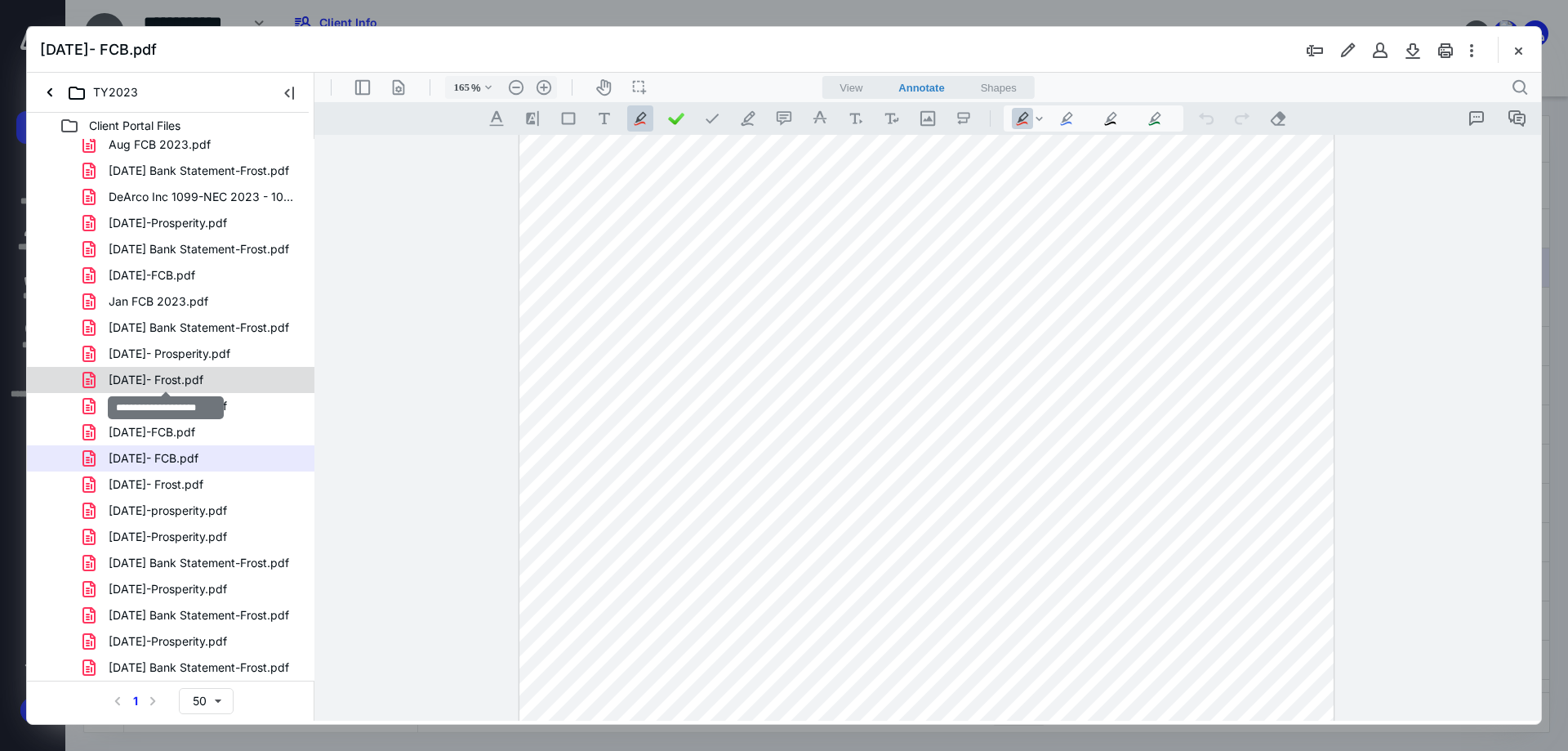 click on "[DATE]- Frost.pdf" at bounding box center (156, 380) 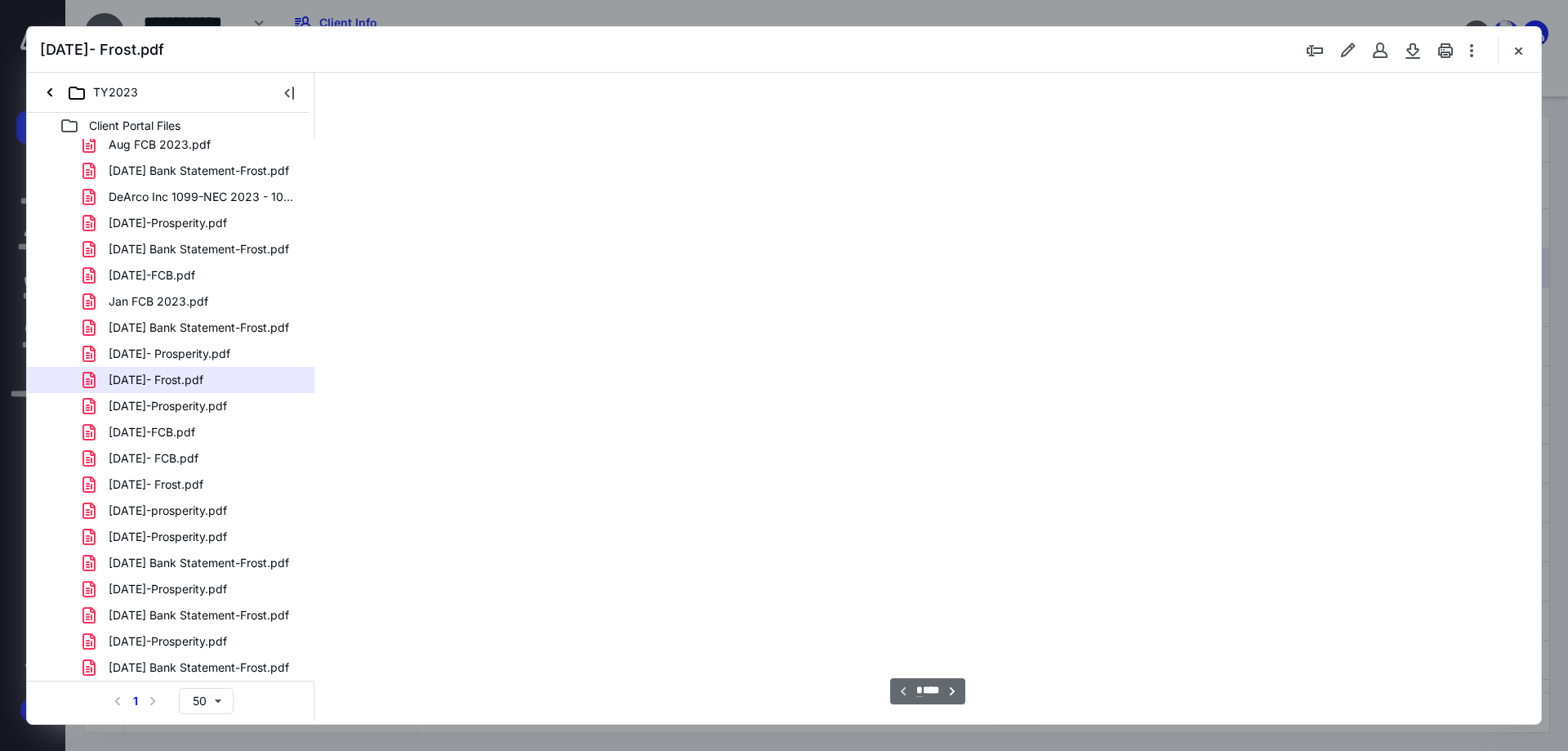 scroll, scrollTop: 0, scrollLeft: 0, axis: both 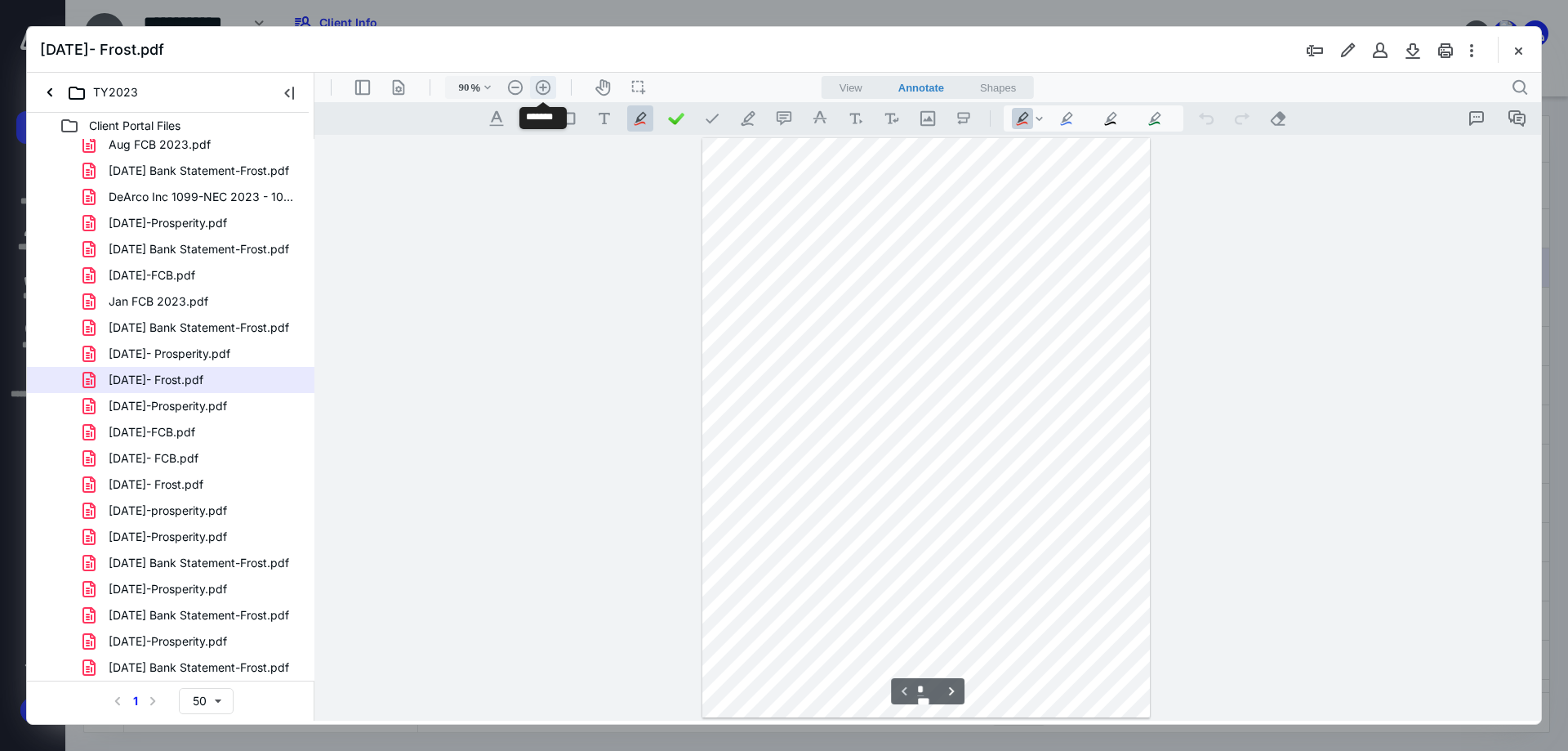 click on ".cls-1{fill:#abb0c4;} icon - header - zoom - in - line" at bounding box center [543, 87] 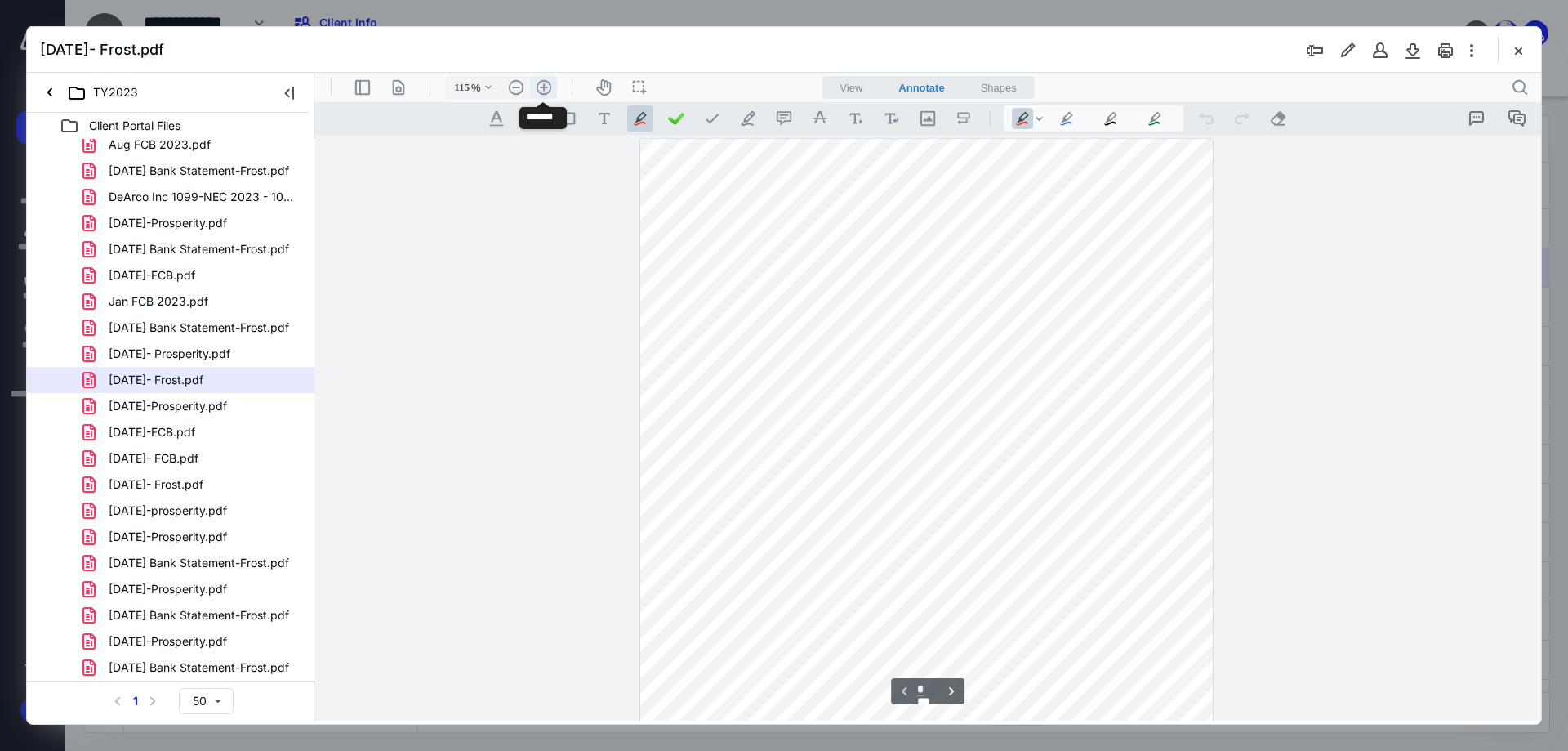 click on ".cls-1{fill:#abb0c4;} icon - header - zoom - in - line" at bounding box center (544, 87) 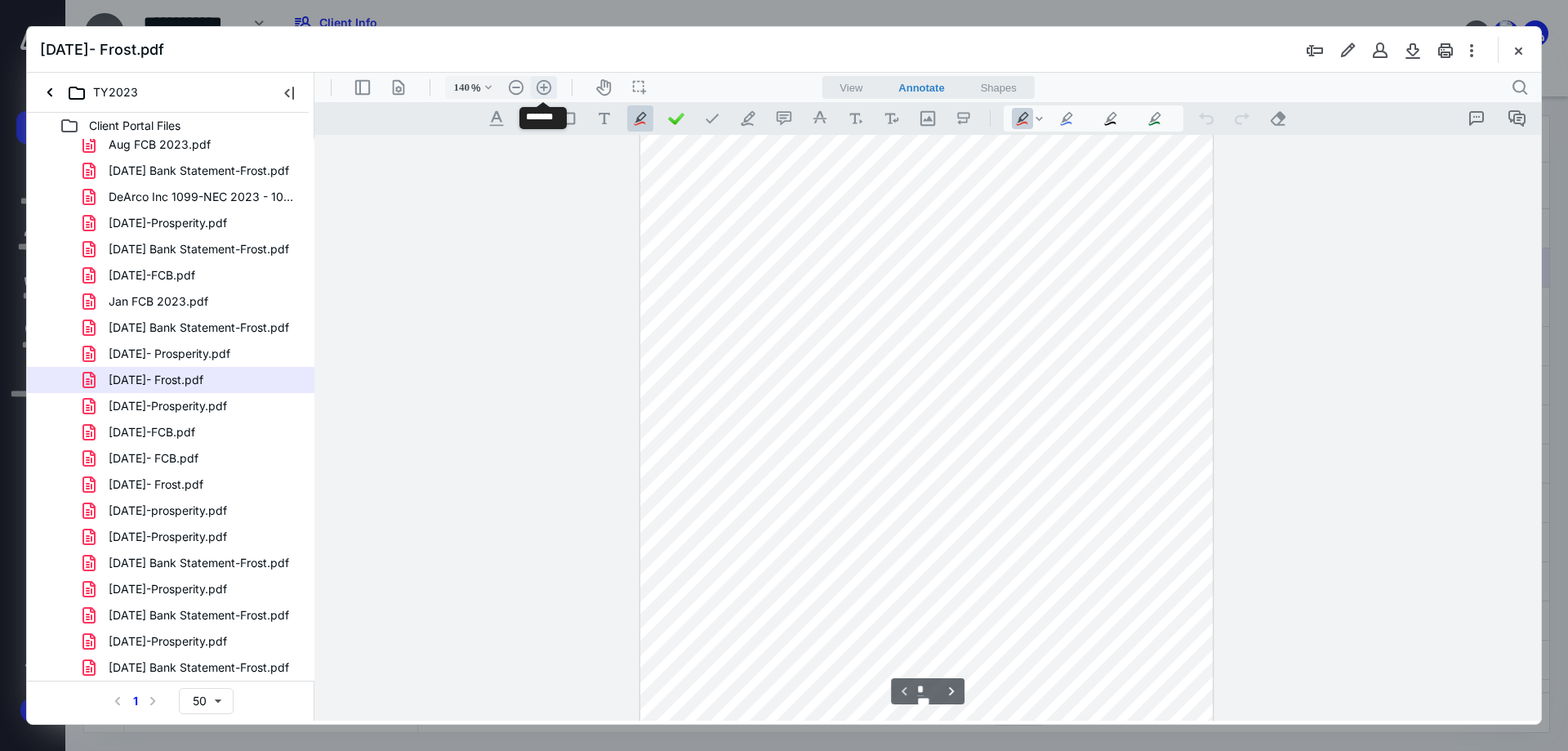 click on ".cls-1{fill:#abb0c4;} icon - header - zoom - in - line" at bounding box center (544, 87) 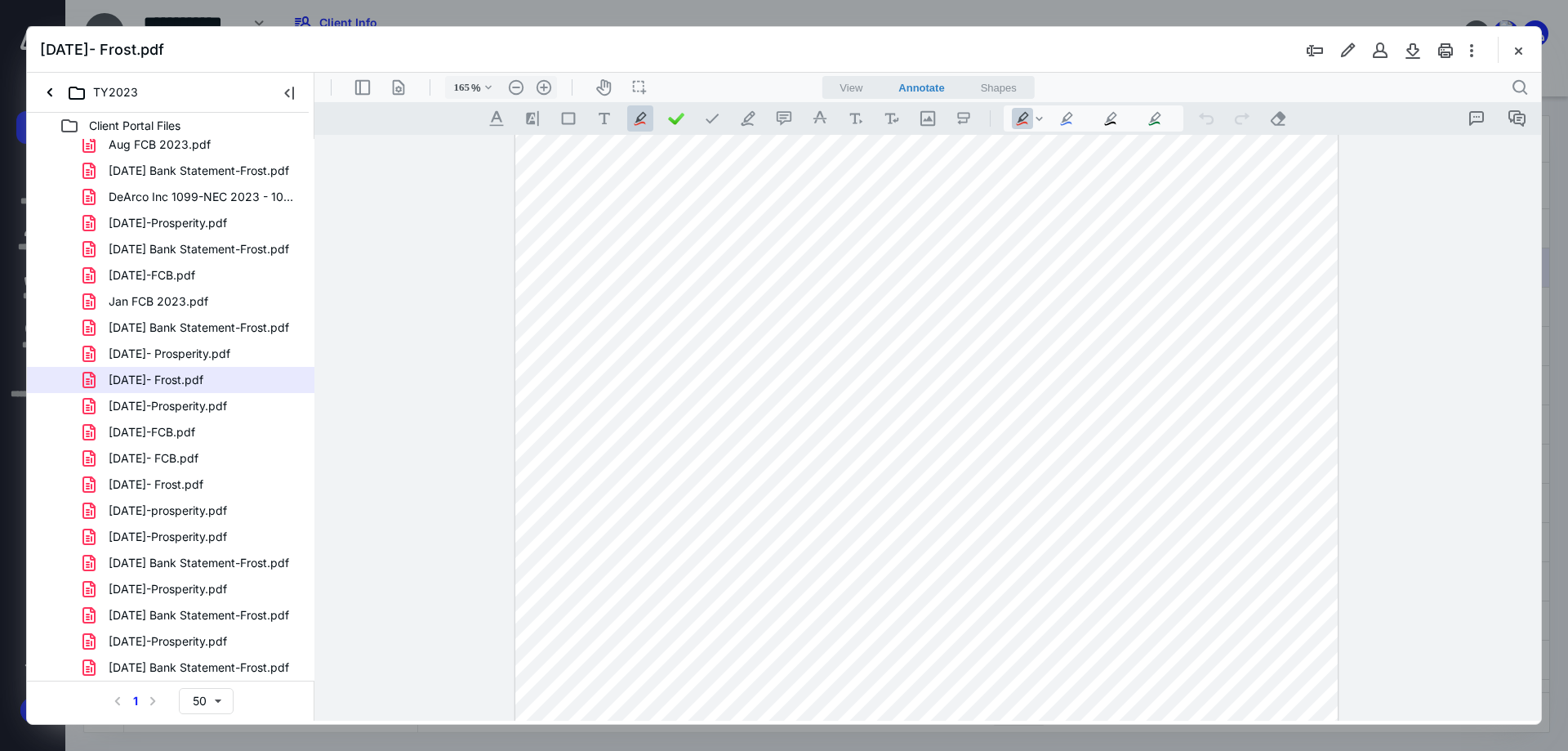 scroll, scrollTop: 136, scrollLeft: 0, axis: vertical 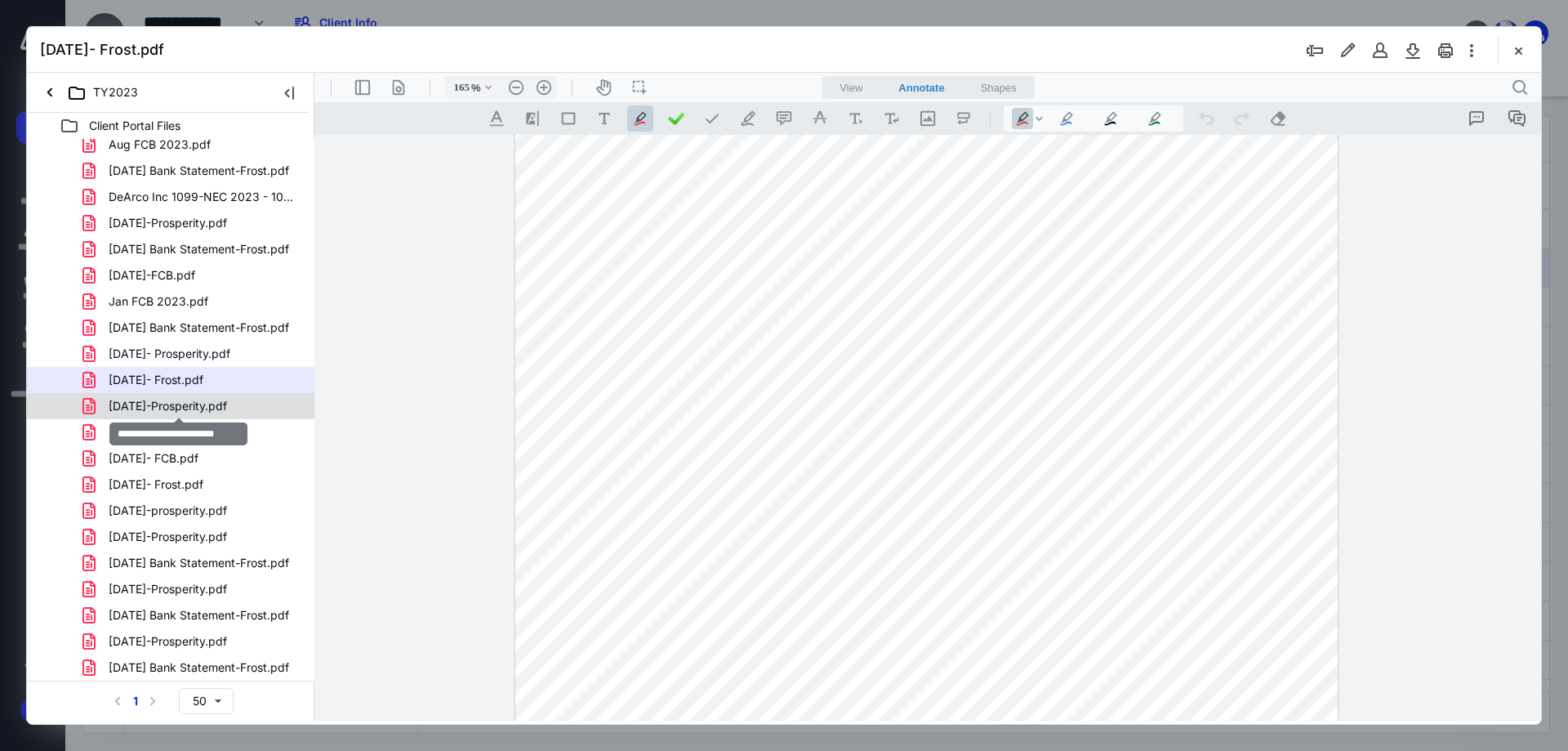 click on "[DATE]-Prosperity.pdf" at bounding box center [167, 406] 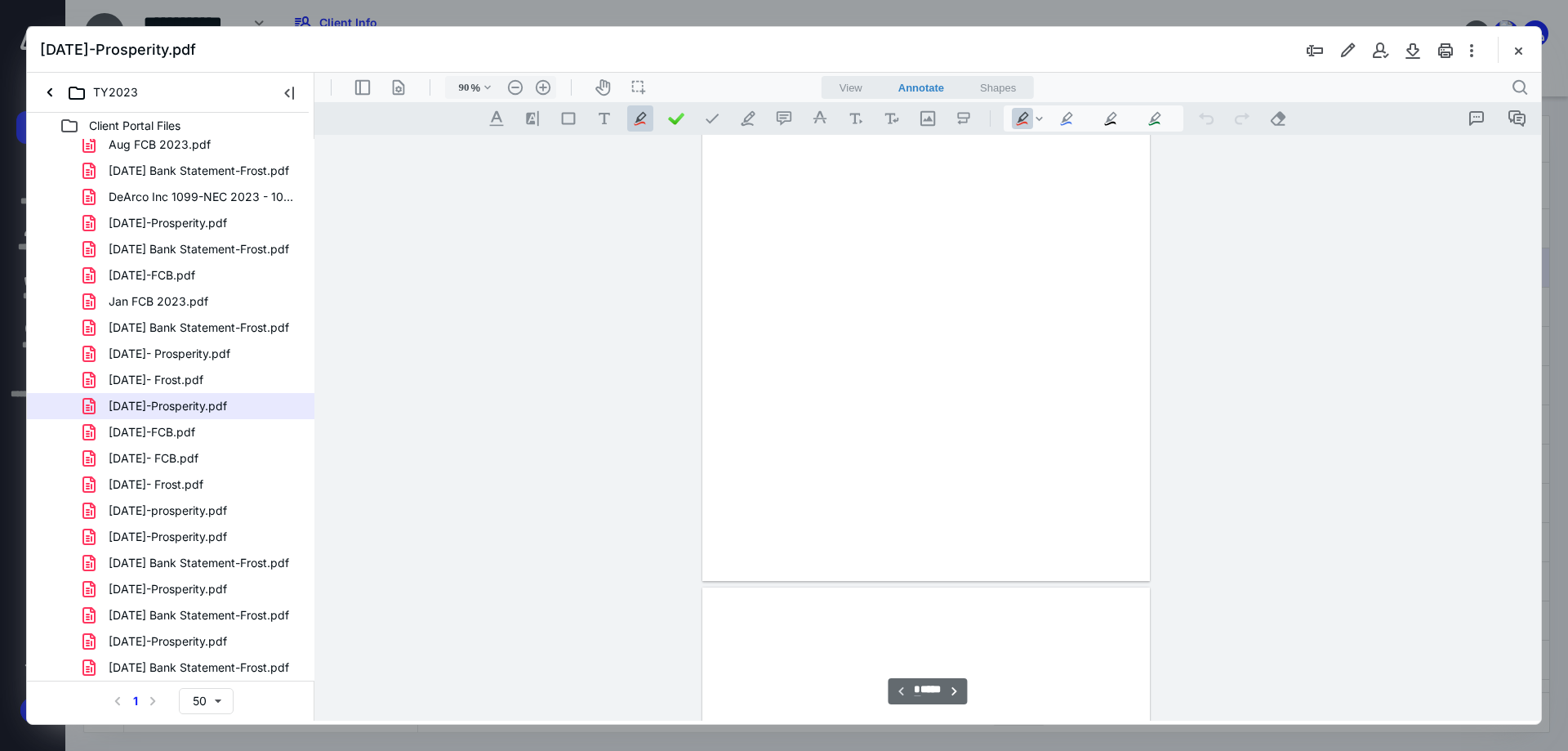 scroll, scrollTop: 65, scrollLeft: 0, axis: vertical 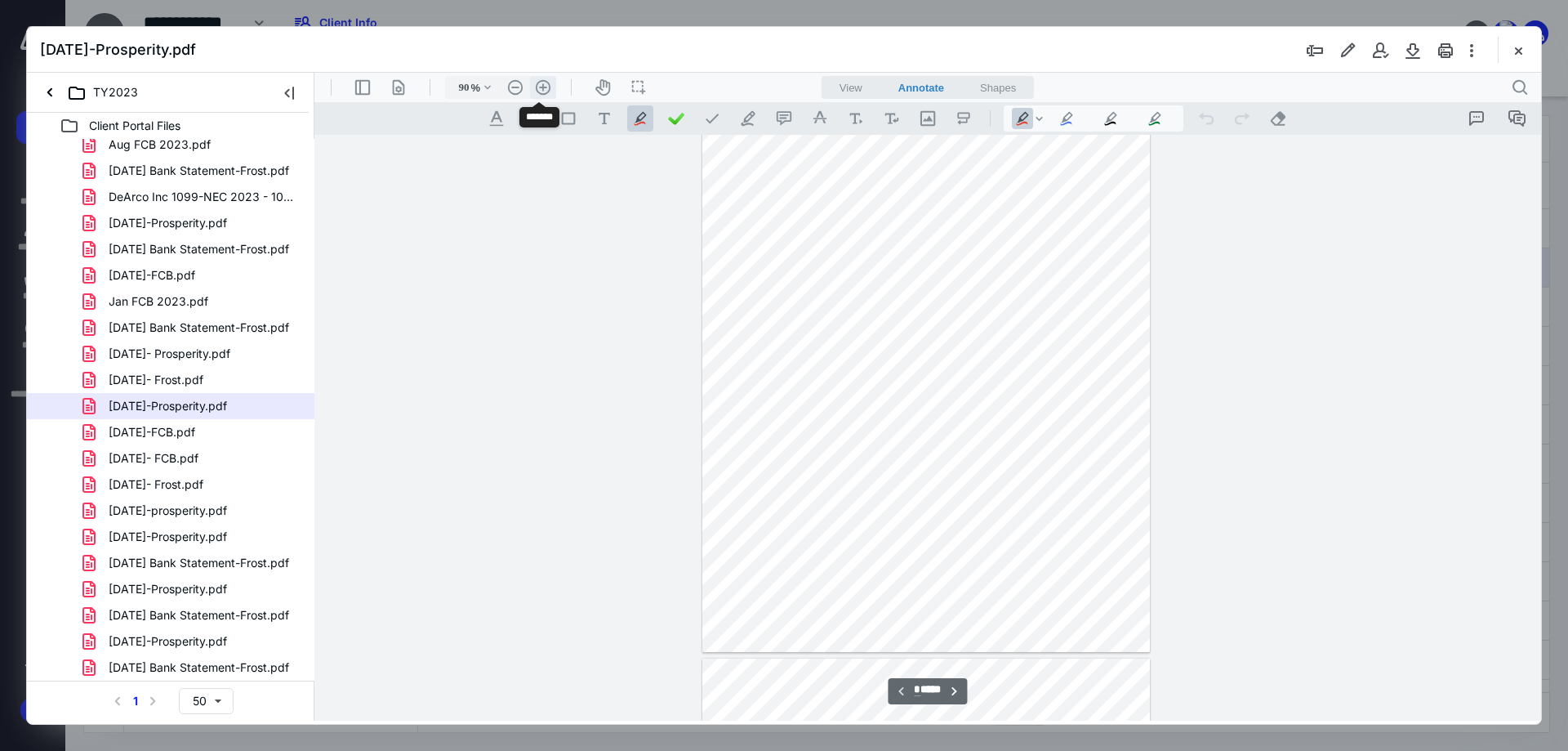 click on ".cls-1{fill:#abb0c4;} icon - header - zoom - in - line" at bounding box center (543, 87) 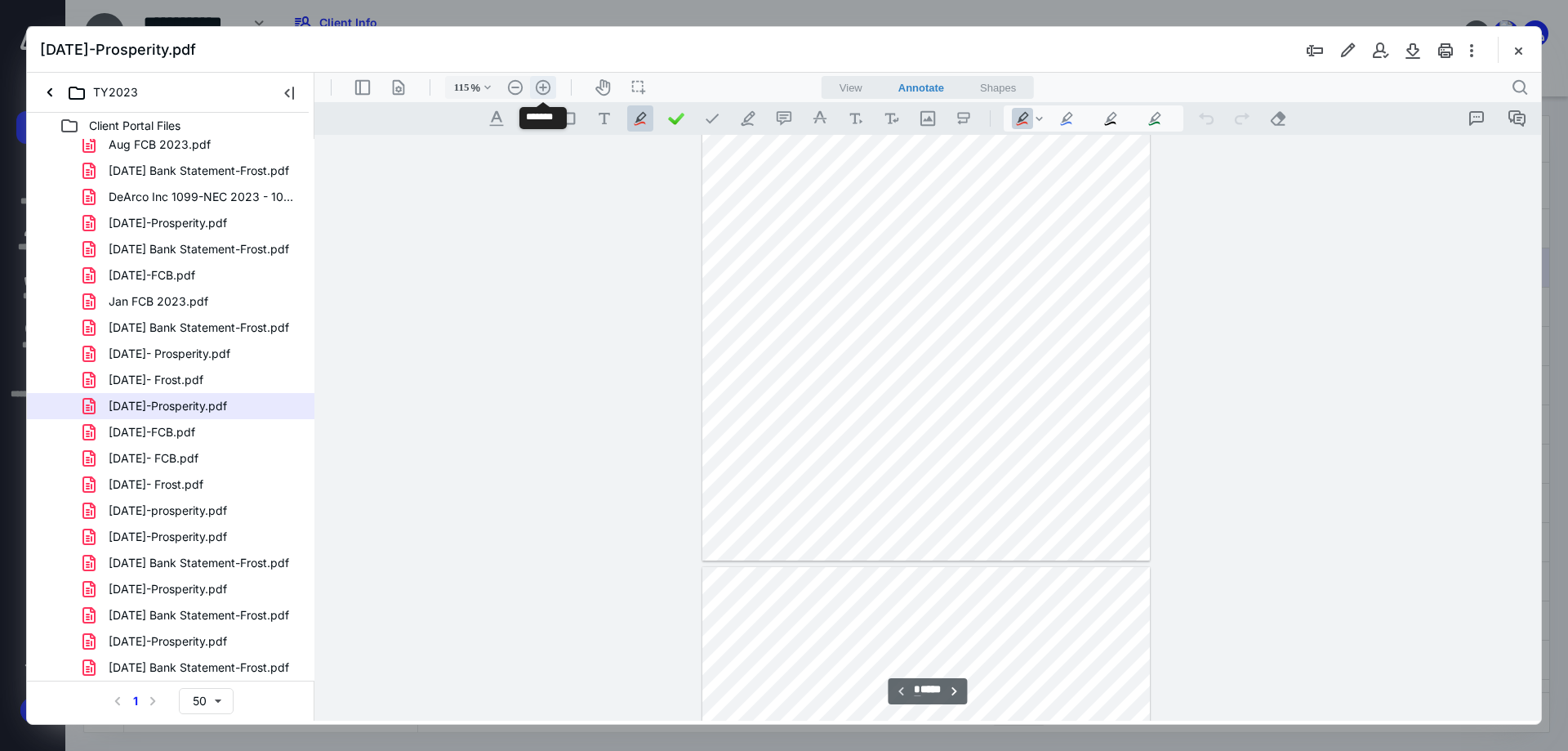 click on ".cls-1{fill:#abb0c4;} icon - header - zoom - in - line" at bounding box center [543, 87] 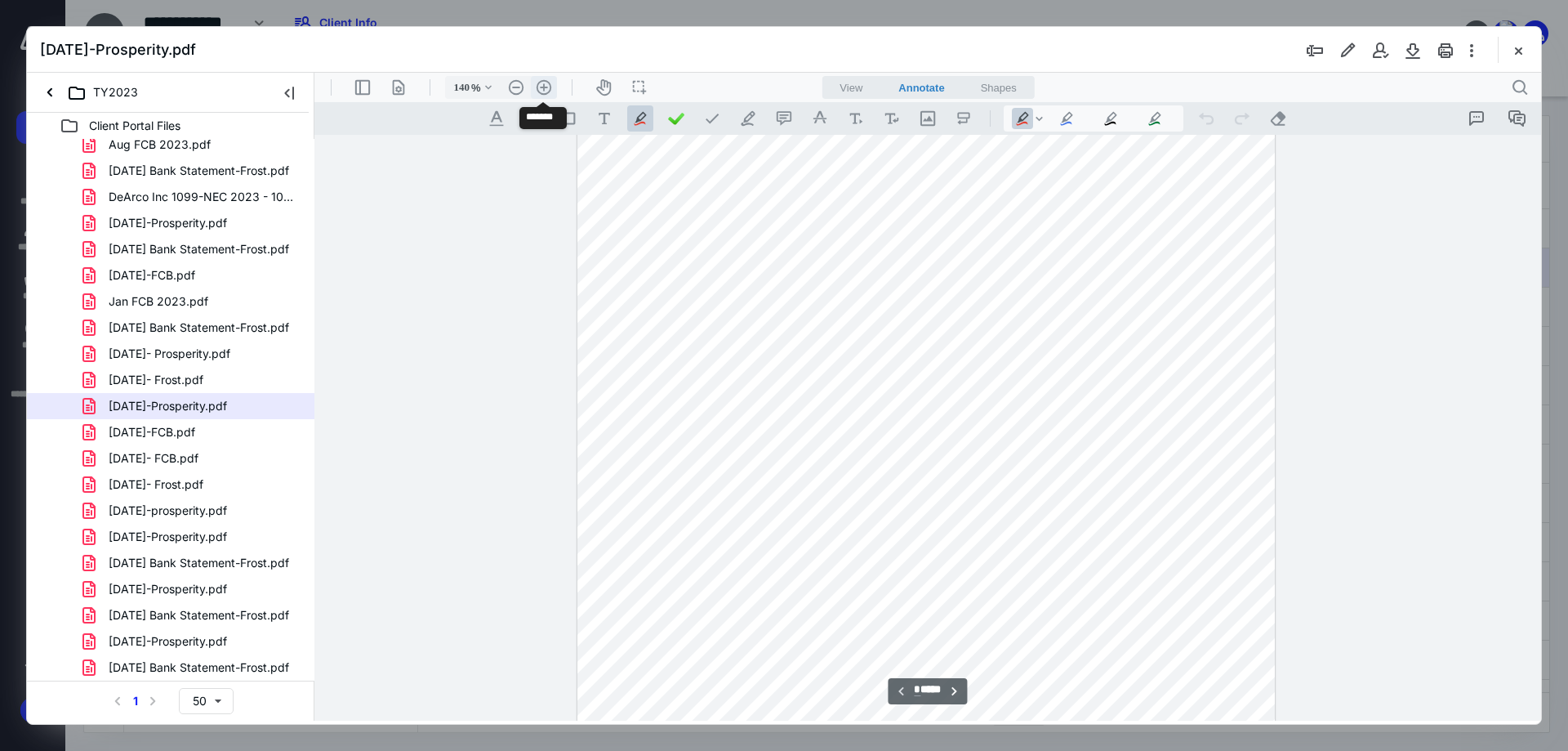 click on ".cls-1{fill:#abb0c4;} icon - header - zoom - in - line" at bounding box center [544, 87] 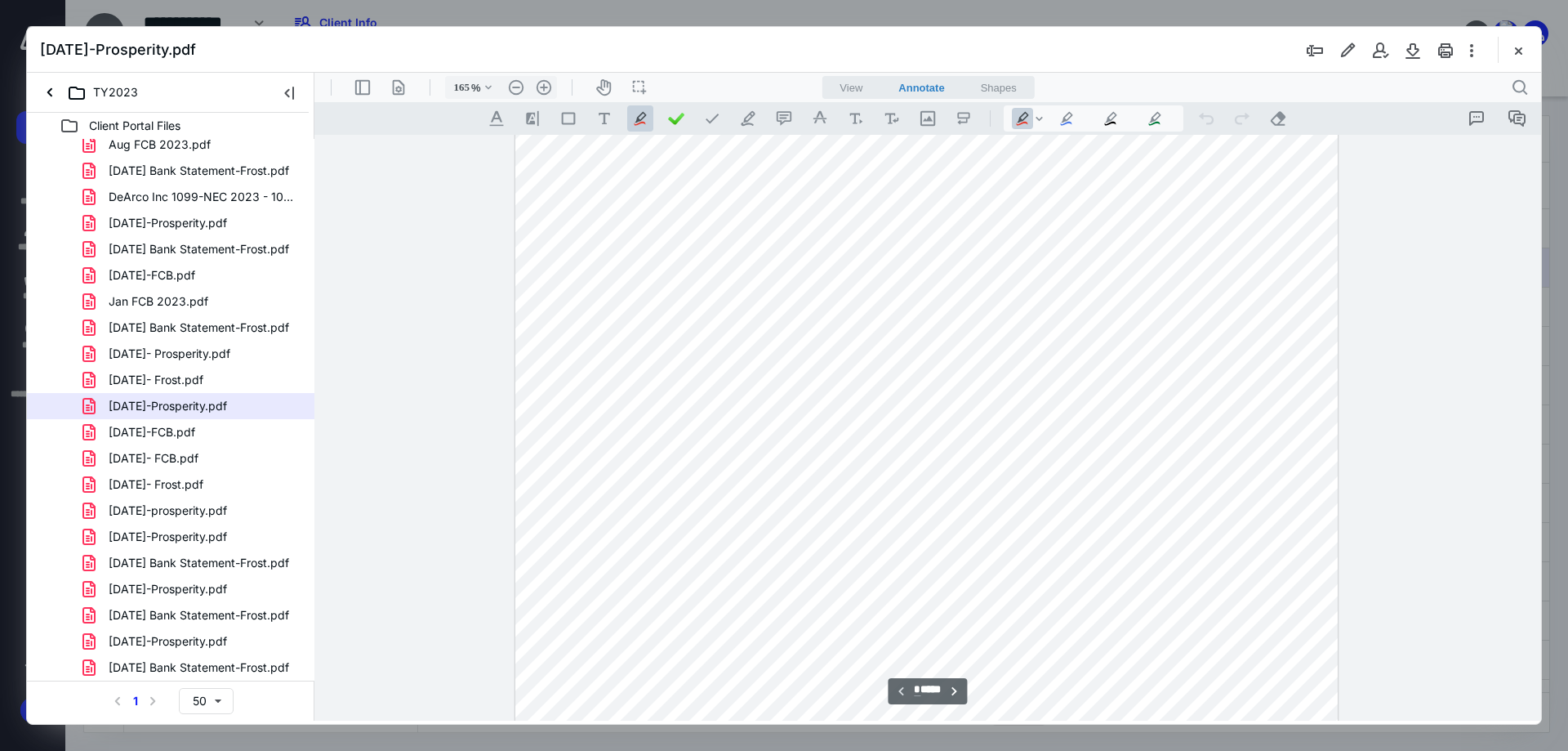 scroll, scrollTop: 177, scrollLeft: 0, axis: vertical 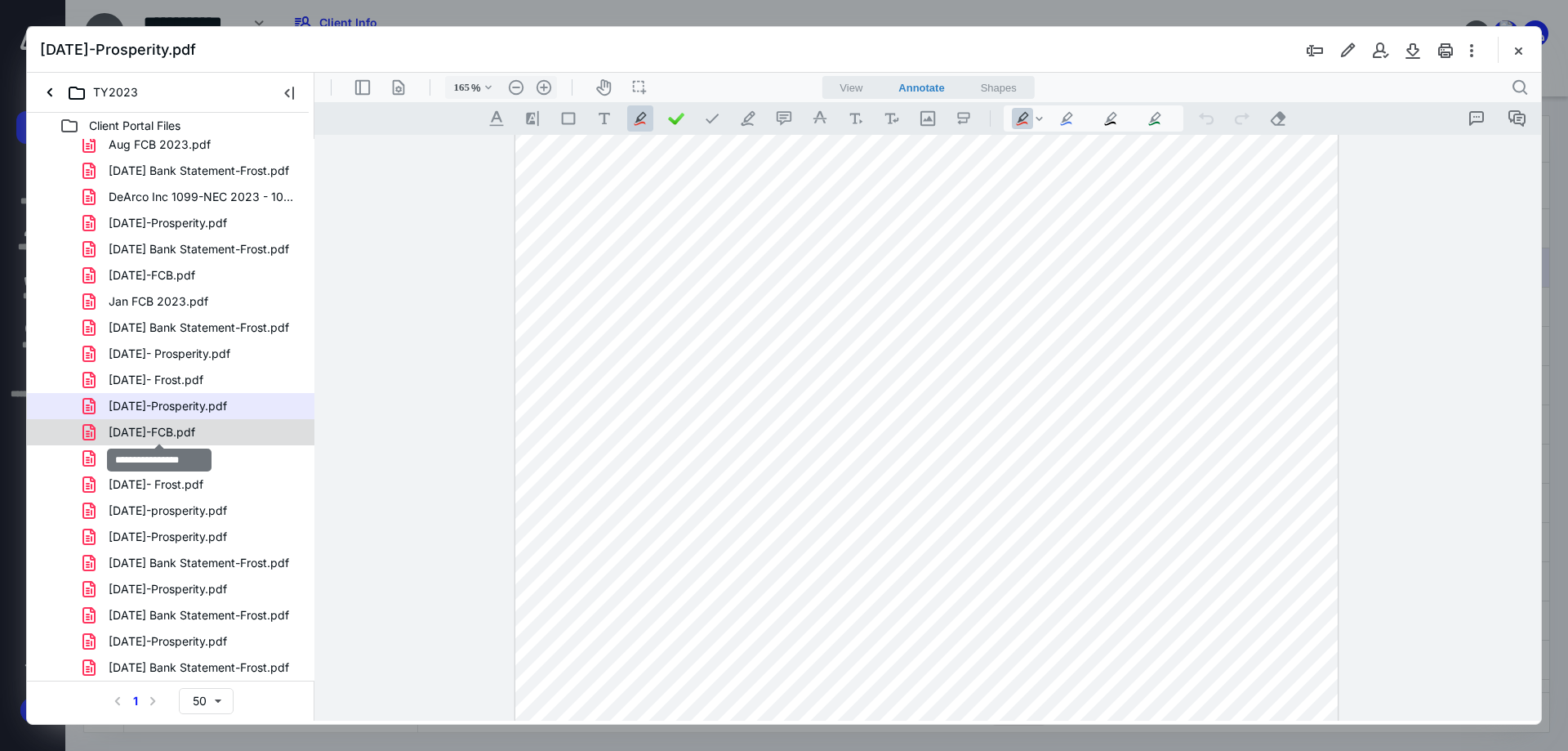 click on "[DATE]-FCB.pdf" at bounding box center (152, 432) 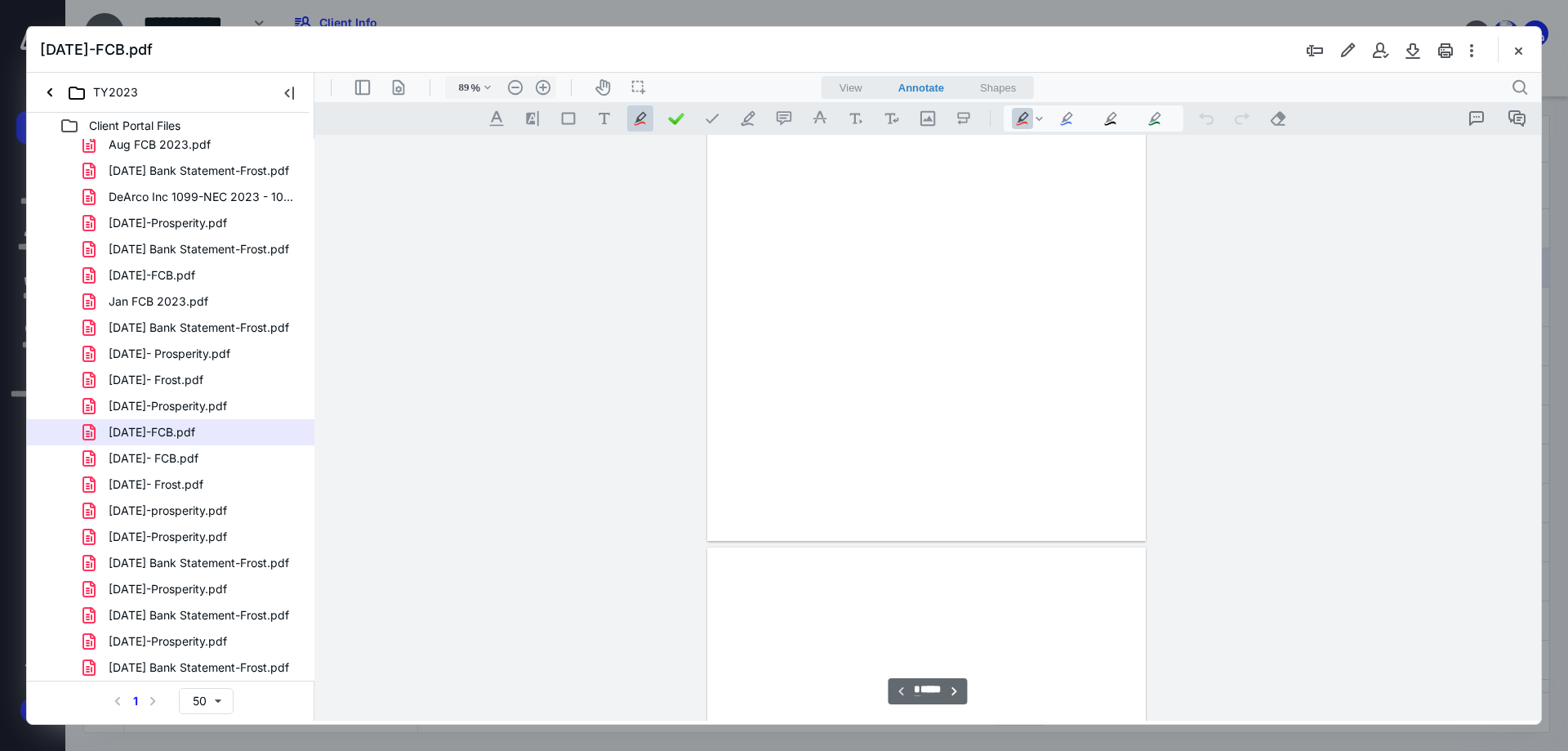 scroll, scrollTop: 65, scrollLeft: 0, axis: vertical 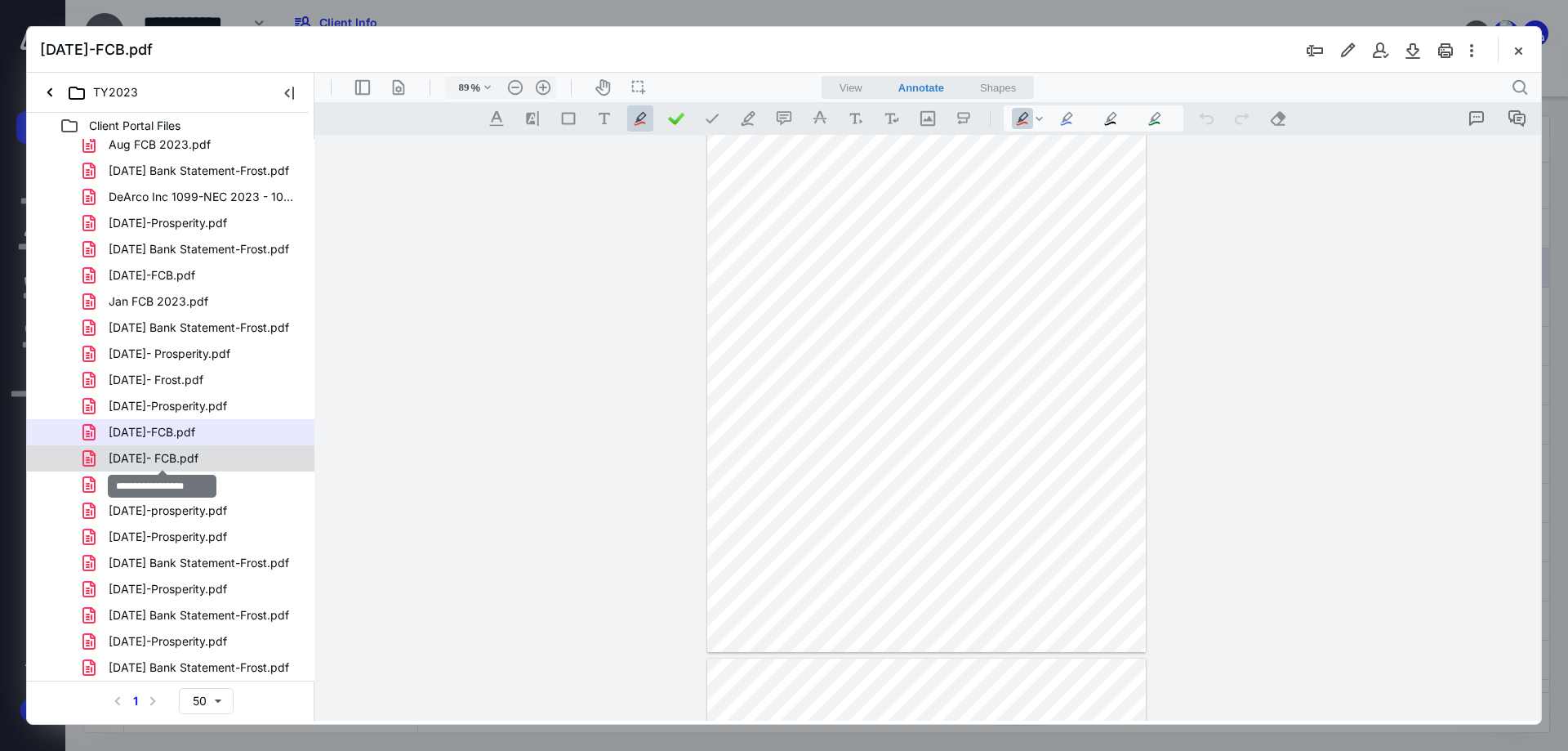 click on "[DATE]- FCB.pdf" at bounding box center (154, 458) 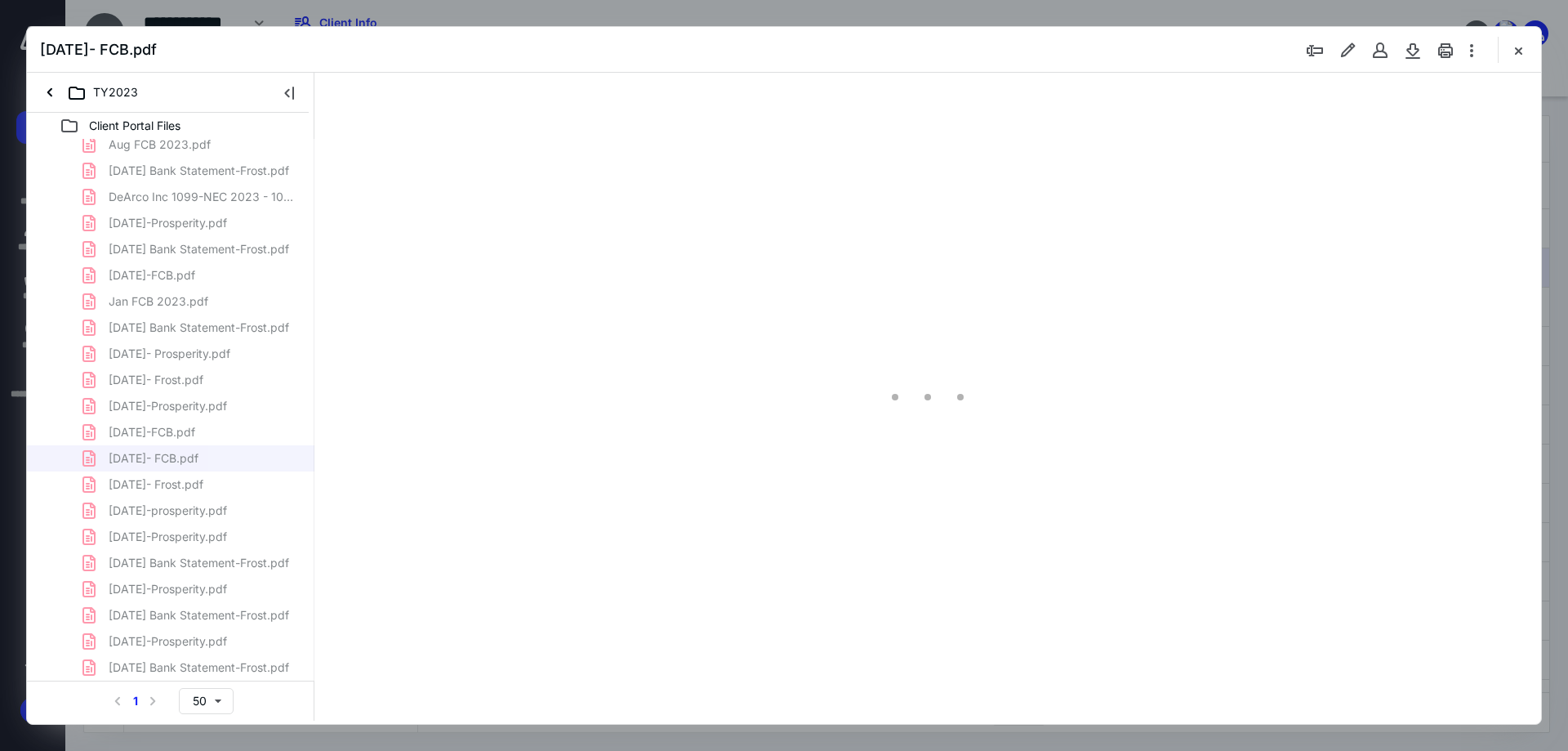 scroll, scrollTop: 65, scrollLeft: 0, axis: vertical 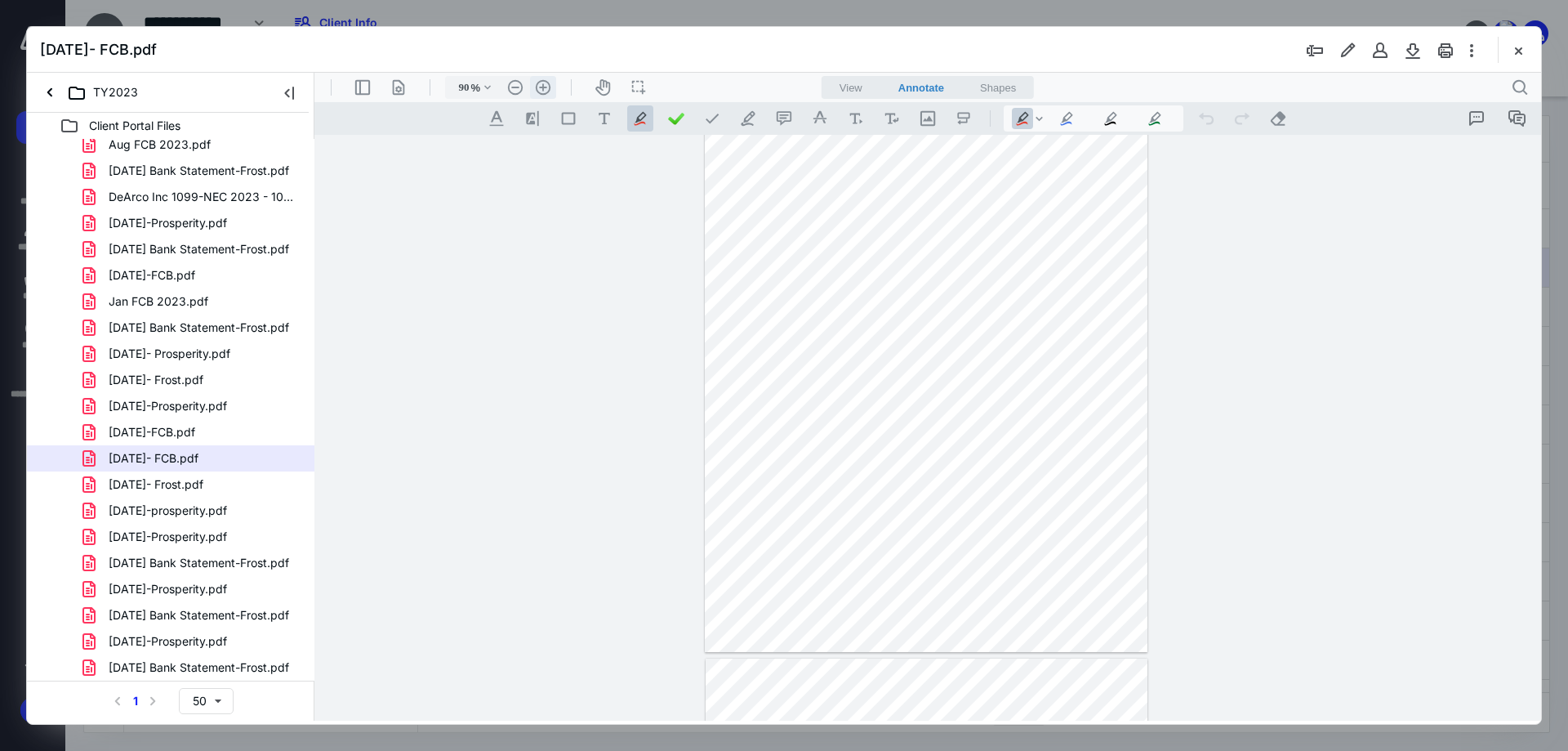 click on ".cls-1{fill:#abb0c4;} icon - header - zoom - in - line" at bounding box center [543, 87] 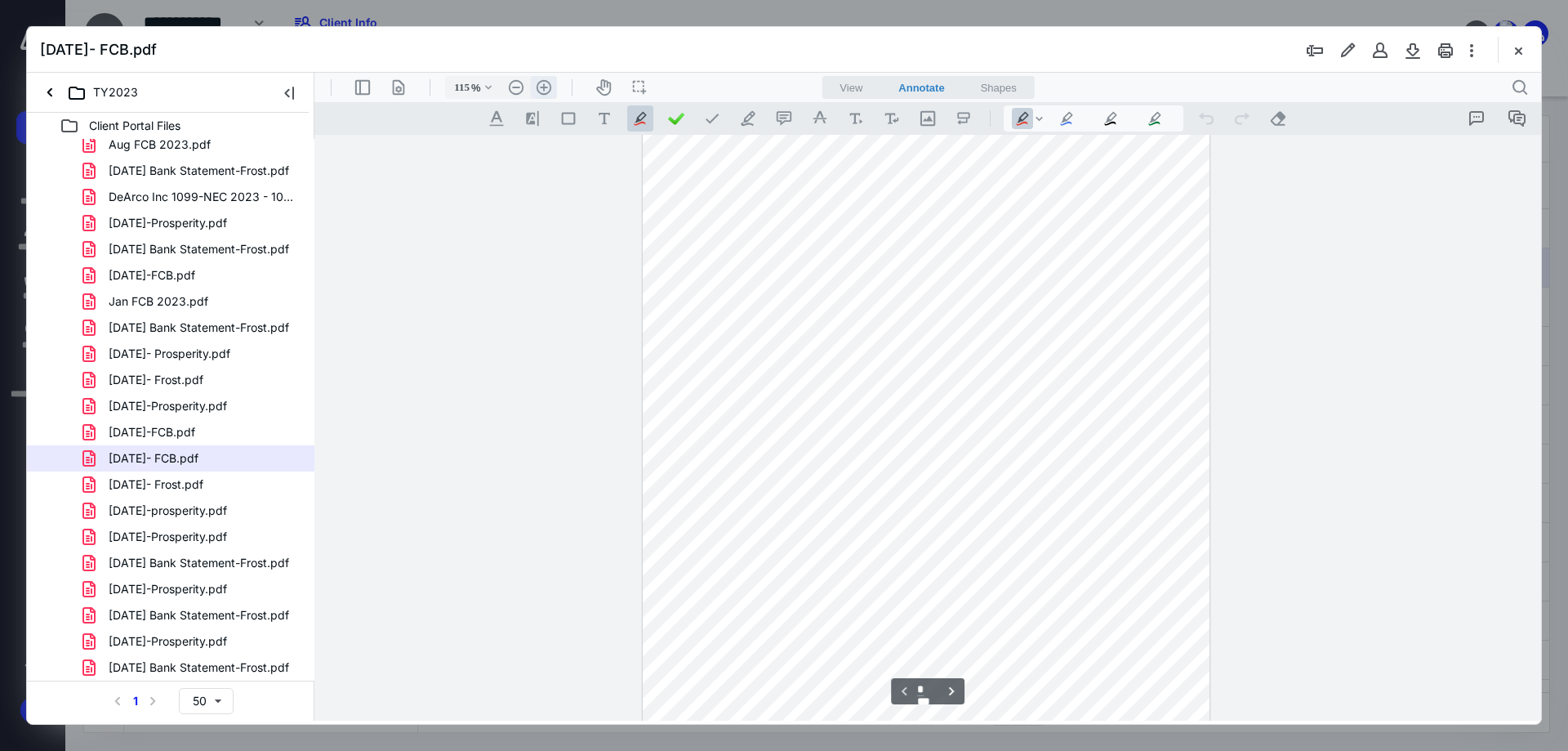 click on ".cls-1{fill:#abb0c4;} icon - header - zoom - in - line" at bounding box center [544, 87] 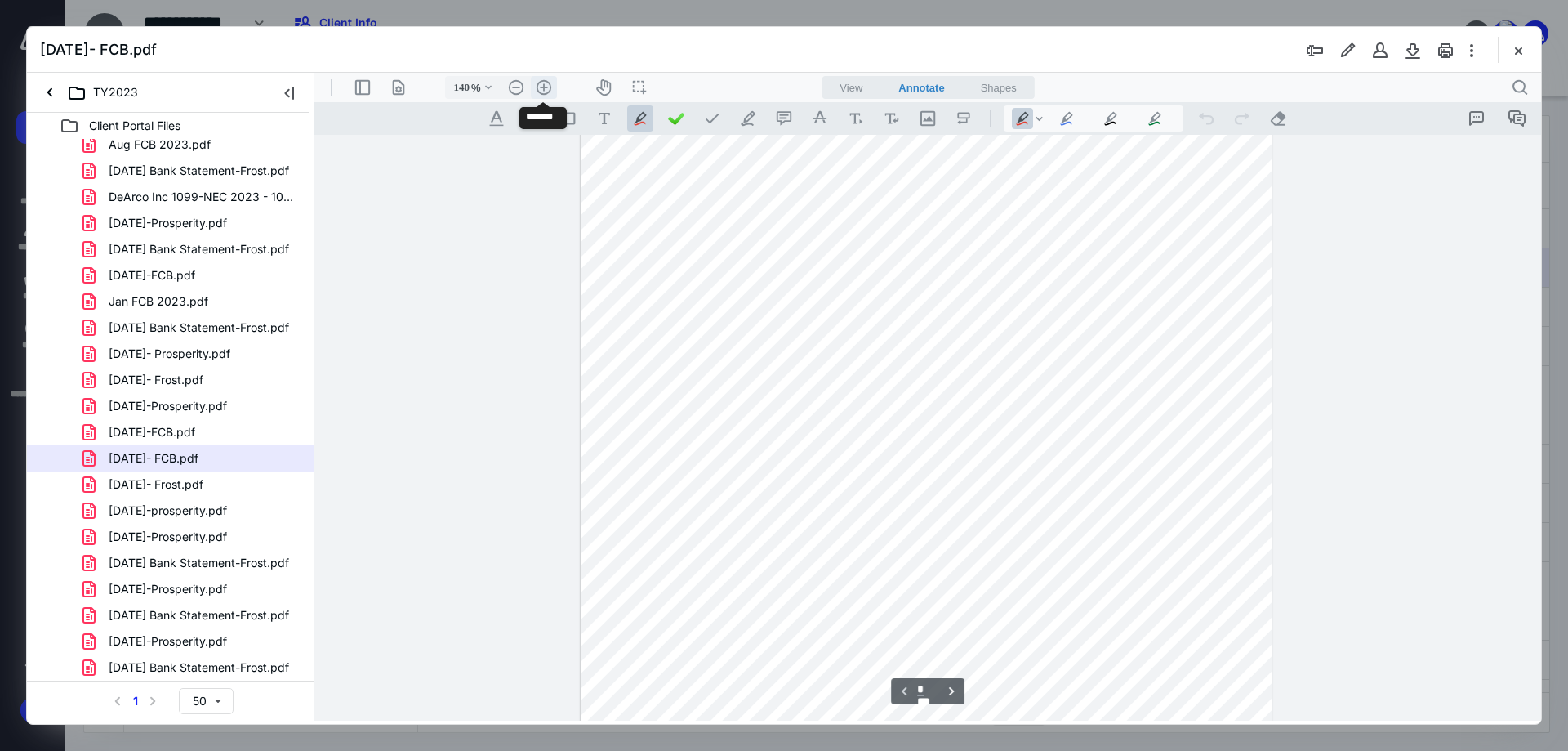click on ".cls-1{fill:#abb0c4;} icon - header - zoom - in - line" at bounding box center [544, 87] 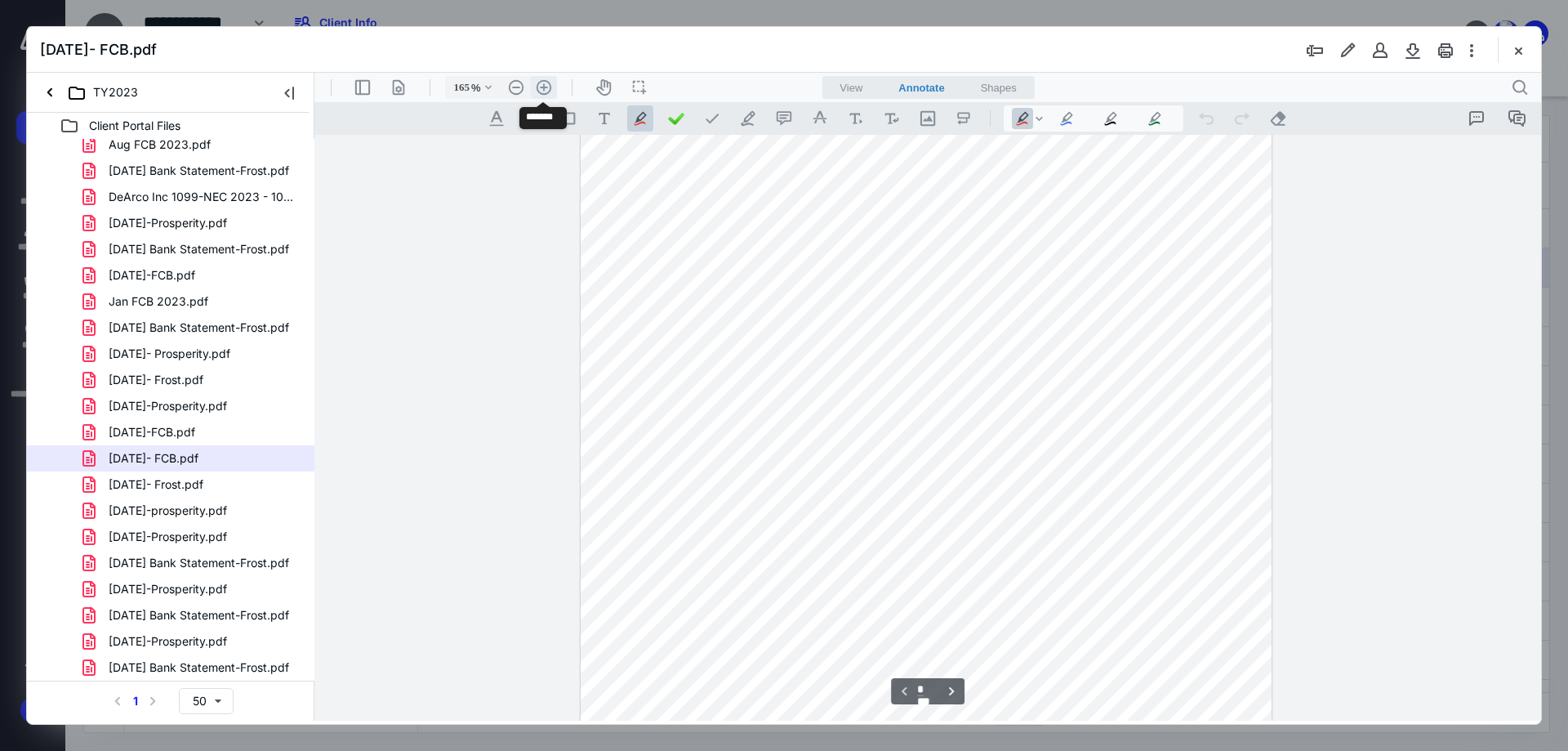 scroll, scrollTop: 340, scrollLeft: 0, axis: vertical 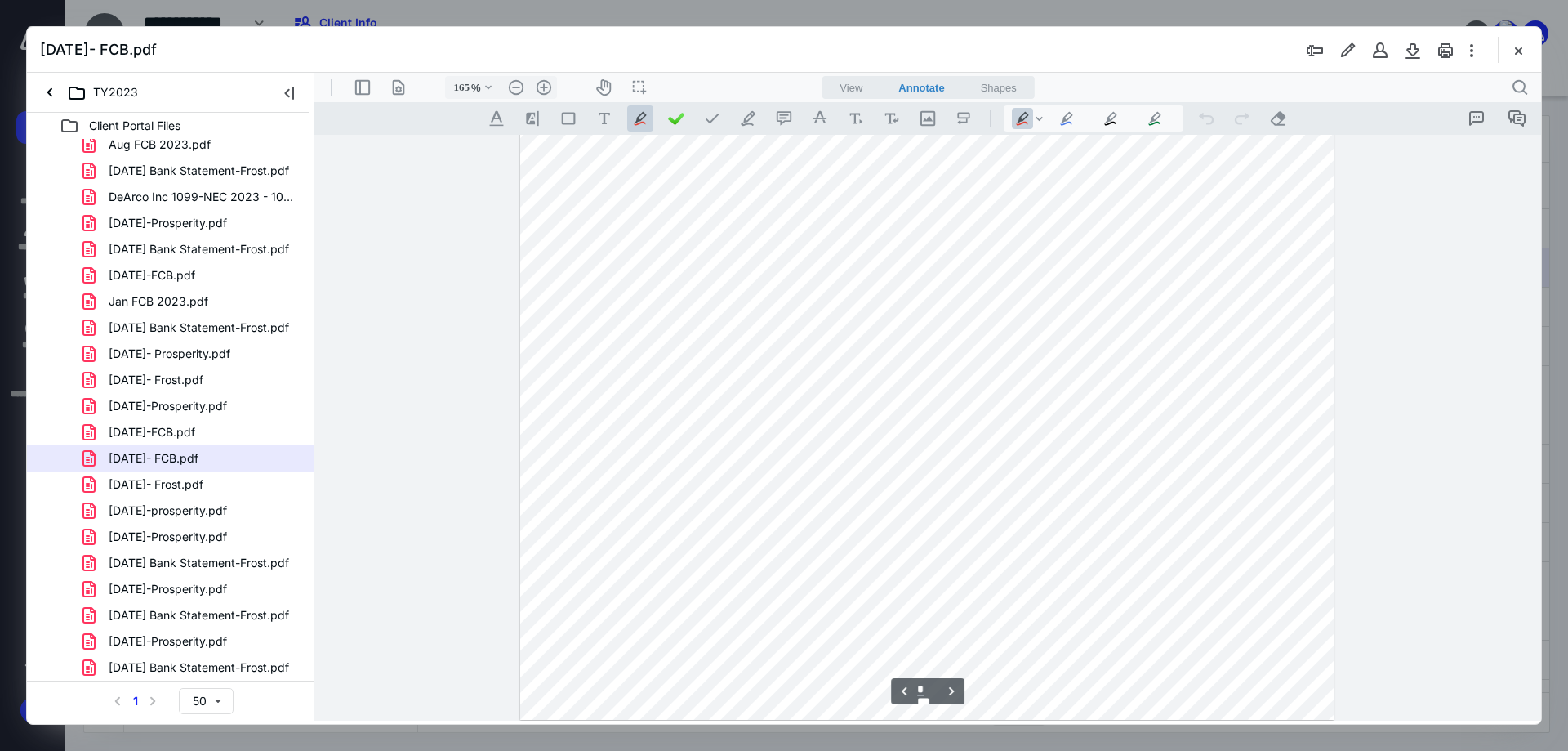 type on "*" 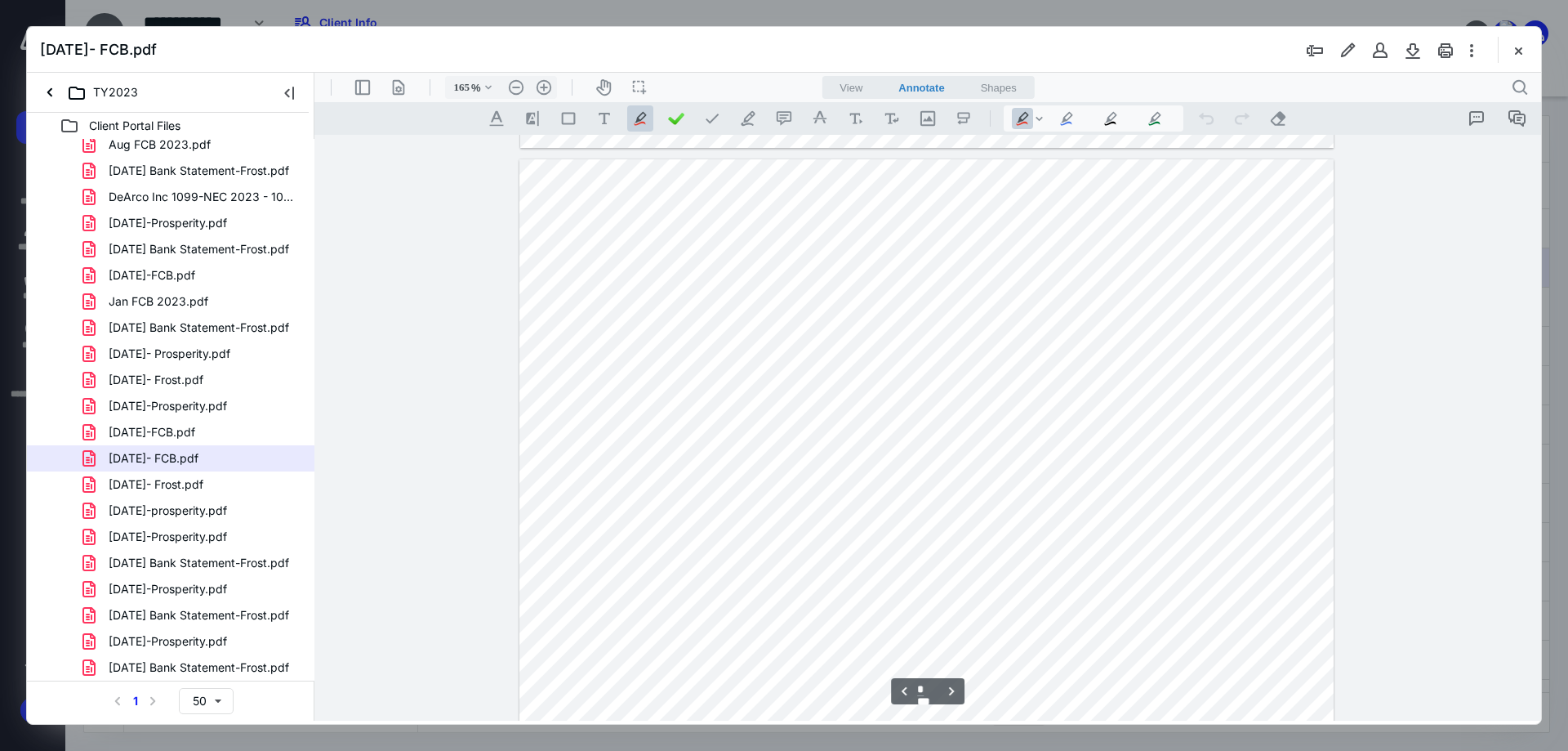 scroll, scrollTop: 2546, scrollLeft: 0, axis: vertical 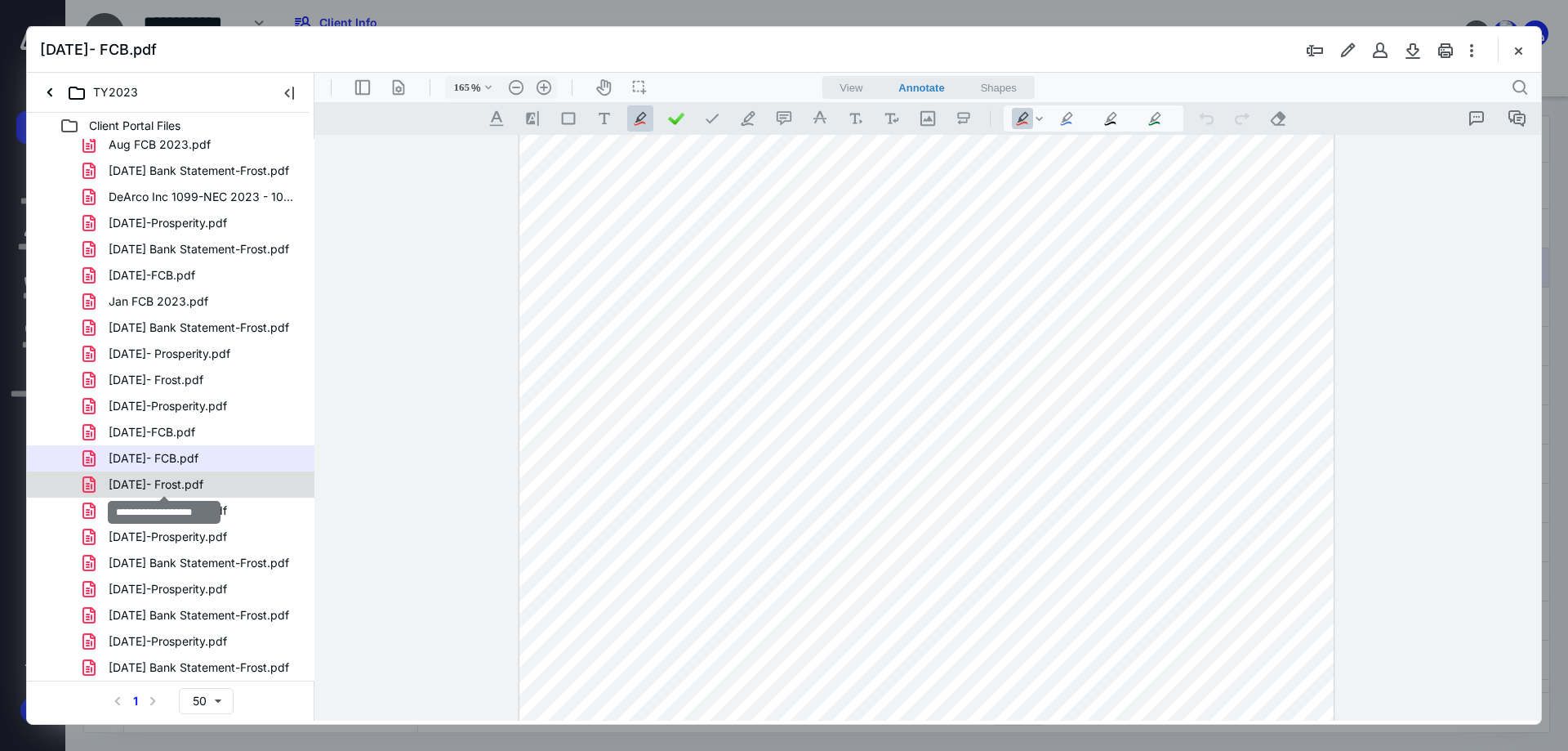 click on "[DATE]- Frost.pdf" at bounding box center [156, 485] 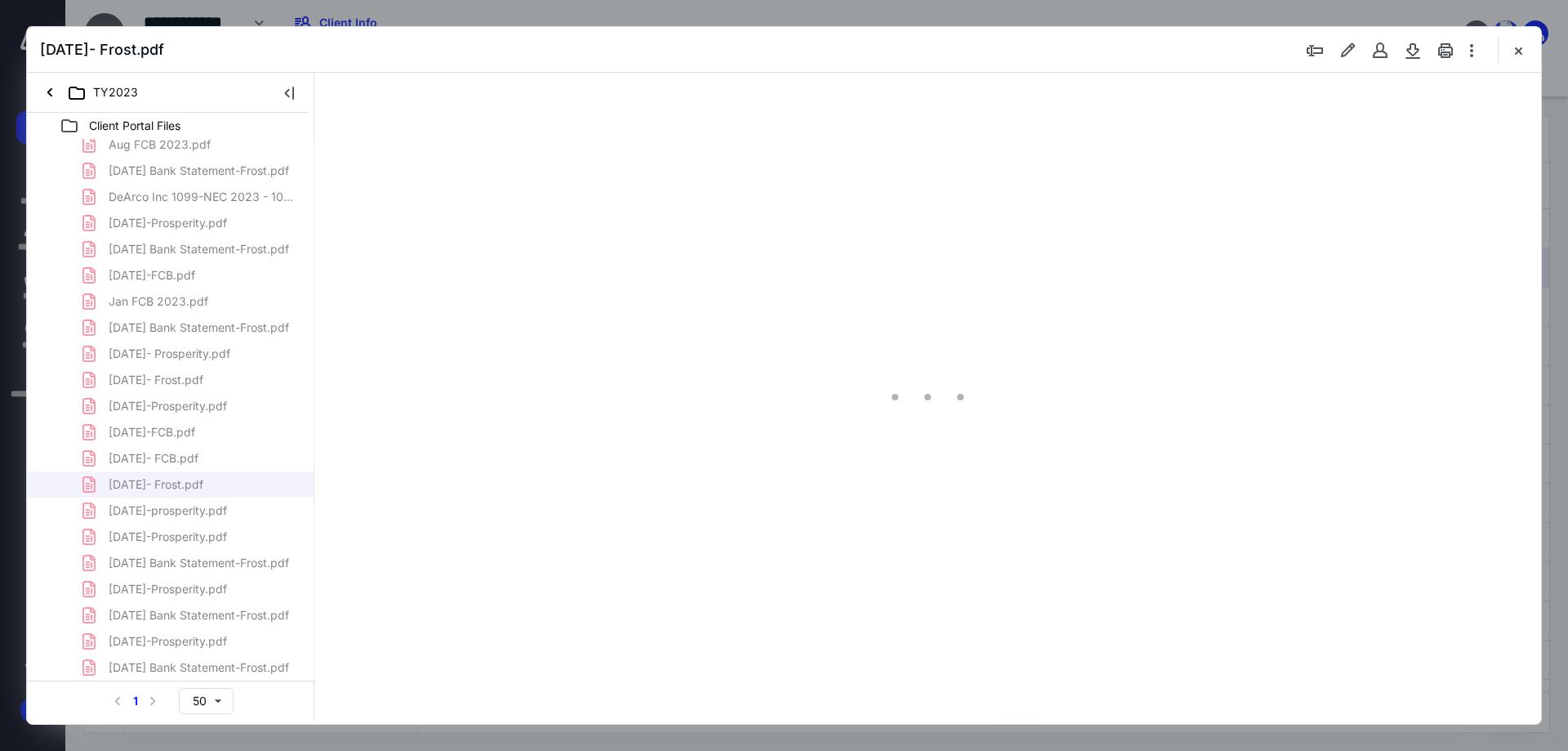 scroll, scrollTop: 65, scrollLeft: 0, axis: vertical 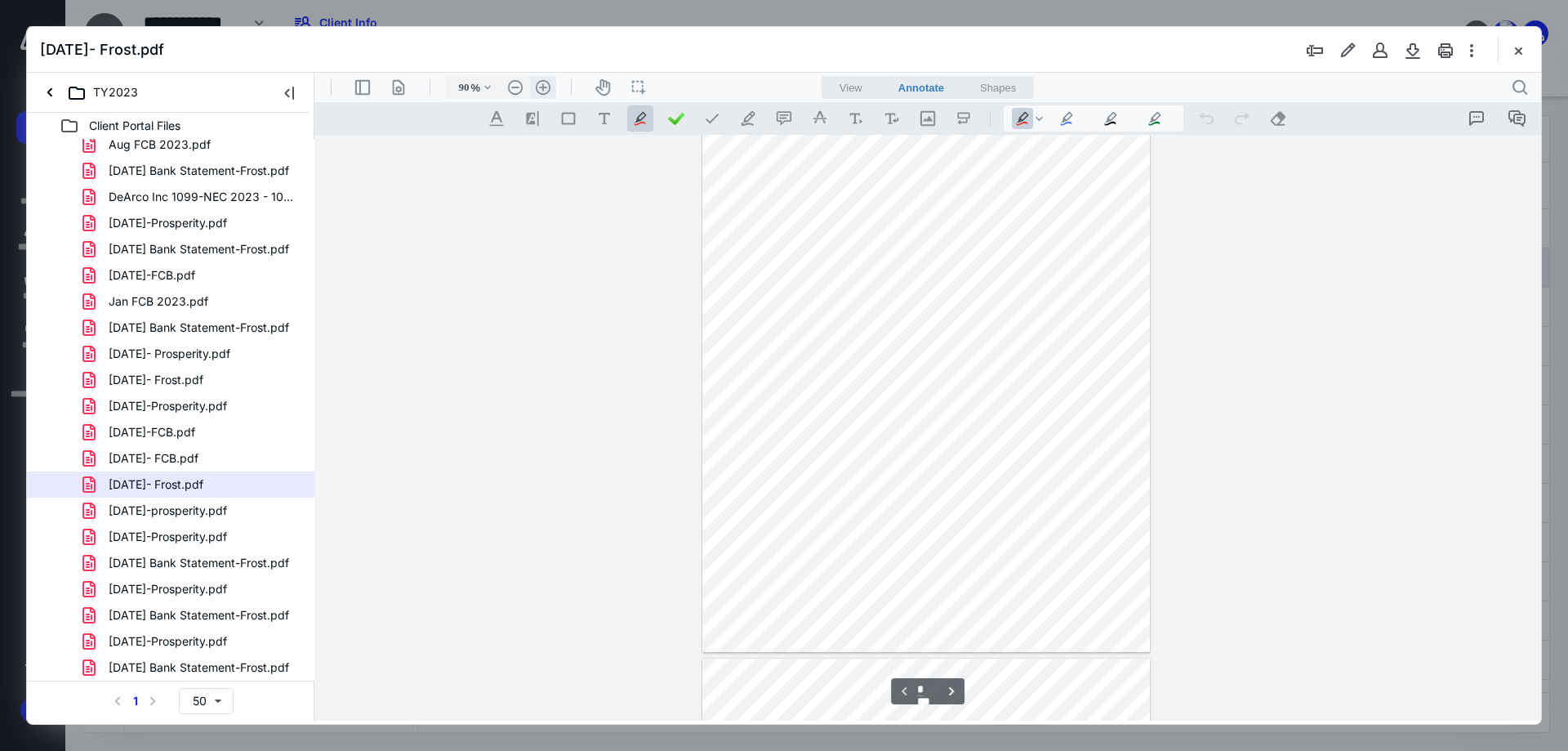 click on ".cls-1{fill:#abb0c4;} icon - header - zoom - in - line" at bounding box center [543, 87] 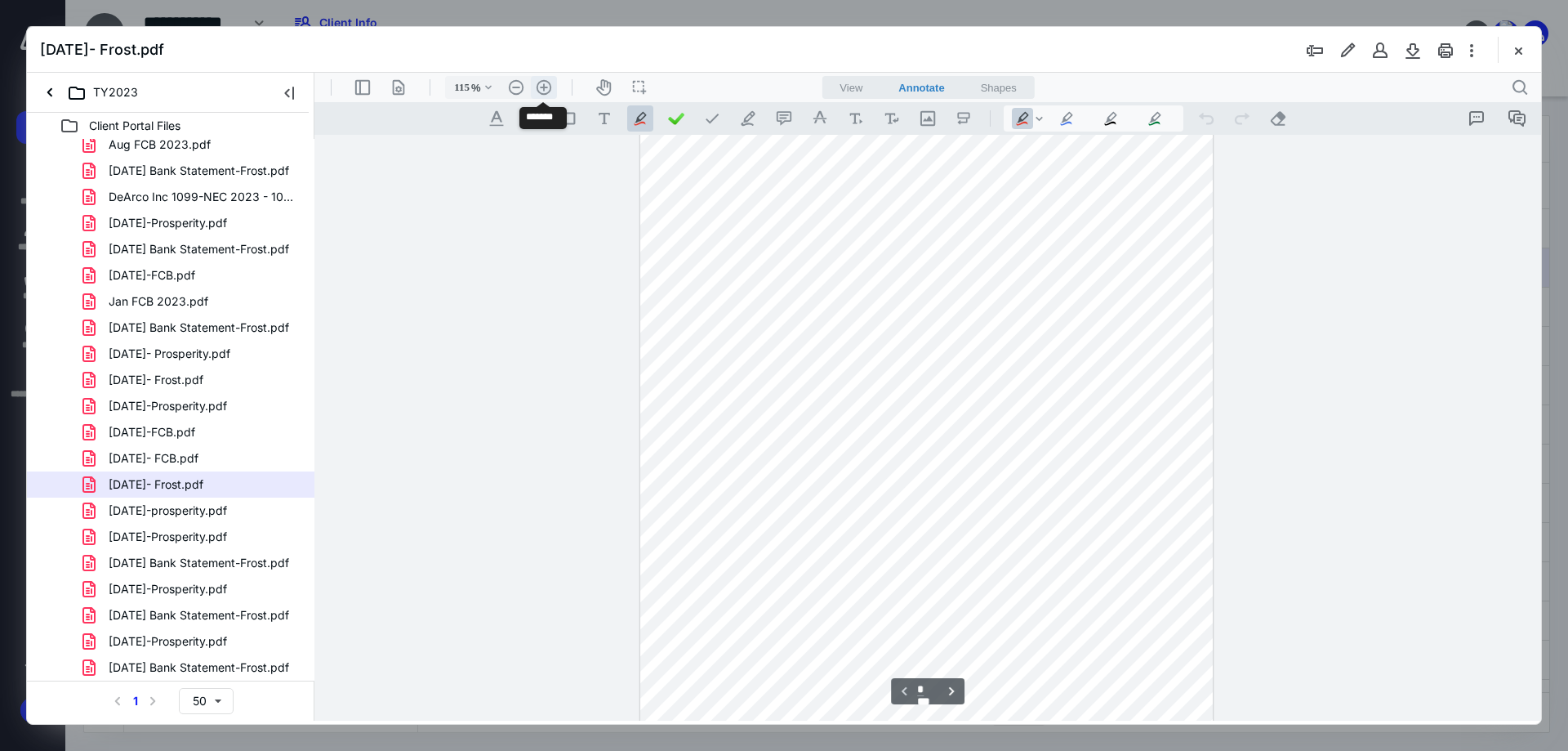 click on ".cls-1{fill:#abb0c4;} icon - header - zoom - in - line" at bounding box center (544, 87) 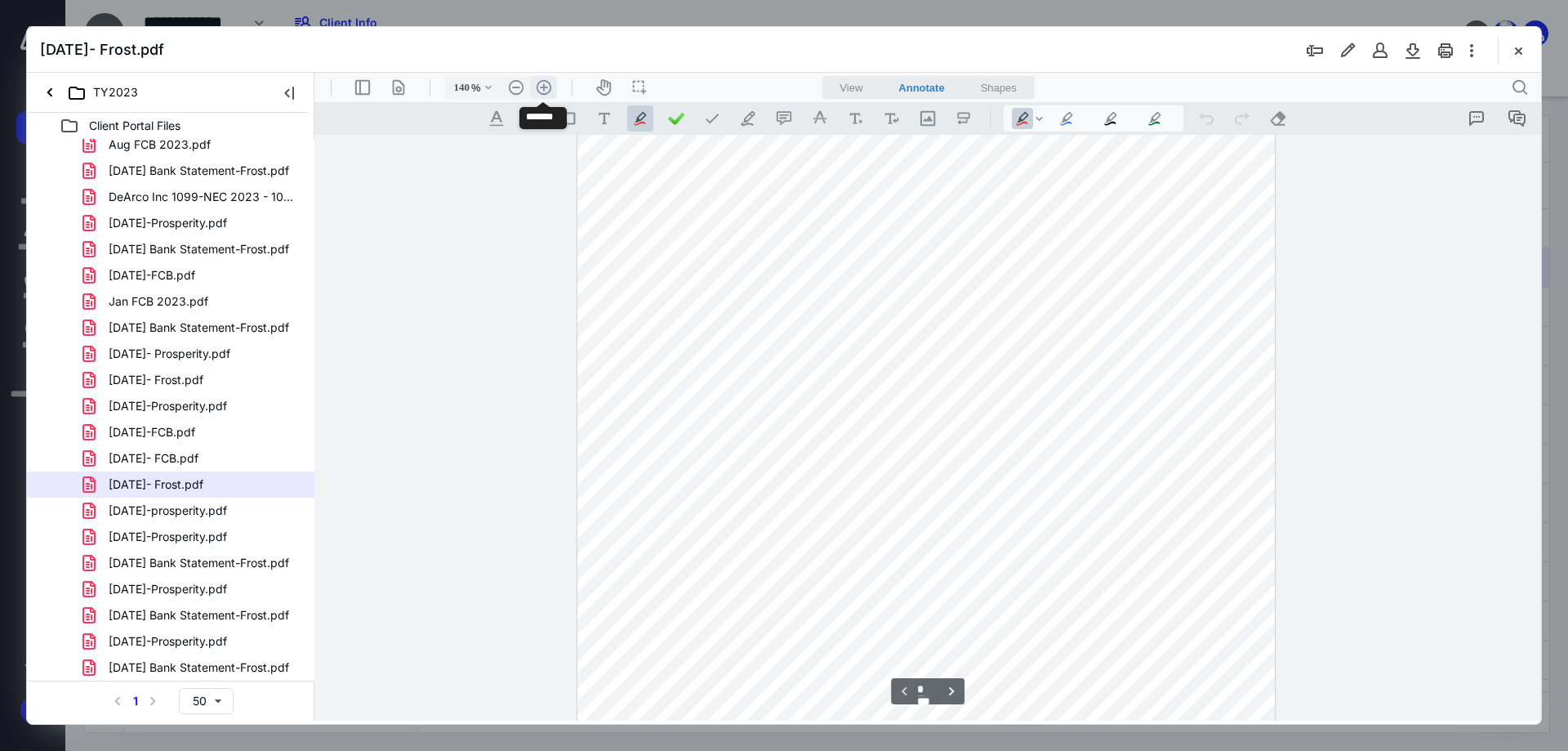 click on ".cls-1{fill:#abb0c4;} icon - header - zoom - in - line" at bounding box center (544, 87) 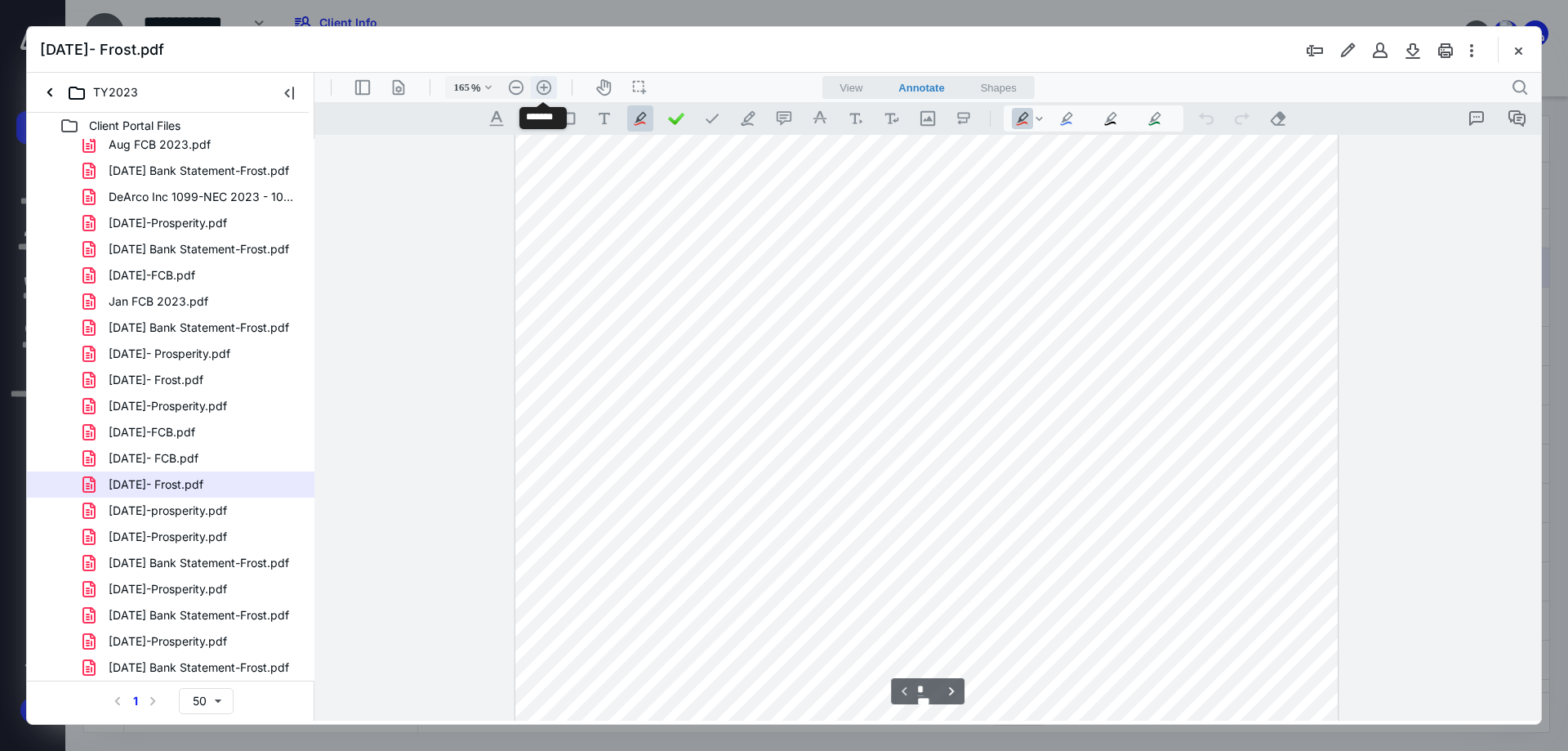 click on ".cls-1{fill:#abb0c4;} icon - header - zoom - in - line" at bounding box center [544, 87] 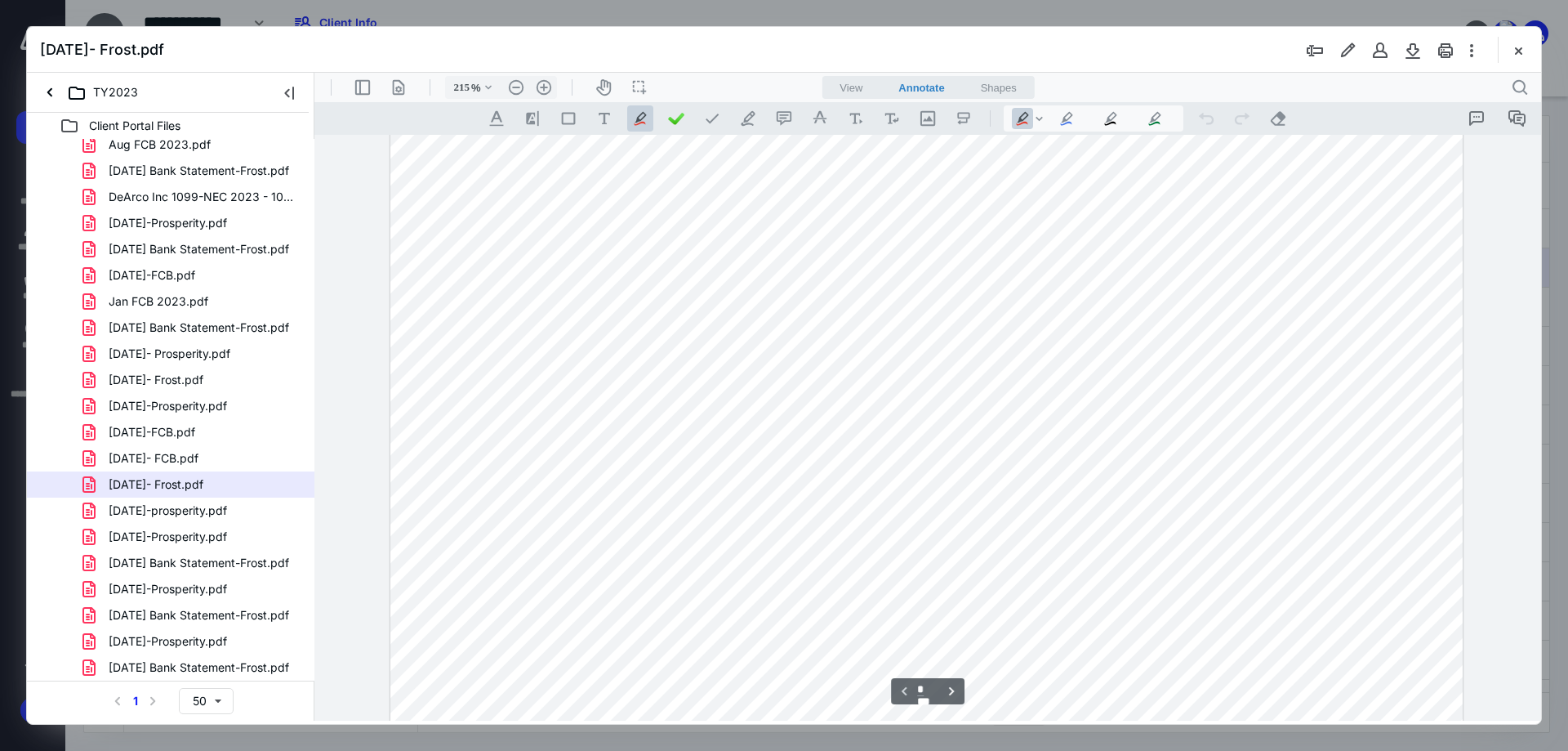 scroll, scrollTop: 196, scrollLeft: 0, axis: vertical 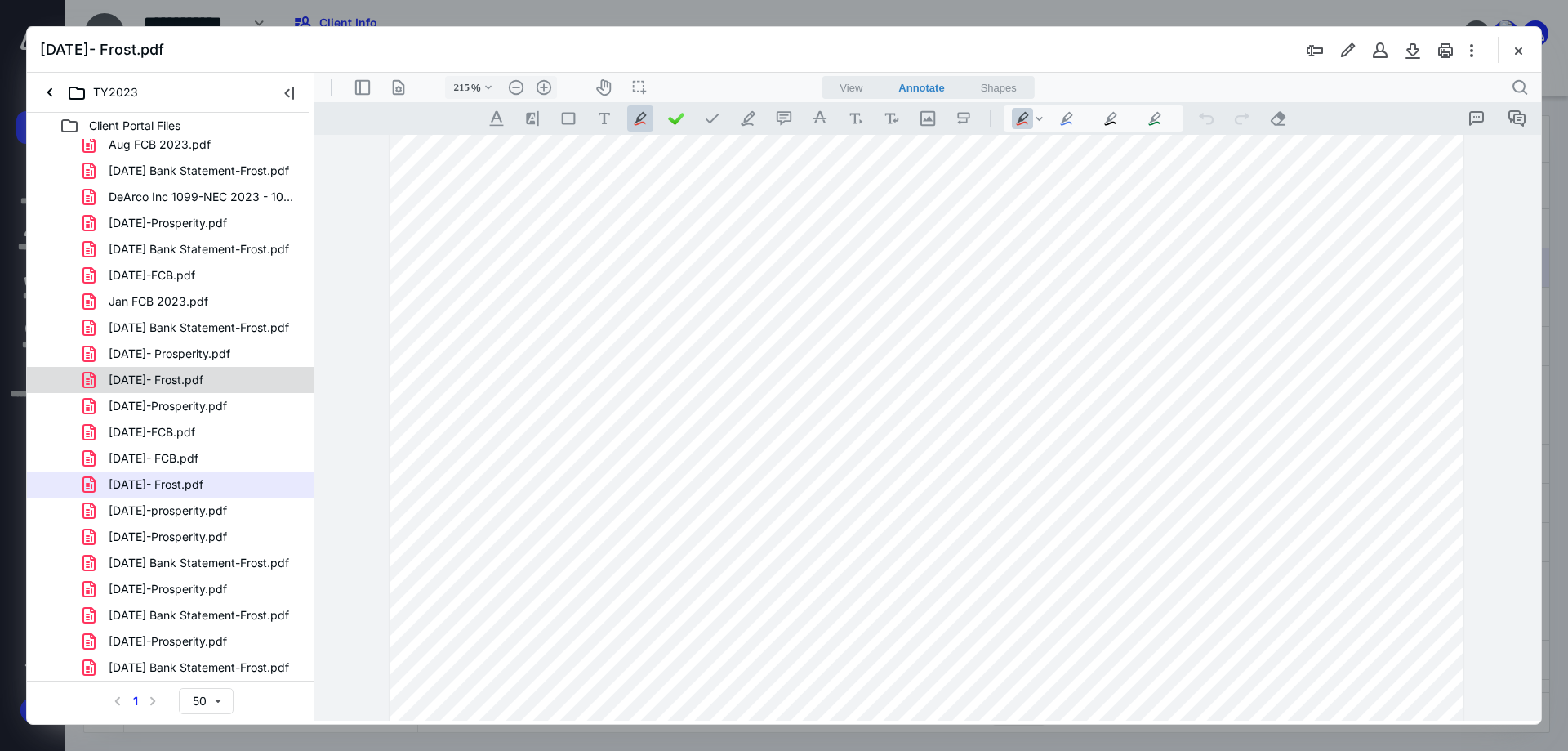 click on "[DATE]- Frost.pdf" at bounding box center (156, 380) 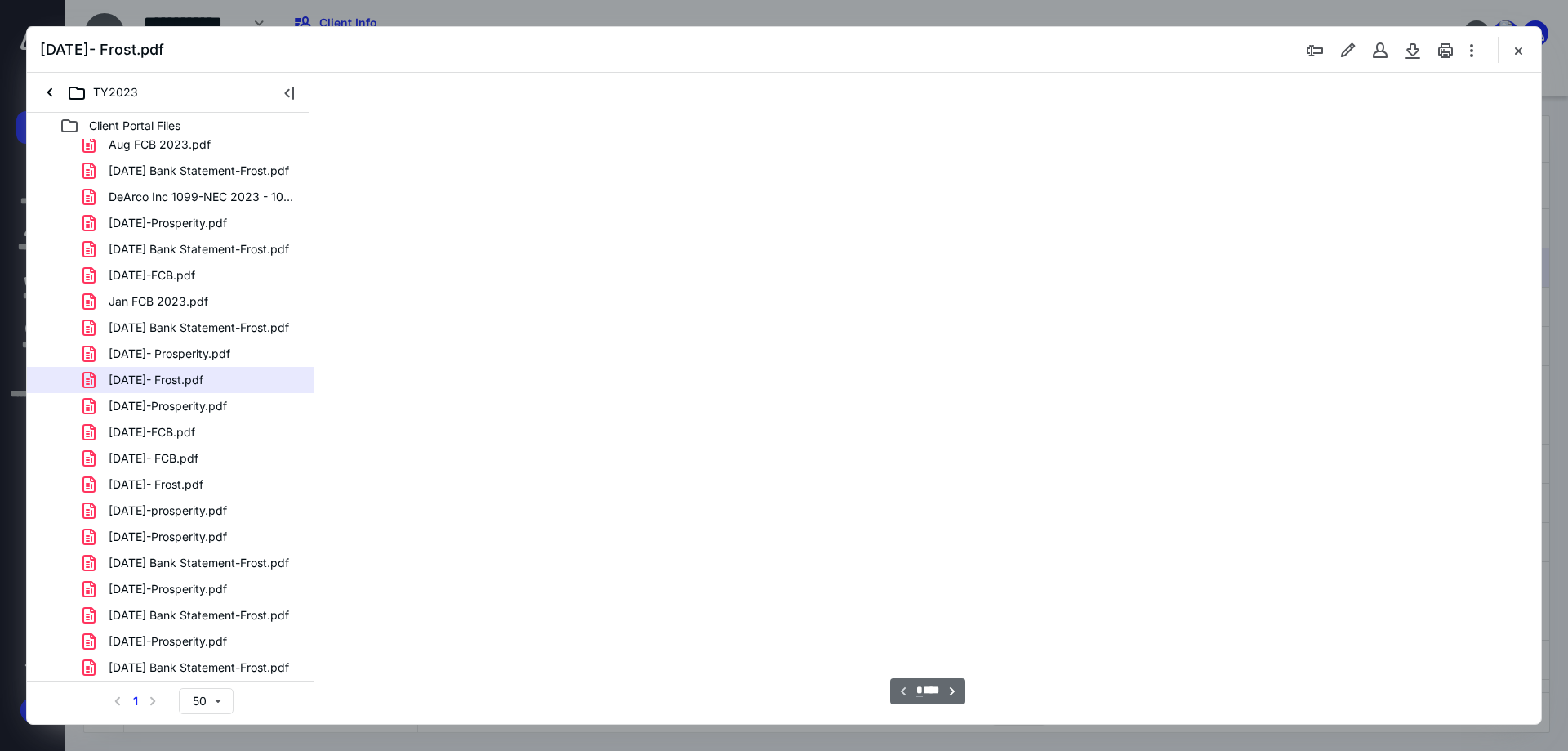 type on "90" 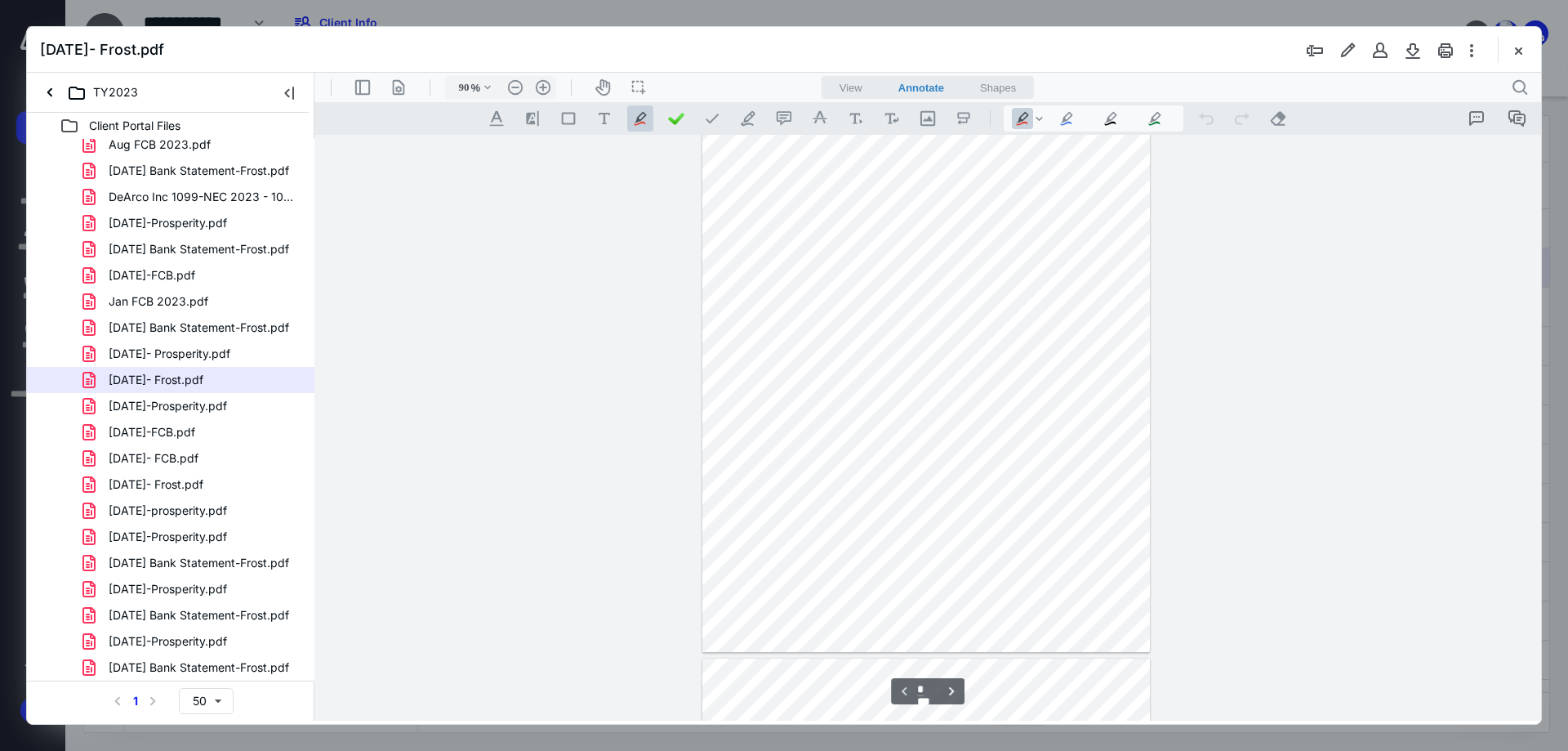 type on "*" 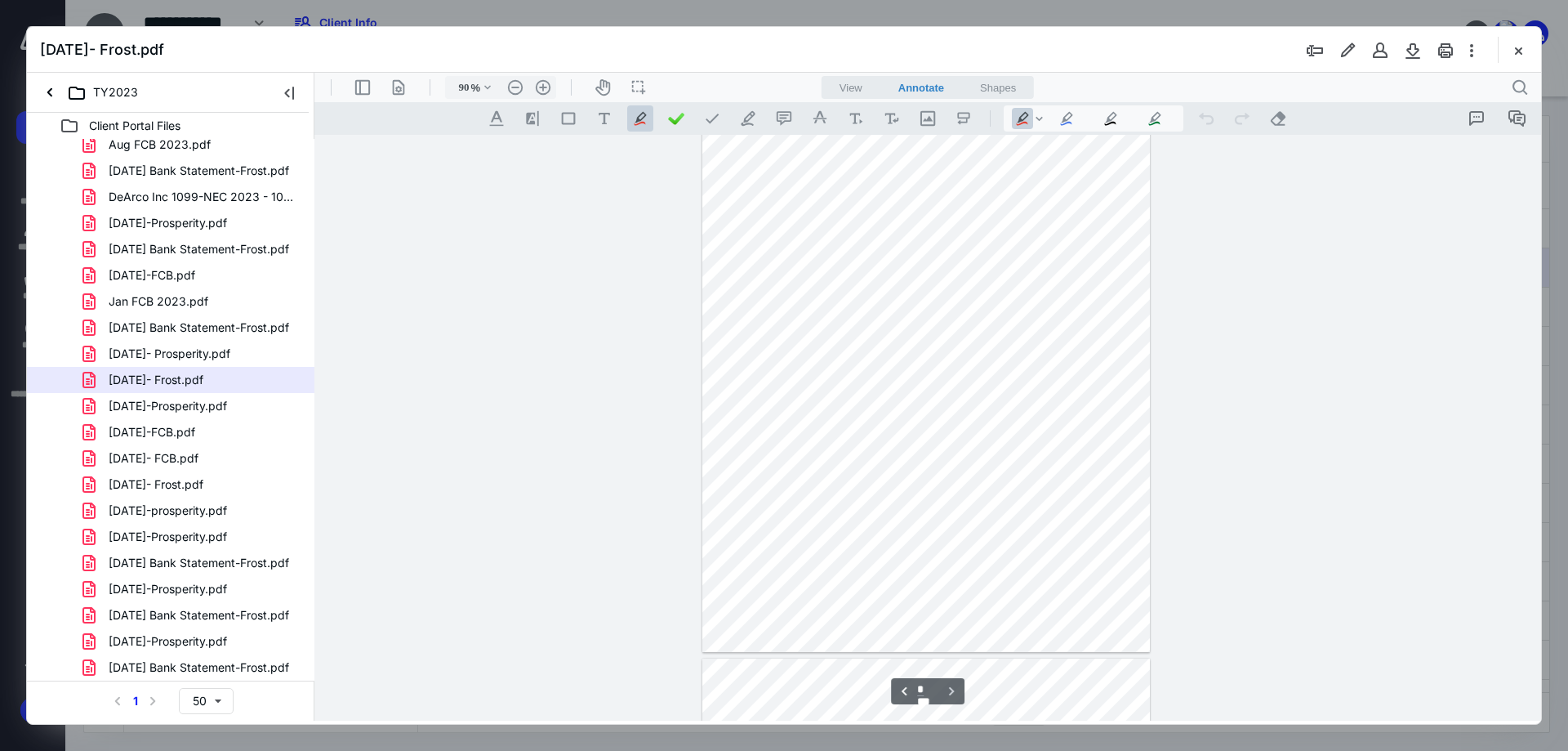 scroll, scrollTop: 392, scrollLeft: 0, axis: vertical 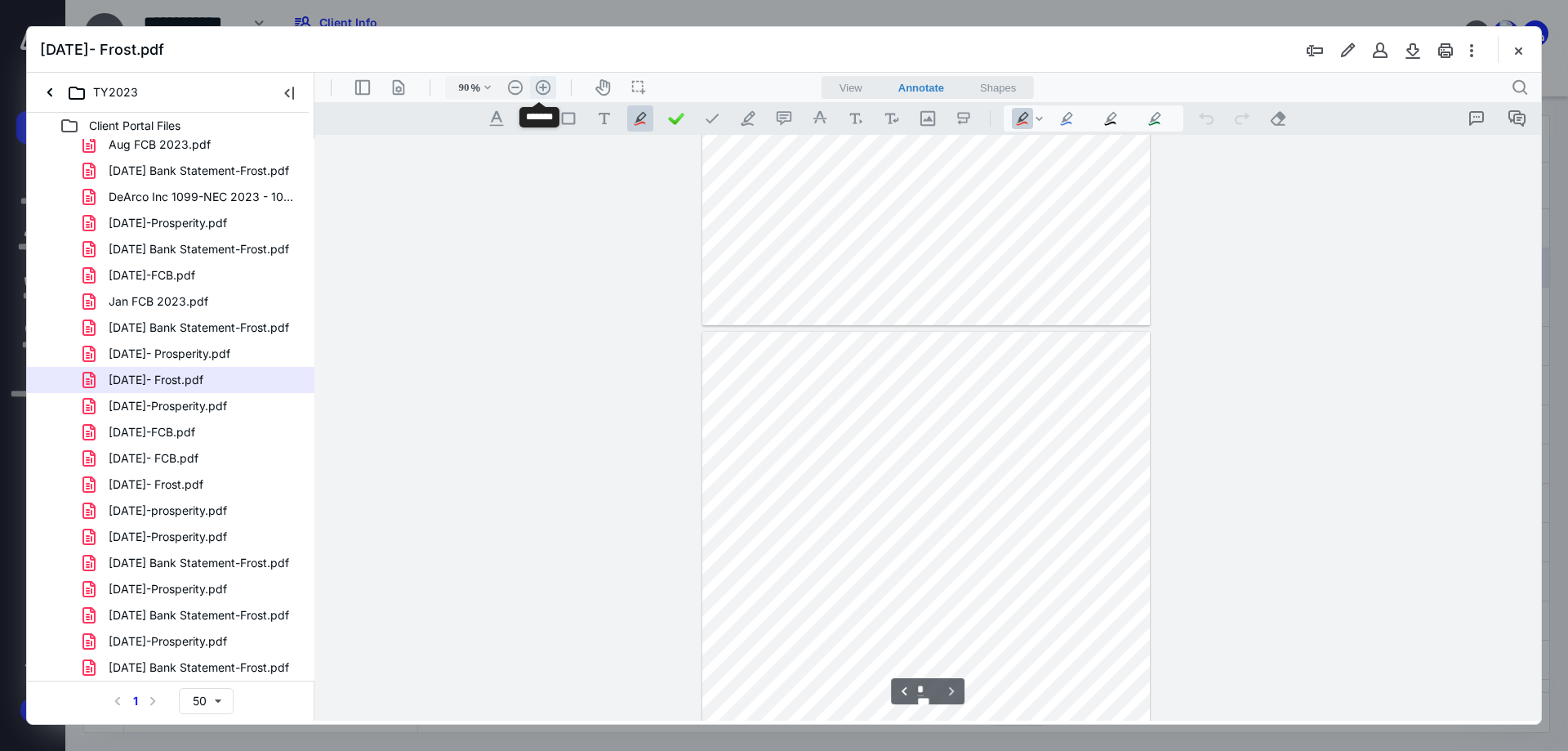 click on ".cls-1{fill:#abb0c4;} icon - header - zoom - in - line" at bounding box center [543, 87] 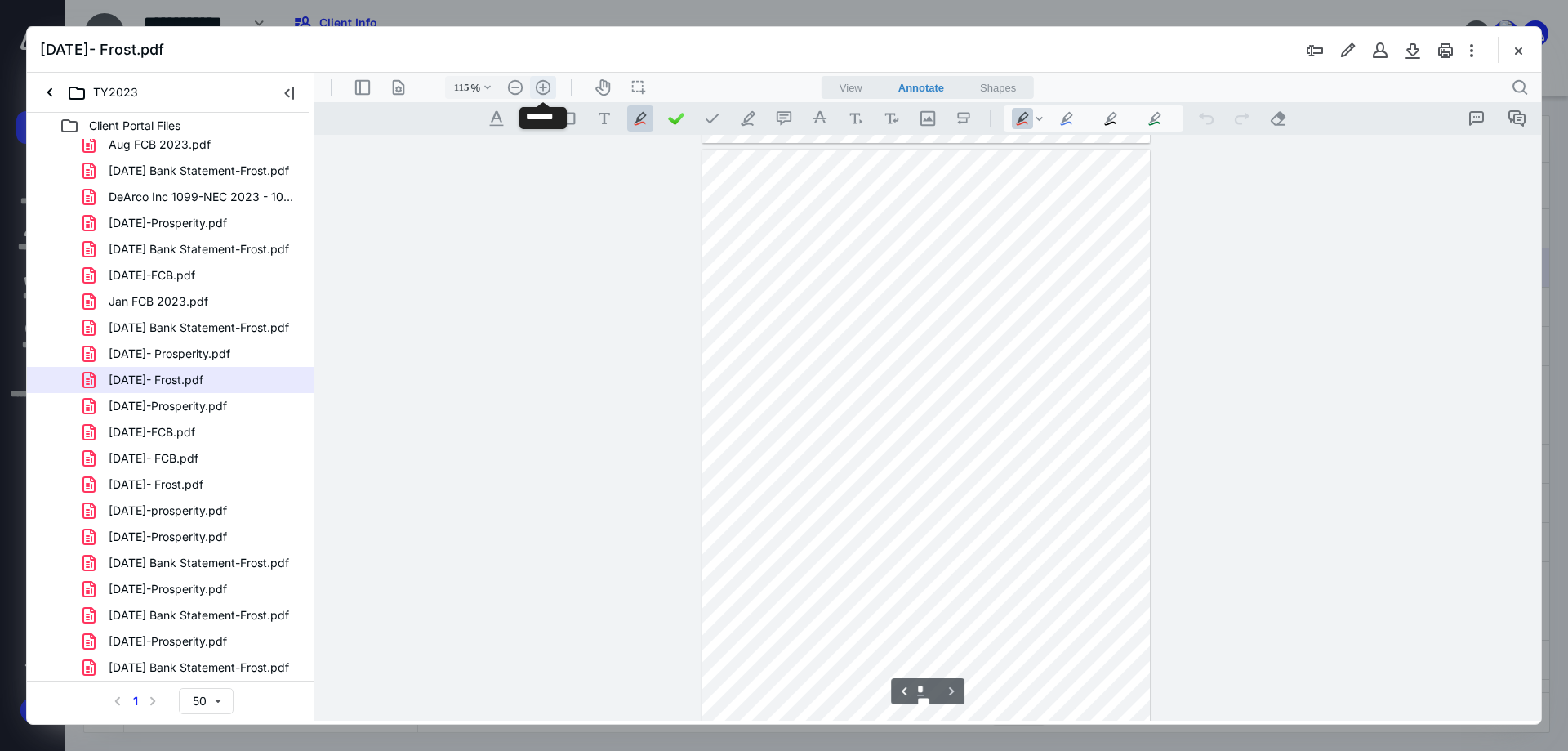 click on ".cls-1{fill:#abb0c4;} icon - header - zoom - in - line" at bounding box center [543, 87] 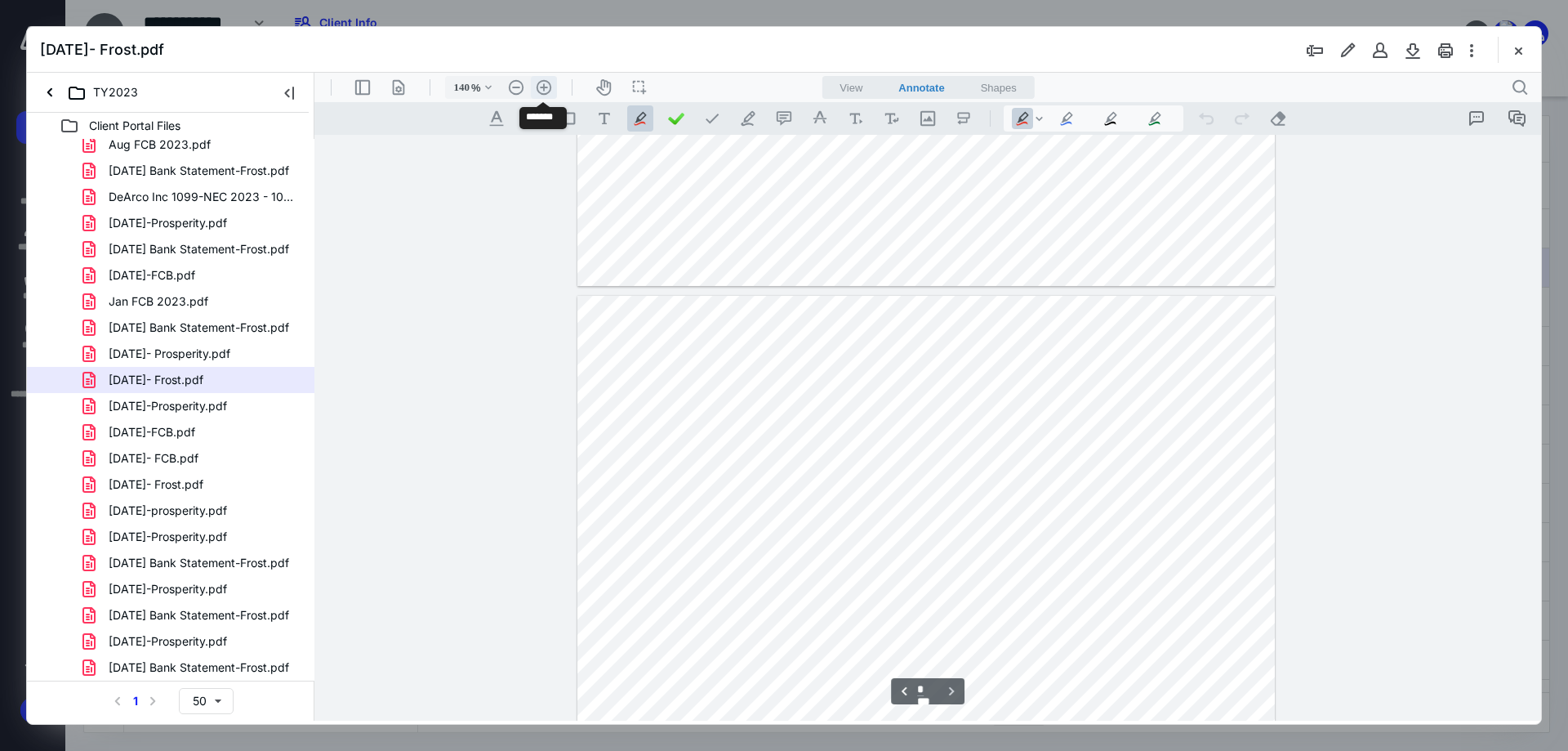 click on ".cls-1{fill:#abb0c4;} icon - header - zoom - in - line" at bounding box center (544, 87) 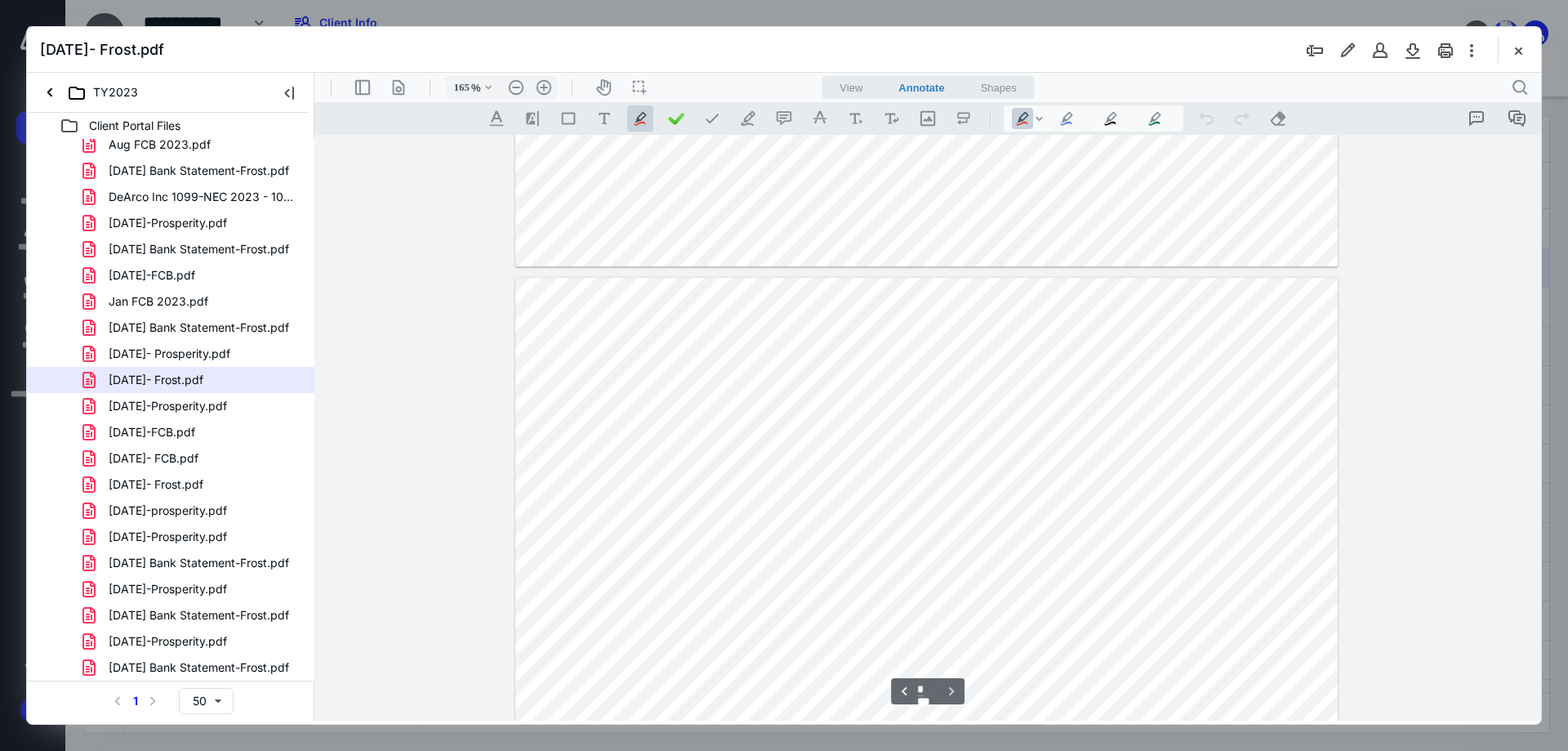 type on "*" 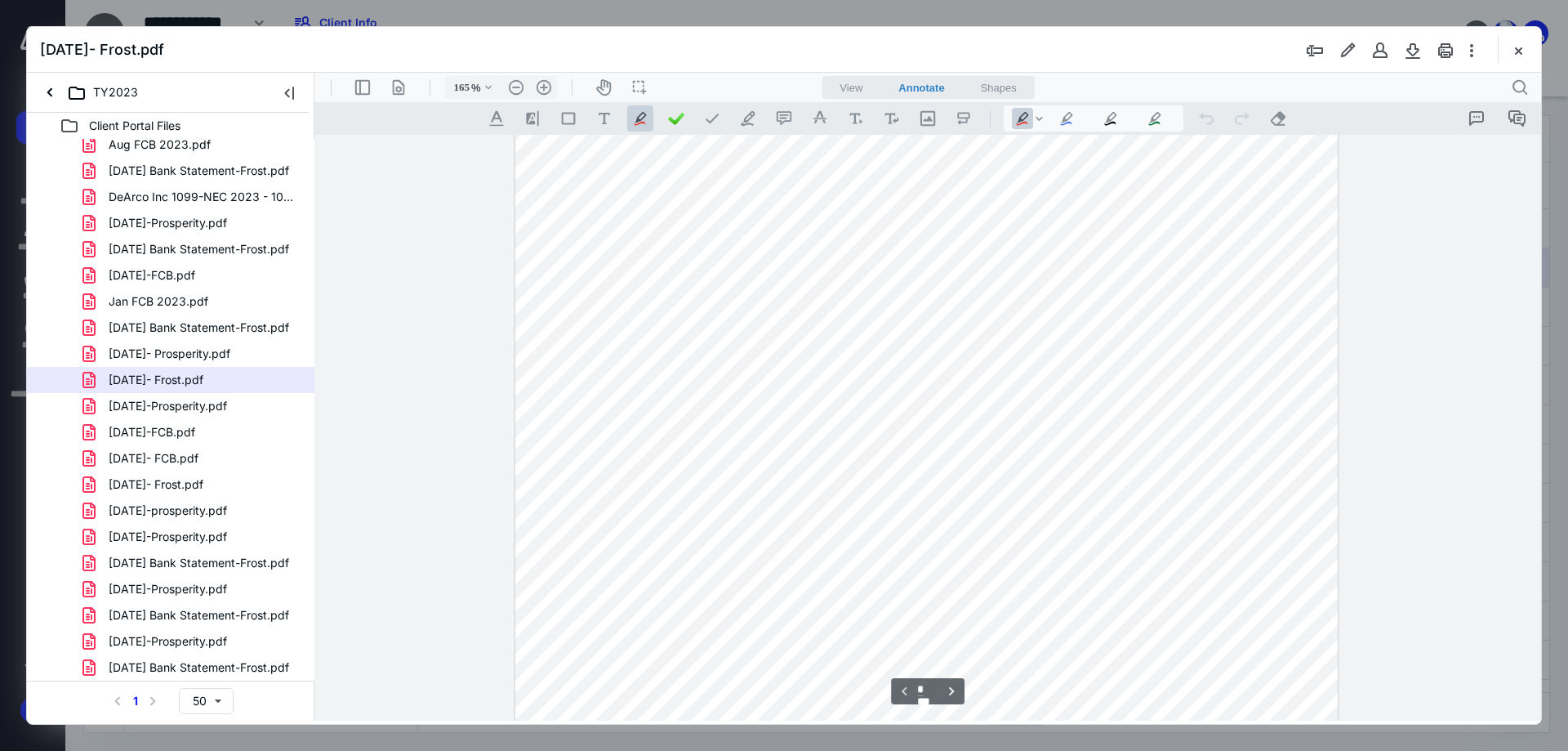 scroll, scrollTop: 0, scrollLeft: 0, axis: both 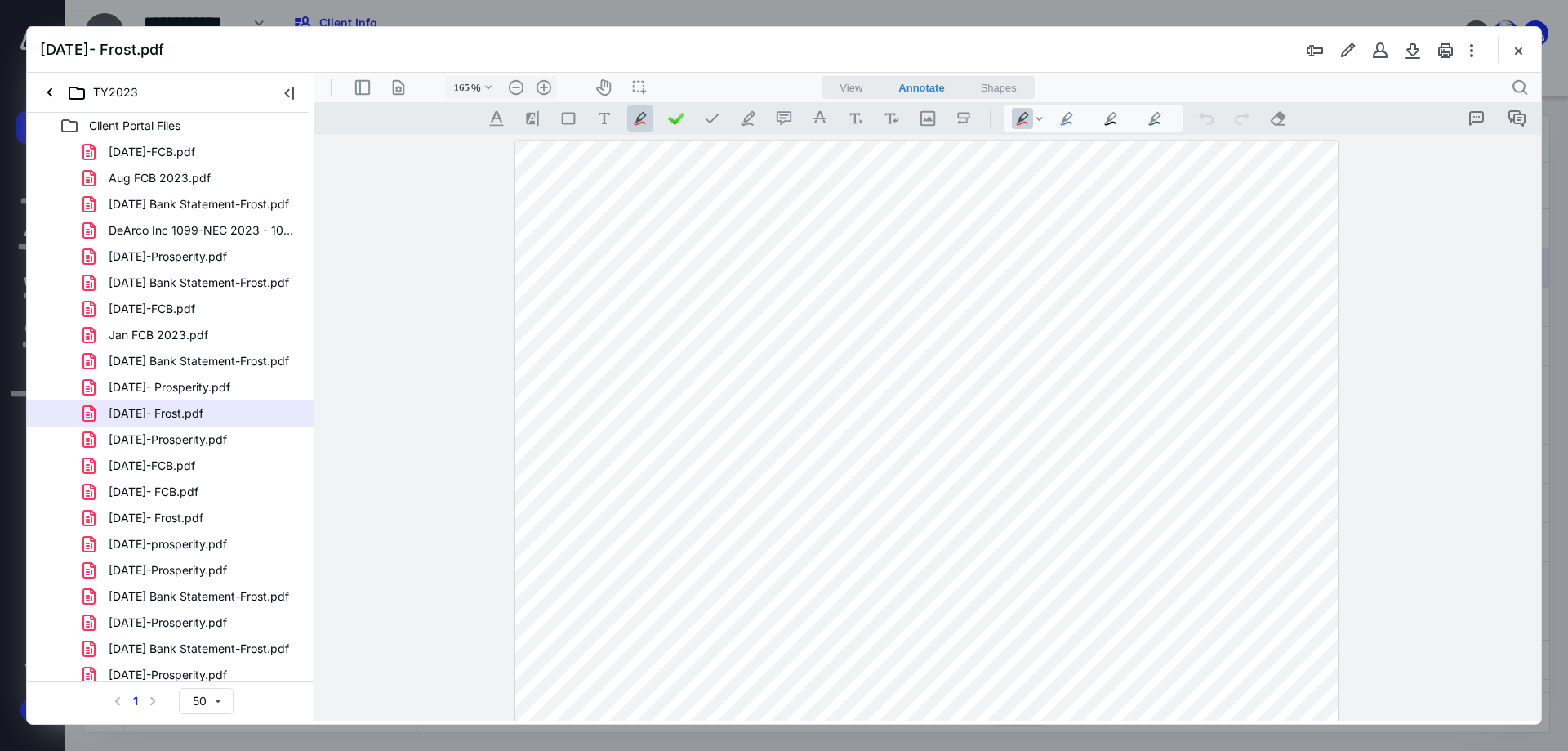 click on "[DATE]-FCB.pdf" at bounding box center [152, 152] 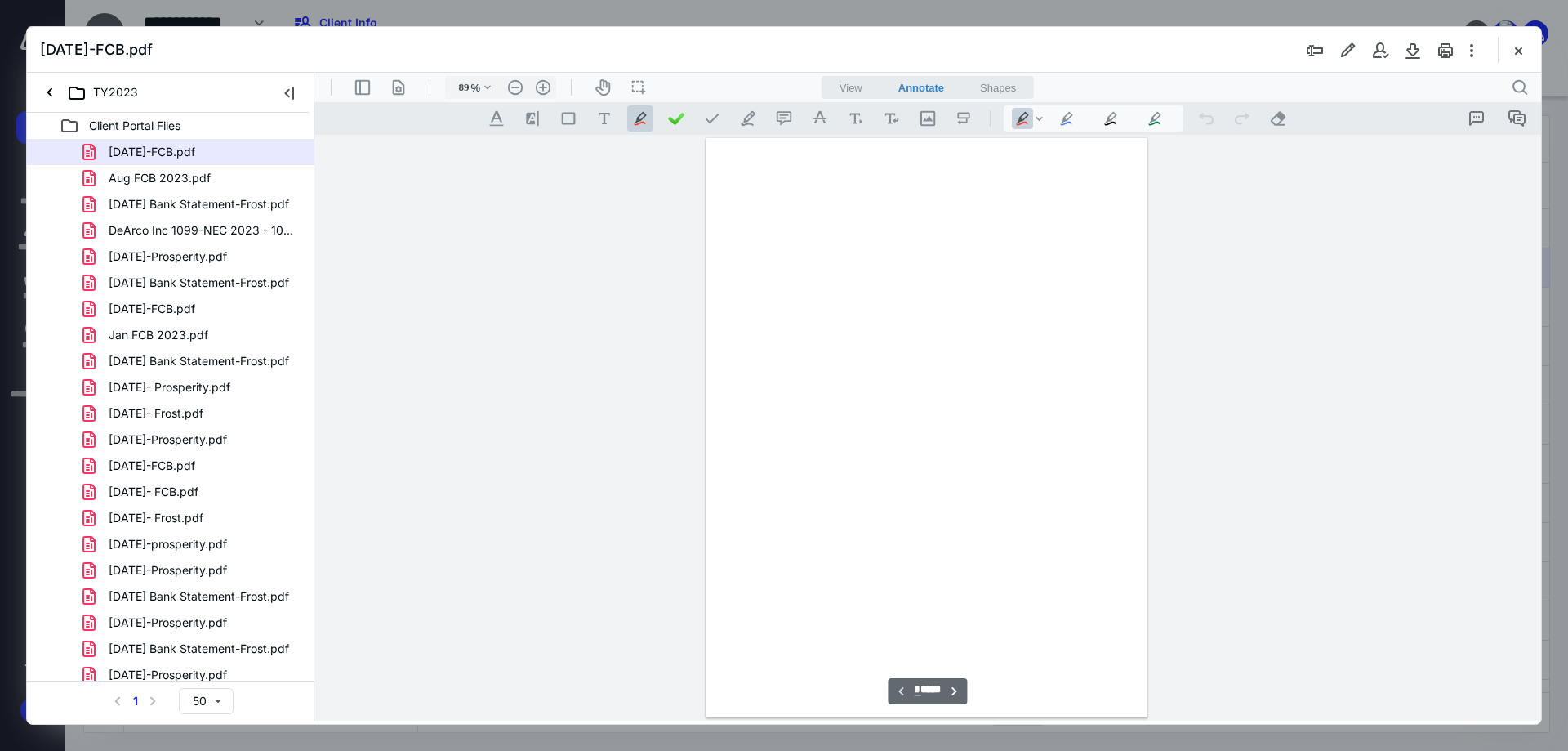 scroll, scrollTop: 65, scrollLeft: 0, axis: vertical 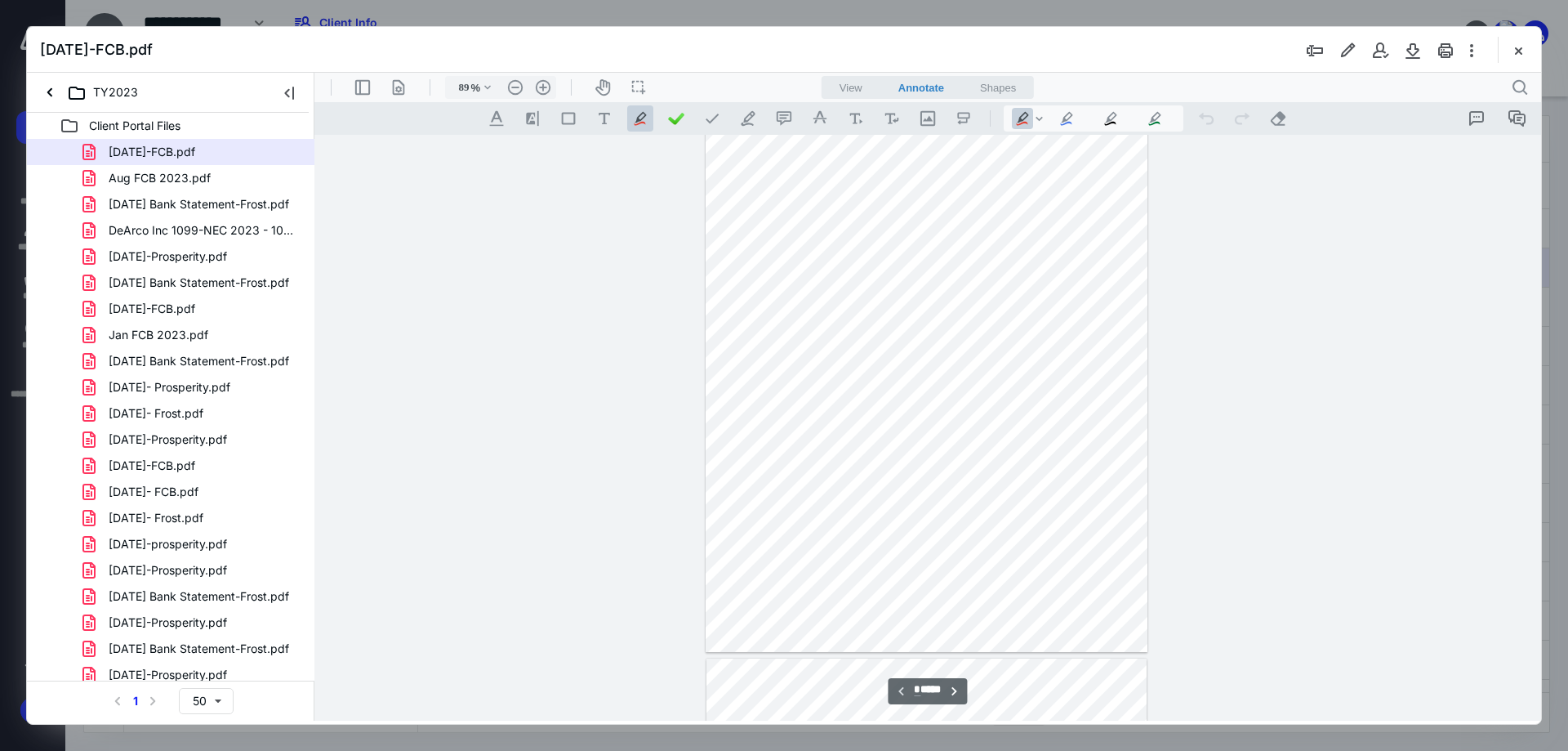 click on "Aug FCB 2023.pdf" at bounding box center (159, 178) 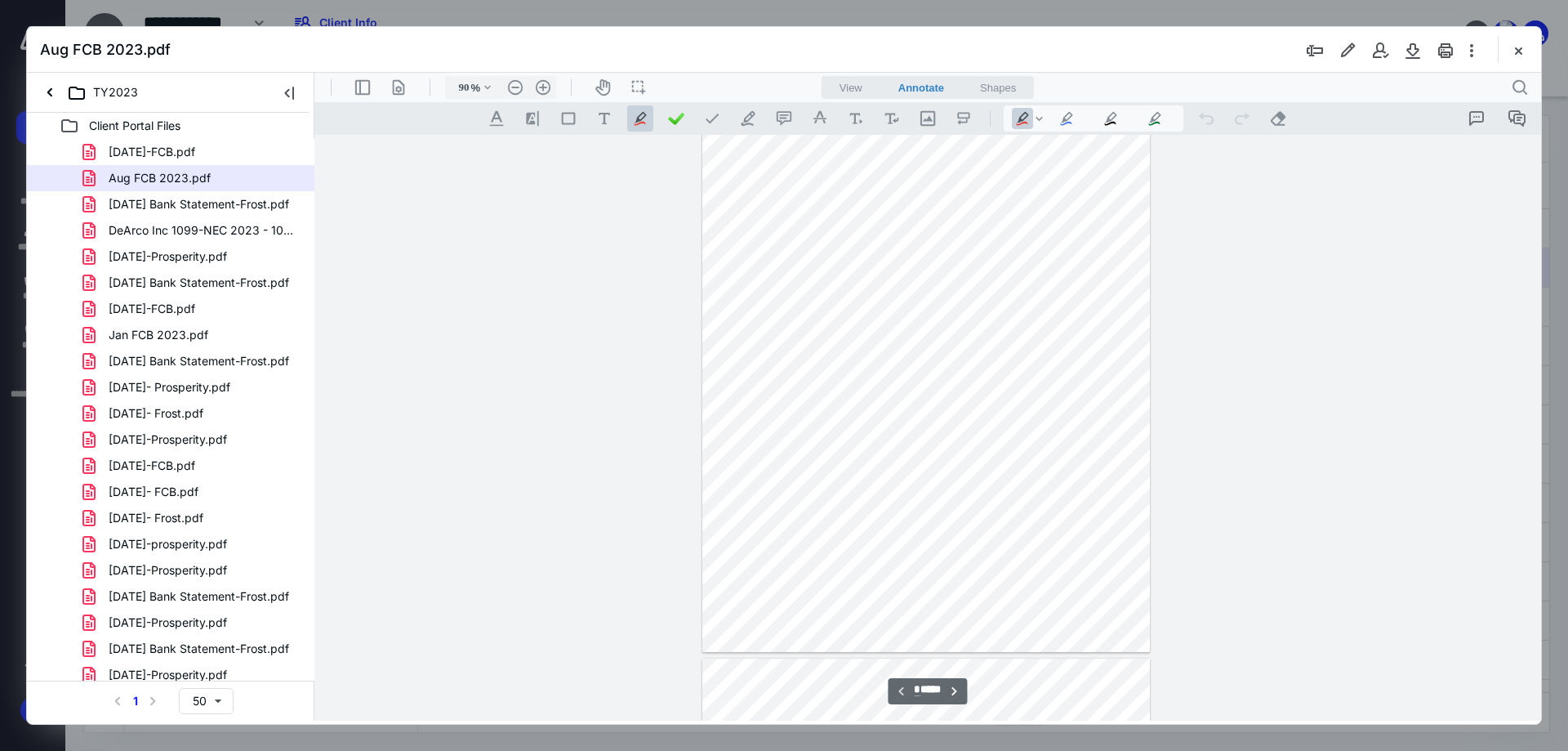 scroll, scrollTop: 0, scrollLeft: 0, axis: both 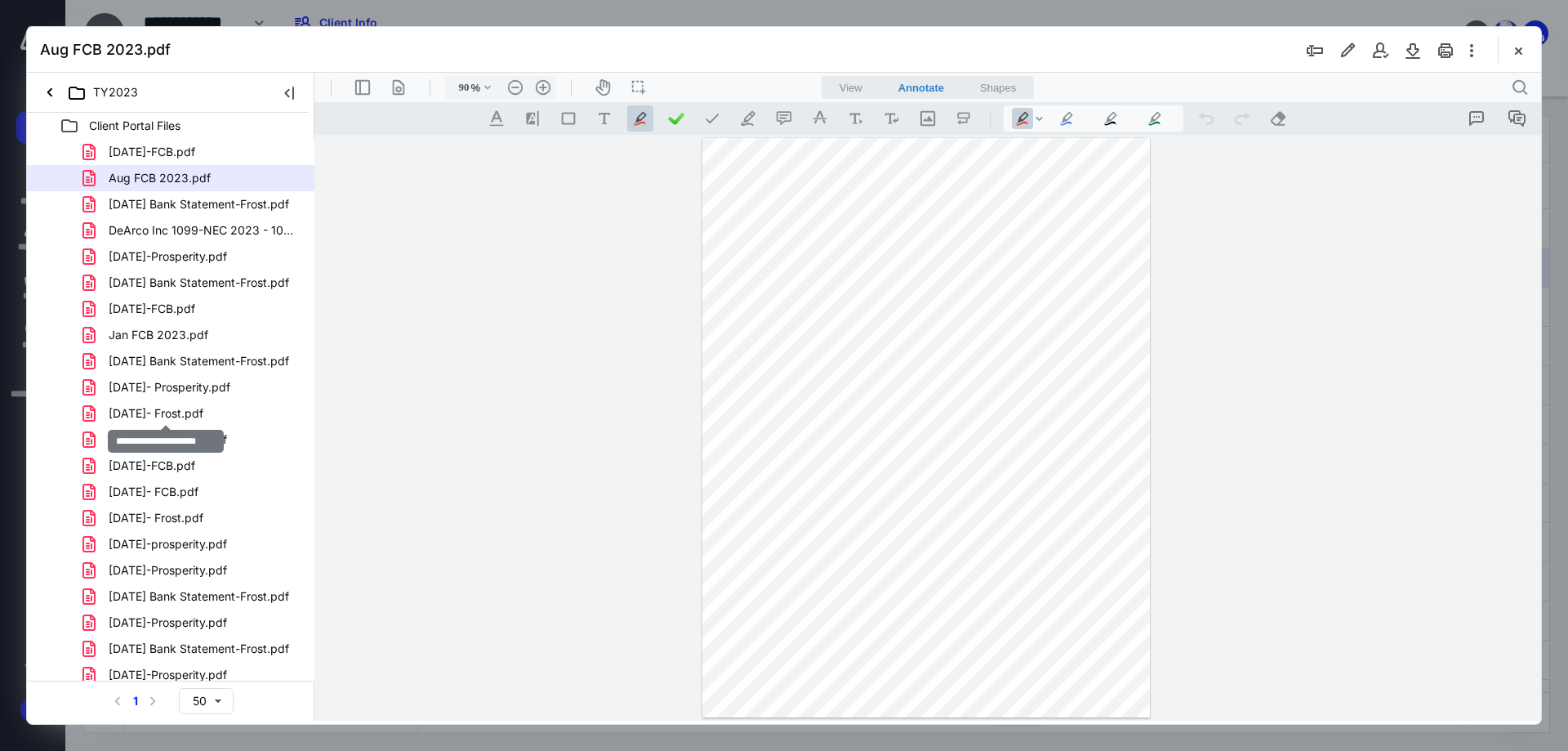 click on "[DATE]- Frost.pdf" at bounding box center (156, 413) 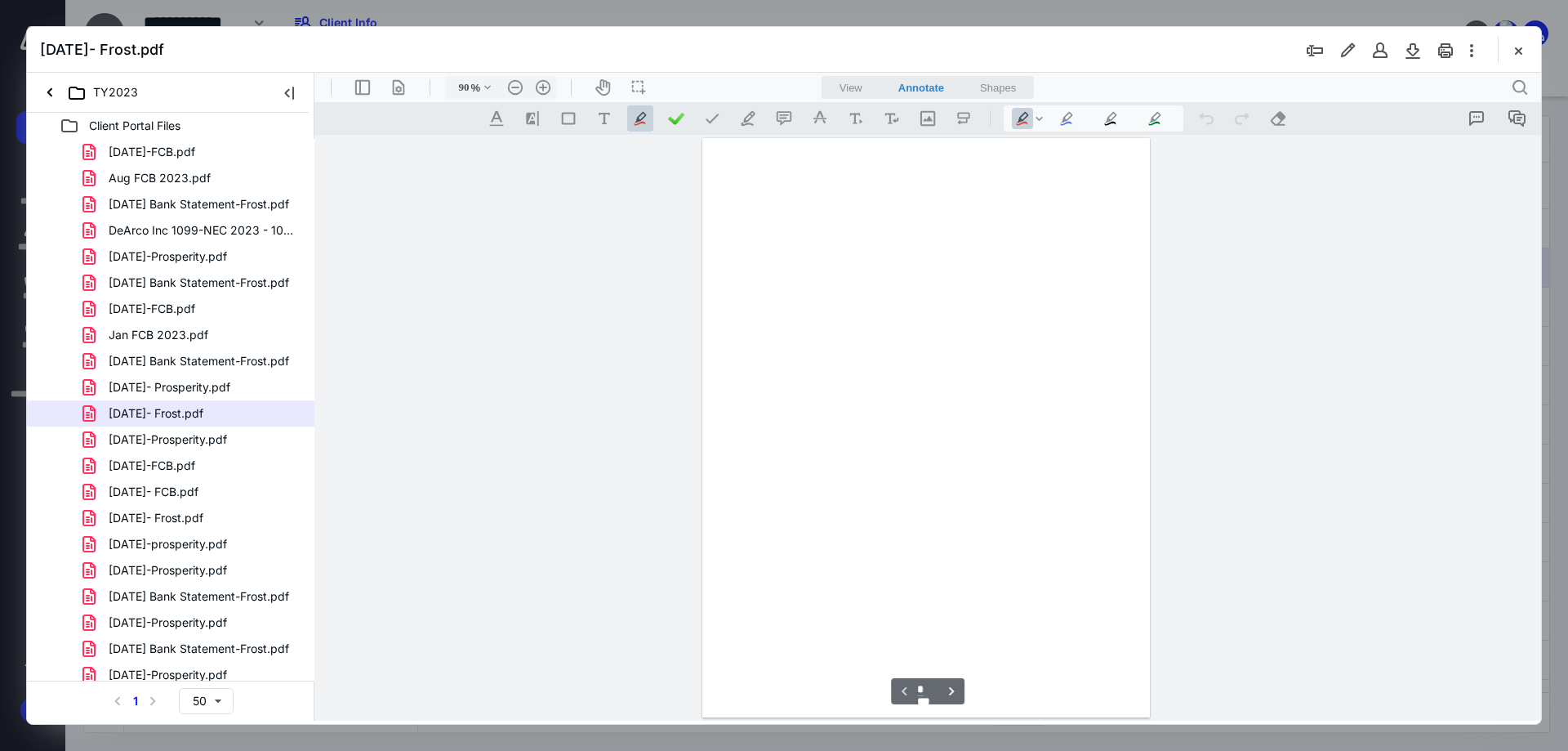 scroll, scrollTop: 65, scrollLeft: 0, axis: vertical 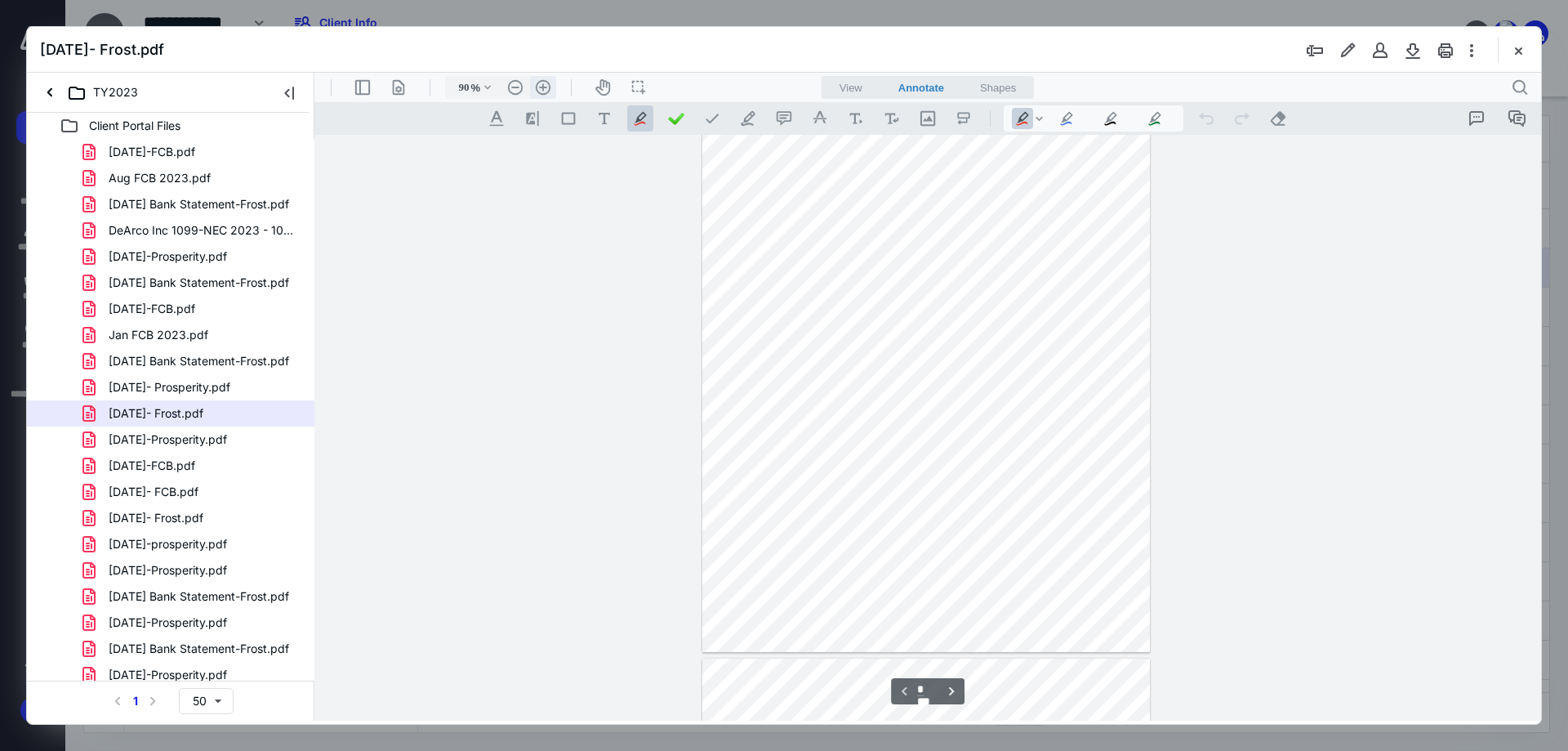 click on ".cls-1{fill:#abb0c4;} icon - header - zoom - in - line" at bounding box center (543, 87) 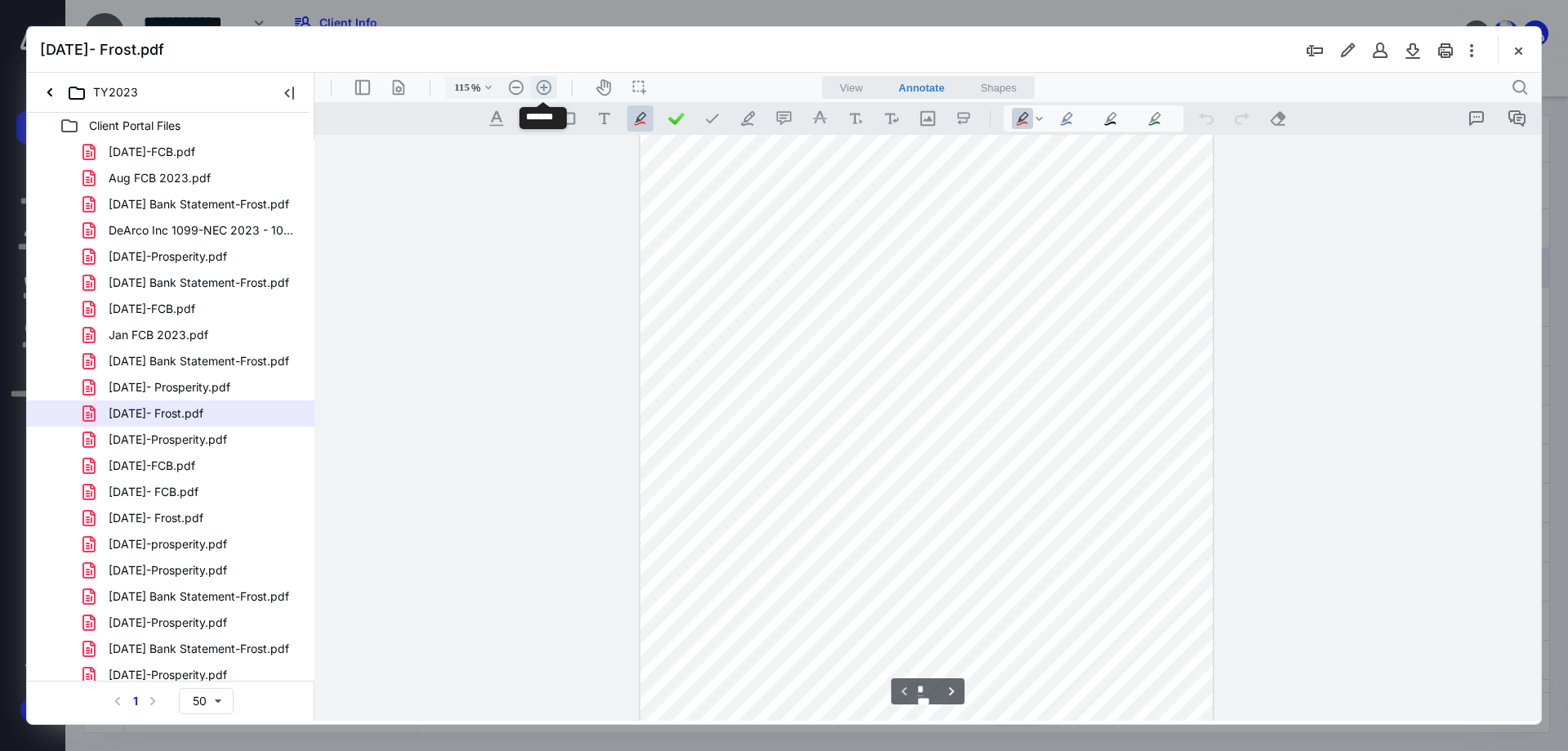 click on ".cls-1{fill:#abb0c4;} icon - header - zoom - in - line" at bounding box center (544, 87) 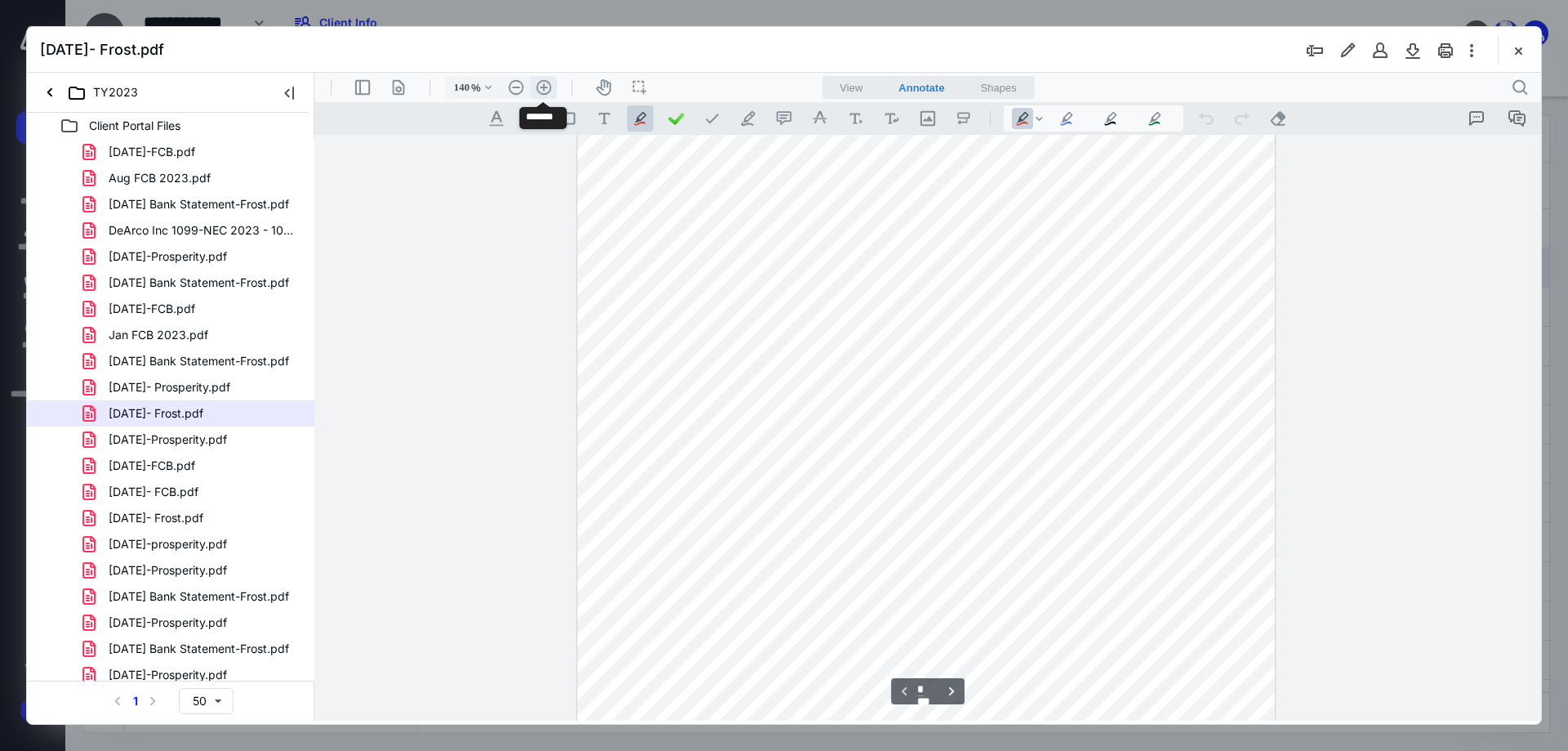 click on ".cls-1{fill:#abb0c4;} icon - header - zoom - in - line" at bounding box center [544, 87] 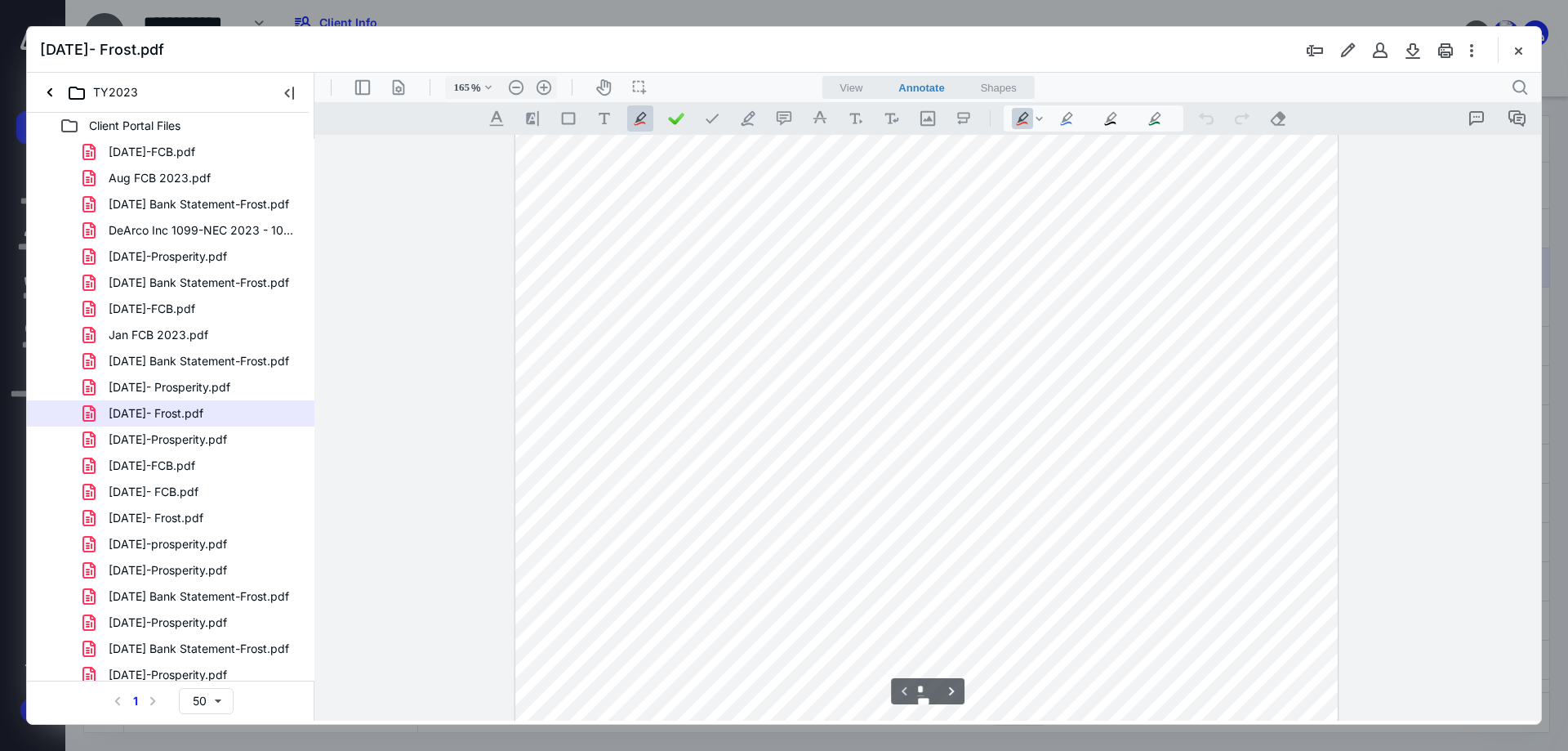 scroll, scrollTop: 0, scrollLeft: 0, axis: both 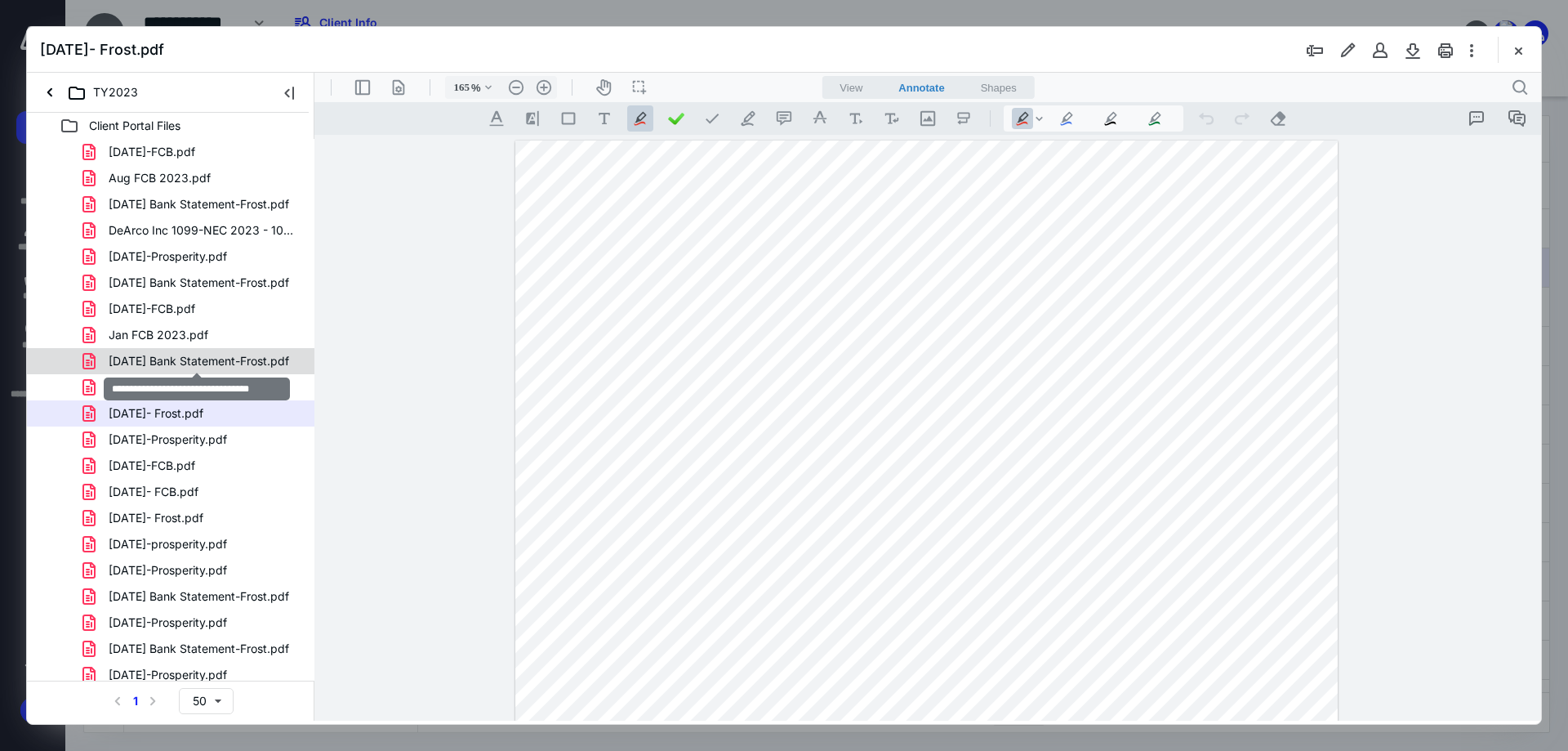 click on "[DATE] Bank Statement-Frost.pdf" at bounding box center (198, 361) 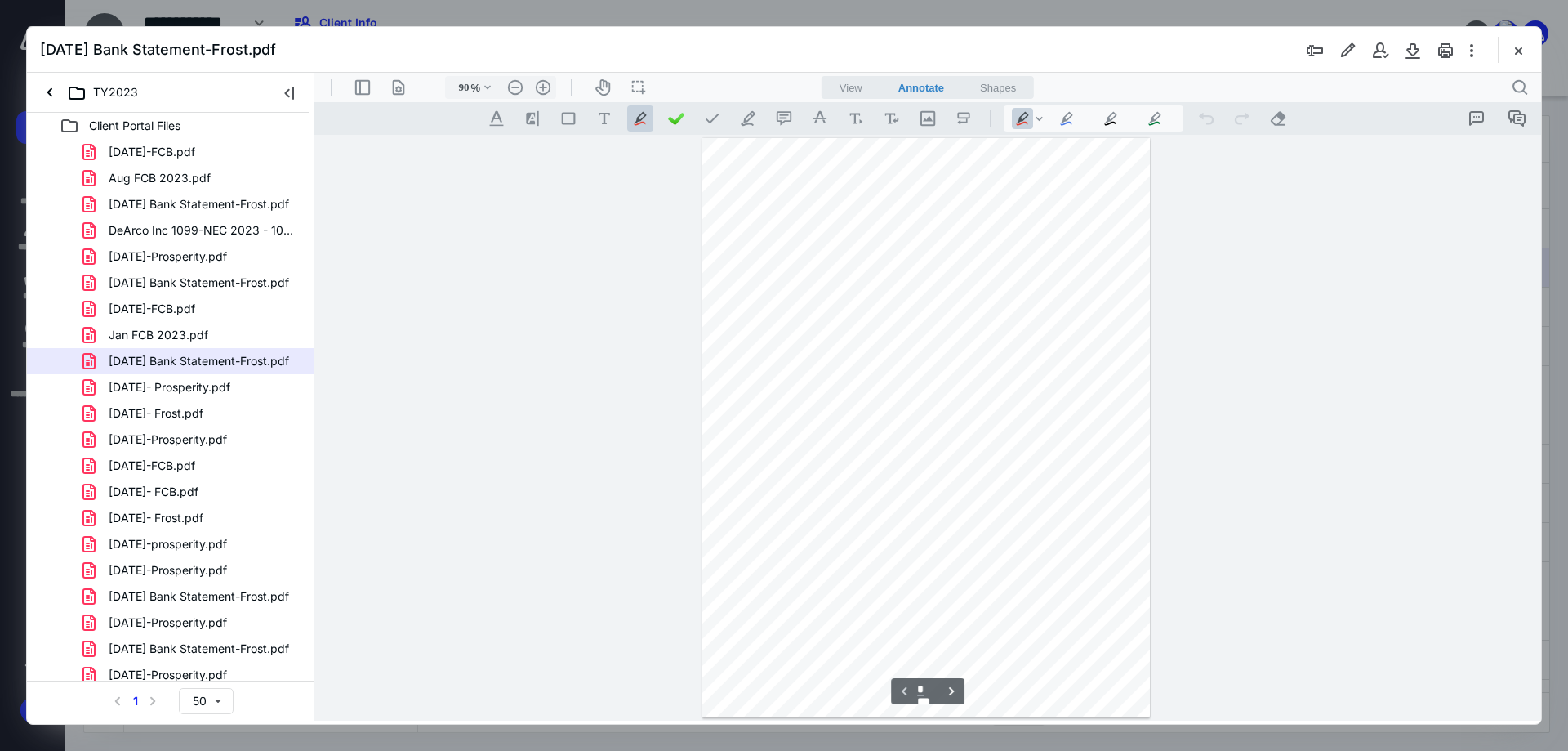 scroll, scrollTop: 65, scrollLeft: 0, axis: vertical 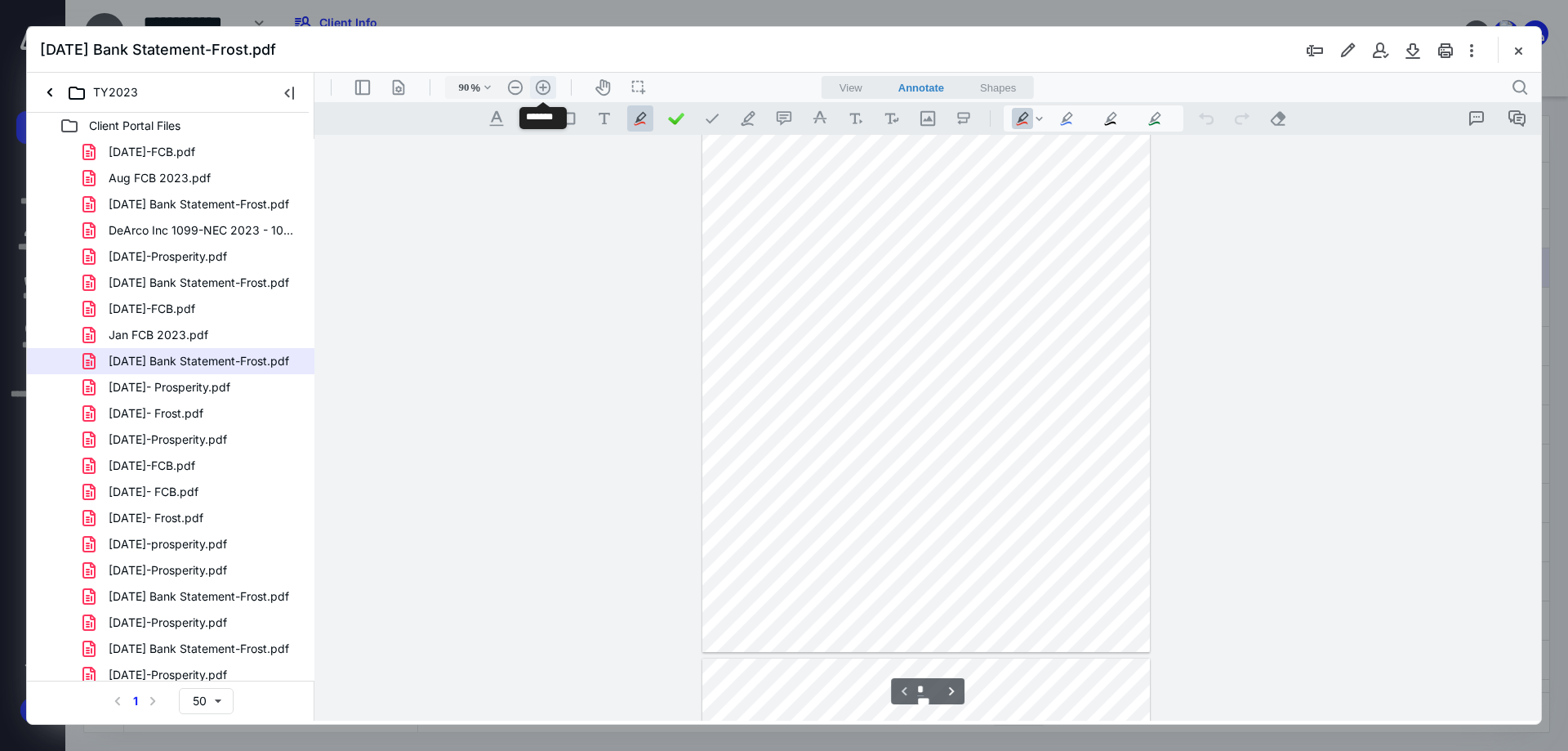 click on ".cls-1{fill:#abb0c4;} icon - header - zoom - in - line" at bounding box center [543, 87] 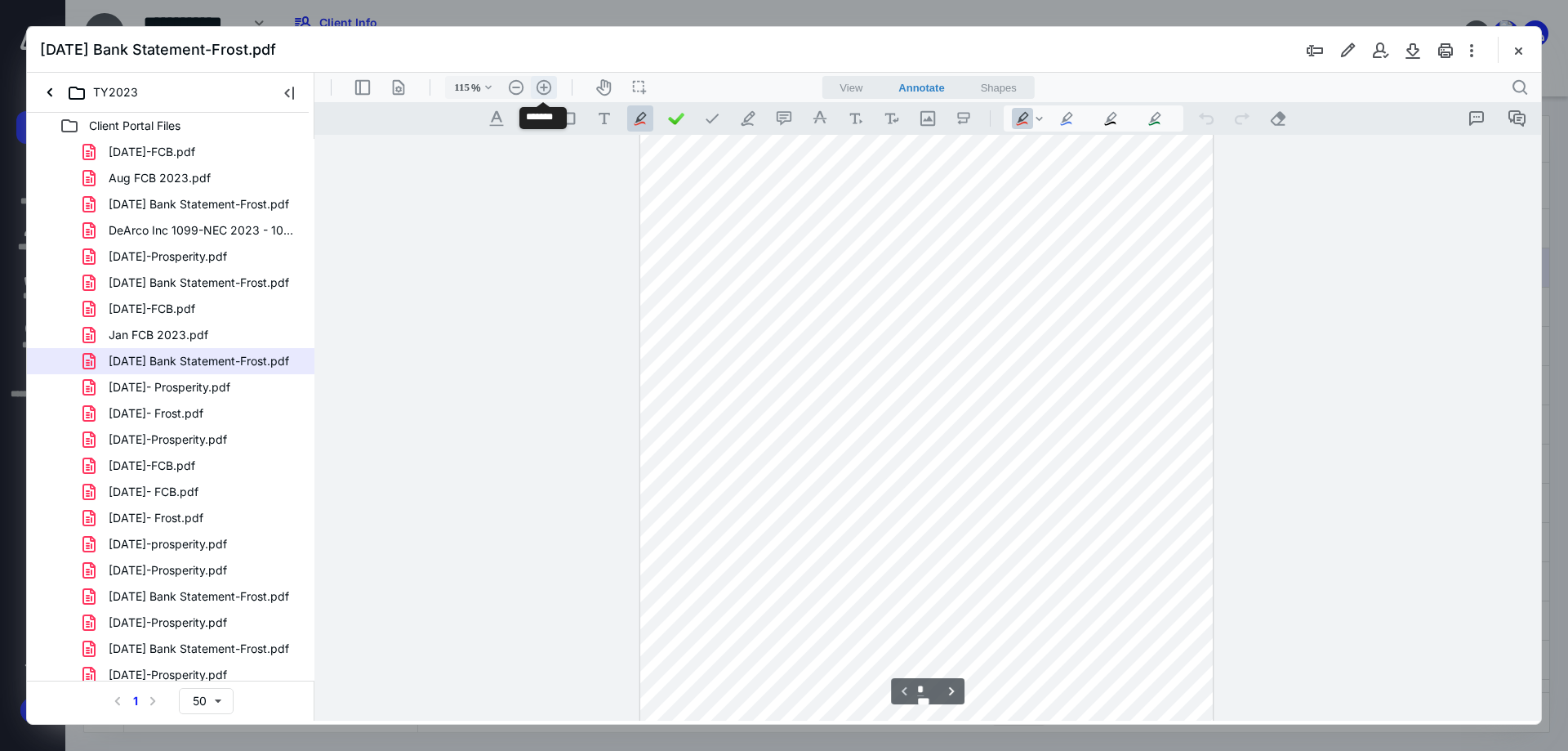 click on ".cls-1{fill:#abb0c4;} icon - header - zoom - in - line" at bounding box center [544, 87] 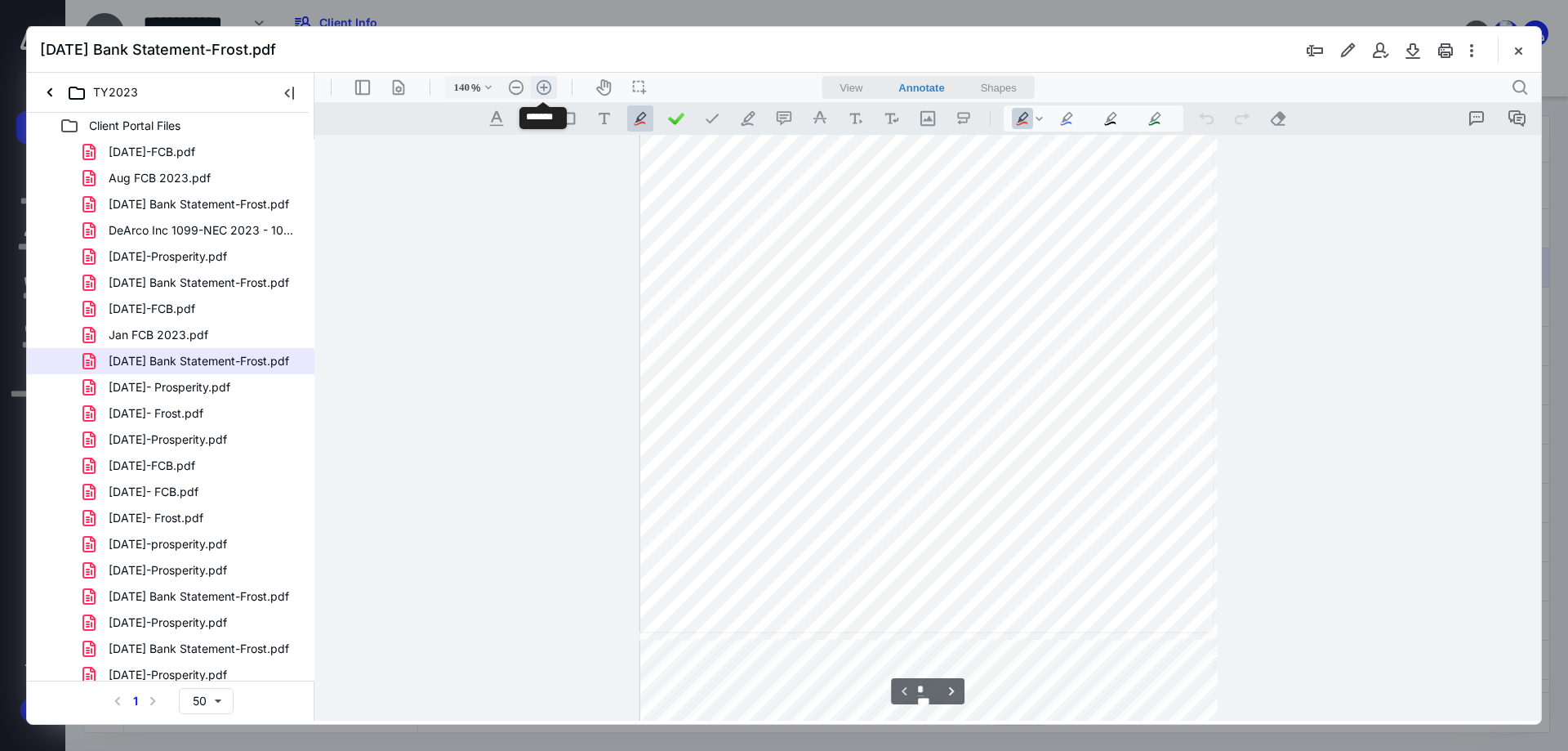 click on ".cls-1{fill:#abb0c4;} icon - header - zoom - in - line" at bounding box center (544, 87) 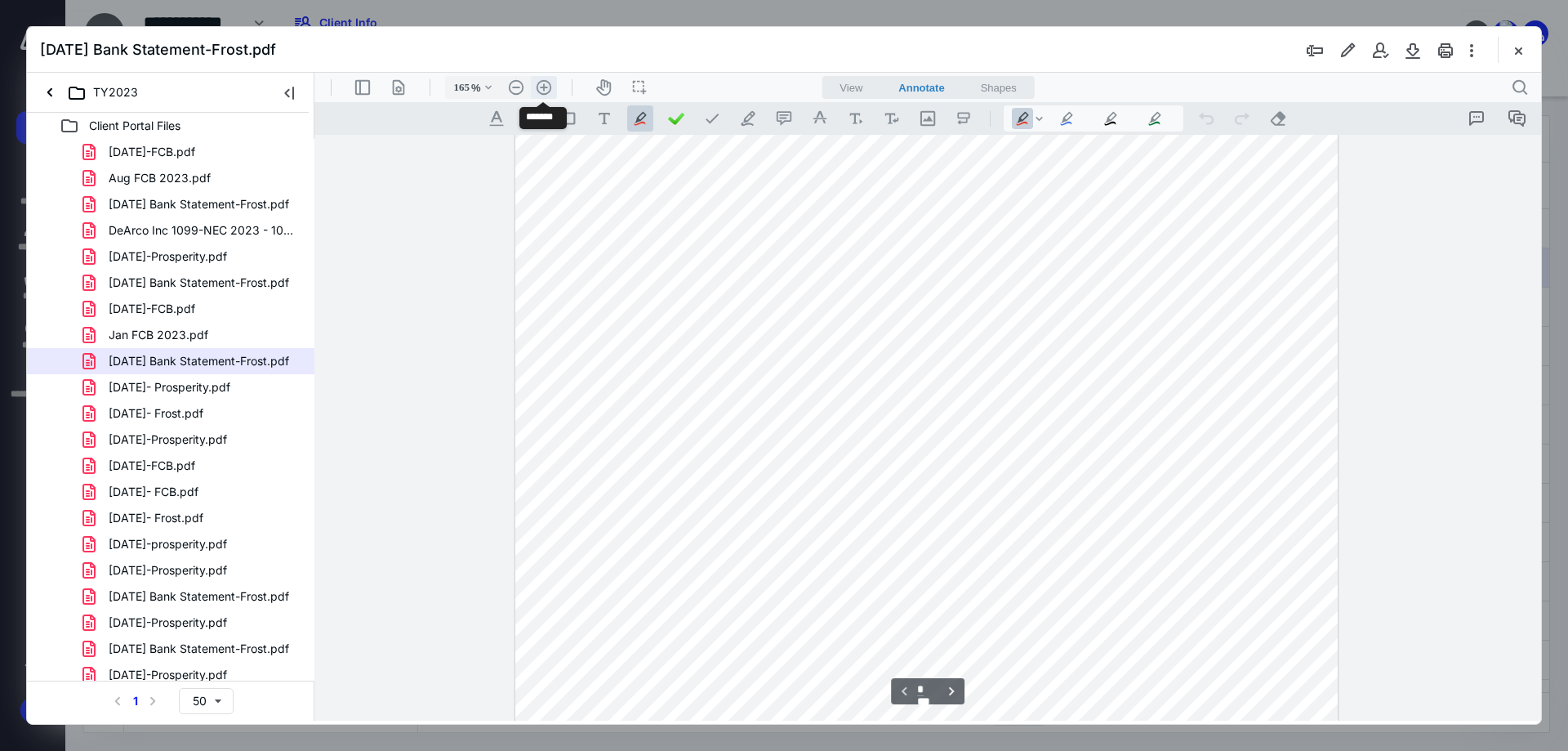 click on ".cls-1{fill:#abb0c4;} icon - header - zoom - in - line" at bounding box center [544, 87] 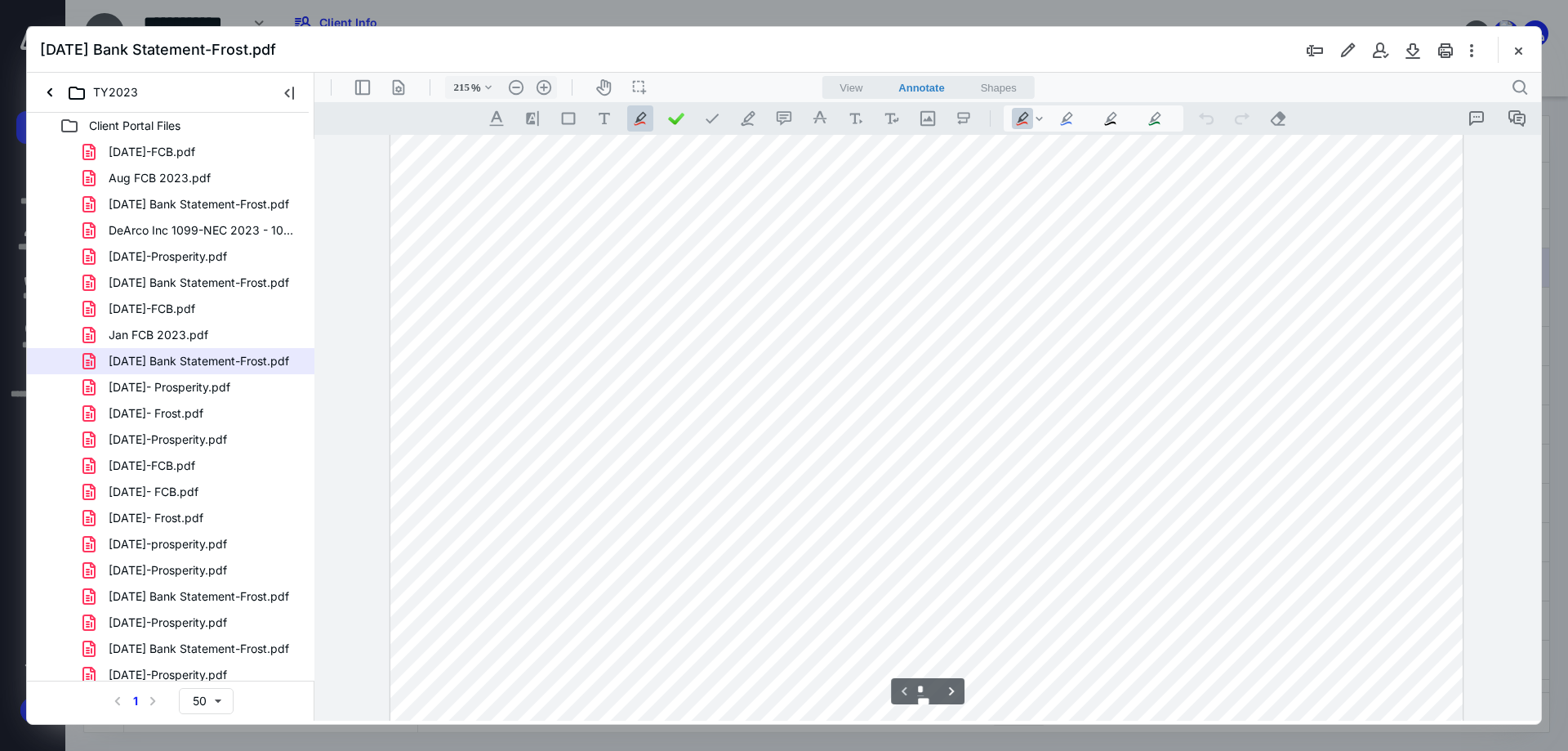 scroll, scrollTop: 278, scrollLeft: 0, axis: vertical 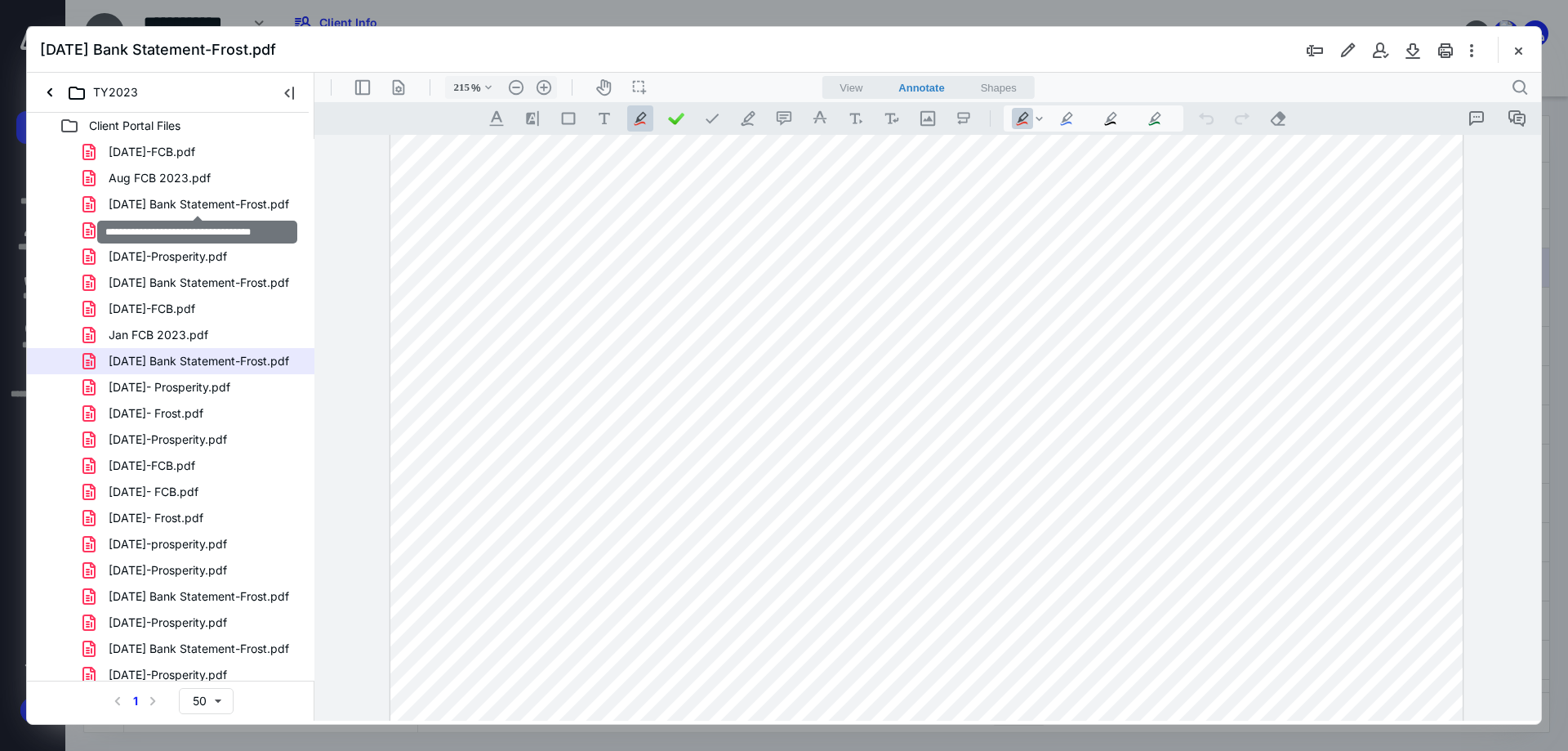 drag, startPoint x: 239, startPoint y: 206, endPoint x: 210, endPoint y: 222, distance: 33.12099 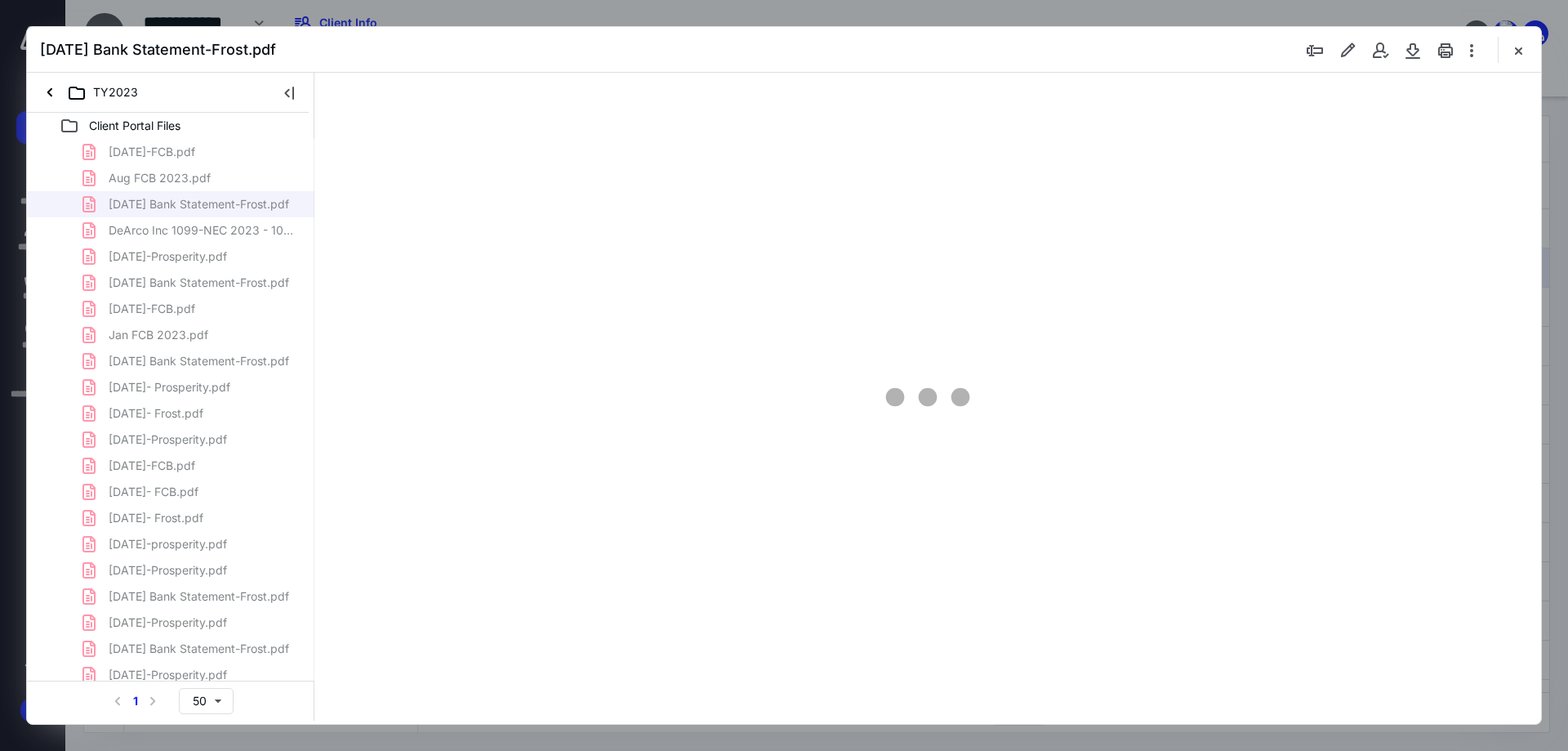 scroll, scrollTop: 65, scrollLeft: 0, axis: vertical 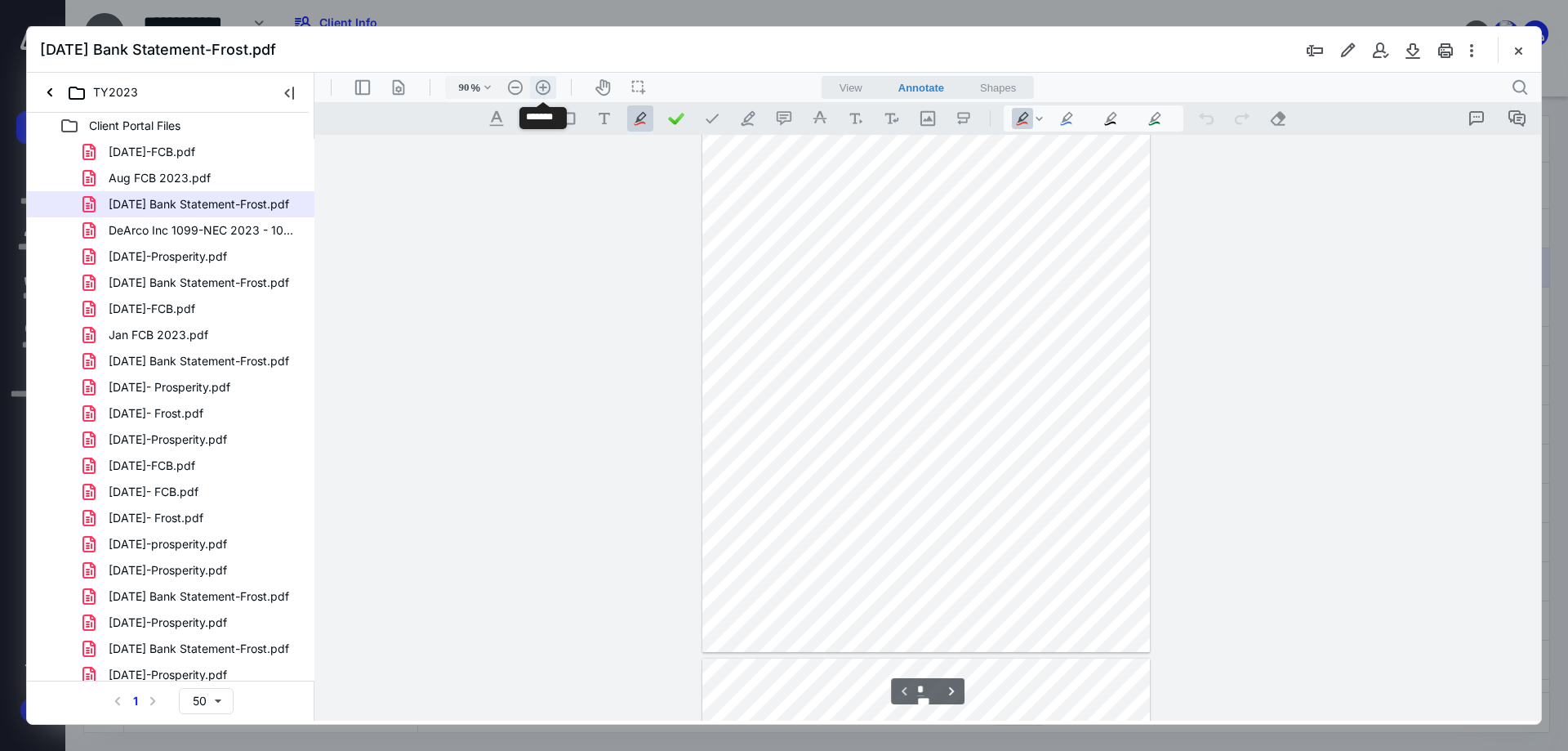 click on ".cls-1{fill:#abb0c4;} icon - header - zoom - in - line" at bounding box center [543, 87] 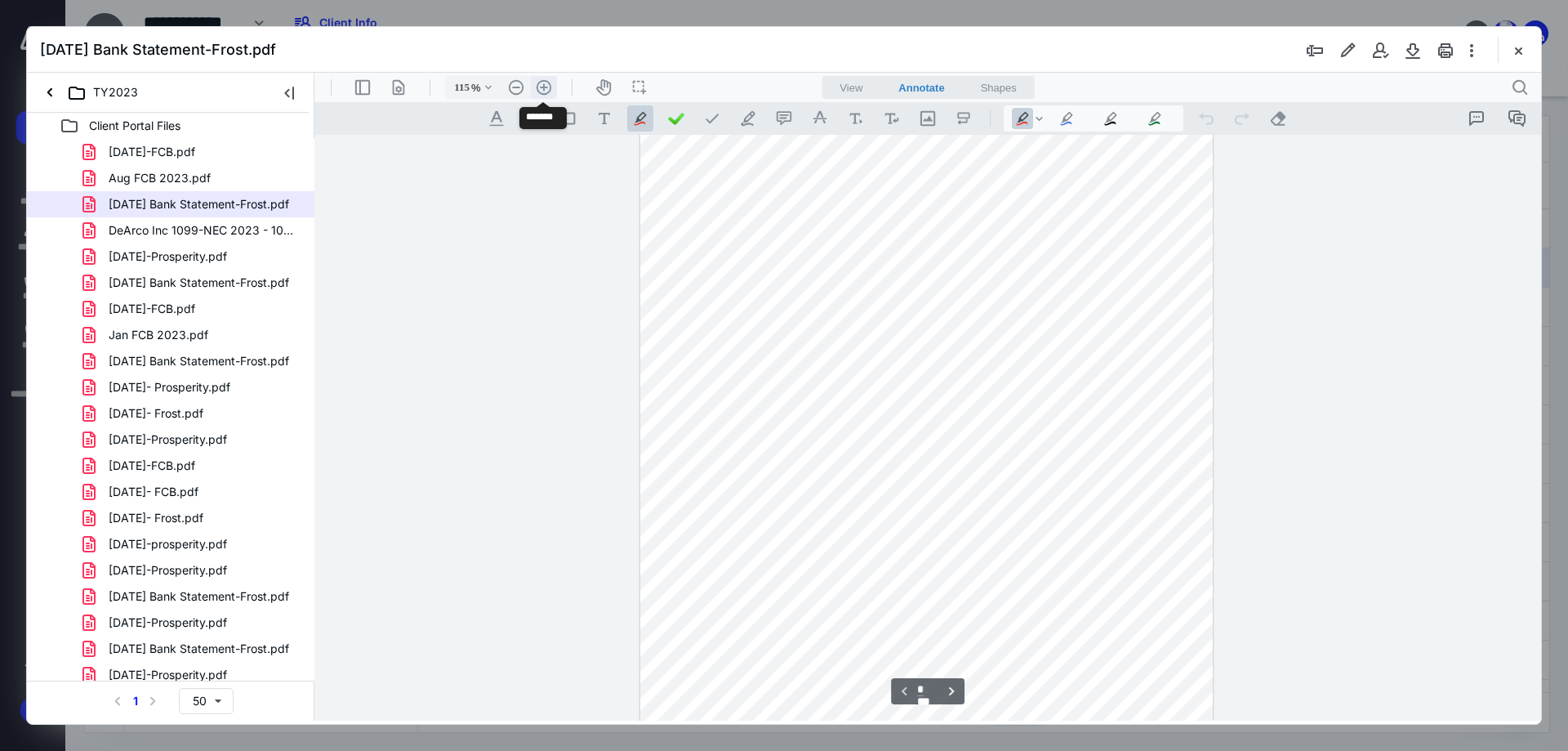 click on ".cls-1{fill:#abb0c4;} icon - header - zoom - in - line" at bounding box center [544, 87] 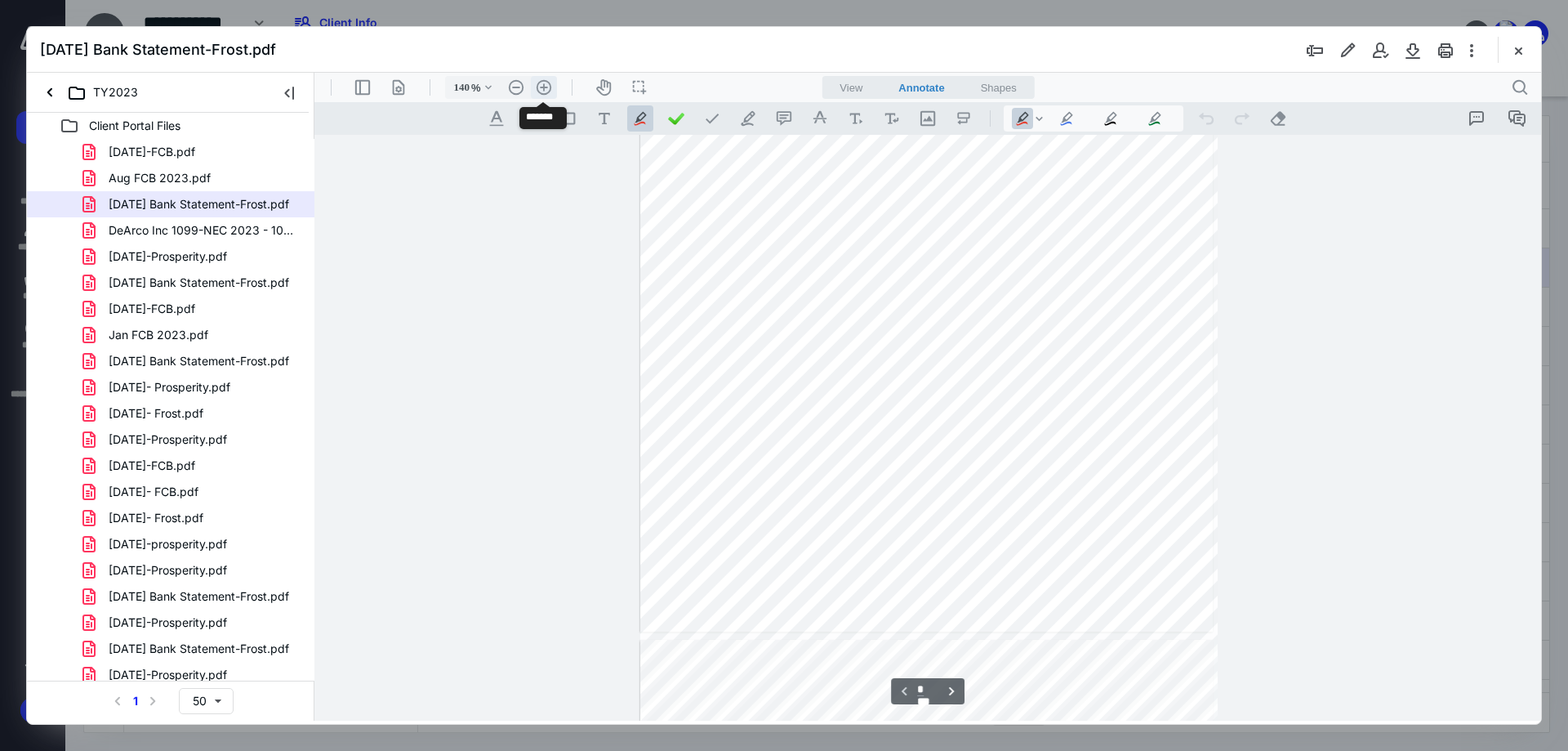 click on ".cls-1{fill:#abb0c4;} icon - header - zoom - in - line" at bounding box center [544, 87] 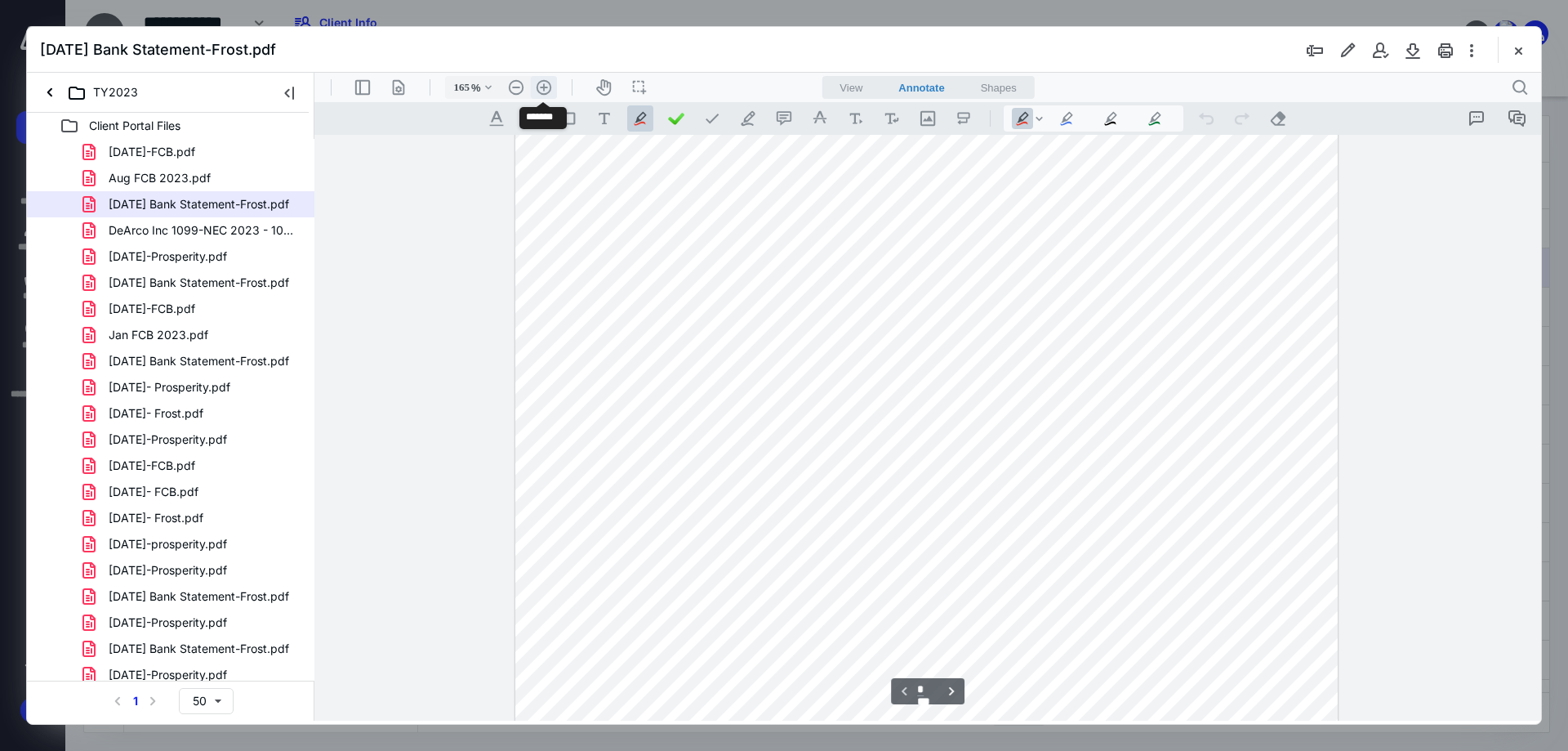 click on ".cls-1{fill:#abb0c4;} icon - header - zoom - in - line" at bounding box center (544, 87) 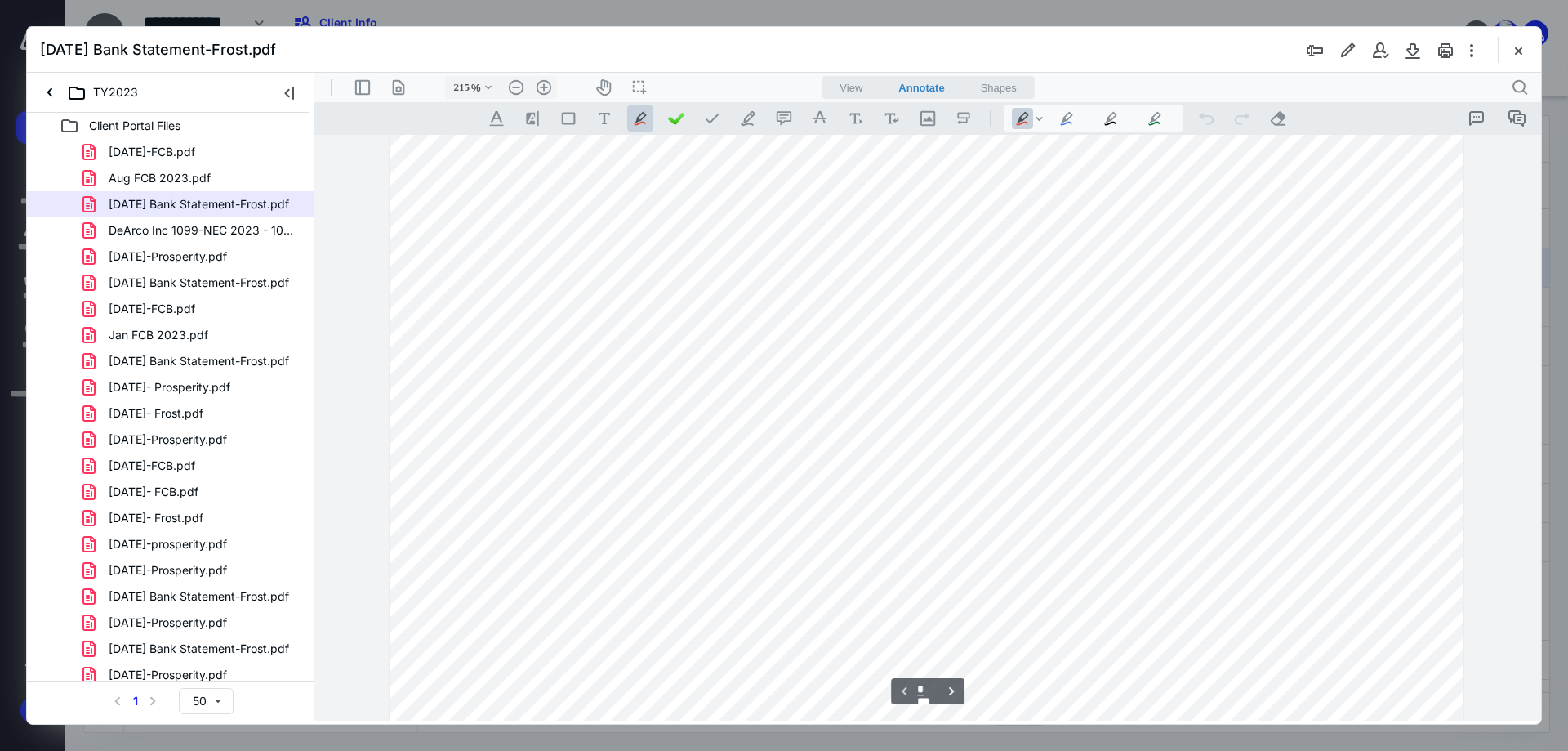 scroll, scrollTop: 196, scrollLeft: 0, axis: vertical 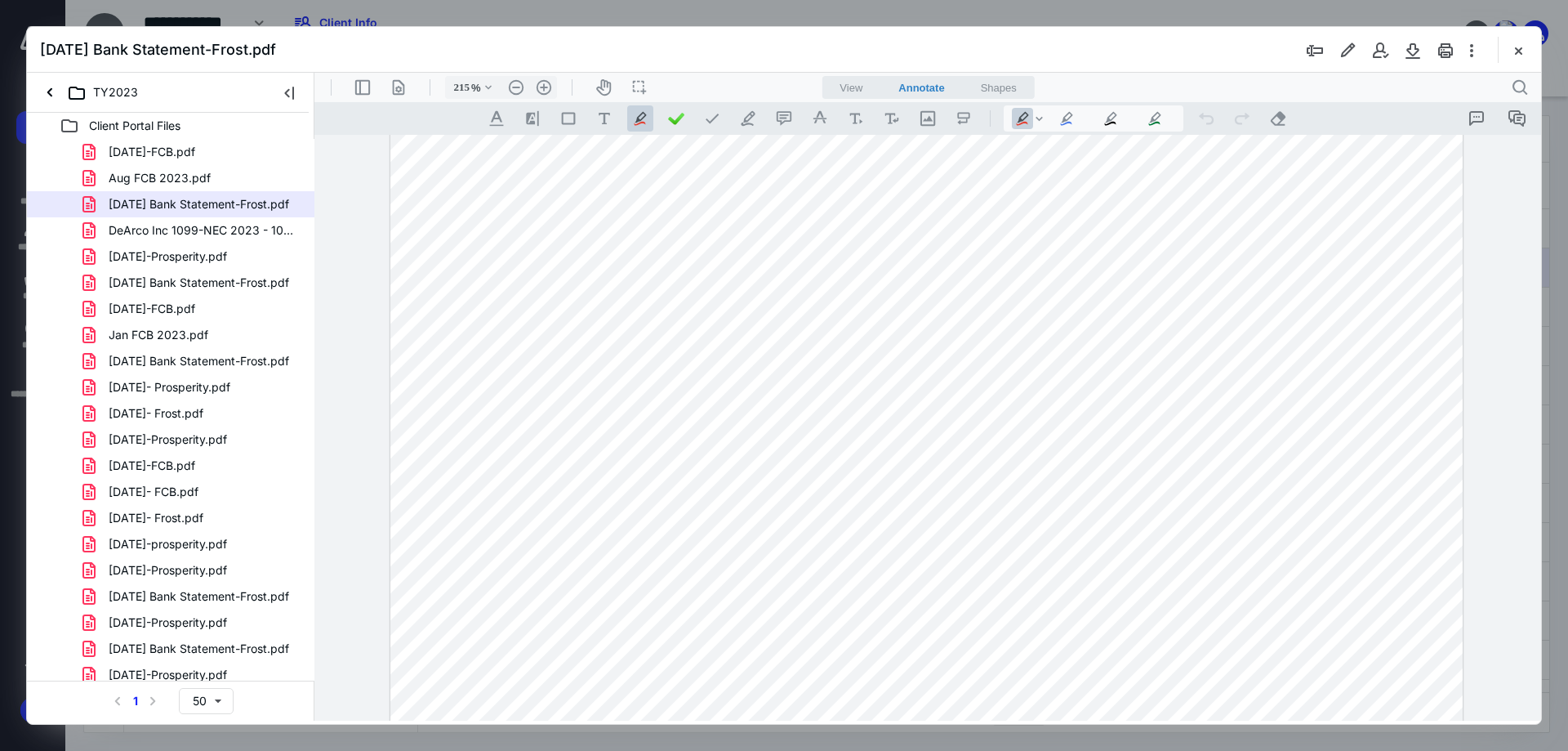 drag, startPoint x: 231, startPoint y: 176, endPoint x: 196, endPoint y: 199, distance: 41.880783 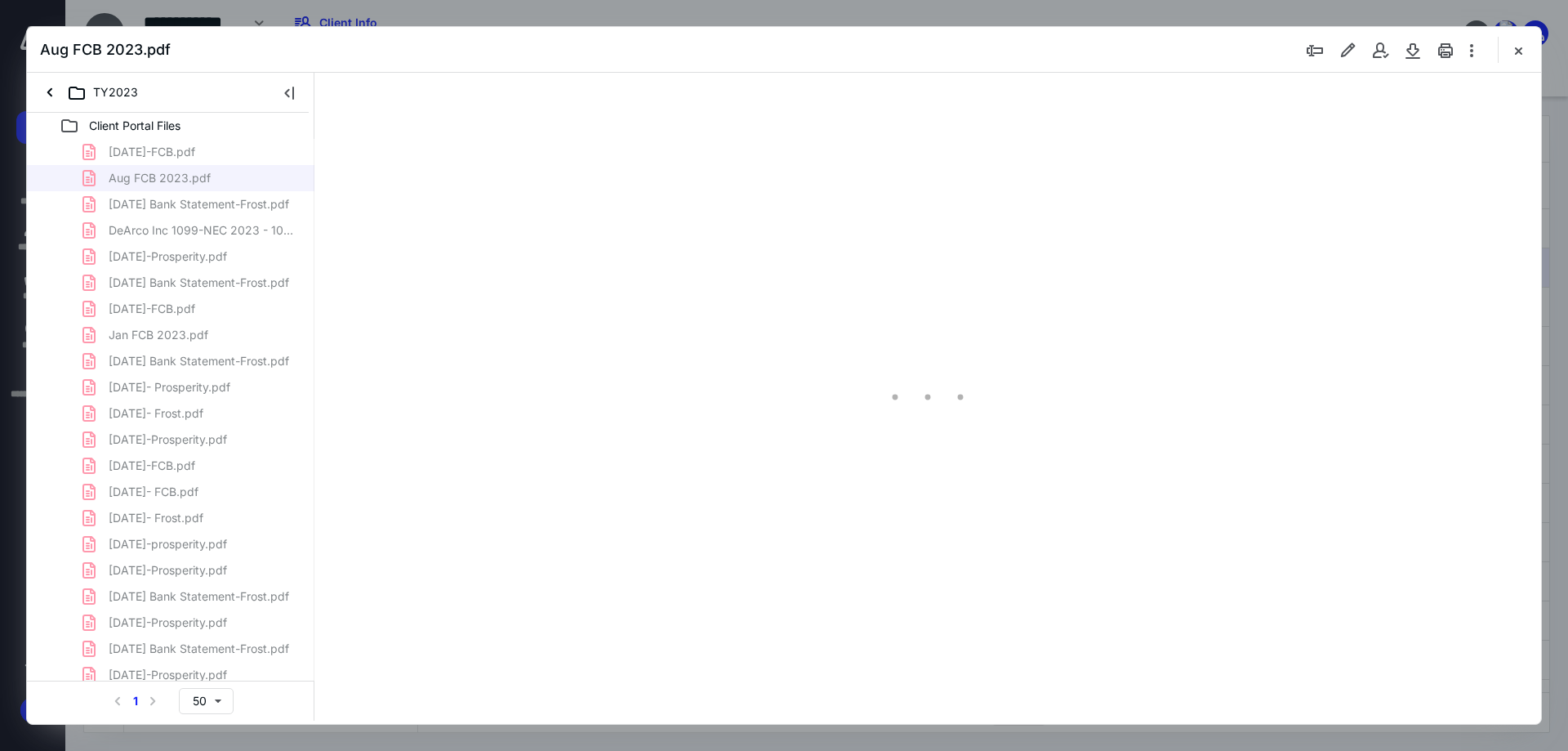 scroll, scrollTop: 65, scrollLeft: 0, axis: vertical 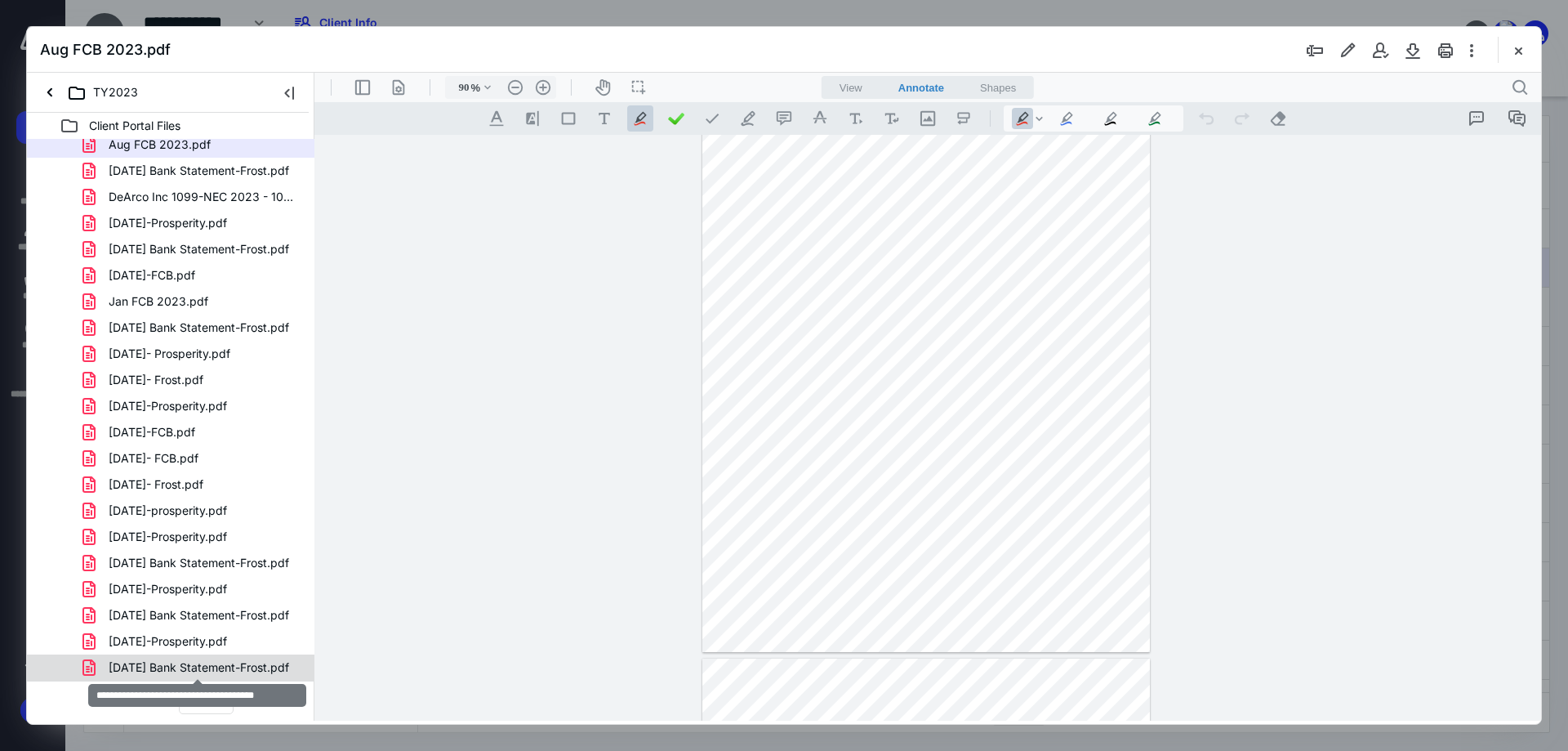 click on "[DATE] Bank Statement-Frost.pdf" at bounding box center (198, 668) 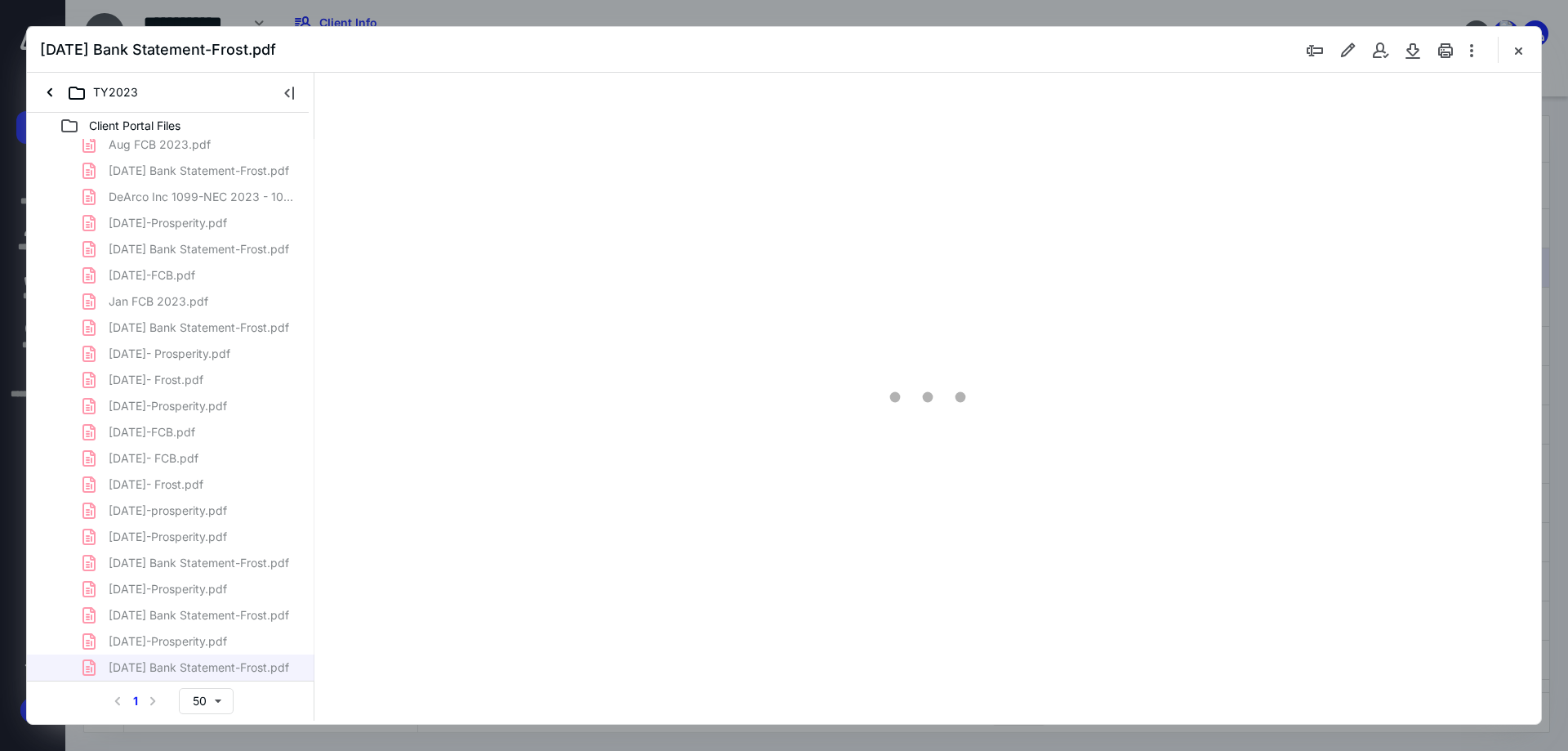 scroll, scrollTop: 65, scrollLeft: 0, axis: vertical 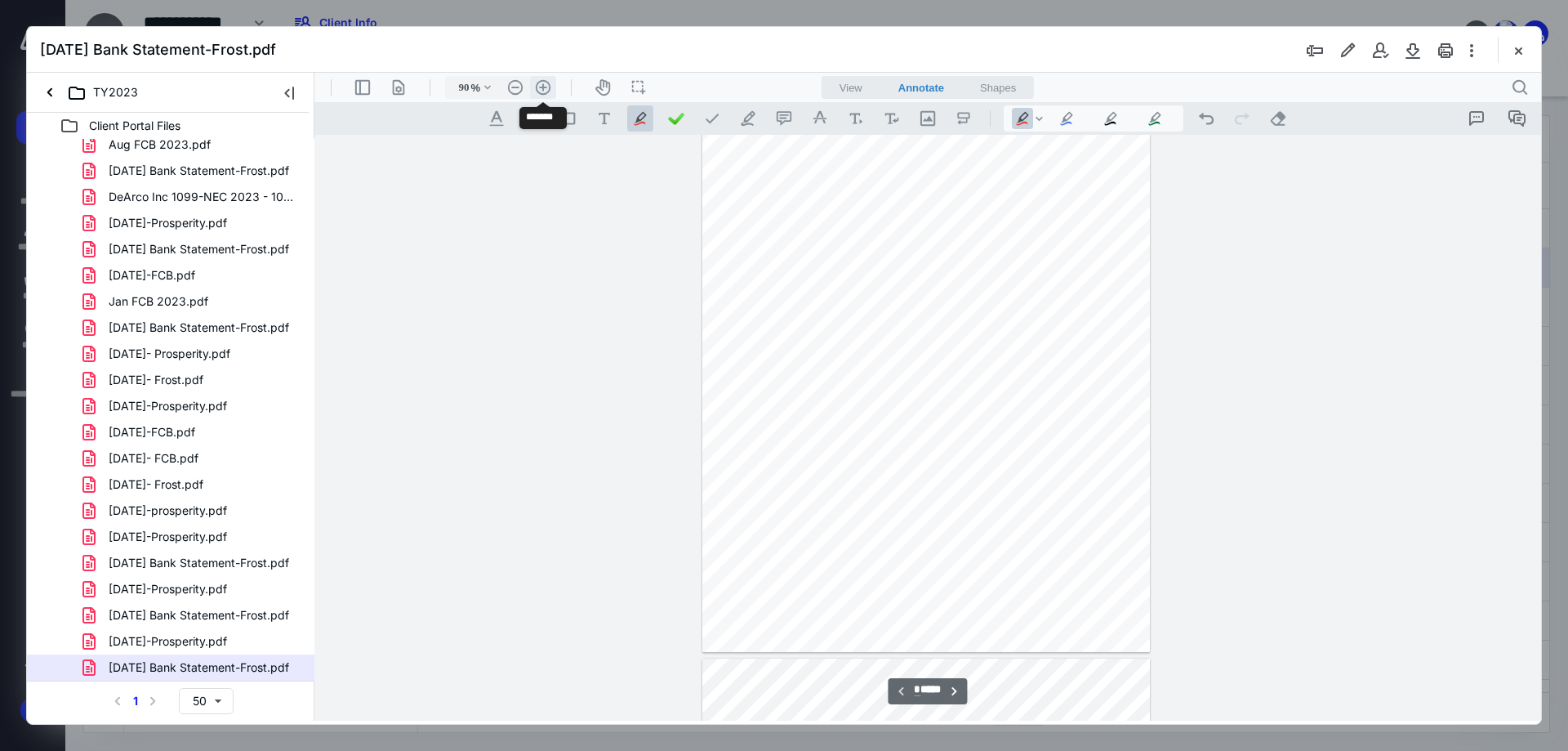 click on ".cls-1{fill:#abb0c4;} icon - header - zoom - in - line" at bounding box center (543, 87) 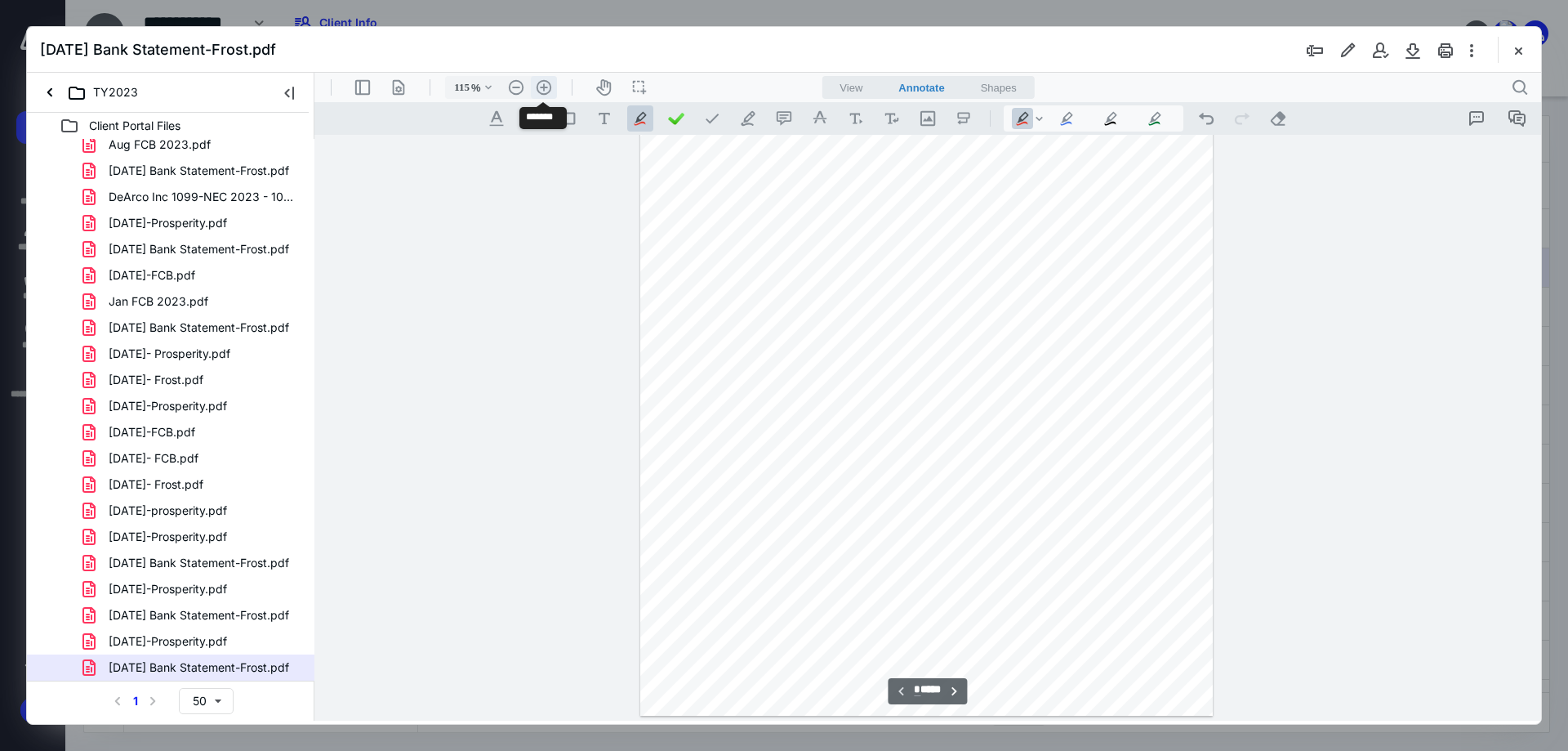 click on ".cls-1{fill:#abb0c4;} icon - header - zoom - in - line" at bounding box center (544, 87) 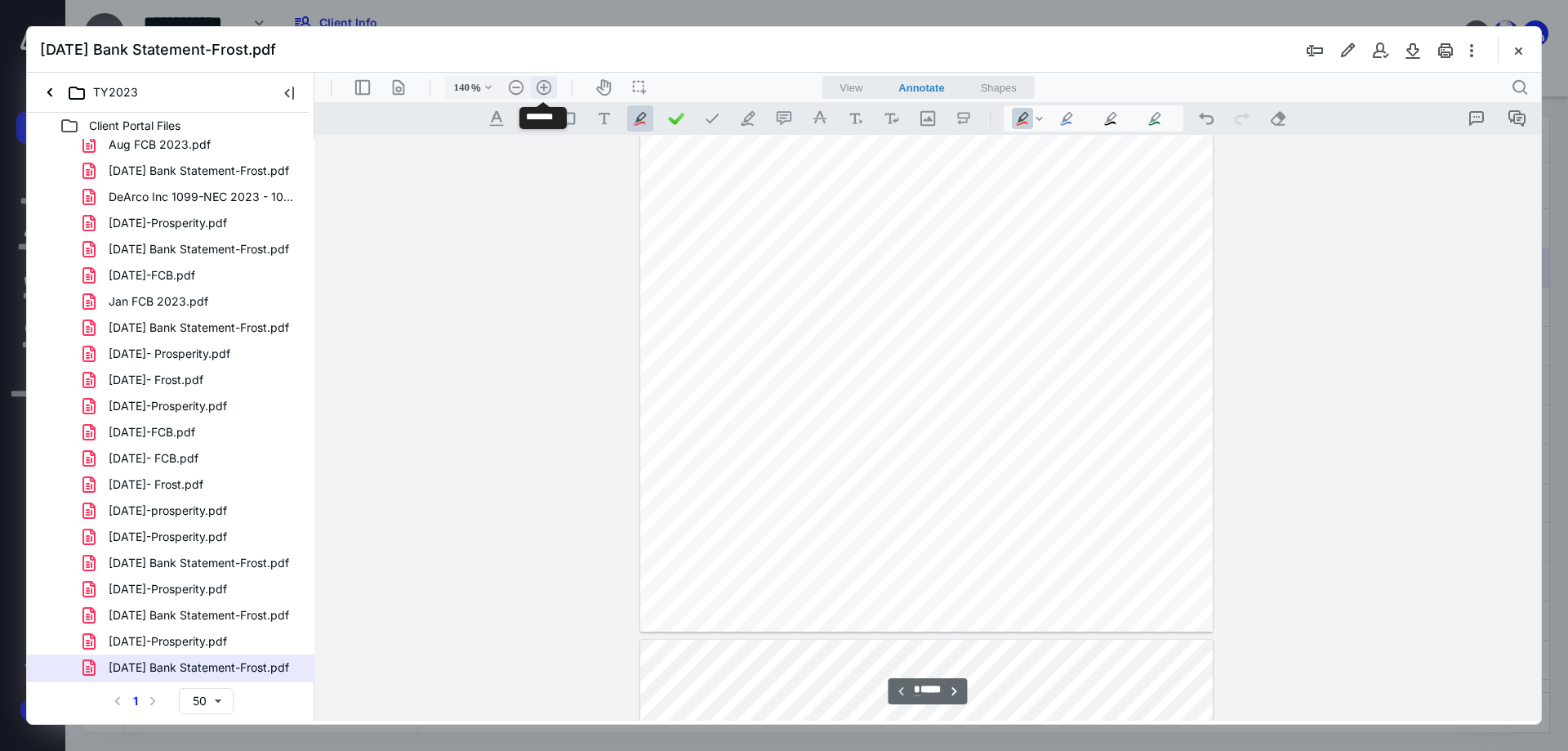 click on ".cls-1{fill:#abb0c4;} icon - header - zoom - in - line" at bounding box center (544, 87) 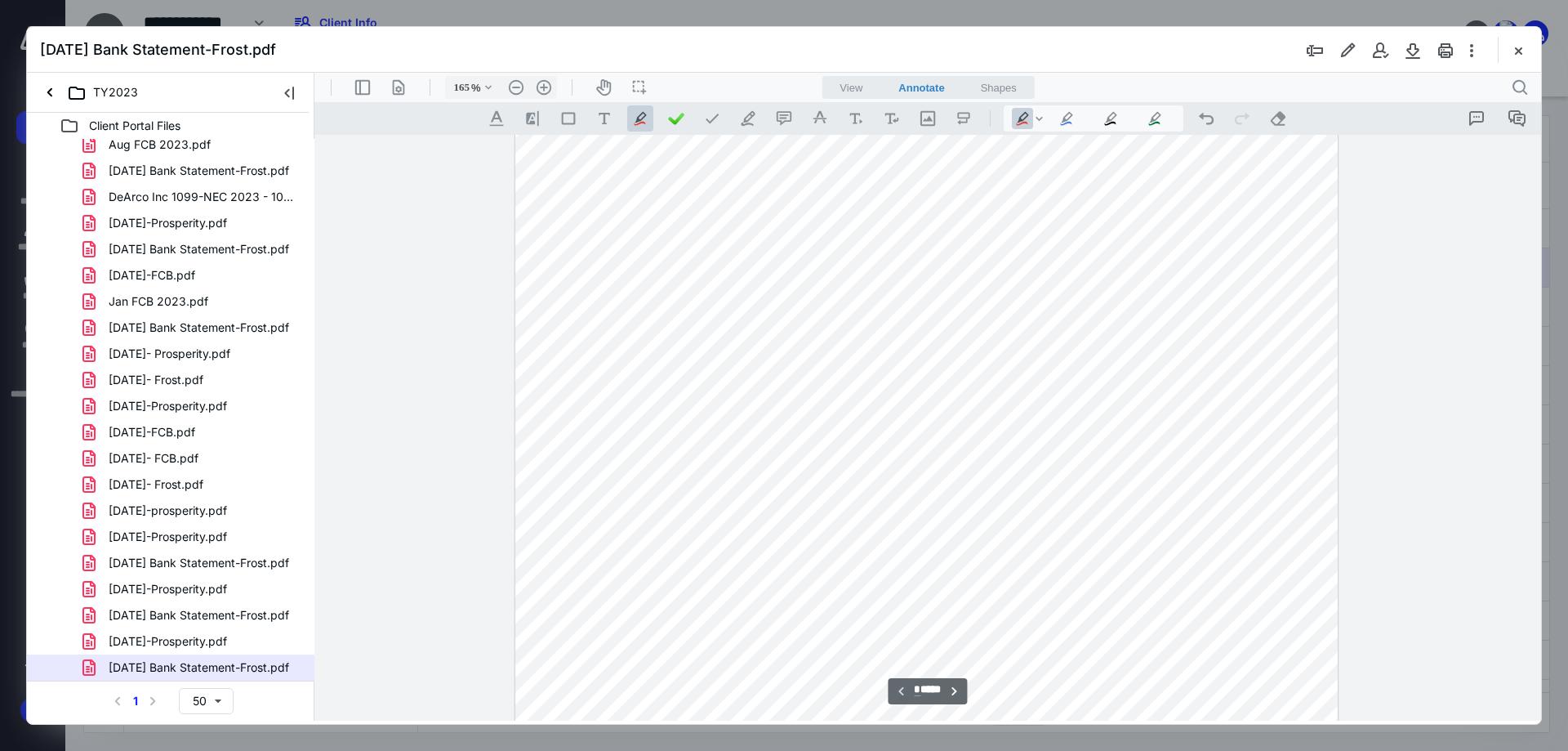 scroll, scrollTop: 0, scrollLeft: 0, axis: both 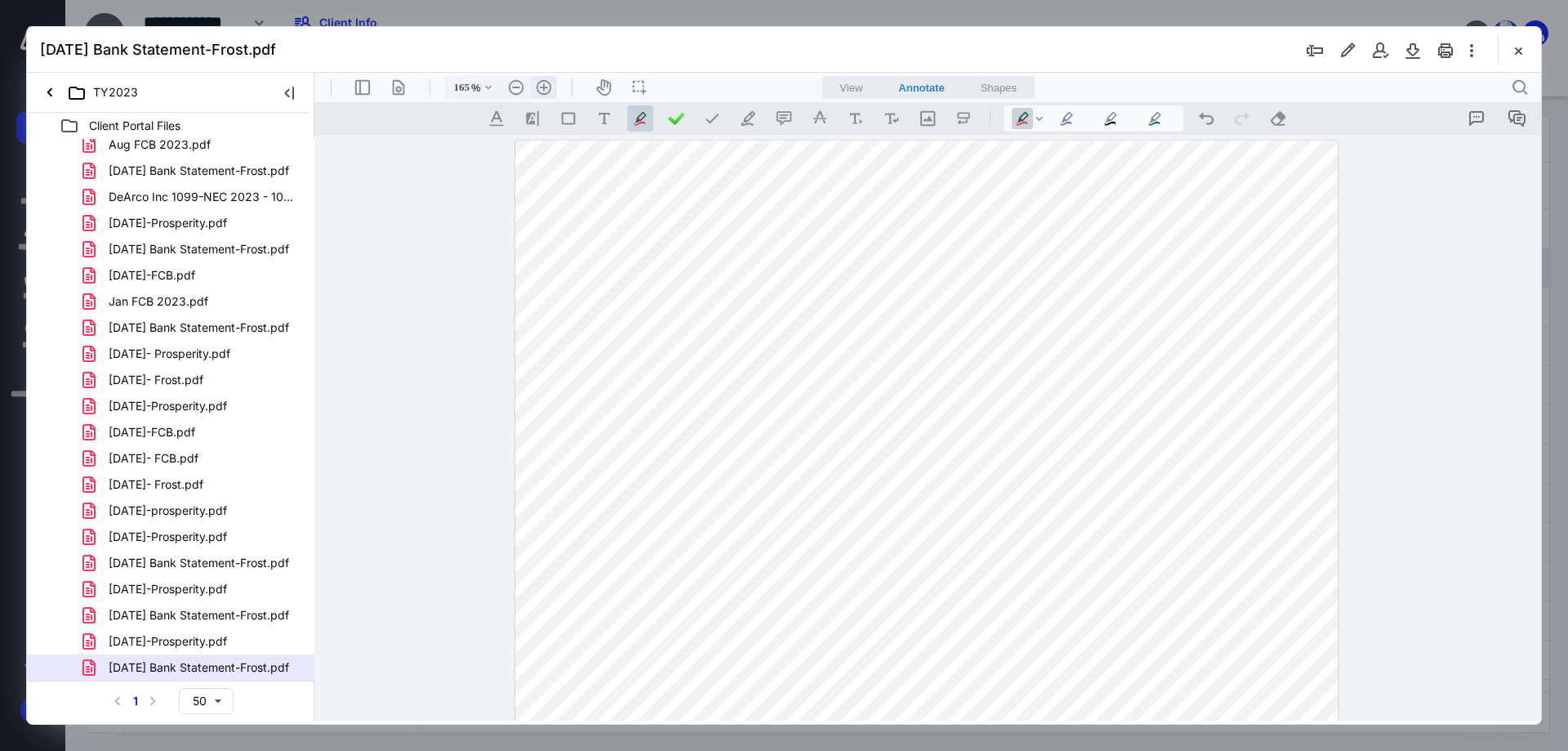 click on ".cls-1{fill:#abb0c4;} icon - header - zoom - in - line" at bounding box center [544, 87] 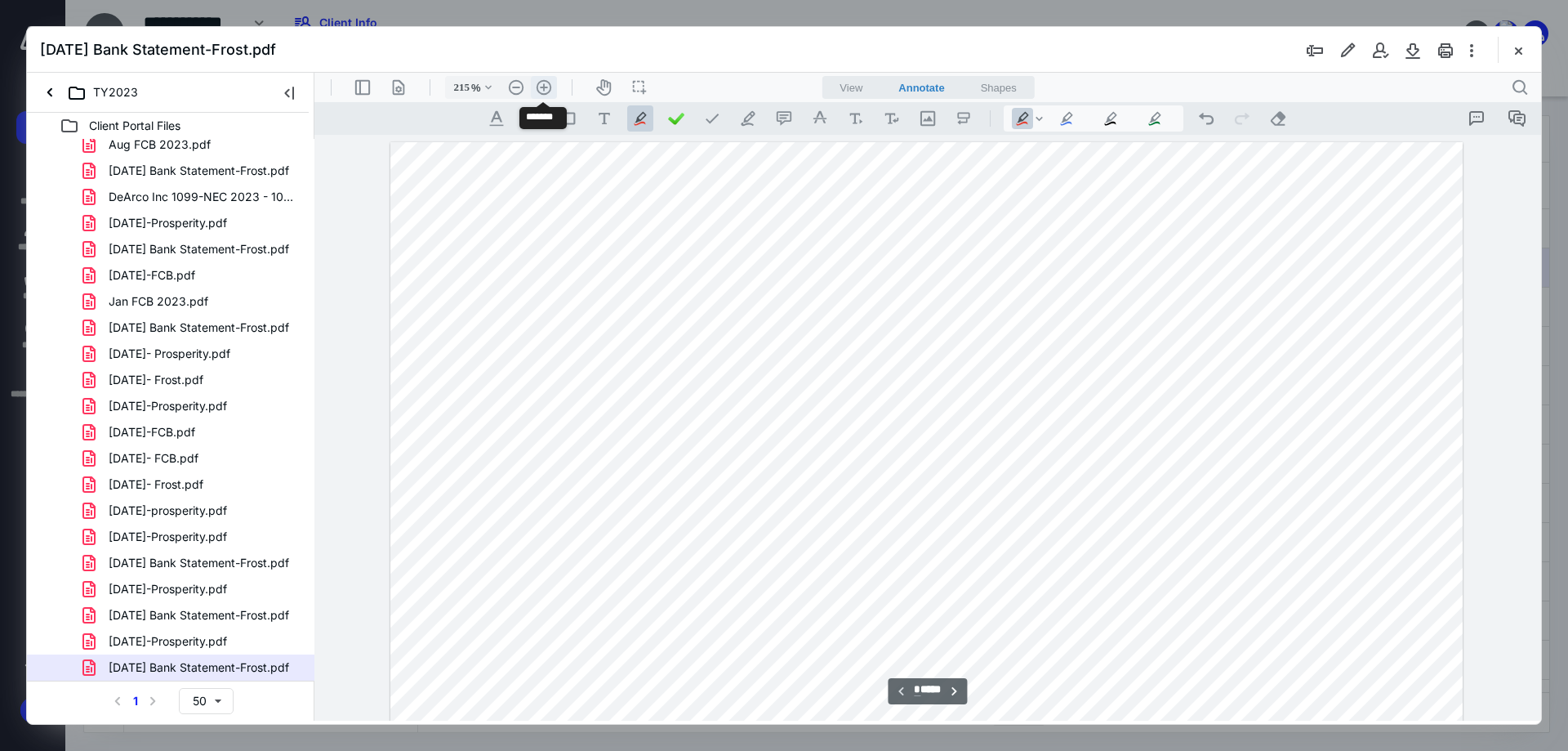 scroll, scrollTop: 79, scrollLeft: 0, axis: vertical 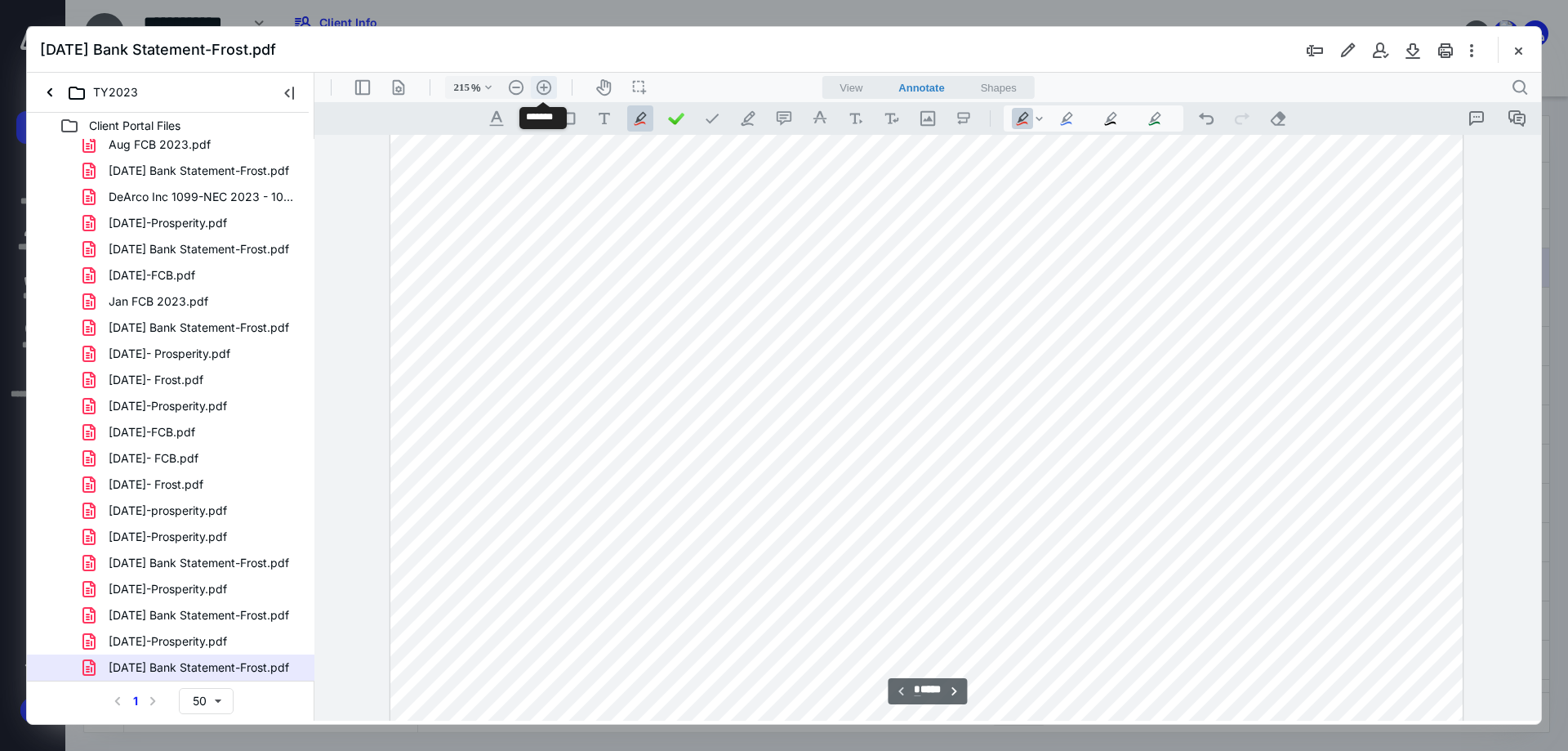 click on ".cls-1{fill:#abb0c4;} icon - header - zoom - in - line" at bounding box center (544, 87) 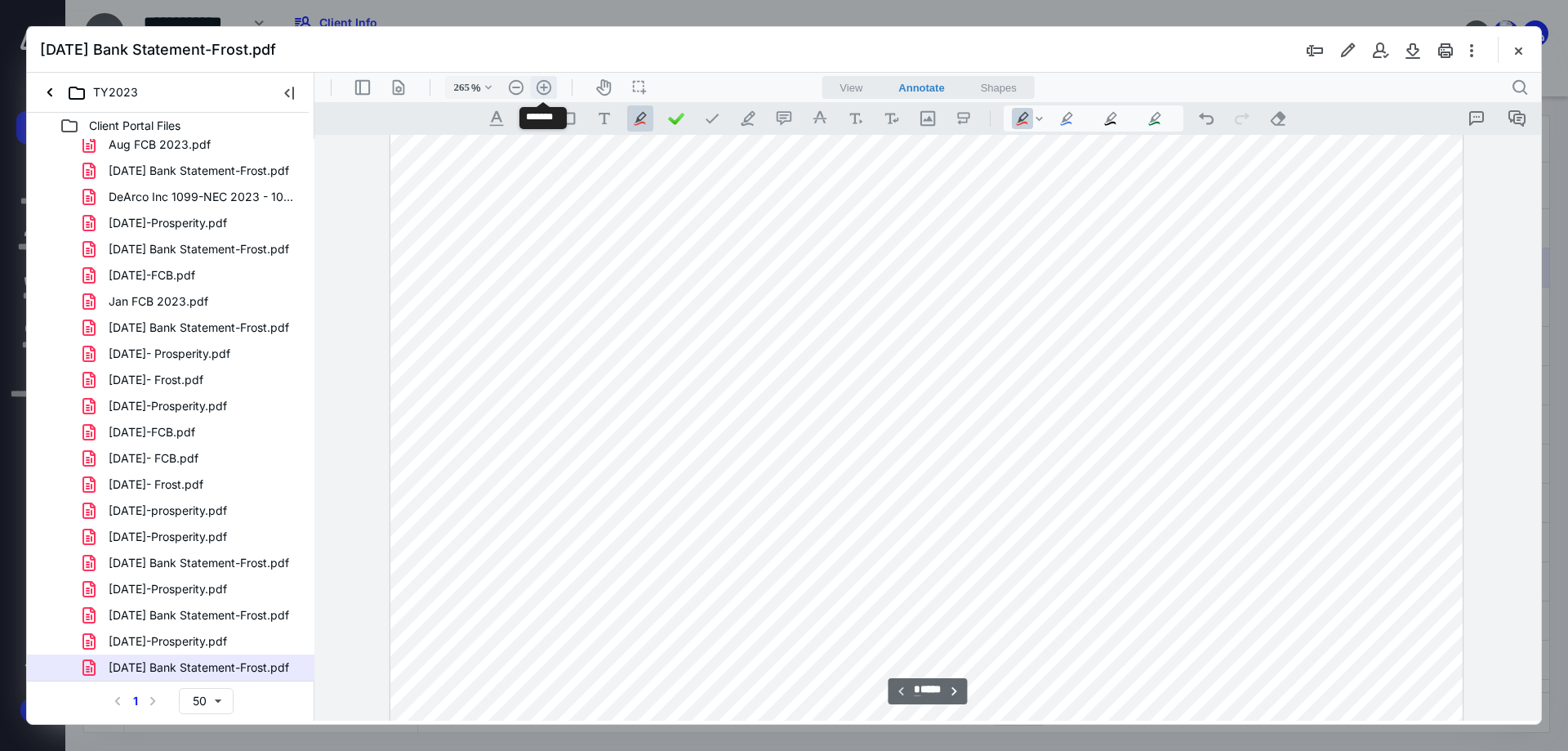 scroll, scrollTop: 159, scrollLeft: 62, axis: both 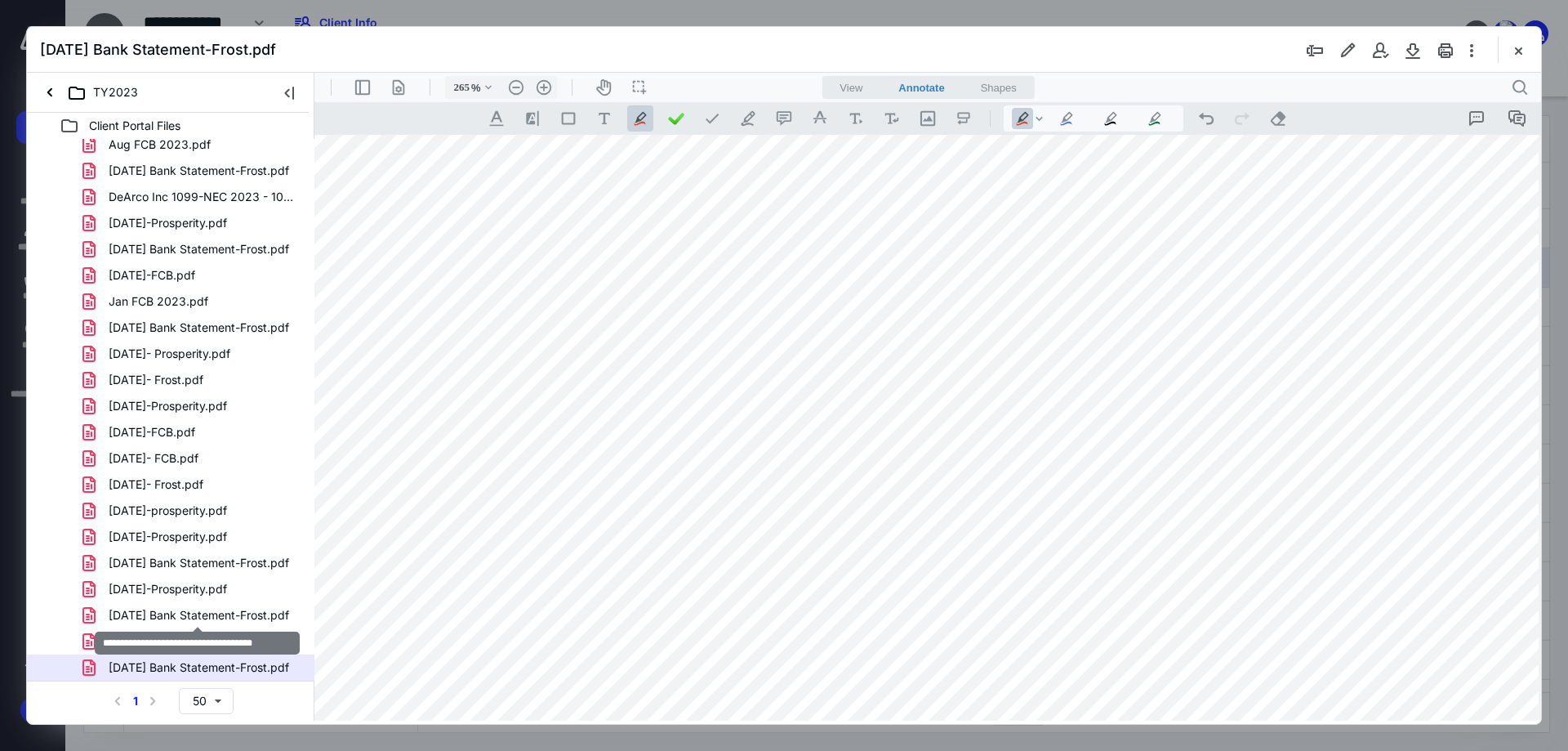 drag, startPoint x: 198, startPoint y: 614, endPoint x: 399, endPoint y: 614, distance: 201 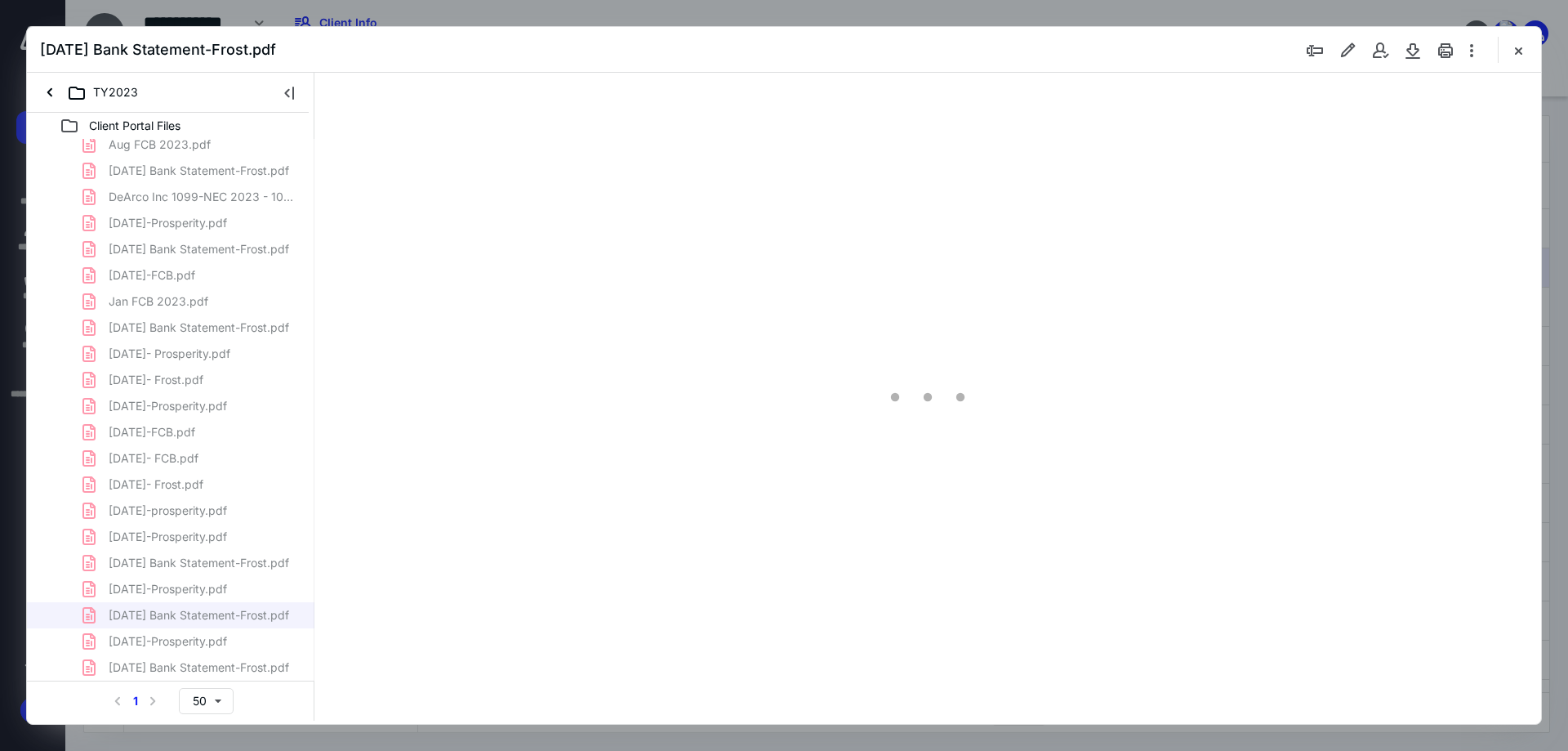 scroll, scrollTop: 65, scrollLeft: 0, axis: vertical 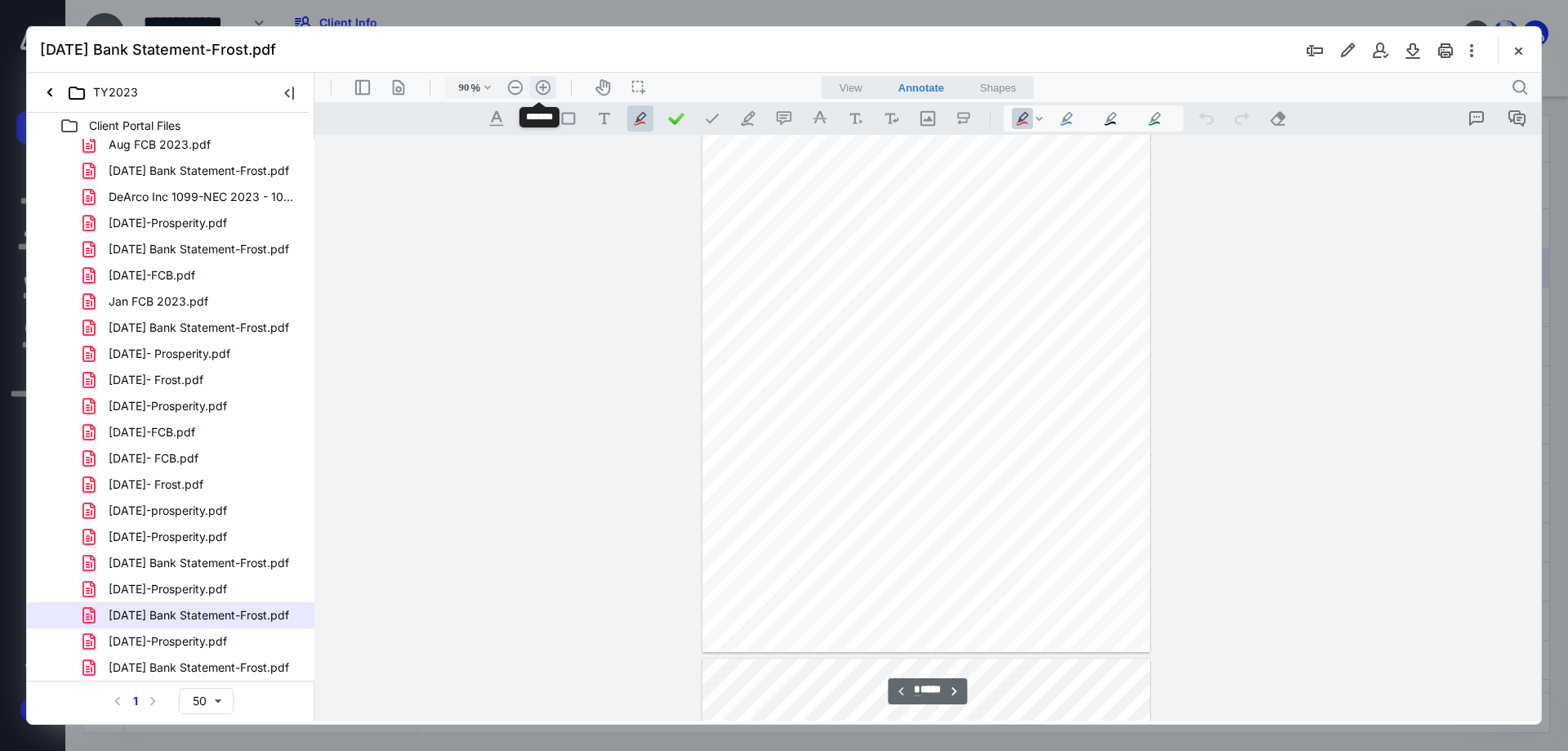 click on ".cls-1{fill:#abb0c4;} icon - header - zoom - in - line" at bounding box center (543, 87) 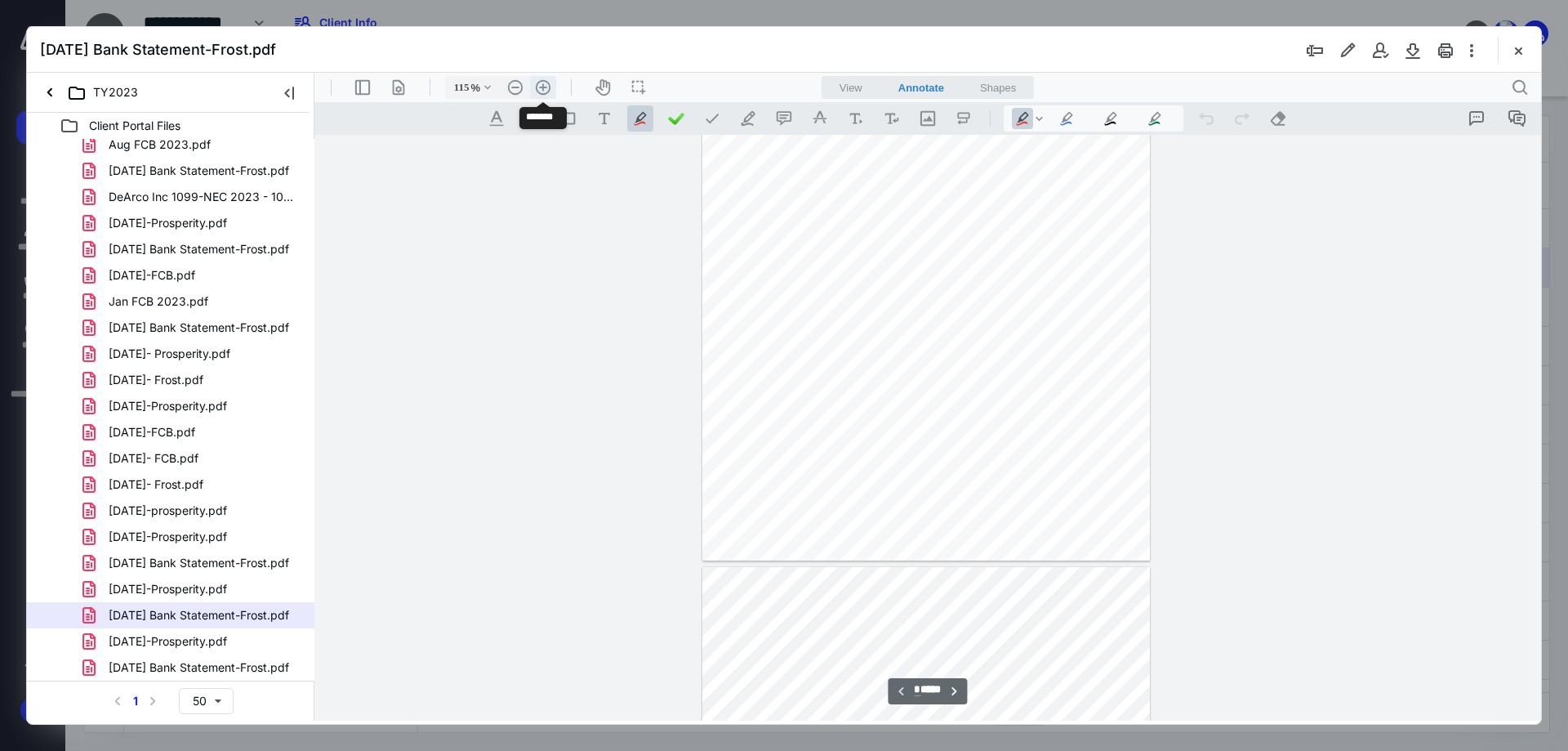 click on ".cls-1{fill:#abb0c4;} icon - header - zoom - in - line" at bounding box center [543, 87] 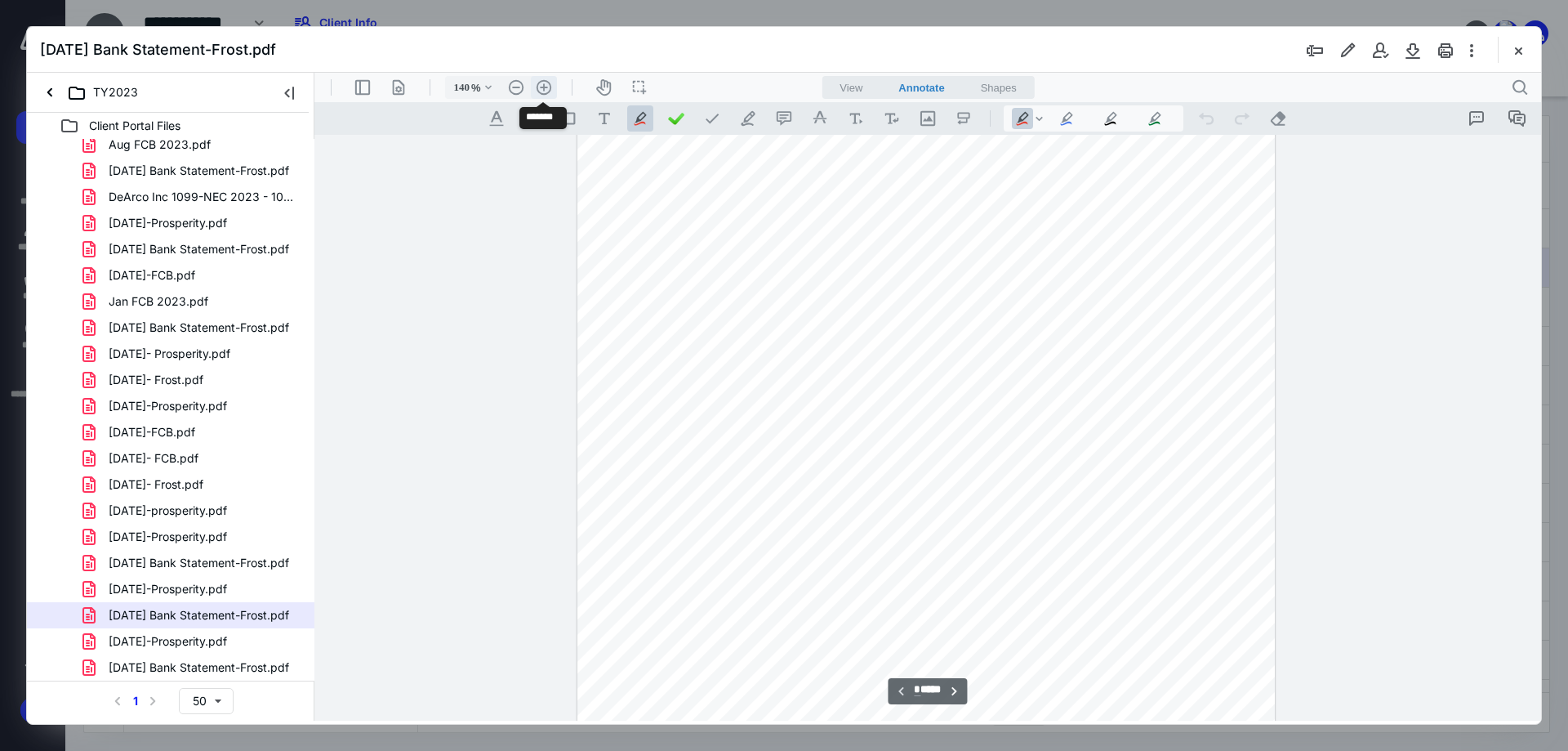 click on ".cls-1{fill:#abb0c4;} icon - header - zoom - in - line" at bounding box center [544, 87] 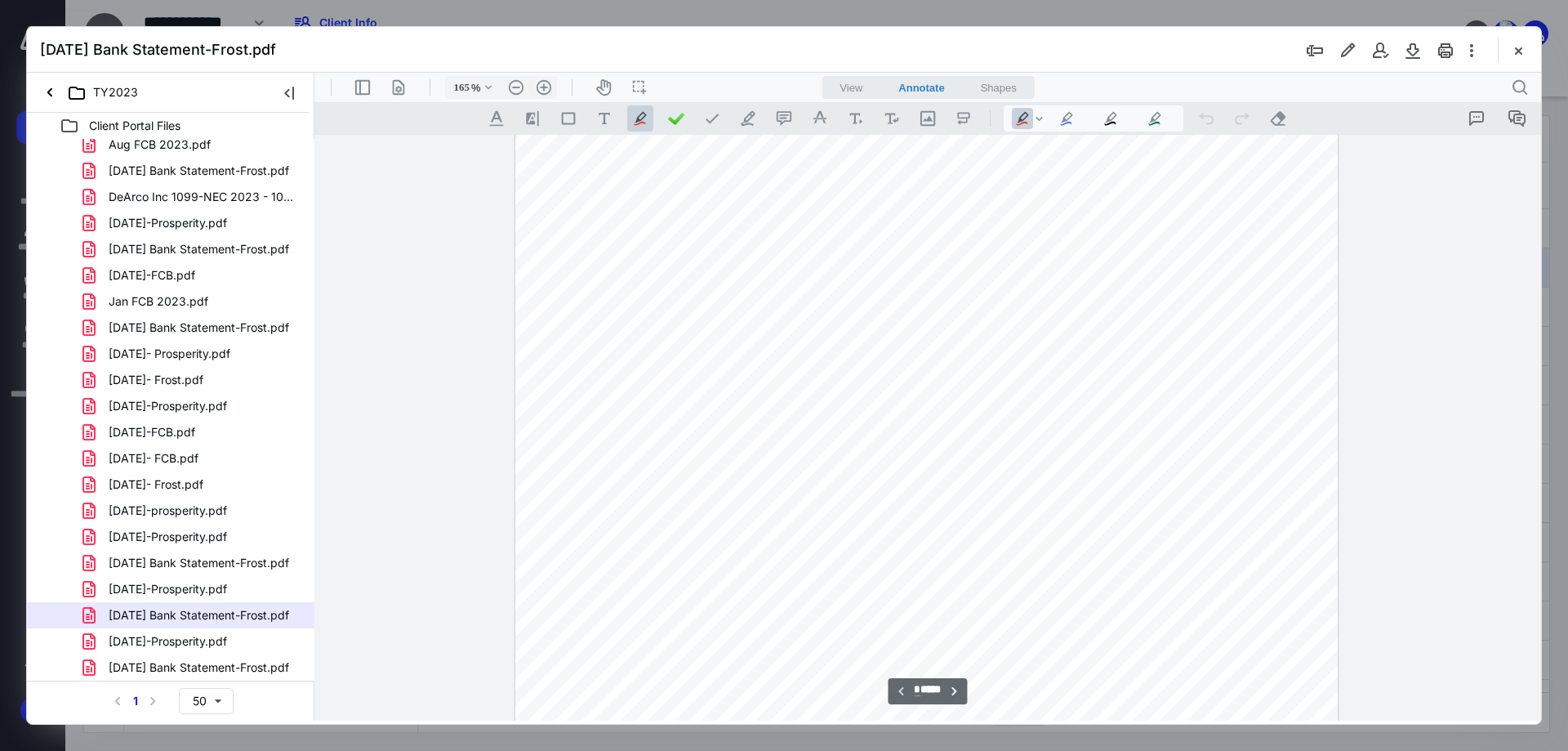 scroll, scrollTop: 0, scrollLeft: 0, axis: both 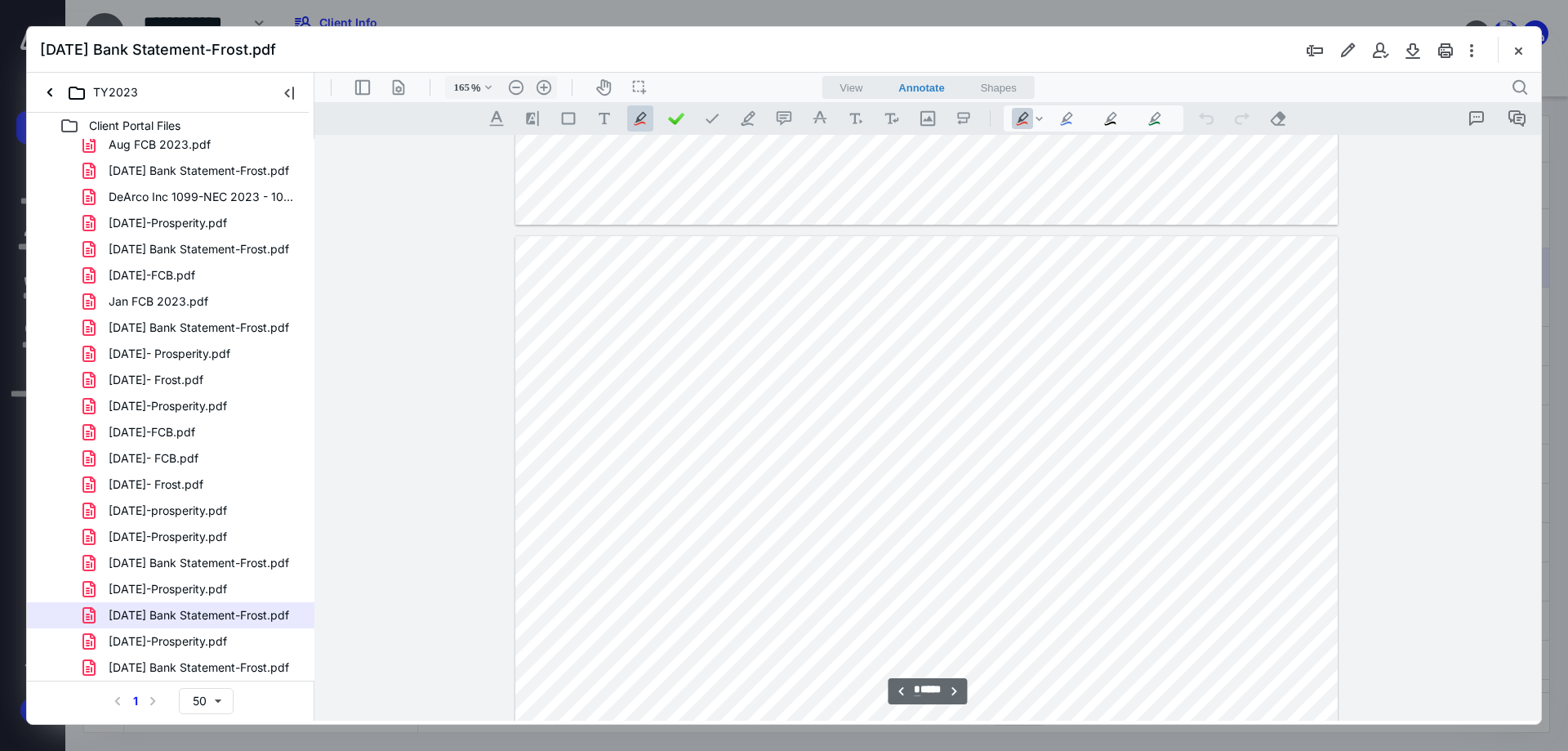 type on "*" 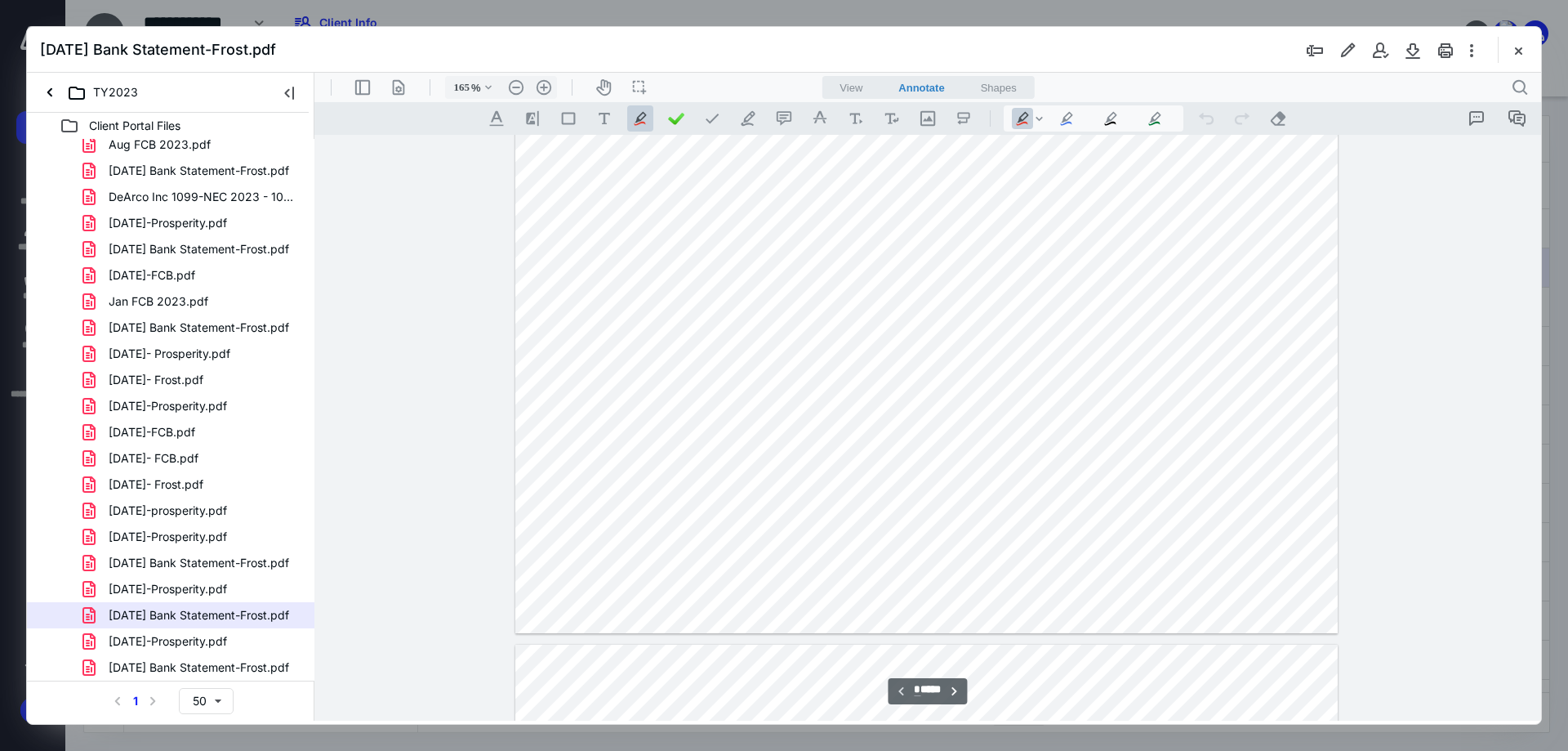 scroll, scrollTop: 82, scrollLeft: 0, axis: vertical 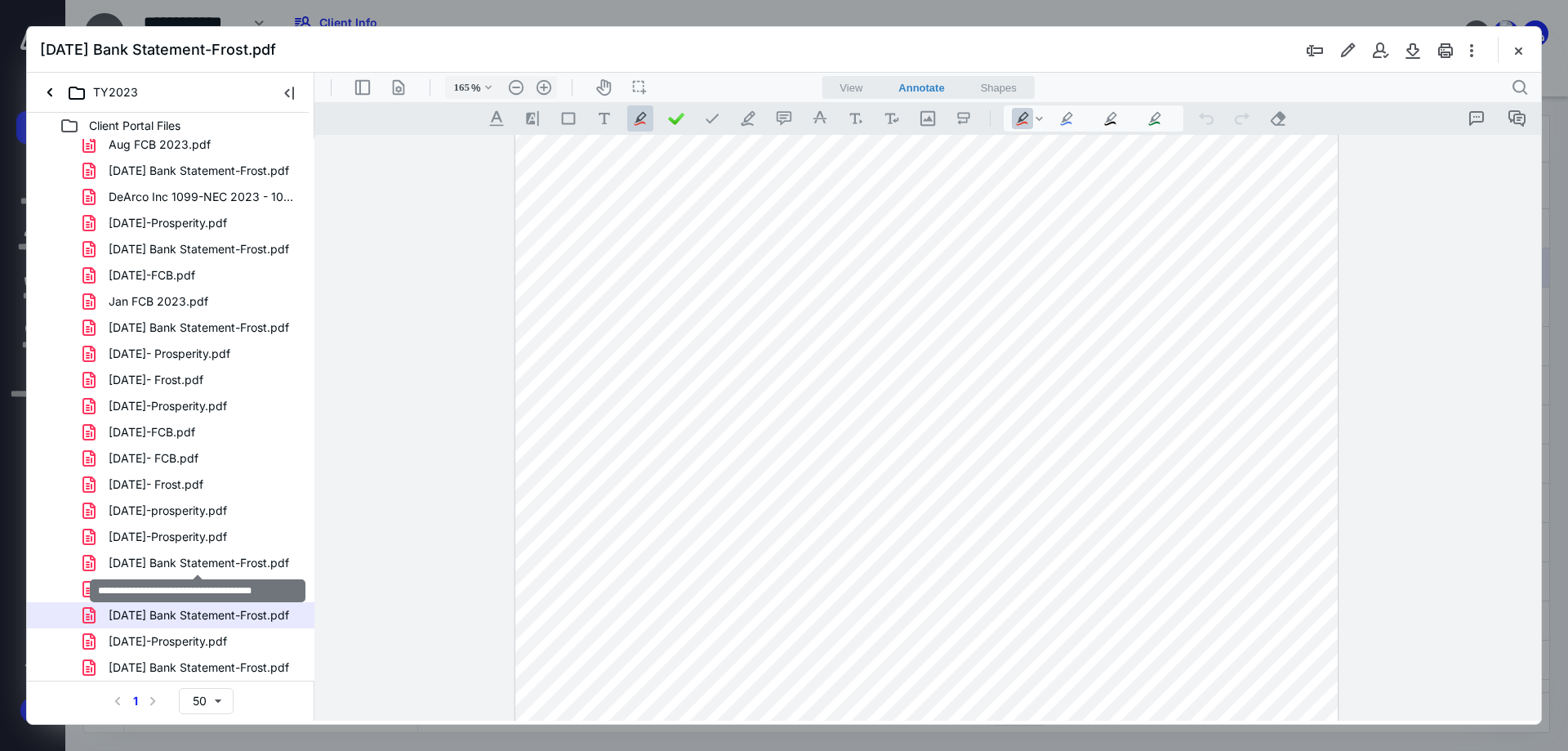 click on "[DATE] Bank Statement-Frost.pdf" at bounding box center (198, 563) 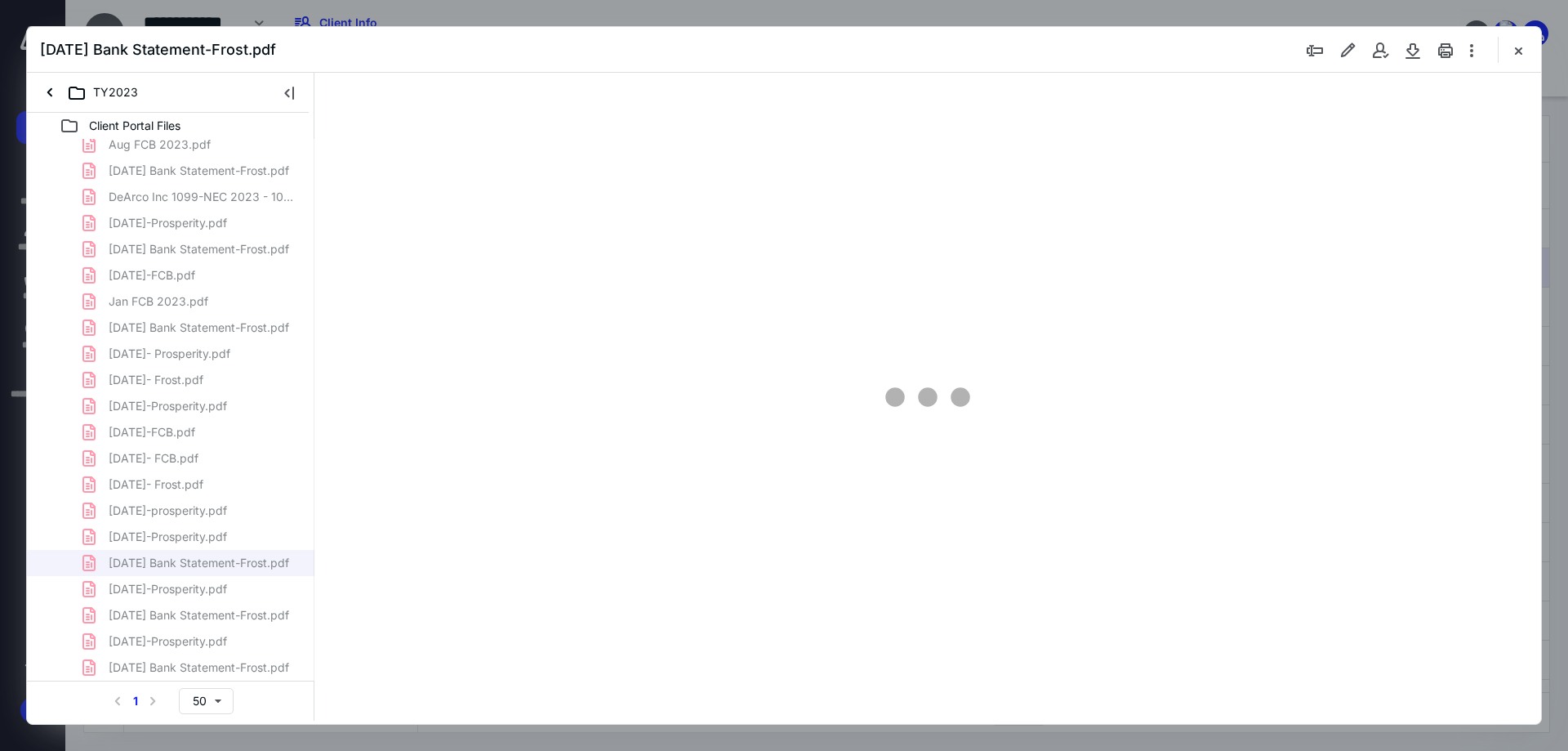 scroll, scrollTop: 65, scrollLeft: 0, axis: vertical 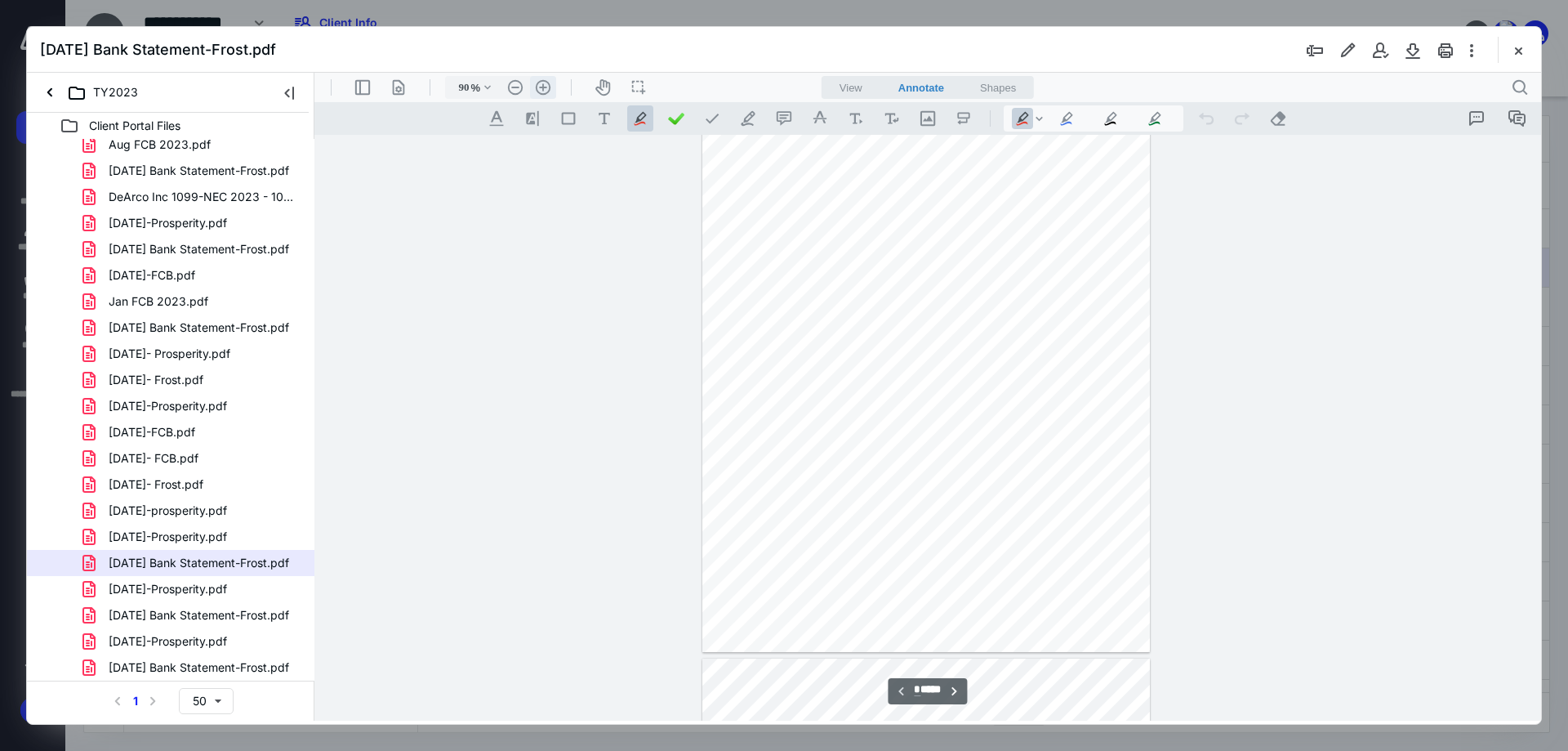 click on ".cls-1{fill:#abb0c4;} icon - header - zoom - in - line" at bounding box center (543, 87) 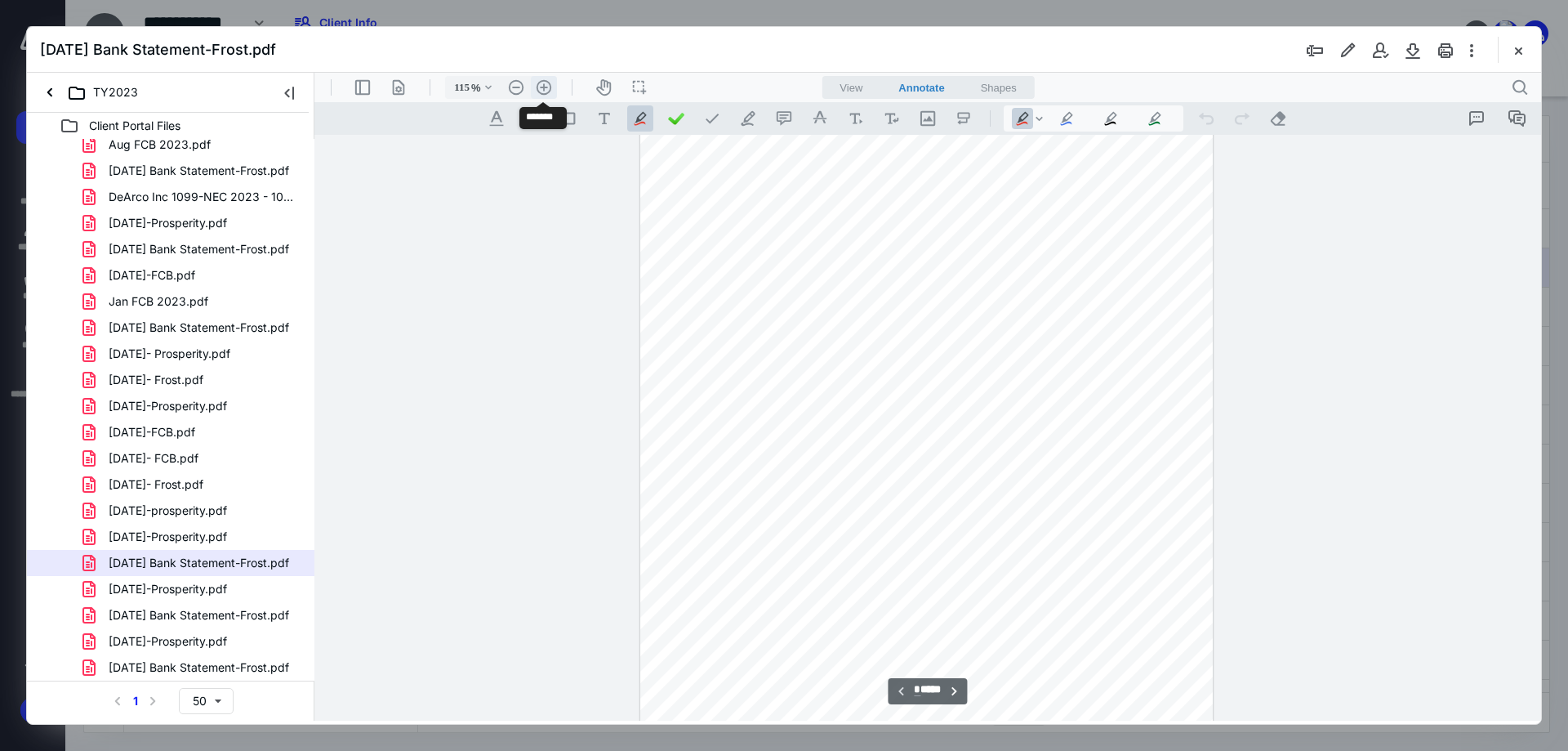 click on ".cls-1{fill:#abb0c4;} icon - header - zoom - in - line" at bounding box center (544, 87) 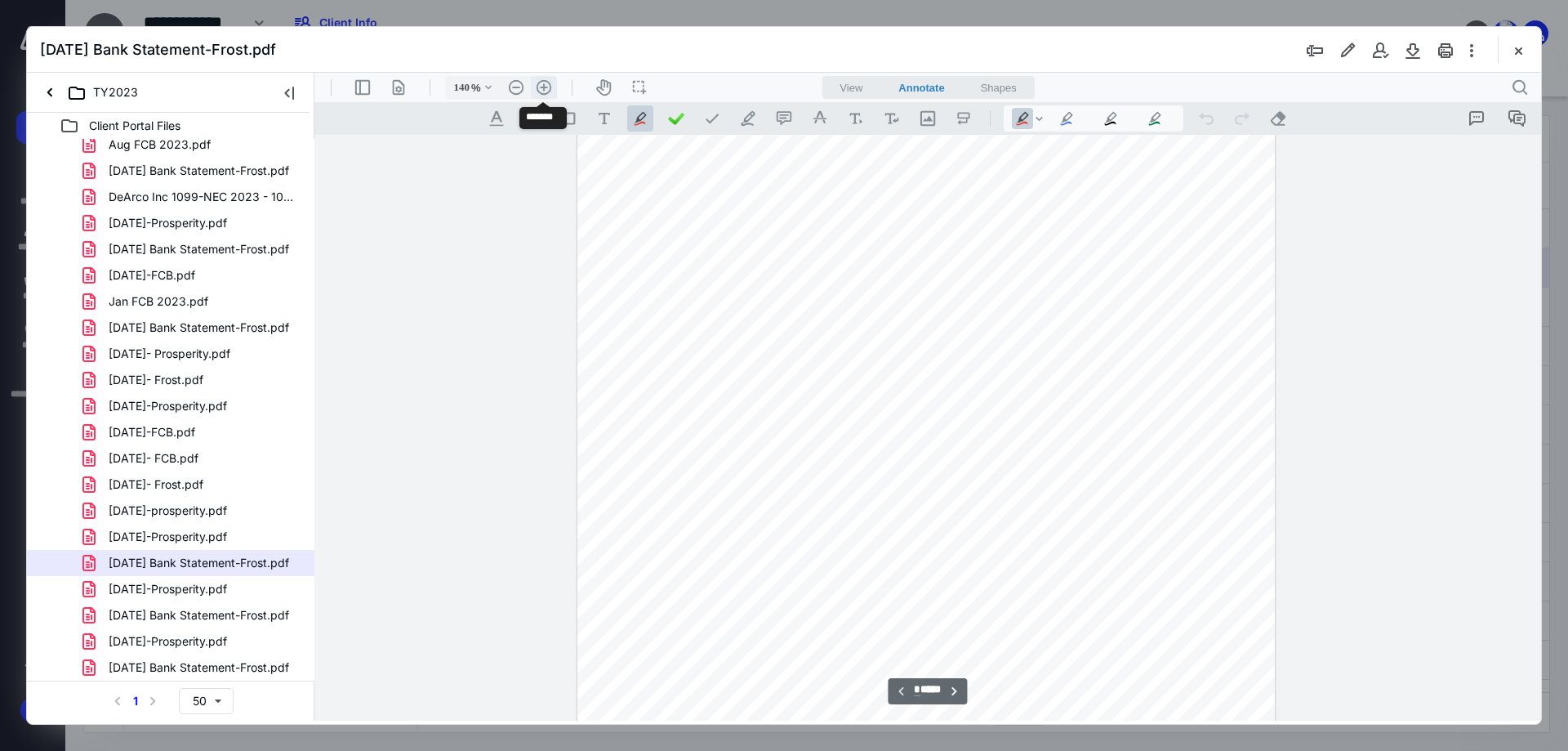click on ".cls-1{fill:#abb0c4;} icon - header - zoom - in - line" at bounding box center (544, 87) 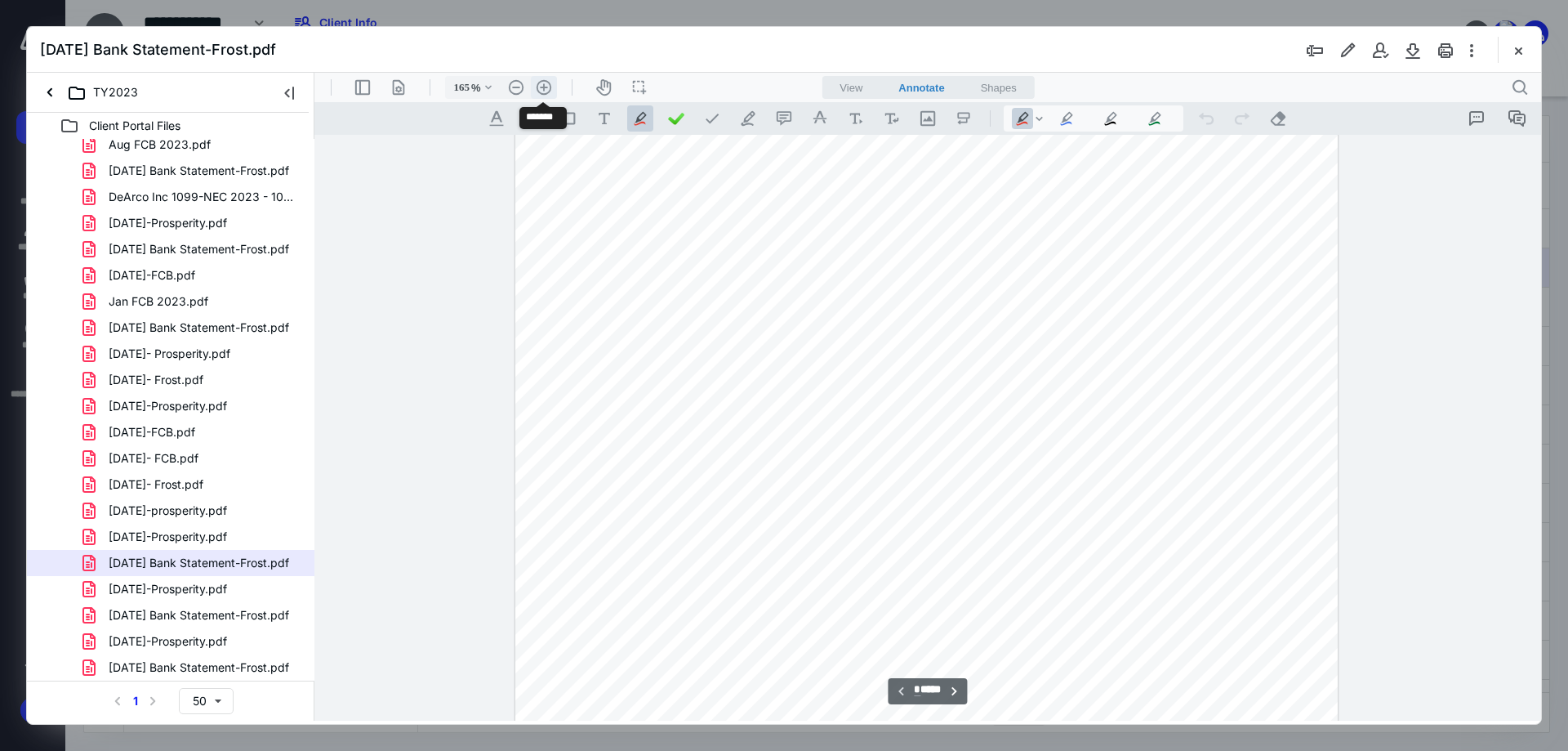 click on ".cls-1{fill:#abb0c4;} icon - header - zoom - in - line" at bounding box center [544, 87] 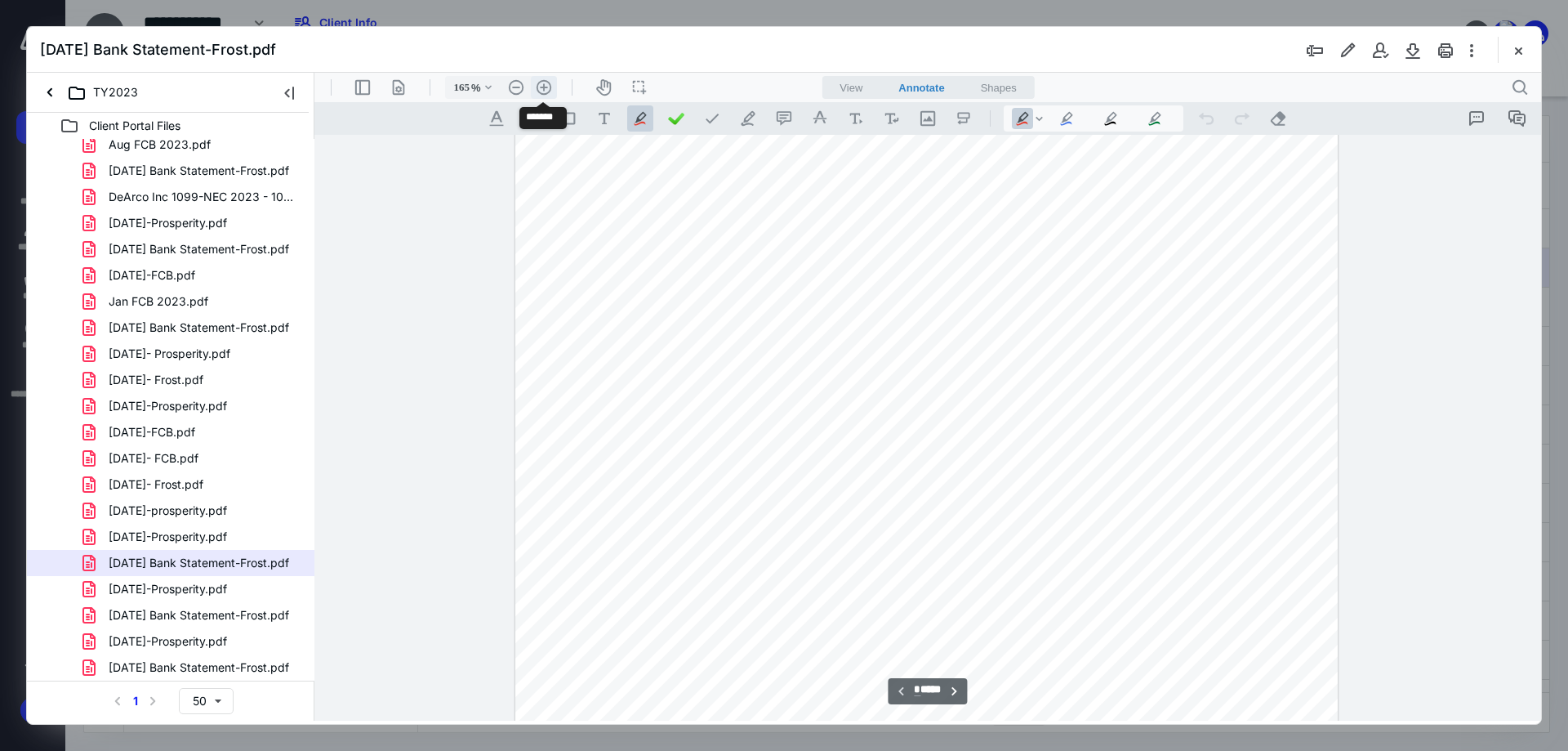 type on "215" 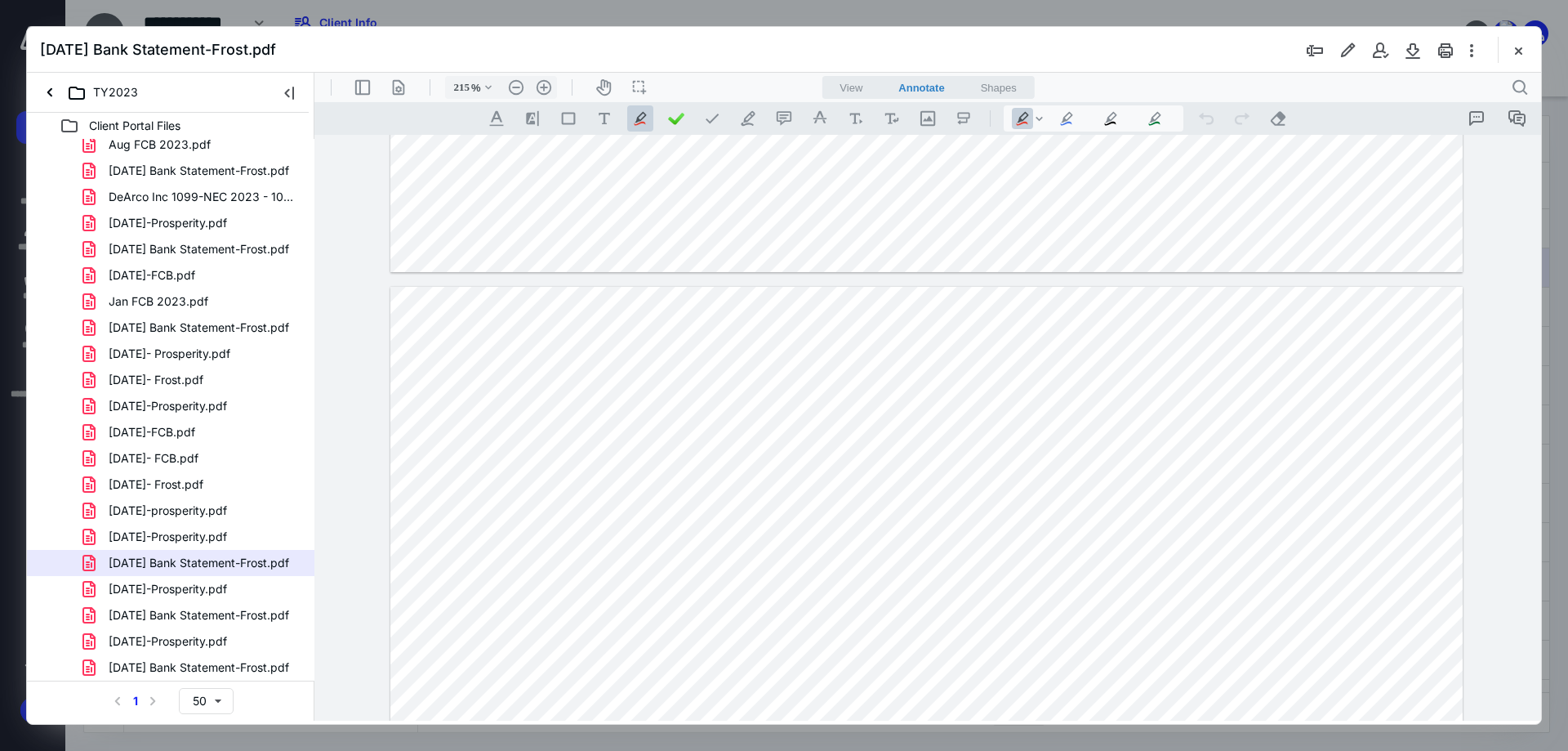 type on "*" 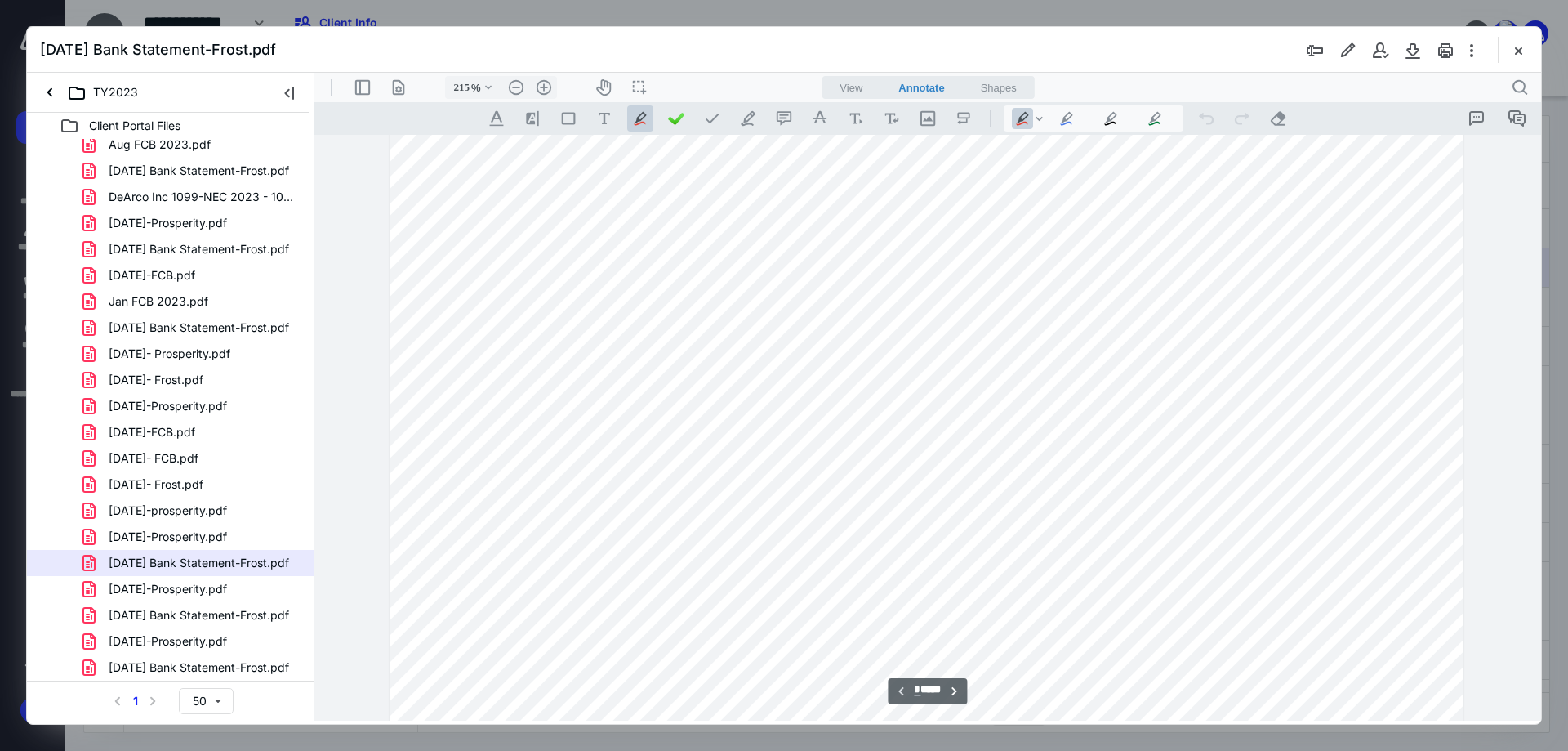 scroll, scrollTop: 114, scrollLeft: 0, axis: vertical 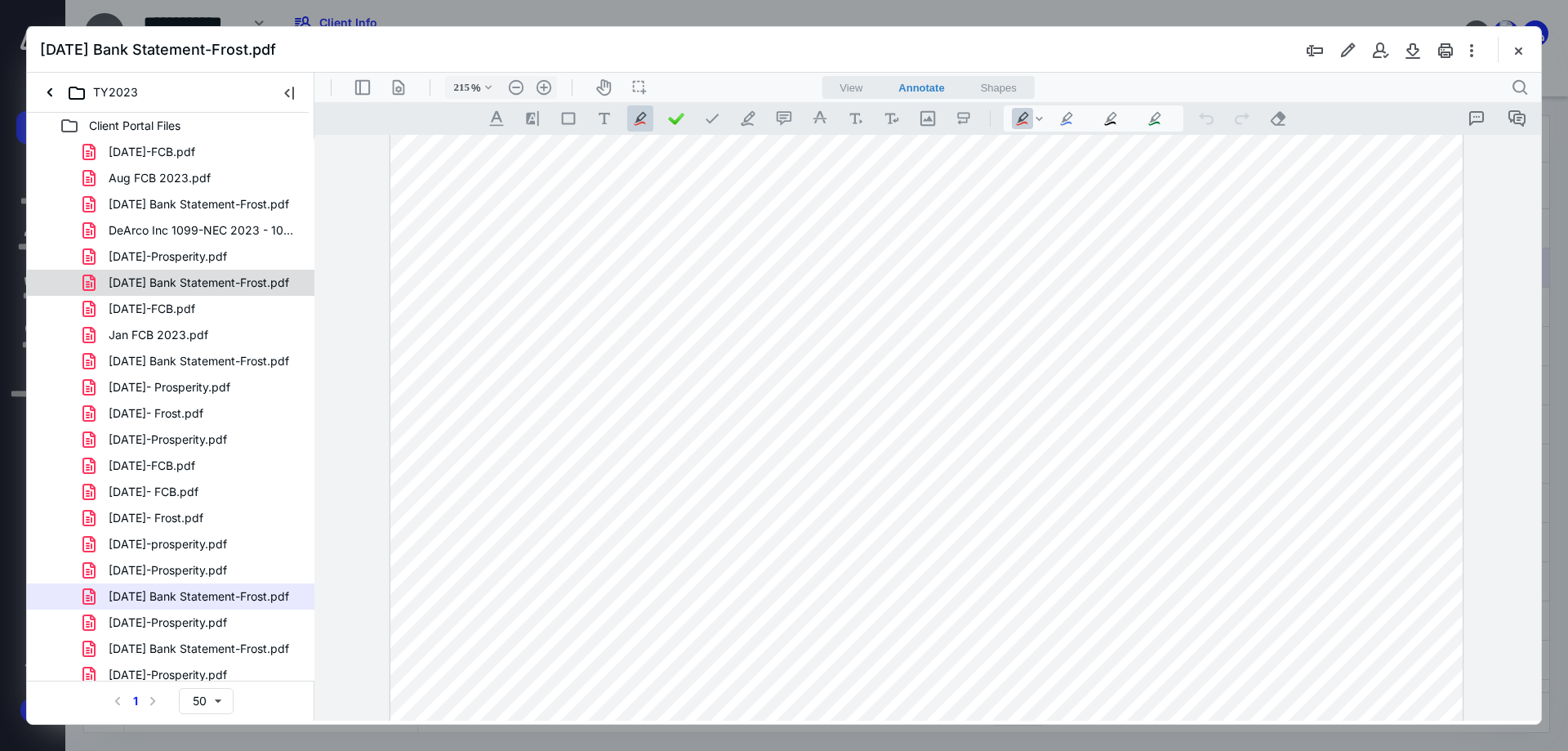 click on "[DATE] Bank Statement-Frost.pdf" at bounding box center (171, 283) 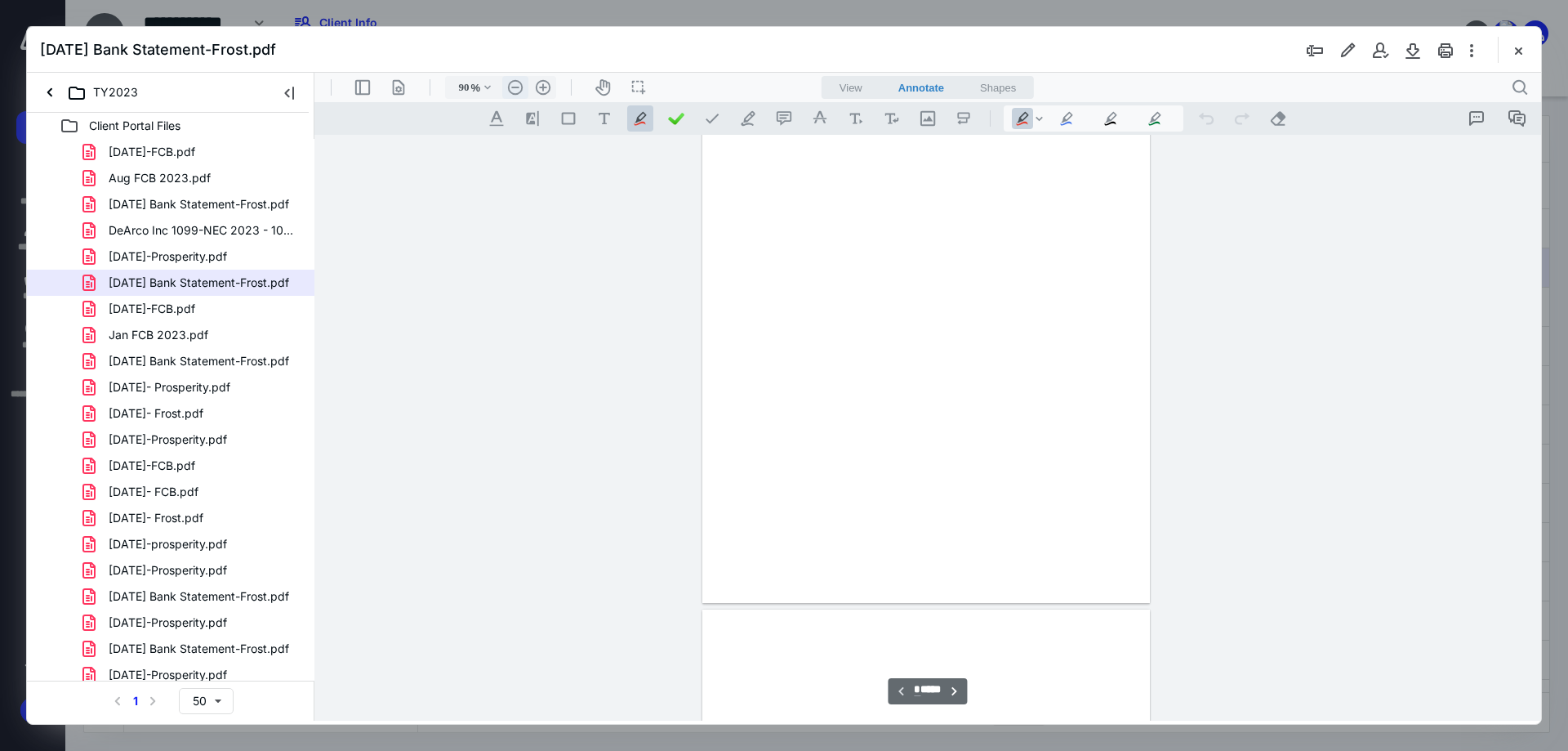 scroll, scrollTop: 65, scrollLeft: 0, axis: vertical 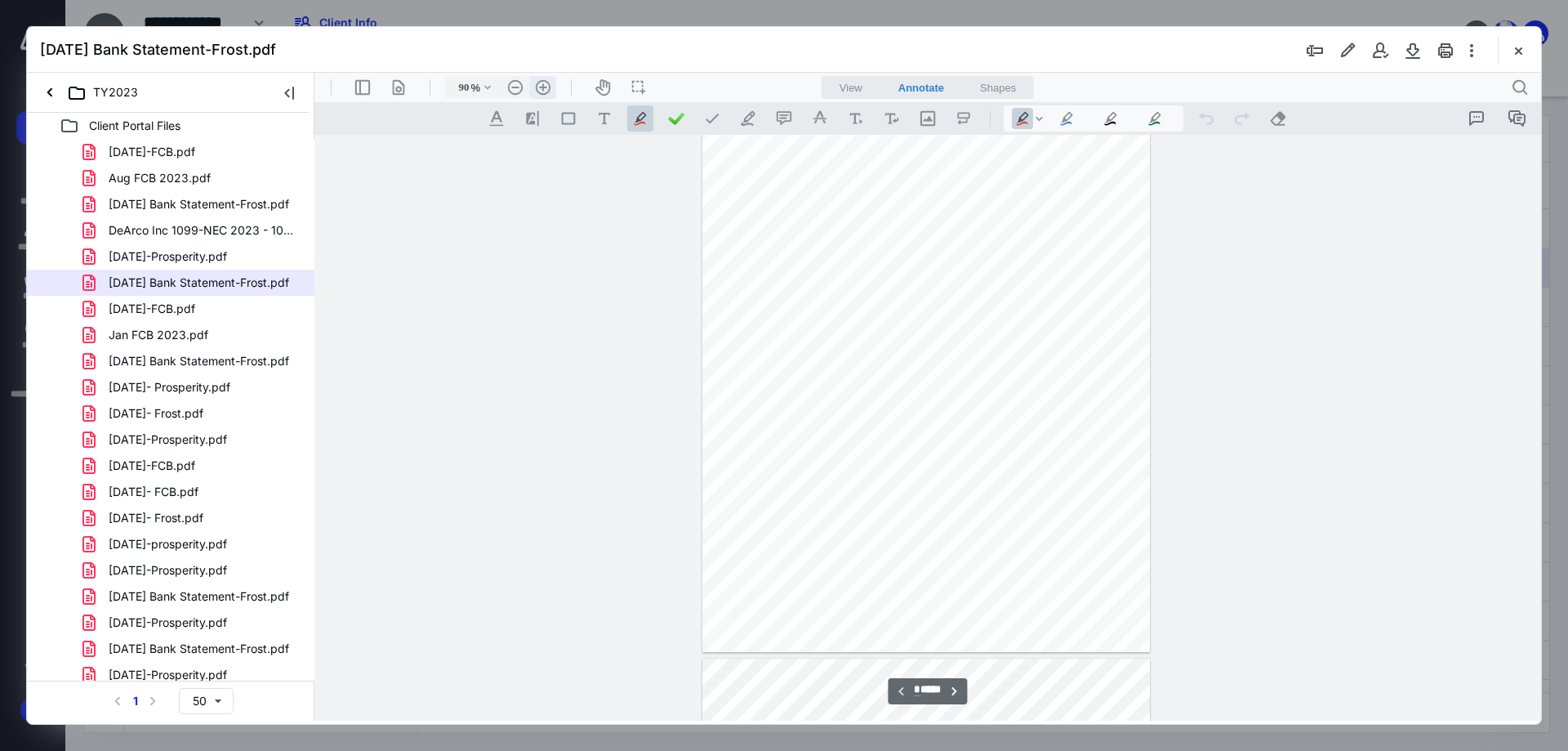 click on ".cls-1{fill:#abb0c4;} icon - header - zoom - in - line" at bounding box center (543, 87) 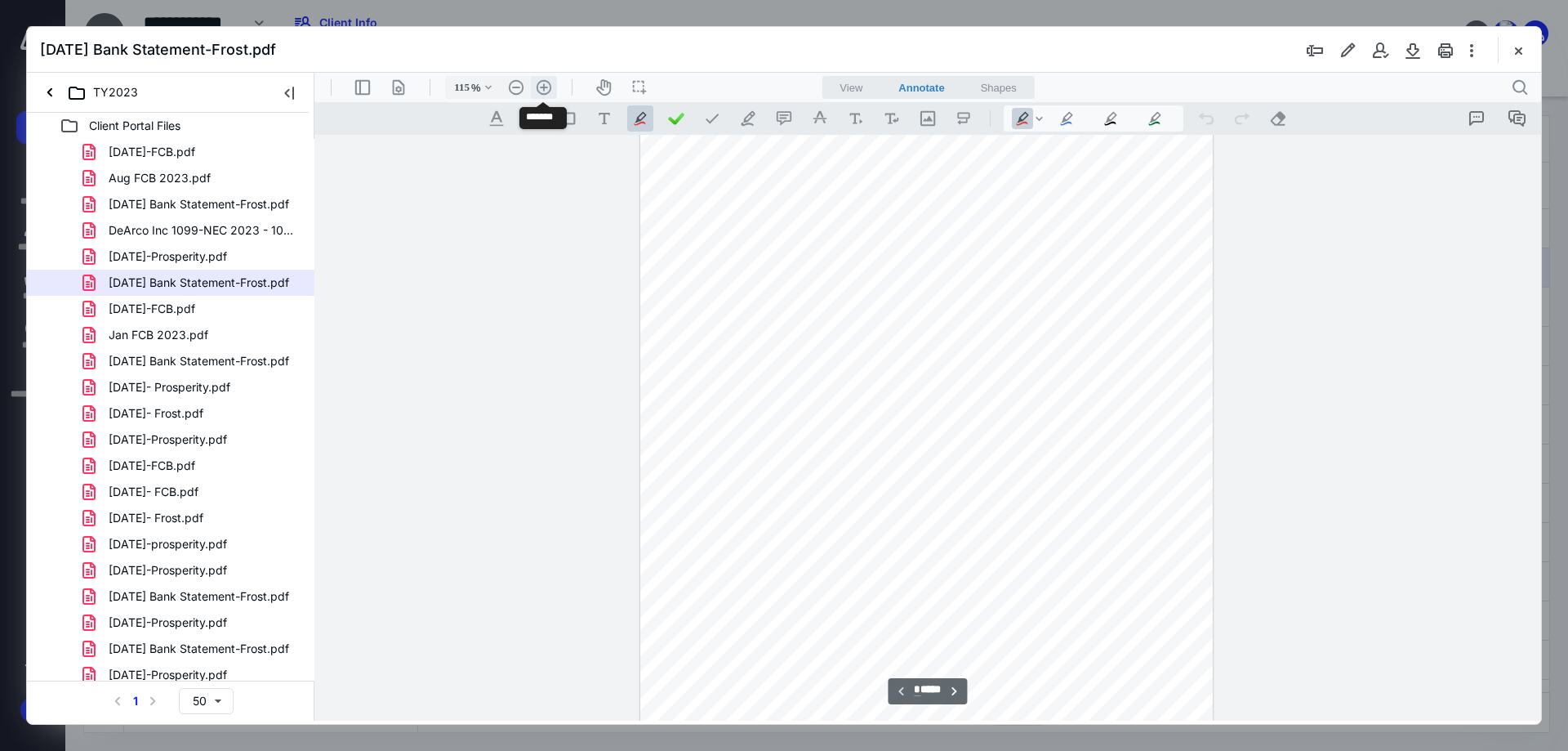 click on ".cls-1{fill:#abb0c4;} icon - header - zoom - in - line" at bounding box center (544, 87) 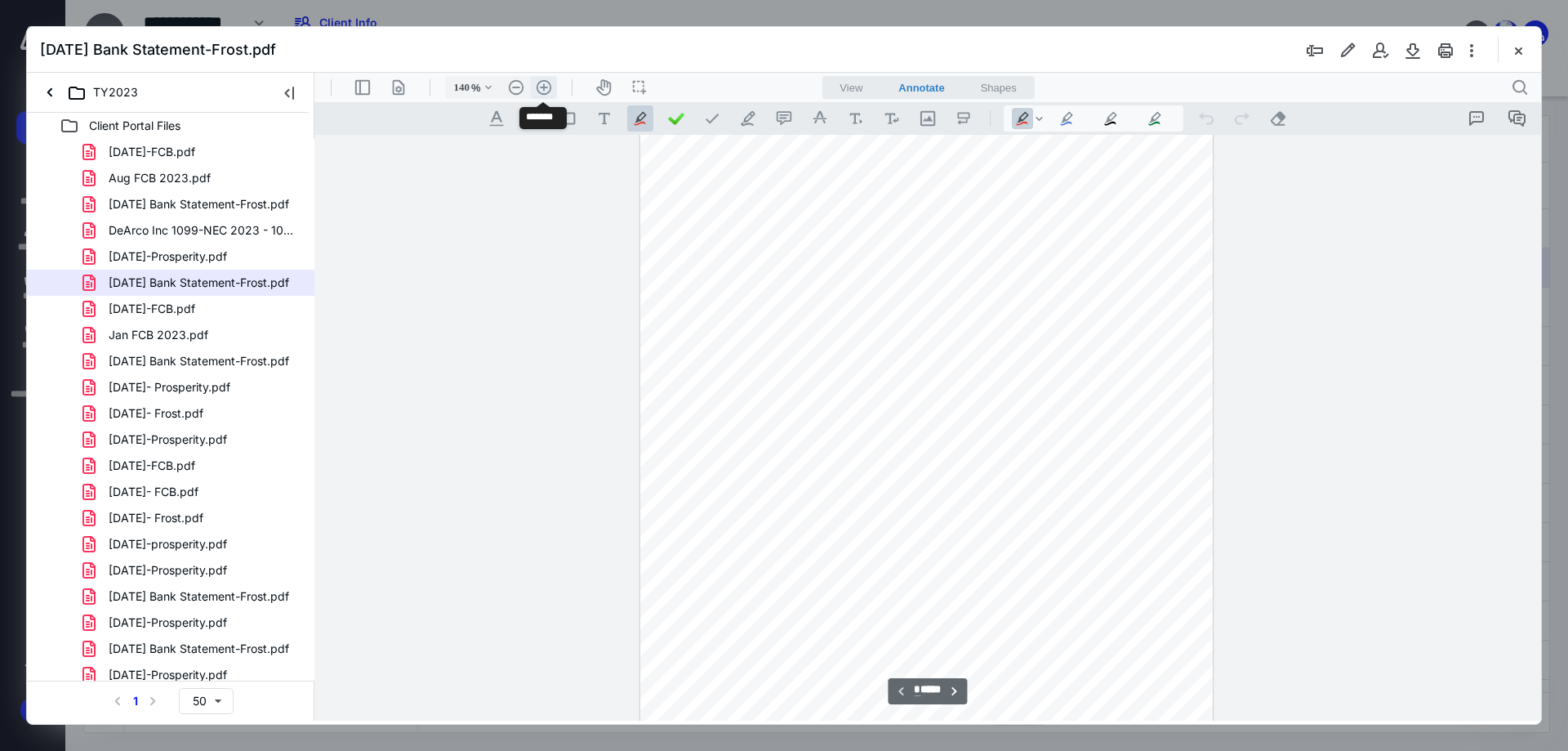 click on ".cls-1{fill:#abb0c4;} icon - header - zoom - in - line" at bounding box center (544, 87) 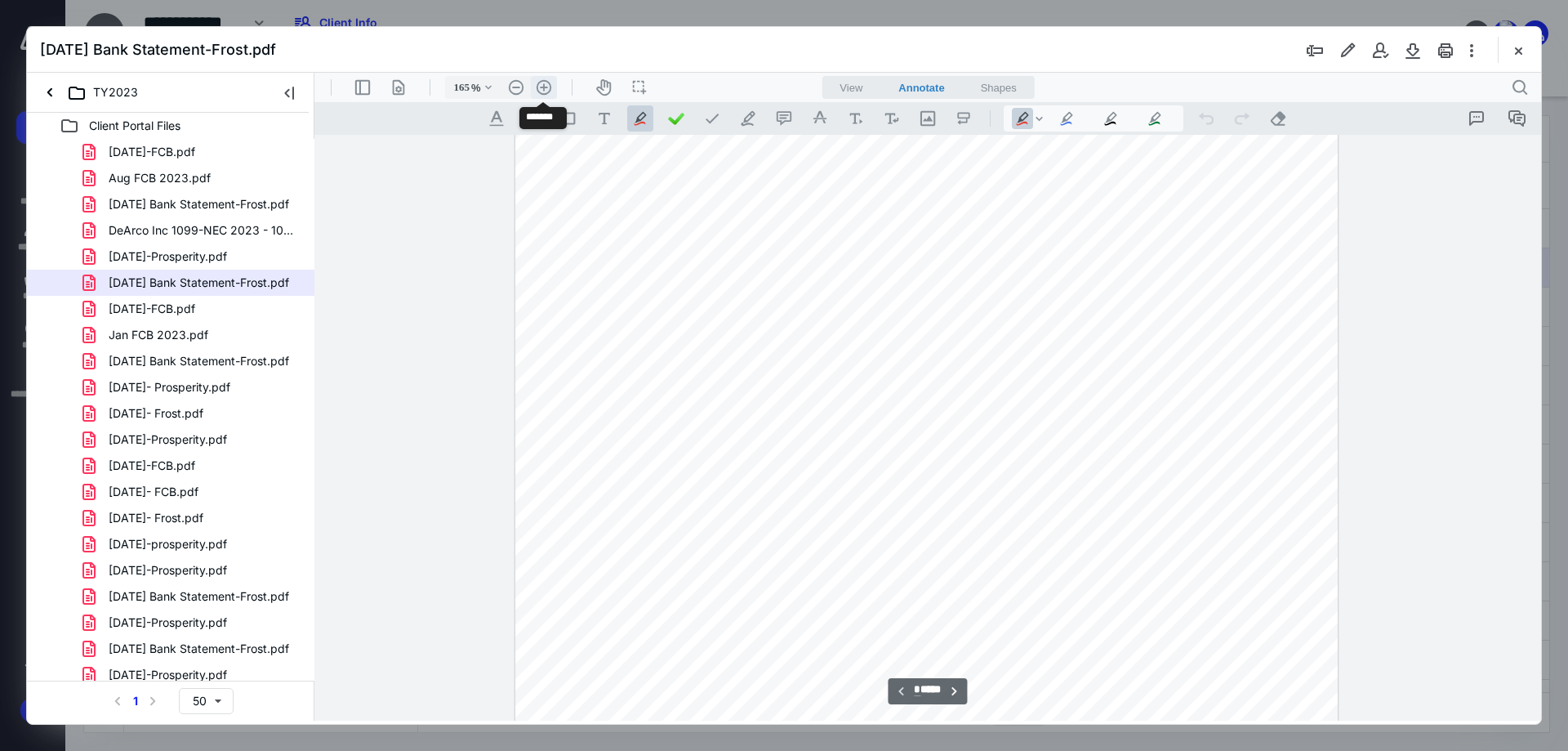 click on ".cls-1{fill:#abb0c4;} icon - header - zoom - in - line" at bounding box center (544, 87) 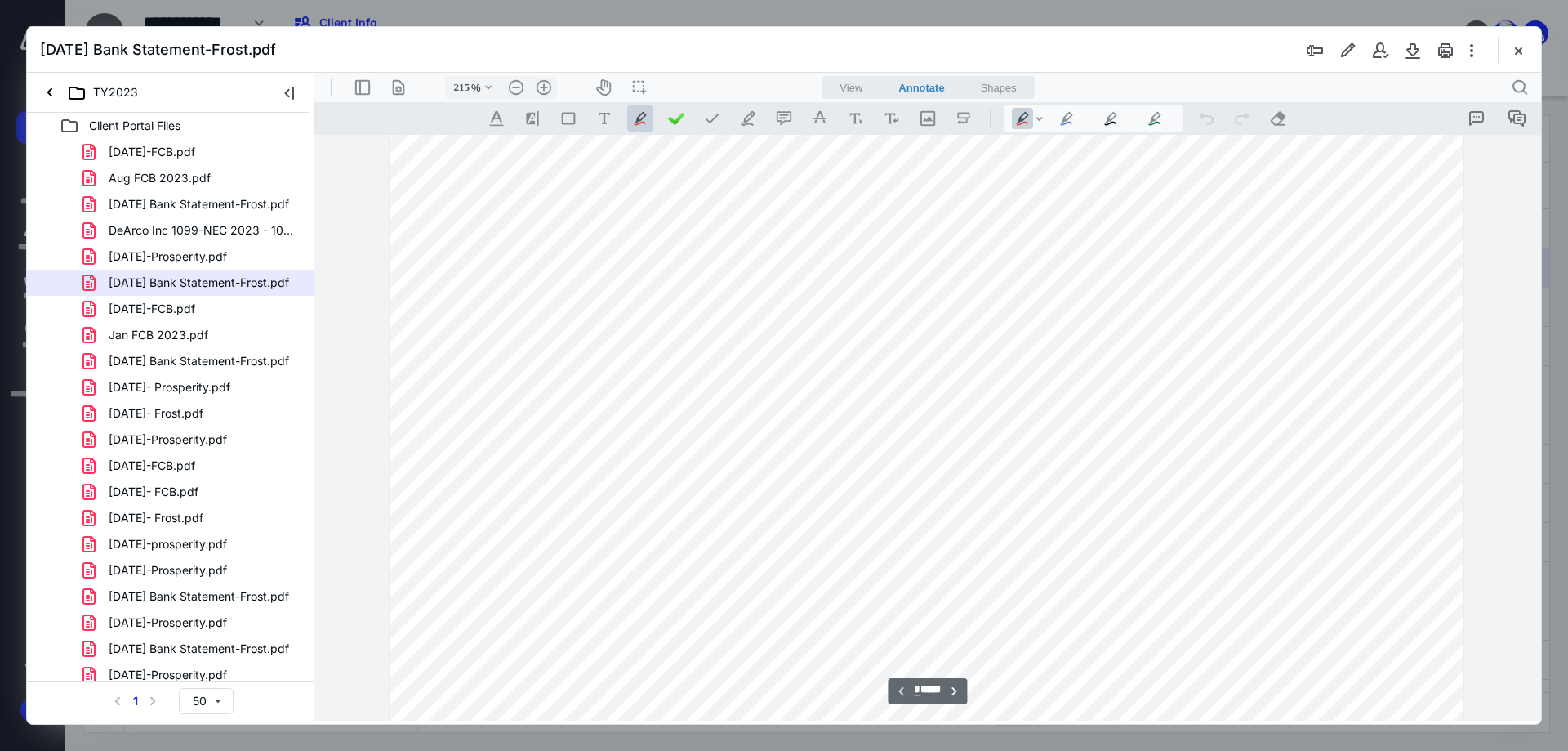 scroll, scrollTop: 0, scrollLeft: 0, axis: both 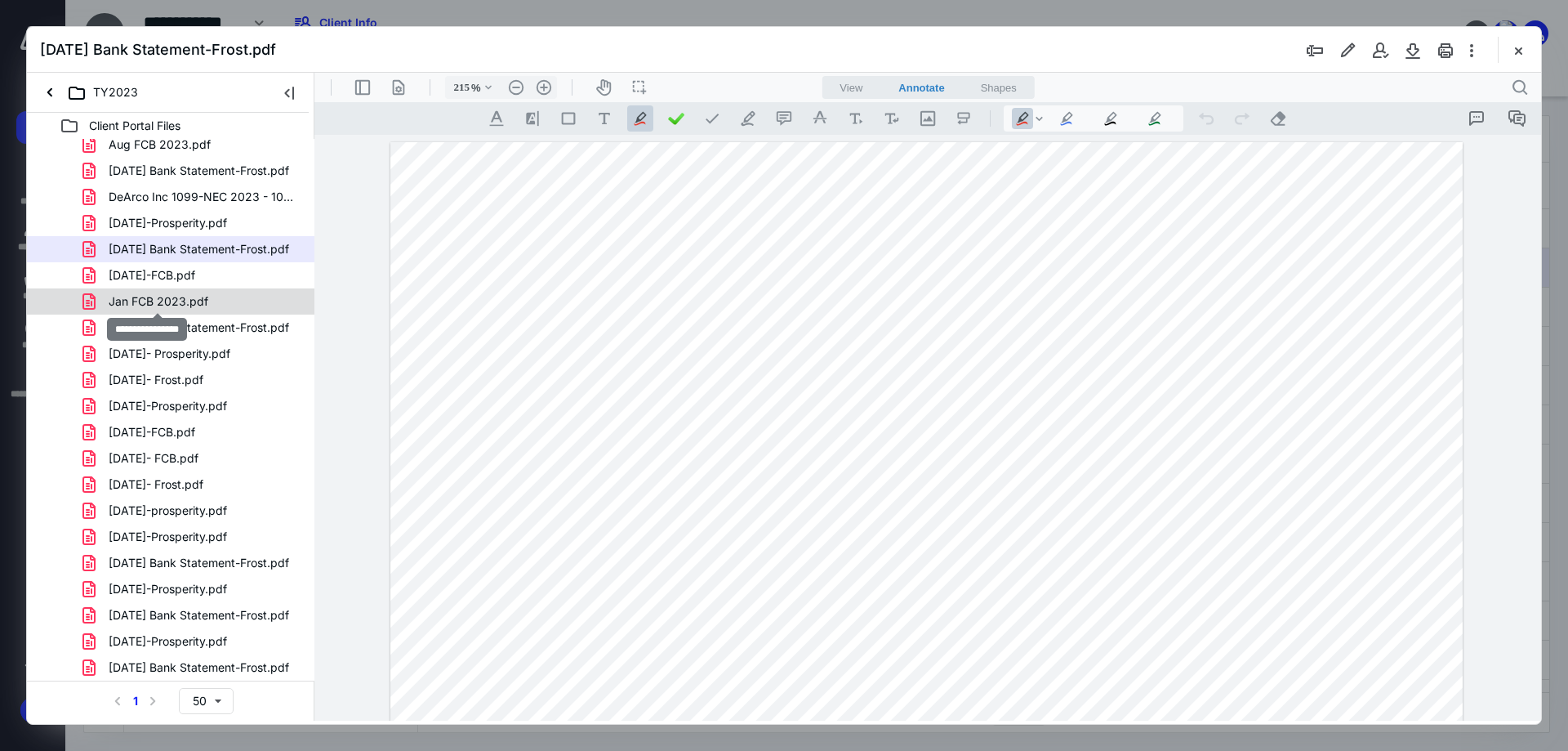 click on "Jan FCB 2023.pdf" at bounding box center [158, 302] 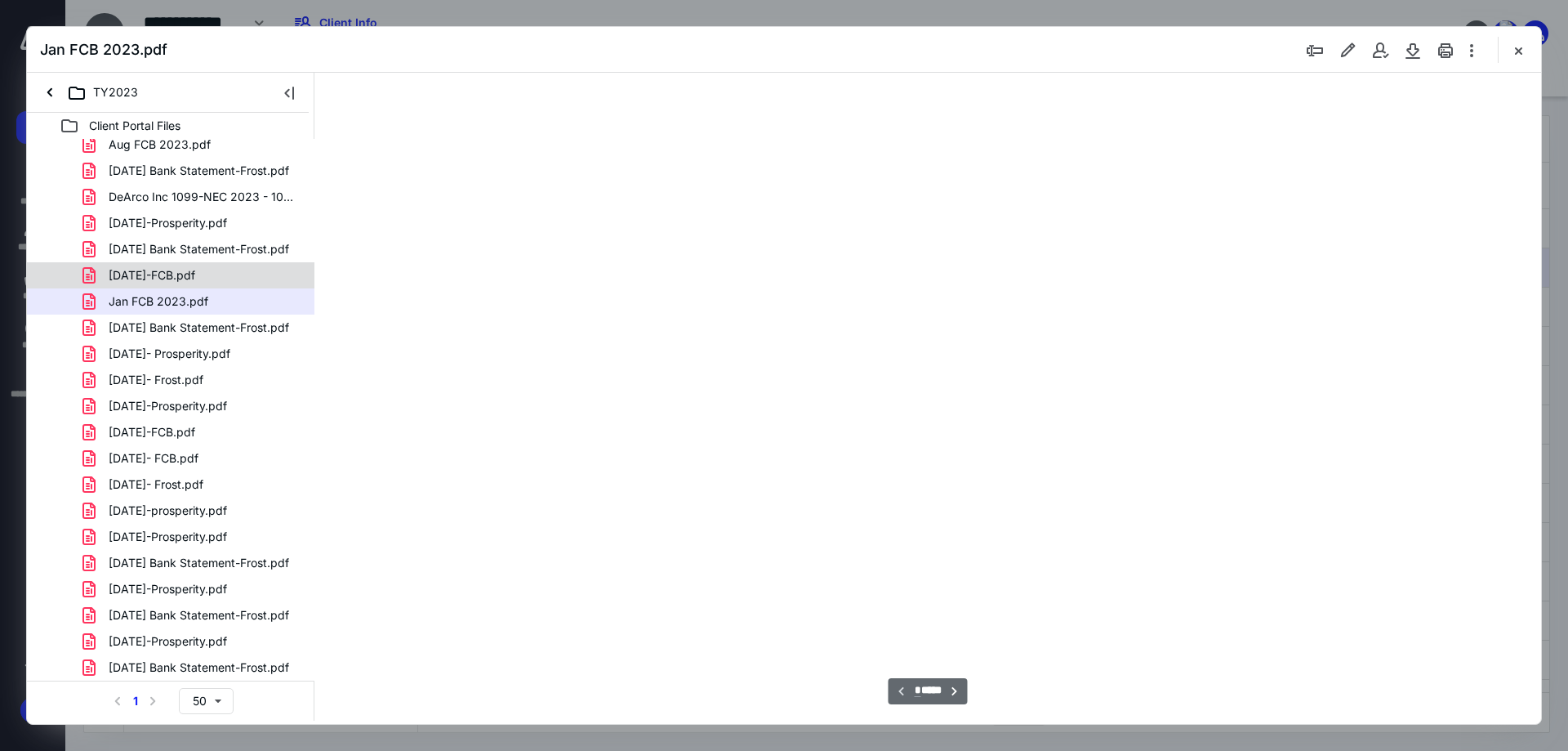 scroll, scrollTop: 65, scrollLeft: 0, axis: vertical 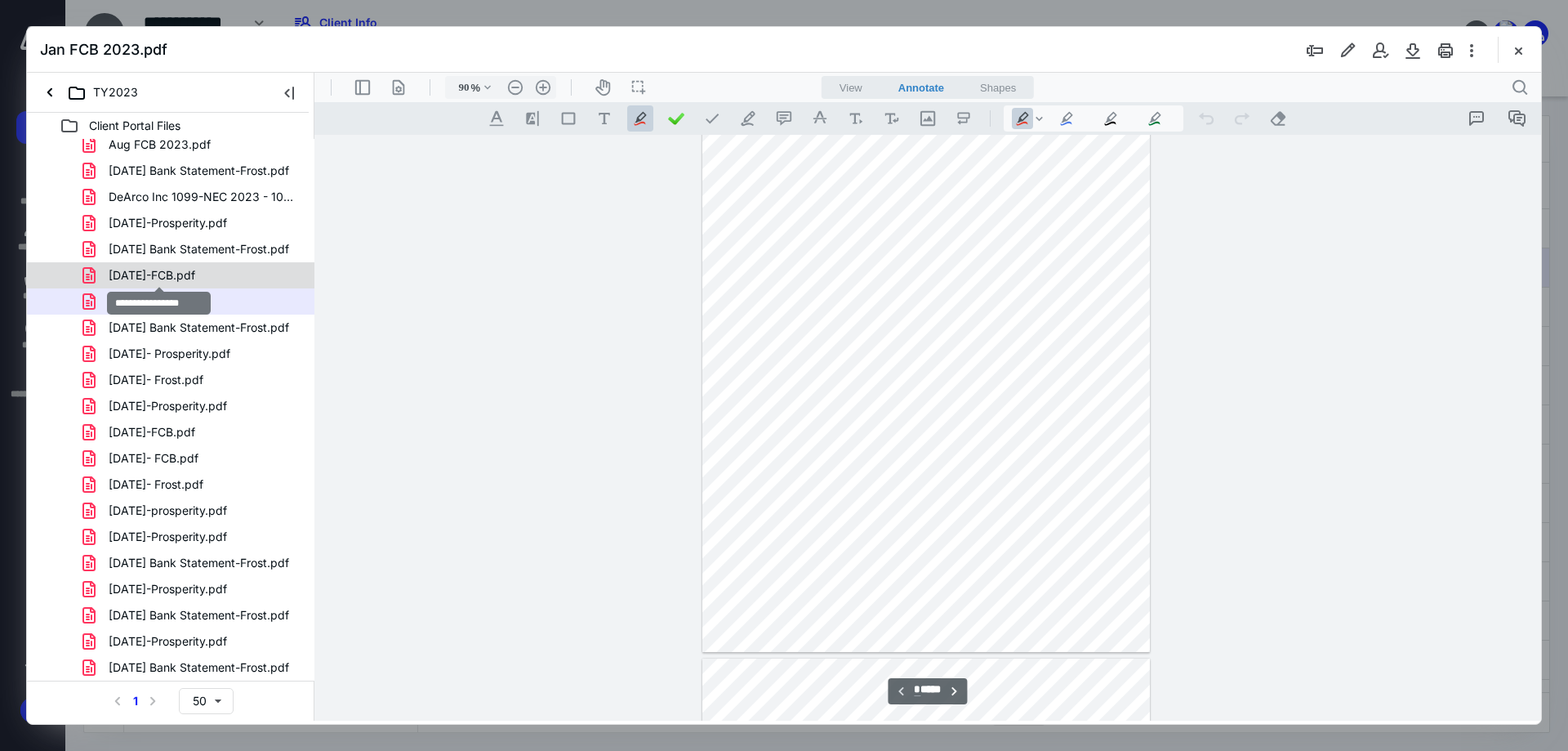click on "[DATE]-FCB.pdf" at bounding box center (152, 275) 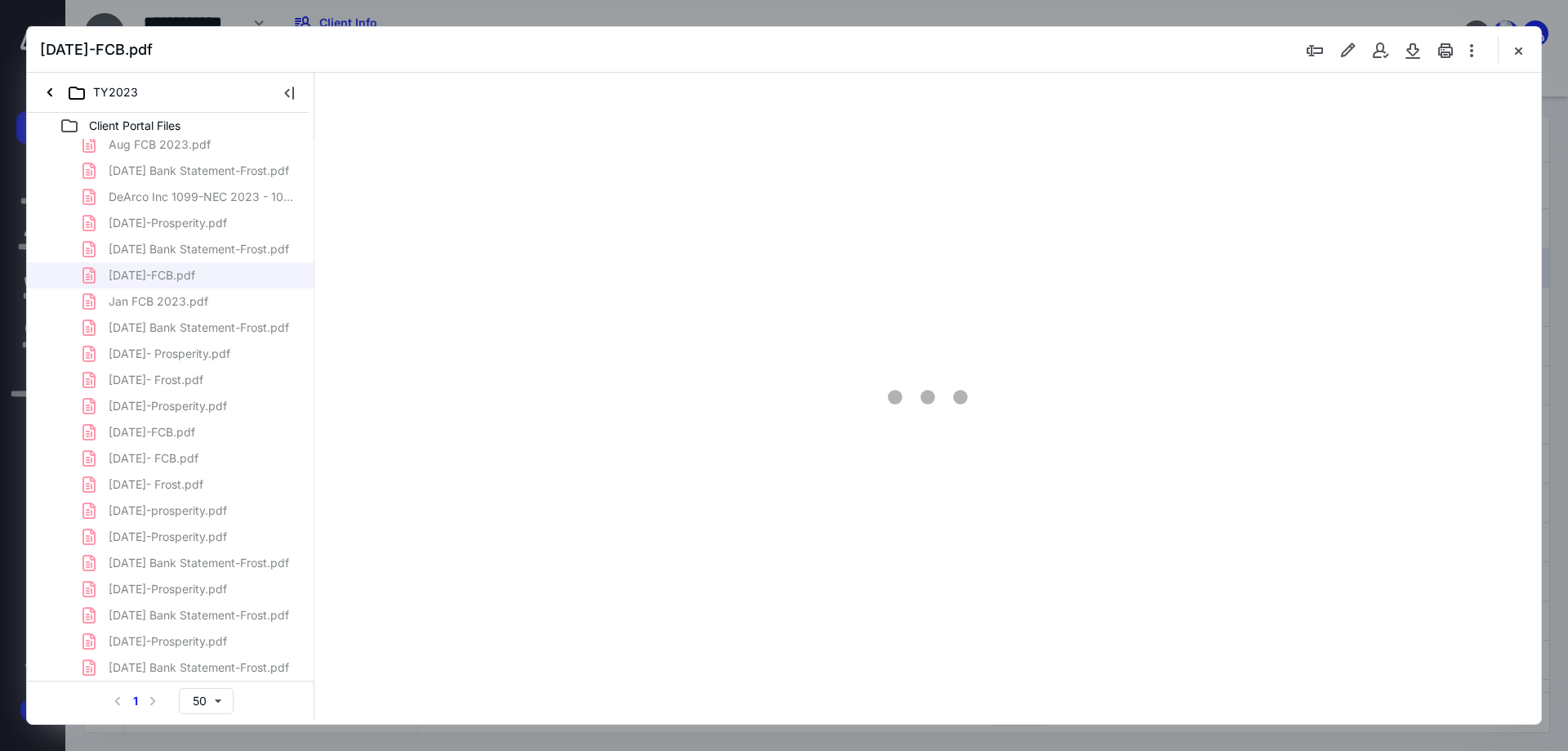 scroll, scrollTop: 65, scrollLeft: 0, axis: vertical 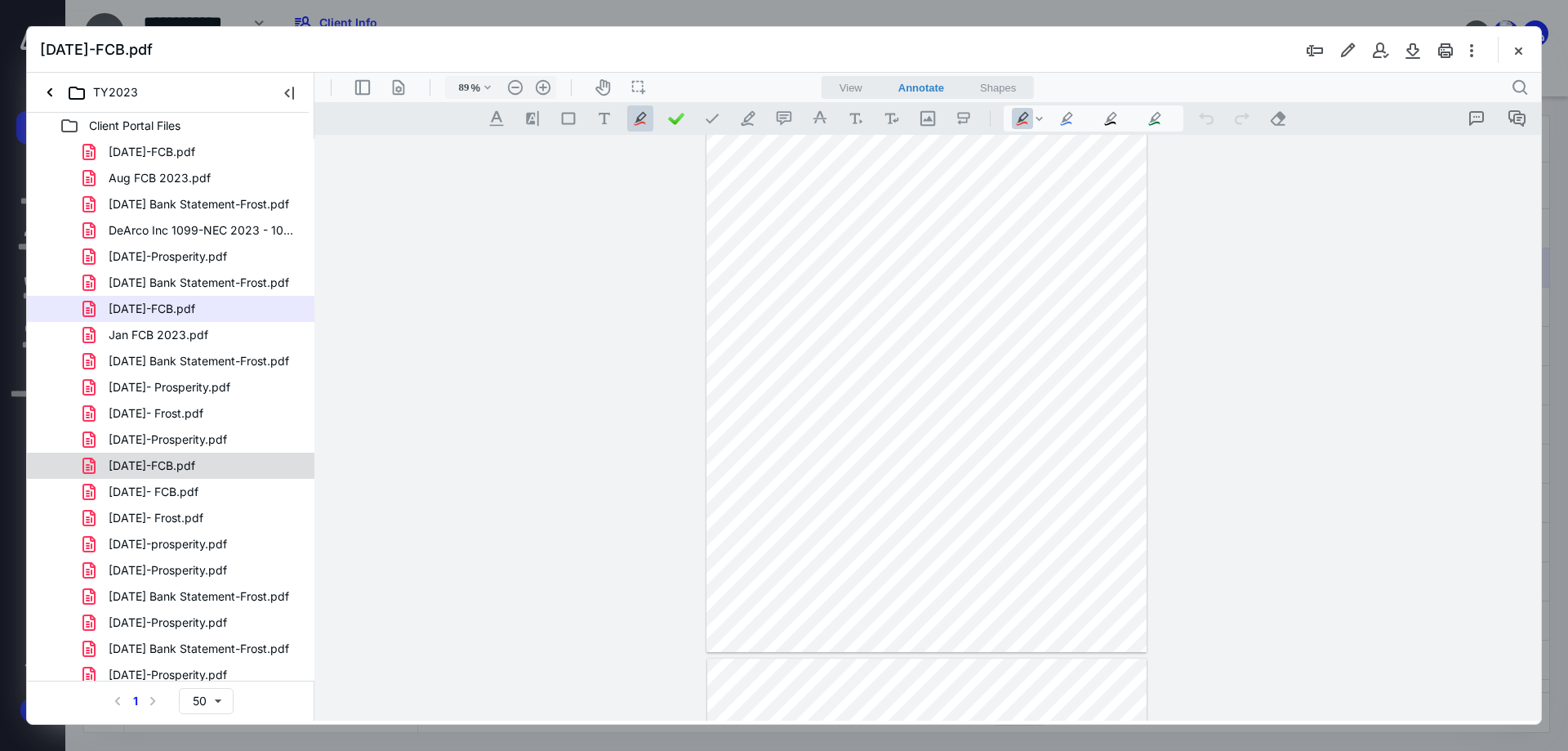click on "[DATE]-FCB.pdf" at bounding box center [152, 466] 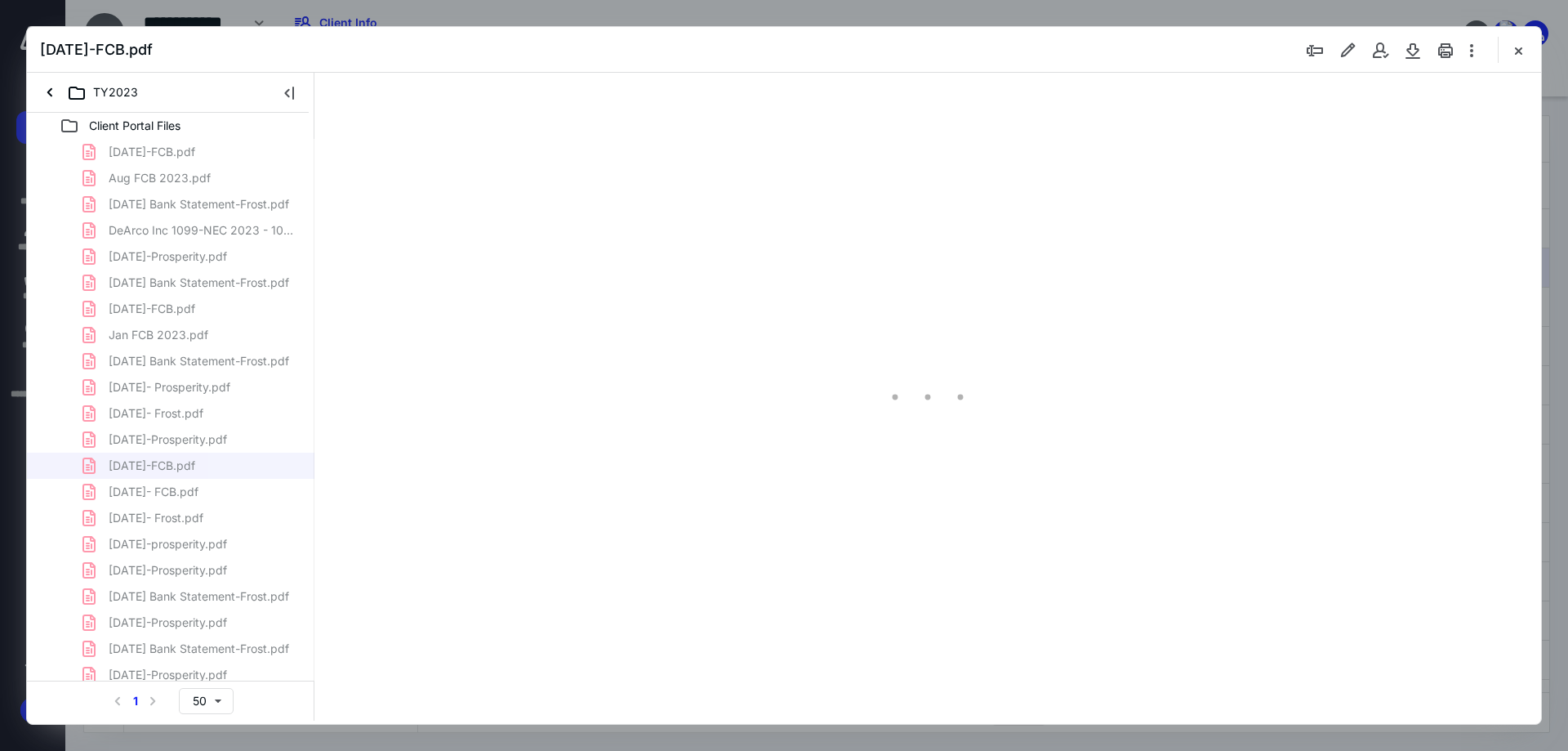 scroll, scrollTop: 65, scrollLeft: 0, axis: vertical 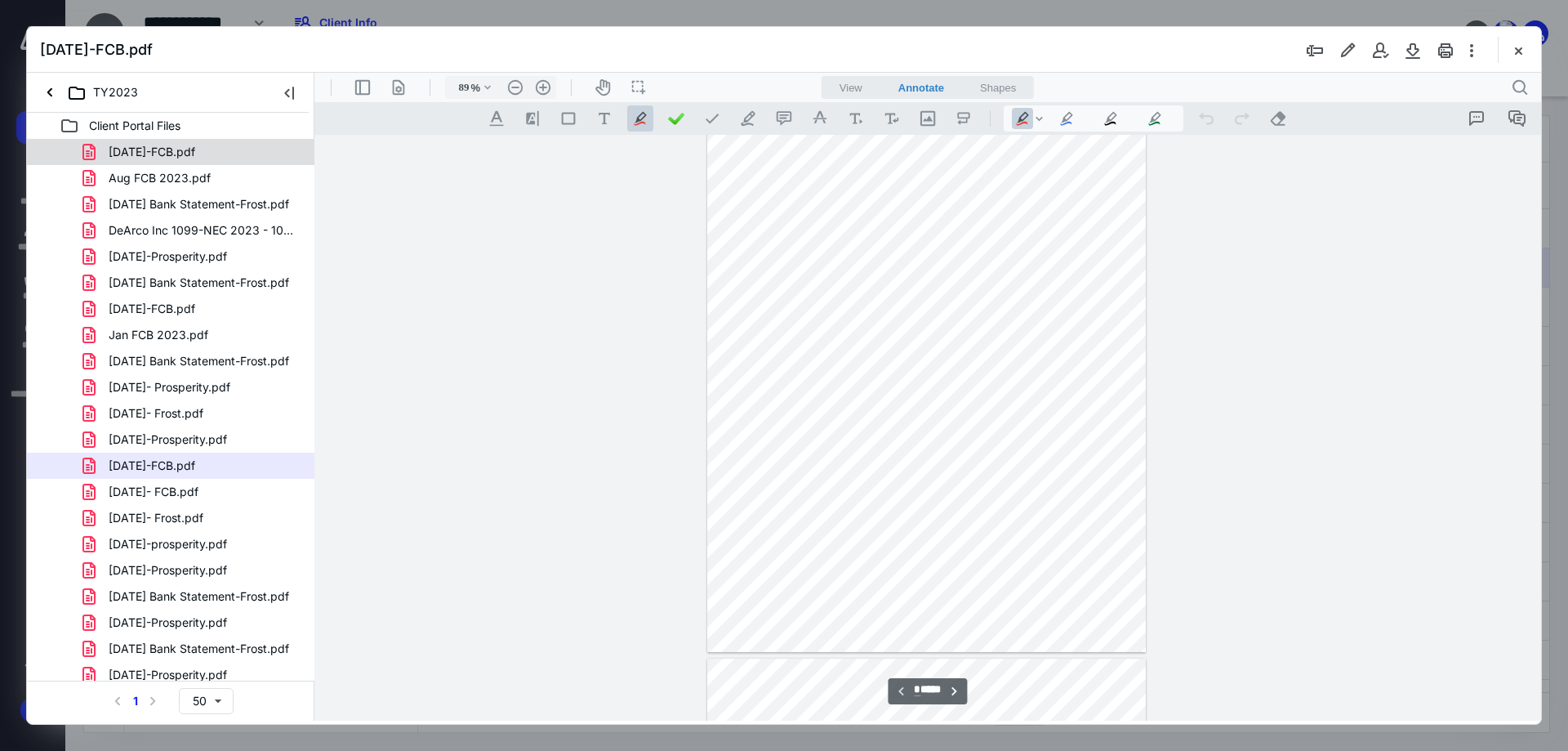 click on "[DATE]-FCB.pdf" at bounding box center (152, 152) 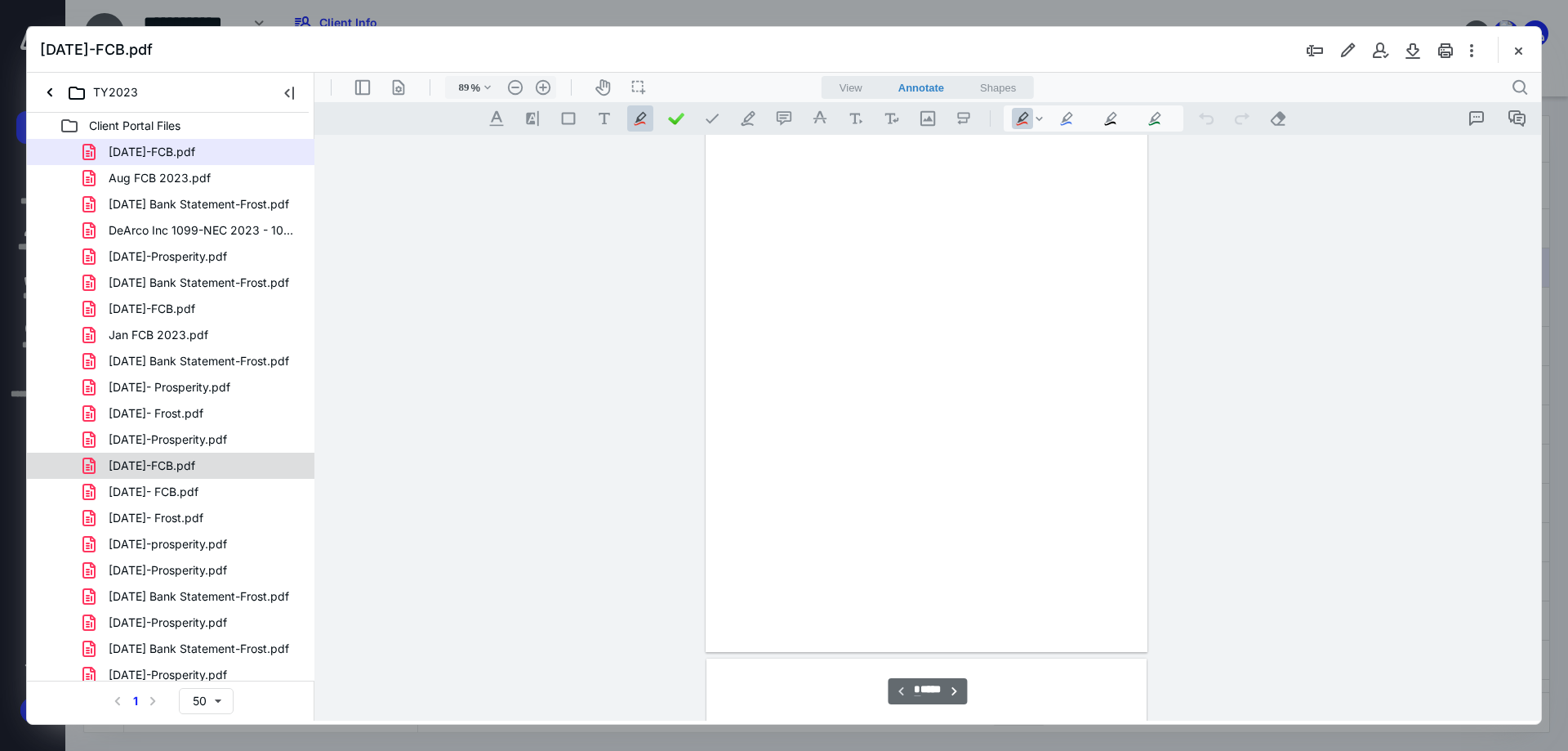 scroll, scrollTop: 65, scrollLeft: 0, axis: vertical 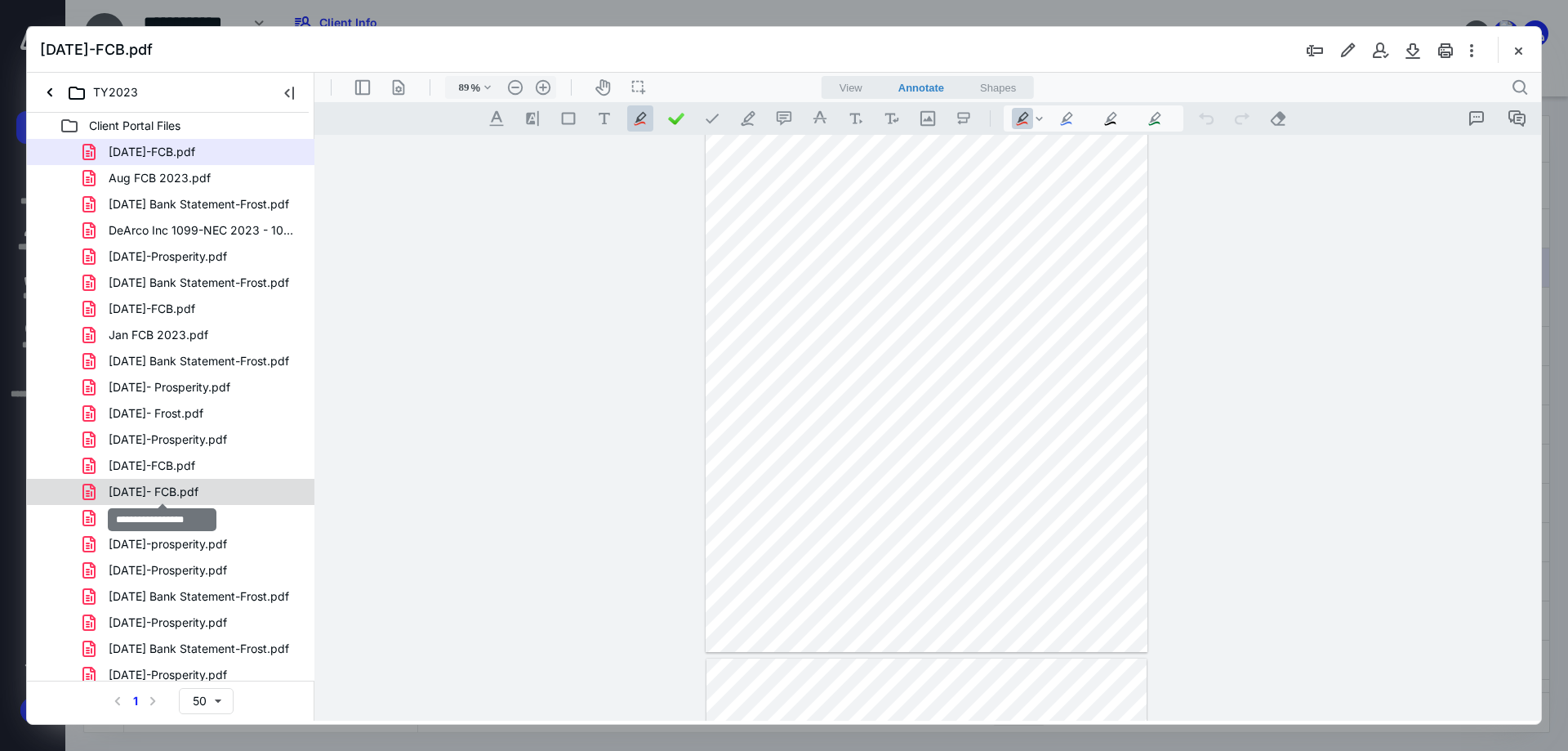 click on "[DATE]- FCB.pdf" at bounding box center [154, 492] 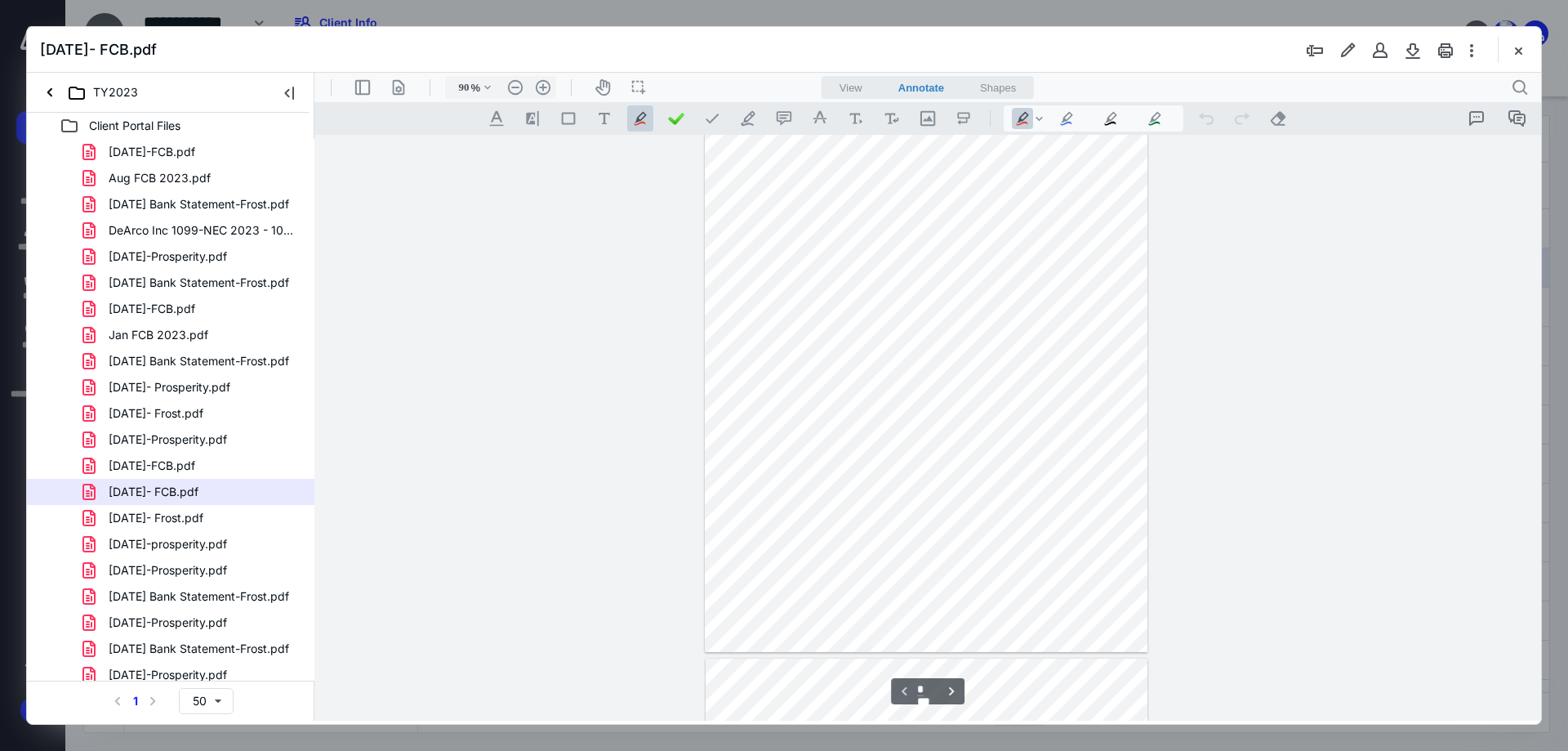scroll, scrollTop: 0, scrollLeft: 0, axis: both 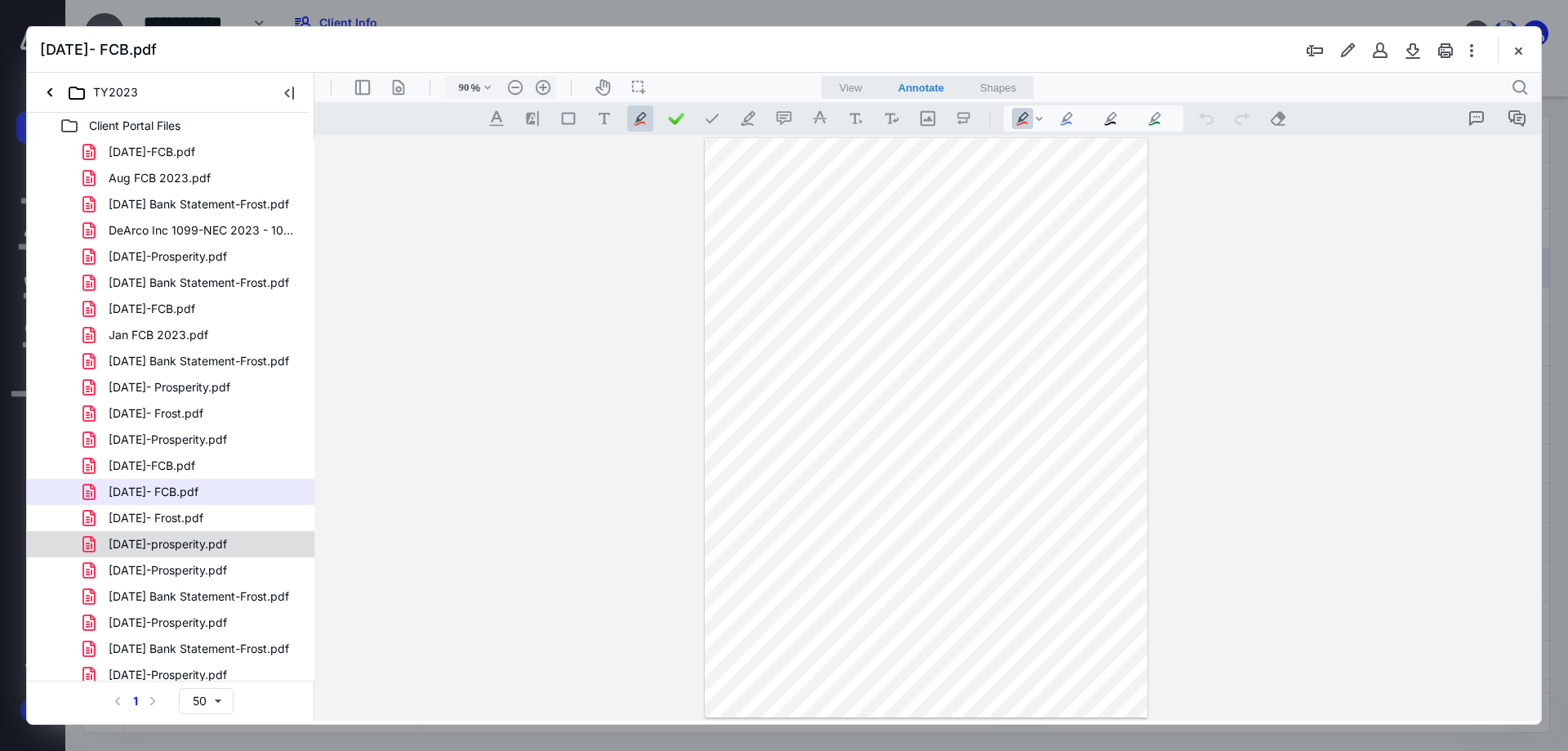 click on "[DATE]-prosperity.pdf" at bounding box center [167, 544] 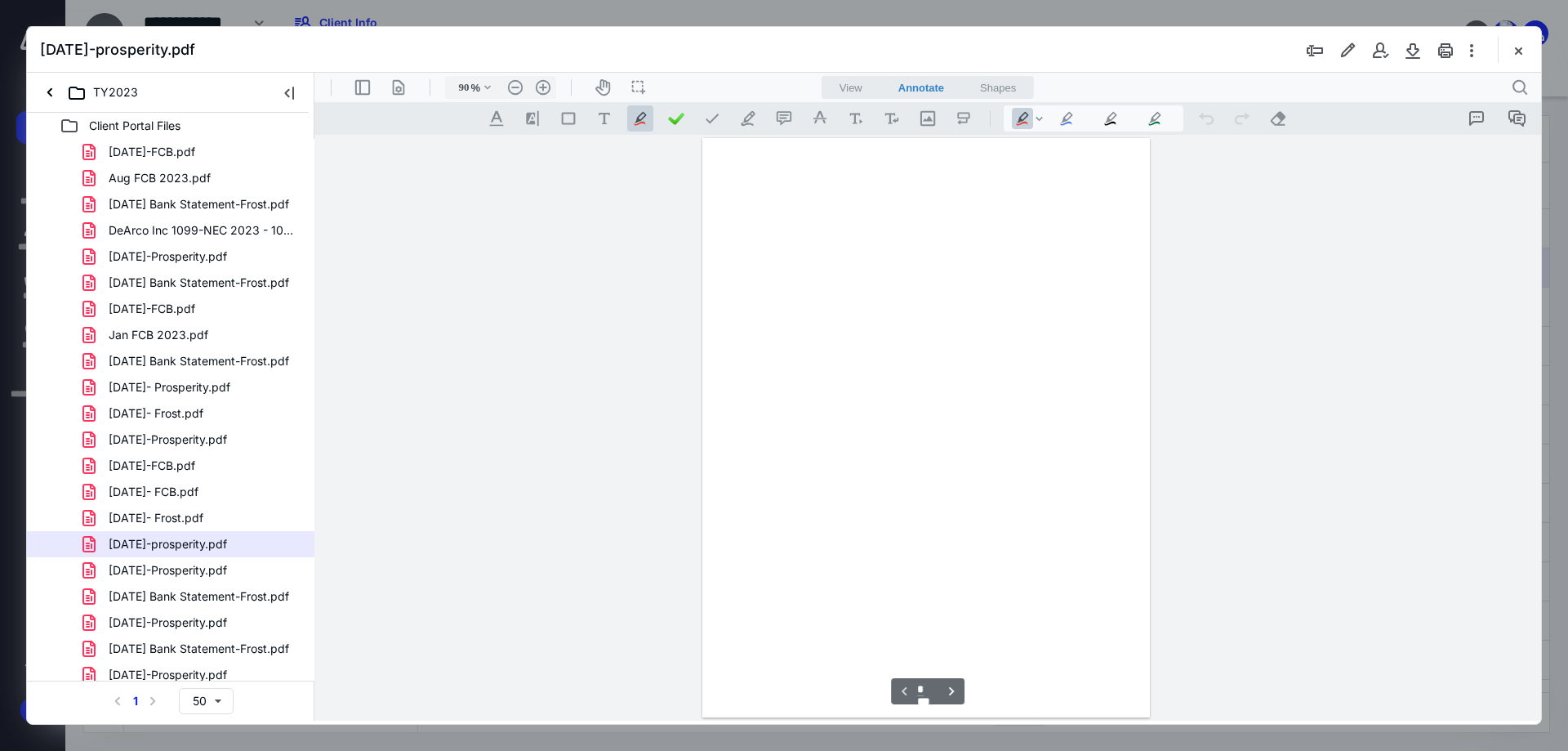 scroll, scrollTop: 65, scrollLeft: 0, axis: vertical 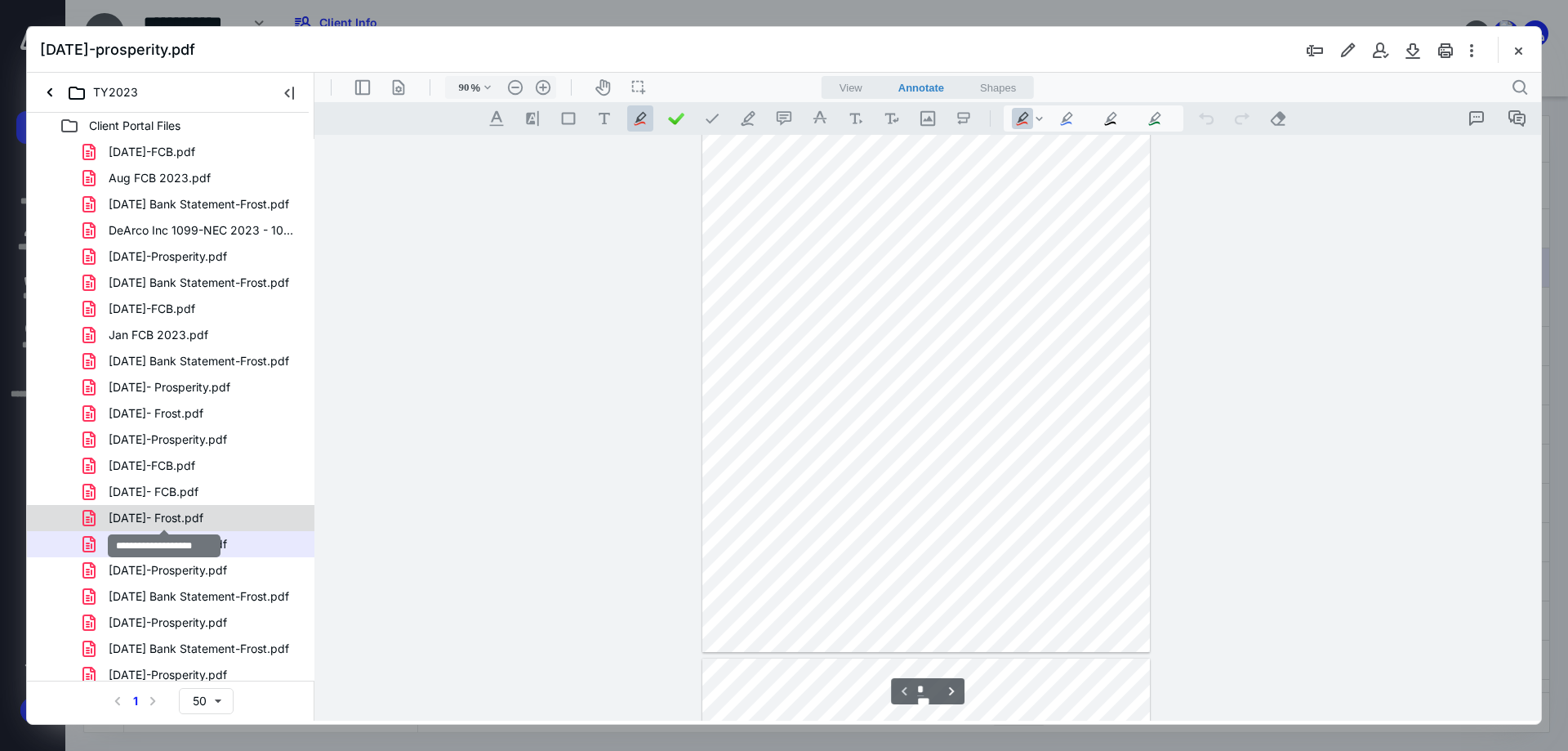click on "[DATE]- Frost.pdf" at bounding box center (156, 518) 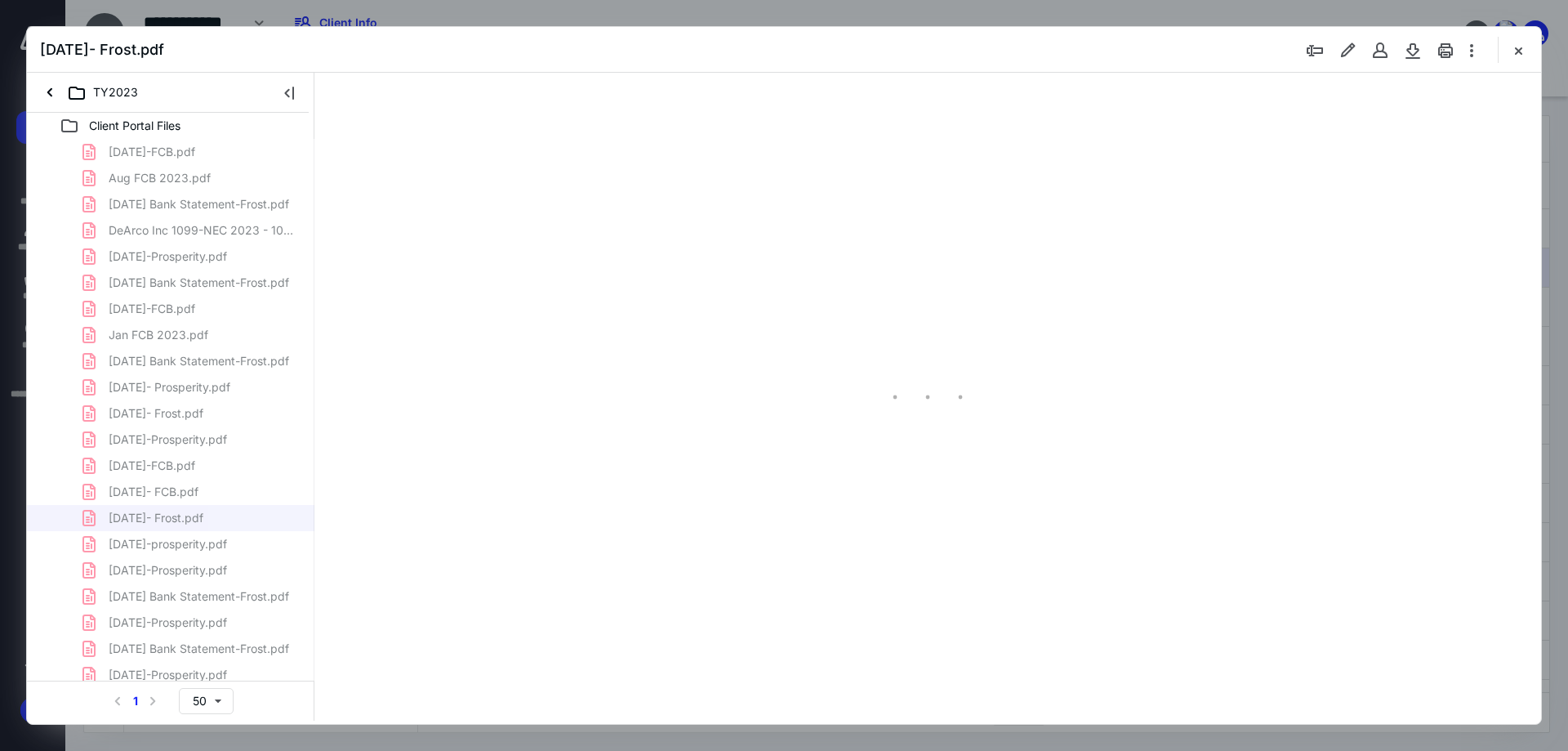 scroll, scrollTop: 65, scrollLeft: 0, axis: vertical 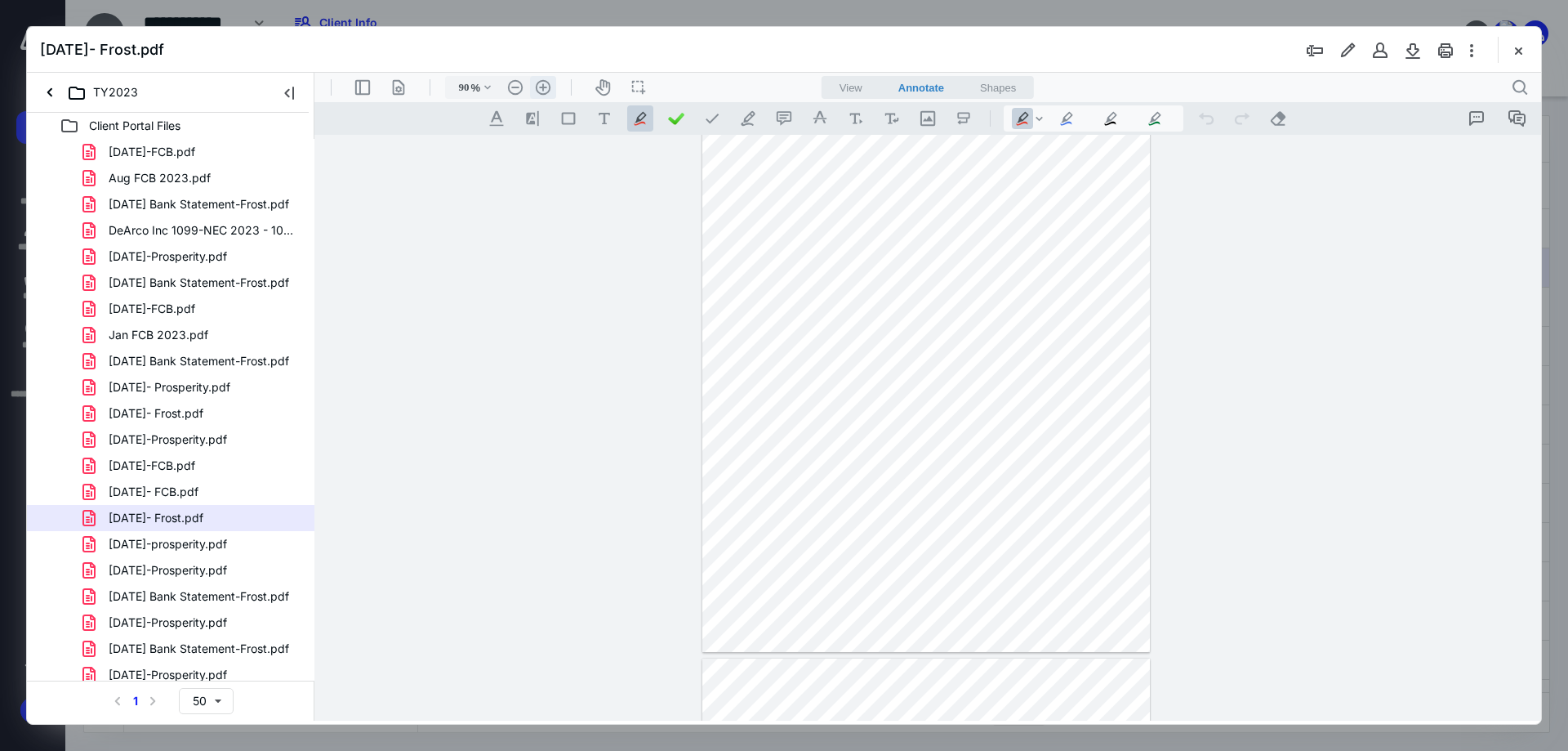 click on ".cls-1{fill:#abb0c4;} icon - header - zoom - in - line" at bounding box center [543, 87] 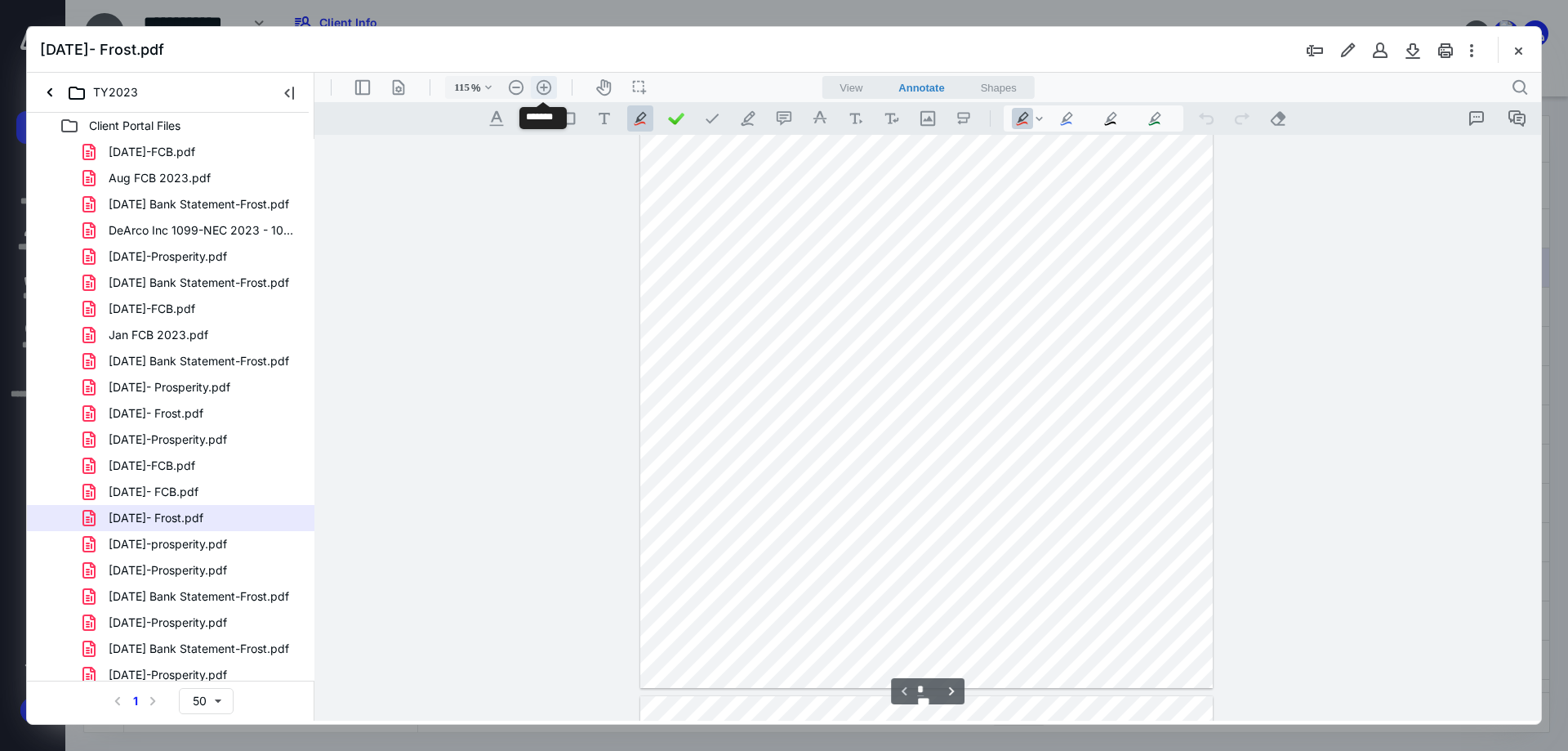 click on ".cls-1{fill:#abb0c4;} icon - header - zoom - in - line" at bounding box center [544, 87] 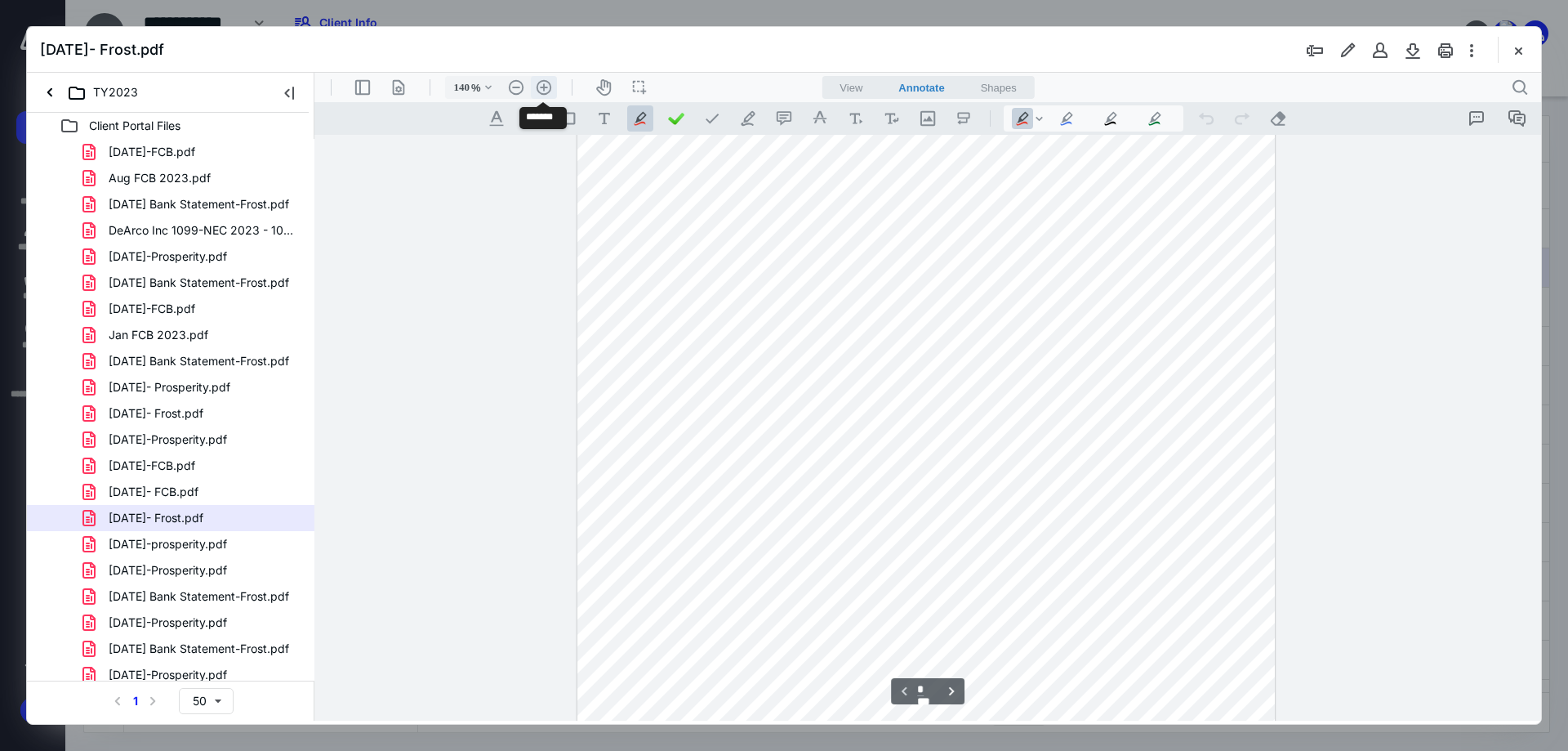click on ".cls-1{fill:#abb0c4;} icon - header - zoom - in - line" at bounding box center [544, 87] 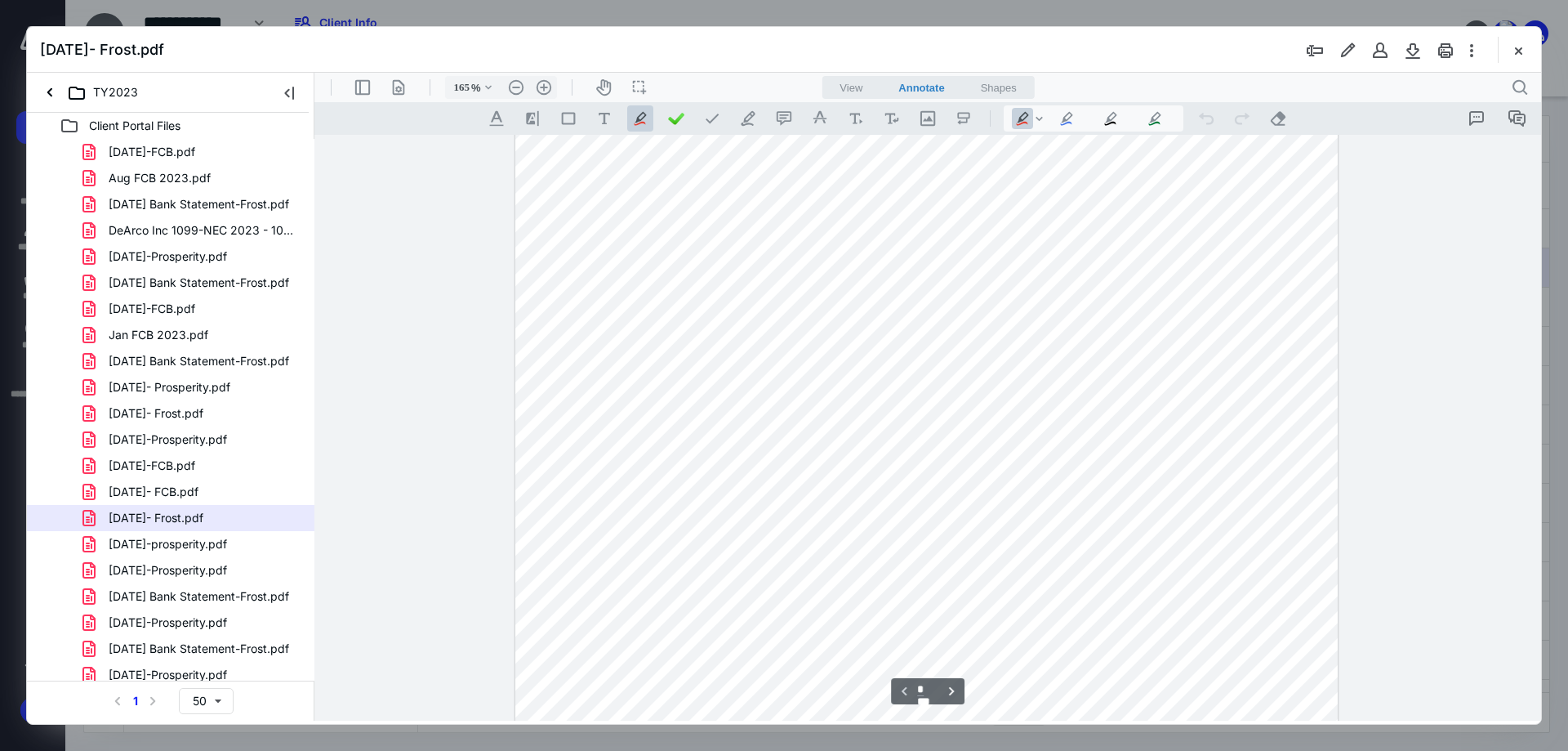 scroll, scrollTop: 13, scrollLeft: 0, axis: vertical 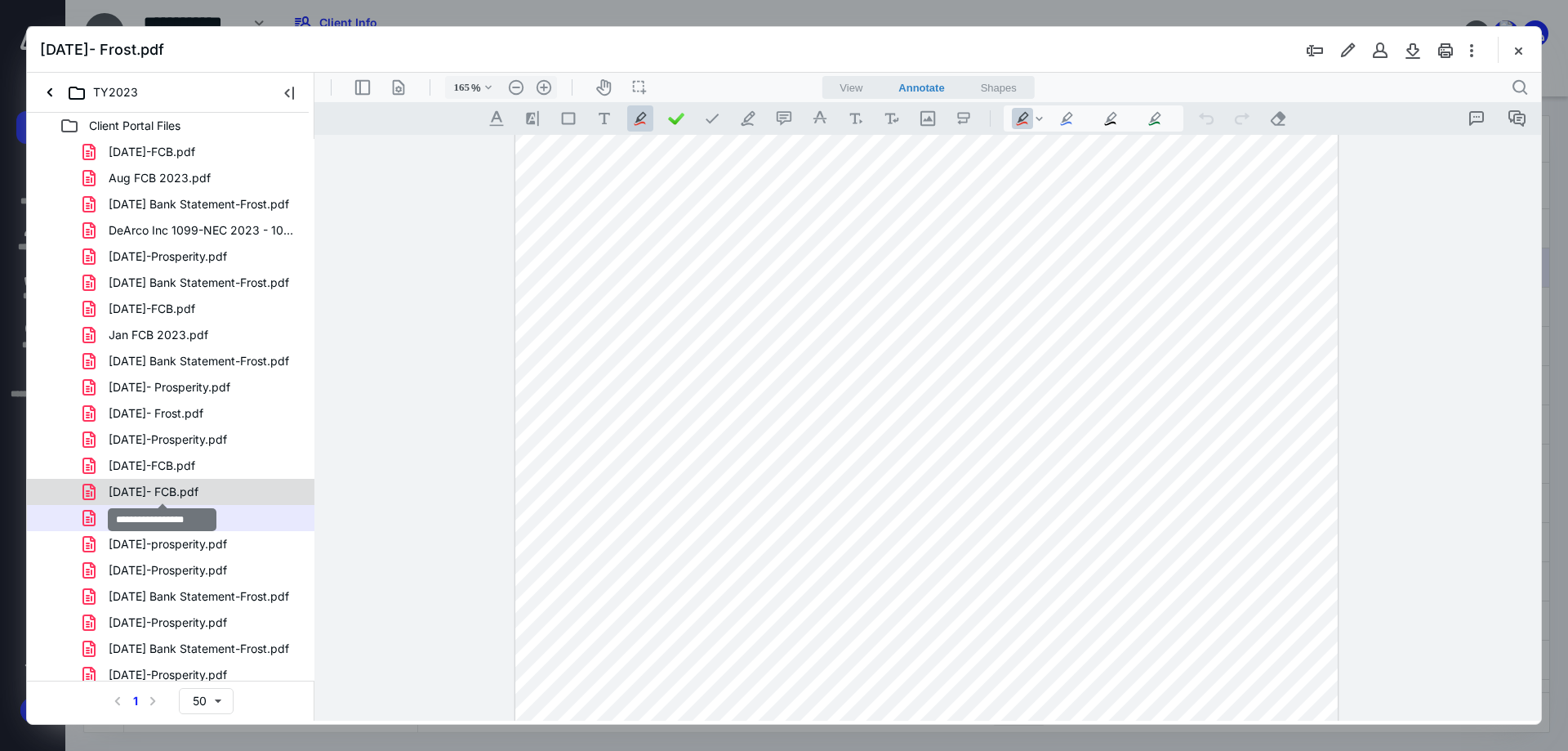 click on "[DATE]- FCB.pdf" at bounding box center (154, 492) 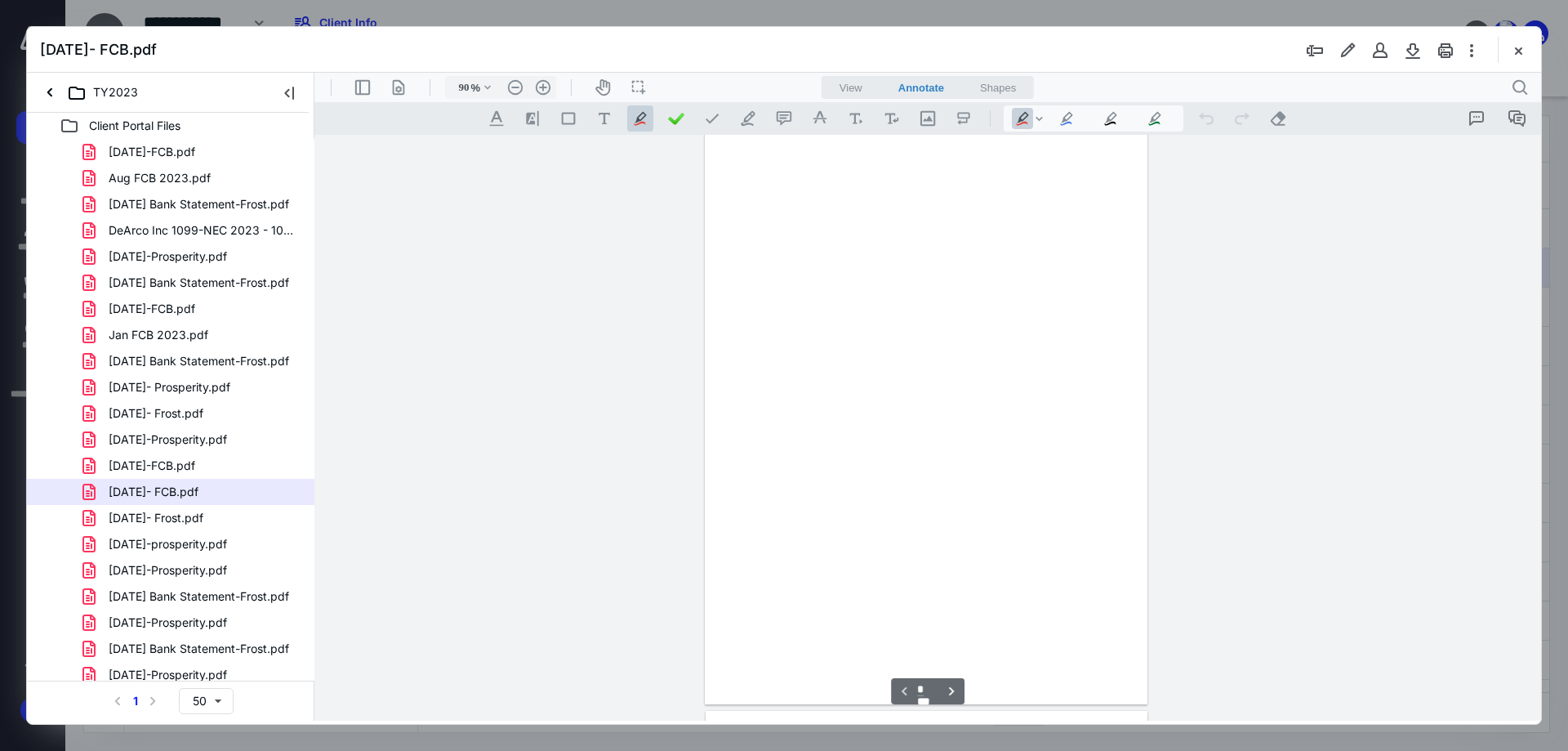 scroll, scrollTop: 65, scrollLeft: 0, axis: vertical 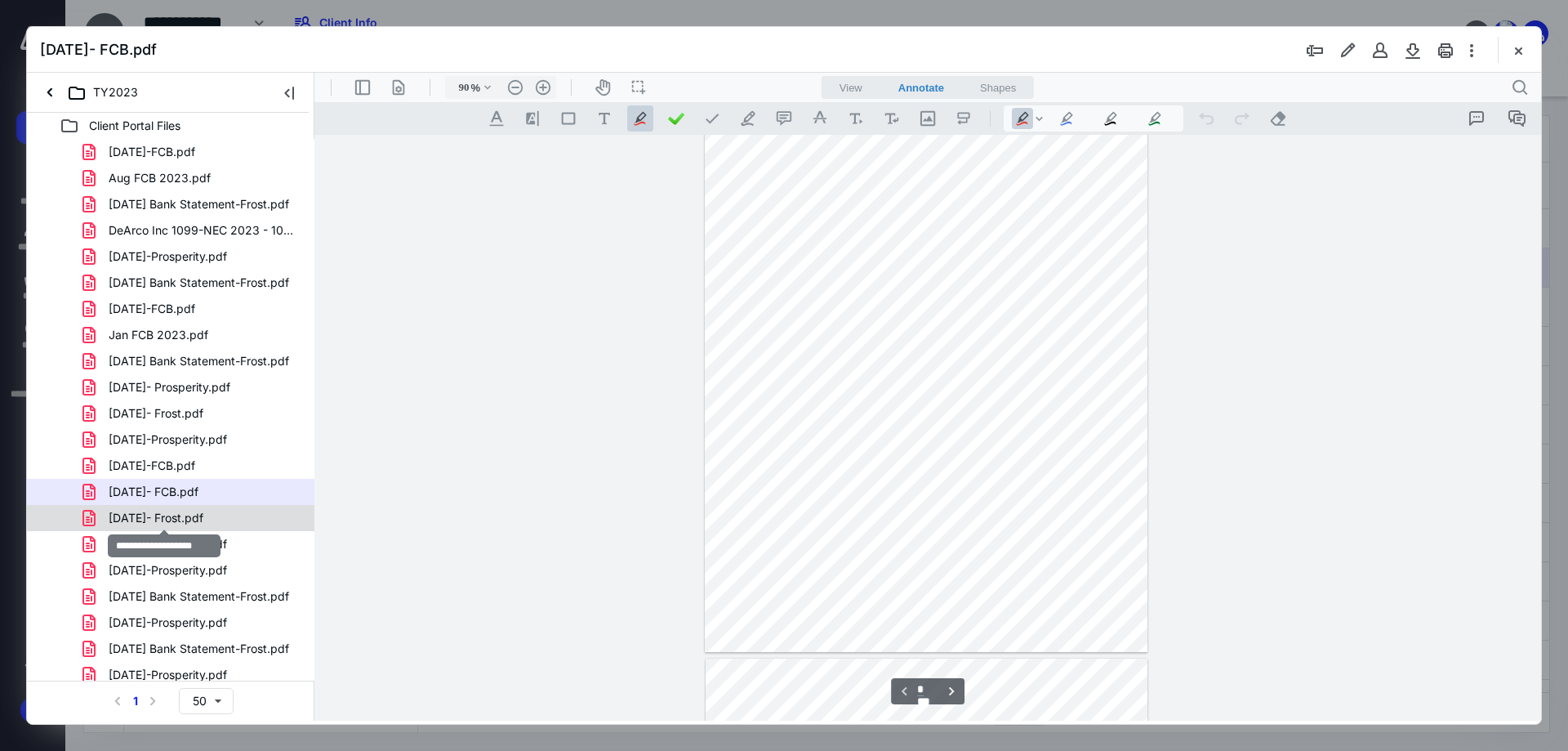 click on "[DATE]- Frost.pdf" at bounding box center [156, 518] 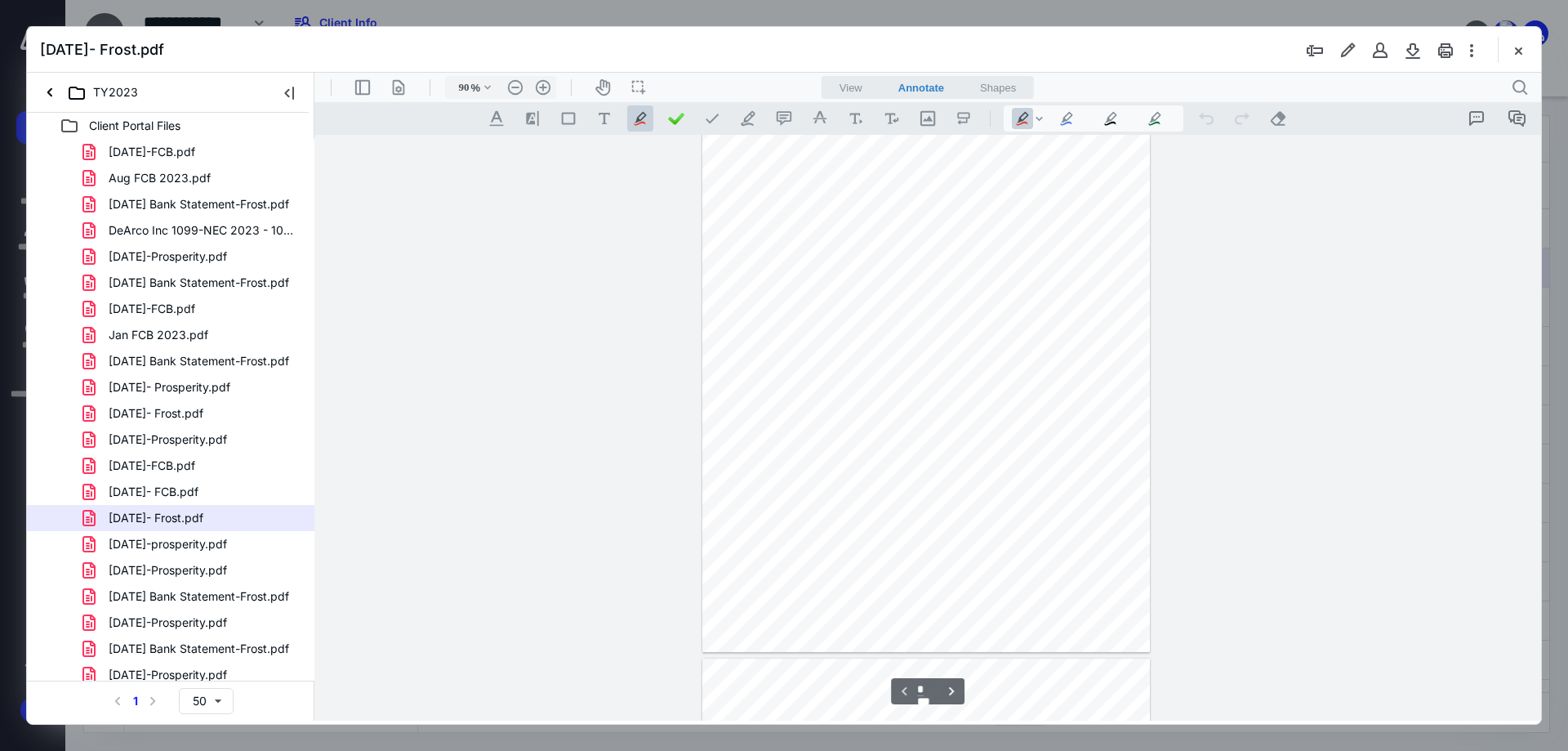 scroll, scrollTop: 65, scrollLeft: 0, axis: vertical 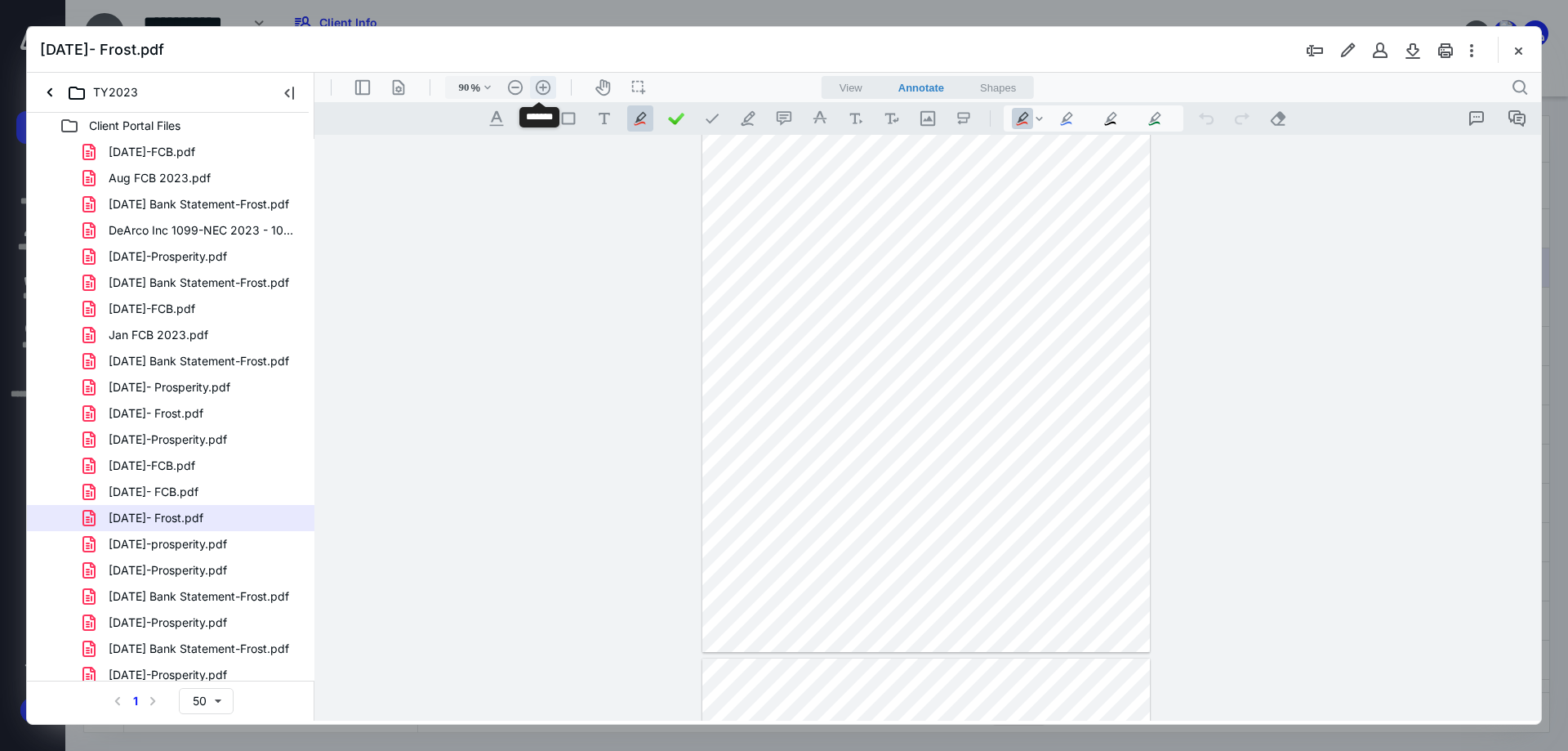 click on ".cls-1{fill:#abb0c4;} icon - header - zoom - in - line" at bounding box center [543, 87] 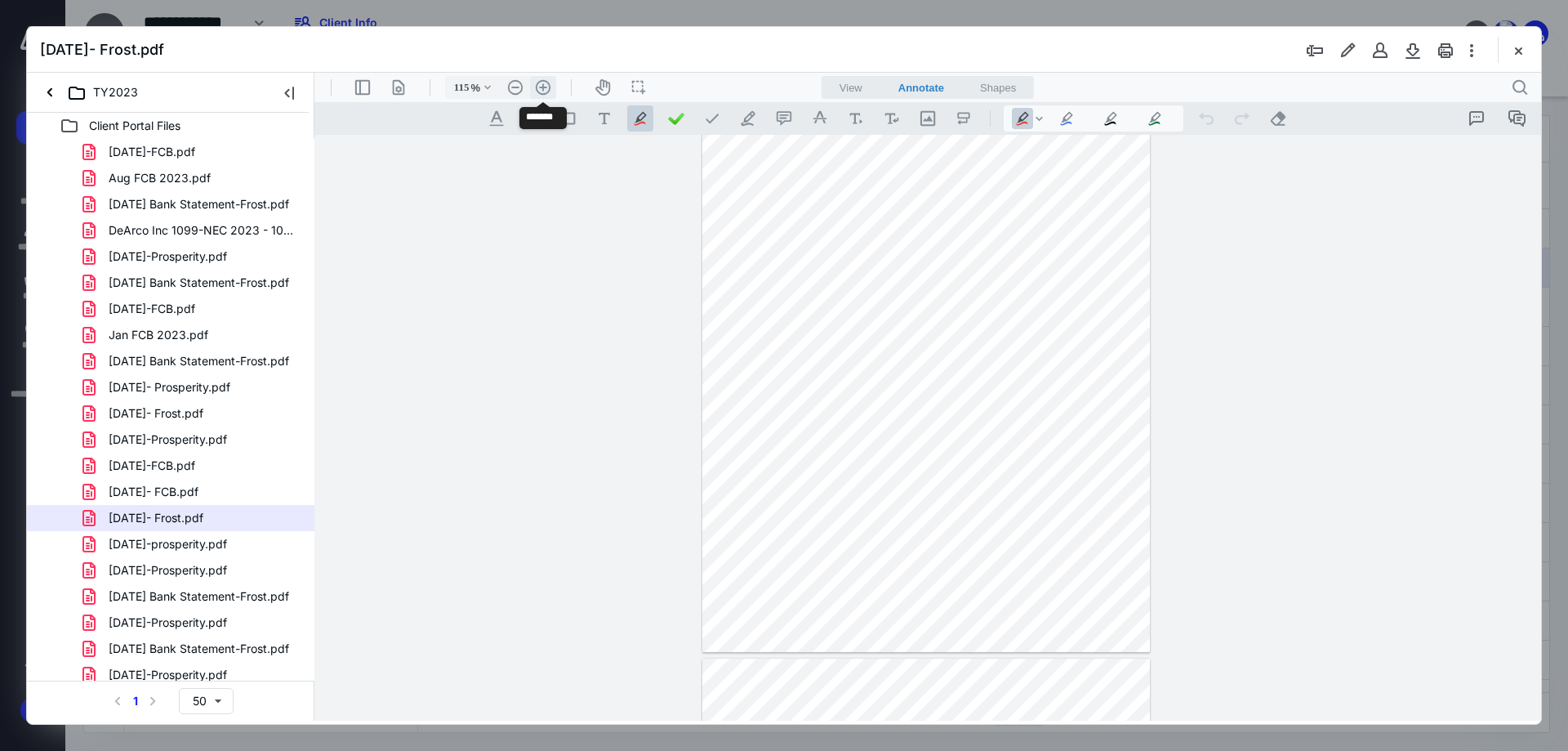 click on ".cls-1{fill:#abb0c4;} icon - header - zoom - in - line" at bounding box center [543, 87] 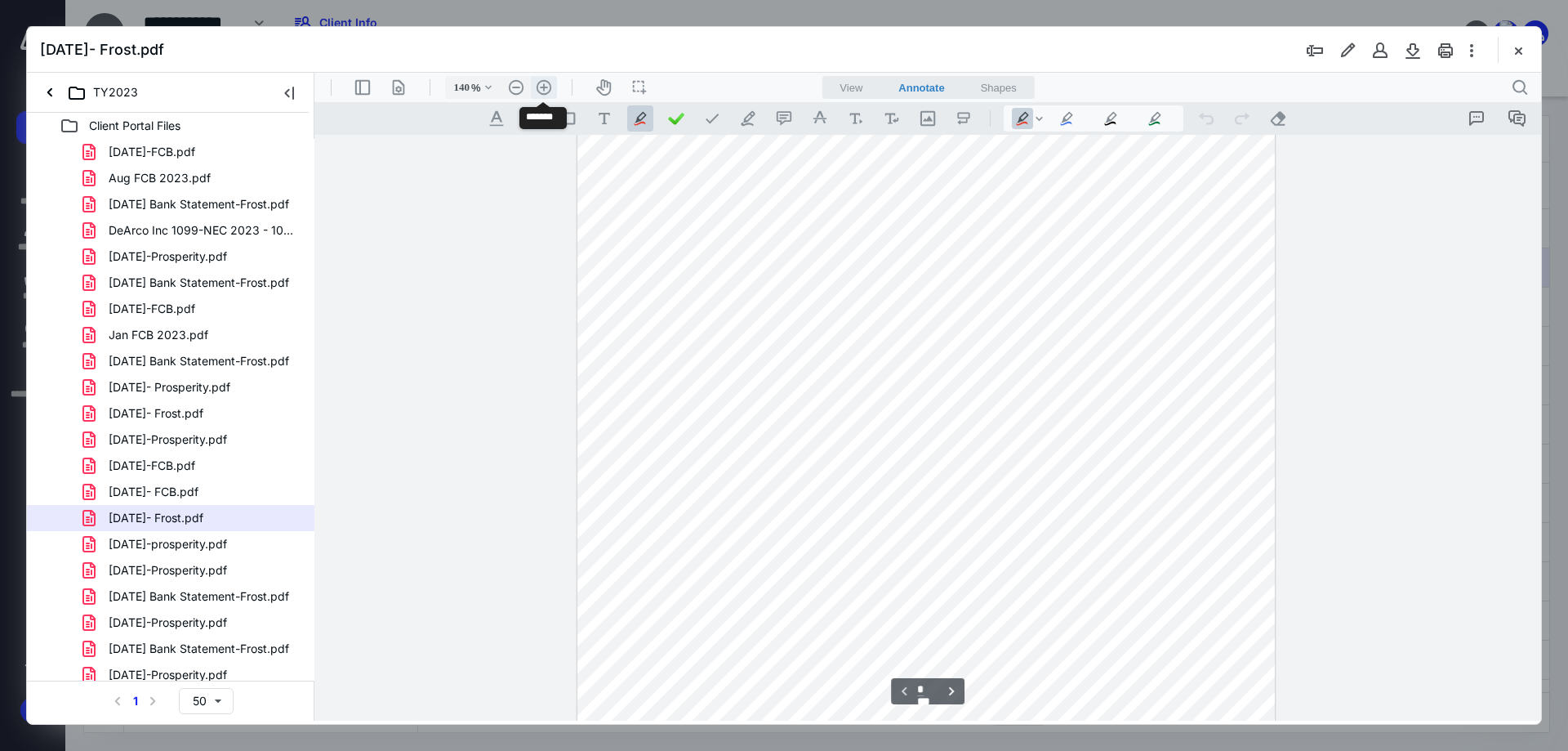 click on ".cls-1{fill:#abb0c4;} icon - header - zoom - in - line" at bounding box center [544, 87] 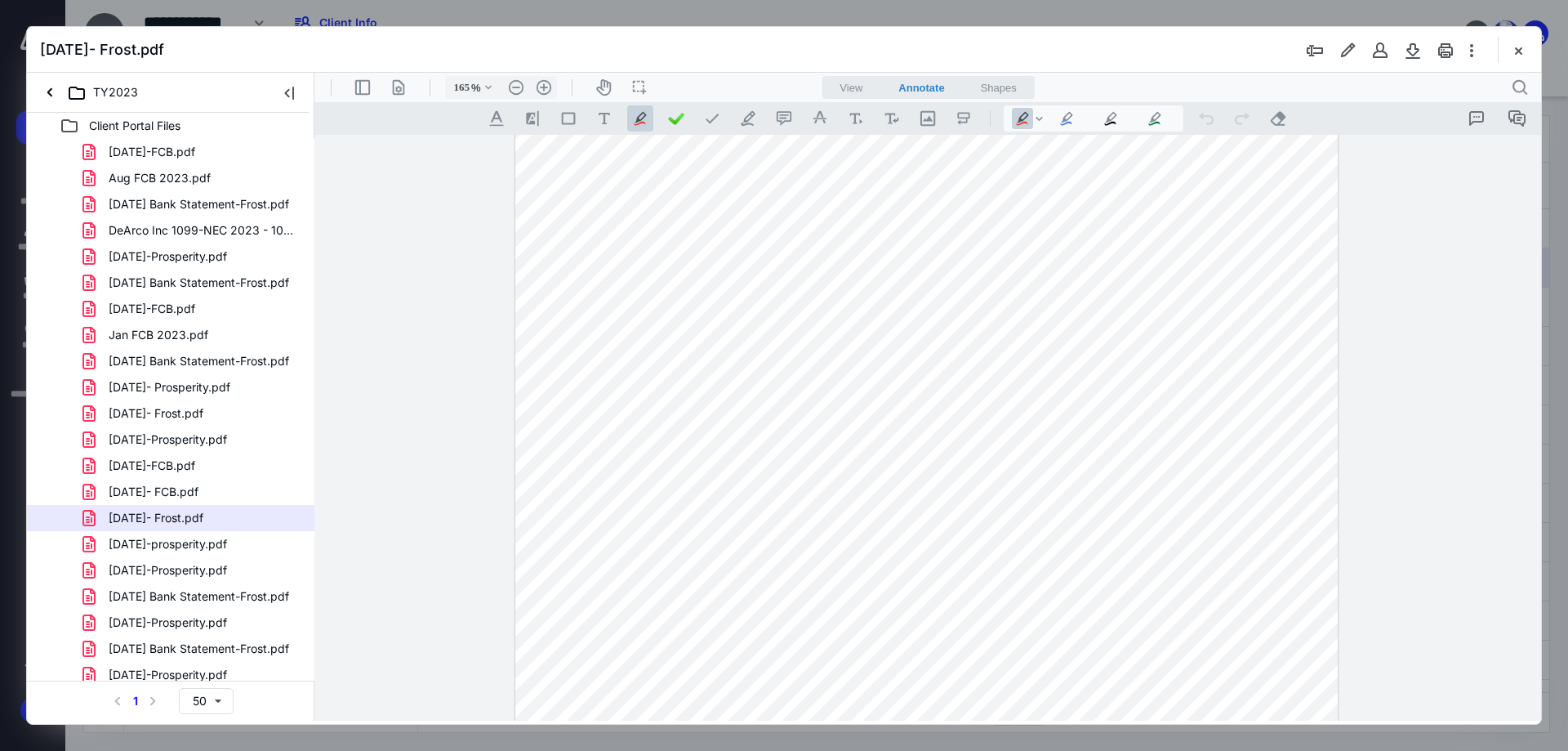 scroll, scrollTop: 13, scrollLeft: 0, axis: vertical 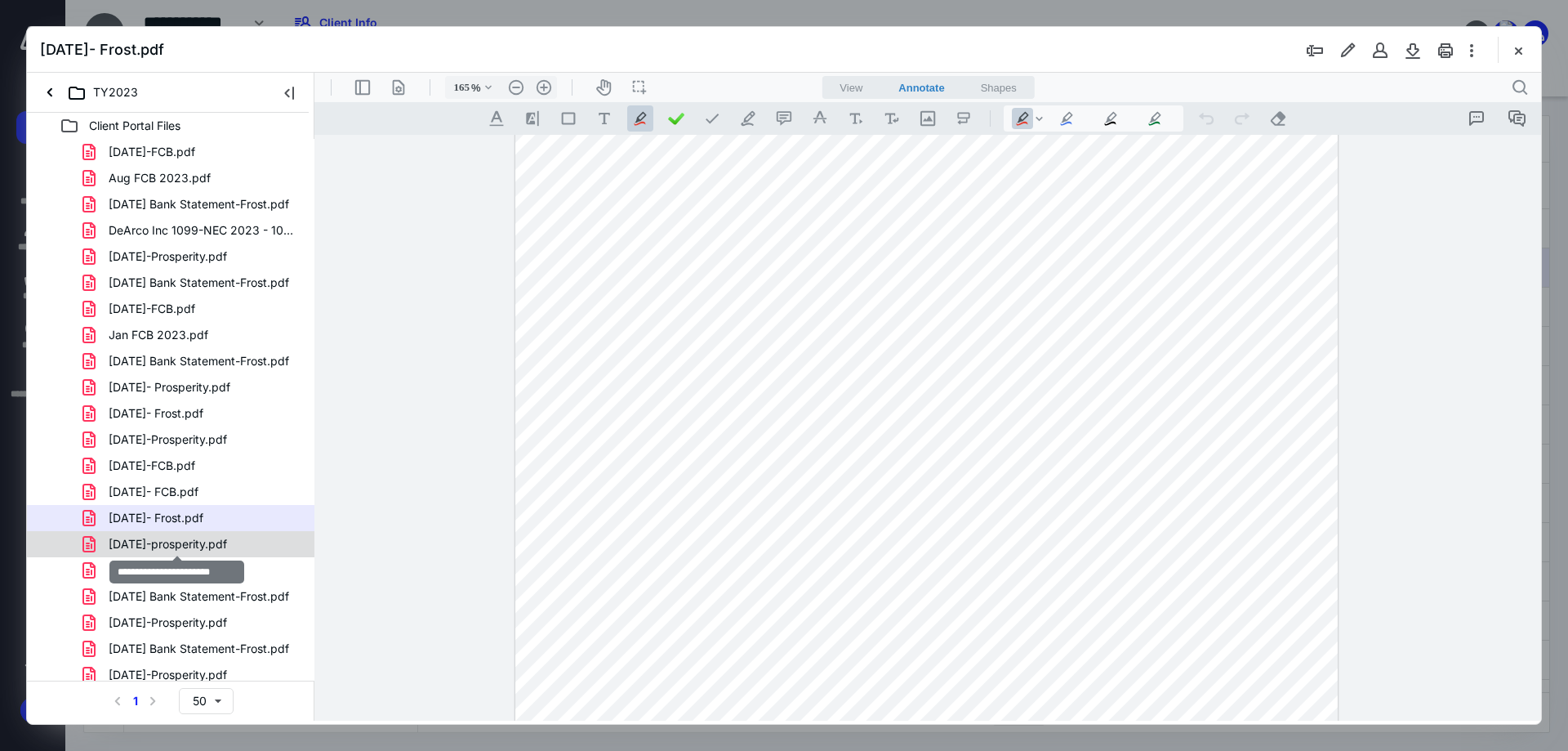 click on "[DATE]-prosperity.pdf" at bounding box center [167, 544] 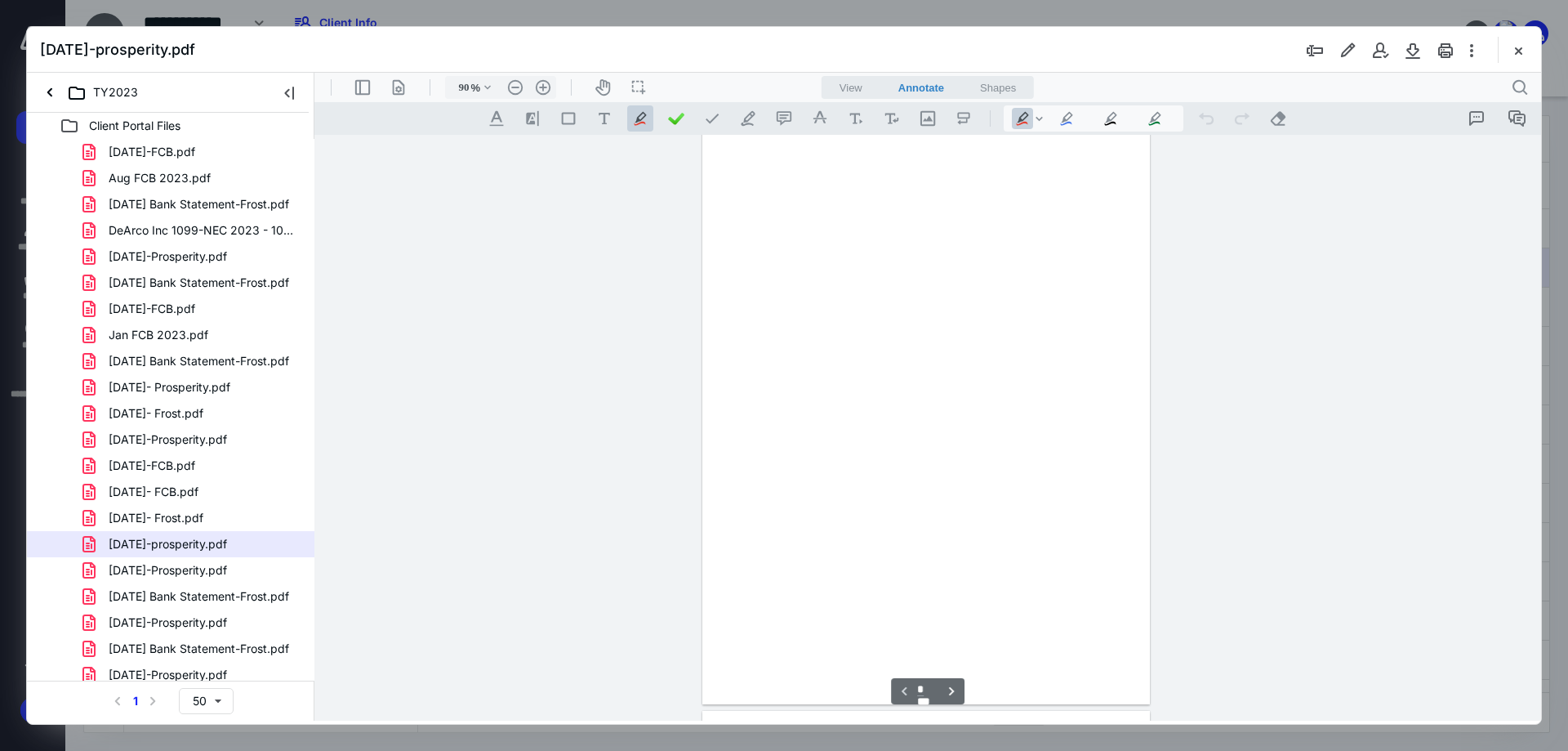 scroll, scrollTop: 65, scrollLeft: 0, axis: vertical 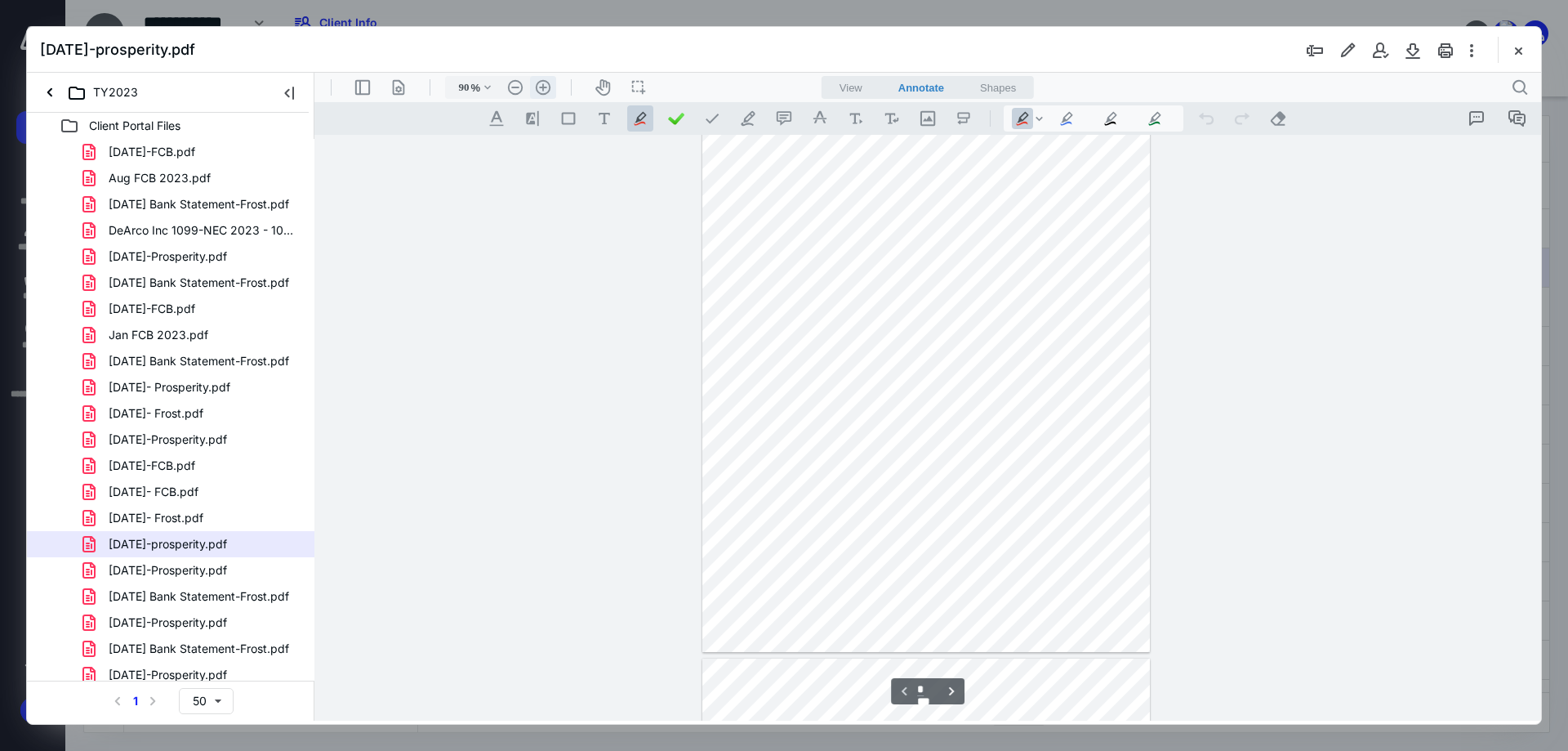 click on ".cls-1{fill:#abb0c4;} icon - header - zoom - in - line" at bounding box center [543, 87] 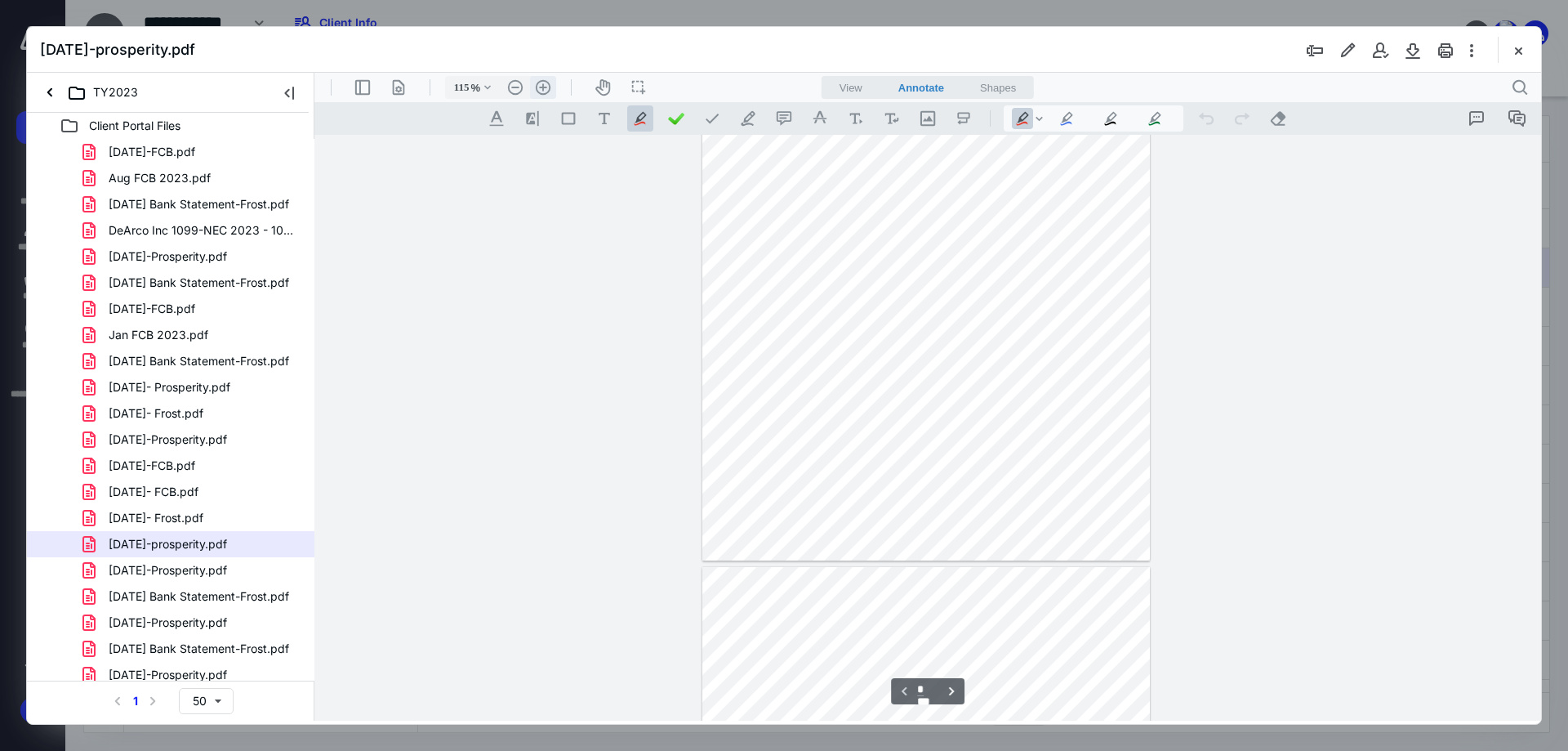 click on ".cls-1{fill:#abb0c4;} icon - header - zoom - in - line" at bounding box center (543, 87) 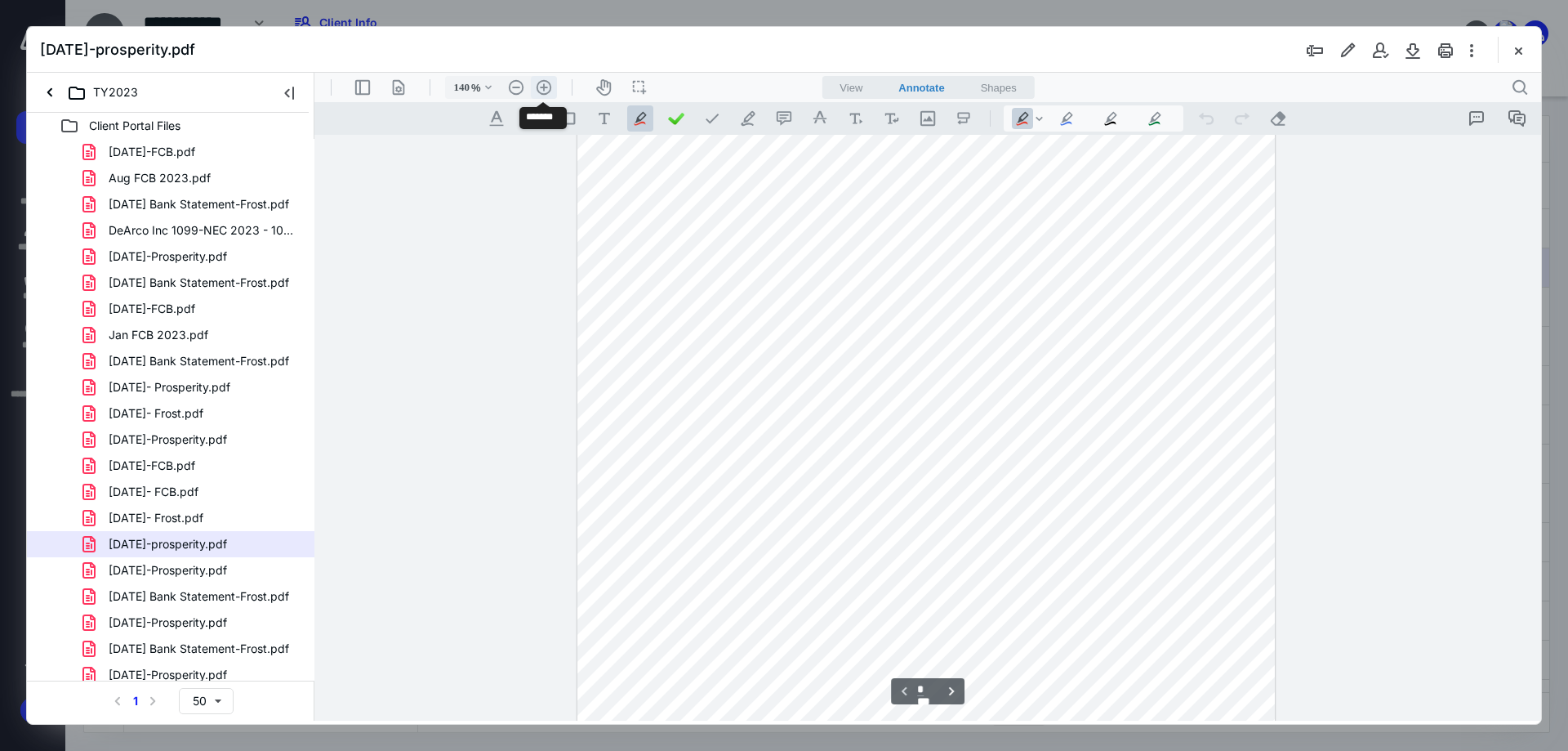 click on ".cls-1{fill:#abb0c4;} icon - header - zoom - in - line" at bounding box center [544, 87] 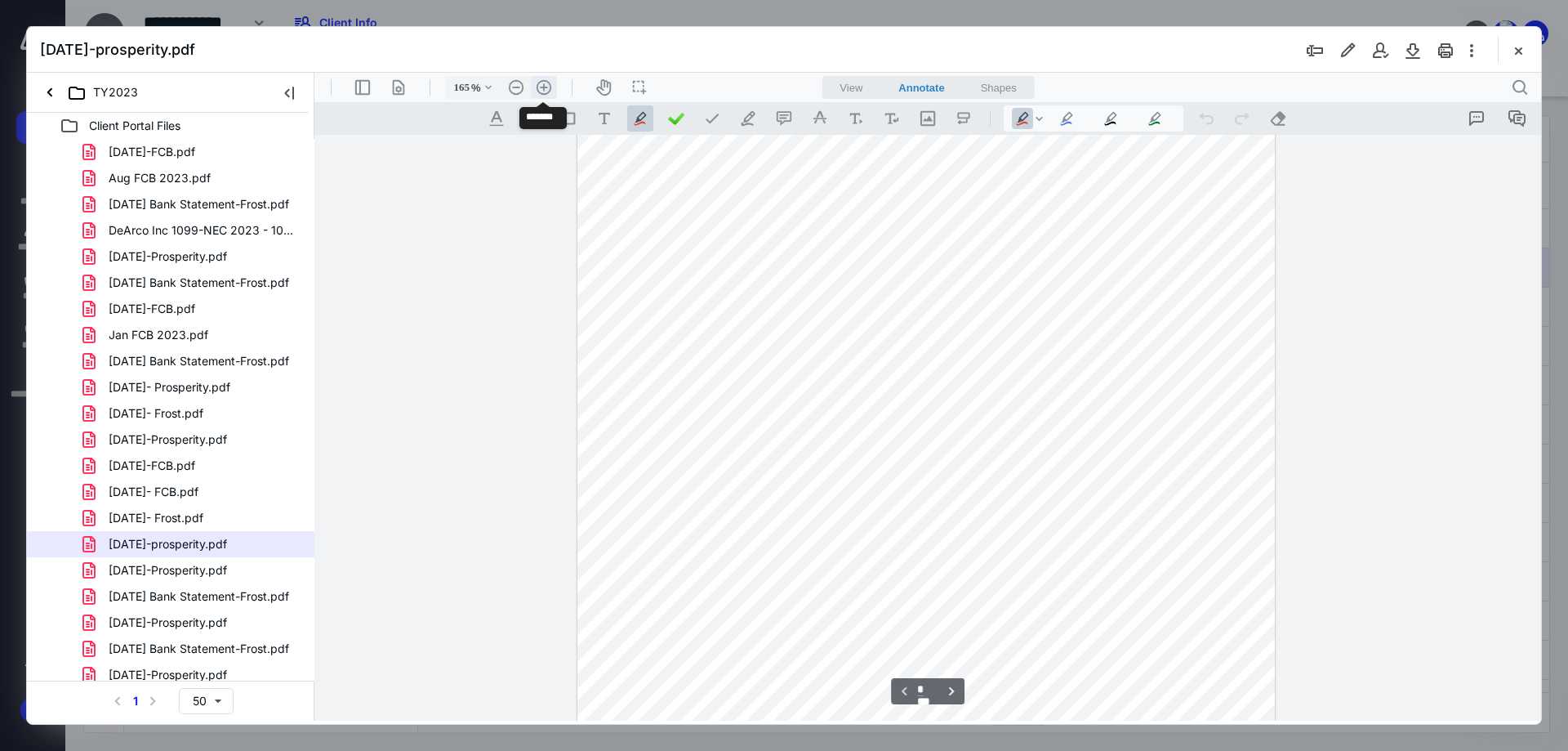 click on ".cls-1{fill:#abb0c4;} icon - header - zoom - in - line" at bounding box center (544, 87) 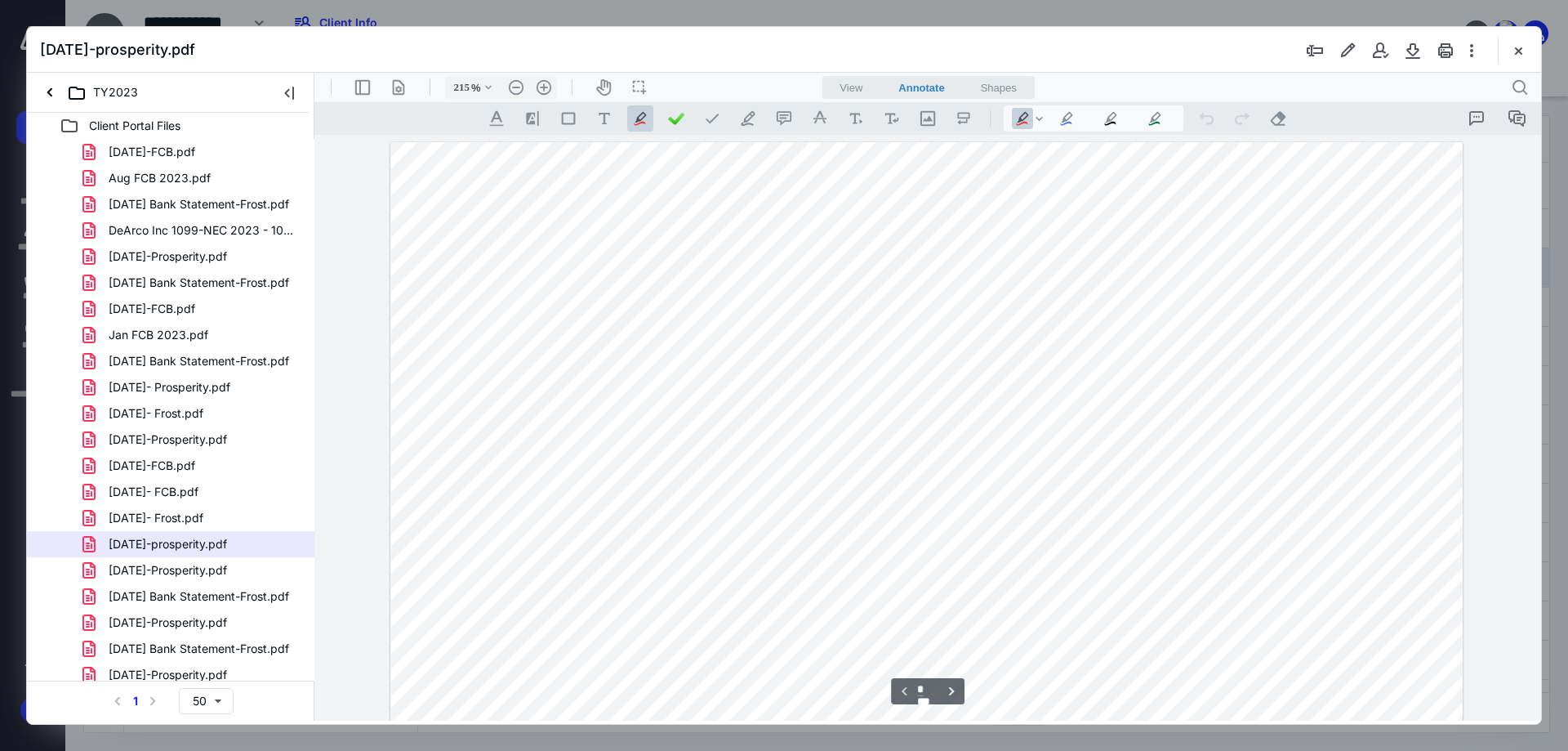scroll, scrollTop: 245, scrollLeft: 0, axis: vertical 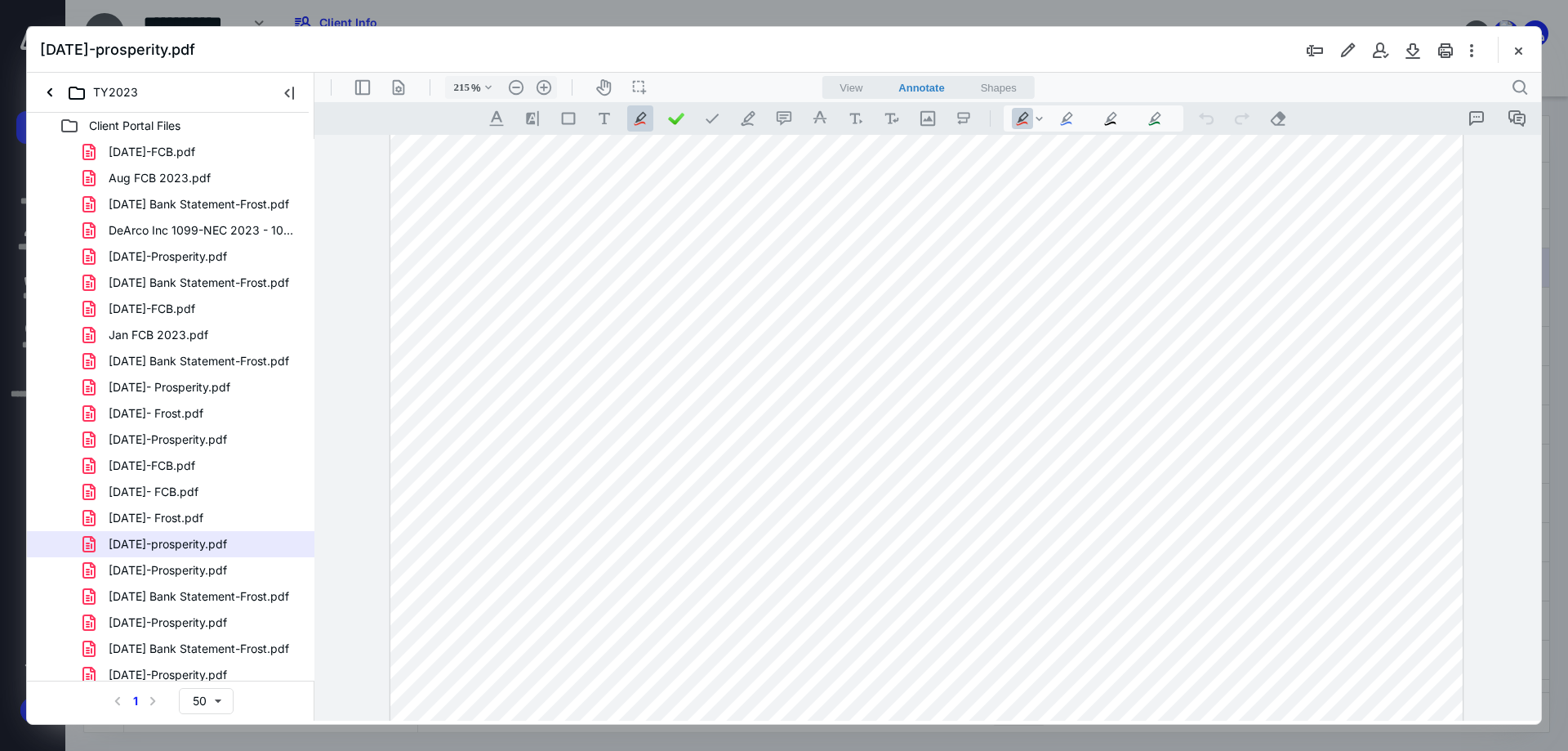drag, startPoint x: 177, startPoint y: 438, endPoint x: 622, endPoint y: 355, distance: 452.6743 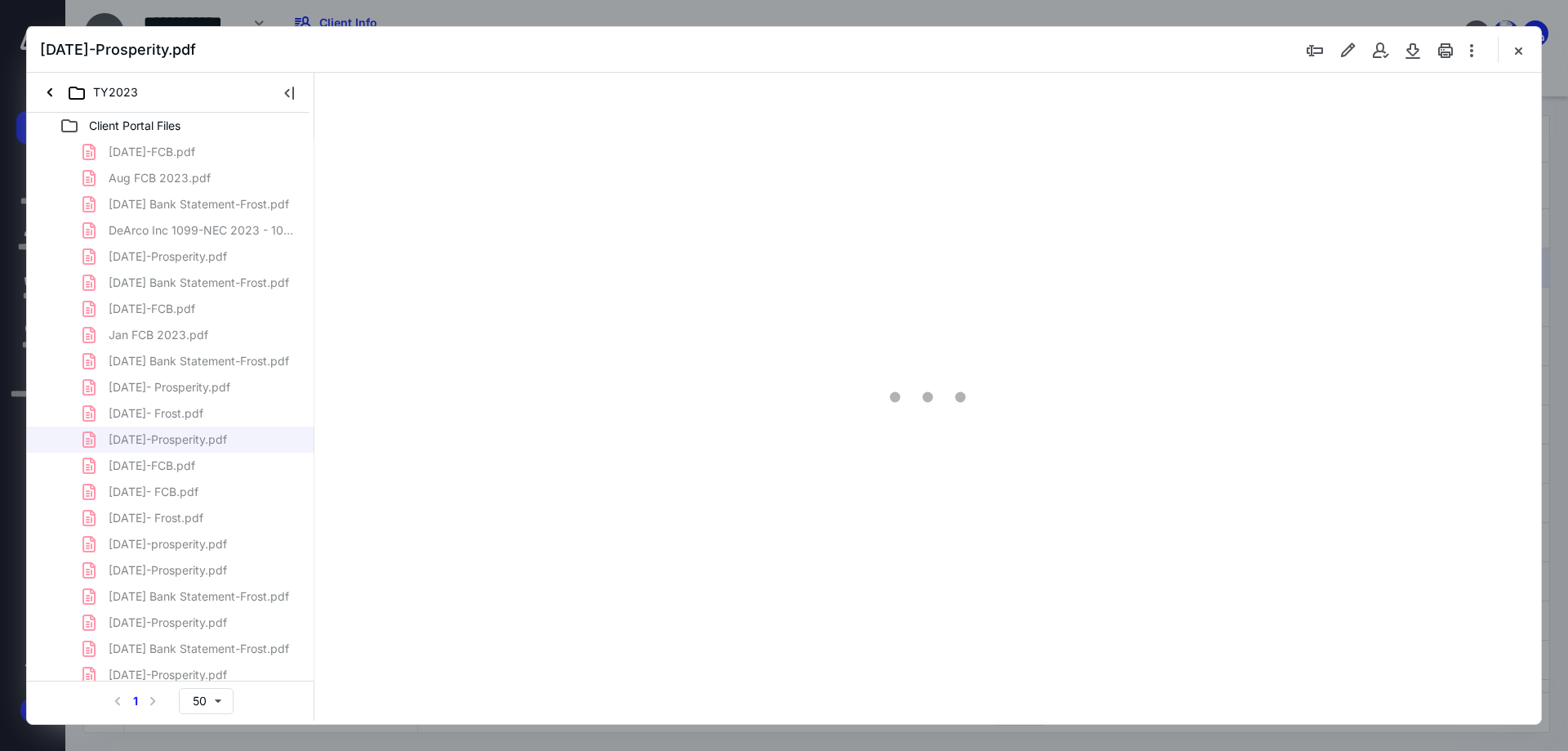 scroll, scrollTop: 65, scrollLeft: 0, axis: vertical 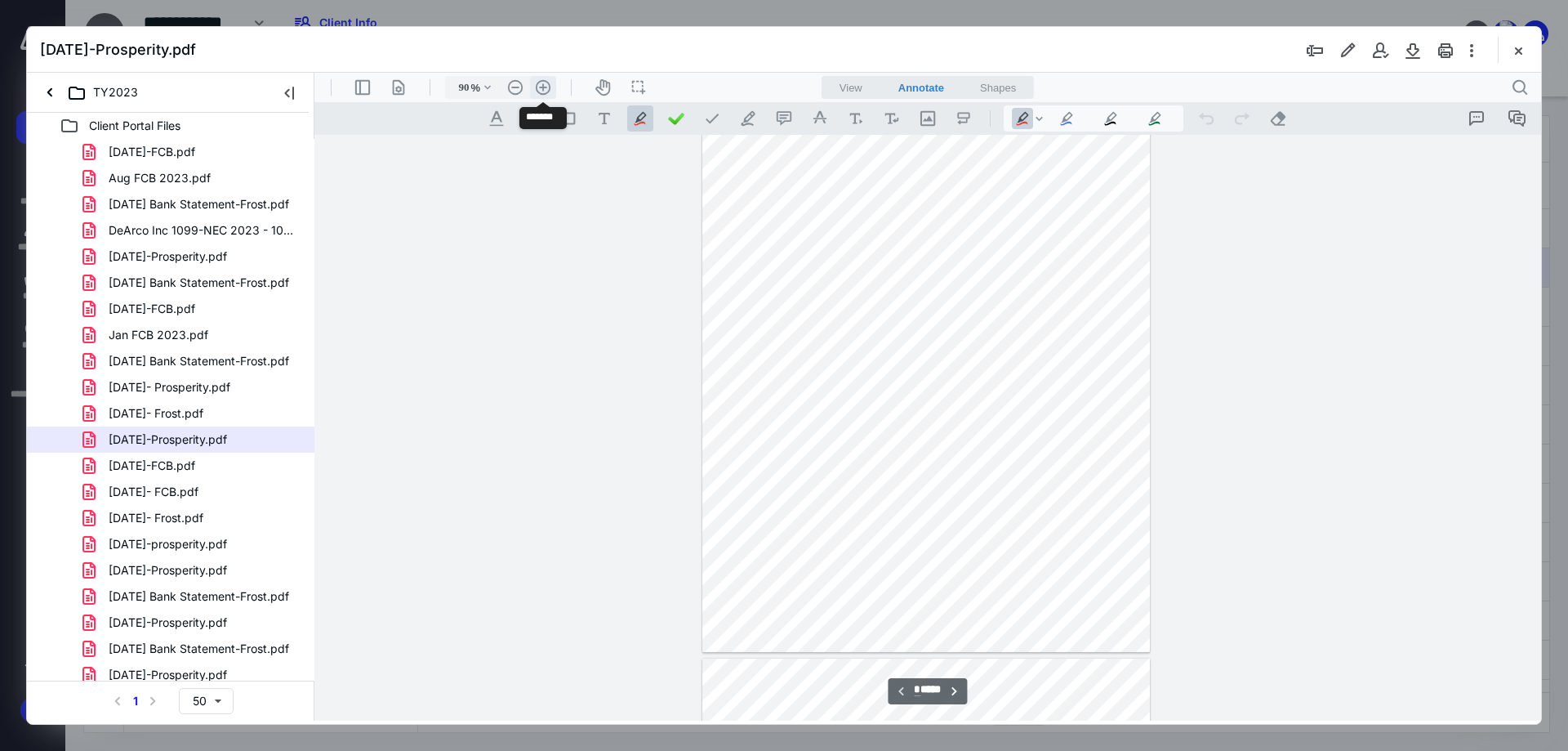 click on ".cls-1{fill:#abb0c4;} icon - header - zoom - in - line" at bounding box center (543, 87) 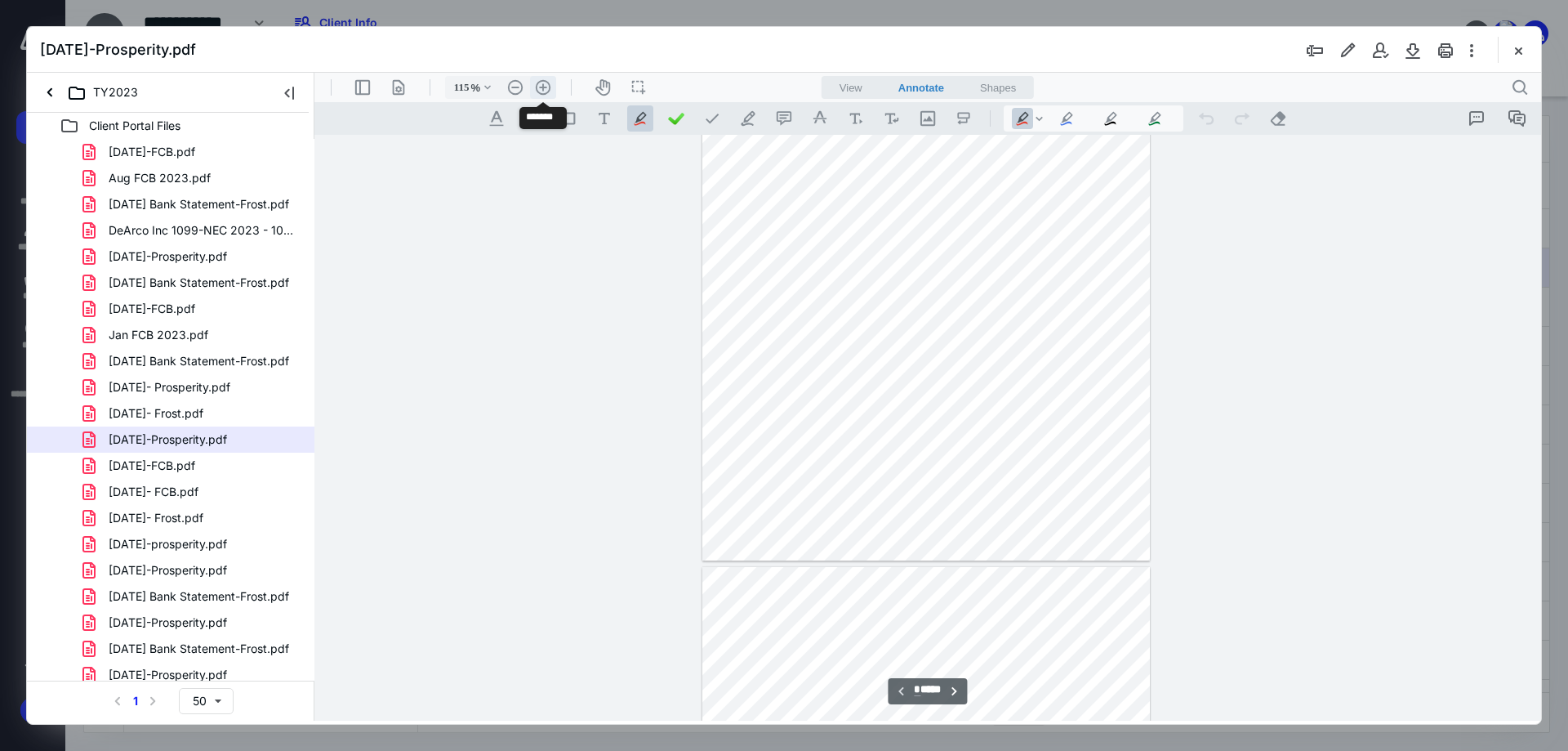 click on ".cls-1{fill:#abb0c4;} icon - header - zoom - in - line" at bounding box center [543, 87] 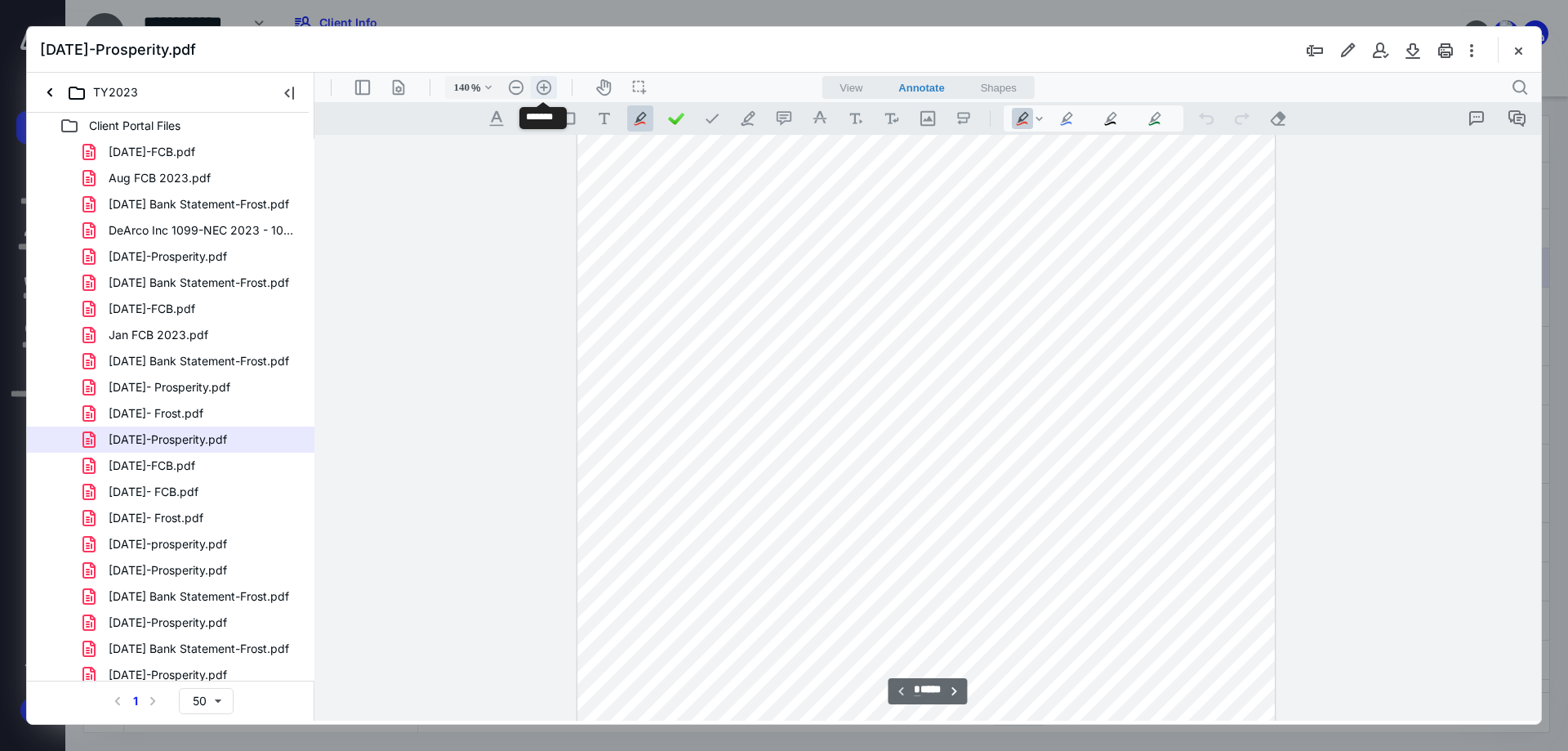 scroll, scrollTop: 248, scrollLeft: 0, axis: vertical 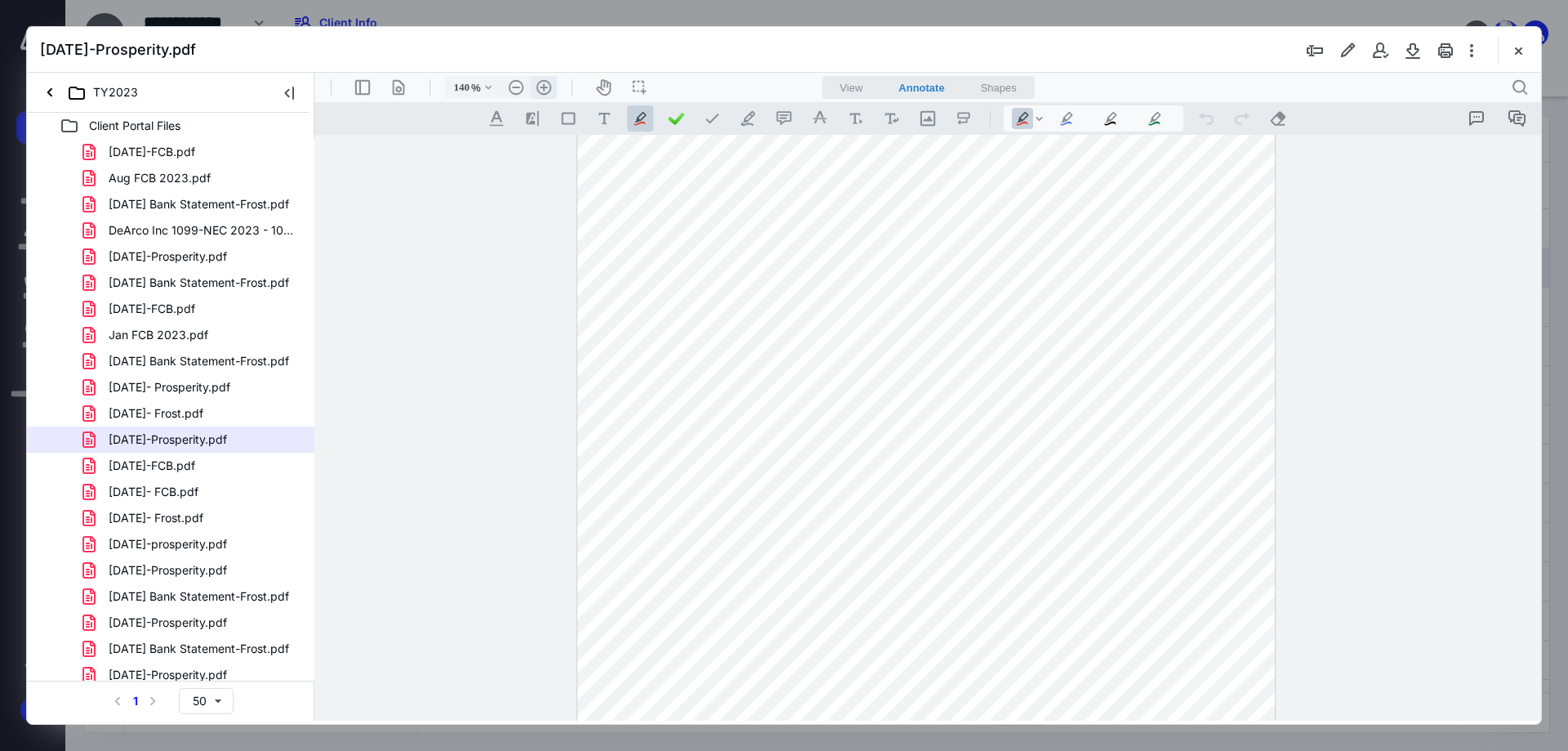click on ".cls-1{fill:#abb0c4;} icon - header - zoom - in - line" at bounding box center [544, 87] 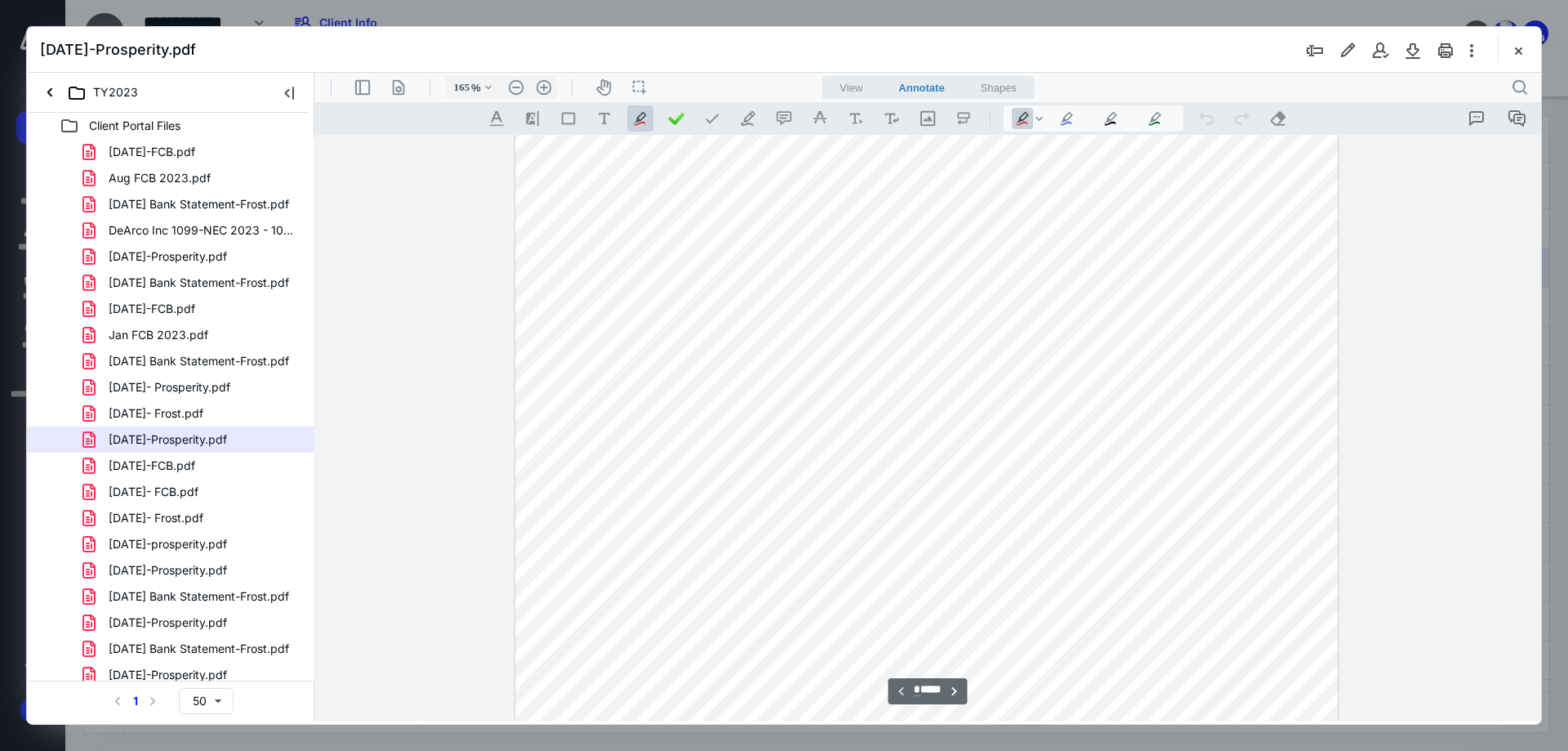 scroll, scrollTop: 177, scrollLeft: 0, axis: vertical 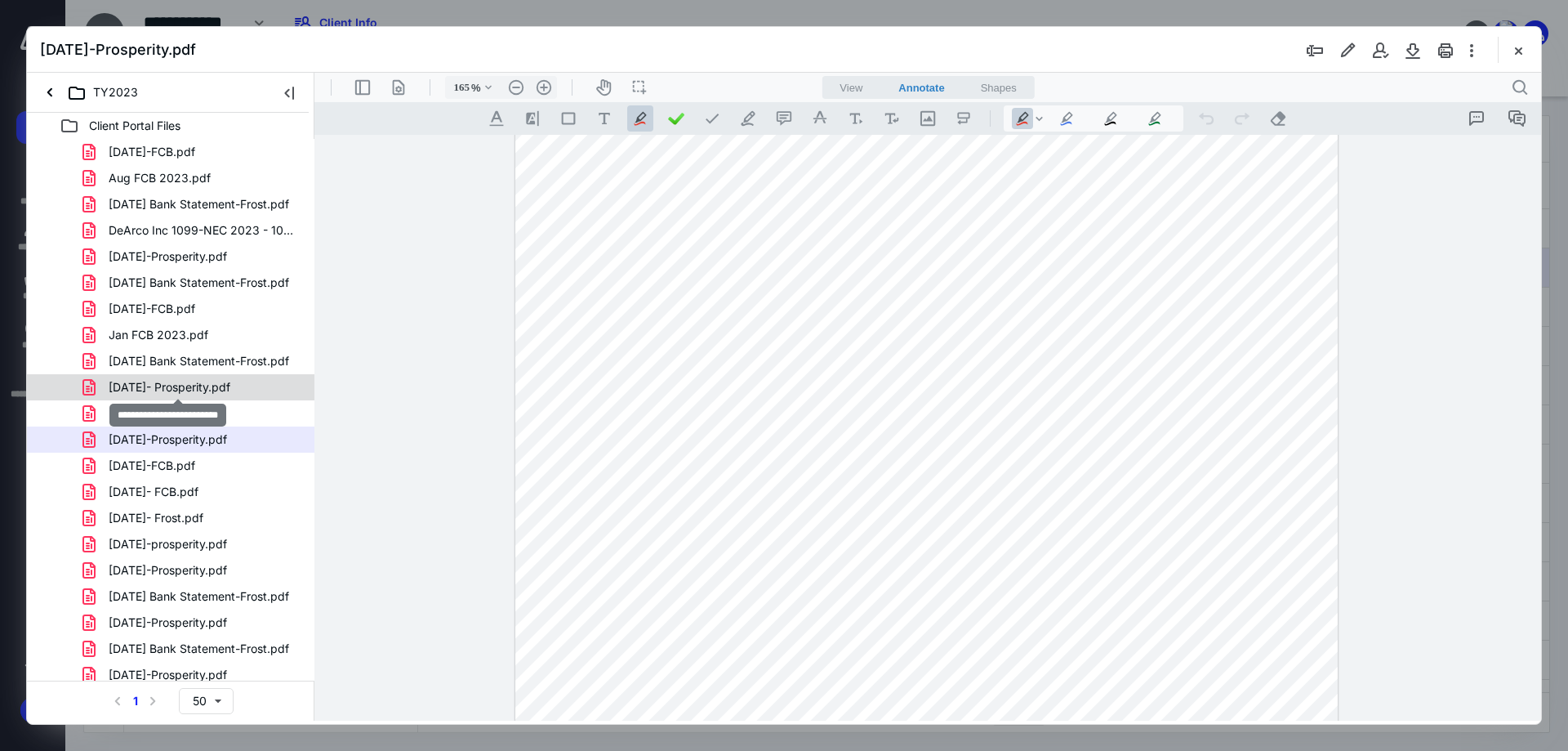 click on "[DATE]- Prosperity.pdf" at bounding box center [169, 387] 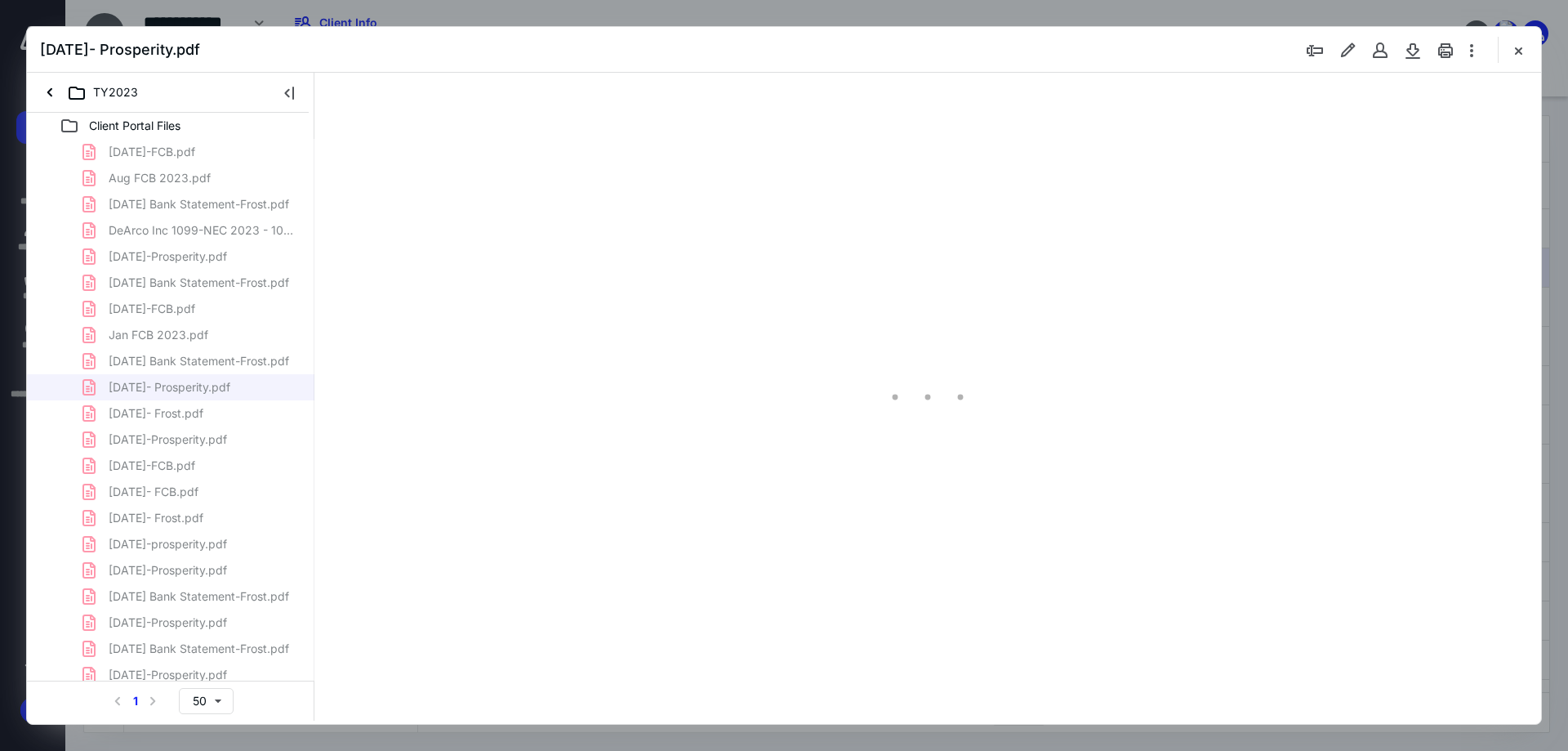 scroll, scrollTop: 65, scrollLeft: 0, axis: vertical 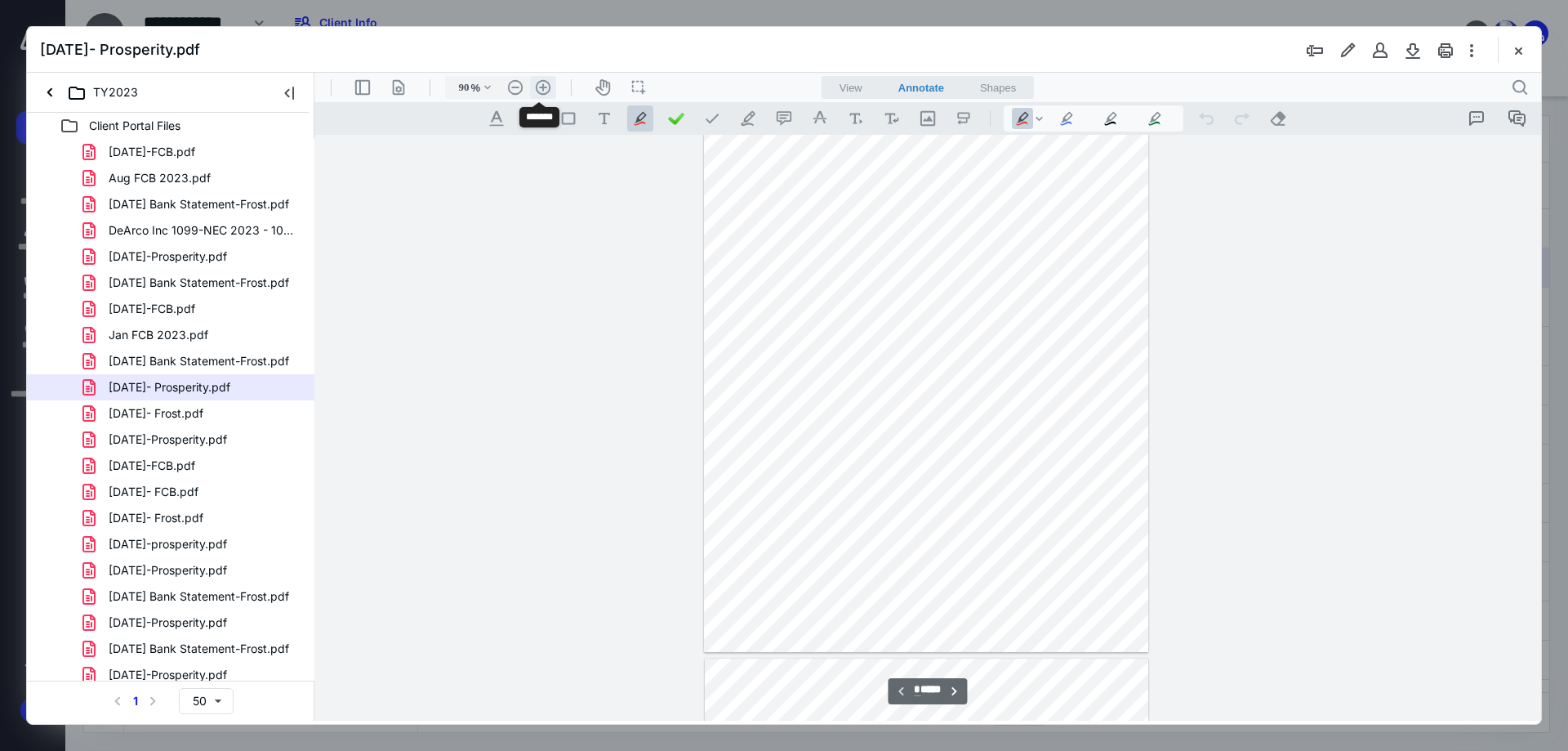 click on ".cls-1{fill:#abb0c4;} icon - header - zoom - in - line" at bounding box center [543, 87] 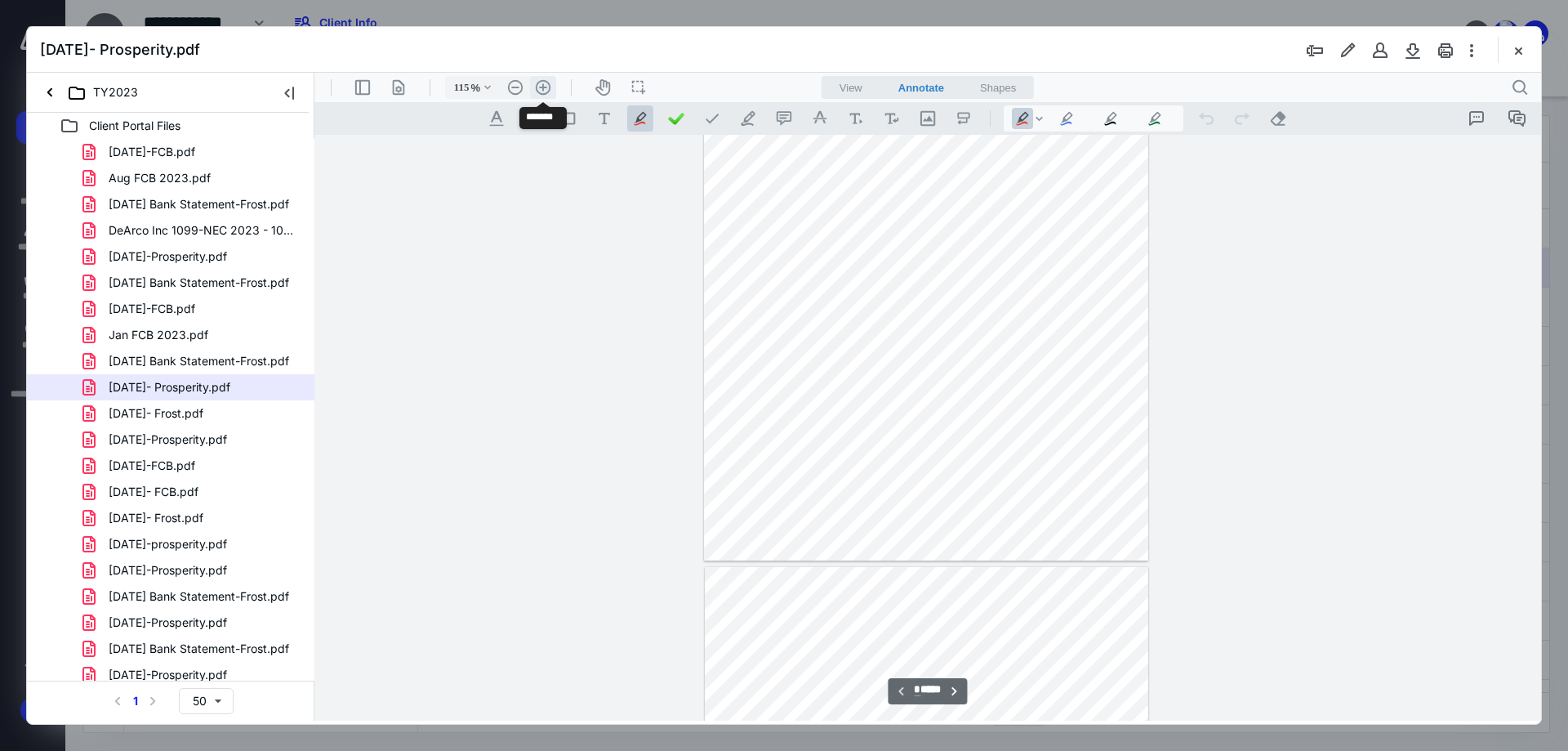 click on ".cls-1{fill:#abb0c4;} icon - header - zoom - in - line" at bounding box center [543, 87] 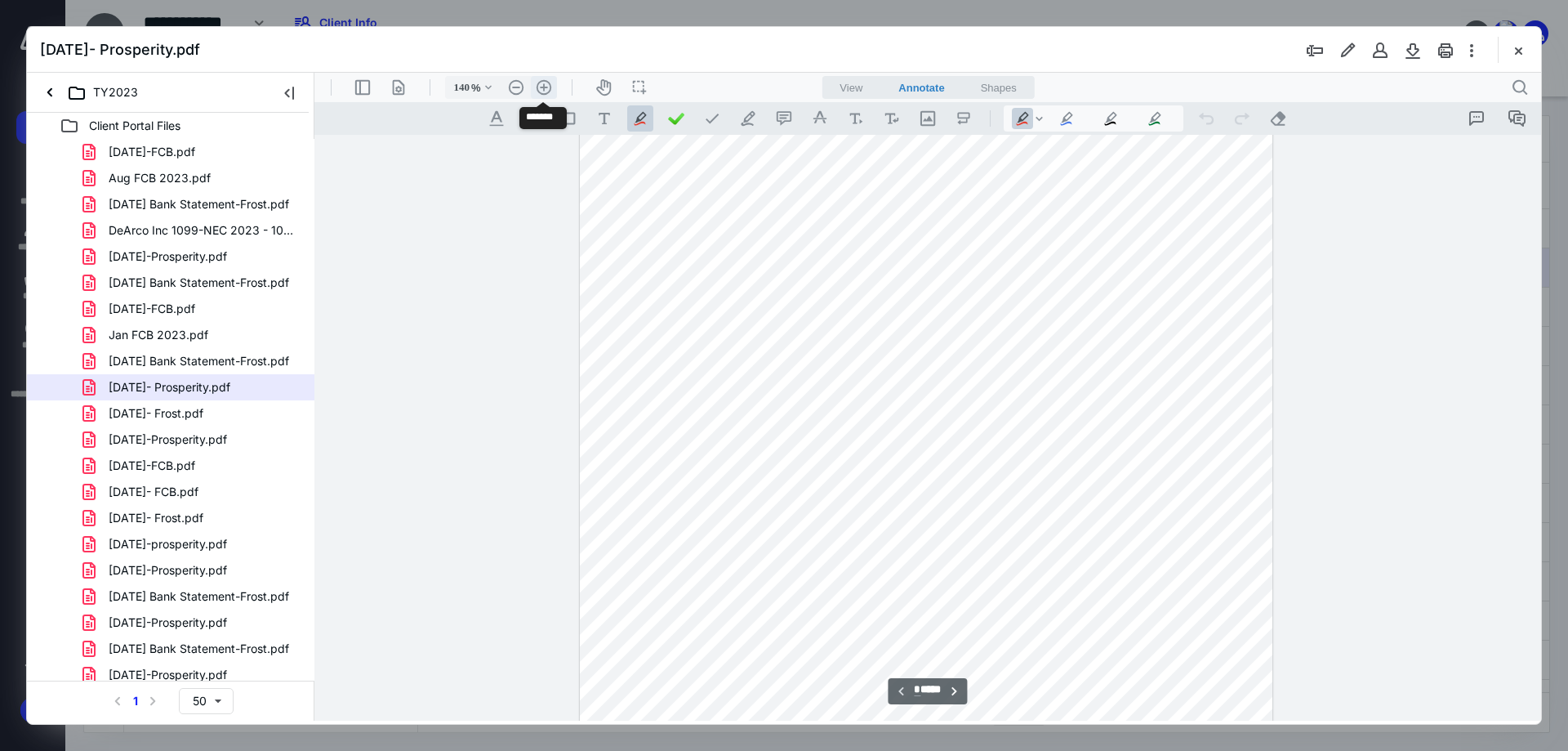 click on ".cls-1{fill:#abb0c4;} icon - header - zoom - in - line" at bounding box center (544, 87) 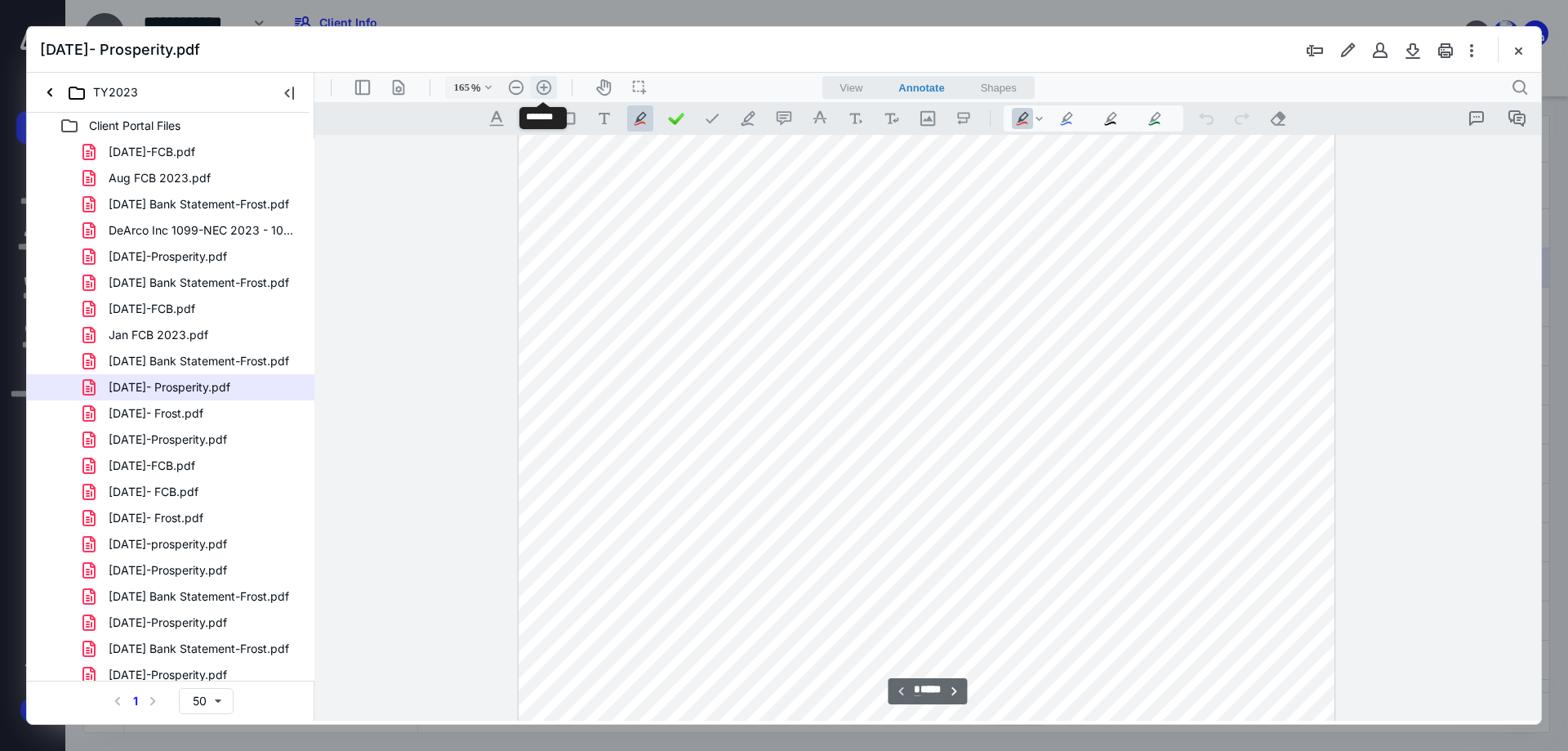 click on ".cls-1{fill:#abb0c4;} icon - header - zoom - in - line" at bounding box center [544, 87] 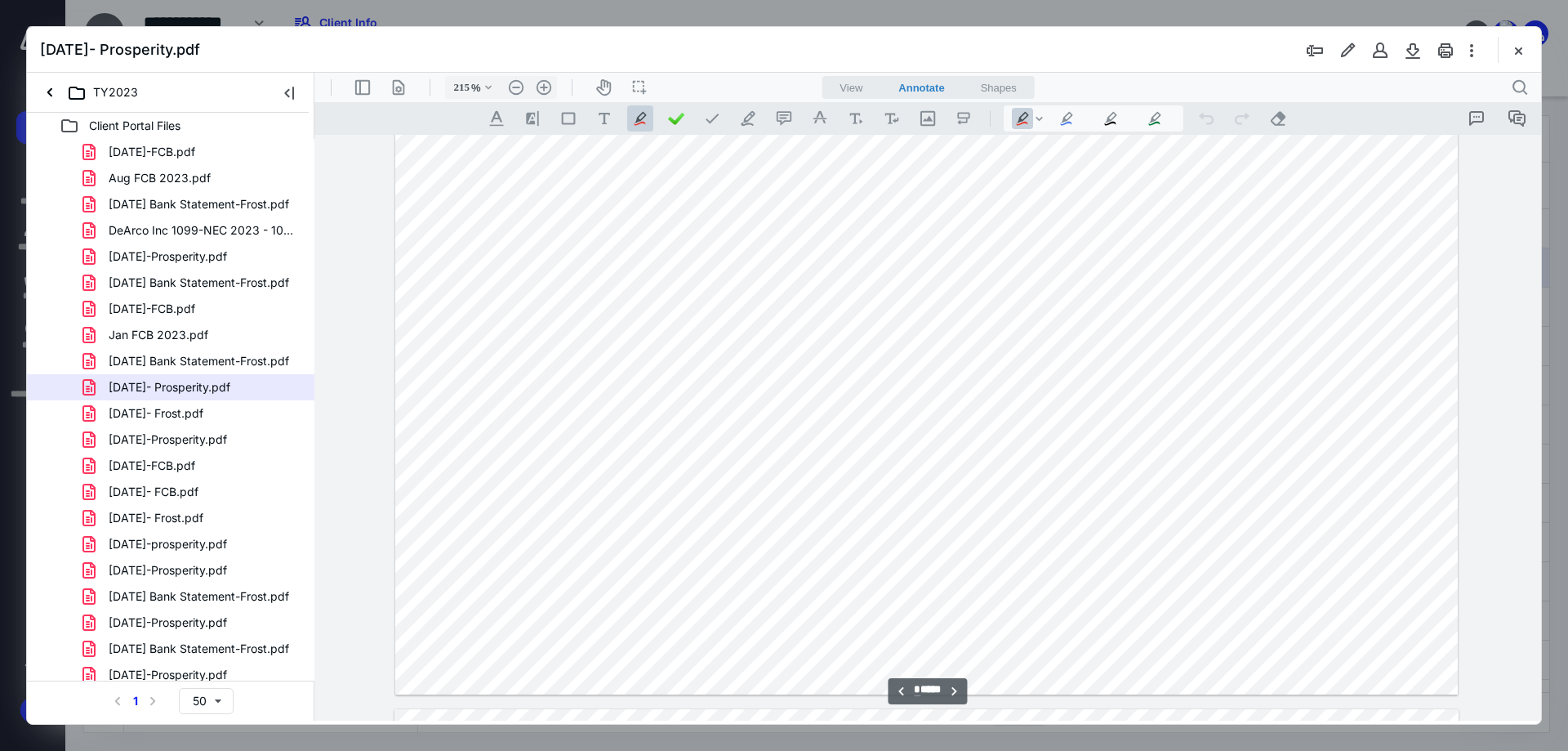 scroll, scrollTop: 2484, scrollLeft: 0, axis: vertical 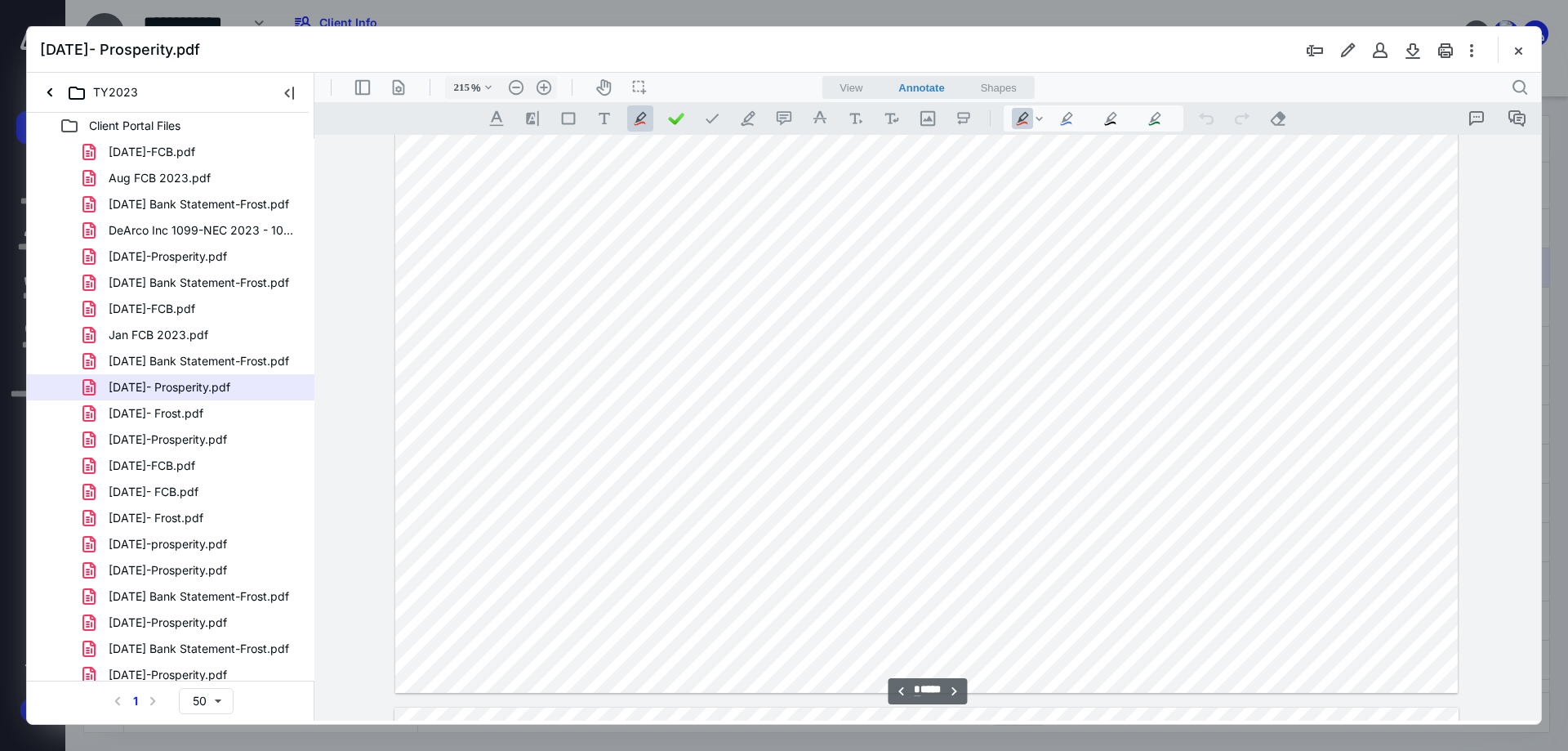 type on "*" 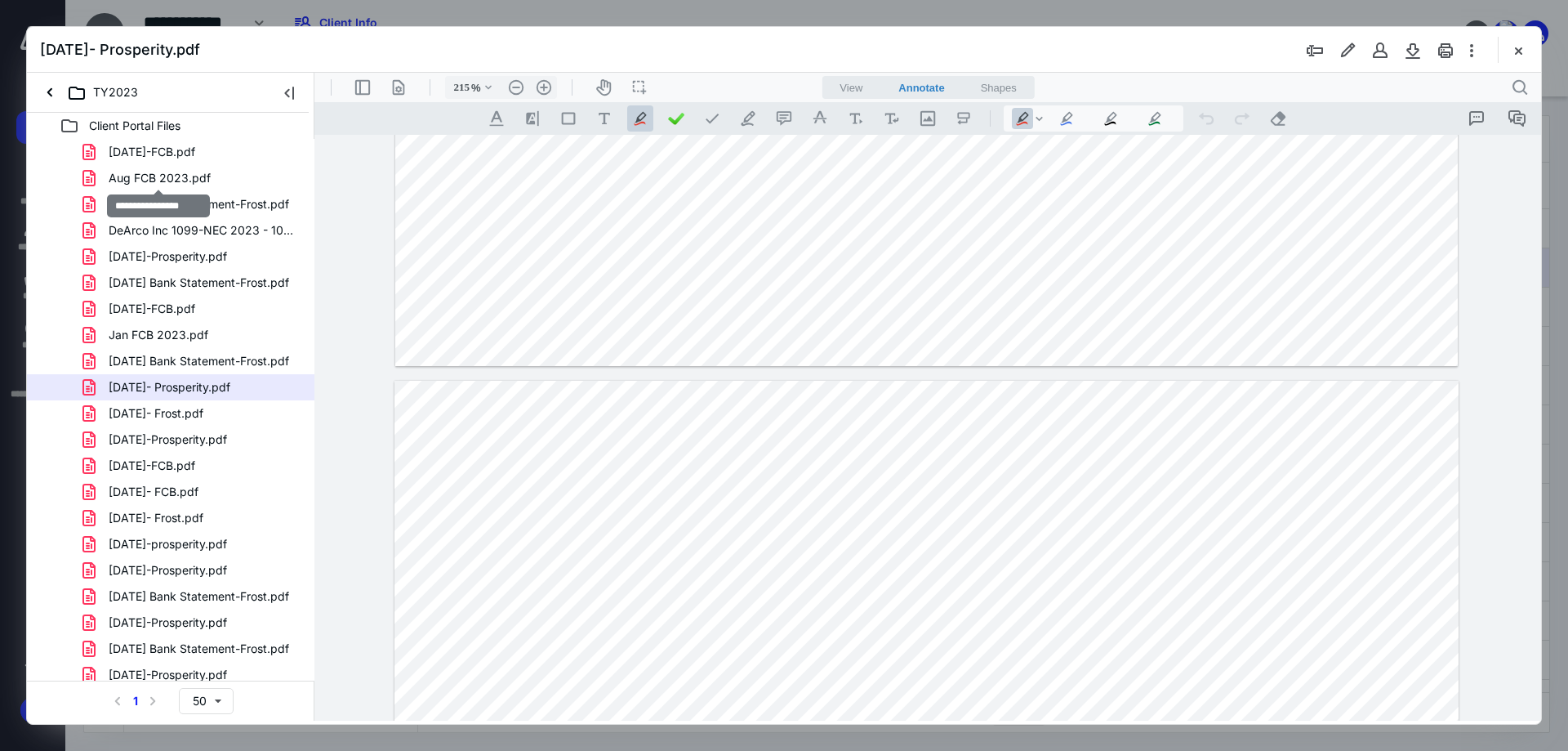 drag, startPoint x: 195, startPoint y: 186, endPoint x: 361, endPoint y: 244, distance: 175.84084 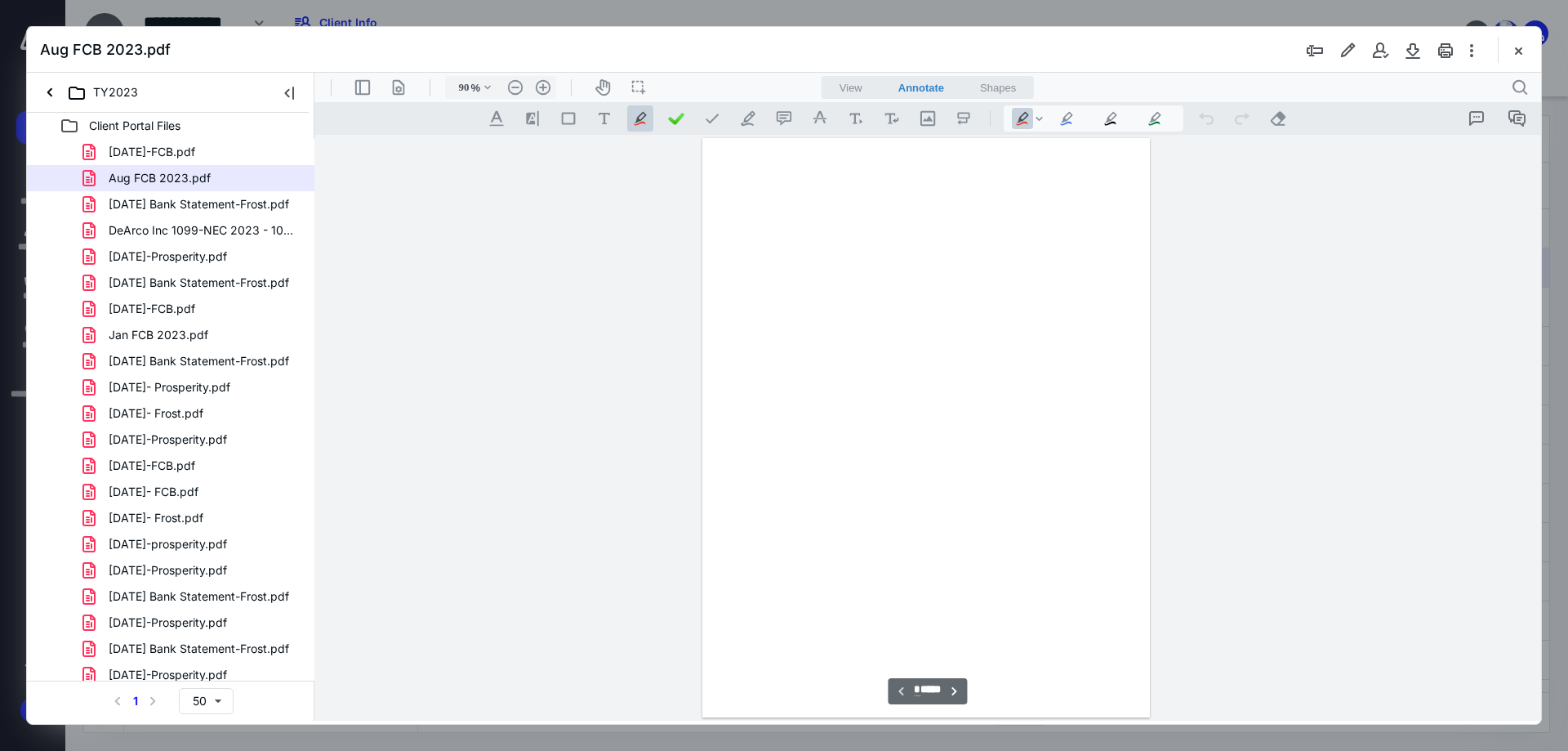 scroll, scrollTop: 65, scrollLeft: 0, axis: vertical 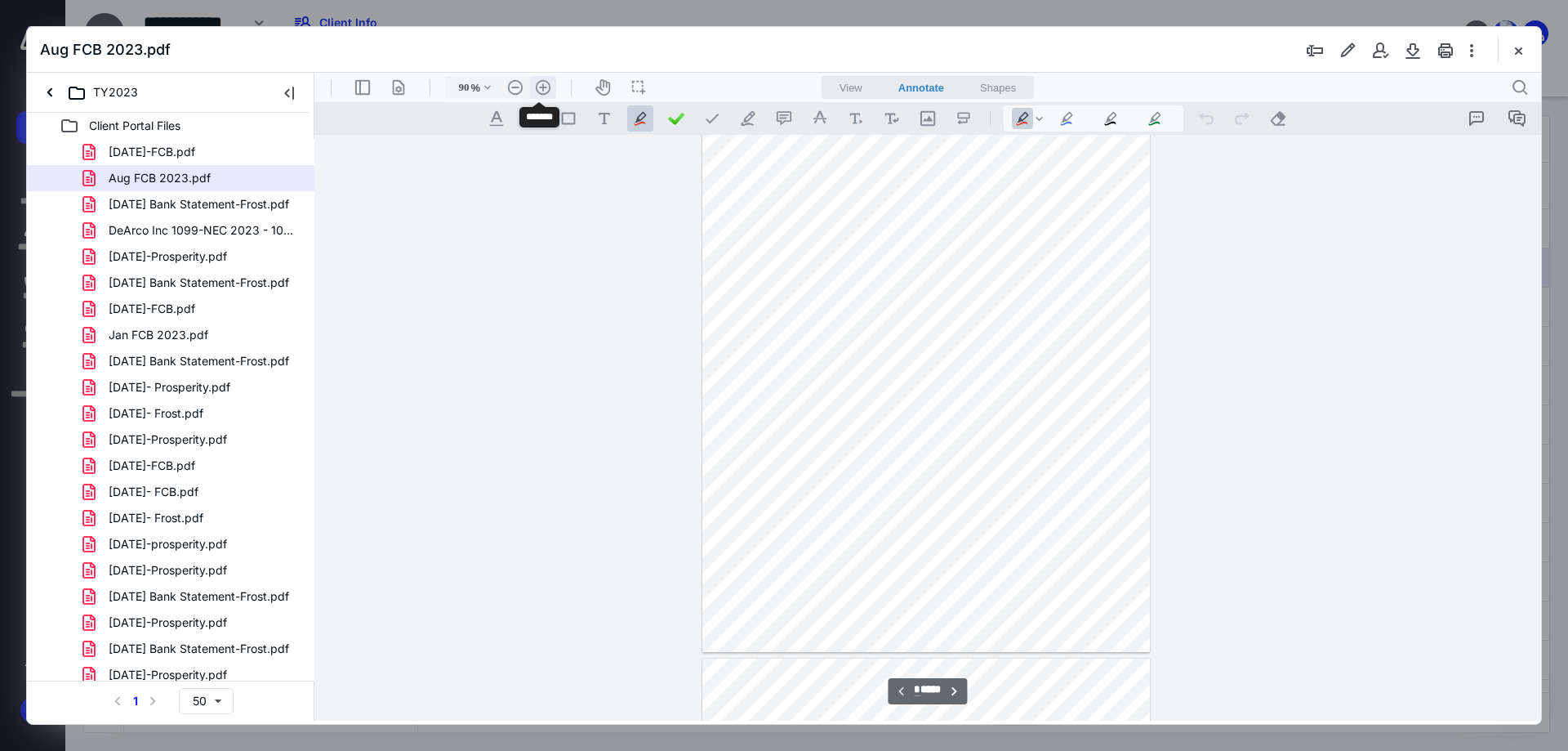 click on ".cls-1{fill:#abb0c4;} icon - header - zoom - in - line" at bounding box center (543, 87) 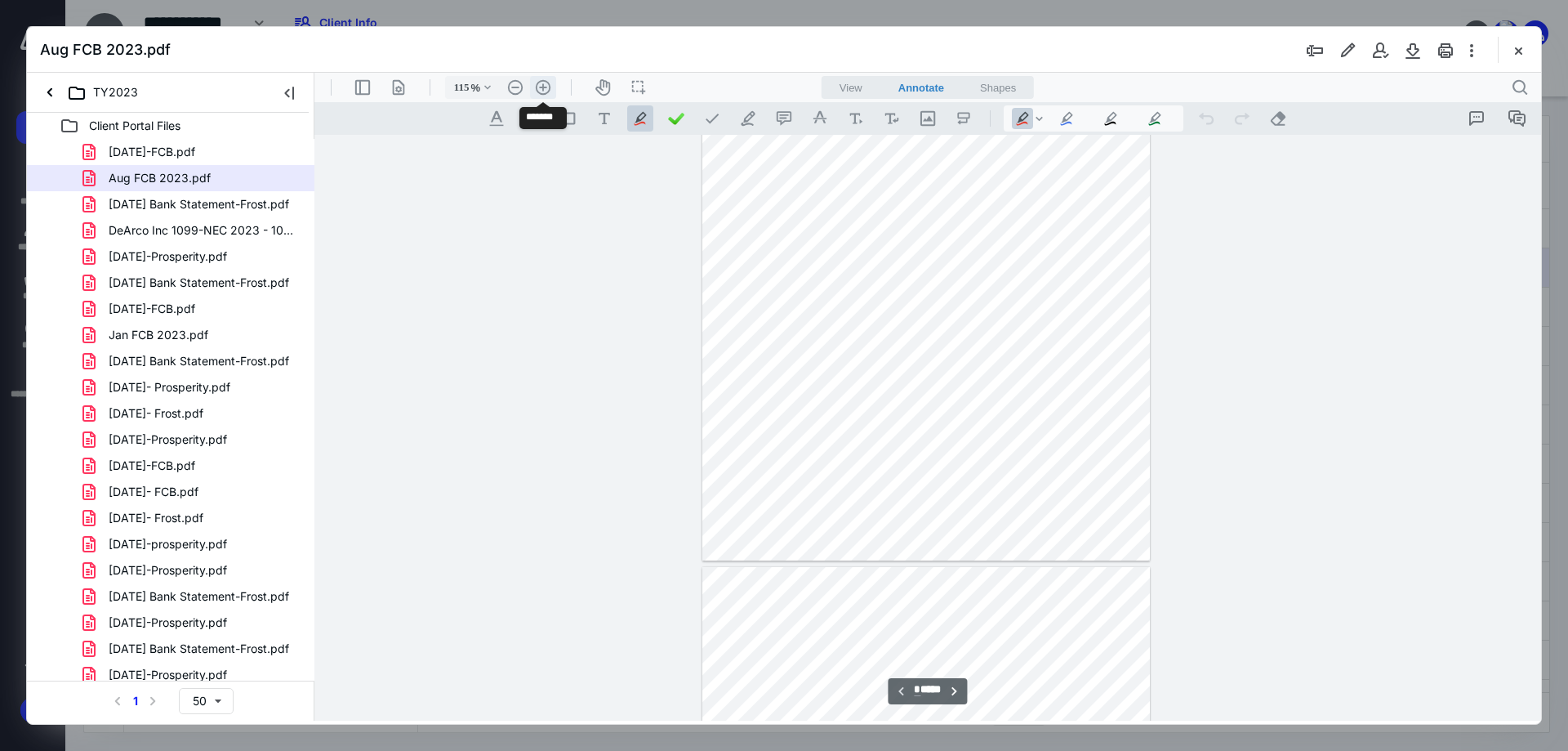 click on ".cls-1{fill:#abb0c4;} icon - header - zoom - in - line" at bounding box center [543, 87] 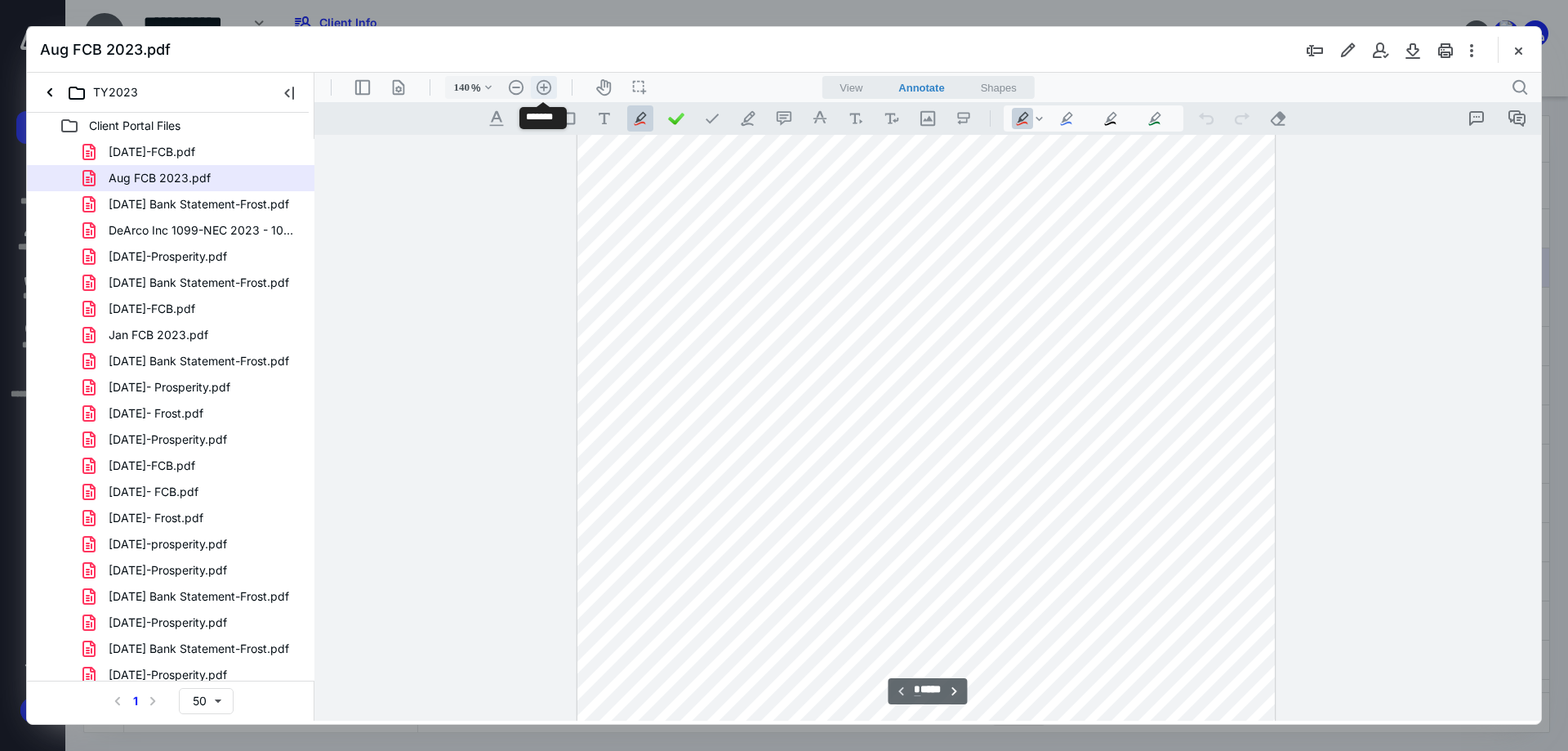 click on ".cls-1{fill:#abb0c4;} icon - header - zoom - in - line" at bounding box center [544, 87] 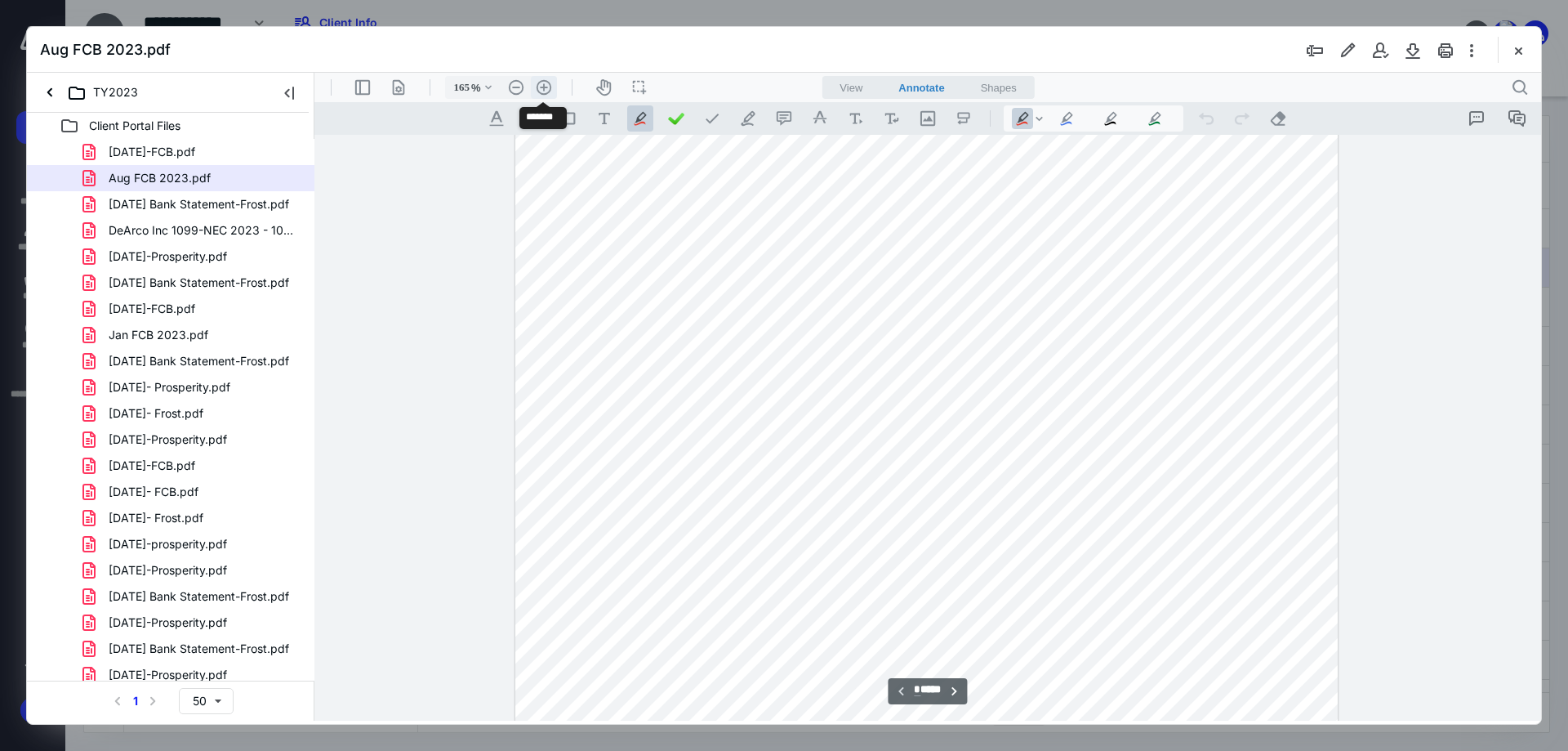 click on ".cls-1{fill:#abb0c4;} icon - header - zoom - in - line" at bounding box center (544, 87) 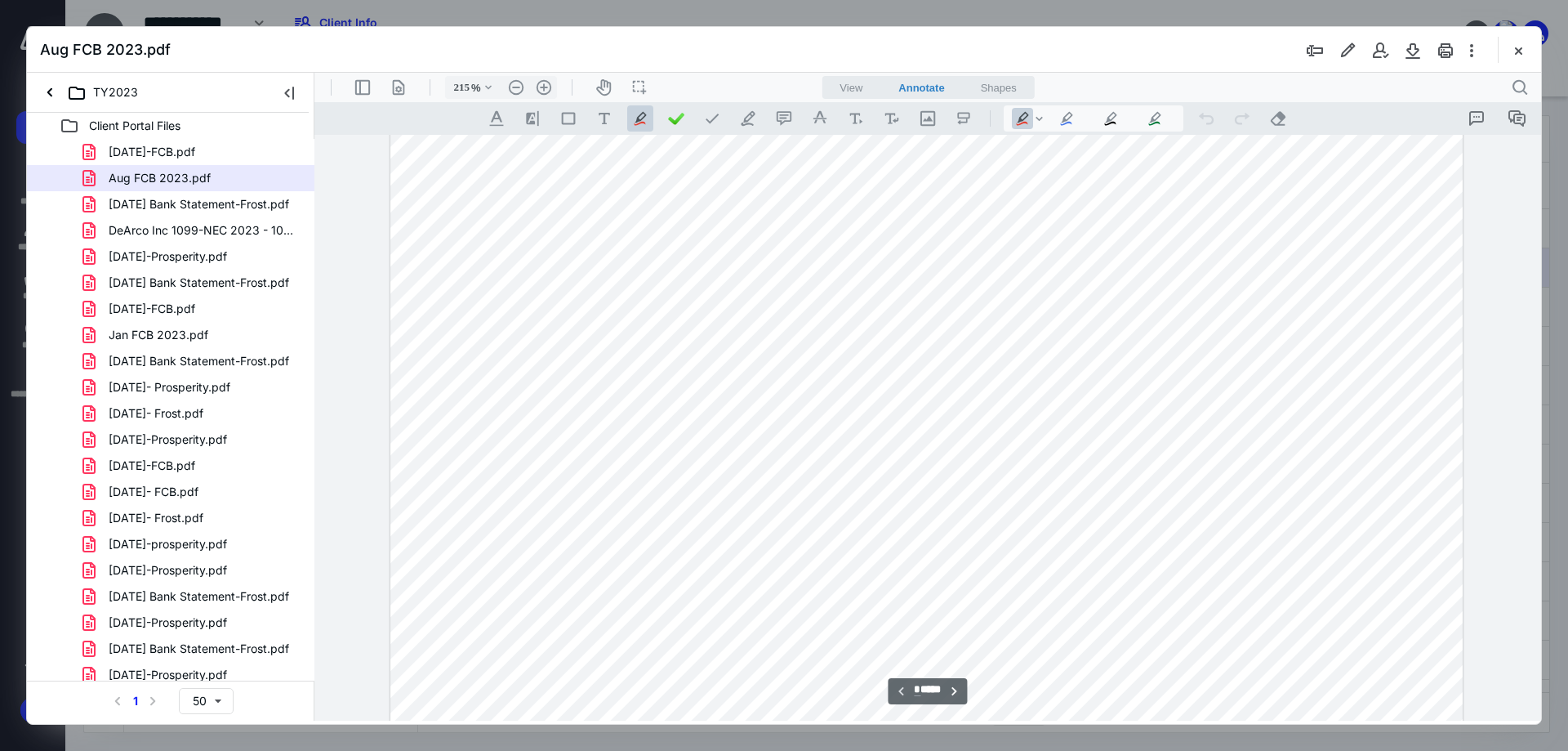 scroll, scrollTop: 196, scrollLeft: 0, axis: vertical 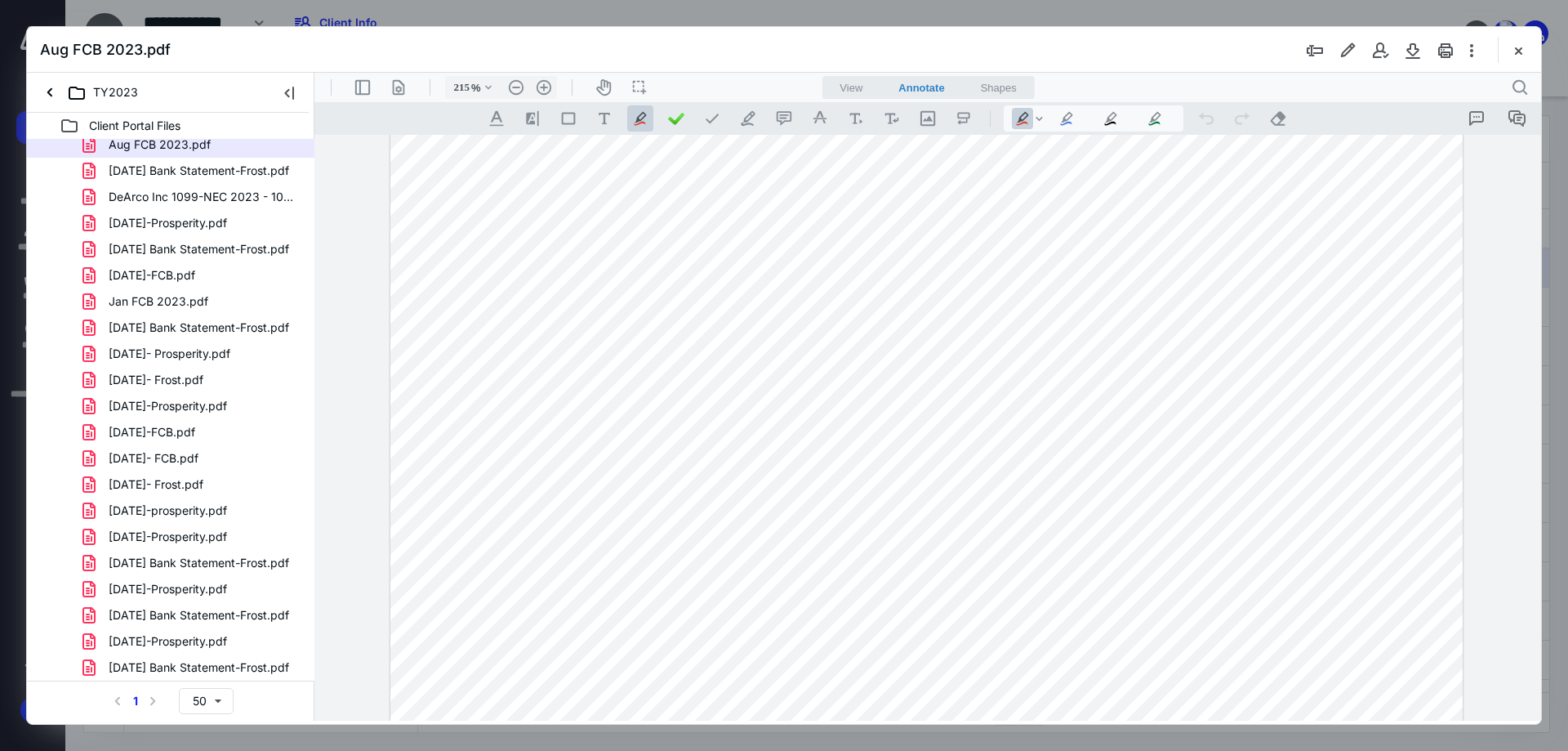 drag, startPoint x: 153, startPoint y: 650, endPoint x: 363, endPoint y: 494, distance: 261.60275 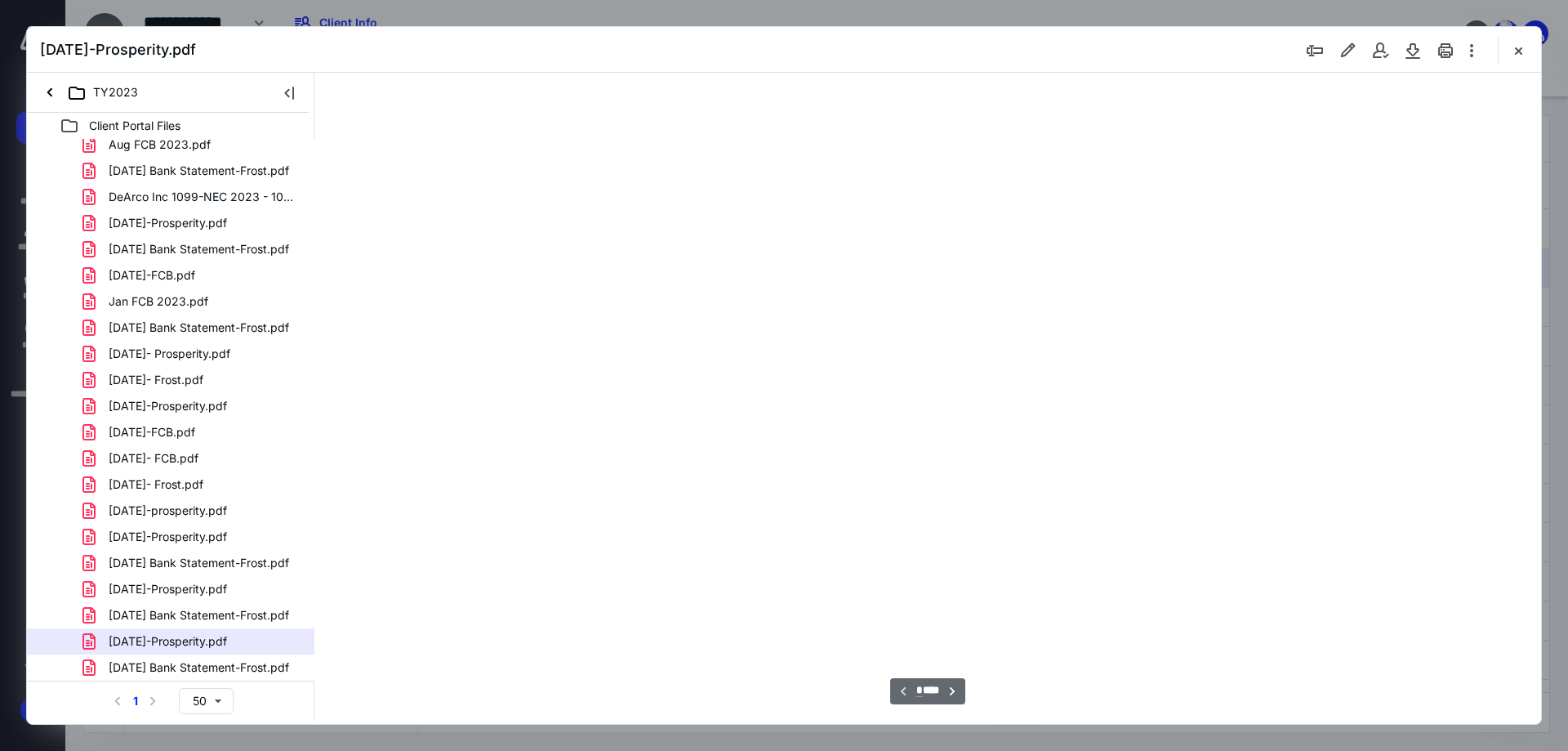 scroll, scrollTop: 65, scrollLeft: 0, axis: vertical 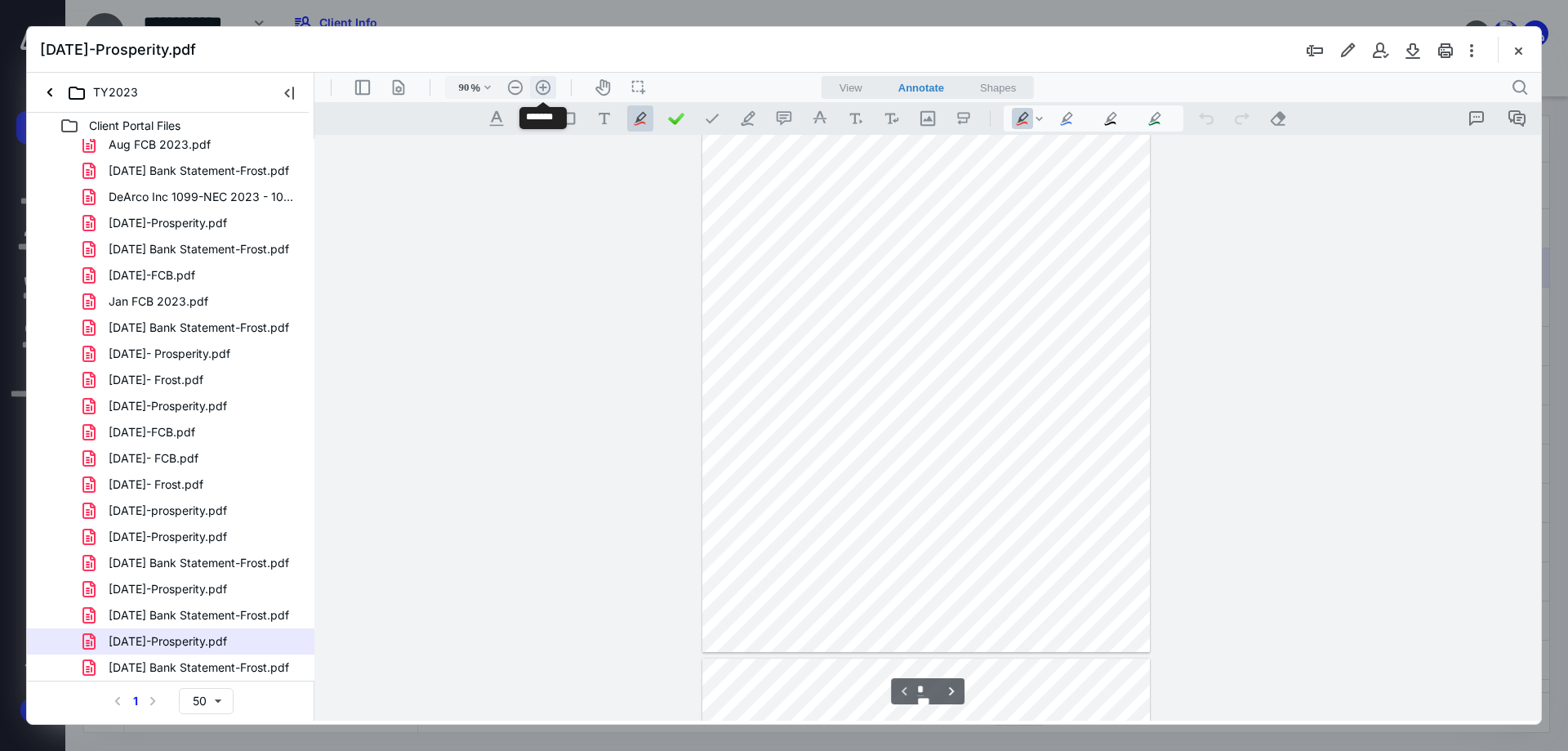 click on ".cls-1{fill:#abb0c4;} icon - header - zoom - in - line" at bounding box center (543, 87) 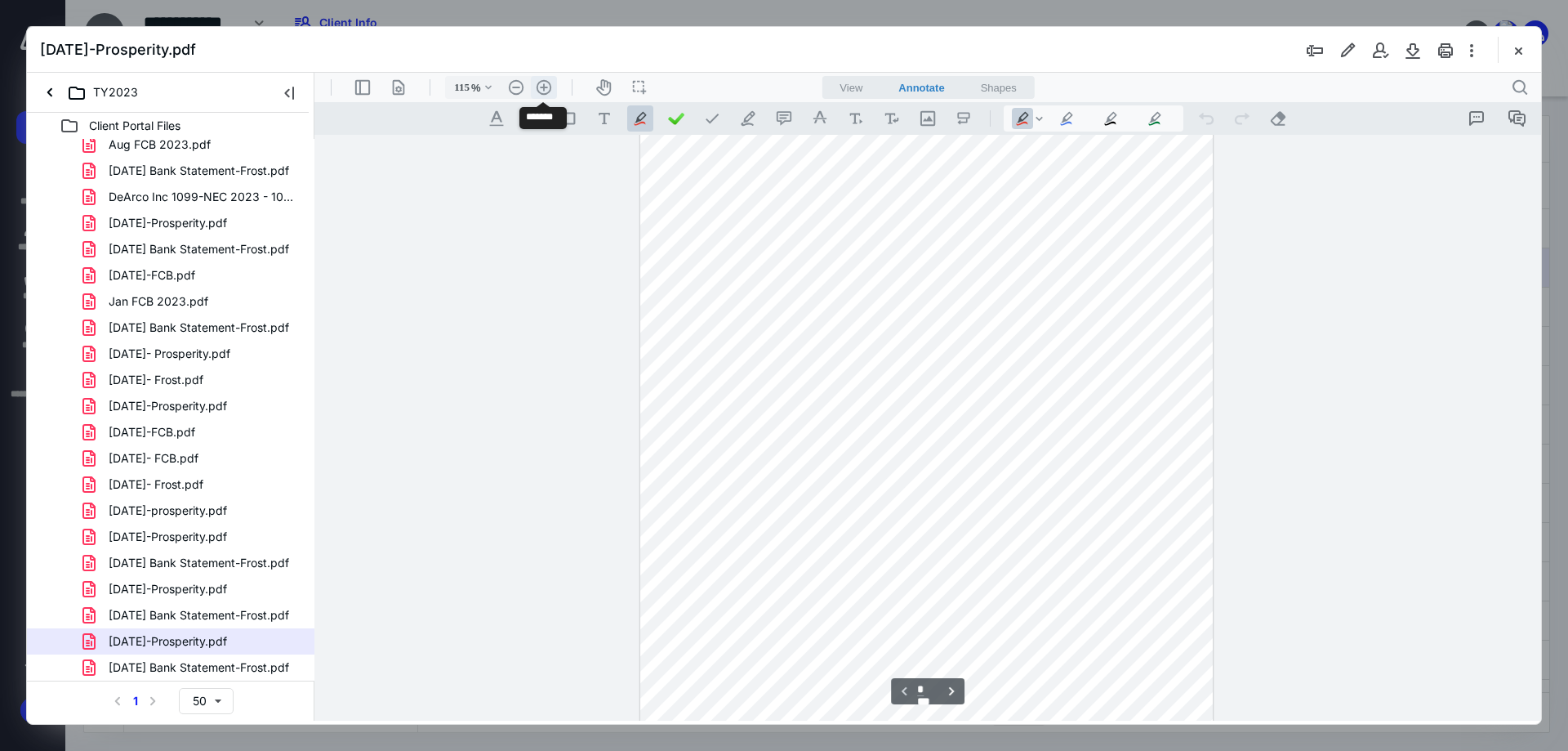 click on ".cls-1{fill:#abb0c4;} icon - header - zoom - in - line" at bounding box center [544, 87] 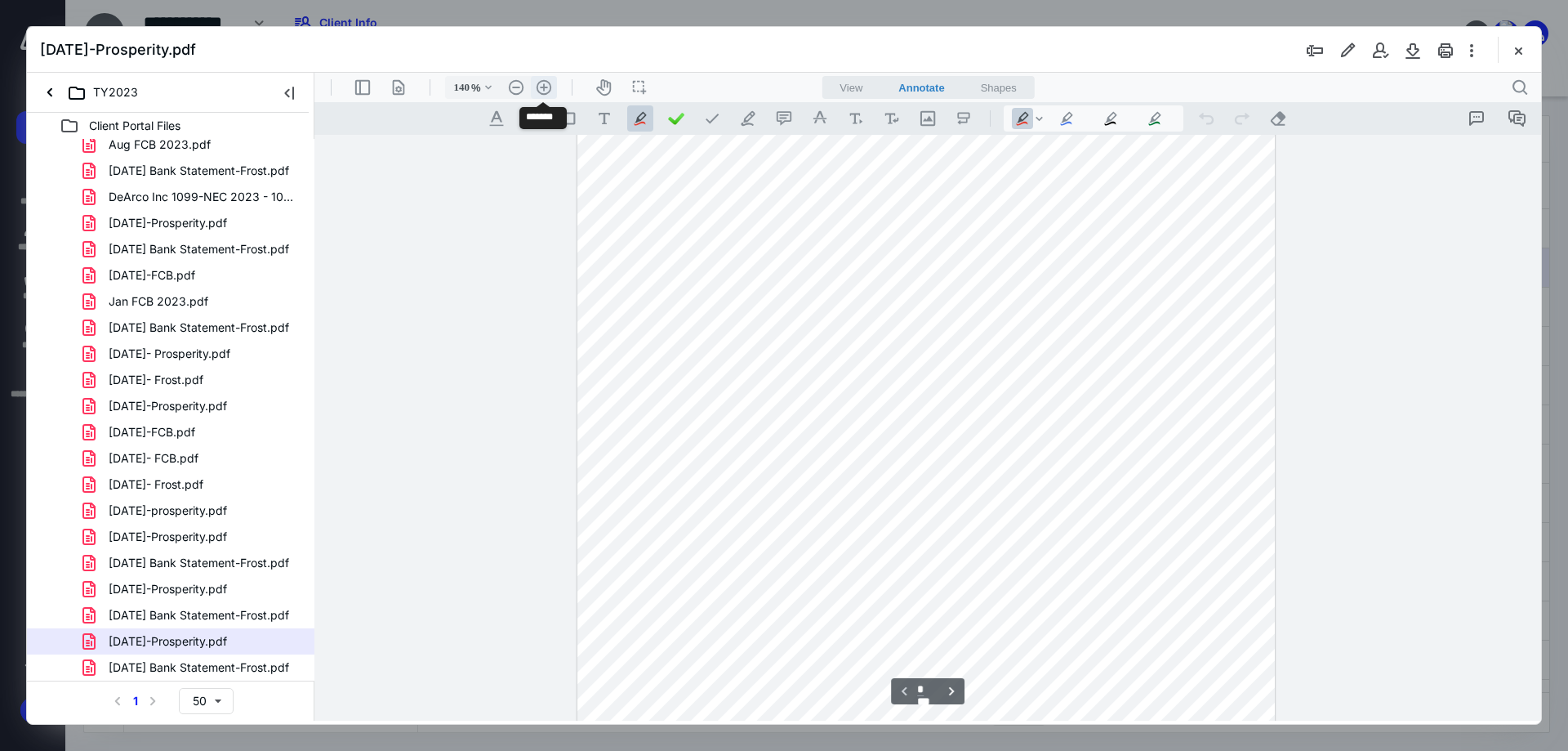 click on ".cls-1{fill:#abb0c4;} icon - header - zoom - in - line" at bounding box center [544, 87] 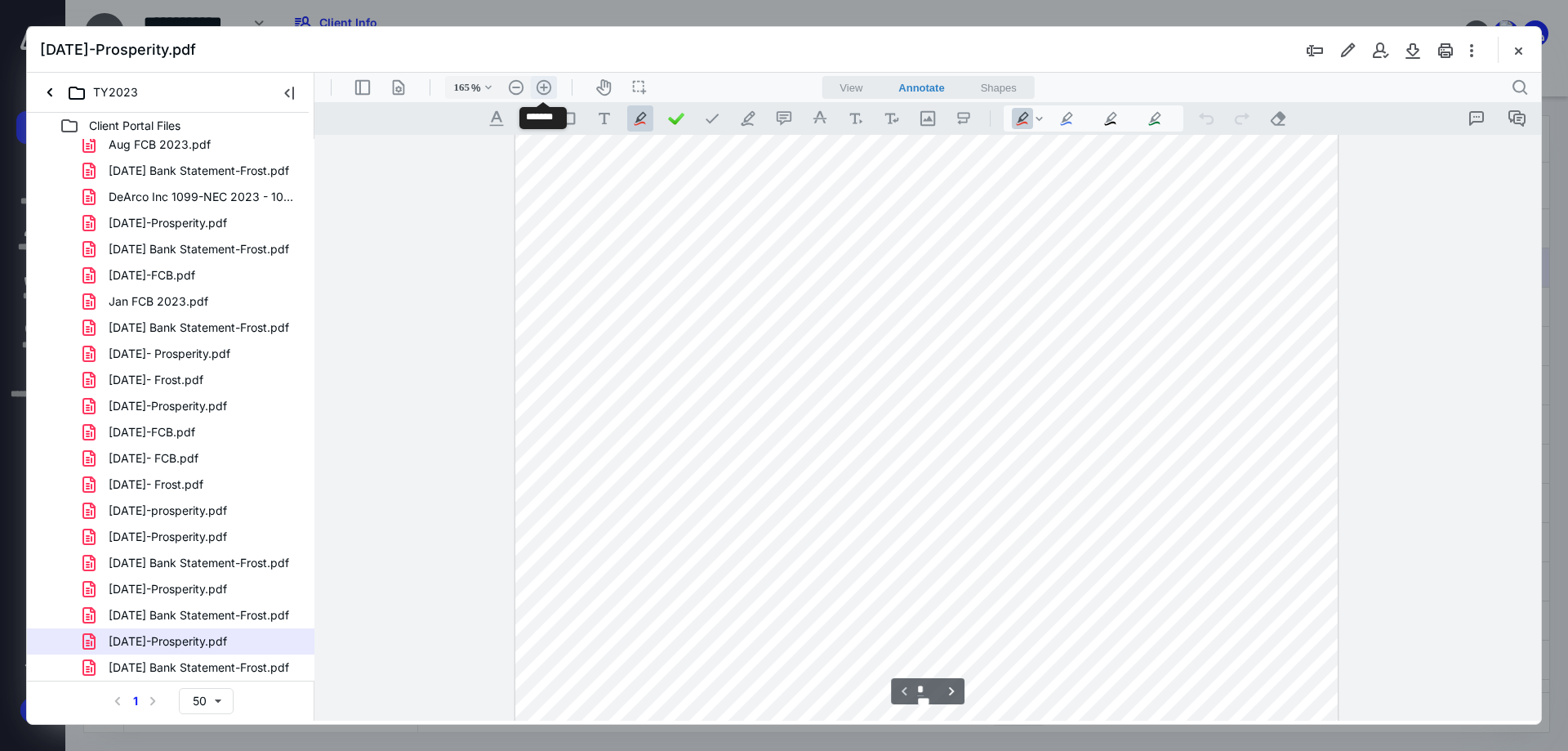 click on ".cls-1{fill:#abb0c4;} icon - header - zoom - in - line" at bounding box center [544, 87] 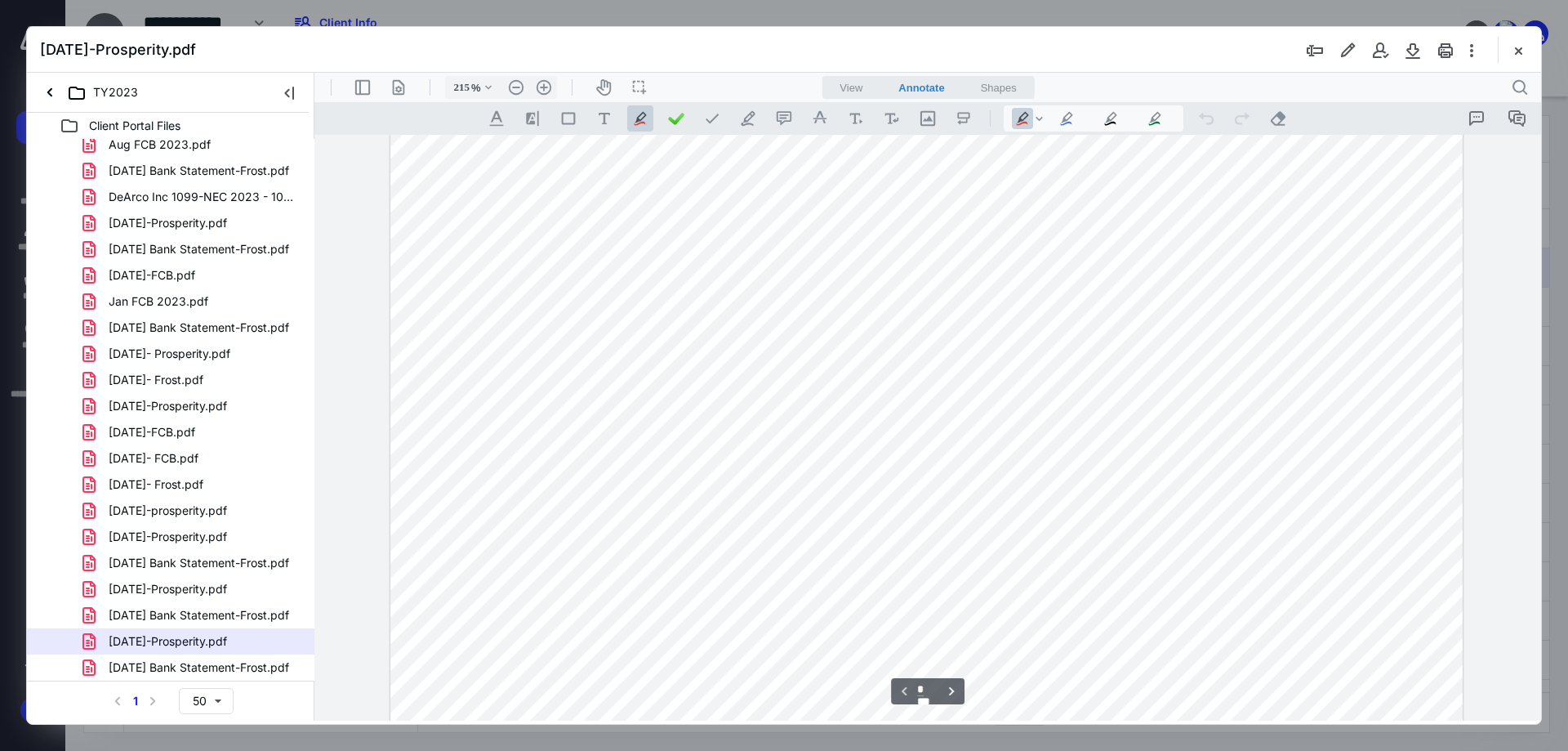 scroll, scrollTop: 278, scrollLeft: 0, axis: vertical 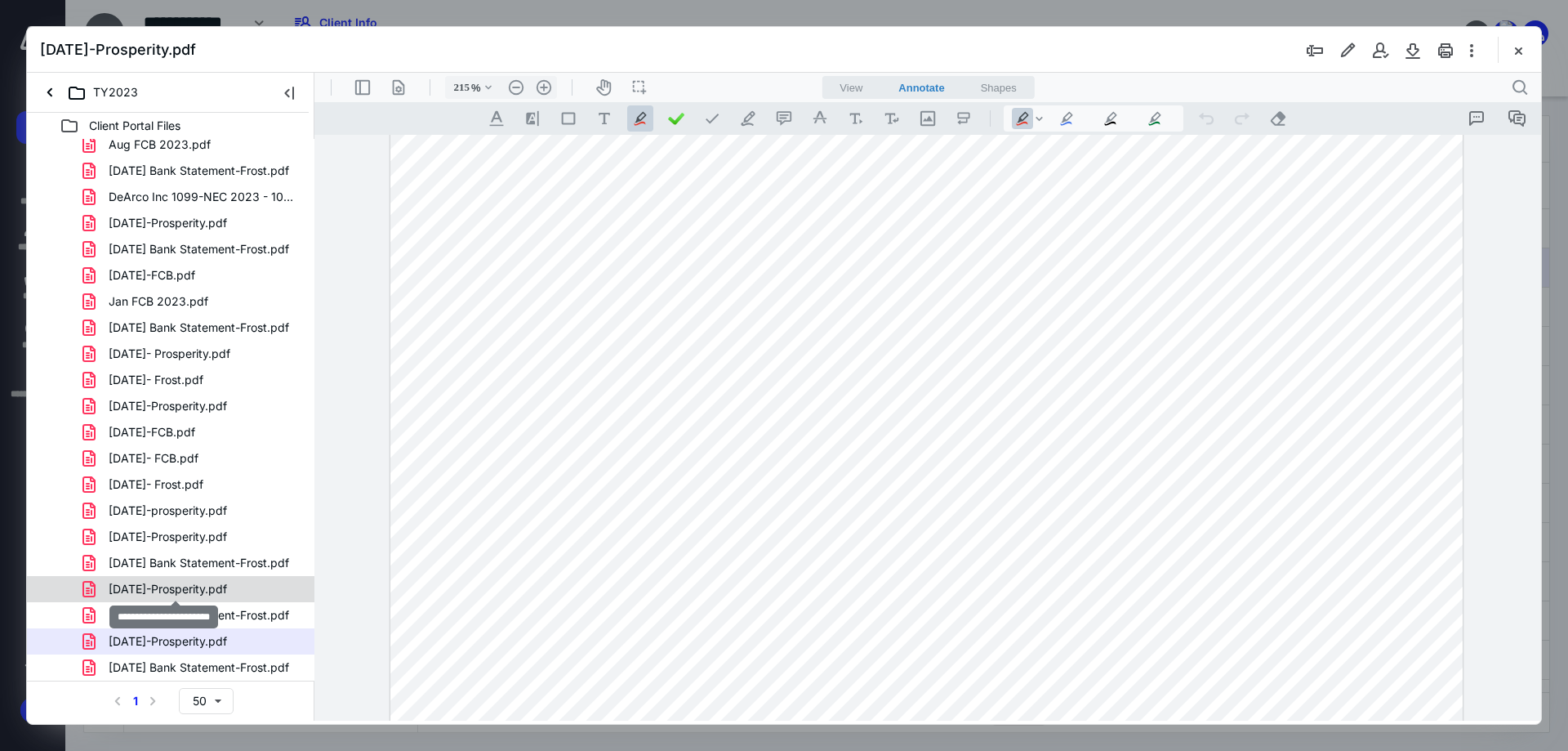 click on "[DATE]-Prosperity.pdf" at bounding box center (167, 589) 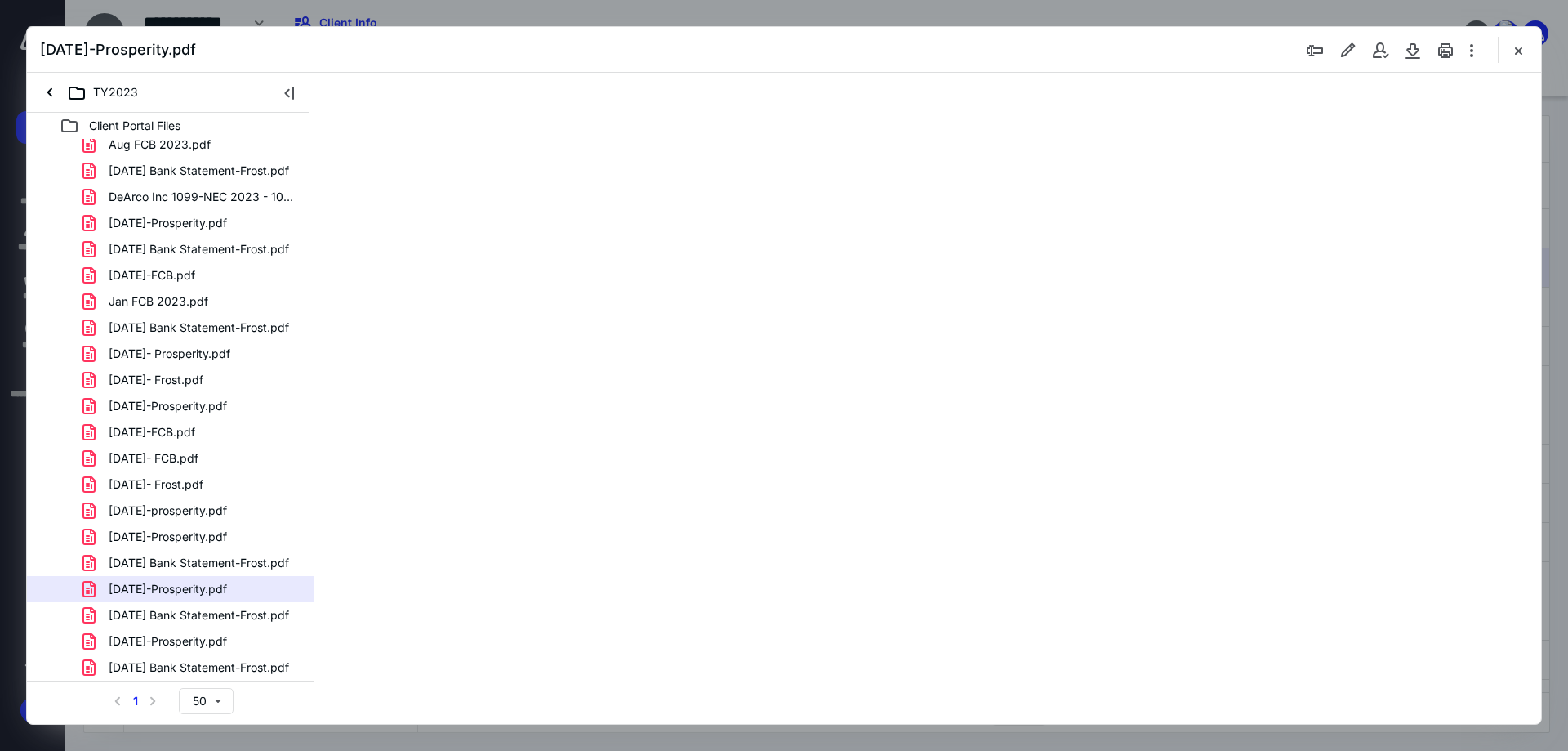 scroll, scrollTop: 0, scrollLeft: 0, axis: both 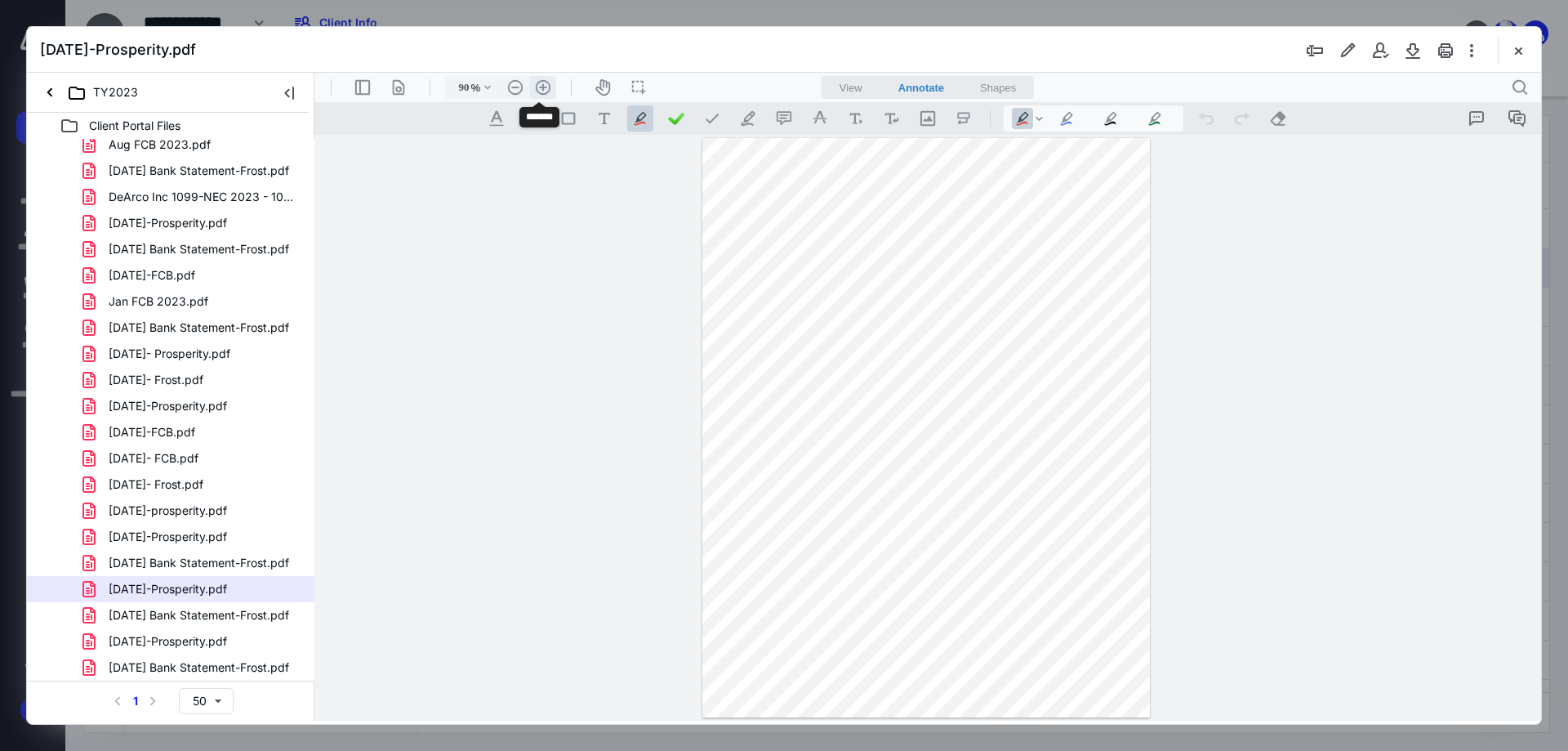 click on ".cls-1{fill:#abb0c4;} icon - header - zoom - in - line" at bounding box center (543, 87) 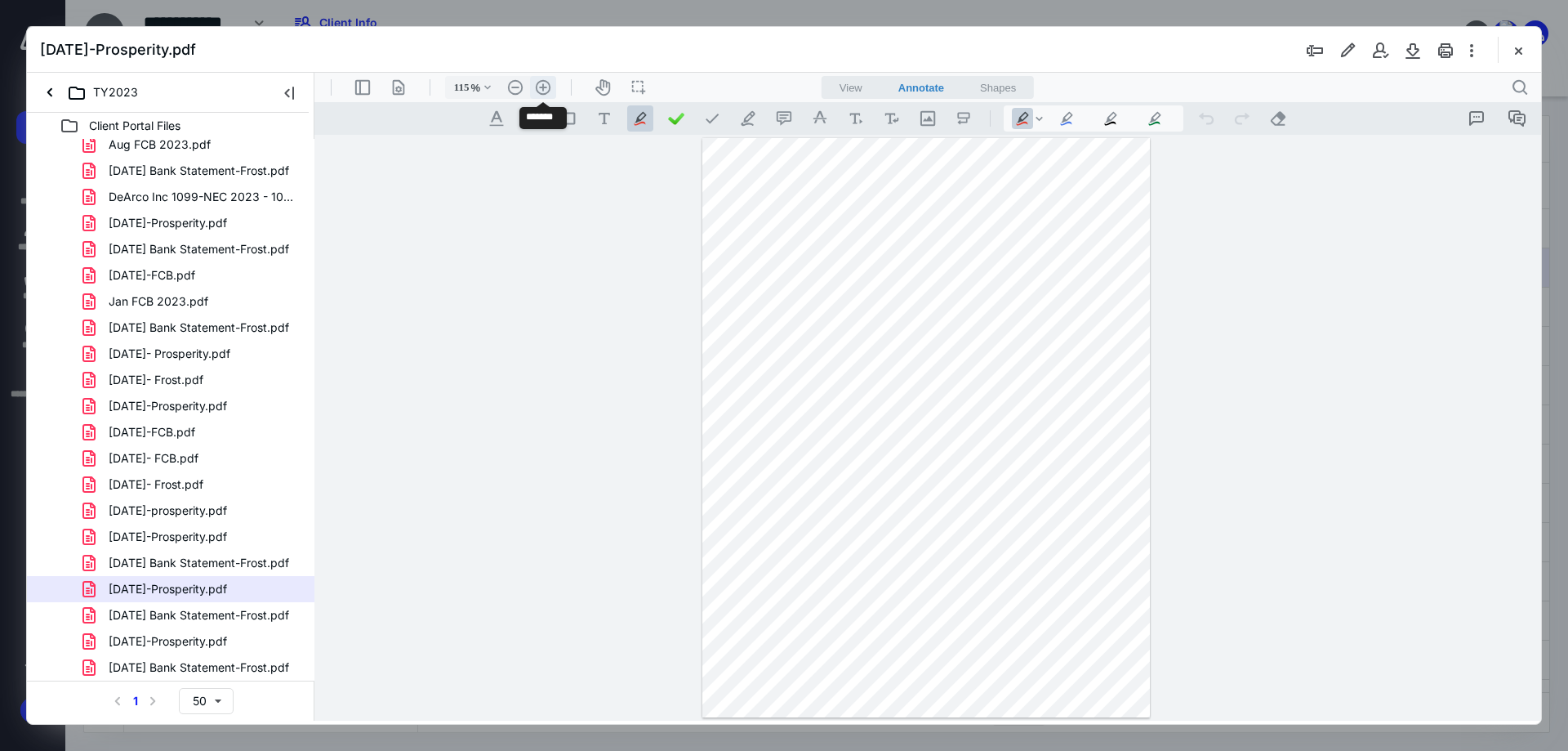 click on ".cls-1{fill:#abb0c4;} icon - header - zoom - in - line" at bounding box center [543, 87] 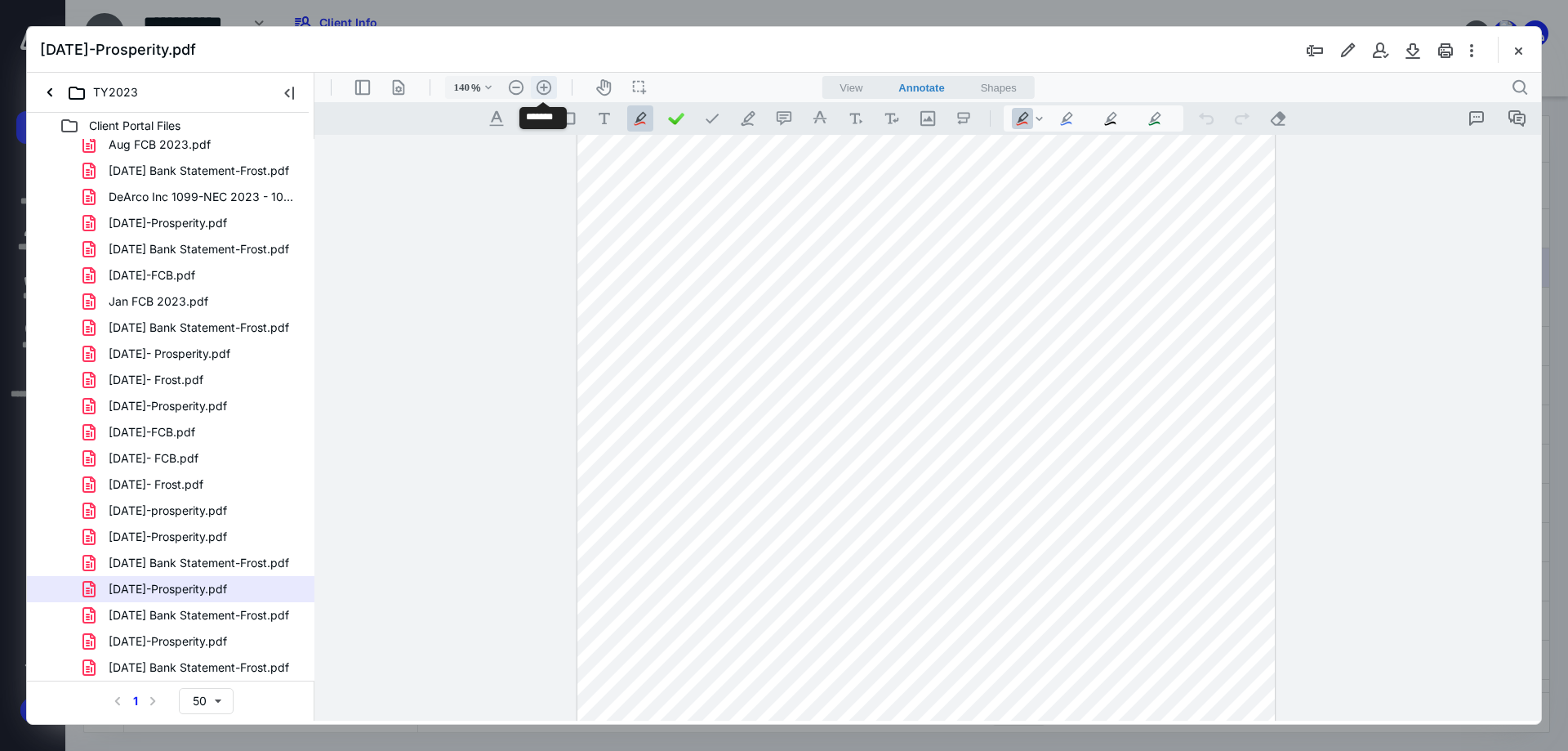 click on ".cls-1{fill:#abb0c4;} icon - header - zoom - in - line" at bounding box center (544, 87) 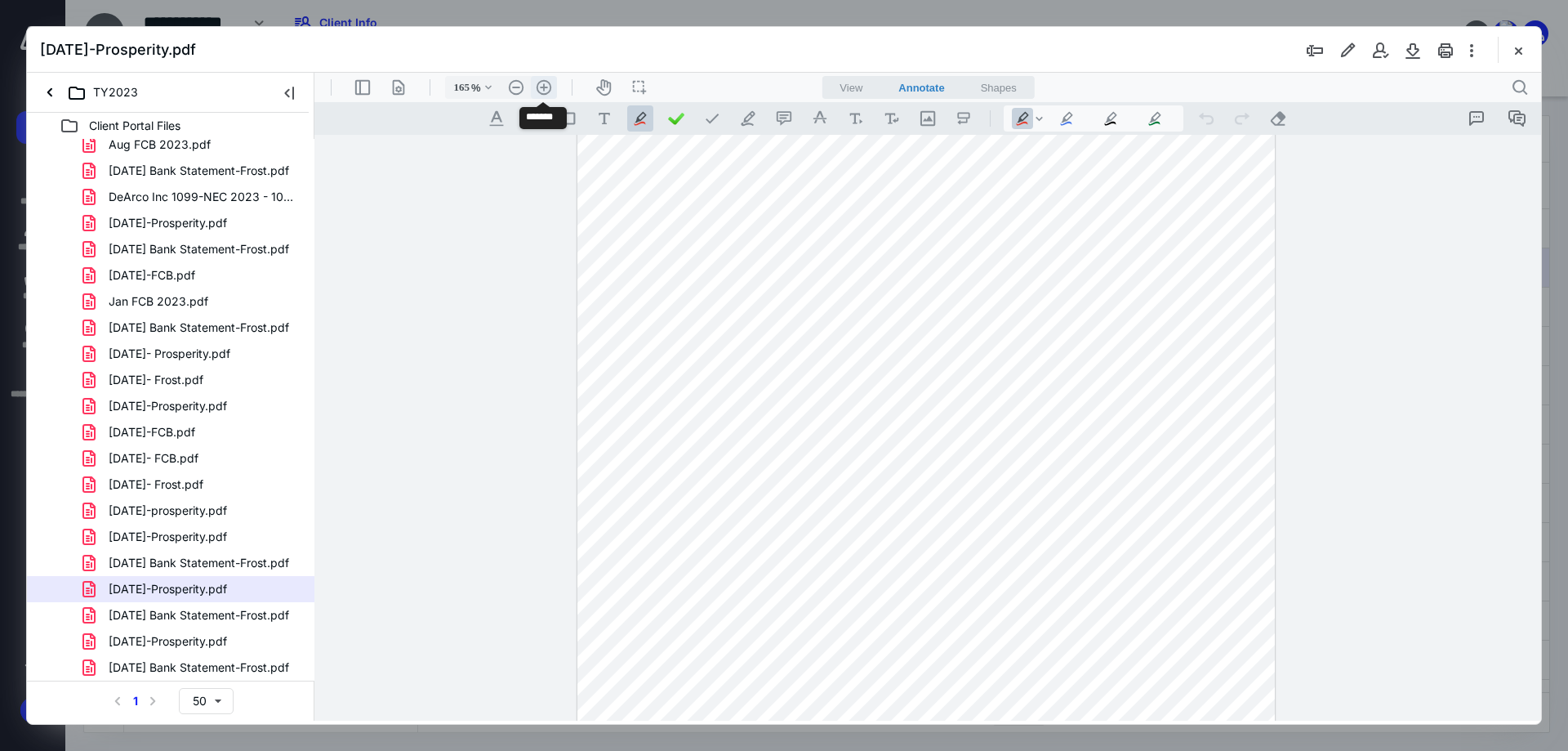scroll, scrollTop: 218, scrollLeft: 0, axis: vertical 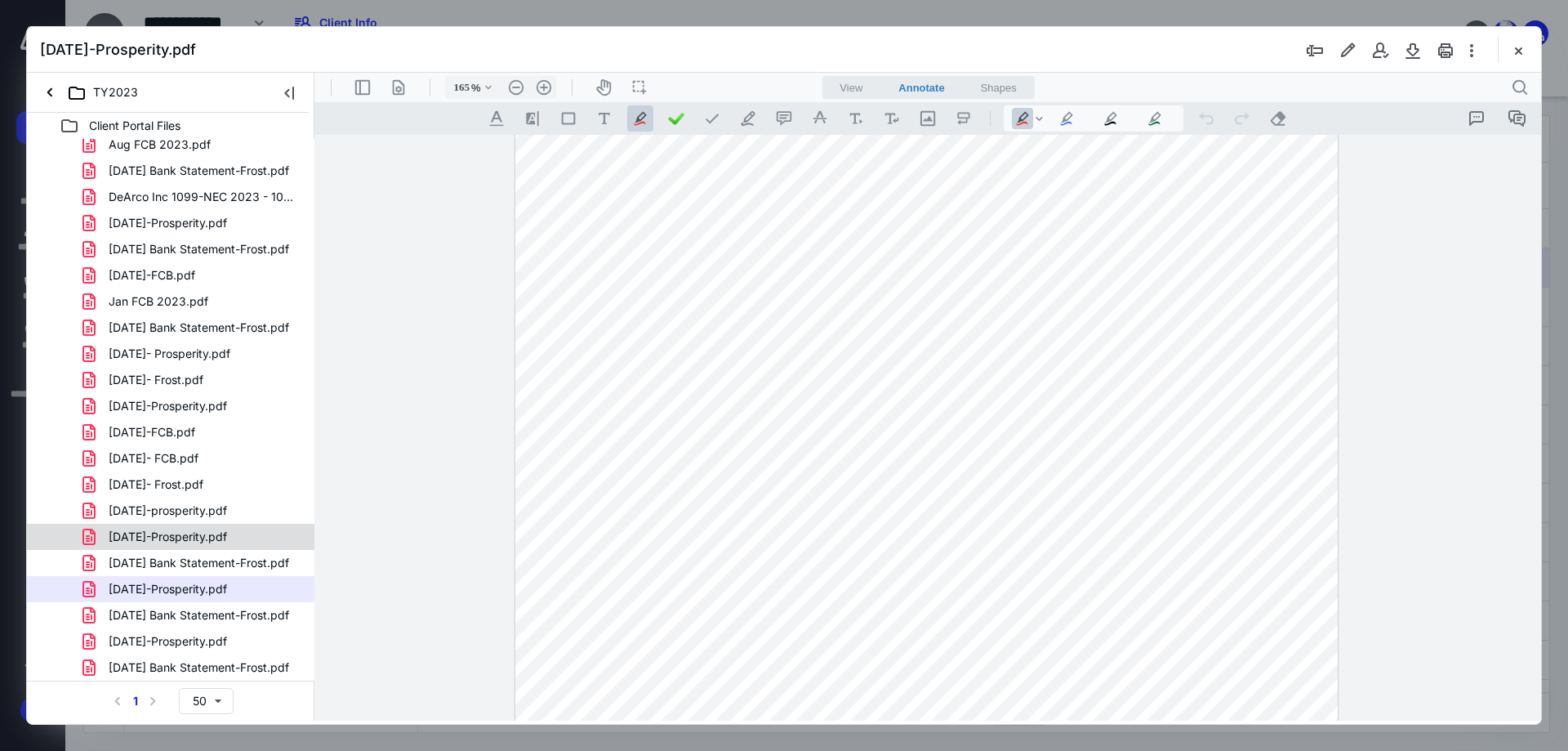 click on "[DATE]-Prosperity.pdf" at bounding box center (167, 537) 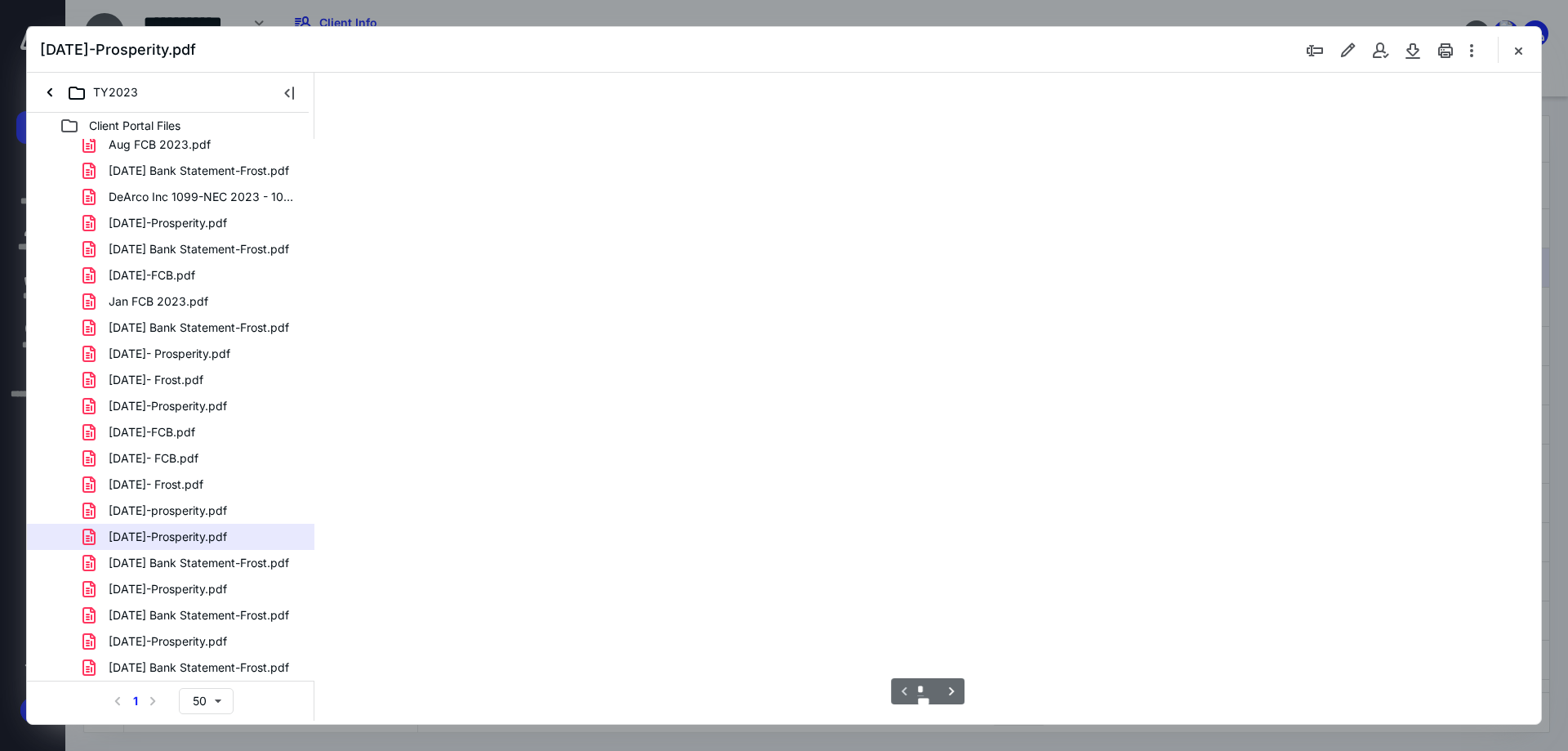 scroll, scrollTop: 65, scrollLeft: 0, axis: vertical 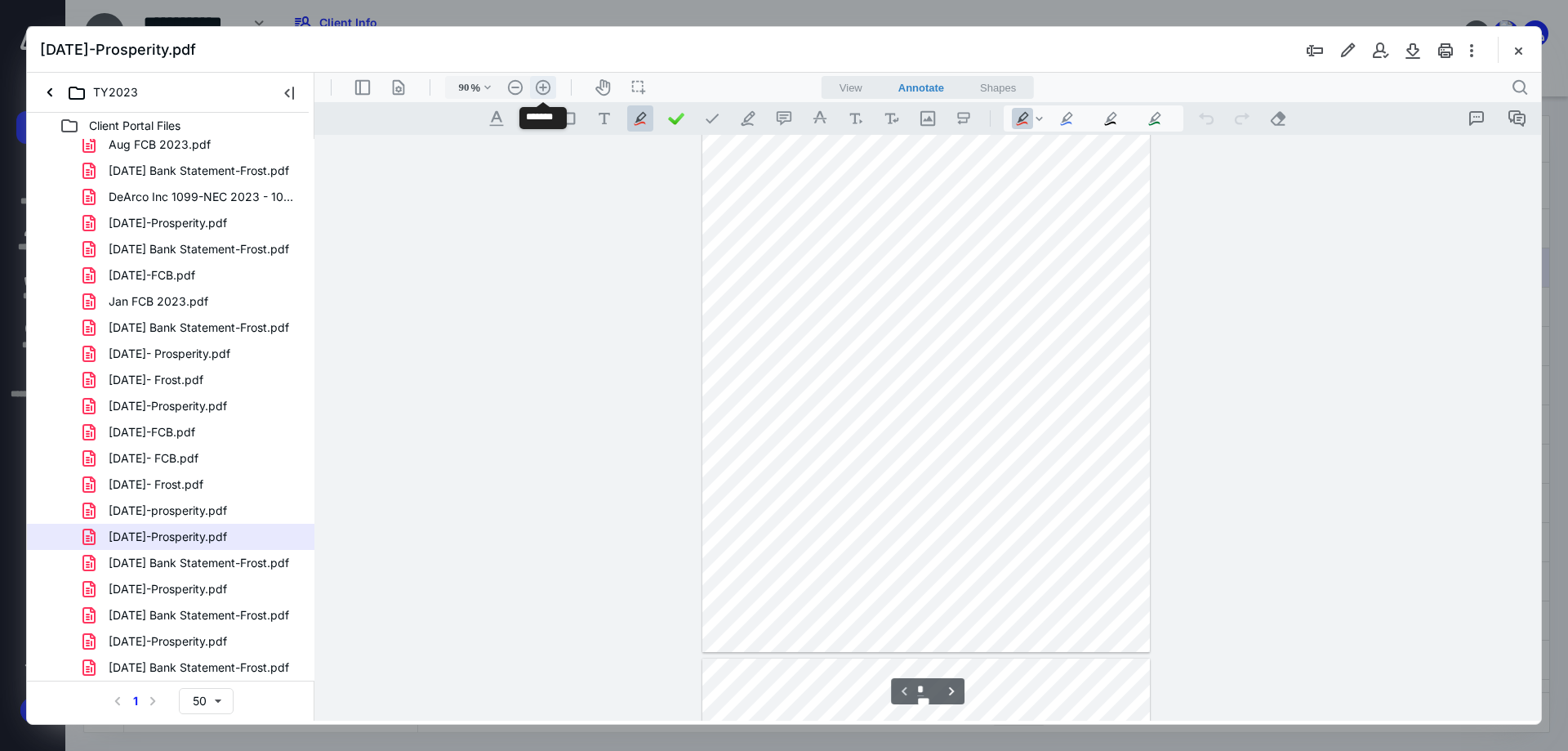 click on ".cls-1{fill:#abb0c4;} icon - header - zoom - in - line" at bounding box center [543, 87] 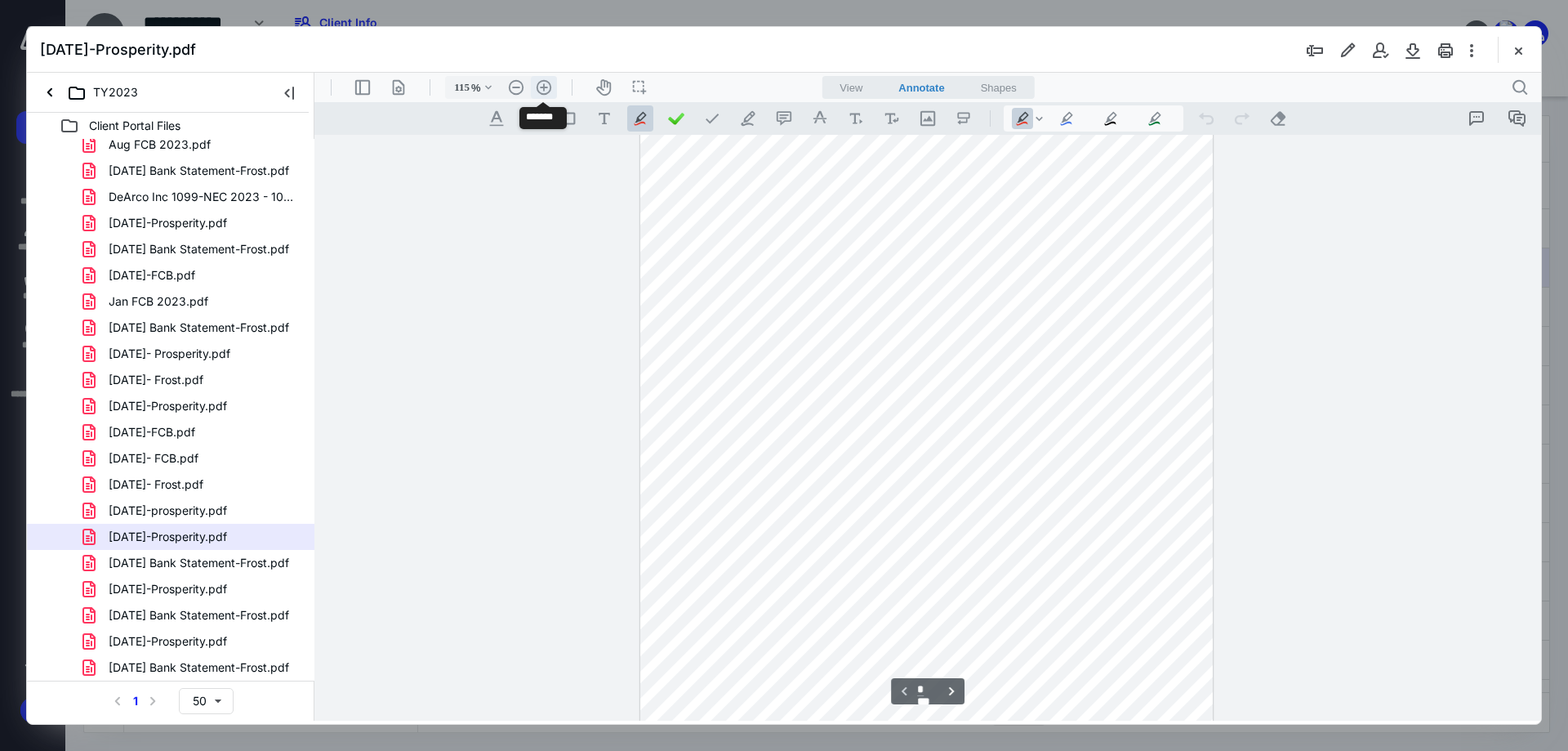 click on ".cls-1{fill:#abb0c4;} icon - header - zoom - in - line" at bounding box center [544, 87] 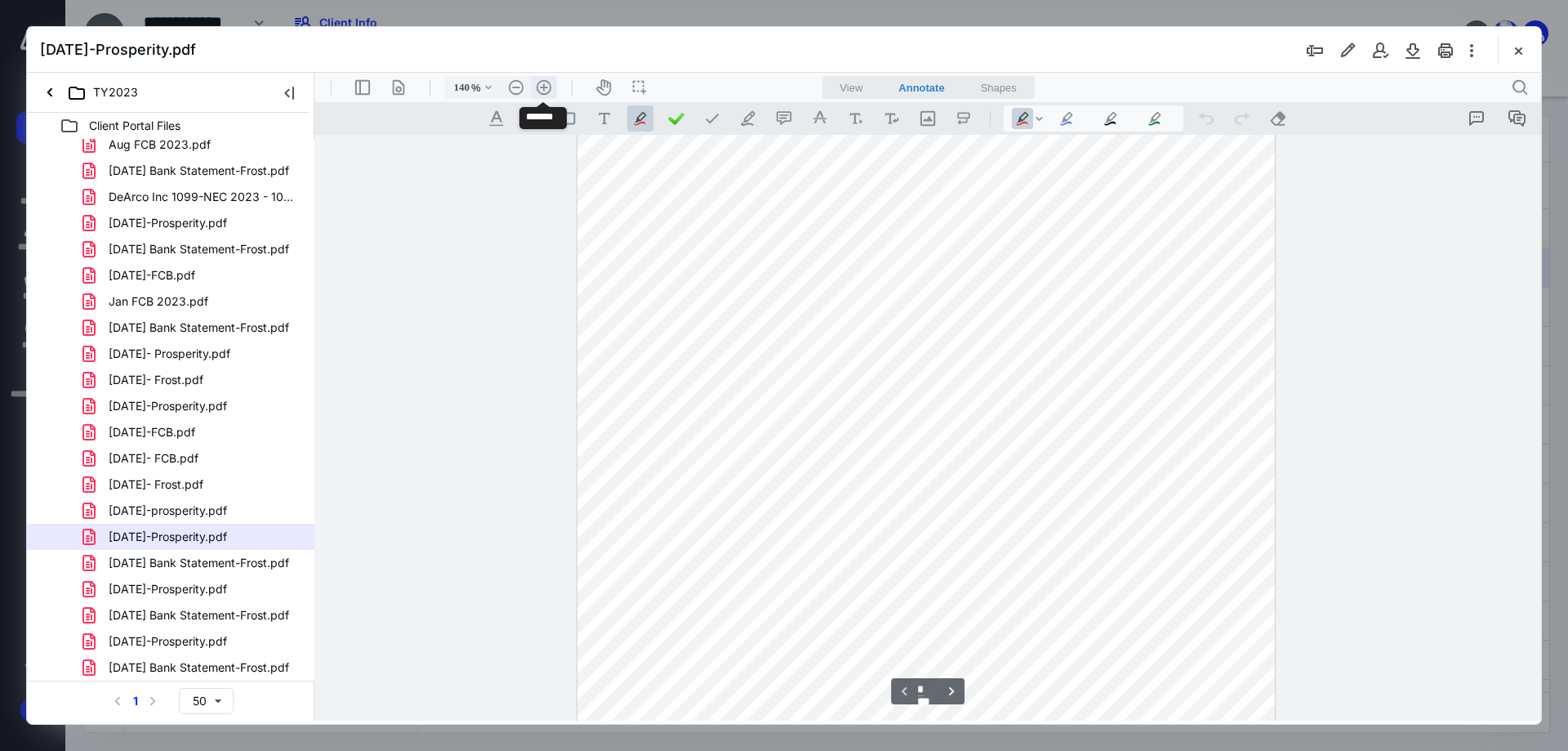 click on ".cls-1{fill:#abb0c4;} icon - header - zoom - in - line" at bounding box center [544, 87] 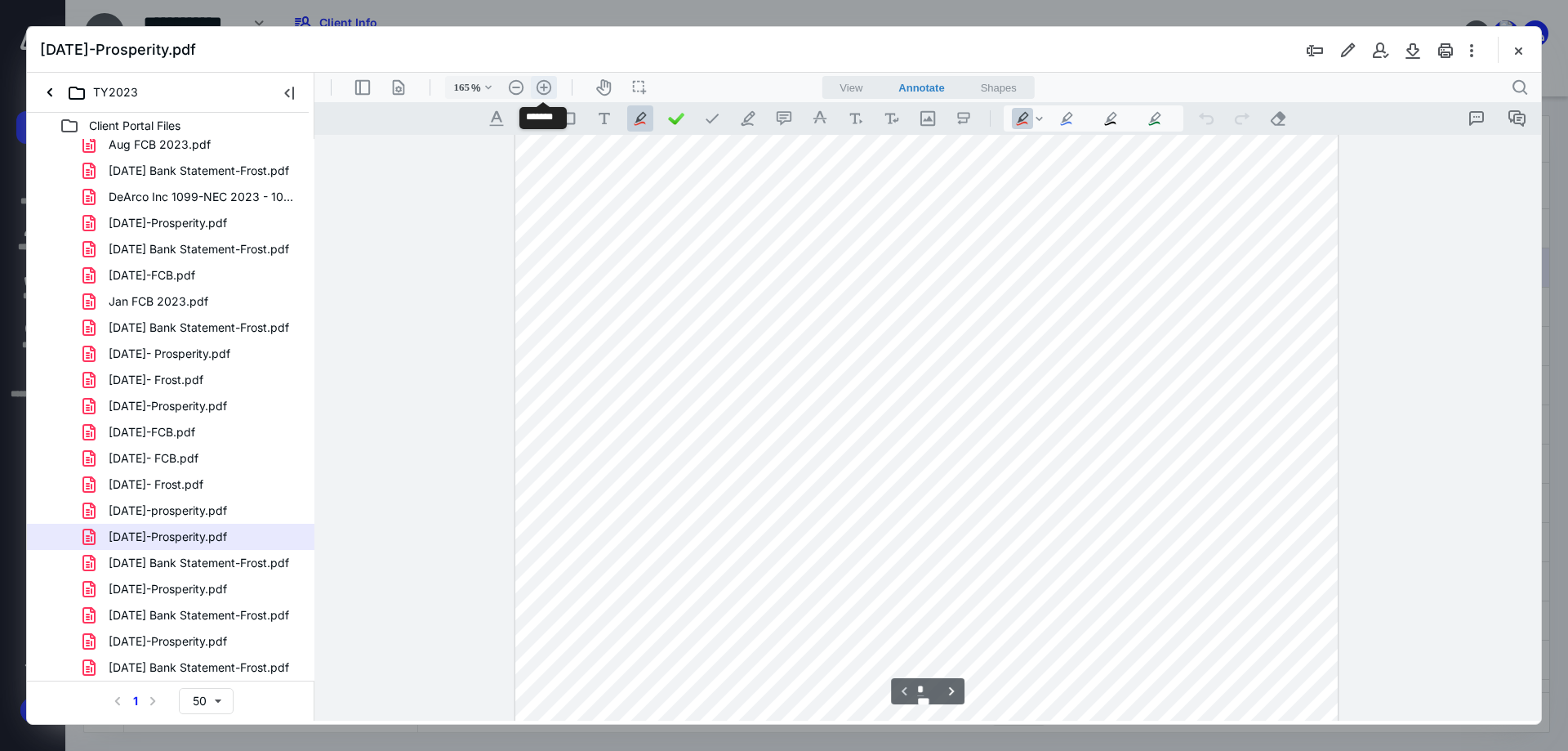 scroll, scrollTop: 340, scrollLeft: 0, axis: vertical 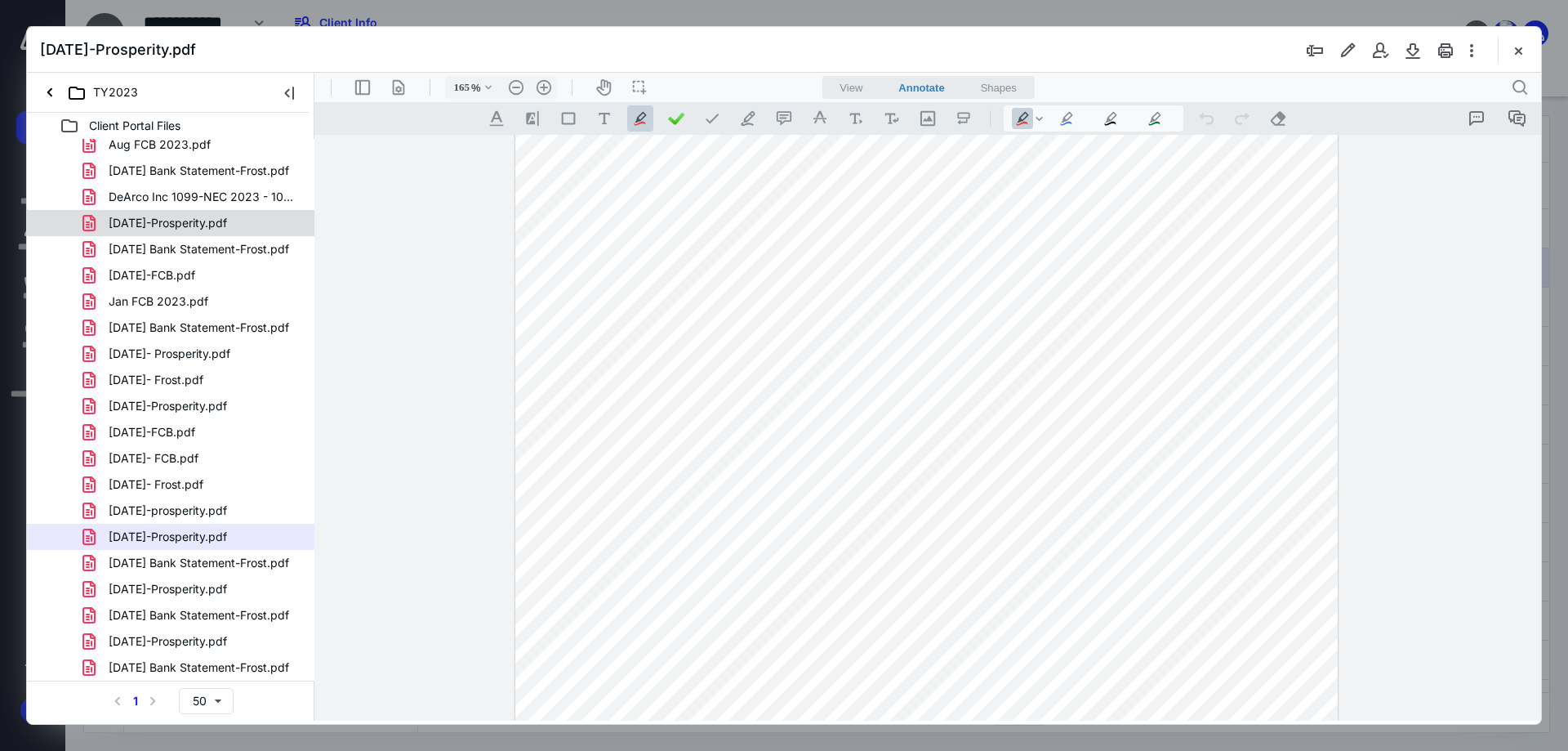 click on "[DATE]-Prosperity.pdf" at bounding box center (167, 223) 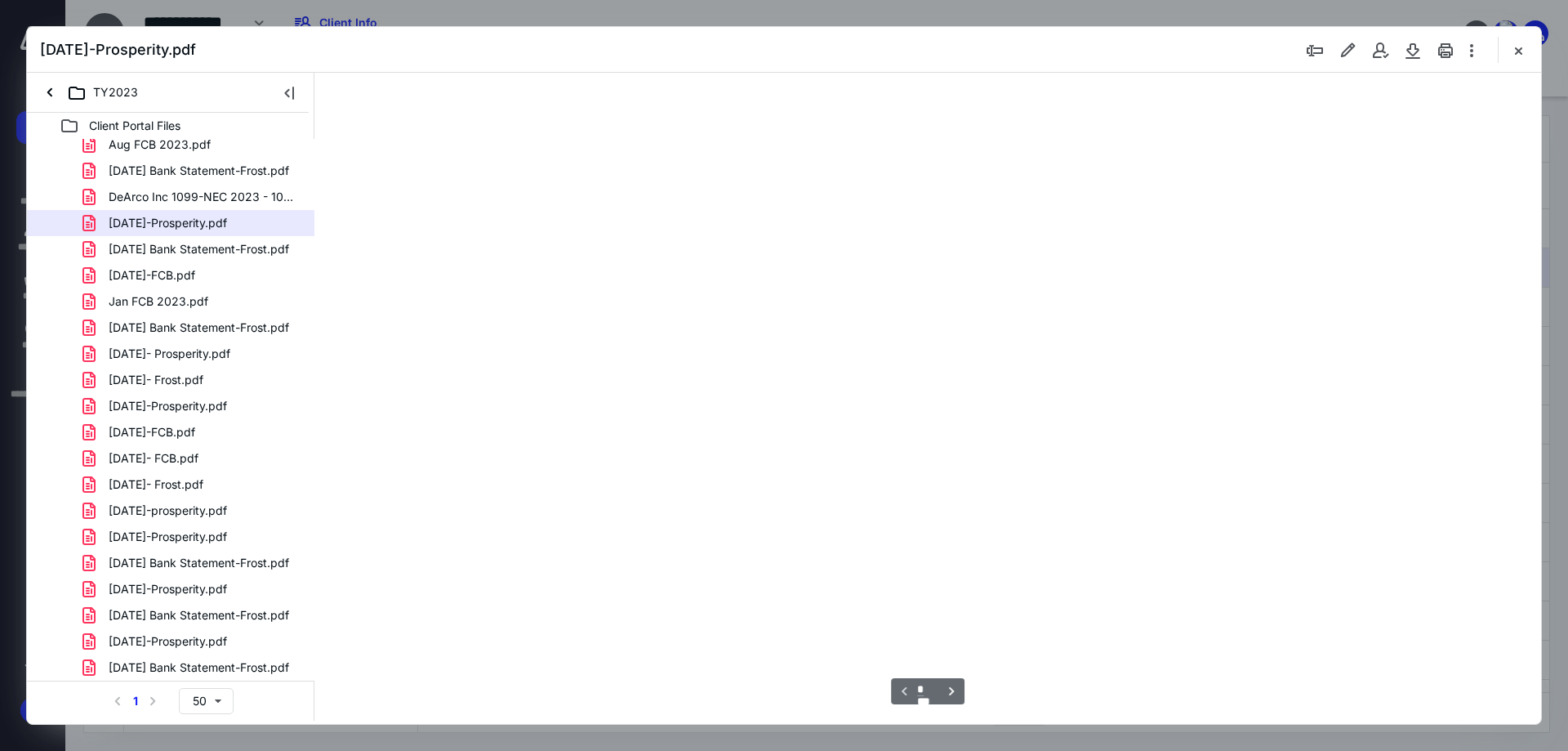 scroll, scrollTop: 65, scrollLeft: 0, axis: vertical 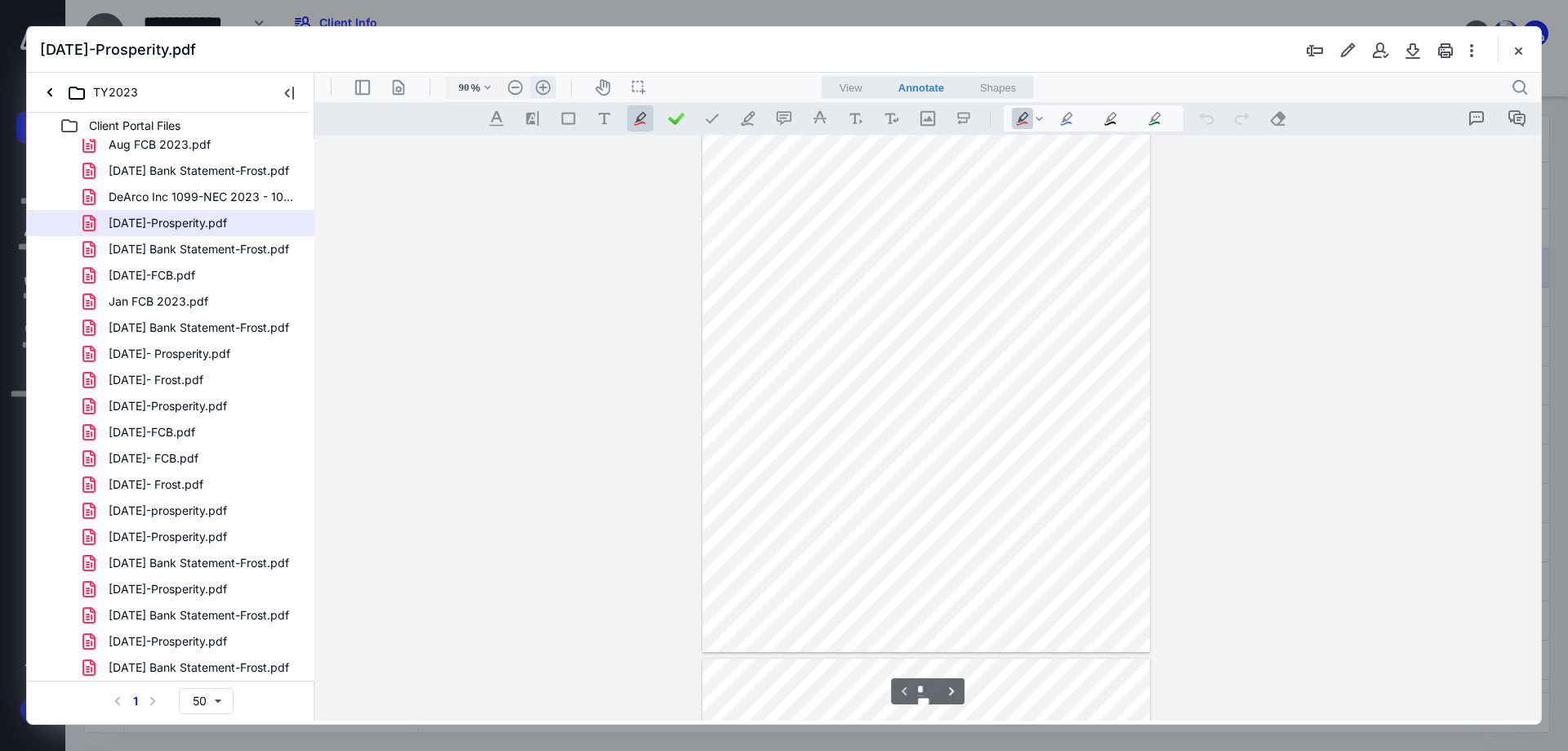 click on ".cls-1{fill:#abb0c4;} icon - header - zoom - in - line" at bounding box center [543, 87] 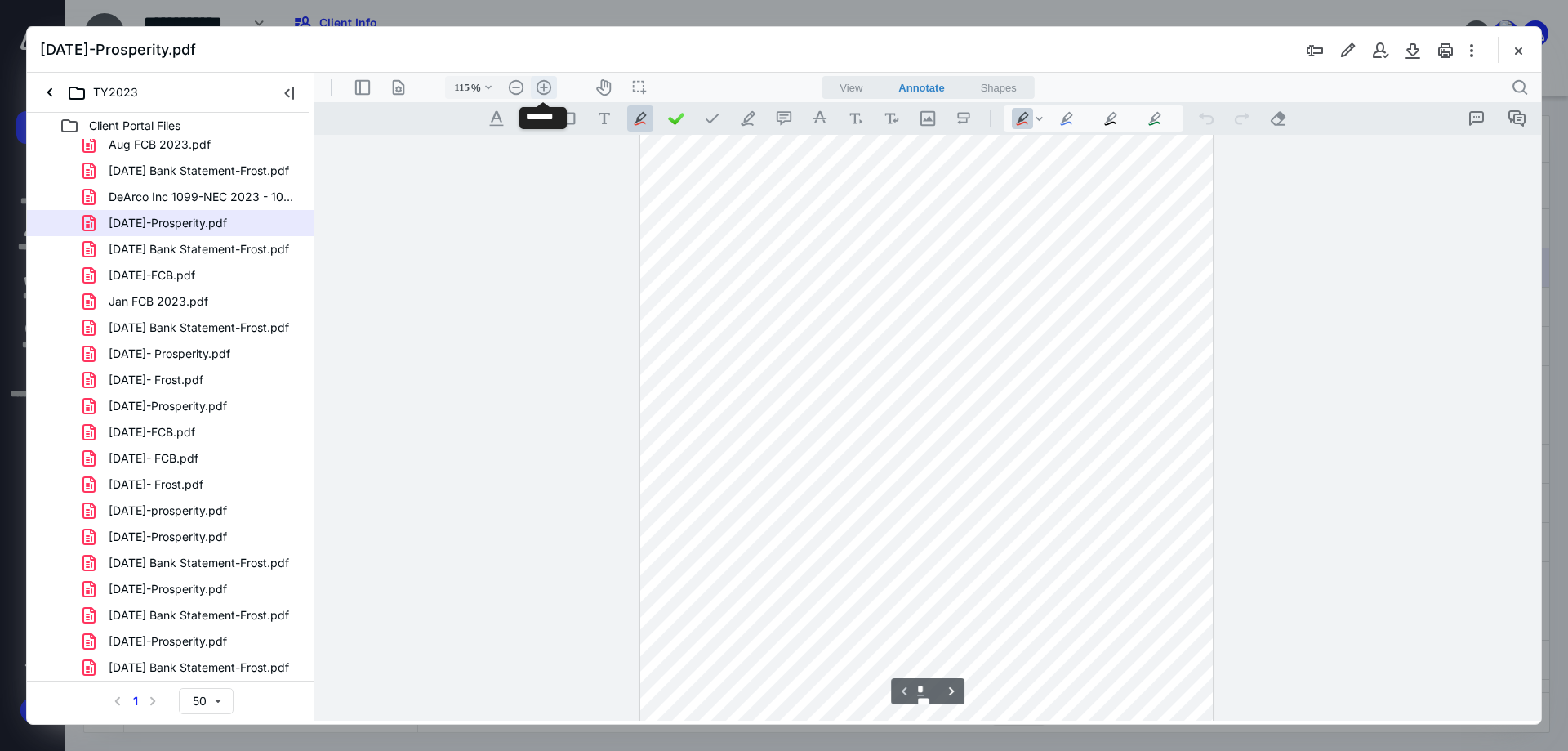 click on ".cls-1{fill:#abb0c4;} icon - header - zoom - in - line" at bounding box center (544, 87) 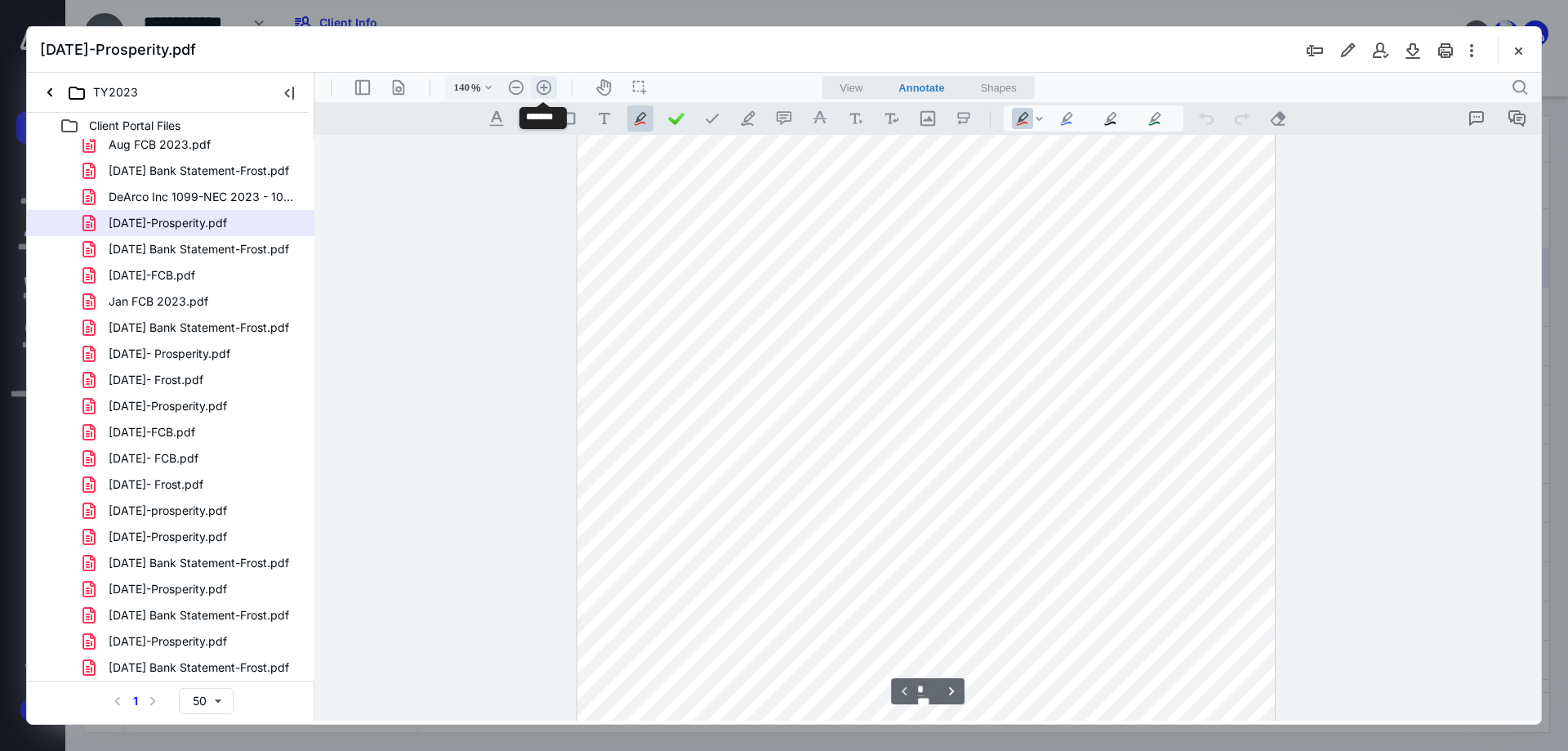 click on ".cls-1{fill:#abb0c4;} icon - header - zoom - in - line" at bounding box center [544, 87] 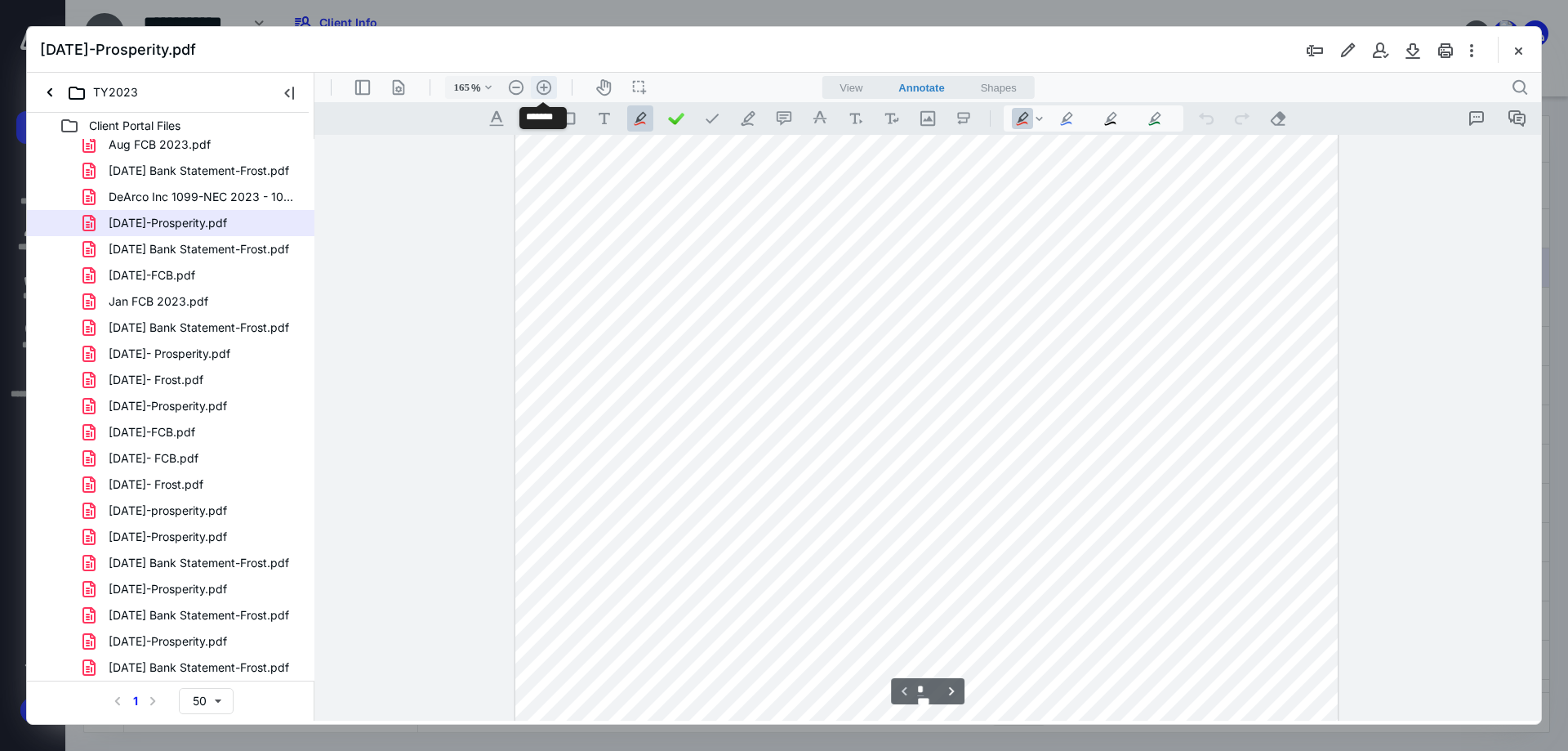 click on ".cls-1{fill:#abb0c4;} icon - header - zoom - in - line" at bounding box center [544, 87] 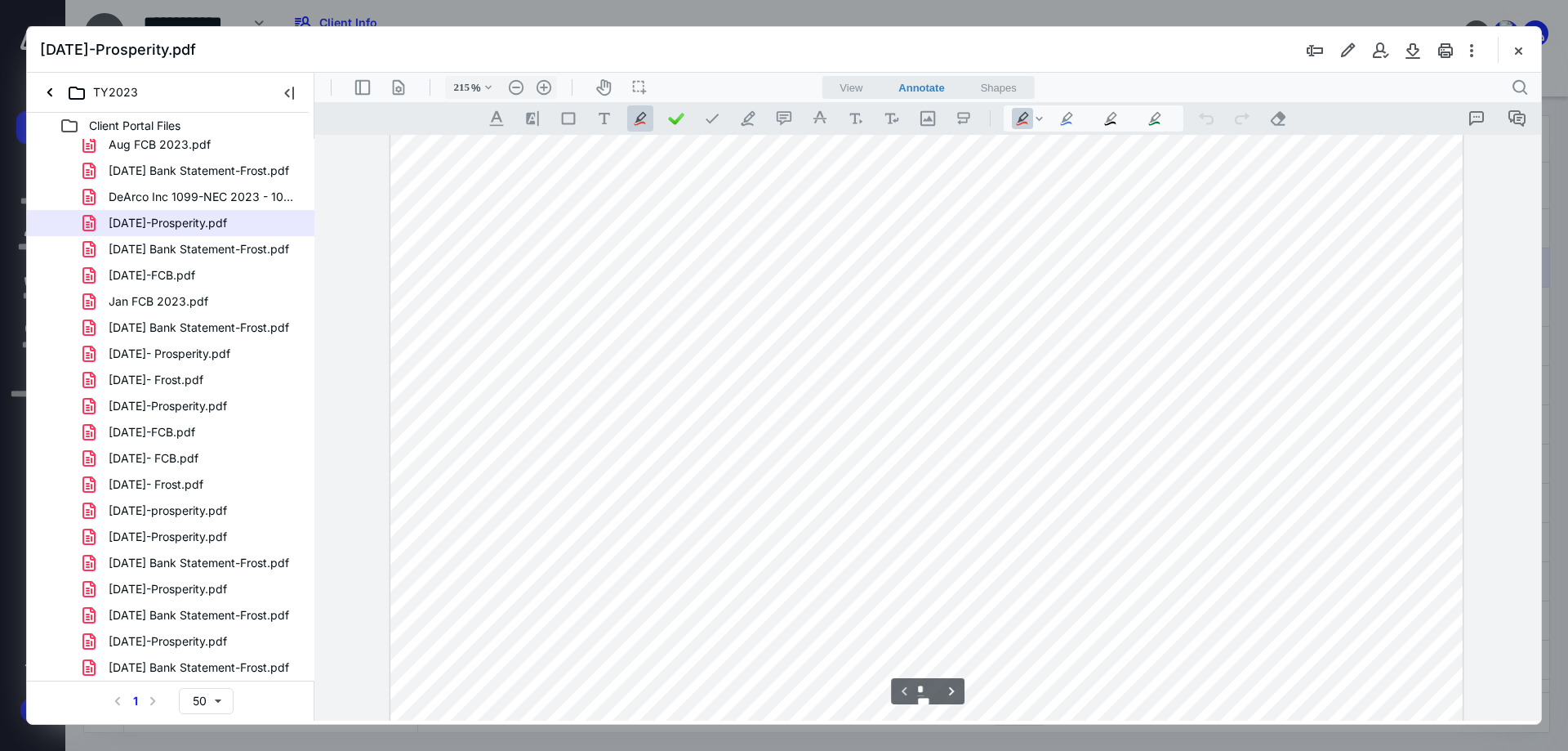 scroll, scrollTop: 441, scrollLeft: 0, axis: vertical 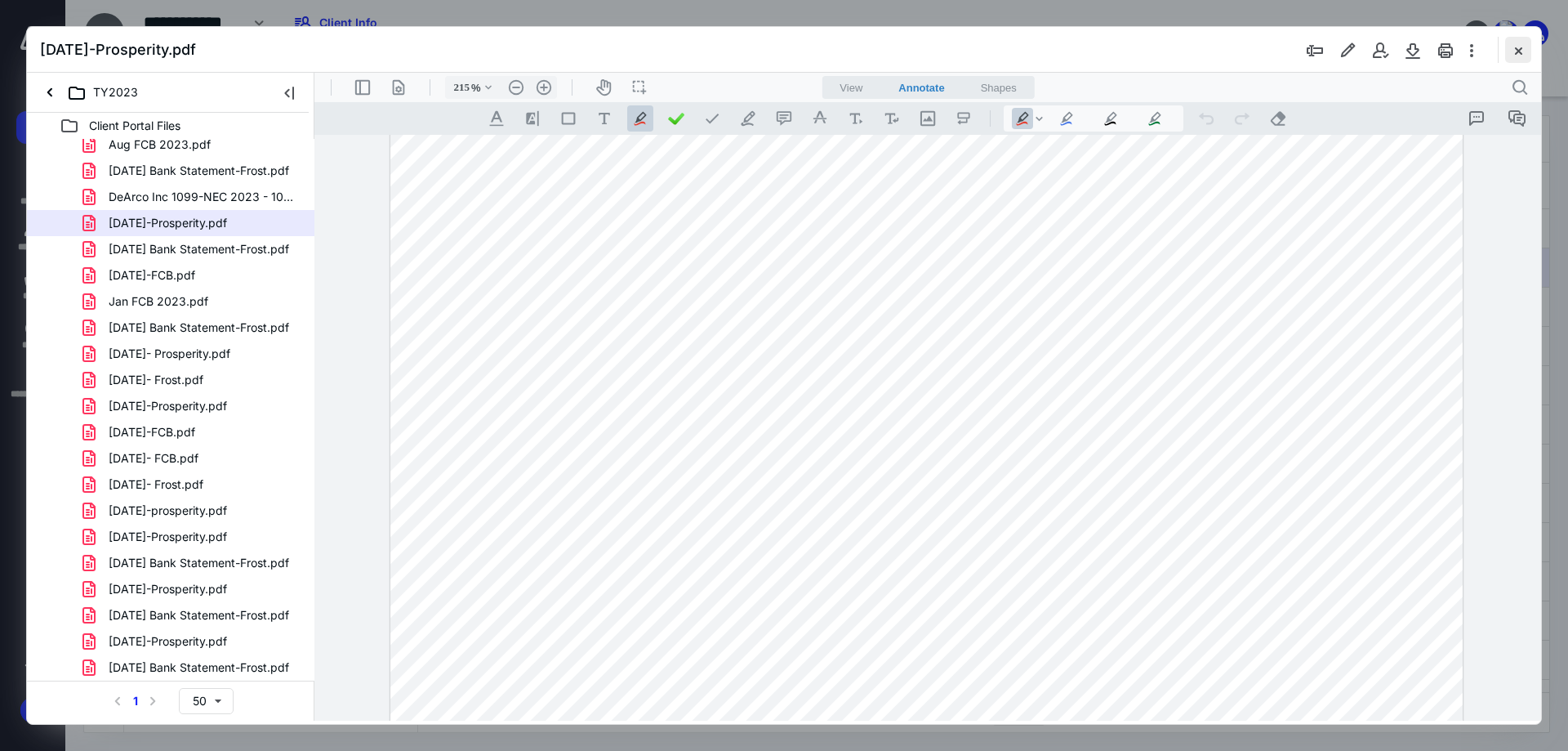 click at bounding box center (1518, 50) 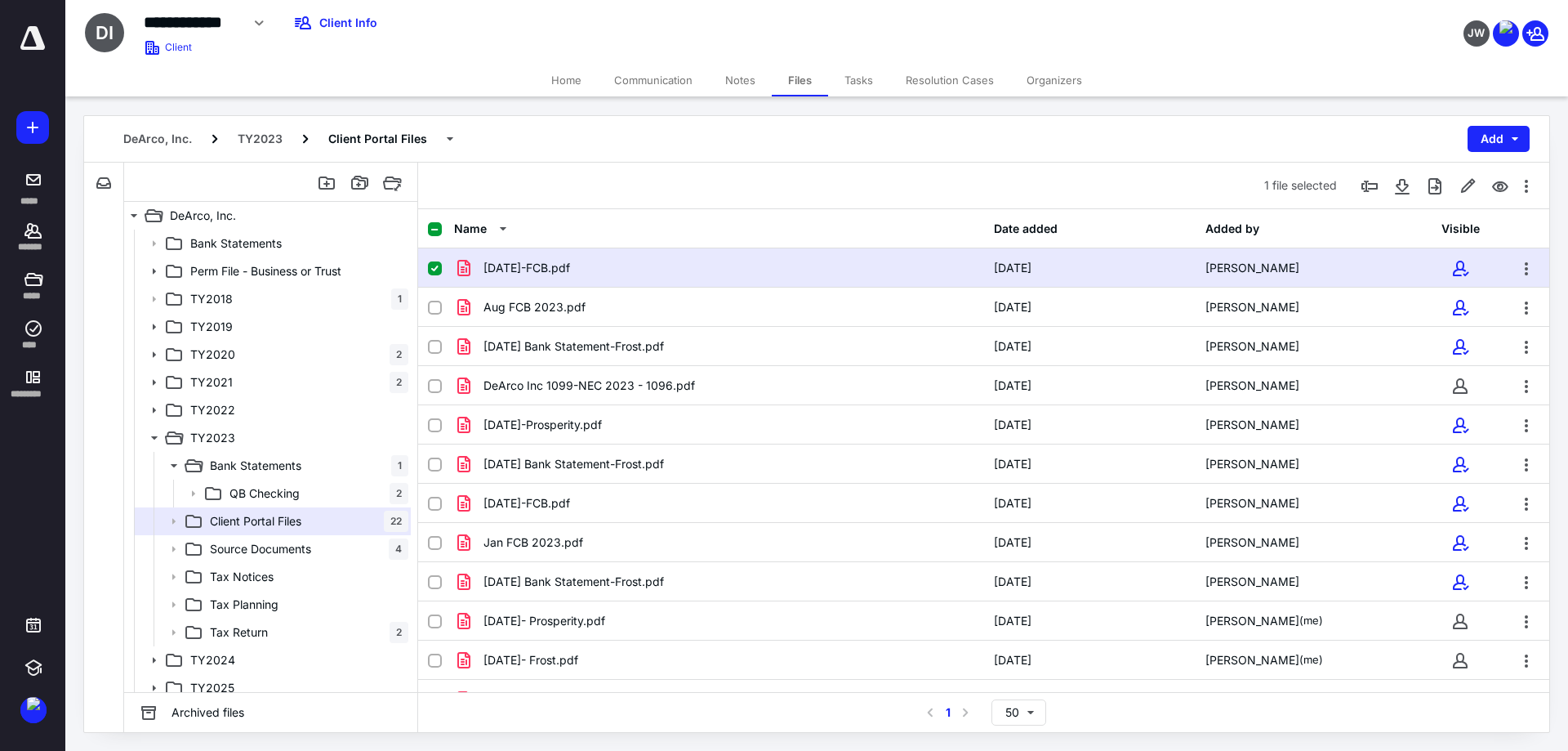 drag, startPoint x: 737, startPoint y: 124, endPoint x: 762, endPoint y: 144, distance: 32.015621 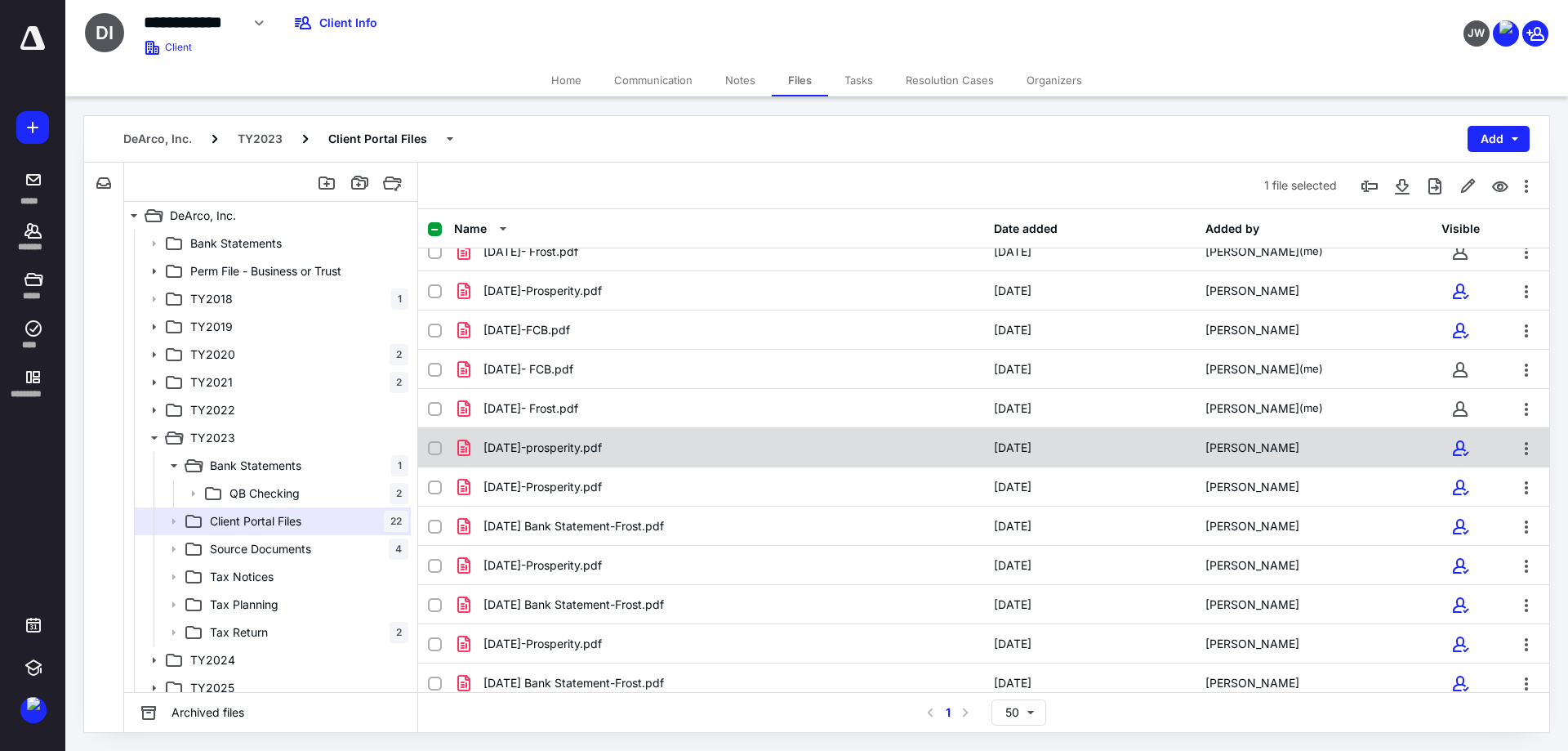 scroll, scrollTop: 419, scrollLeft: 0, axis: vertical 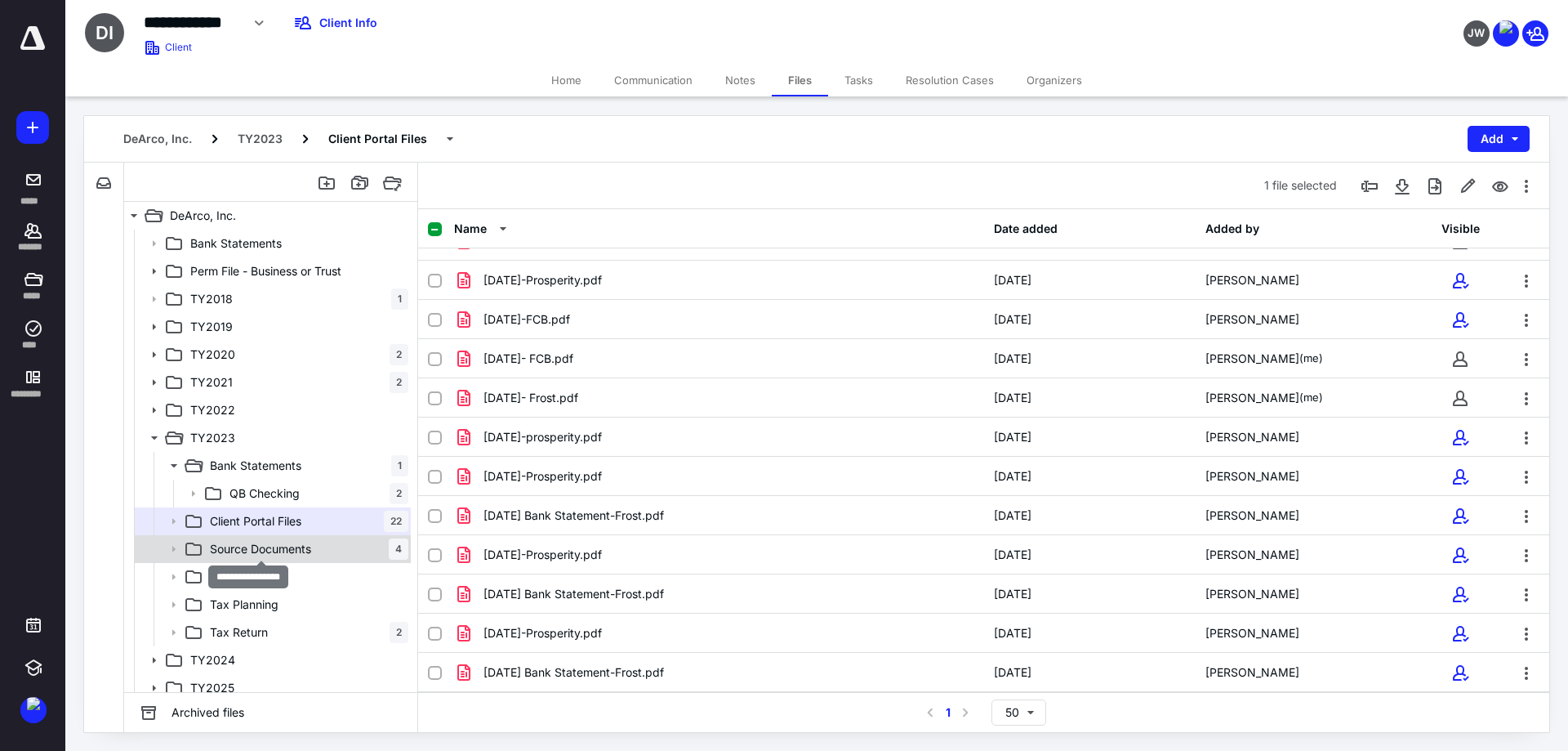 click on "Source Documents" at bounding box center (261, 549) 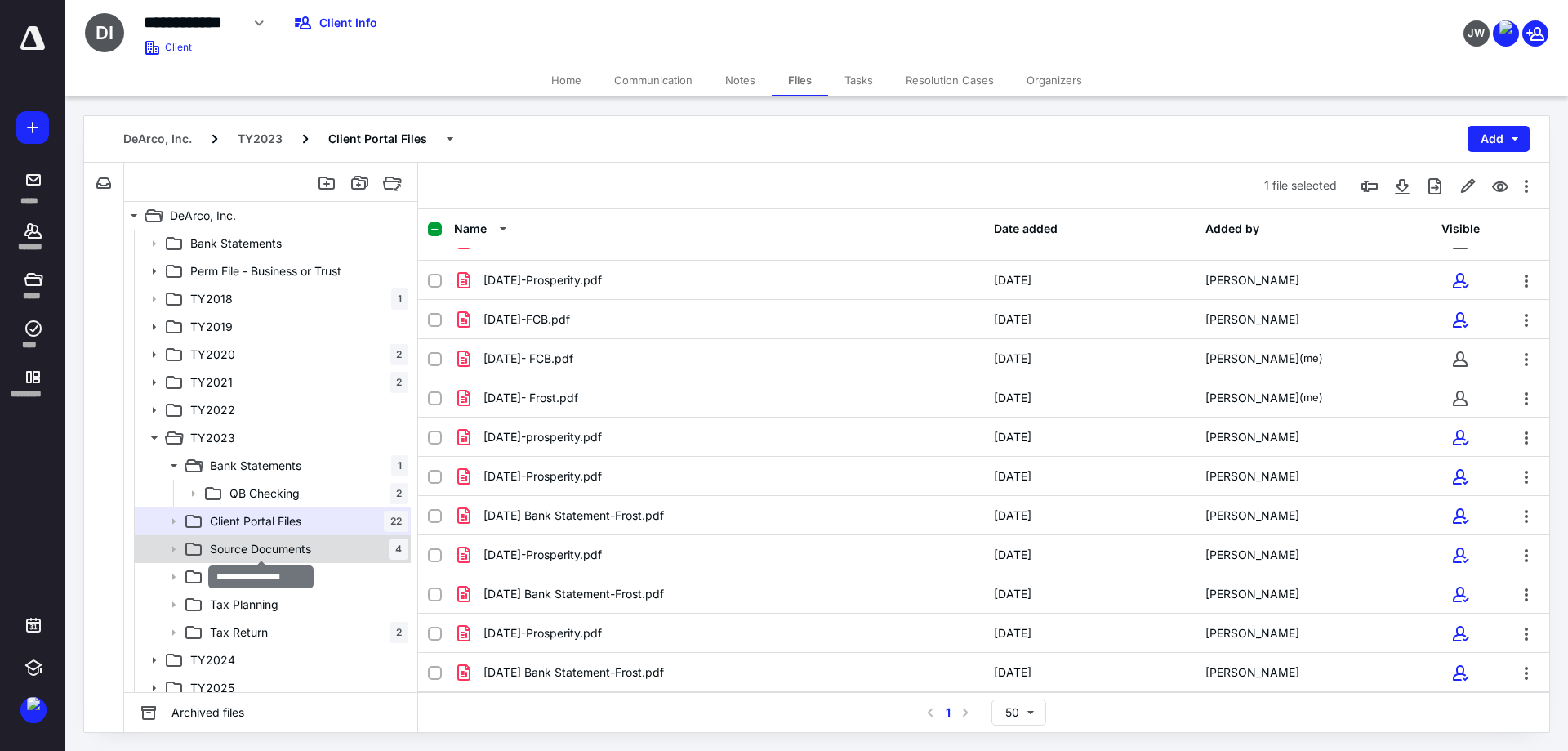 scroll, scrollTop: 0, scrollLeft: 0, axis: both 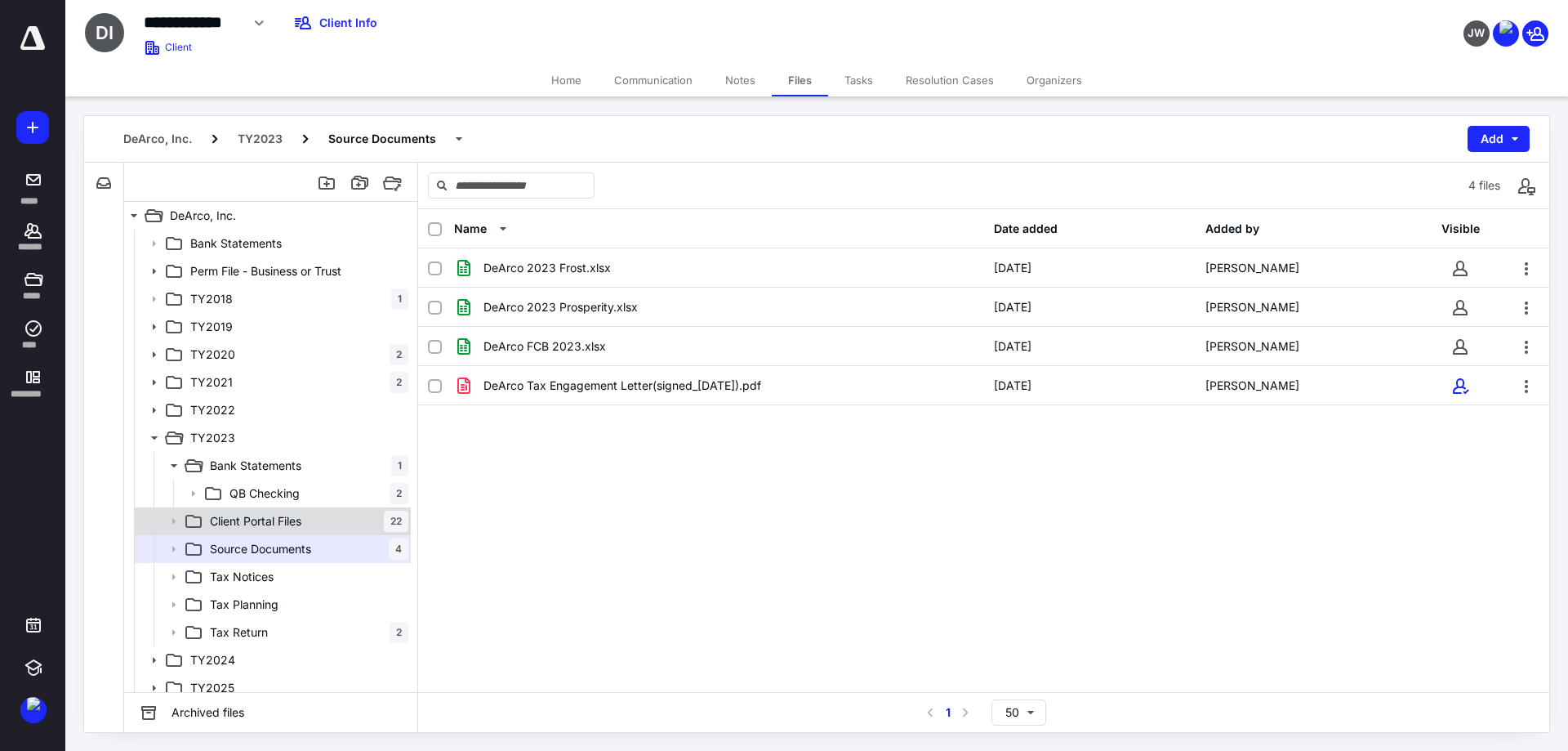 click on "Client Portal Files" at bounding box center [256, 521] 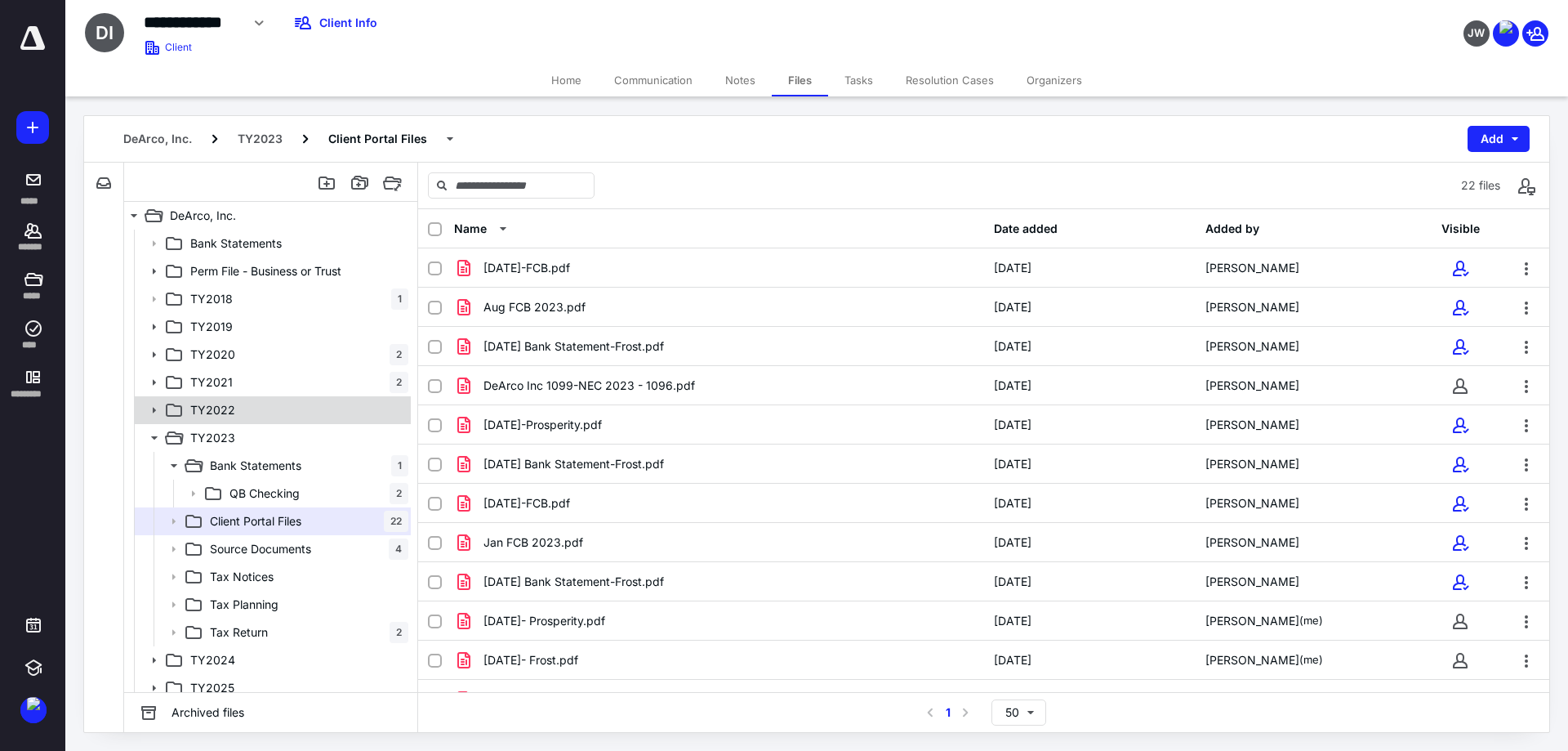 click 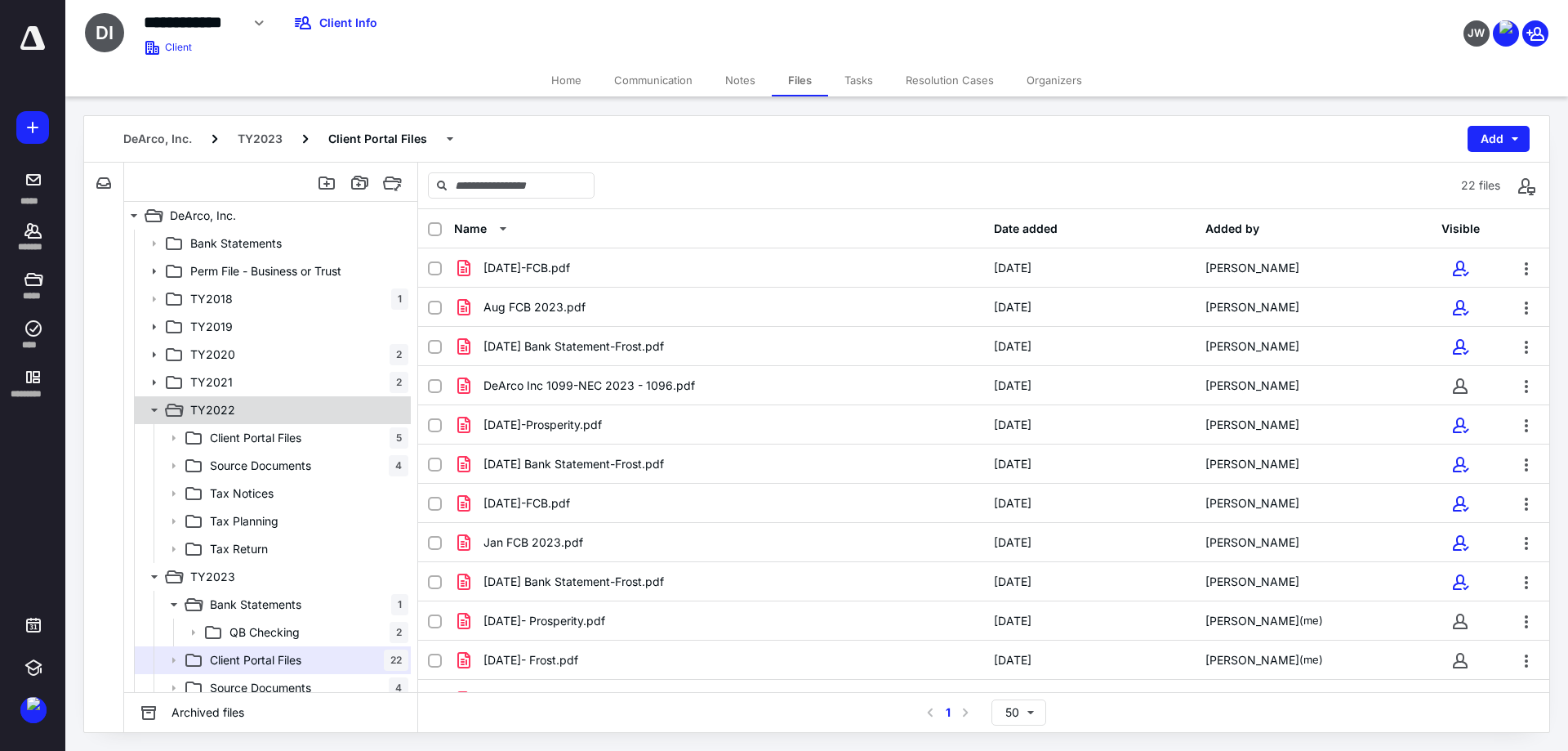 click on "TY2022" at bounding box center [212, 410] 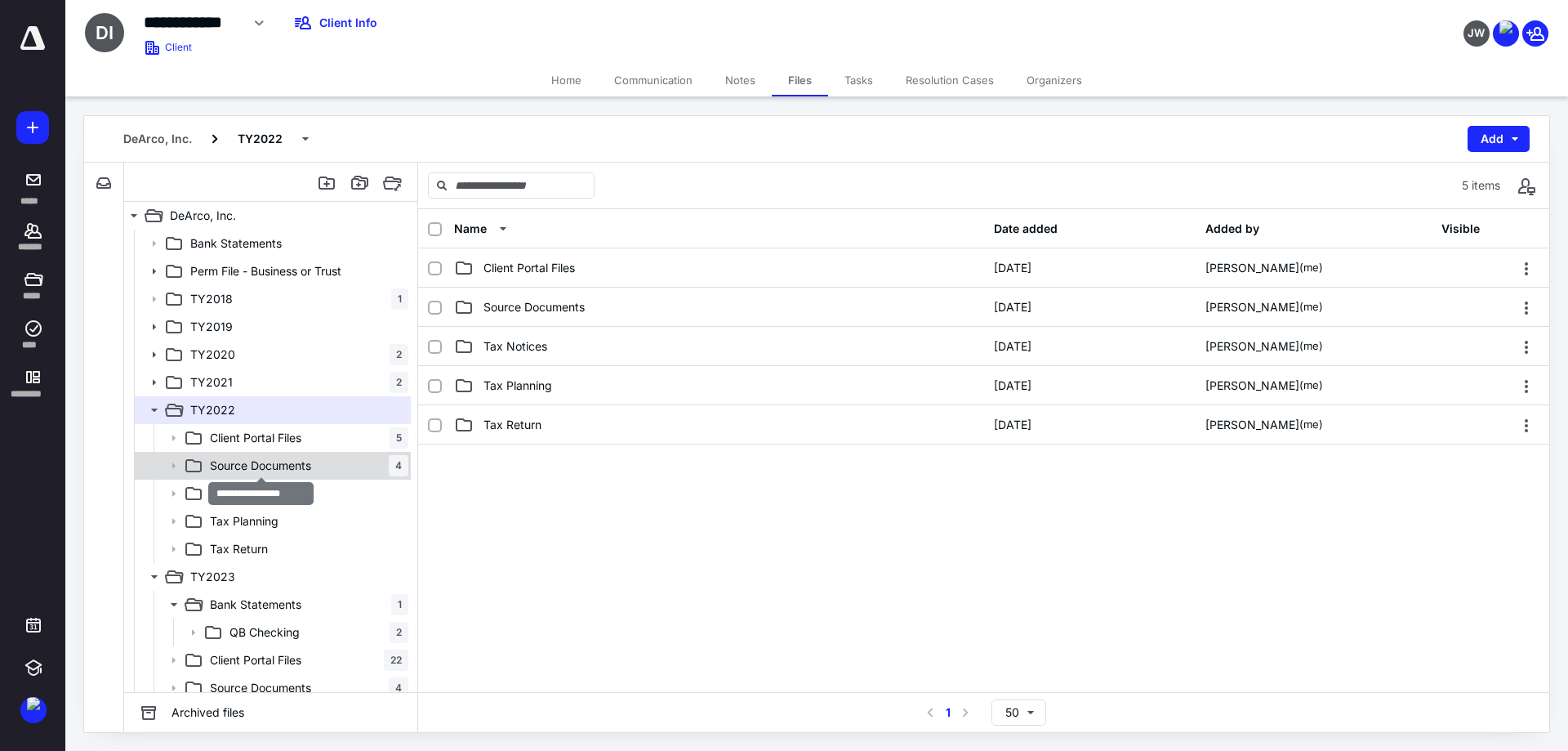 click on "Source Documents" at bounding box center [261, 466] 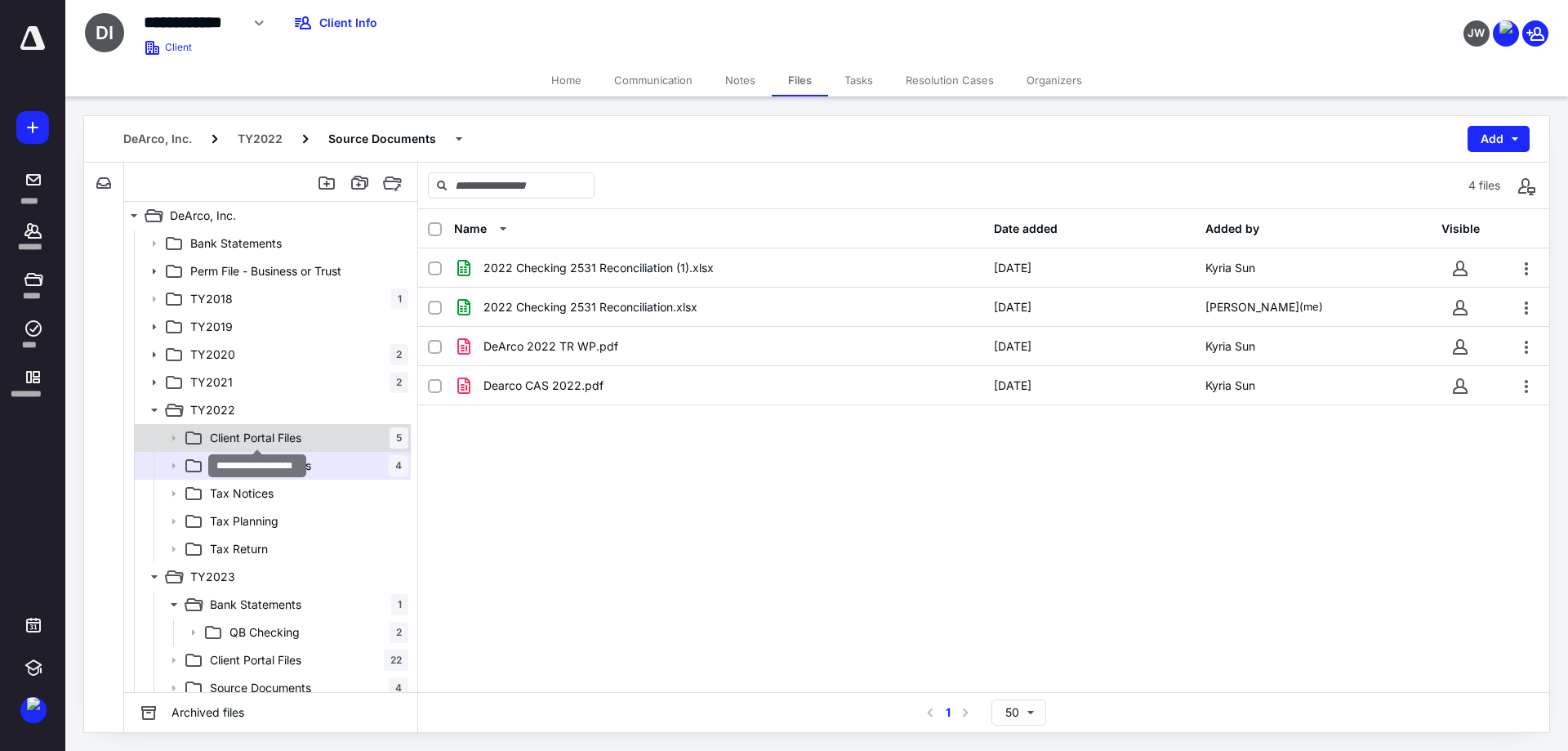 click on "Client Portal Files" at bounding box center [256, 438] 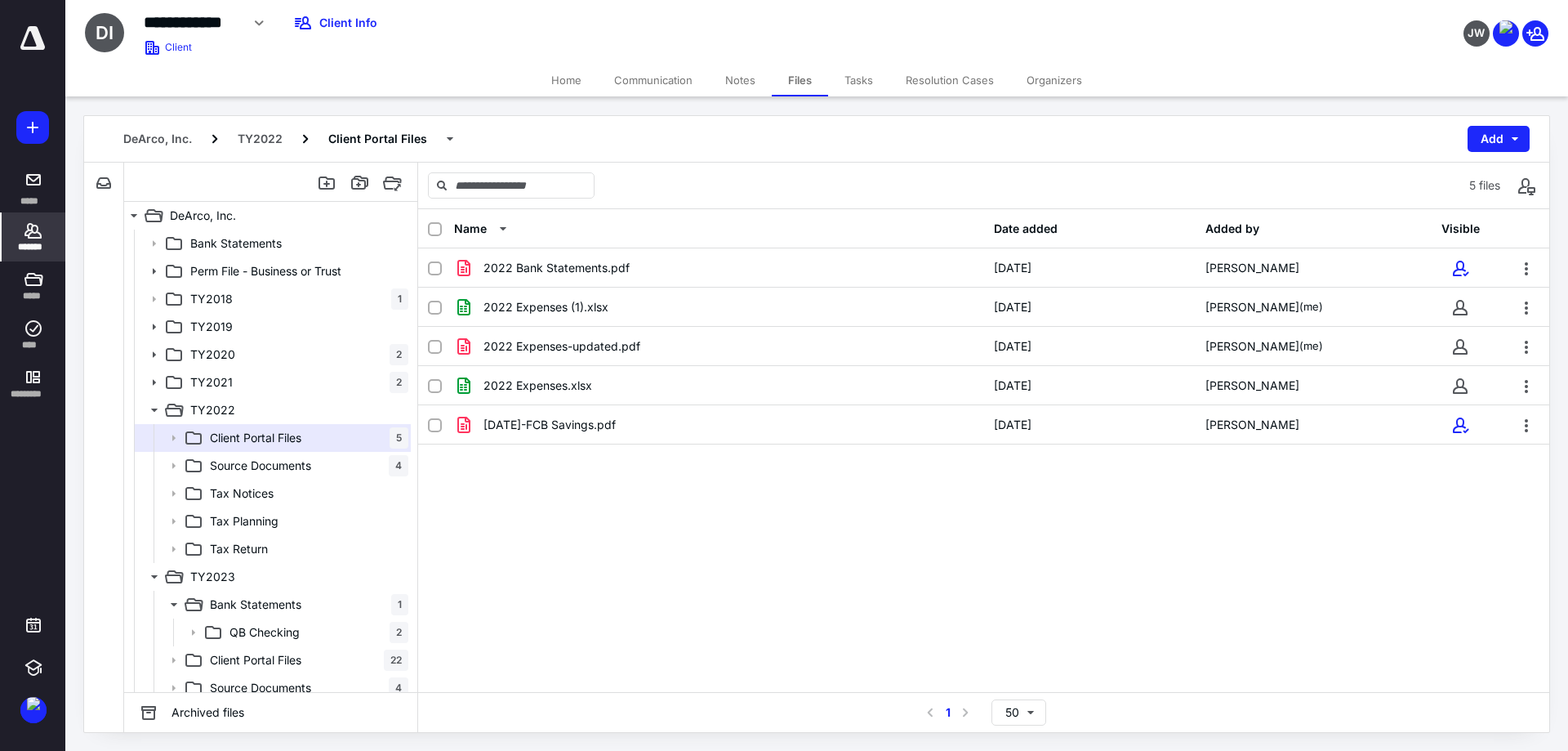 click 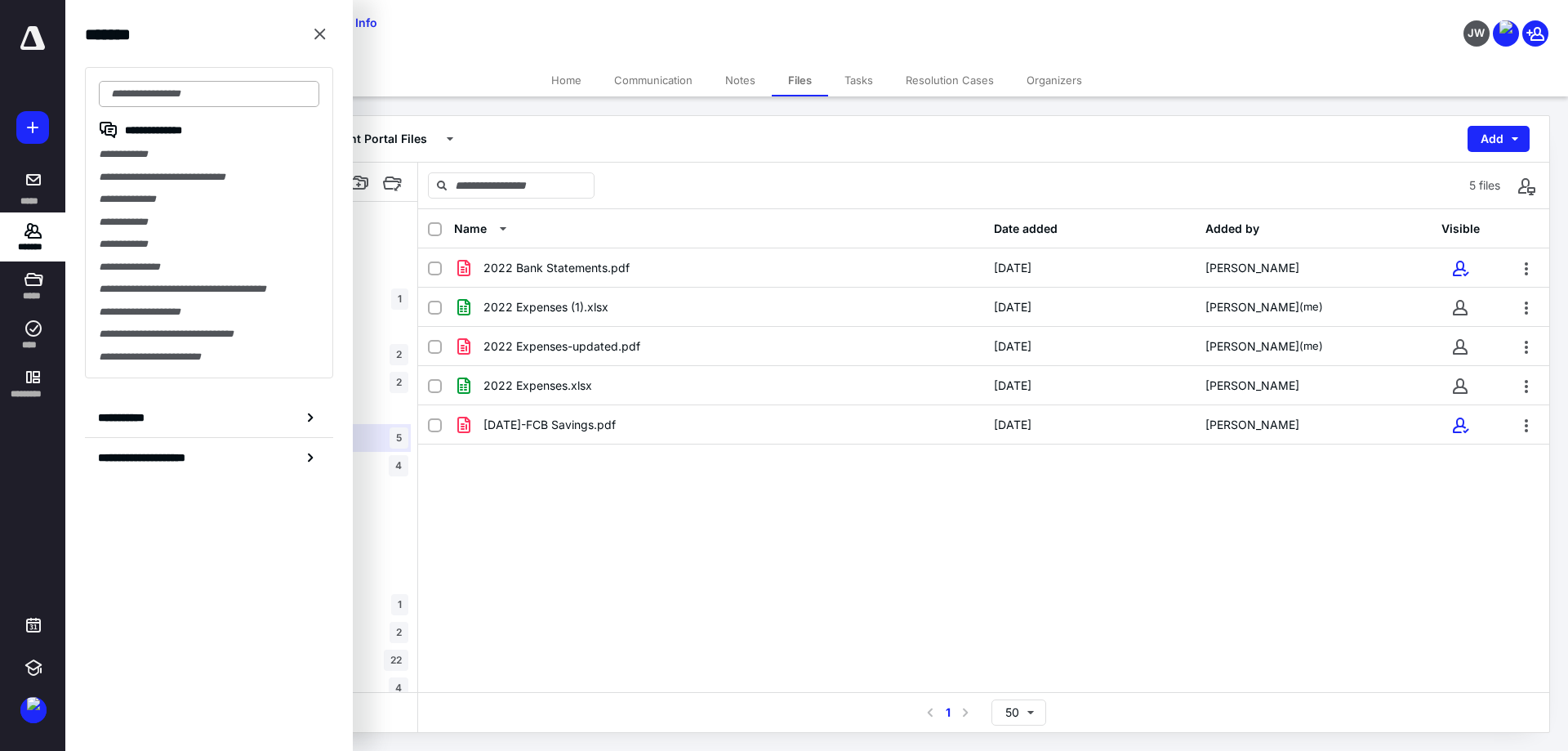 click at bounding box center [209, 94] 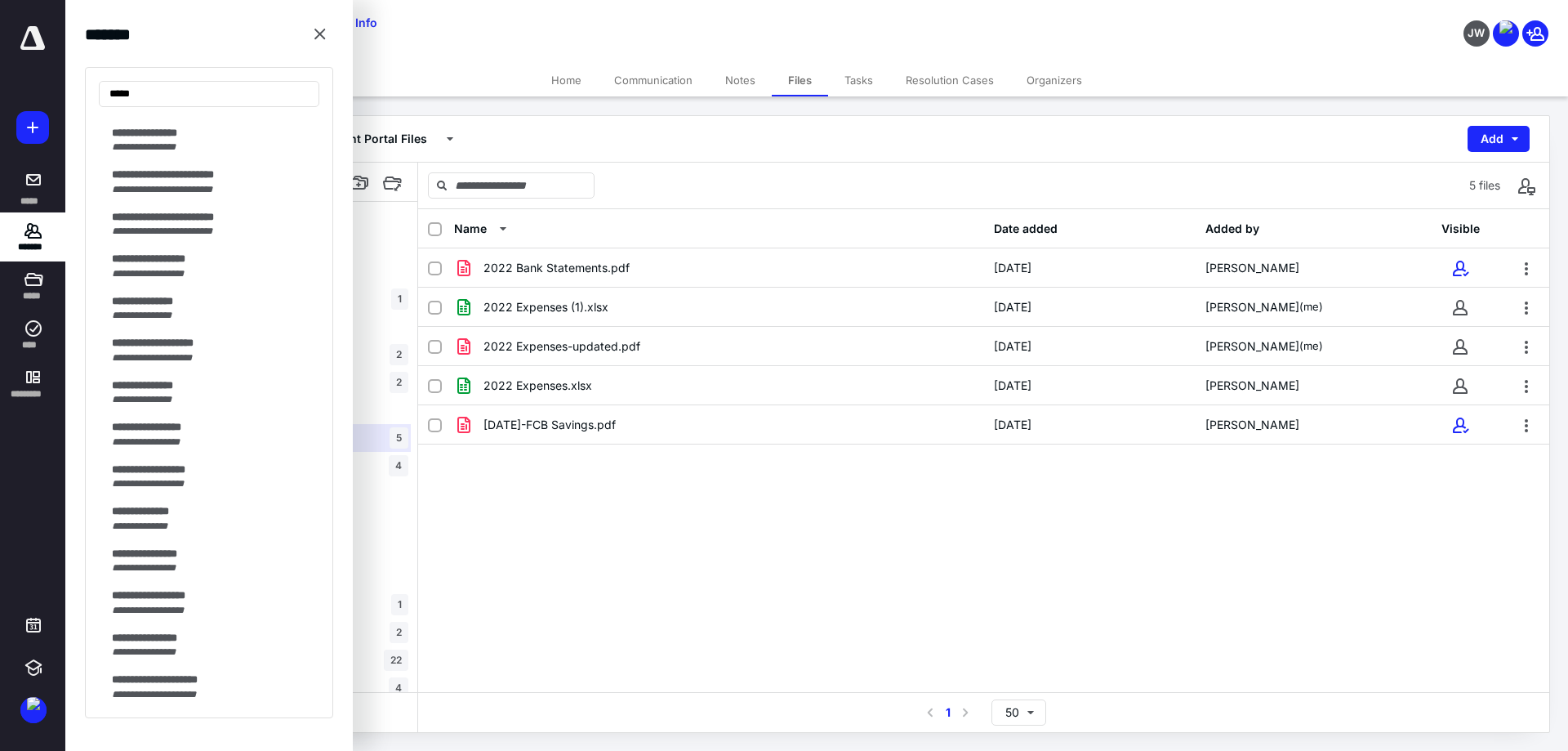 scroll, scrollTop: 245, scrollLeft: 0, axis: vertical 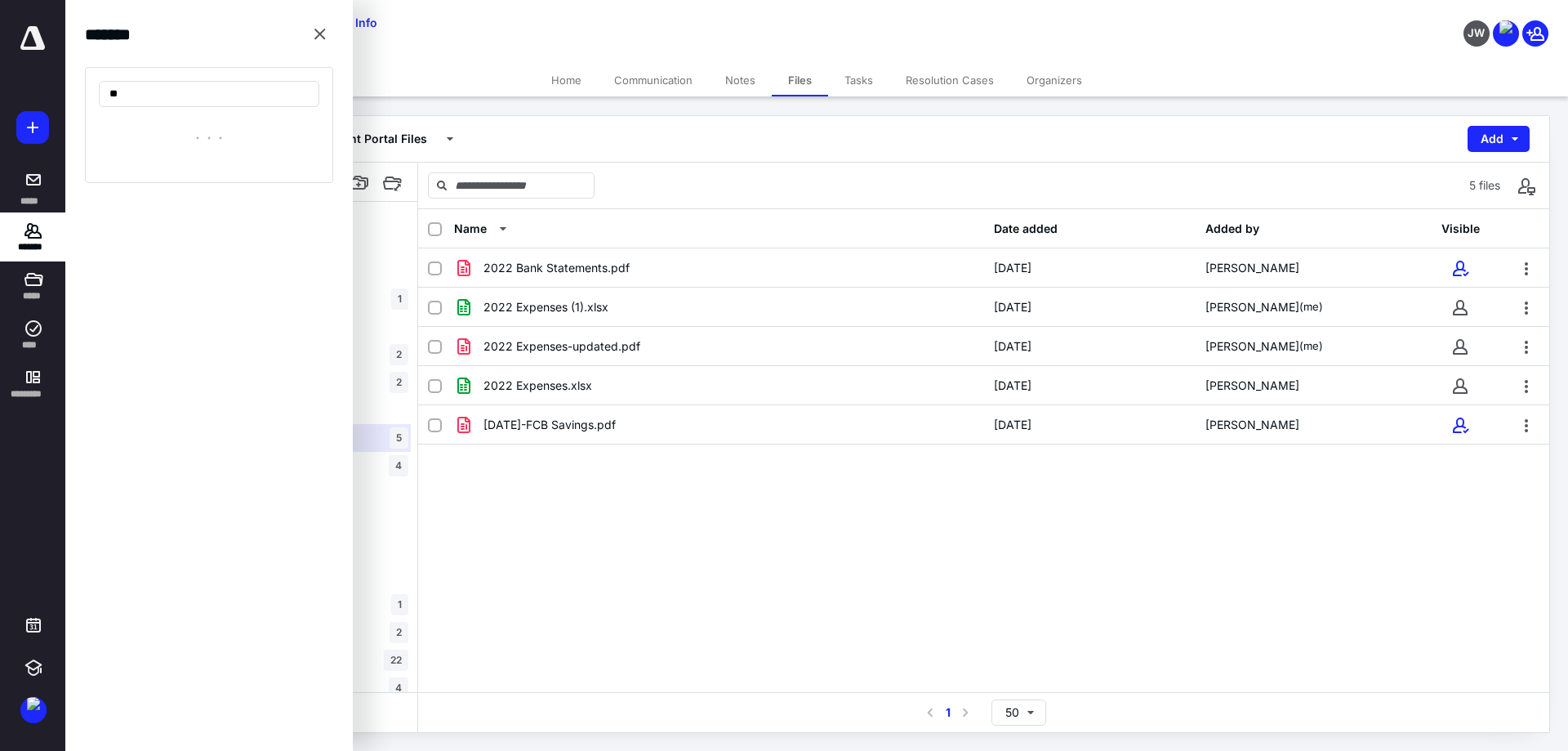 type on "*" 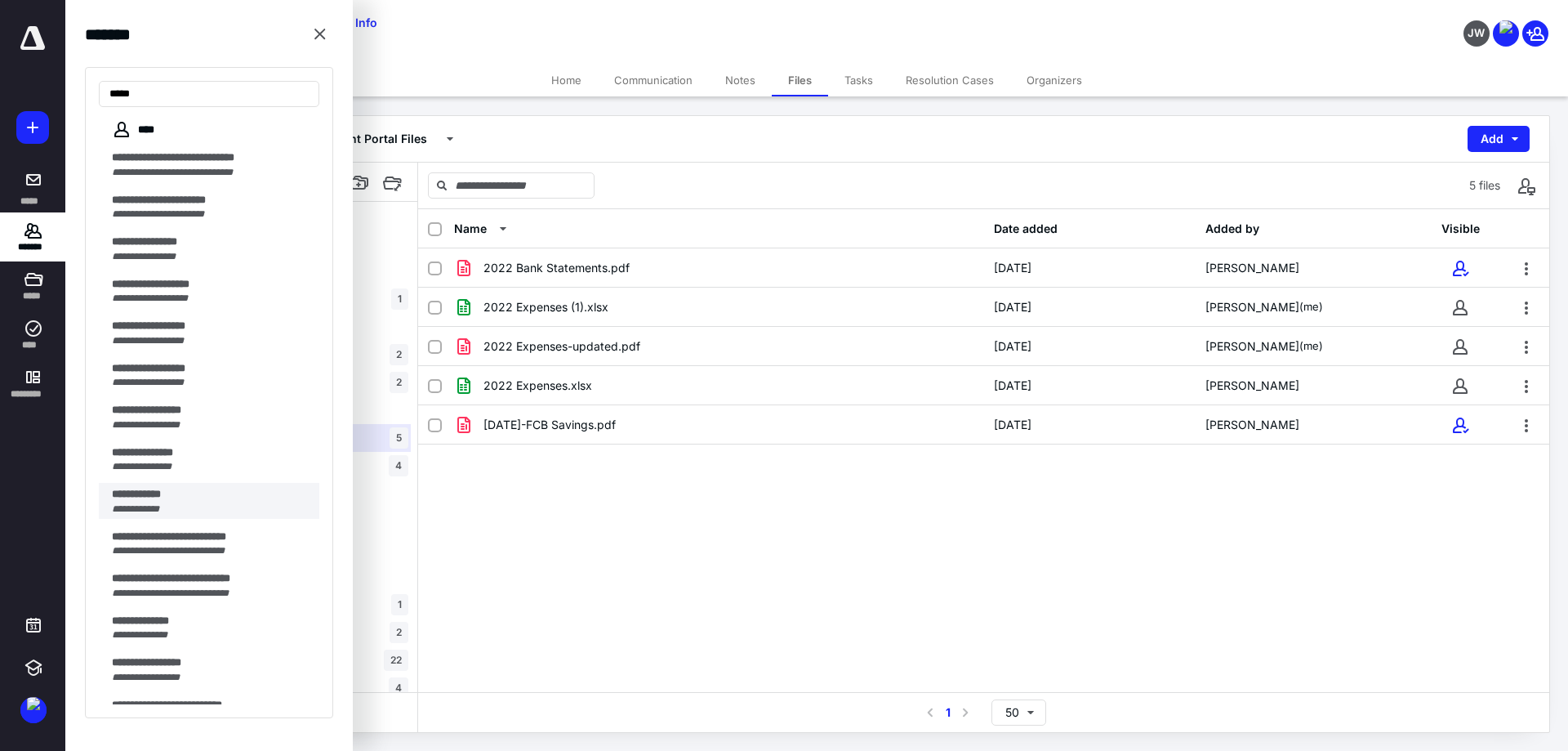 type on "****" 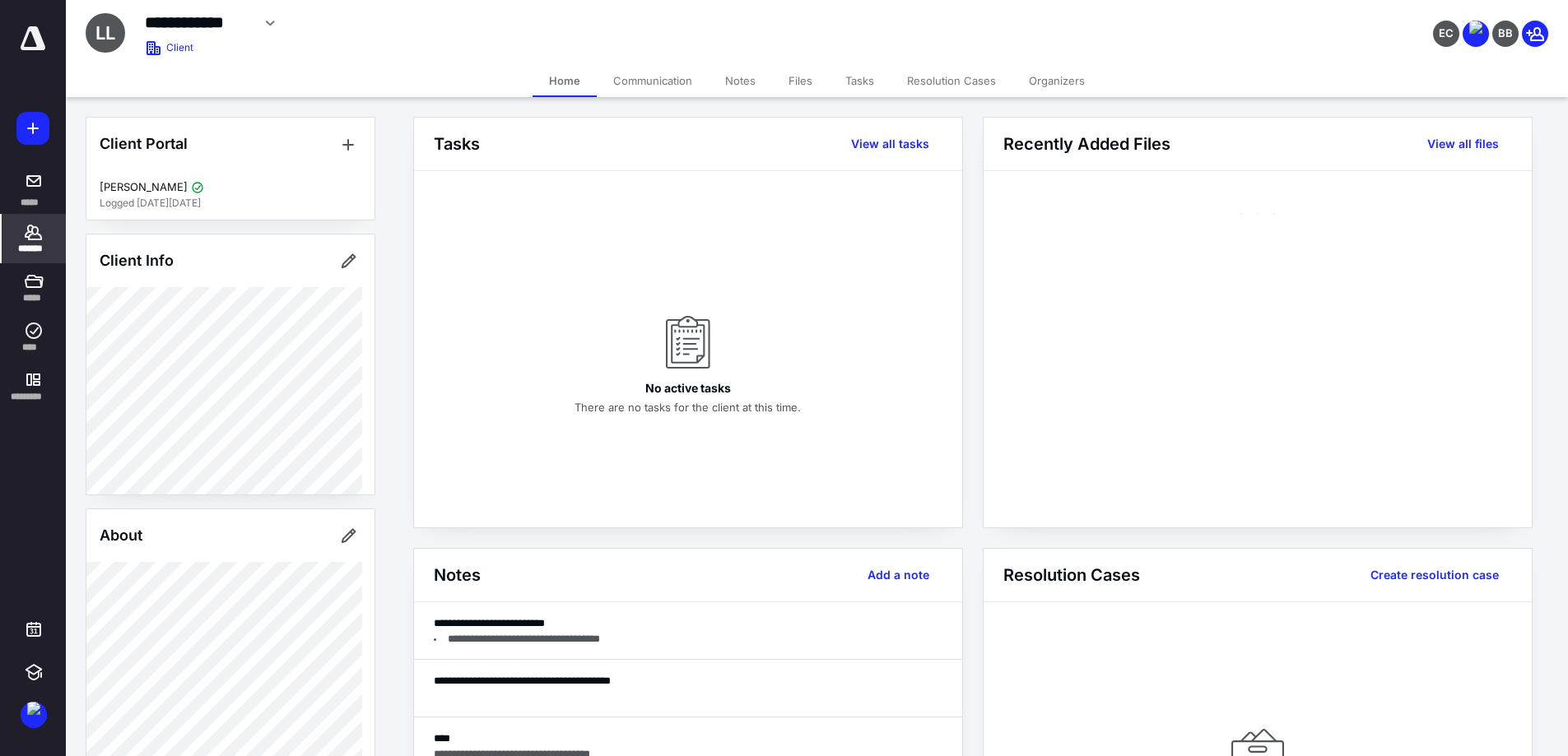 click on "Files" at bounding box center [800, 81] 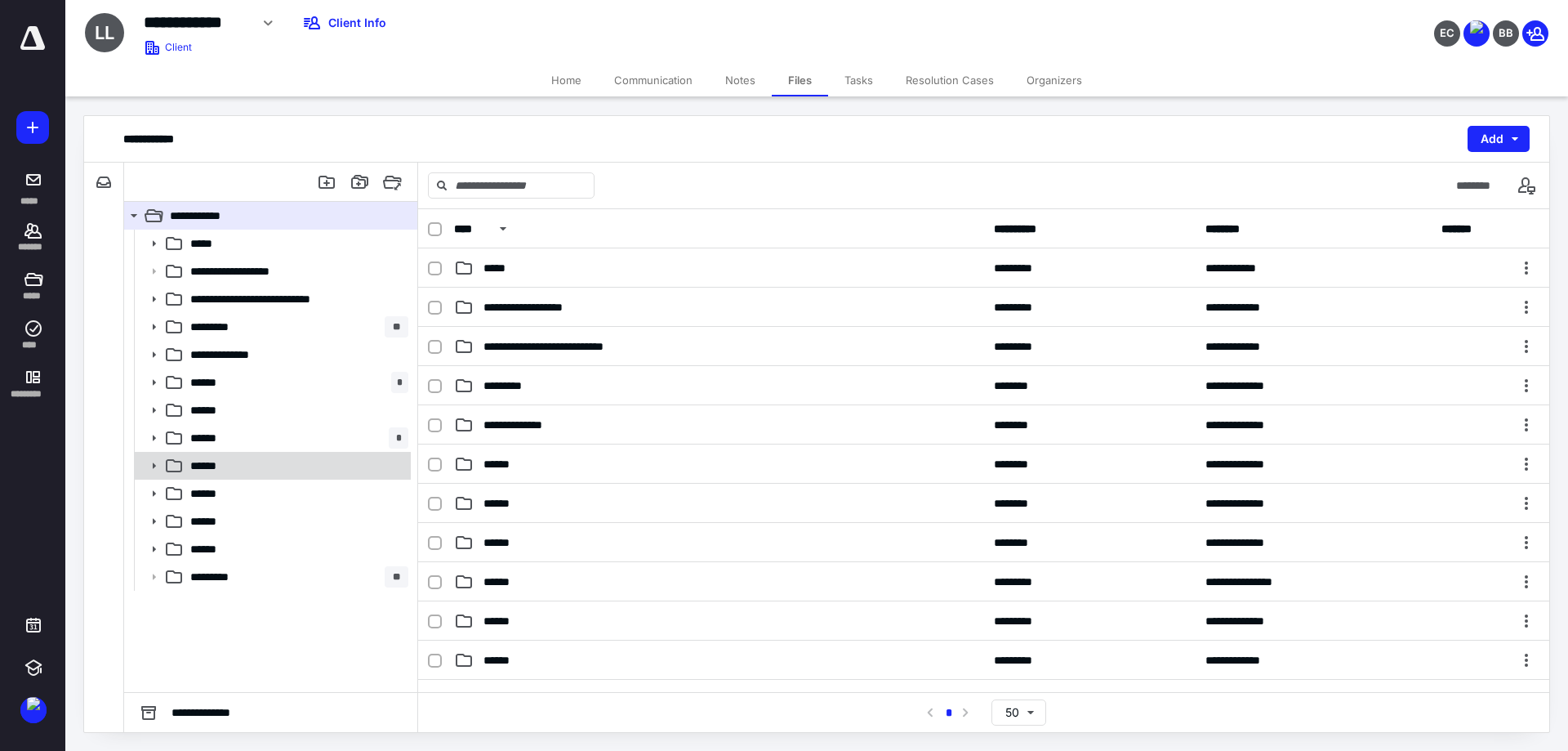click on "******" at bounding box center [296, 466] 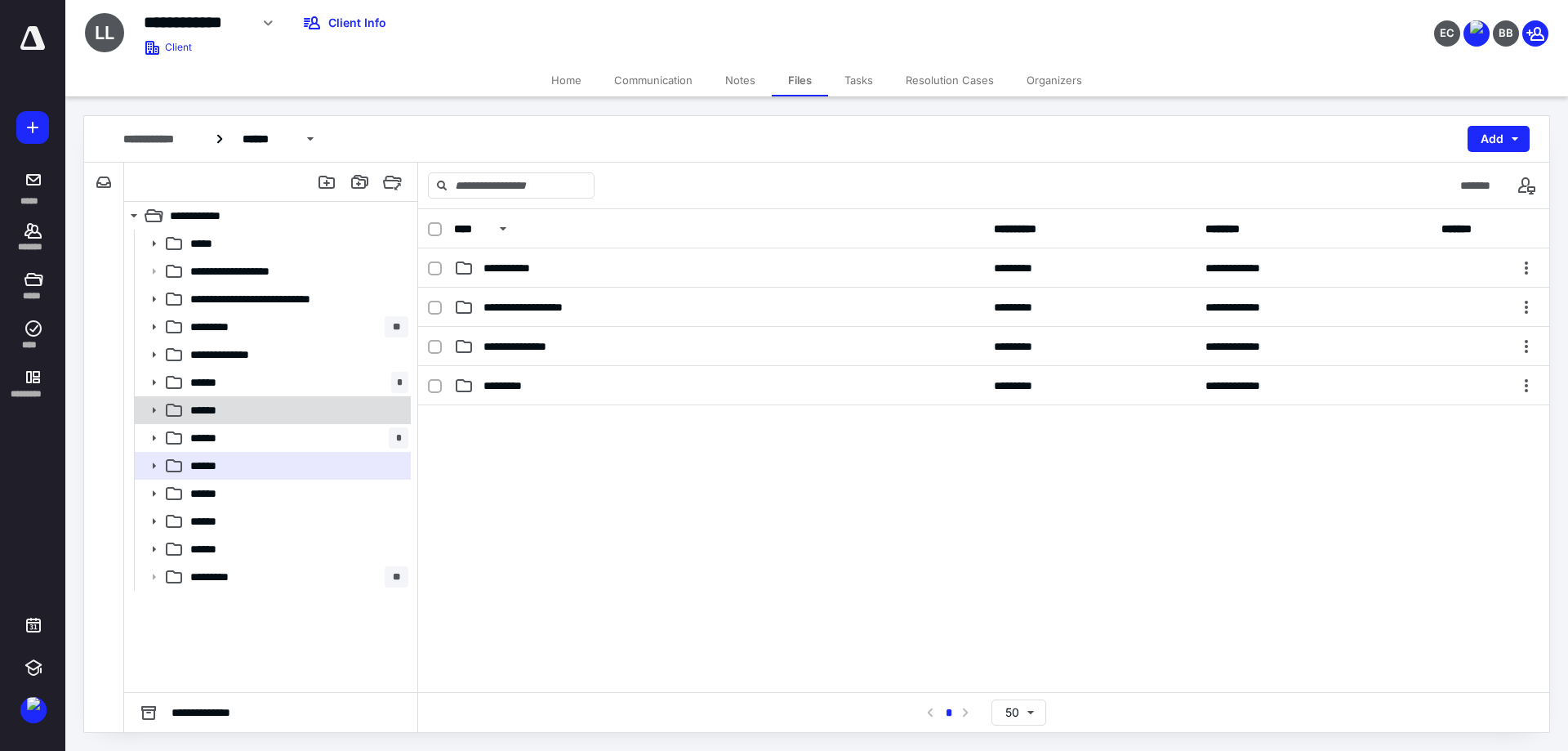 click on "******" at bounding box center (296, 410) 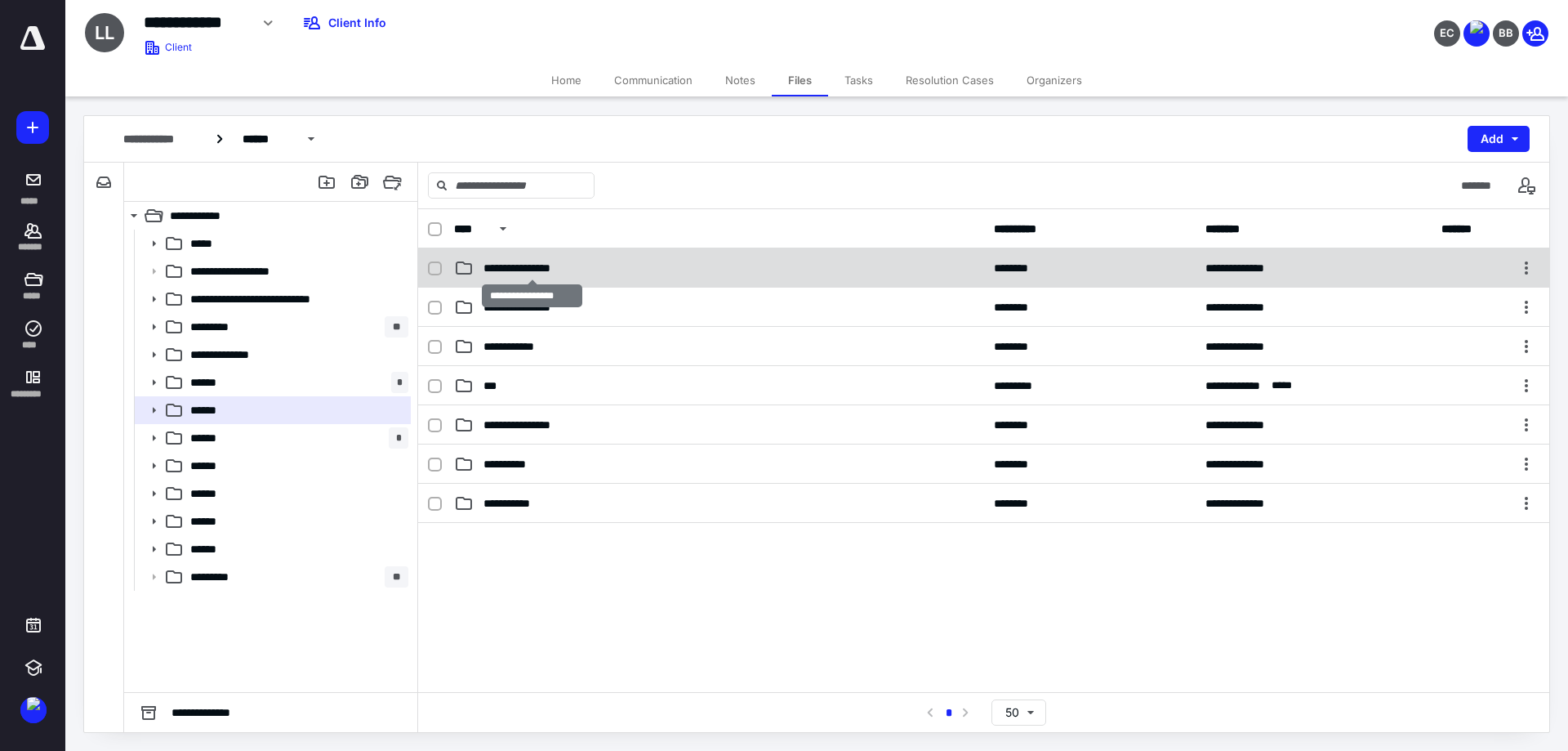 click on "**********" at bounding box center (532, 268) 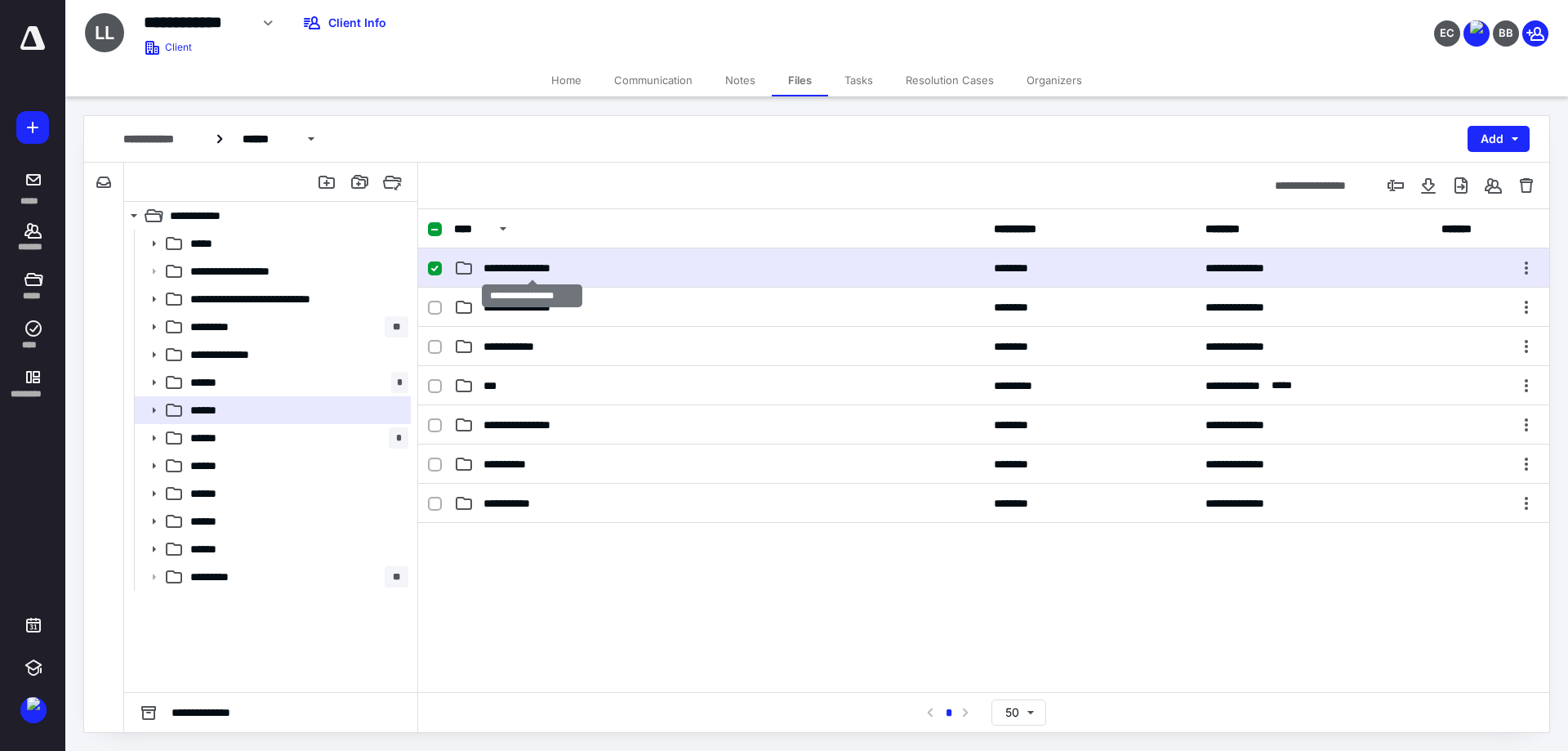 click on "**********" at bounding box center (532, 268) 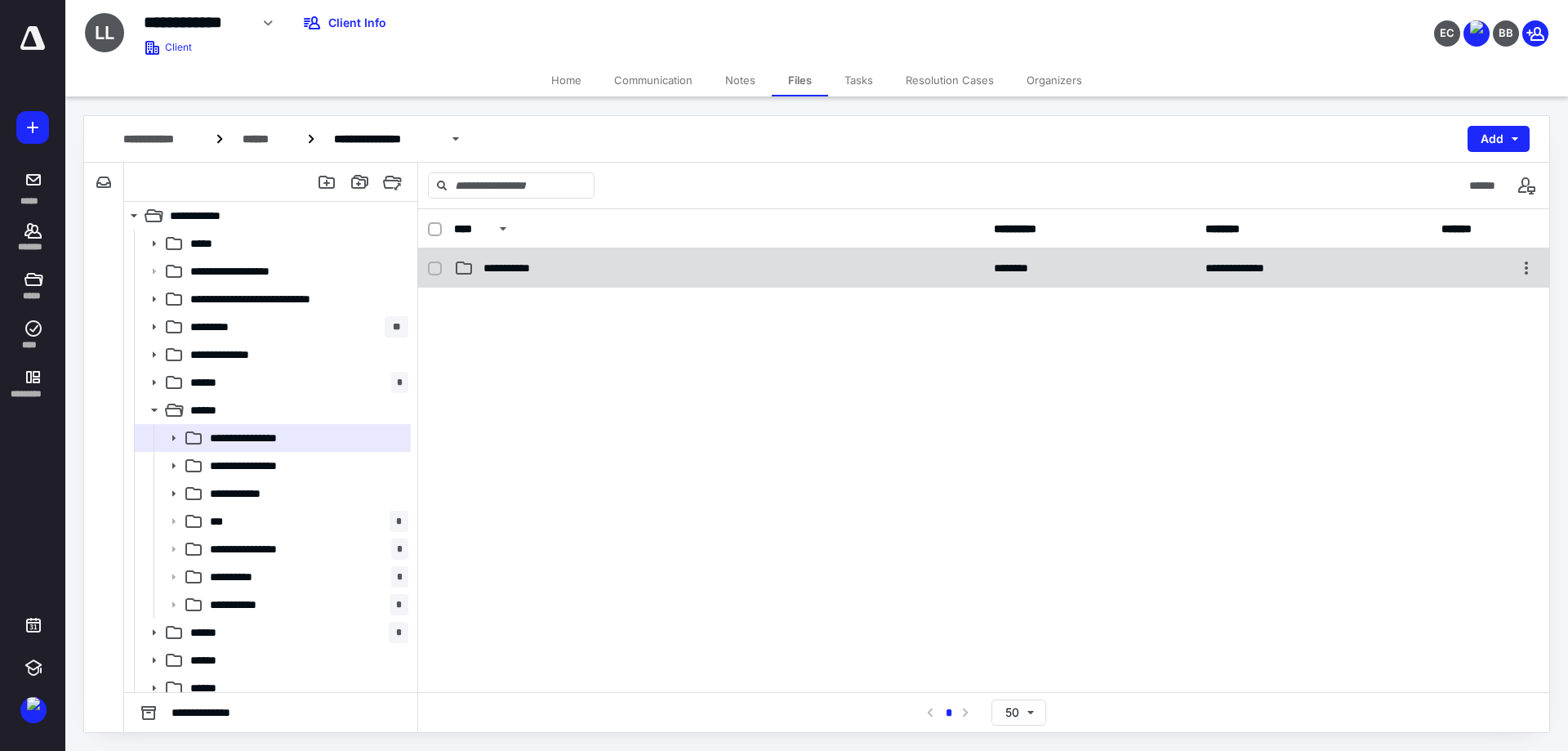 click on "**********" at bounding box center [983, 268] 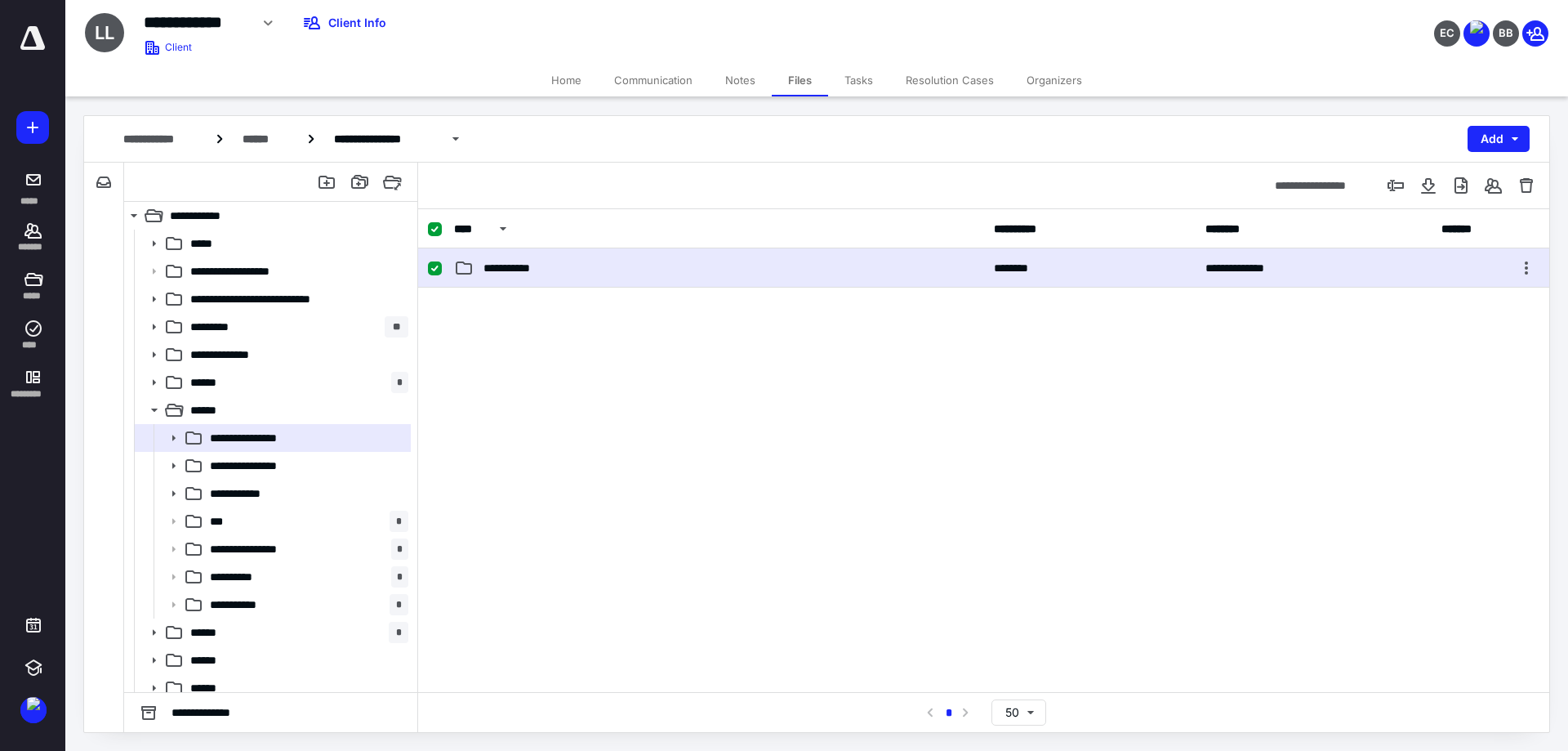 click on "**********" at bounding box center (983, 268) 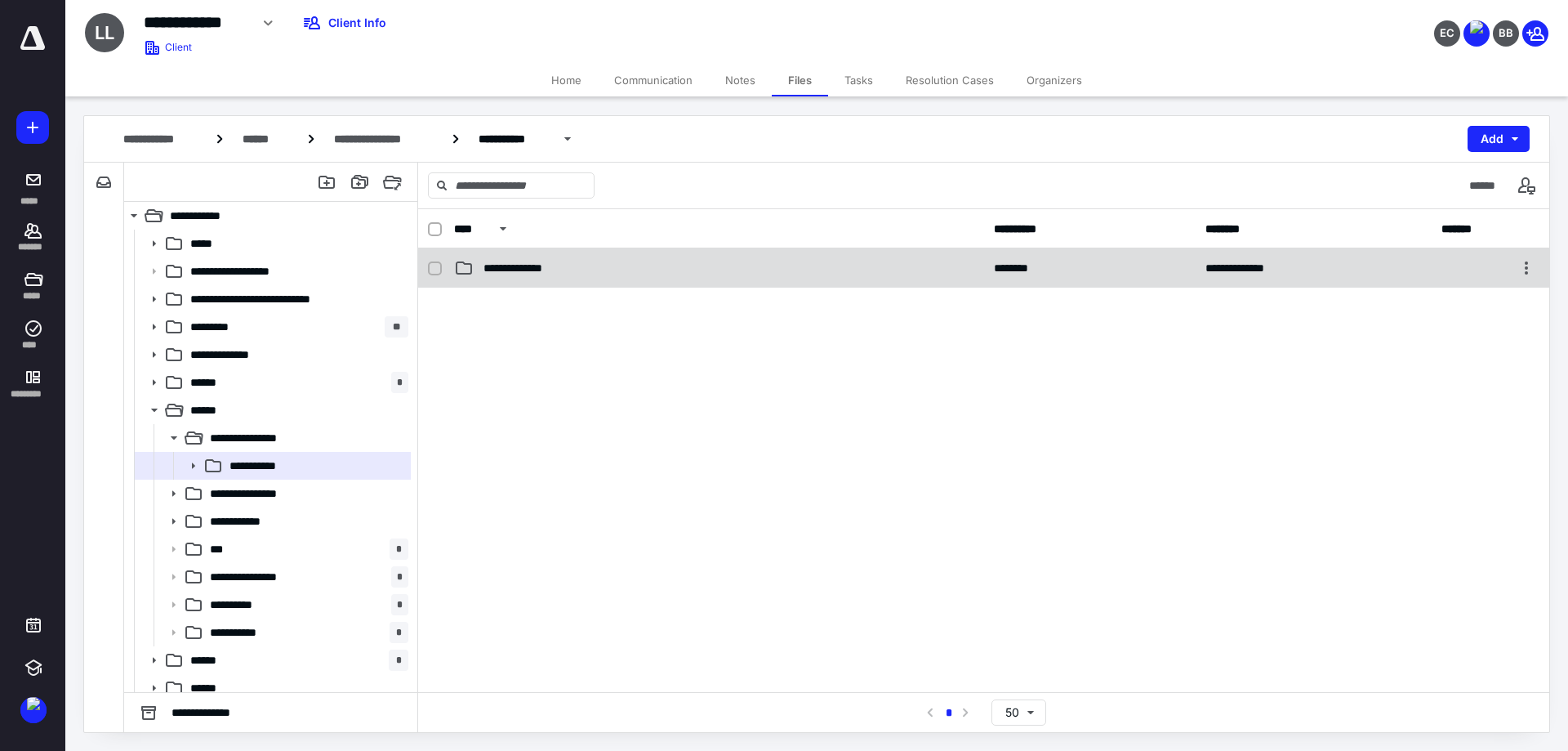 click on "**********" at bounding box center (983, 268) 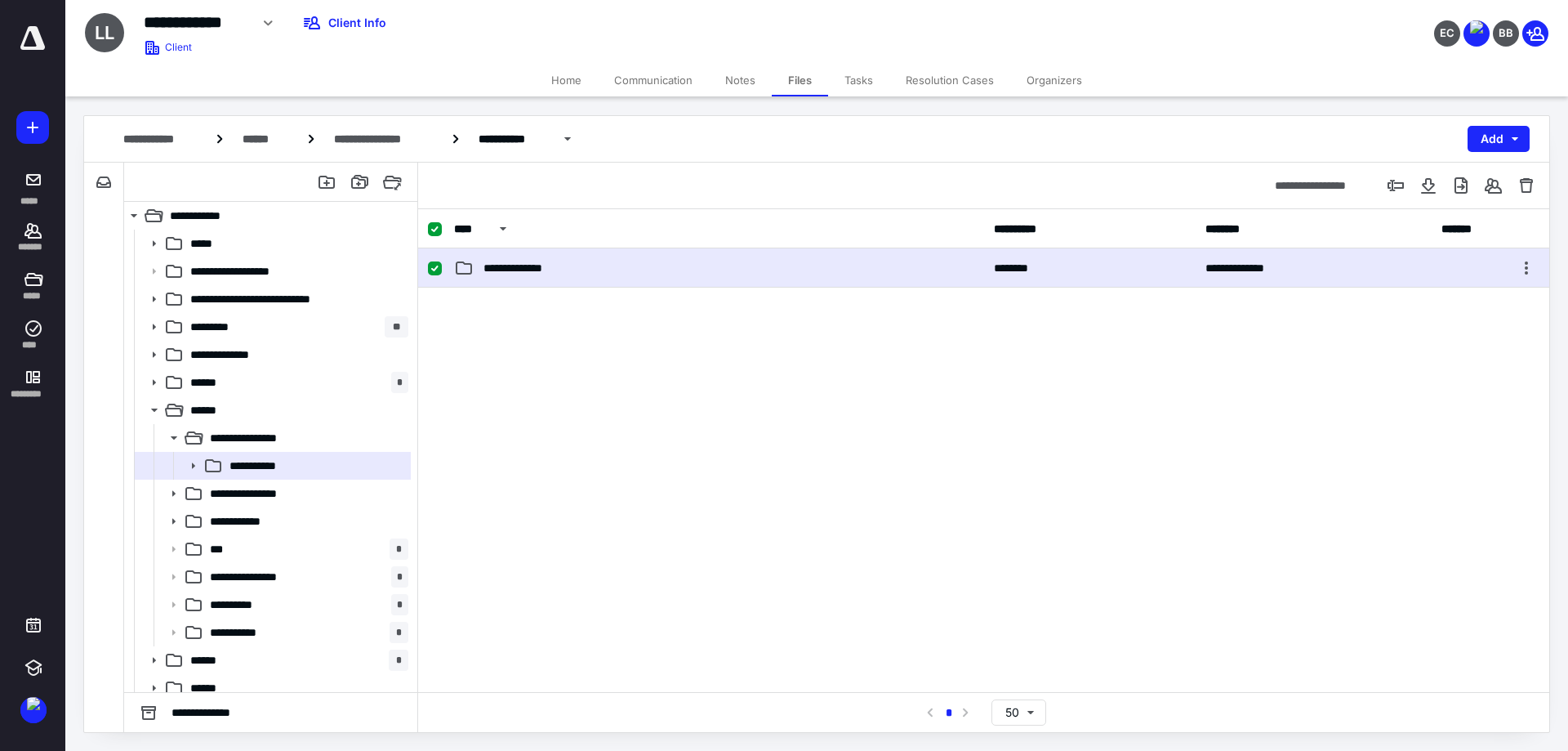 click on "**********" at bounding box center [719, 268] 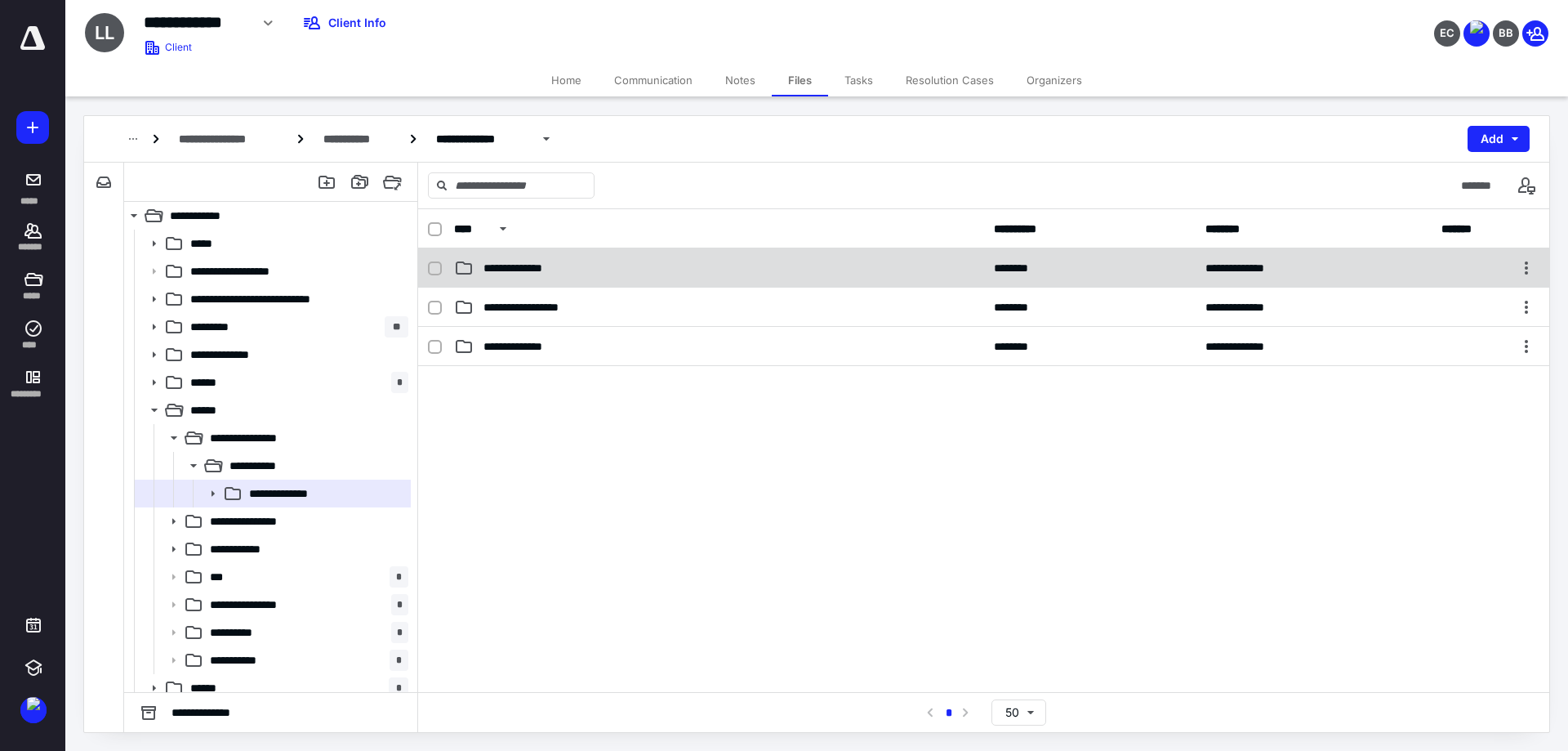 click on "**********" at bounding box center [525, 268] 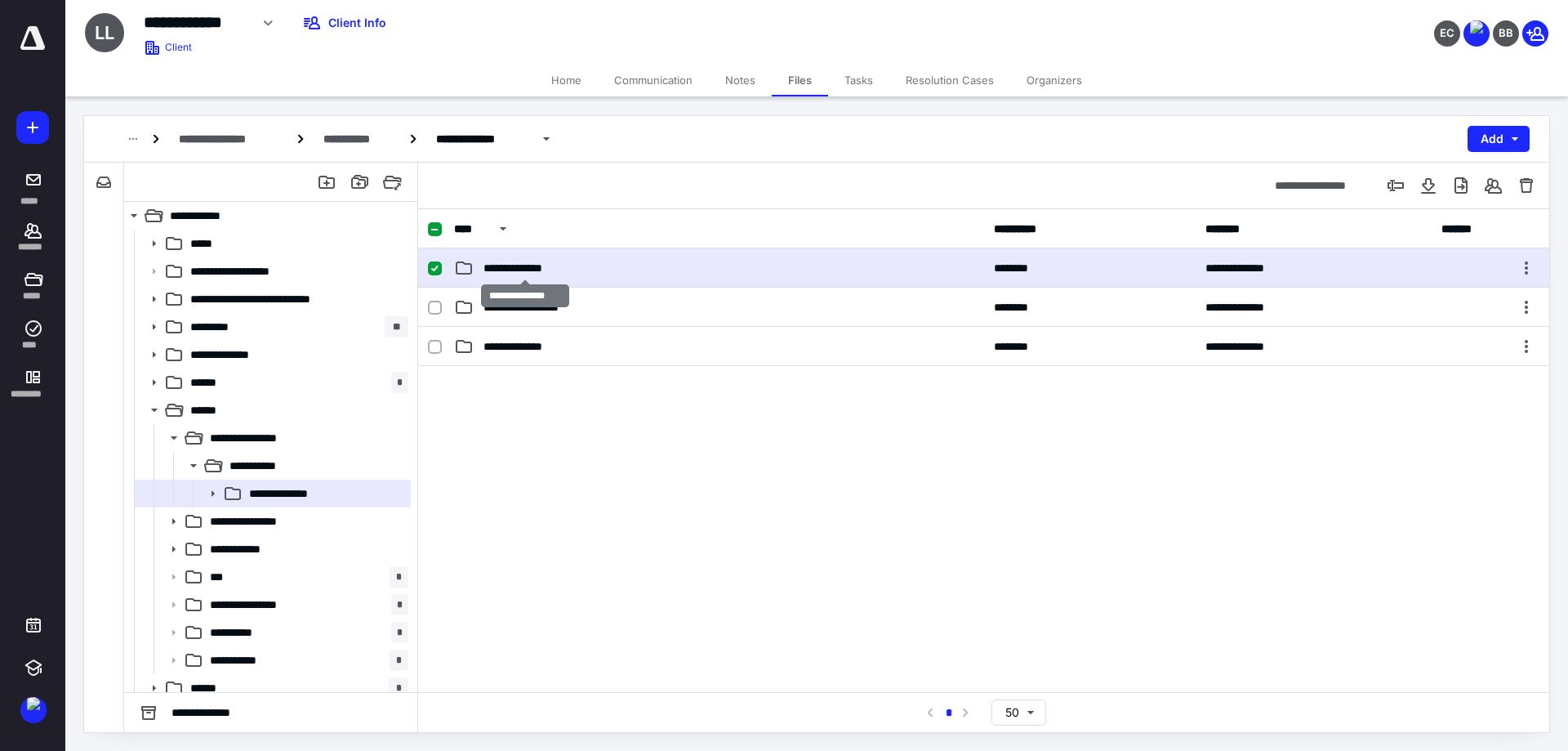 click on "**********" at bounding box center (525, 268) 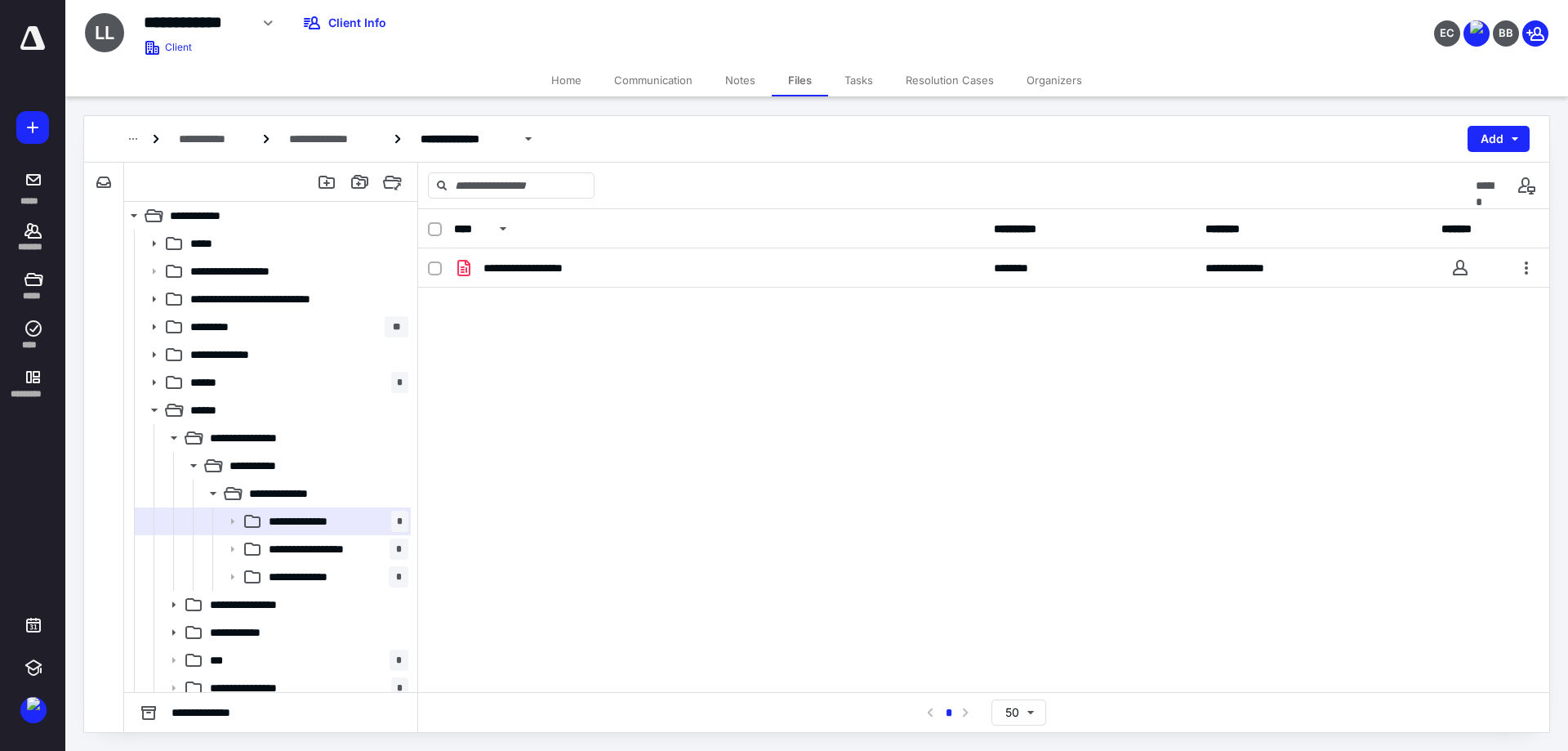 scroll, scrollTop: 82, scrollLeft: 0, axis: vertical 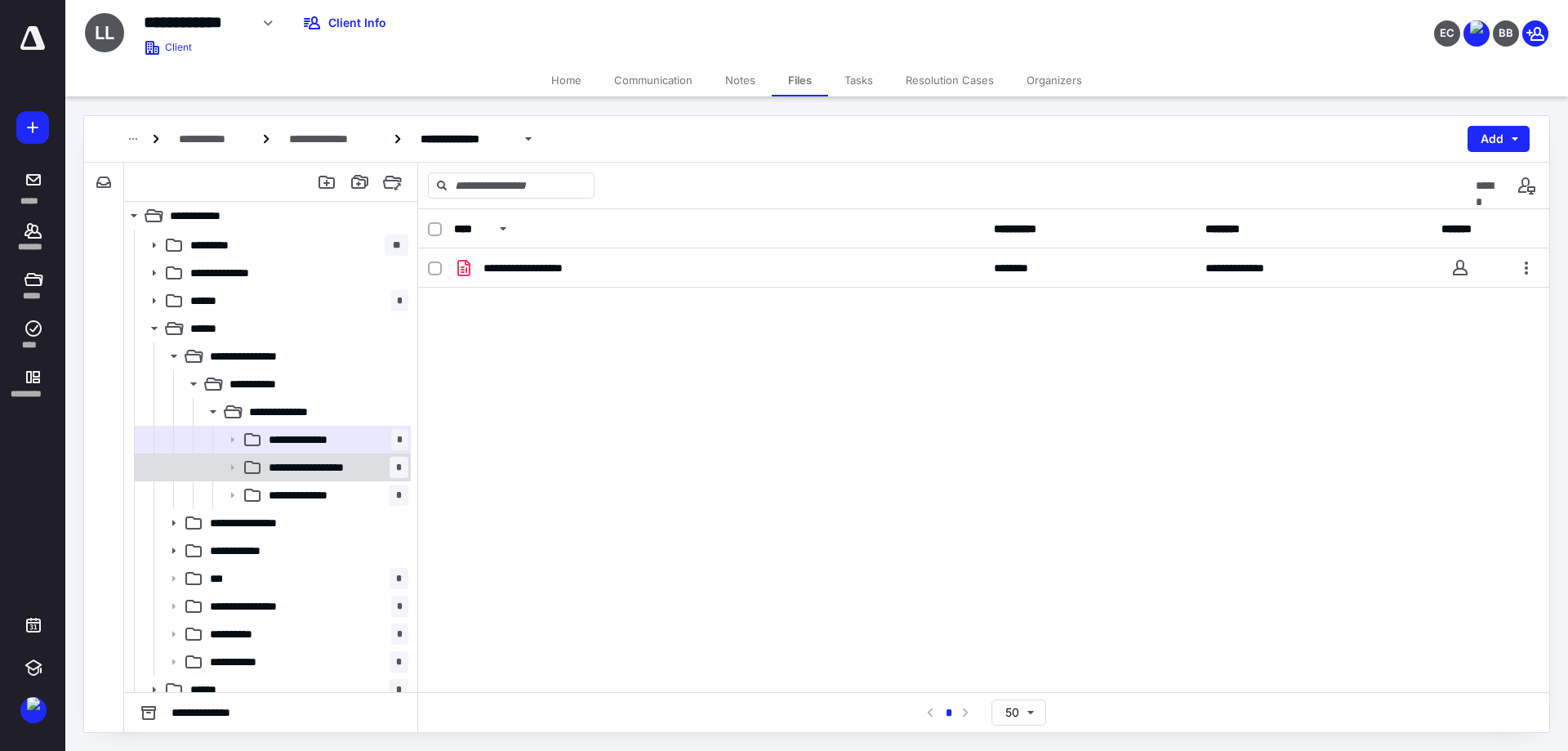 click 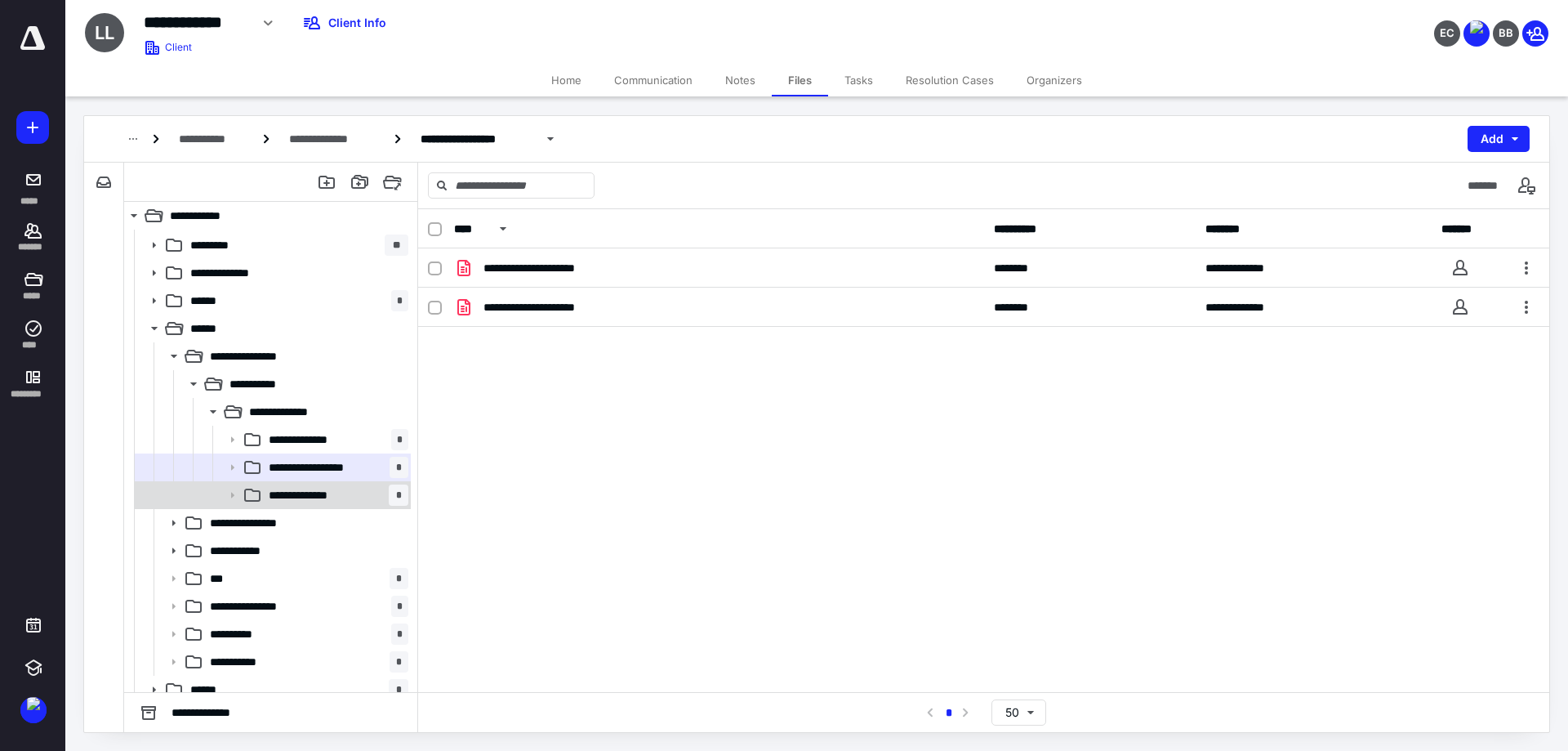 click 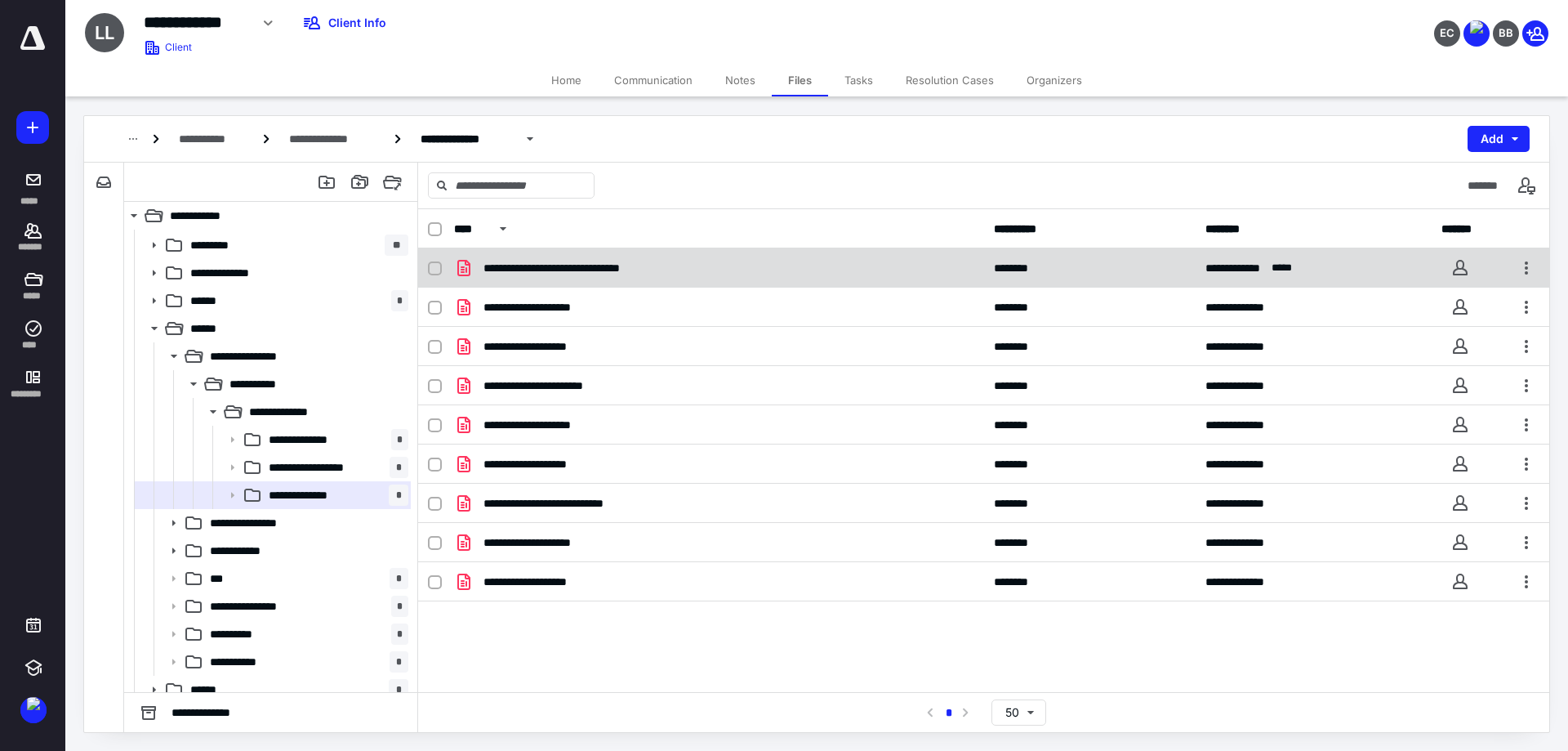 click on "**********" at bounding box center (719, 268) 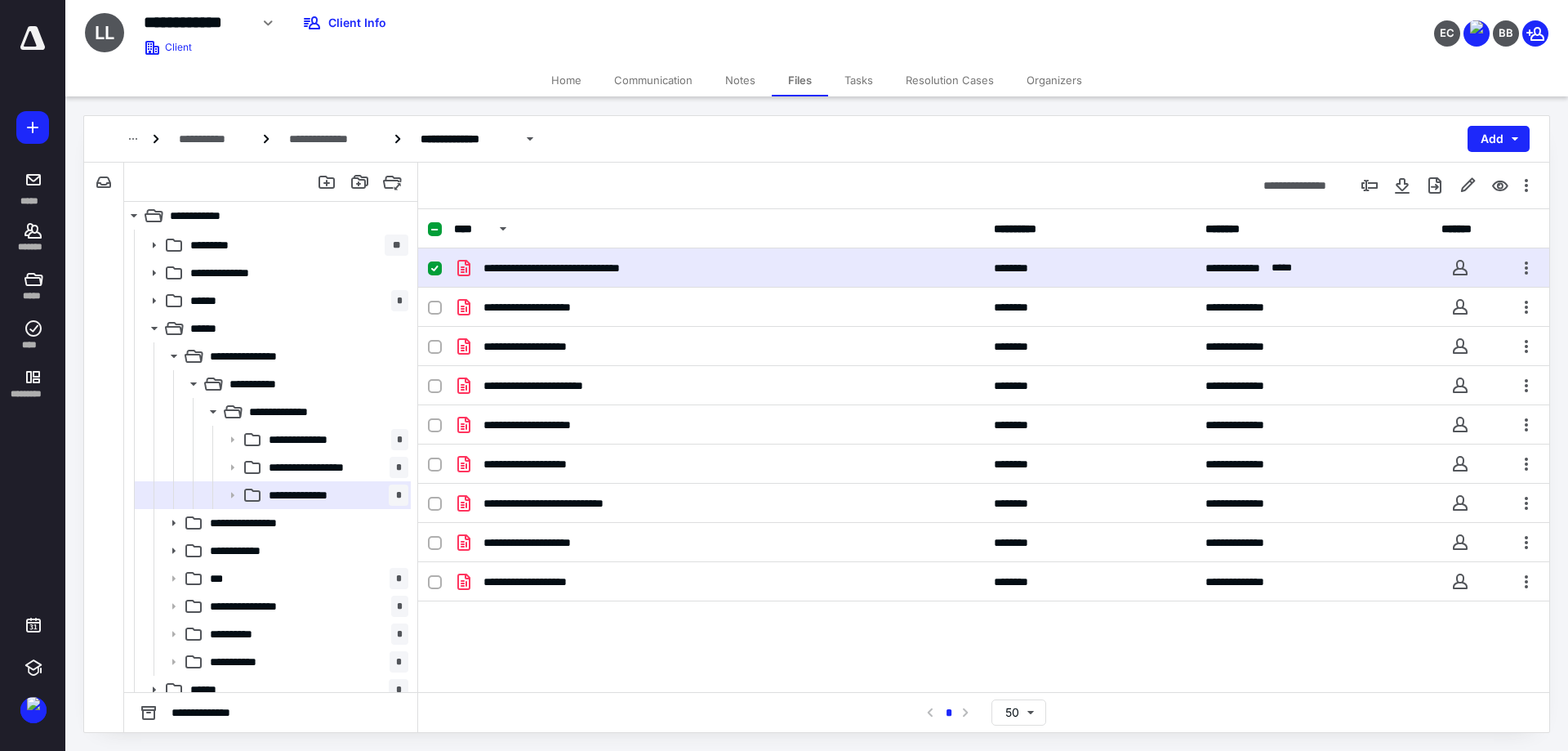 click on "**********" at bounding box center (719, 268) 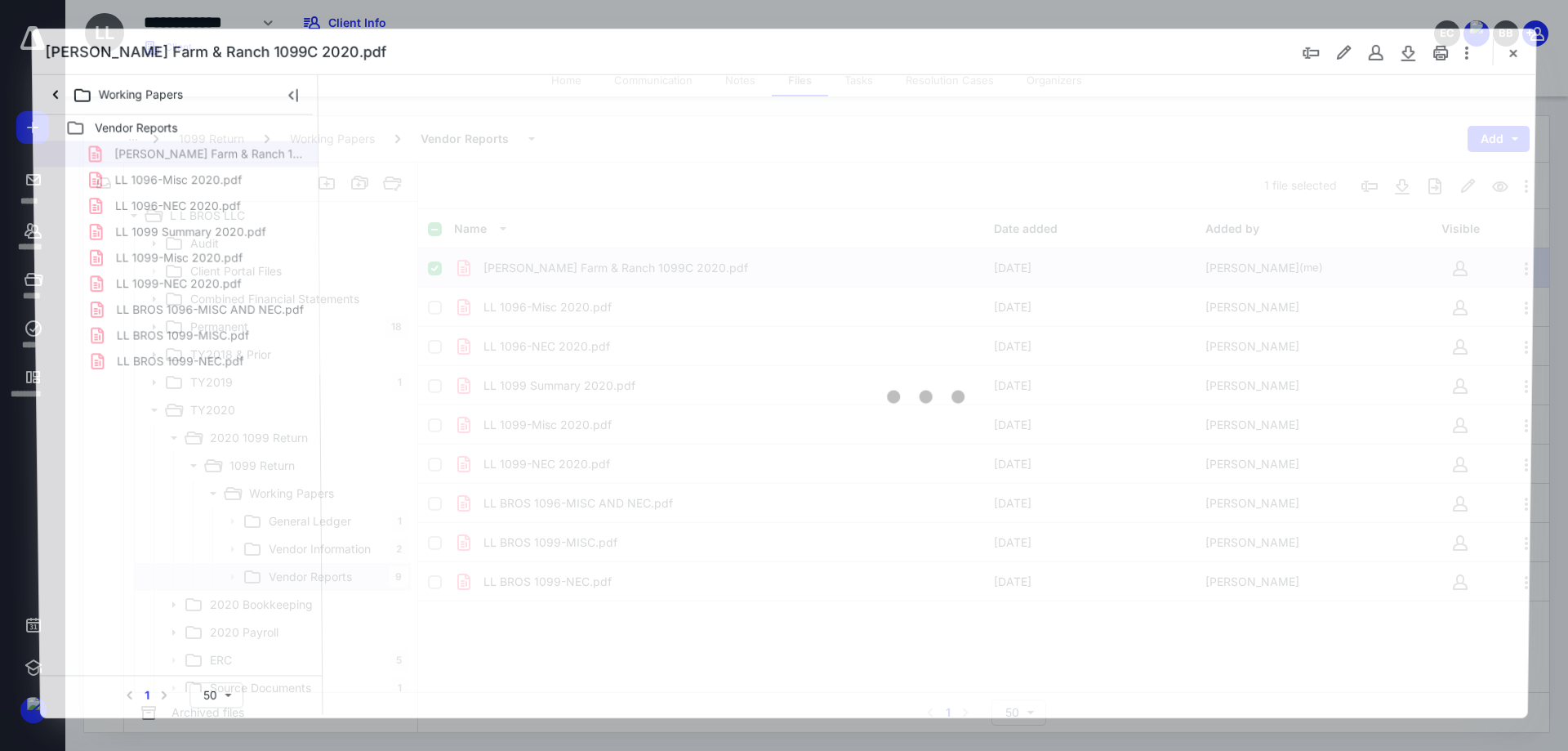 scroll, scrollTop: 82, scrollLeft: 0, axis: vertical 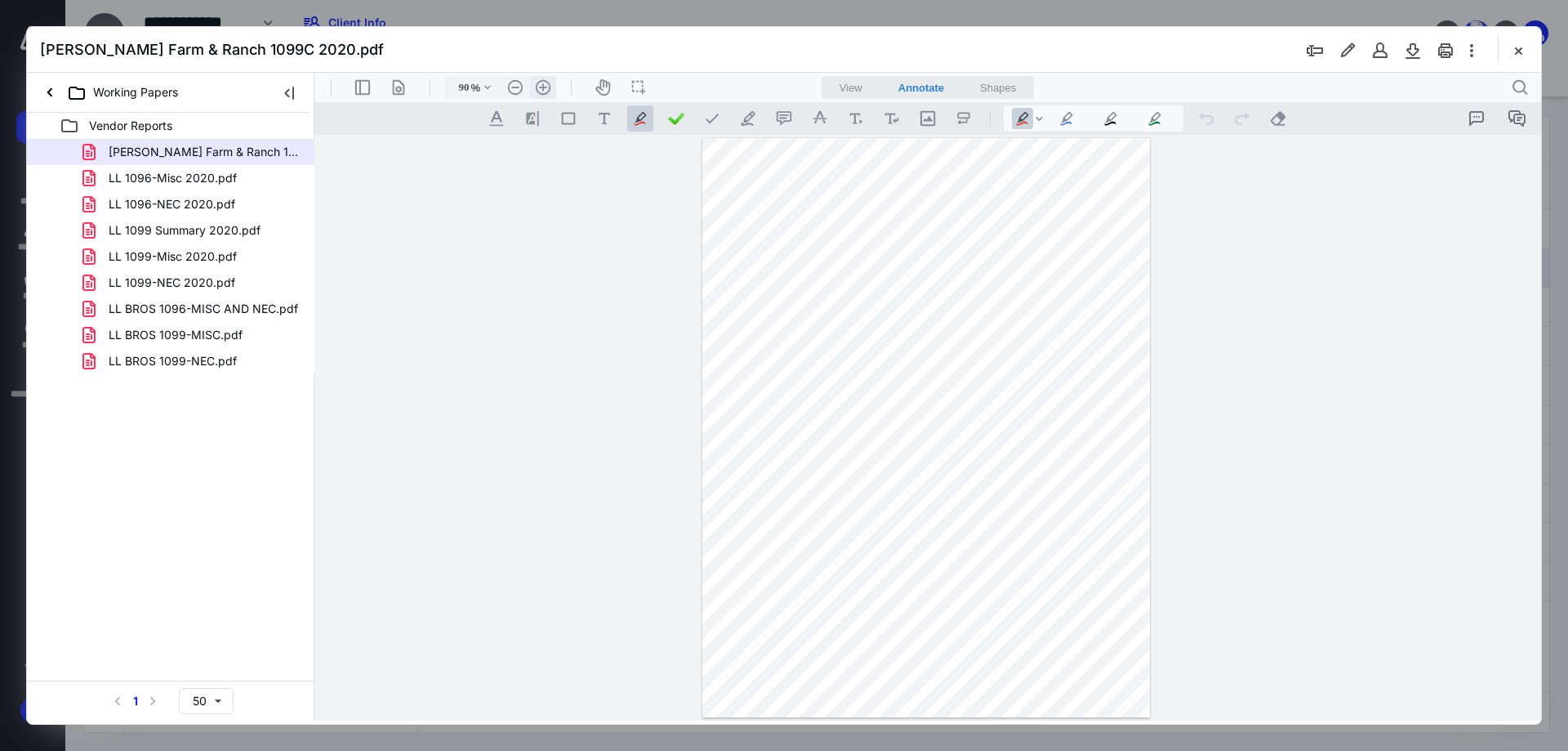 click on ".cls-1{fill:#abb0c4;} icon - header - zoom - in - line" at bounding box center [543, 87] 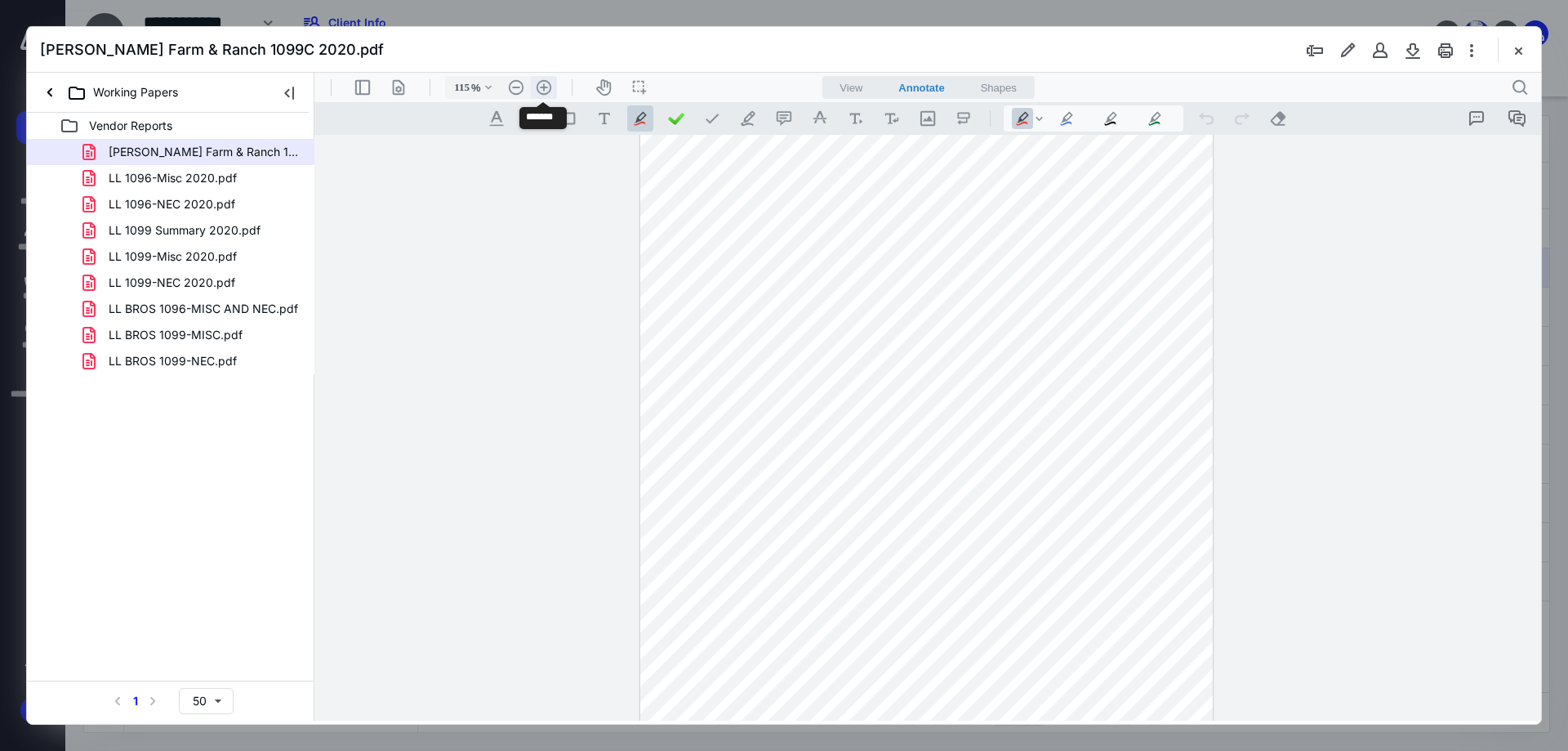 click on ".cls-1{fill:#abb0c4;} icon - header - zoom - in - line" at bounding box center [544, 87] 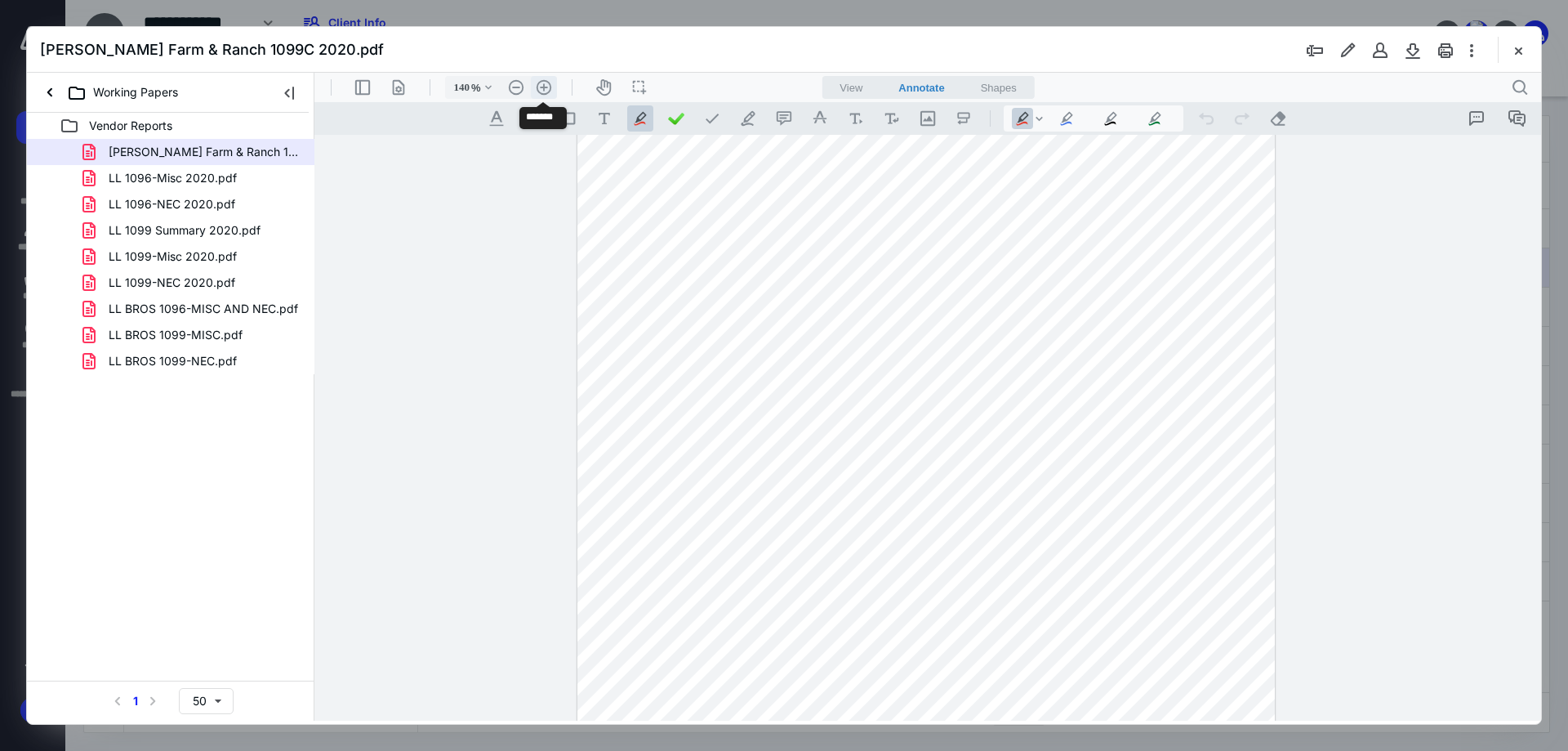click on ".cls-1{fill:#abb0c4;} icon - header - zoom - in - line" at bounding box center [544, 87] 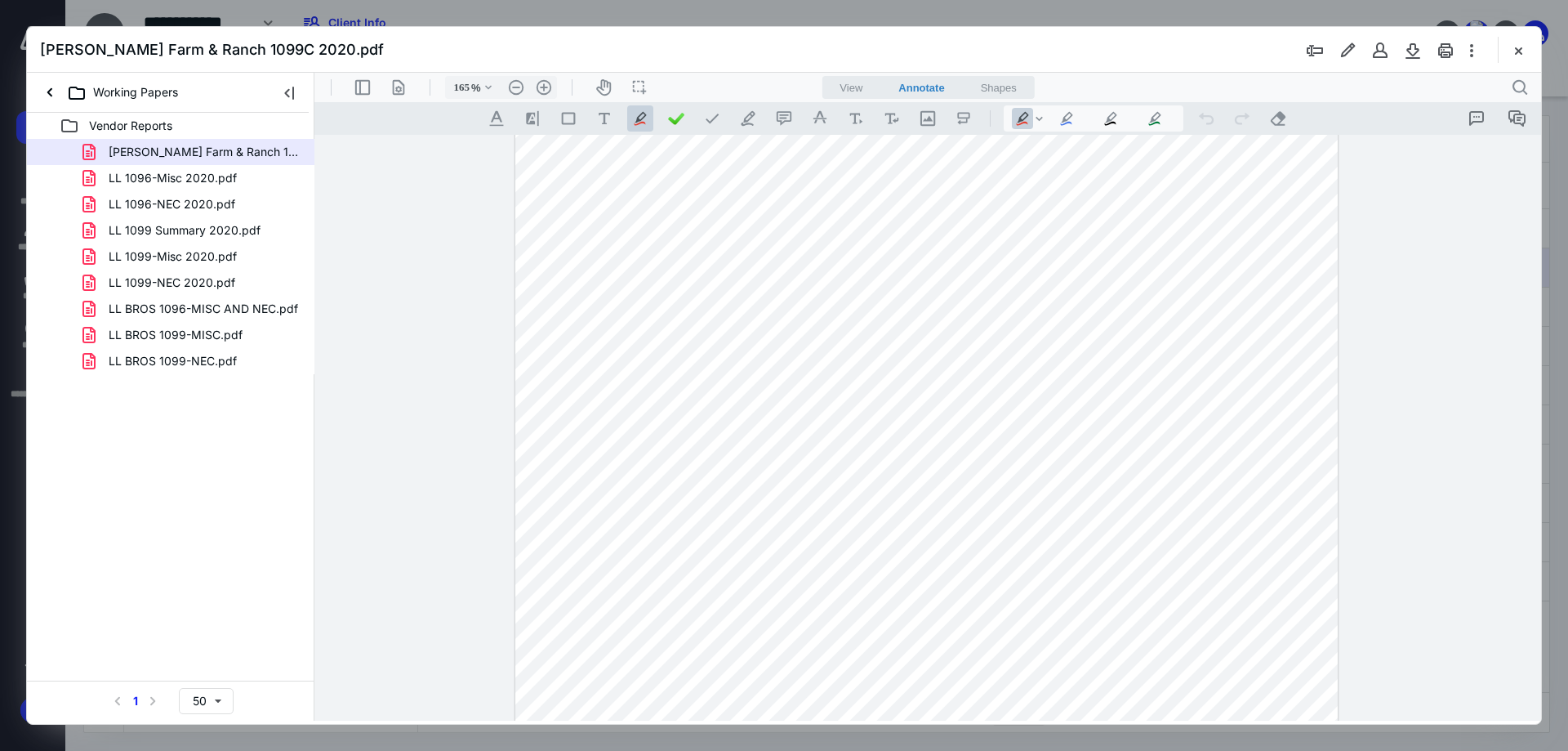 scroll, scrollTop: 0, scrollLeft: 0, axis: both 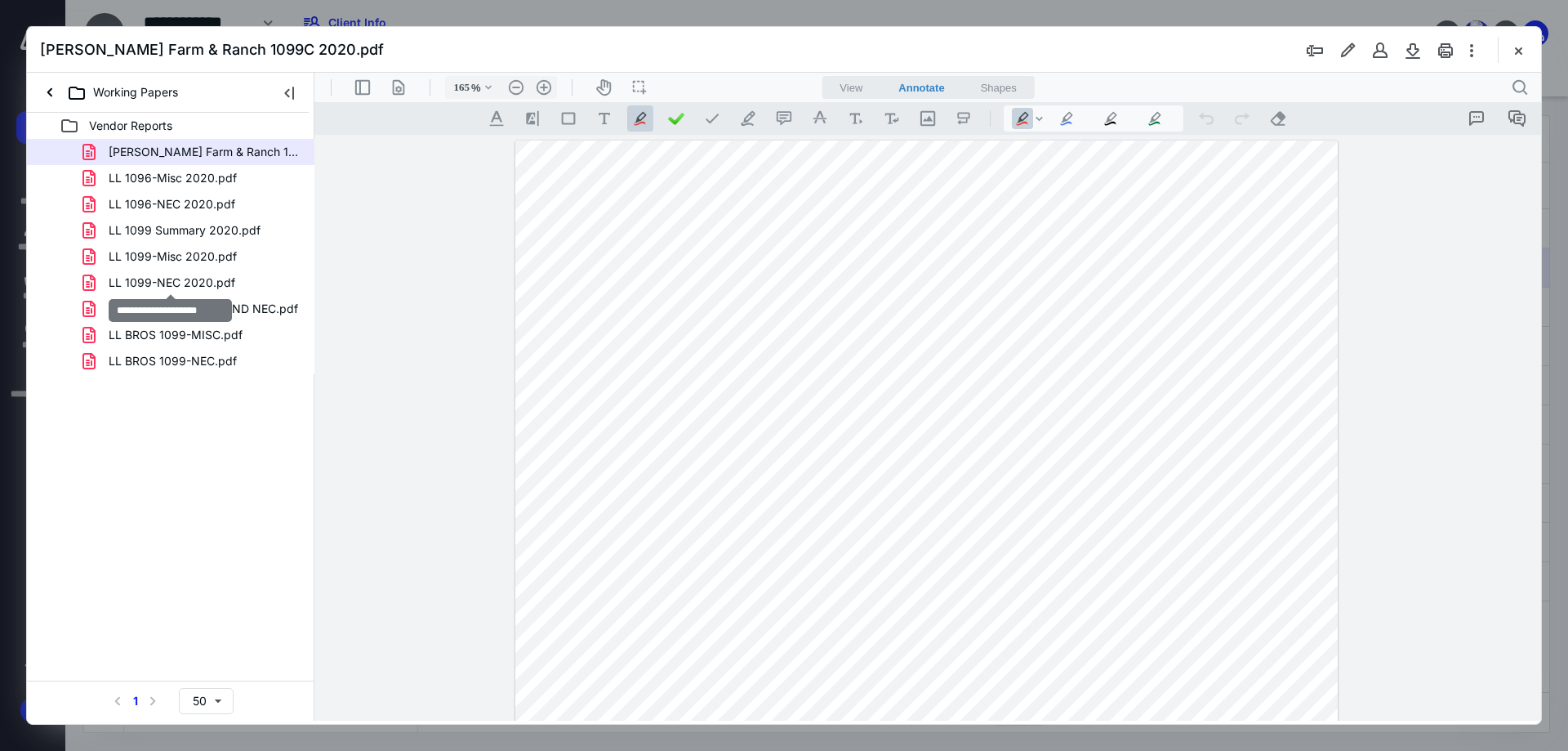 click on "LL 1099-NEC 2020.pdf" at bounding box center (172, 283) 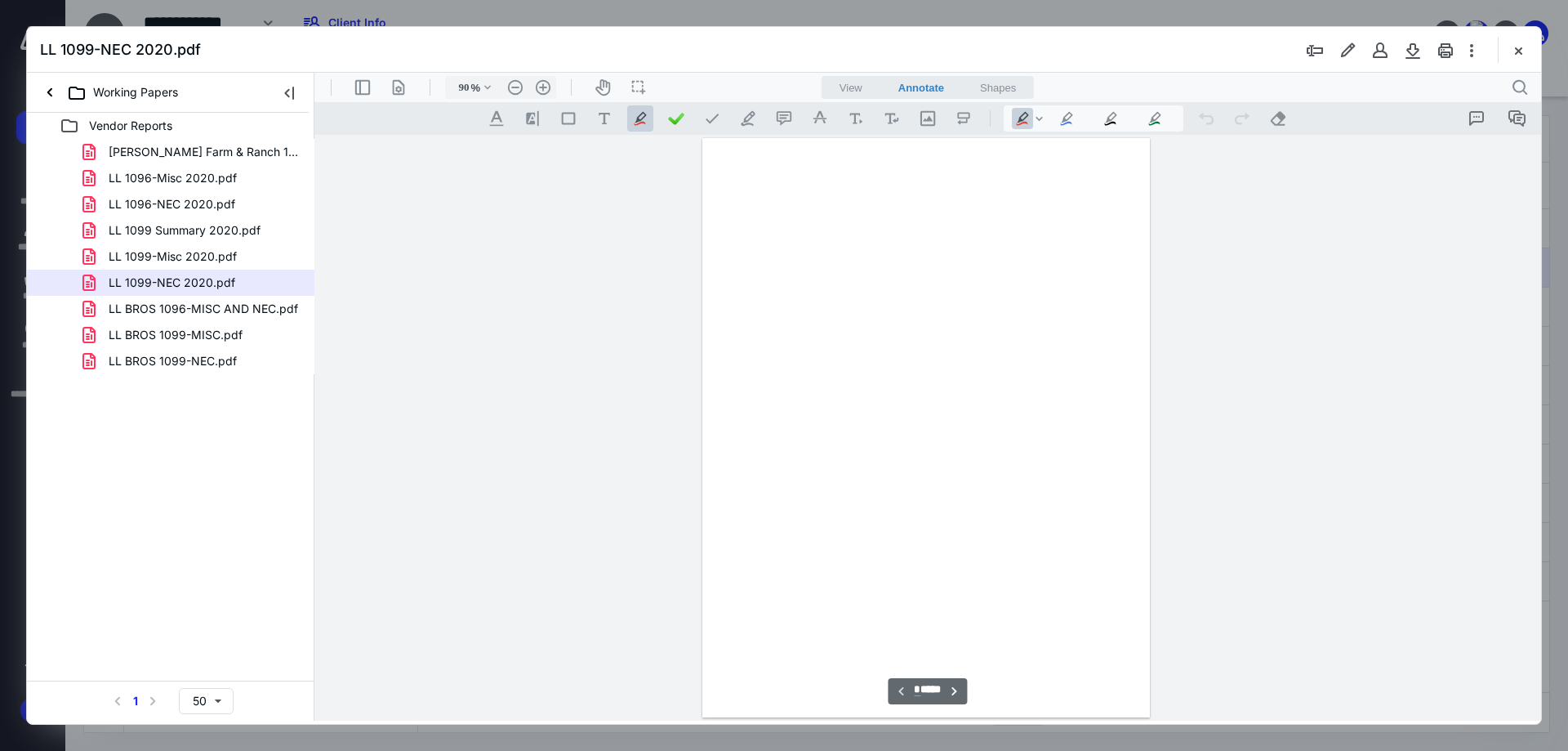 scroll, scrollTop: 65, scrollLeft: 0, axis: vertical 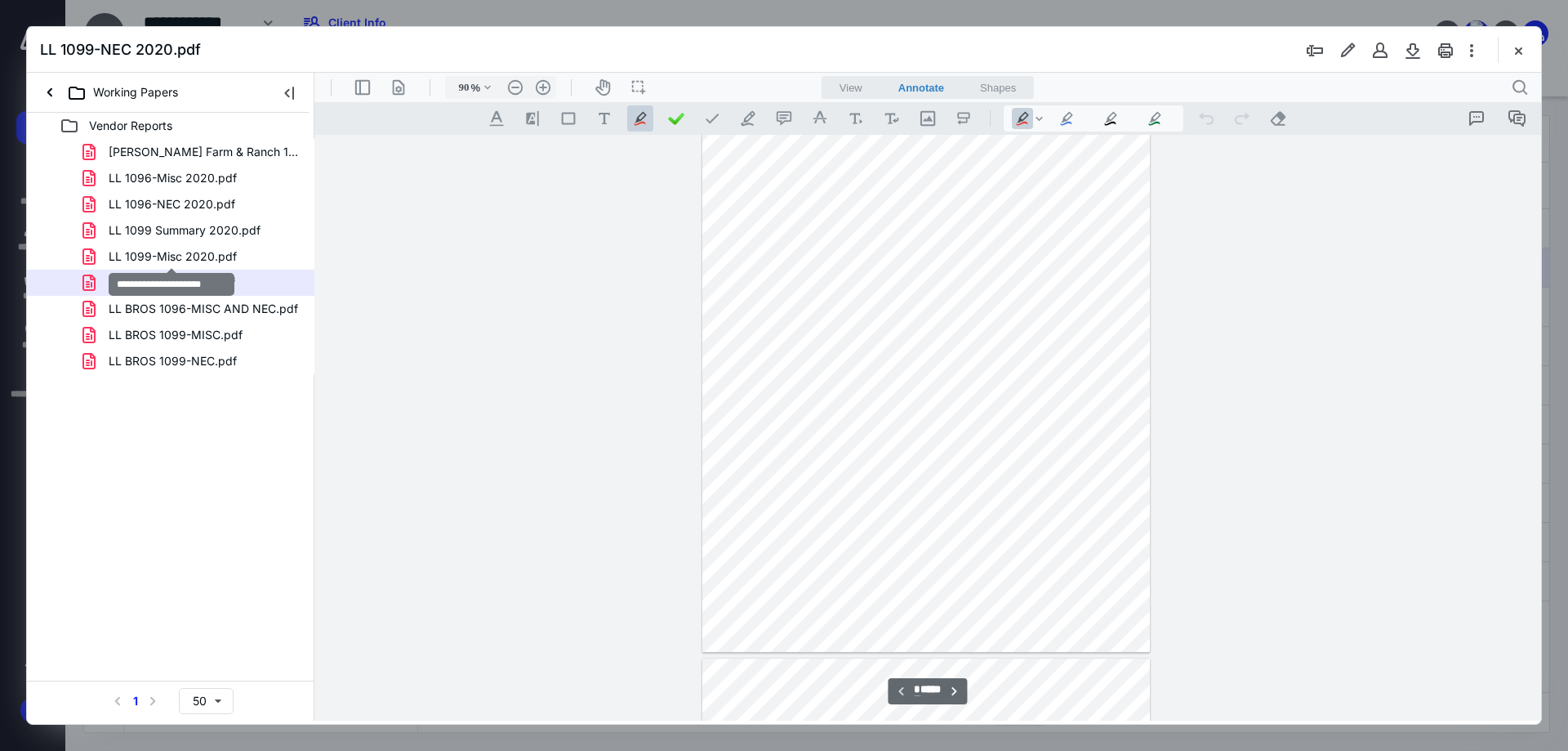 click on "LL 1099-Misc 2020.pdf" at bounding box center (172, 257) 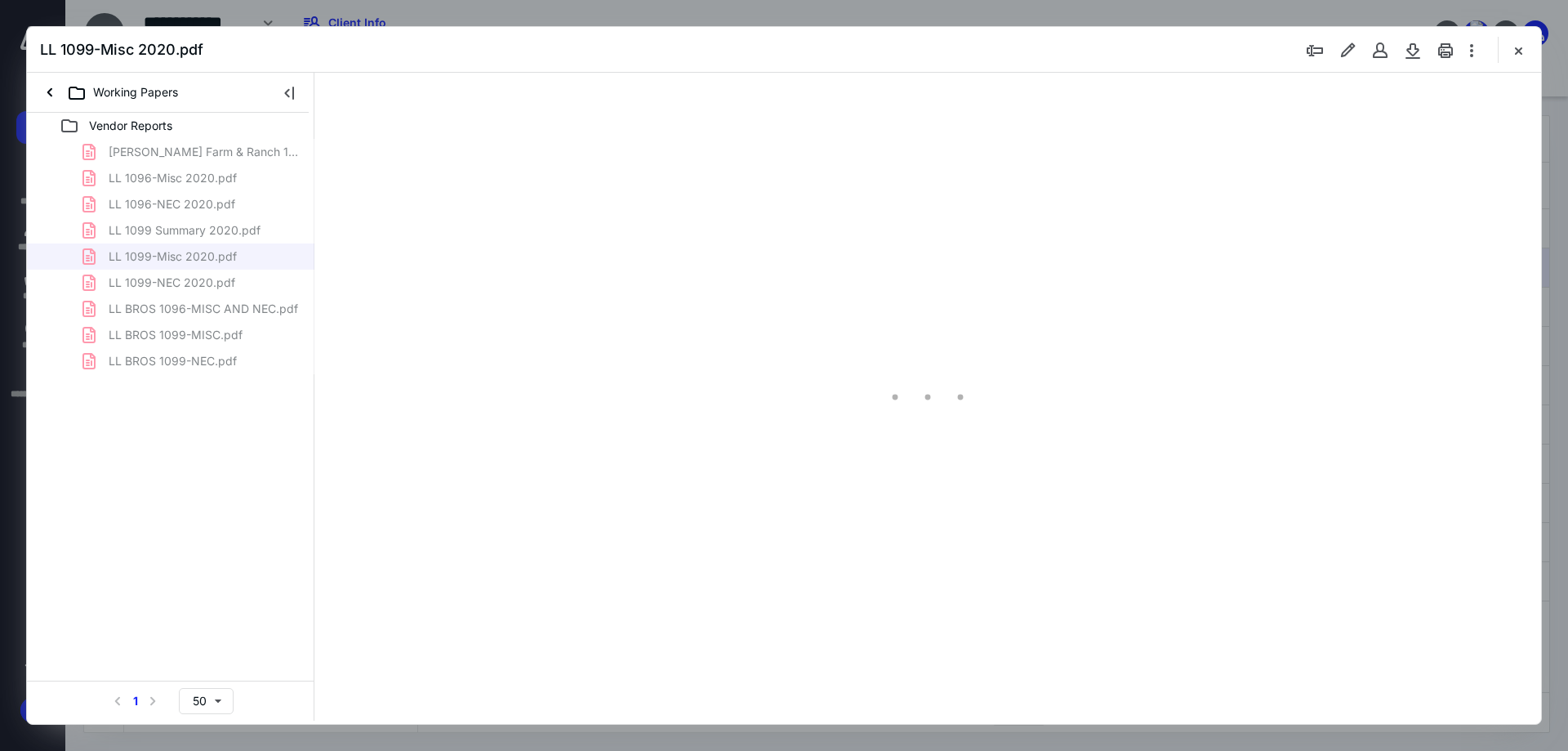 scroll, scrollTop: 0, scrollLeft: 0, axis: both 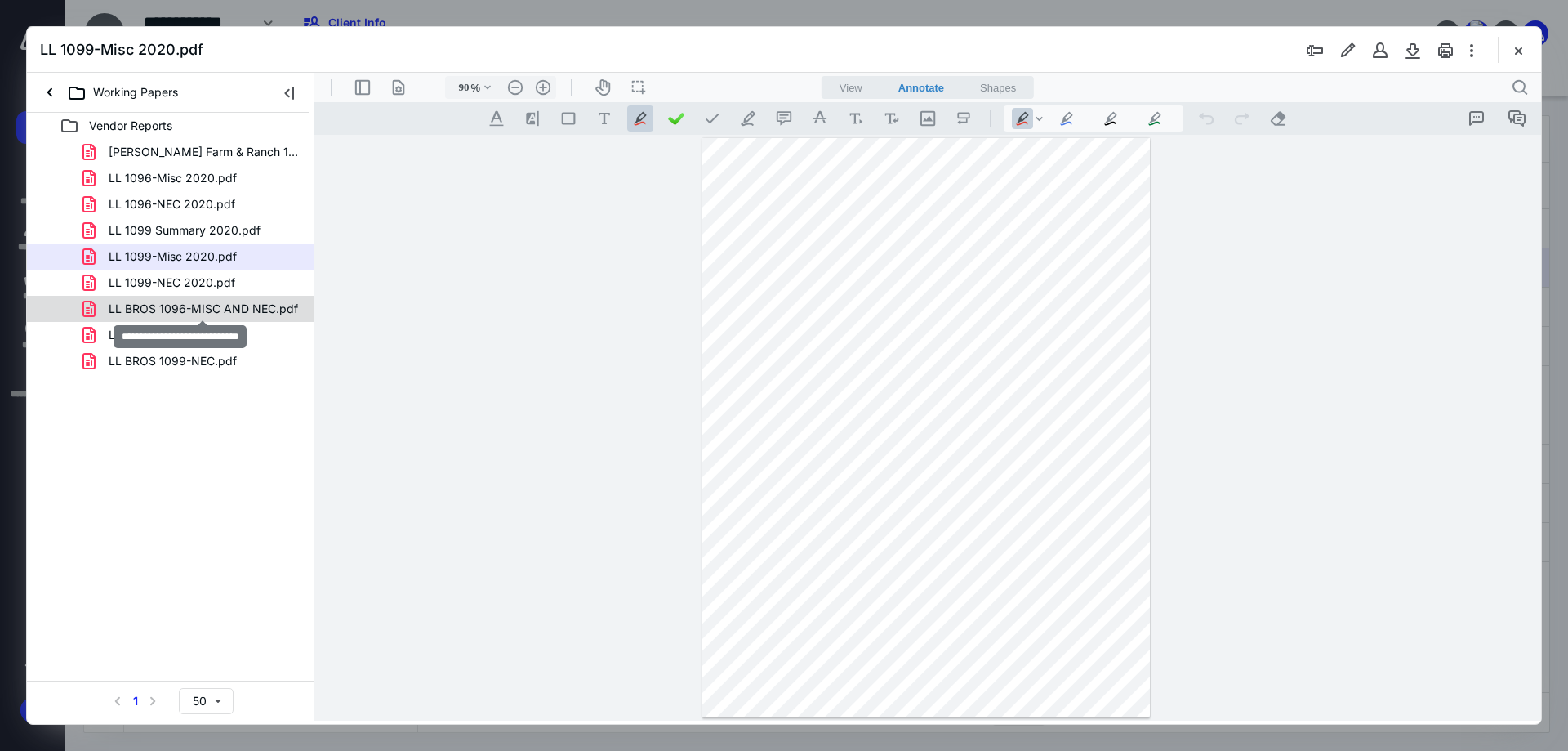 click on "LL BROS 1096-MISC AND NEC.pdf" at bounding box center [203, 309] 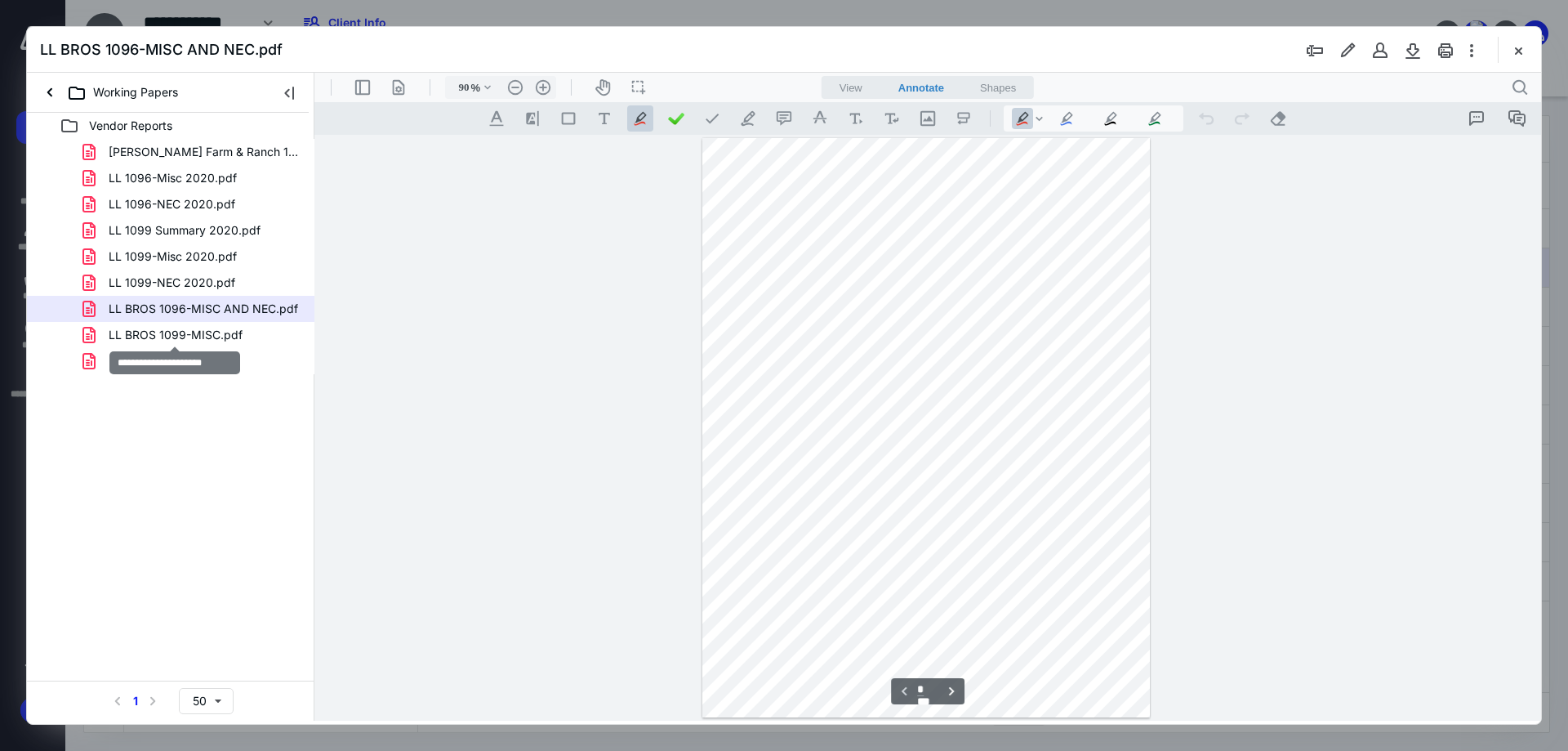 click on "LL BROS 1099-MISC.pdf" at bounding box center [176, 335] 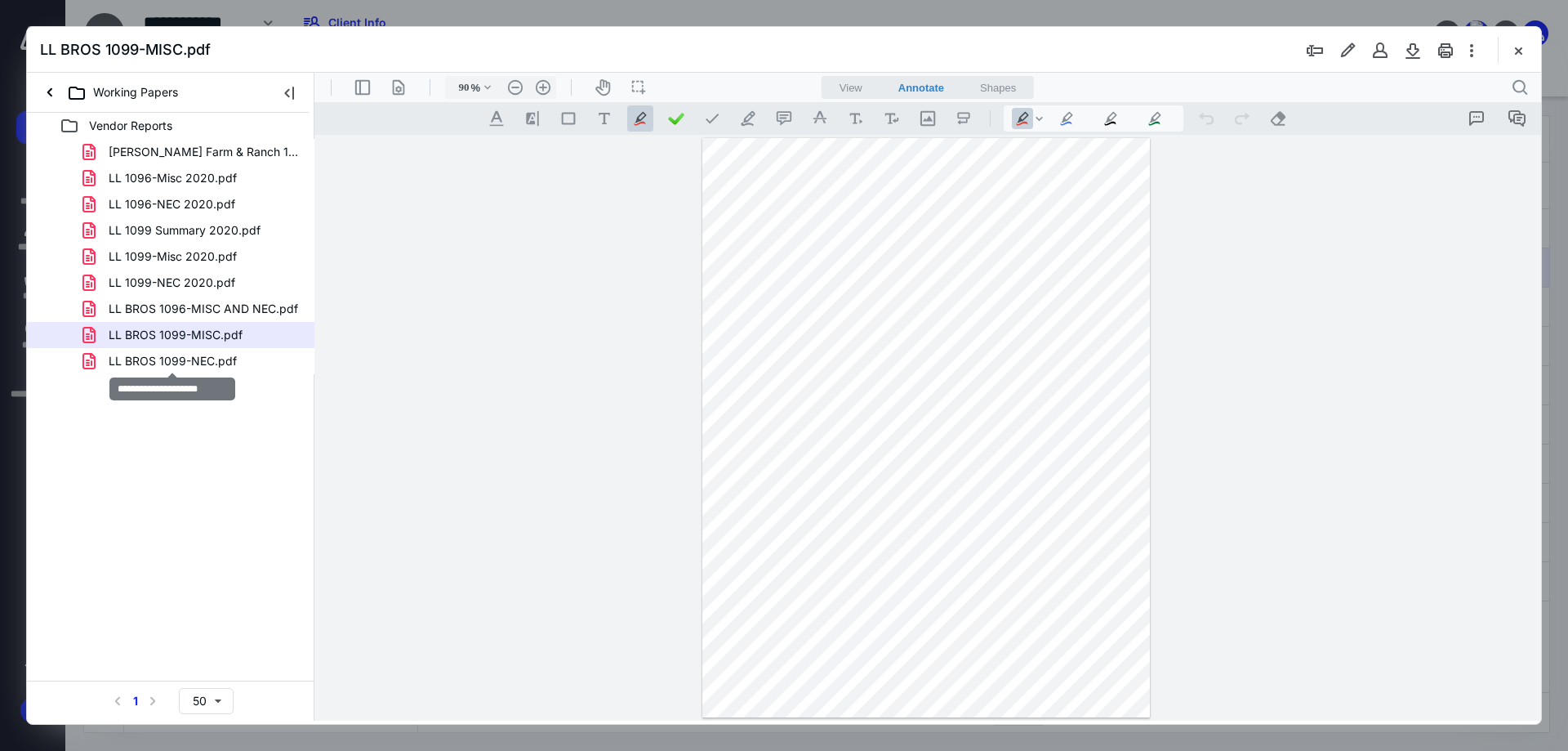 click on "LL BROS 1099-NEC.pdf" at bounding box center (172, 361) 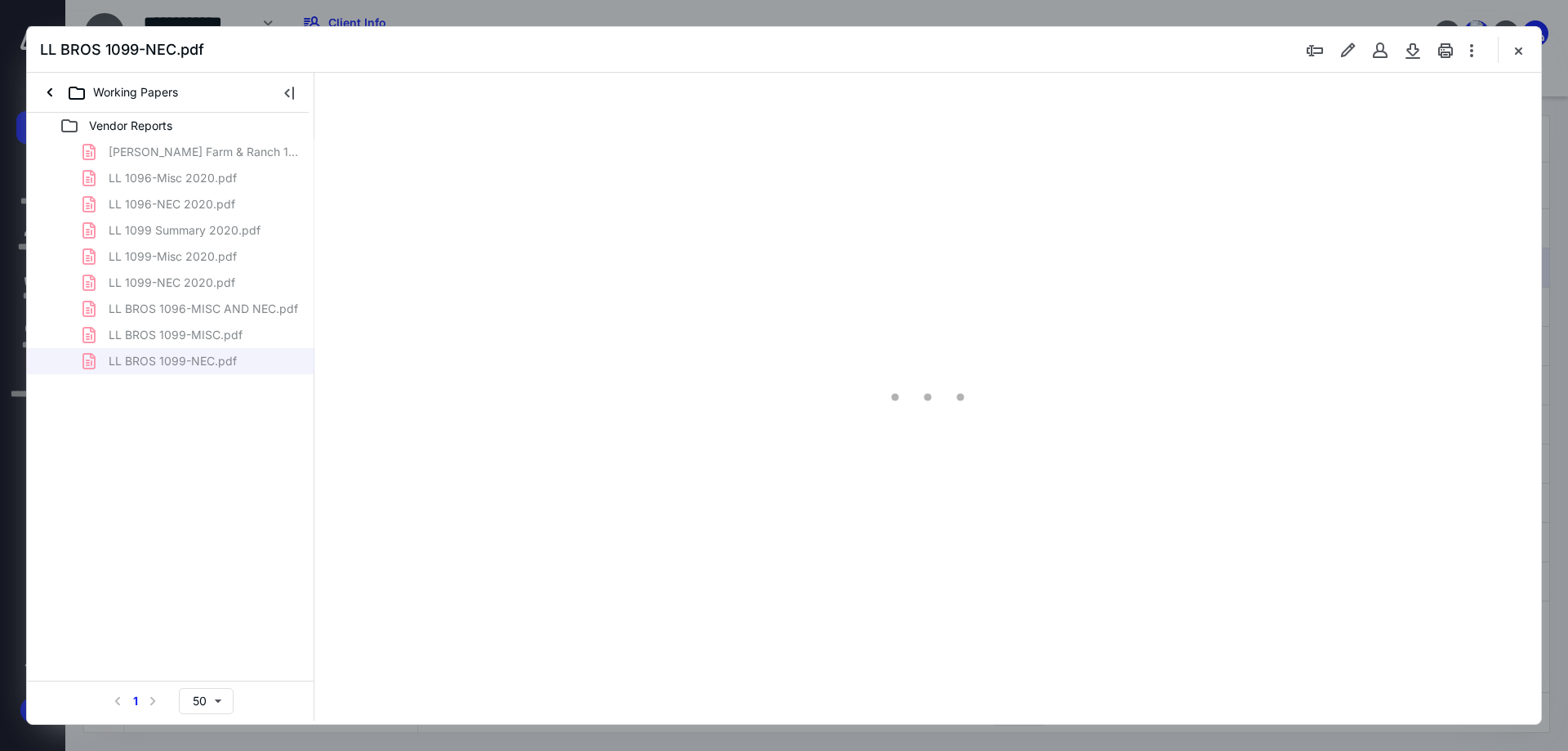 scroll, scrollTop: 65, scrollLeft: 0, axis: vertical 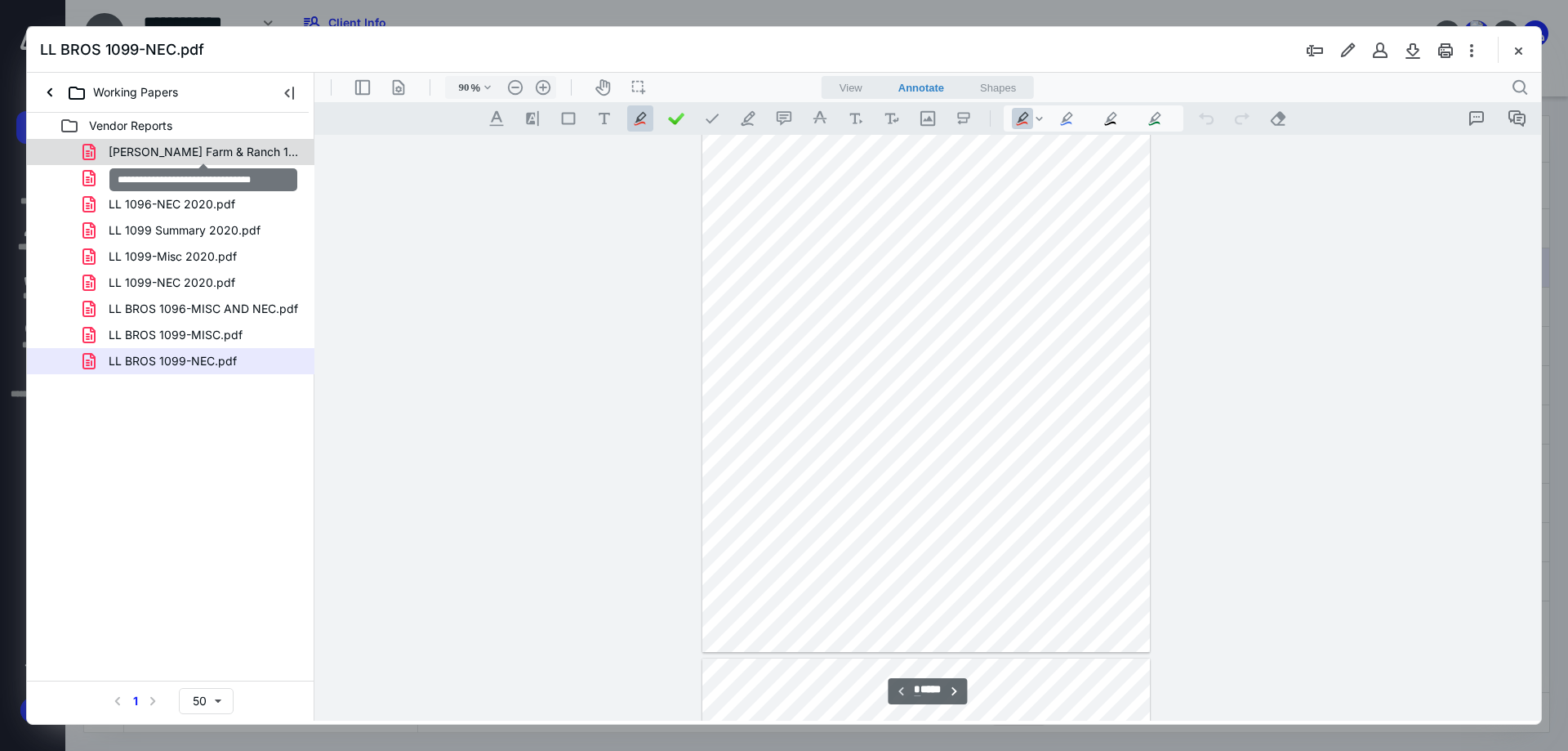 click on "[PERSON_NAME] Farm & Ranch 1099C 2020.pdf" at bounding box center (203, 152) 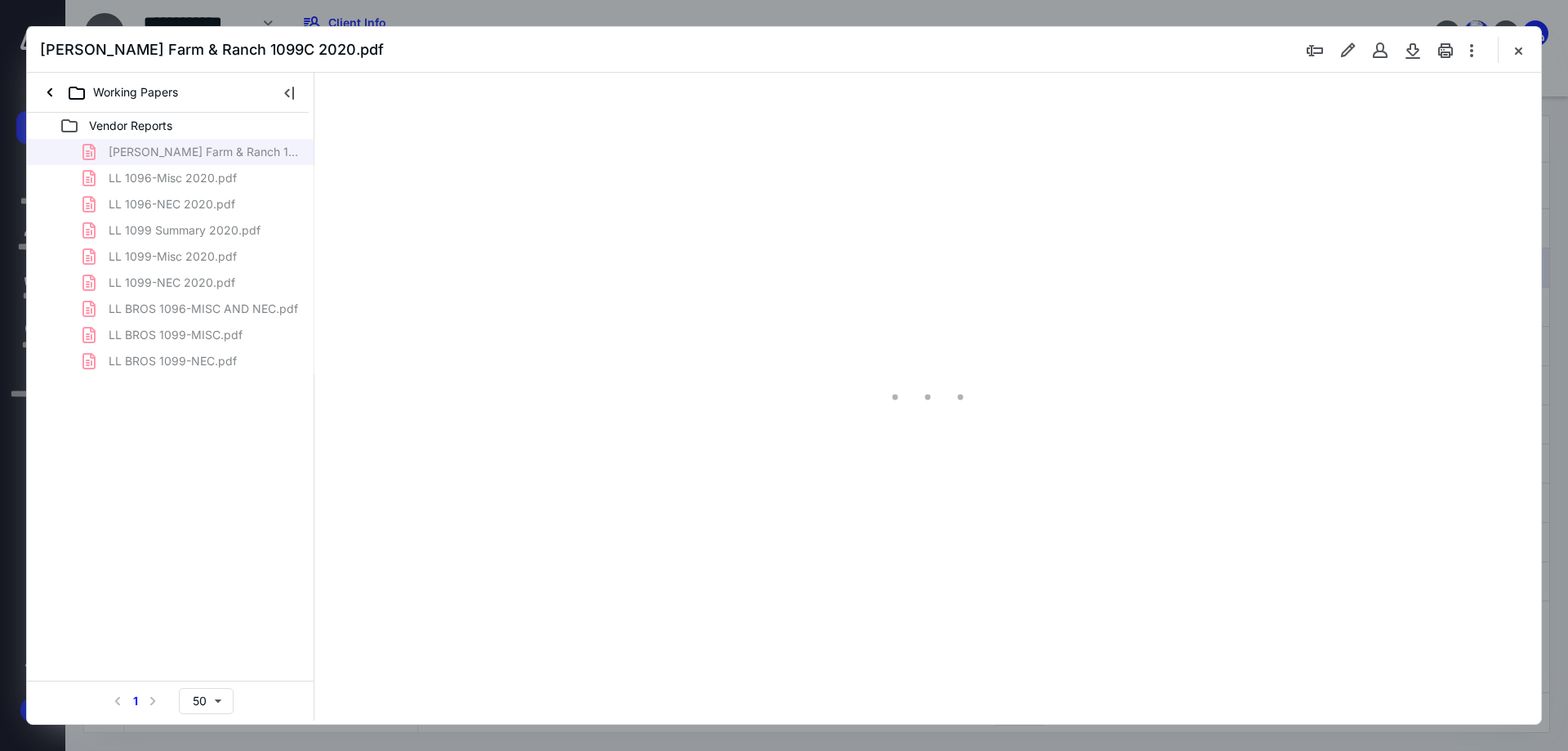 type on "90" 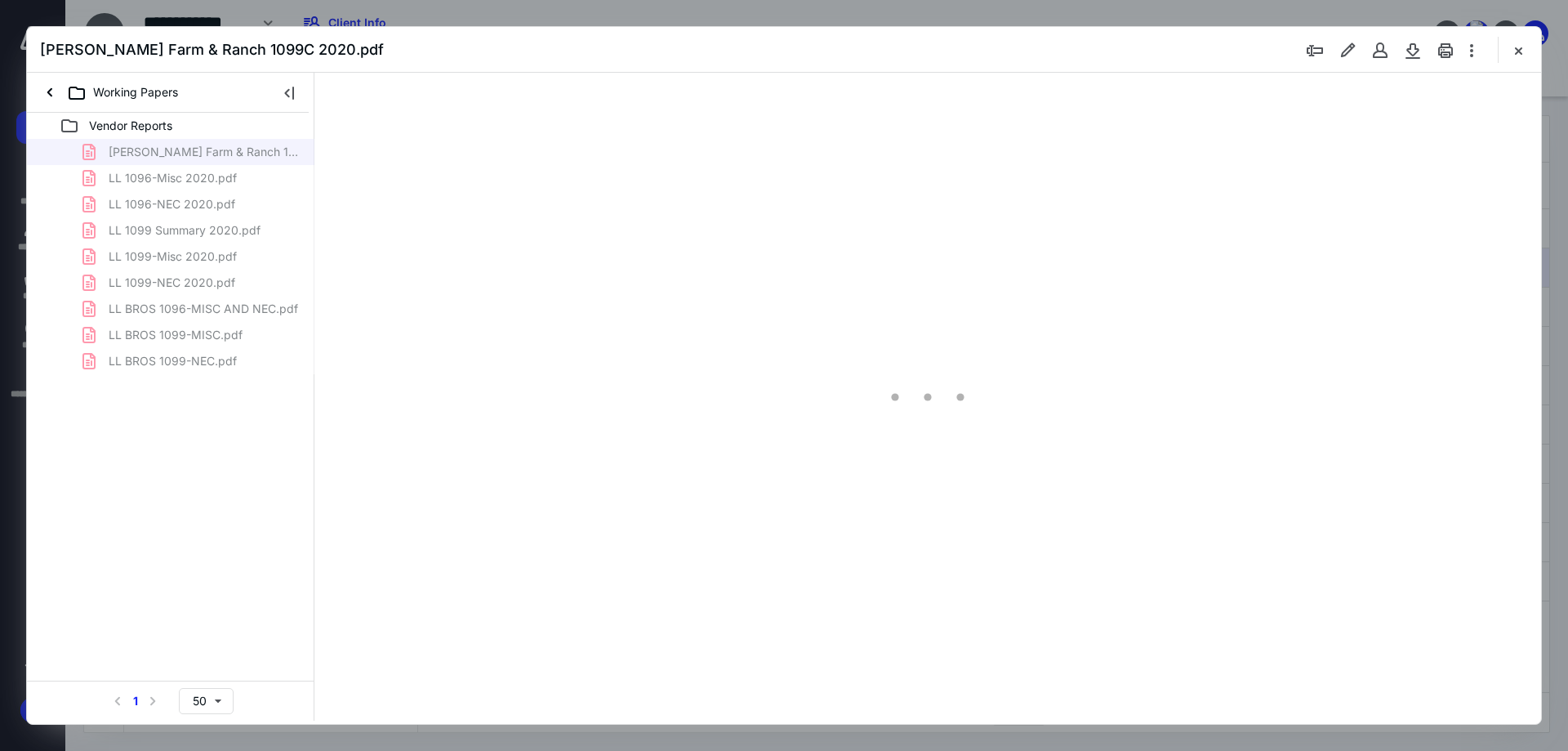scroll, scrollTop: 0, scrollLeft: 0, axis: both 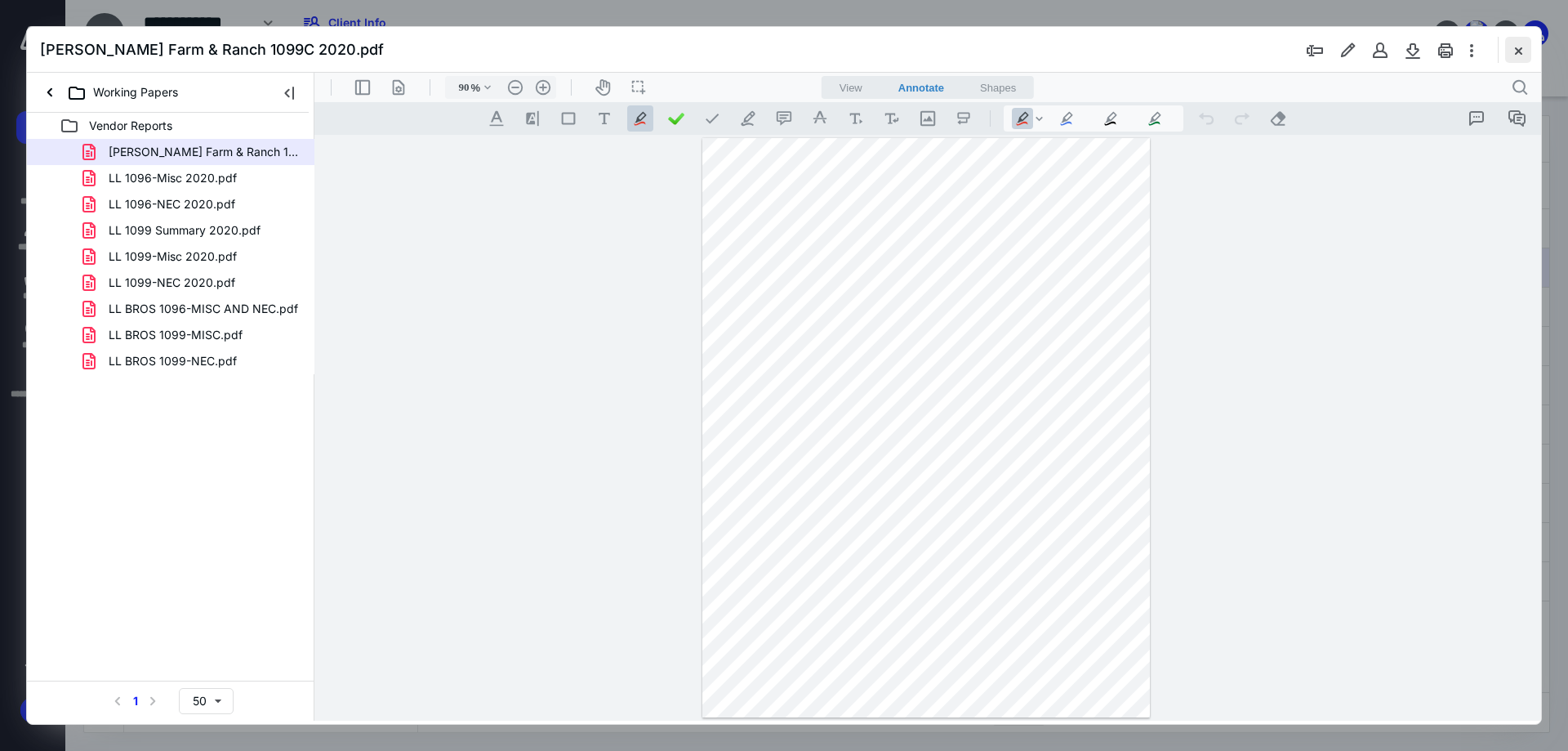 click at bounding box center [1518, 50] 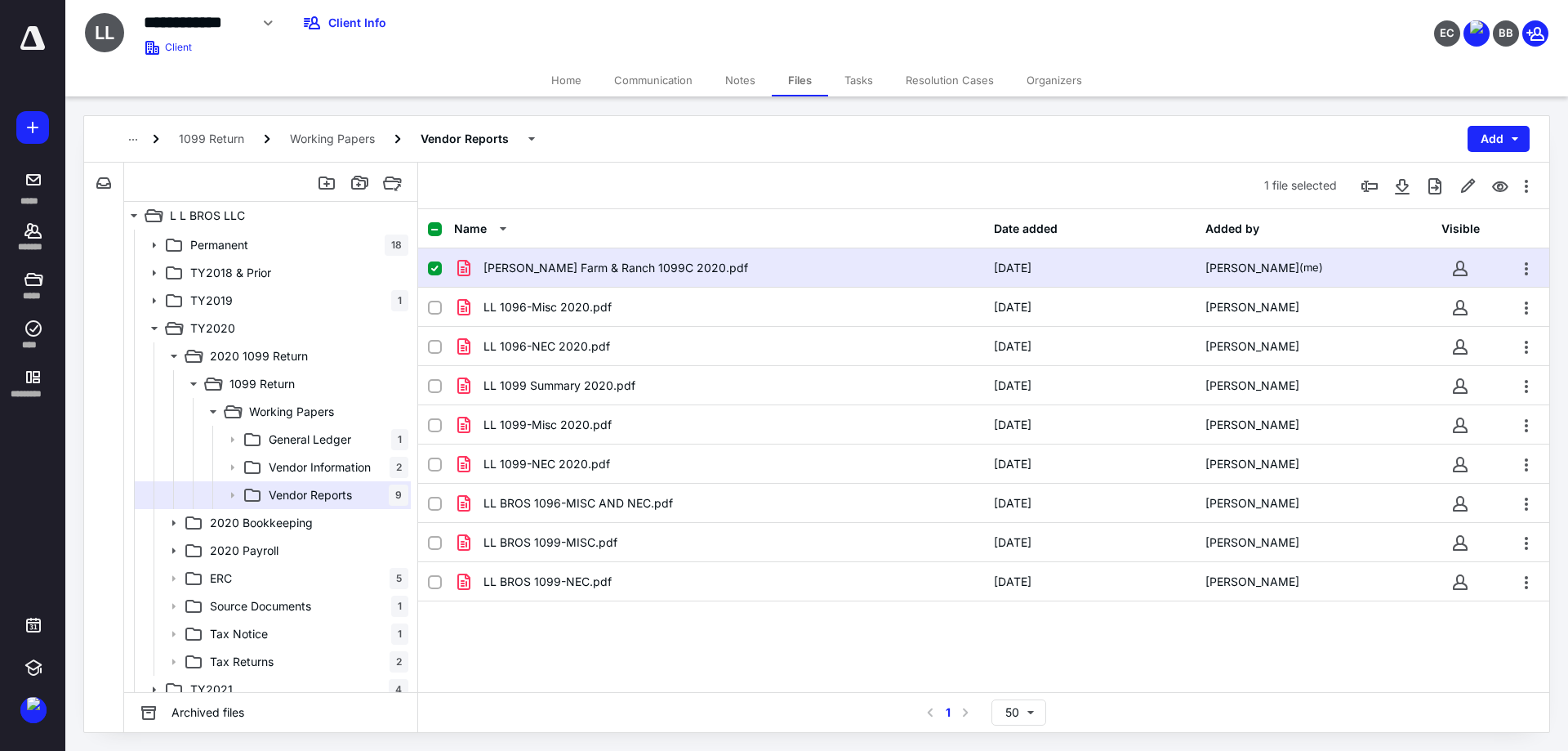 click on "[DATE]" at bounding box center (1013, 268) 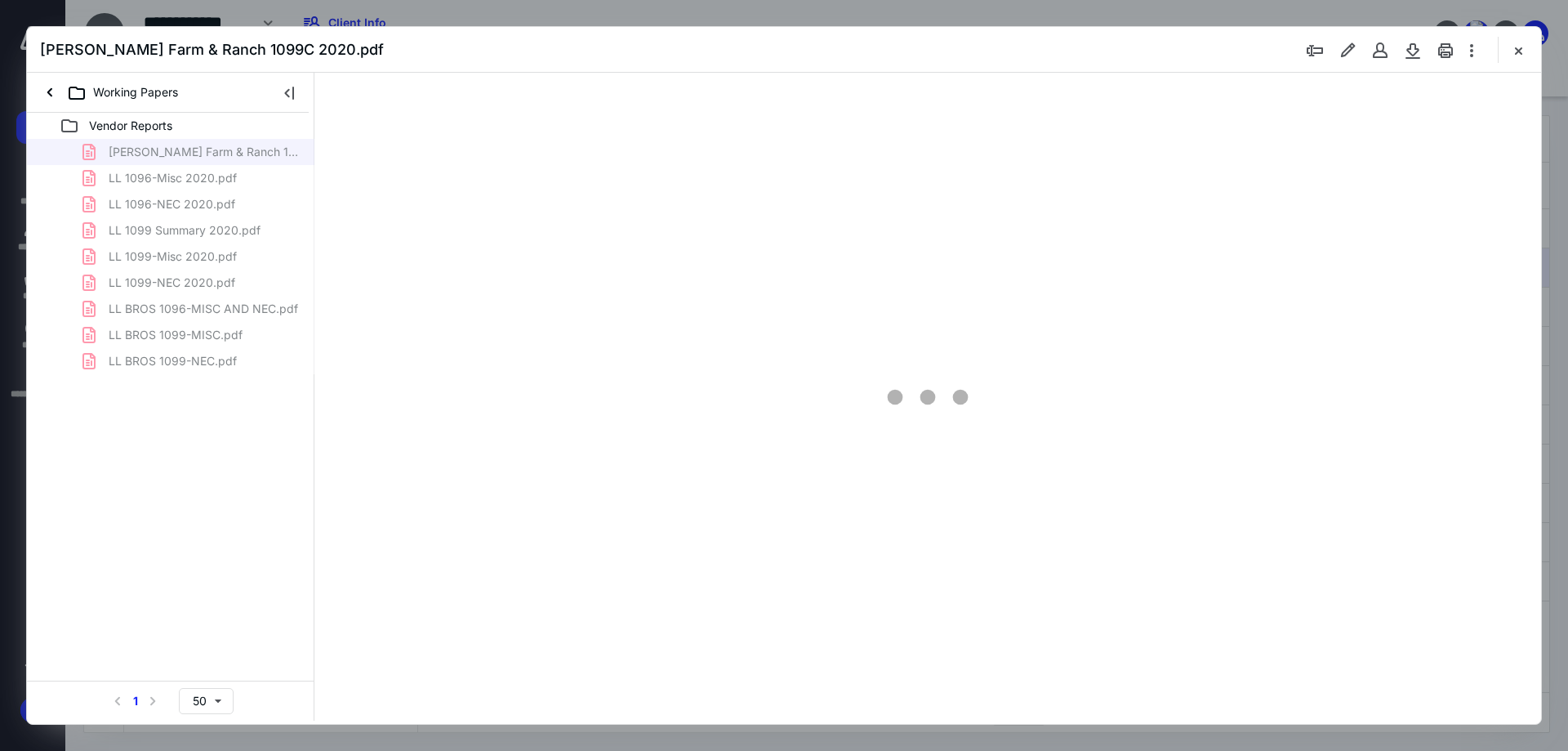 scroll, scrollTop: 0, scrollLeft: 0, axis: both 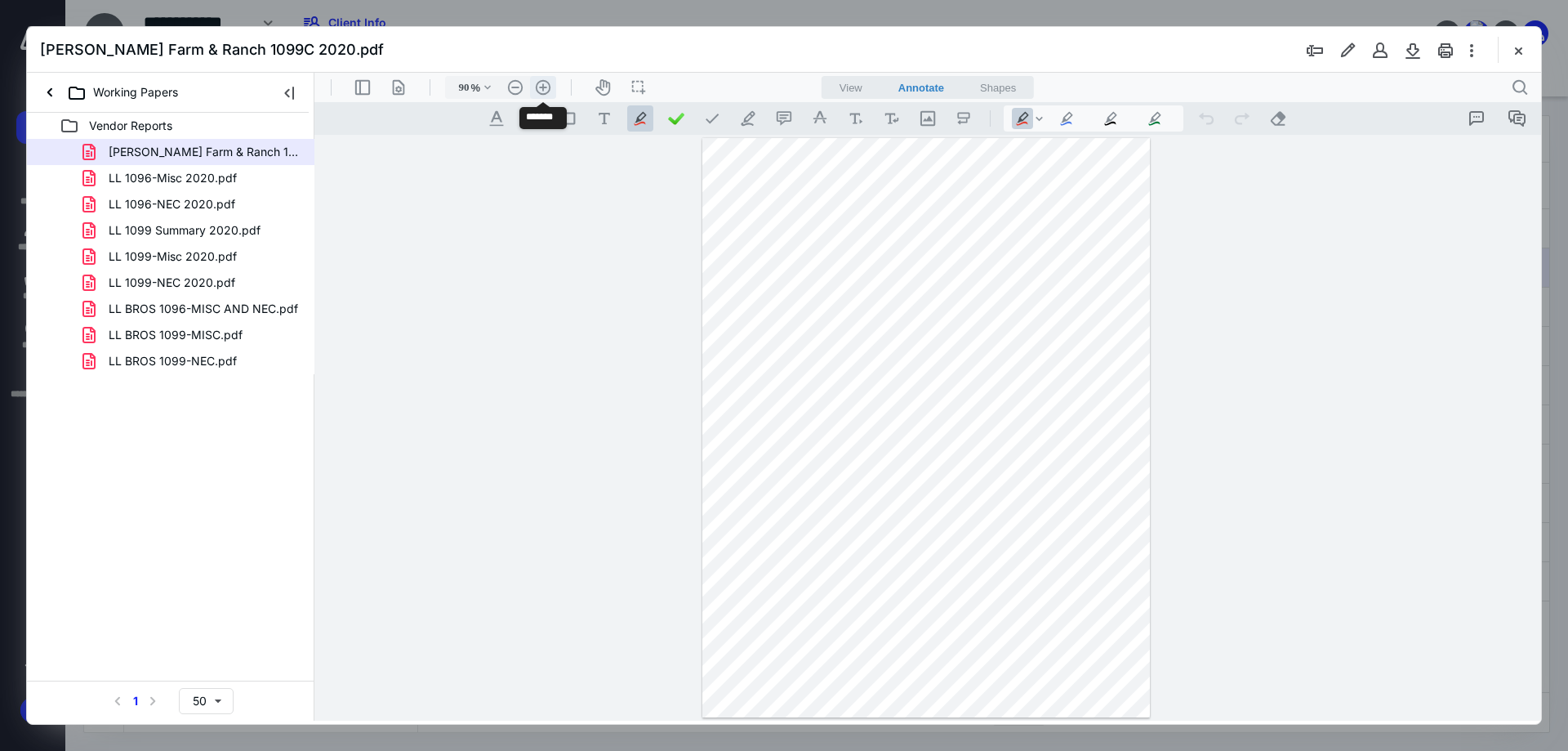 click on ".cls-1{fill:#abb0c4;} icon - header - zoom - in - line" at bounding box center (543, 87) 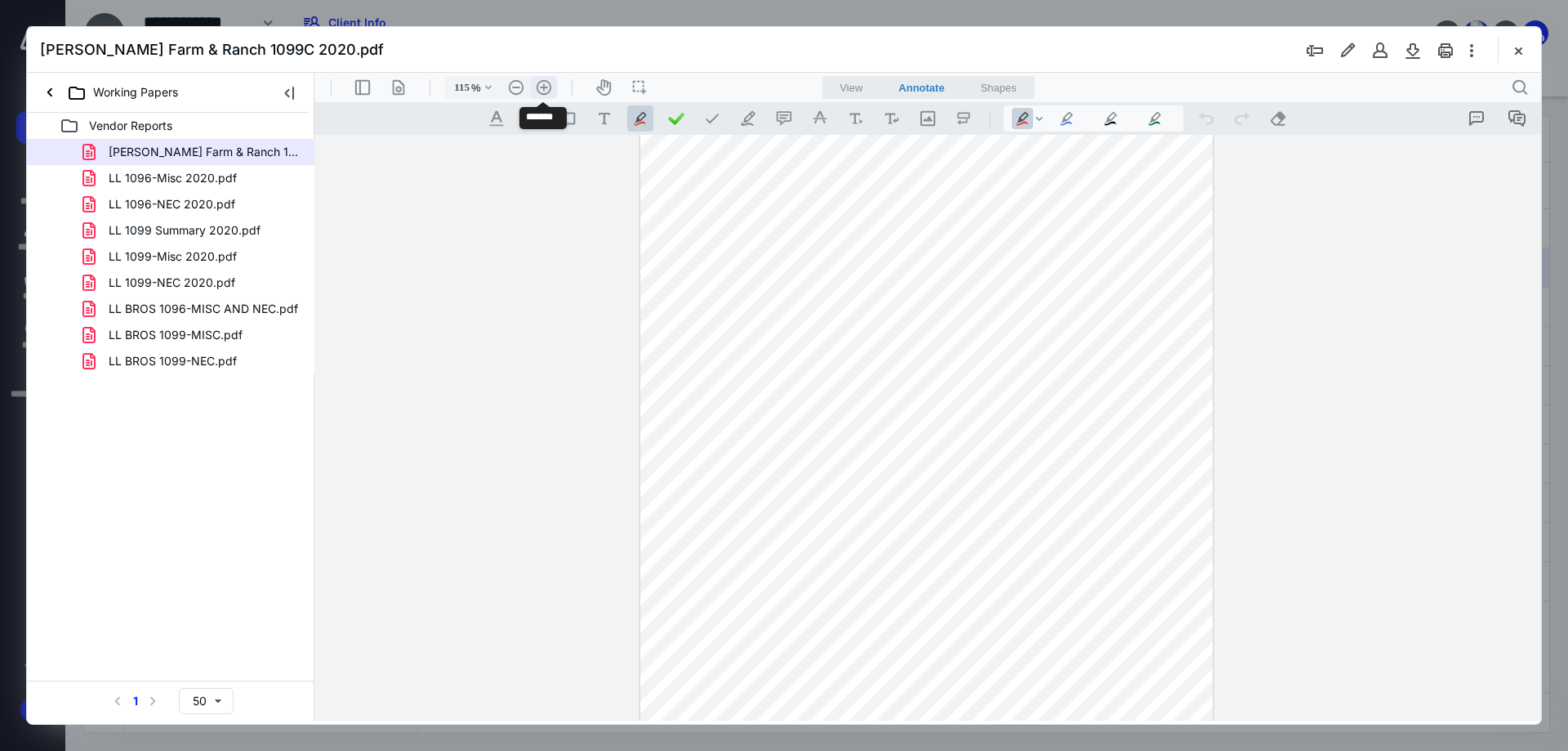 click on ".cls-1{fill:#abb0c4;} icon - header - zoom - in - line" at bounding box center [544, 87] 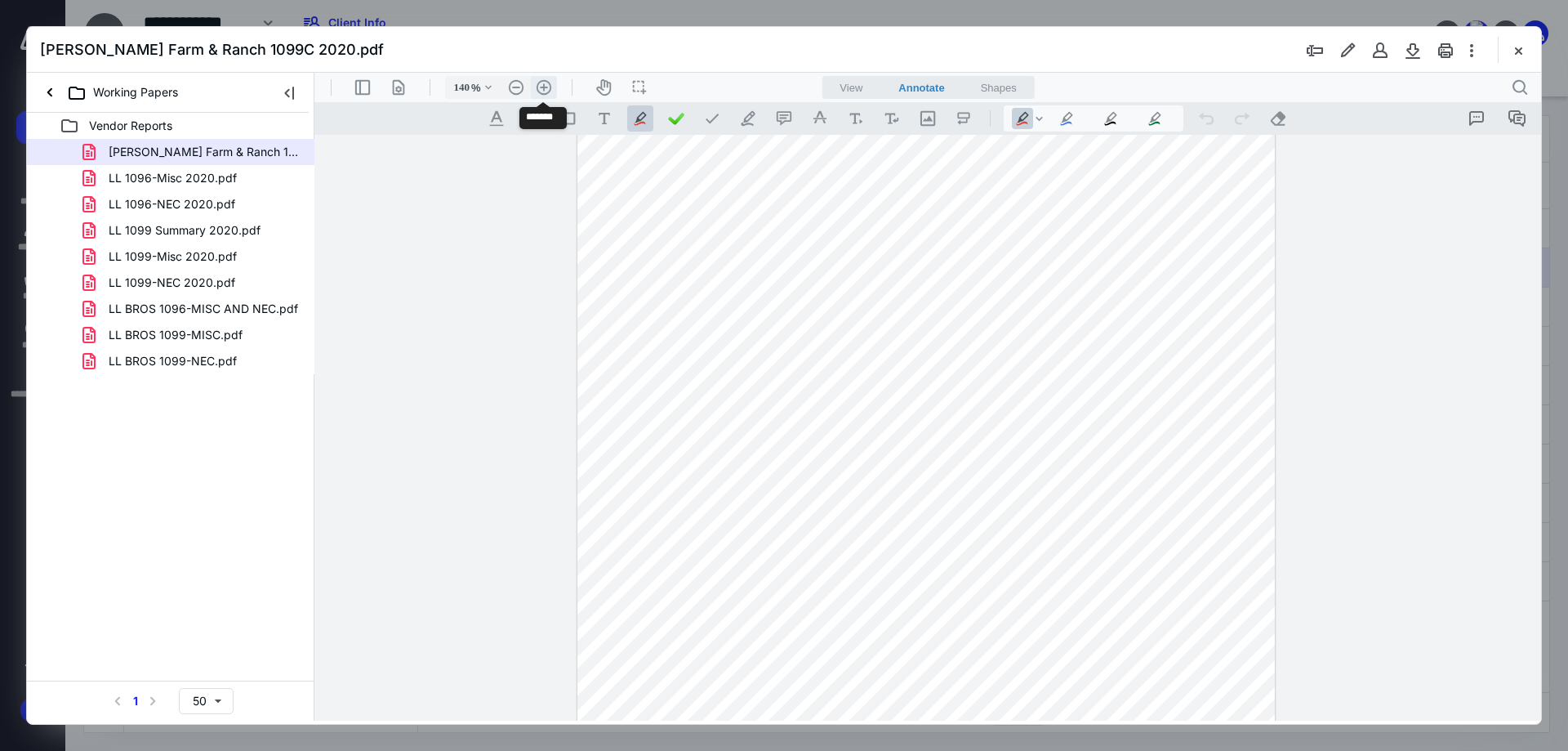 click on ".cls-1{fill:#abb0c4;} icon - header - zoom - in - line" at bounding box center [544, 87] 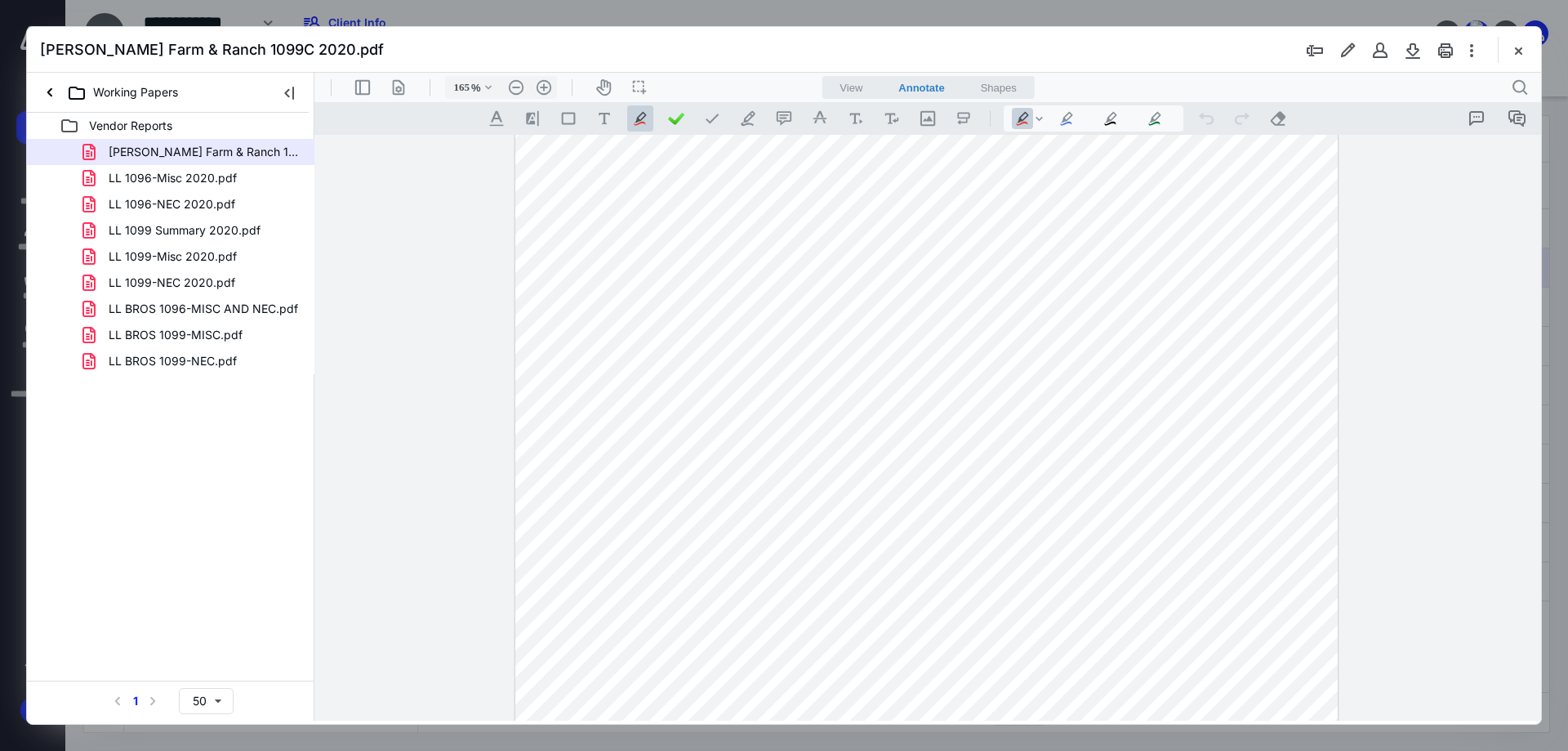 scroll, scrollTop: 0, scrollLeft: 0, axis: both 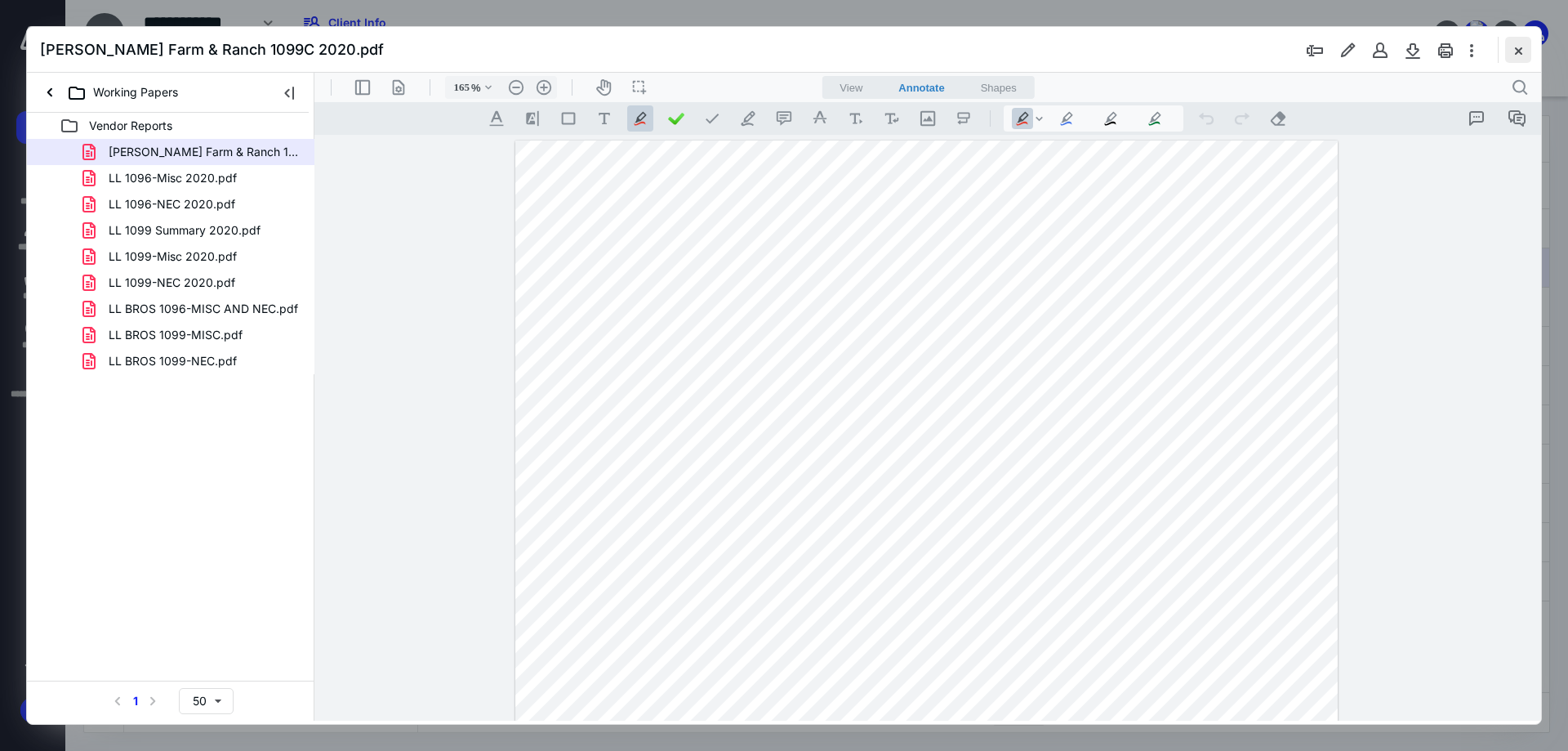 click at bounding box center (1518, 50) 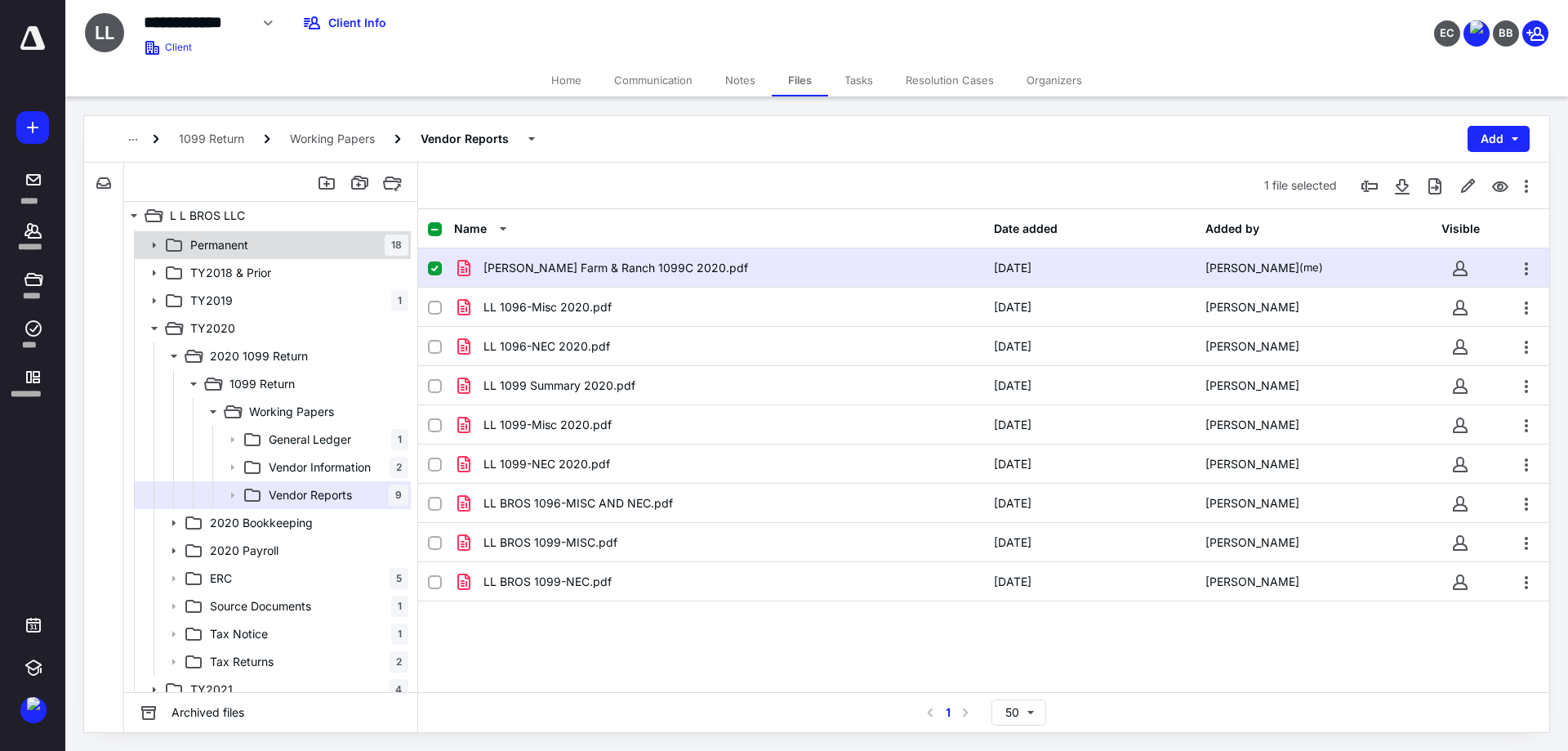 click 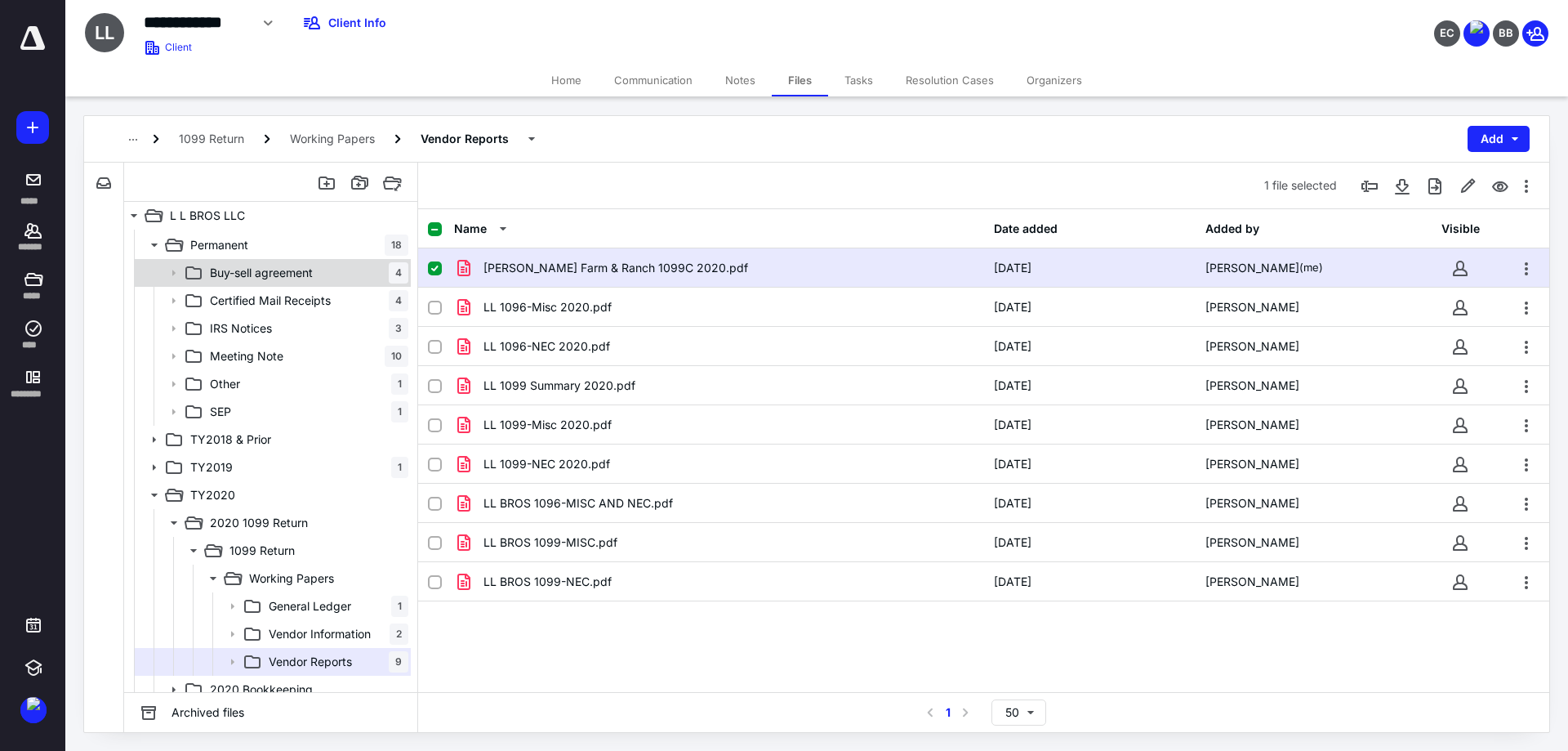 click 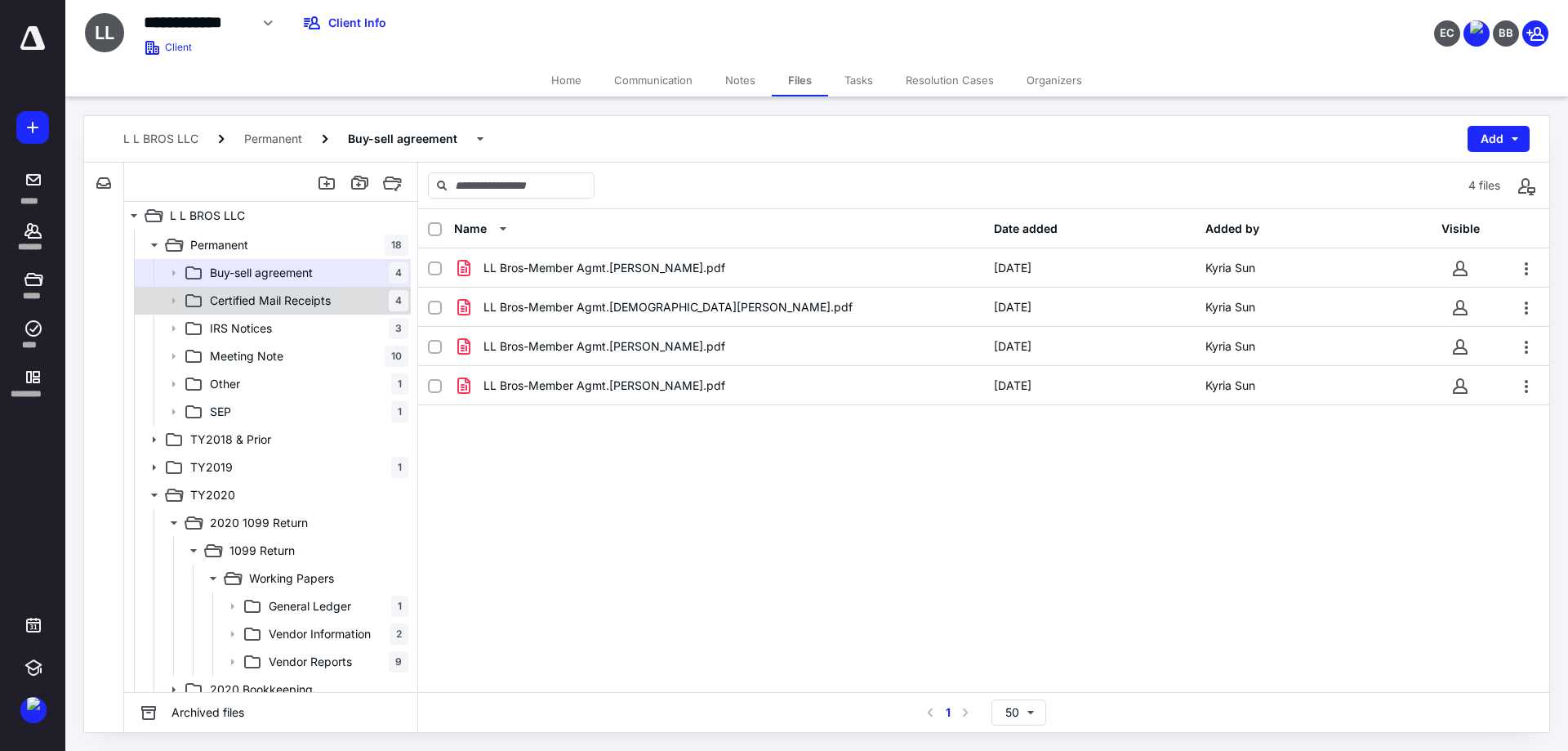 click 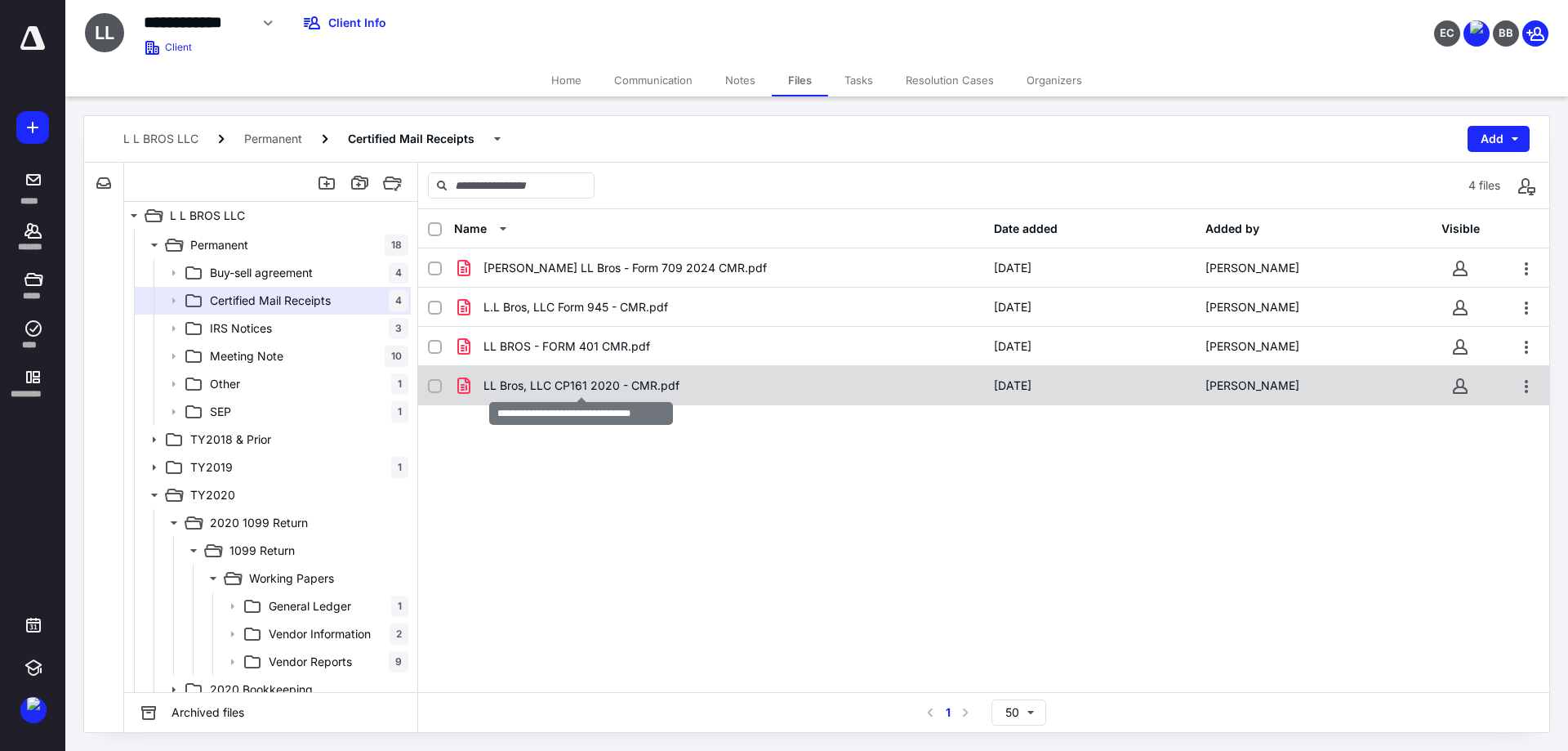 click on "LL Bros, LLC CP161 2020 - CMR.pdf" at bounding box center (581, 386) 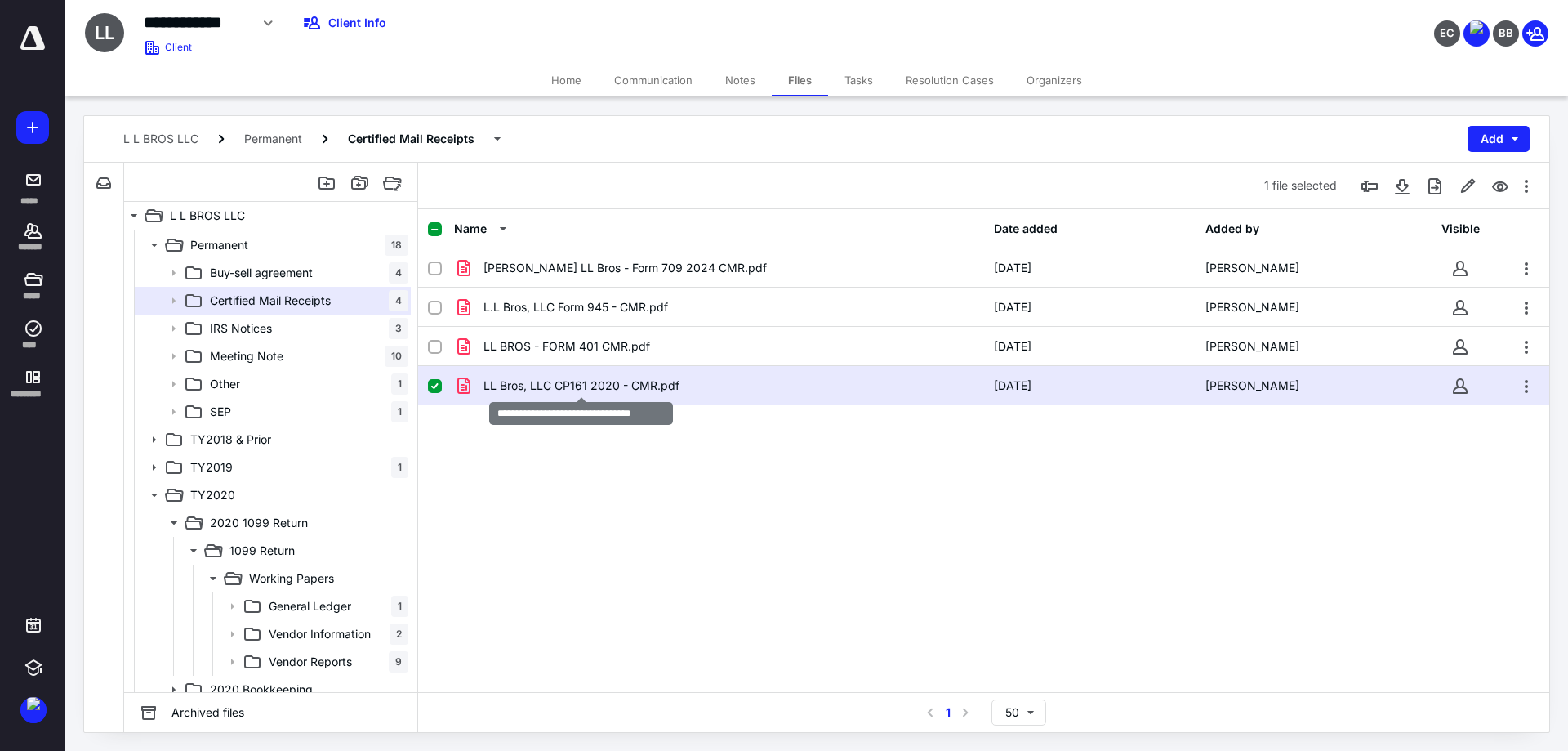 click on "LL Bros, LLC CP161 2020 - CMR.pdf" at bounding box center (581, 386) 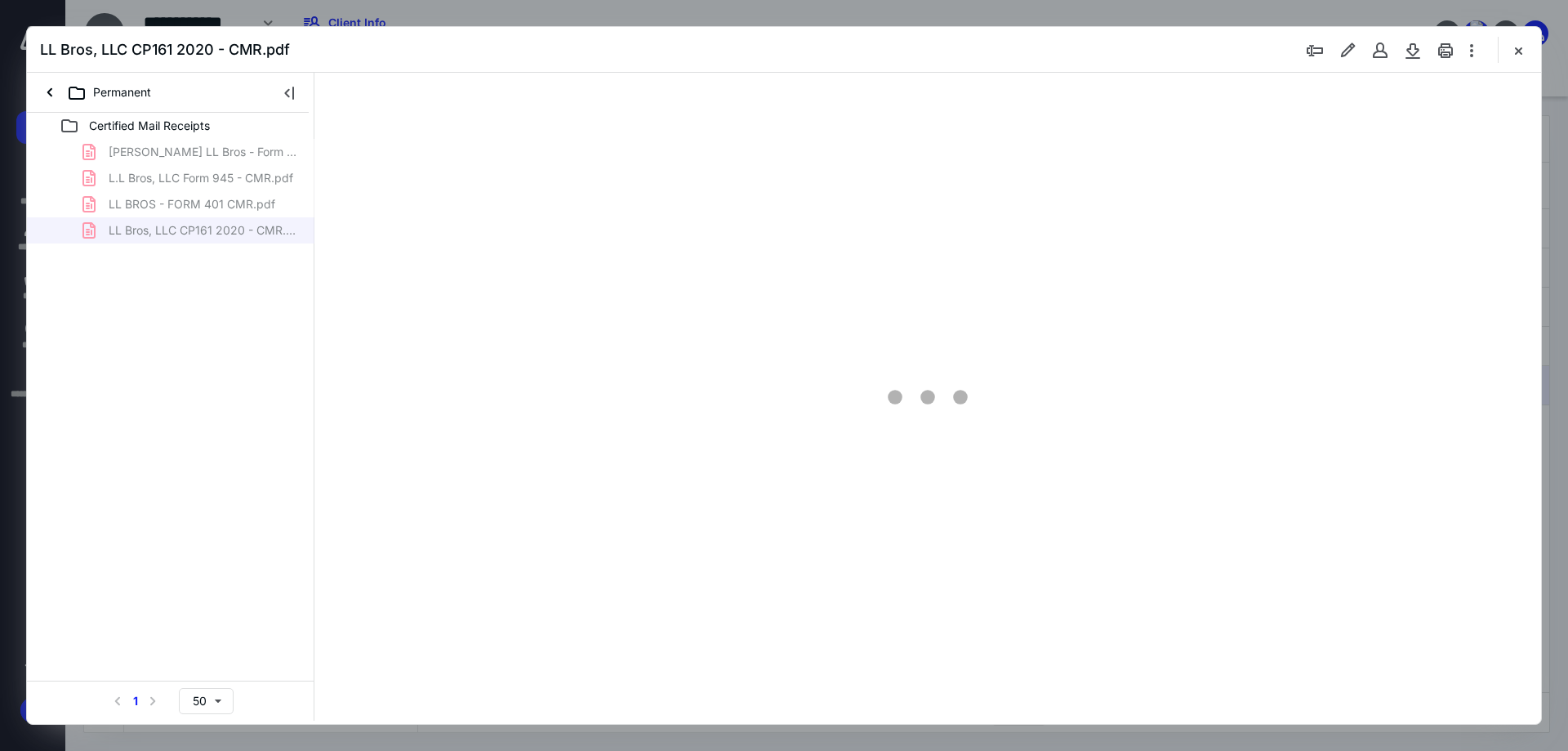 scroll, scrollTop: 0, scrollLeft: 0, axis: both 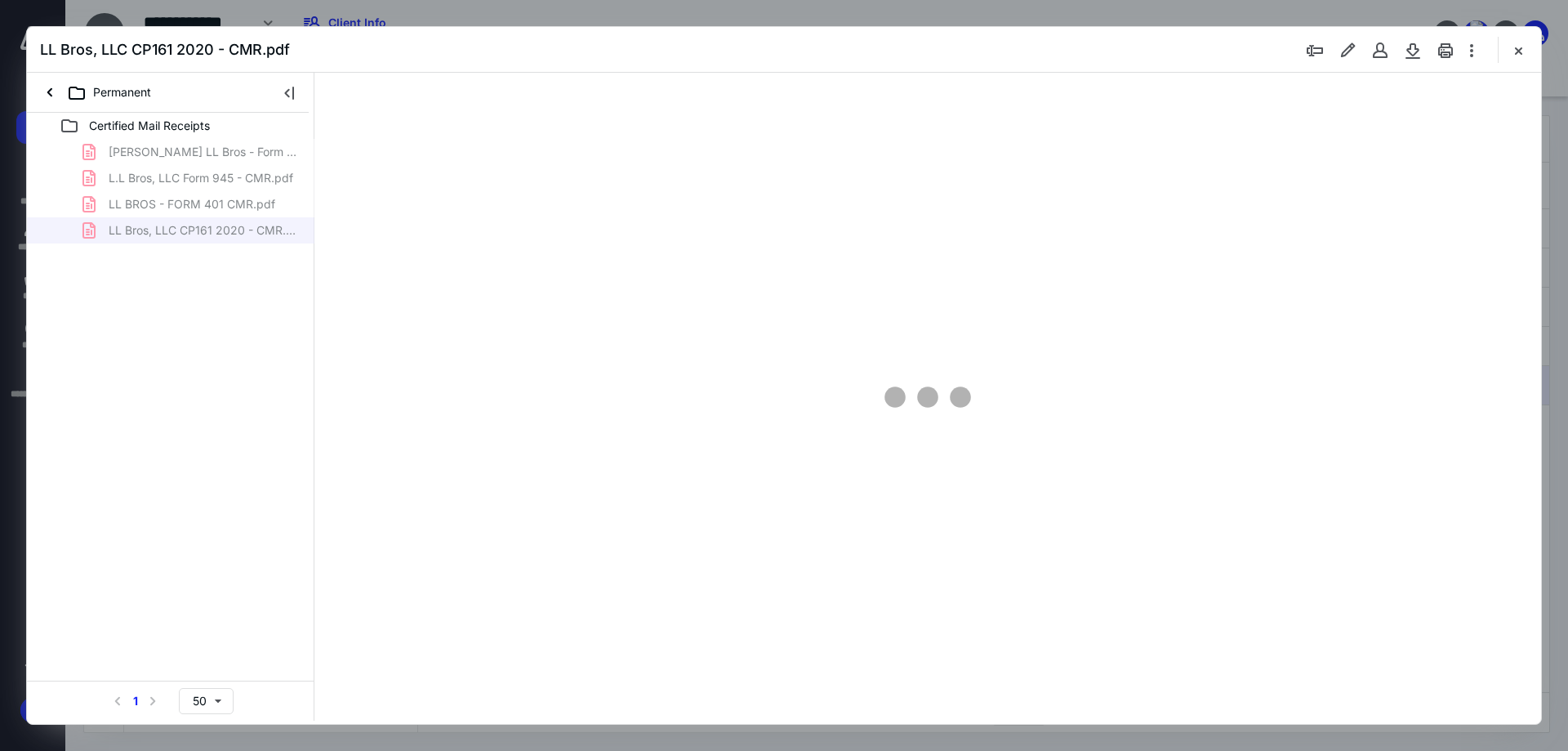 type on "90" 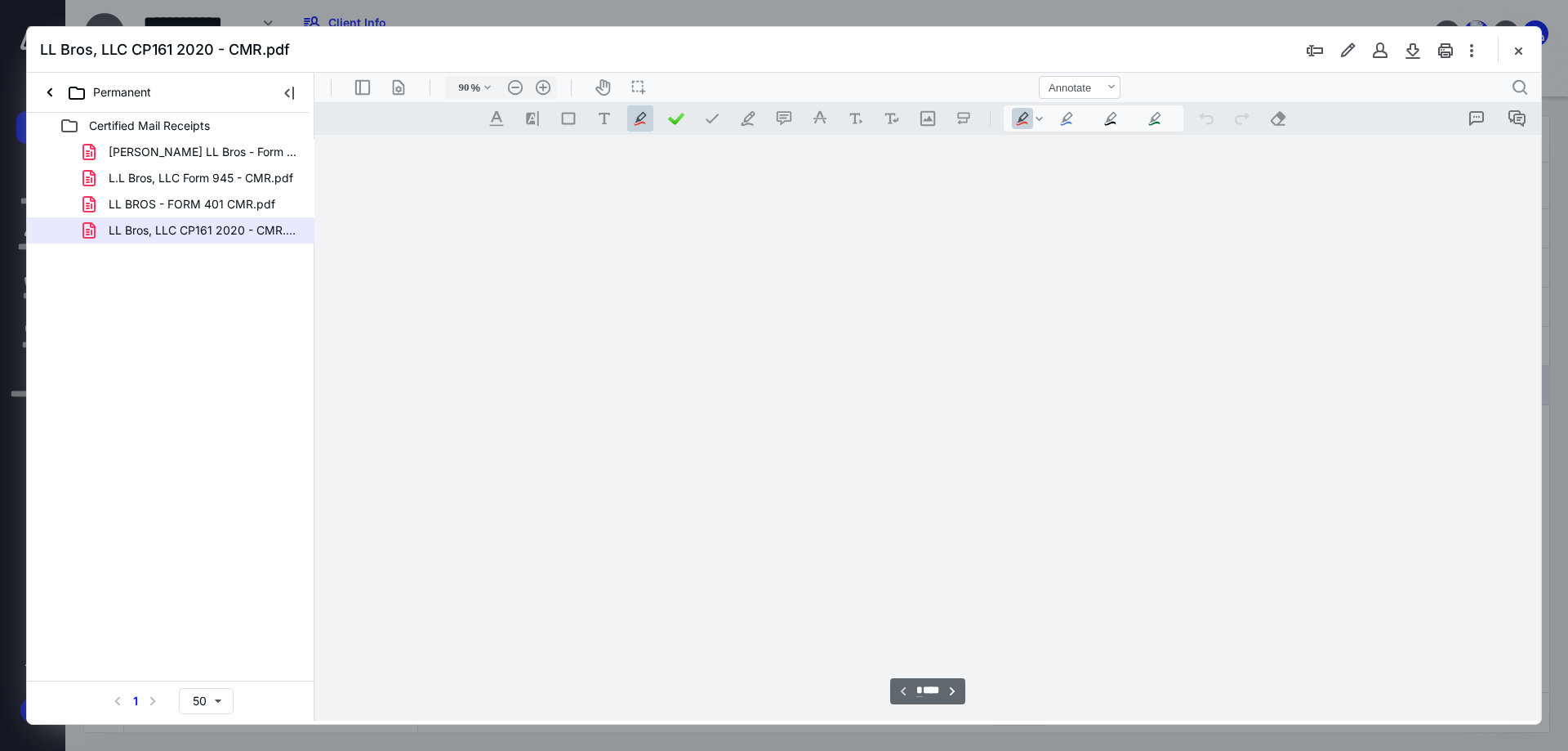 scroll, scrollTop: 65, scrollLeft: 0, axis: vertical 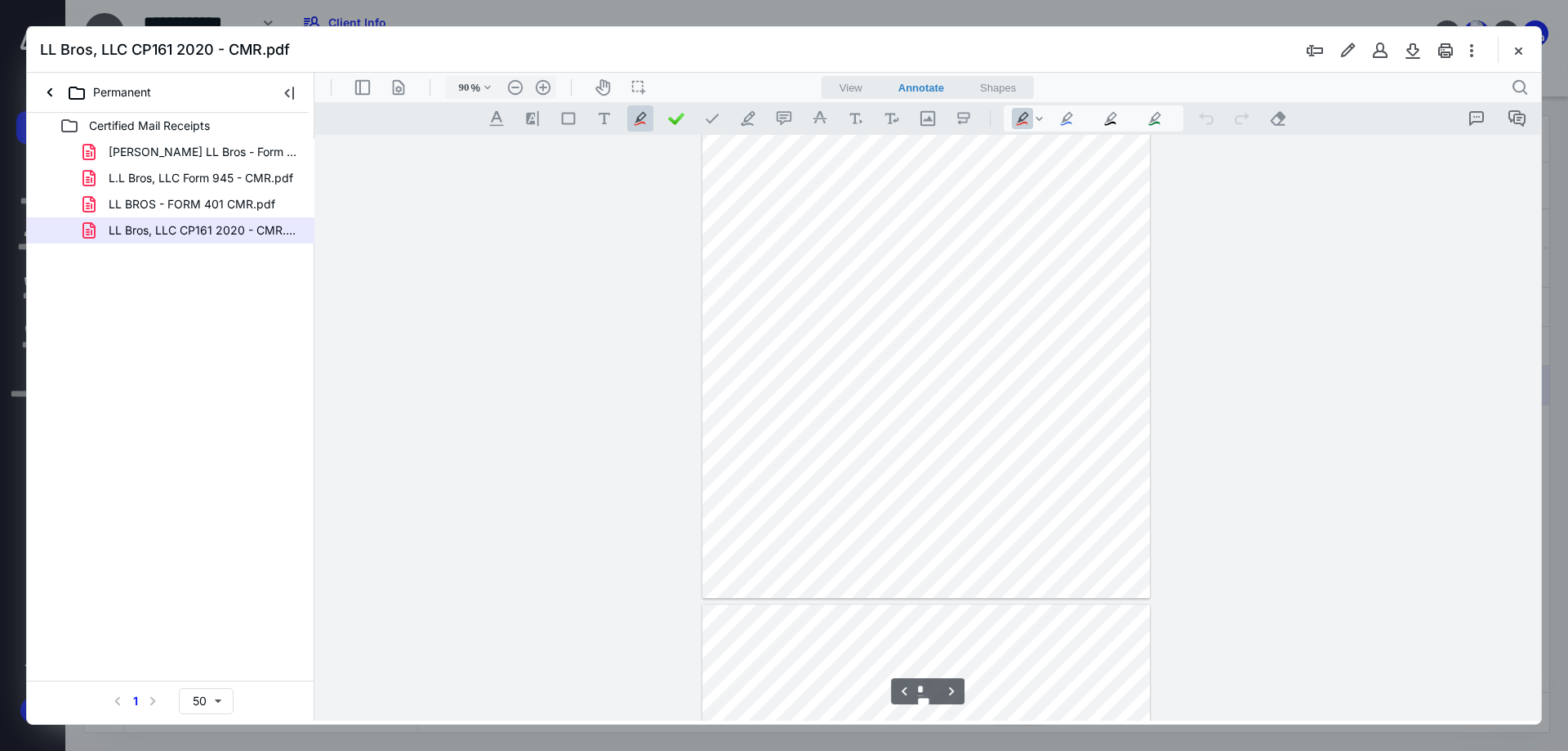 type on "*" 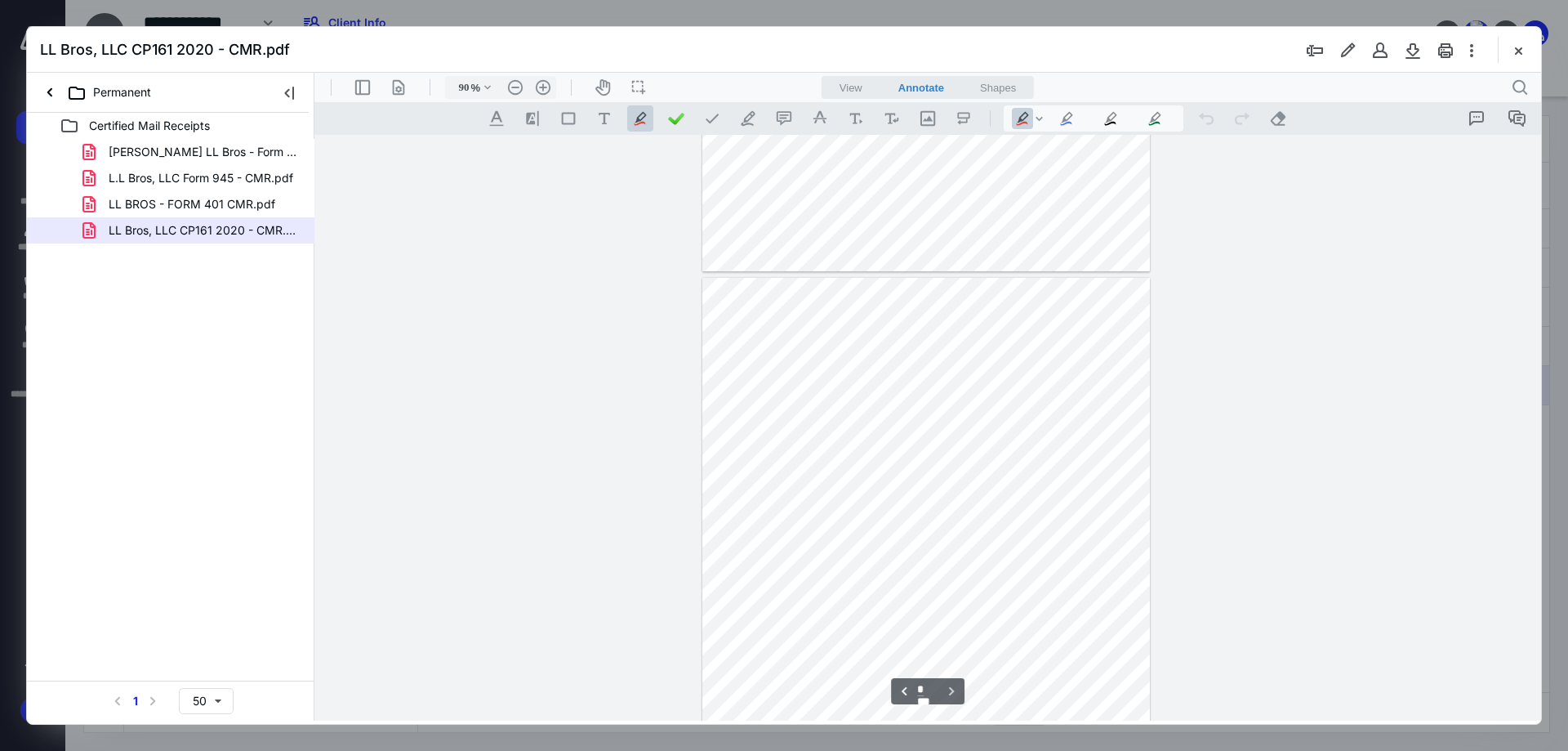 scroll, scrollTop: 1758, scrollLeft: 0, axis: vertical 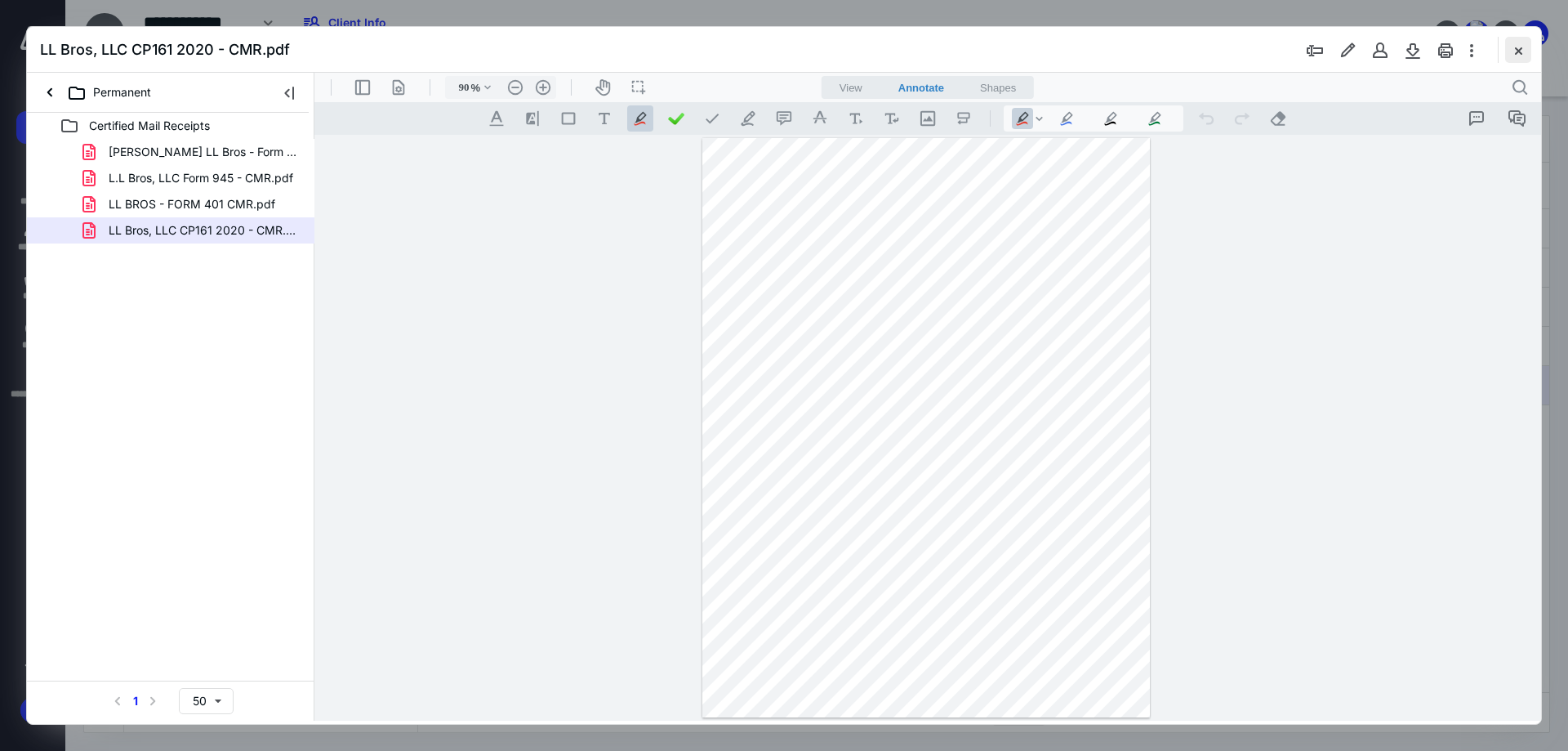 click at bounding box center (1518, 50) 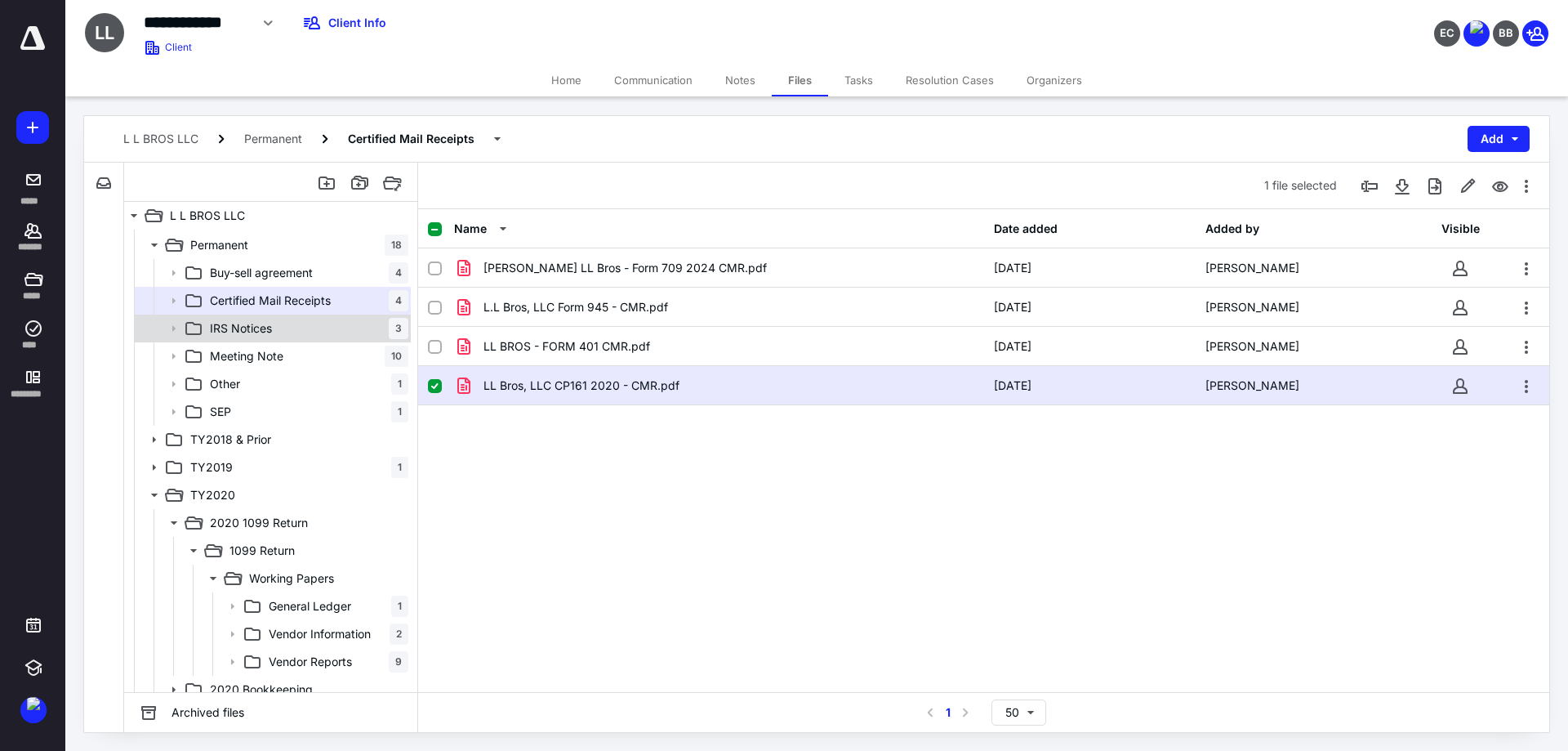 click 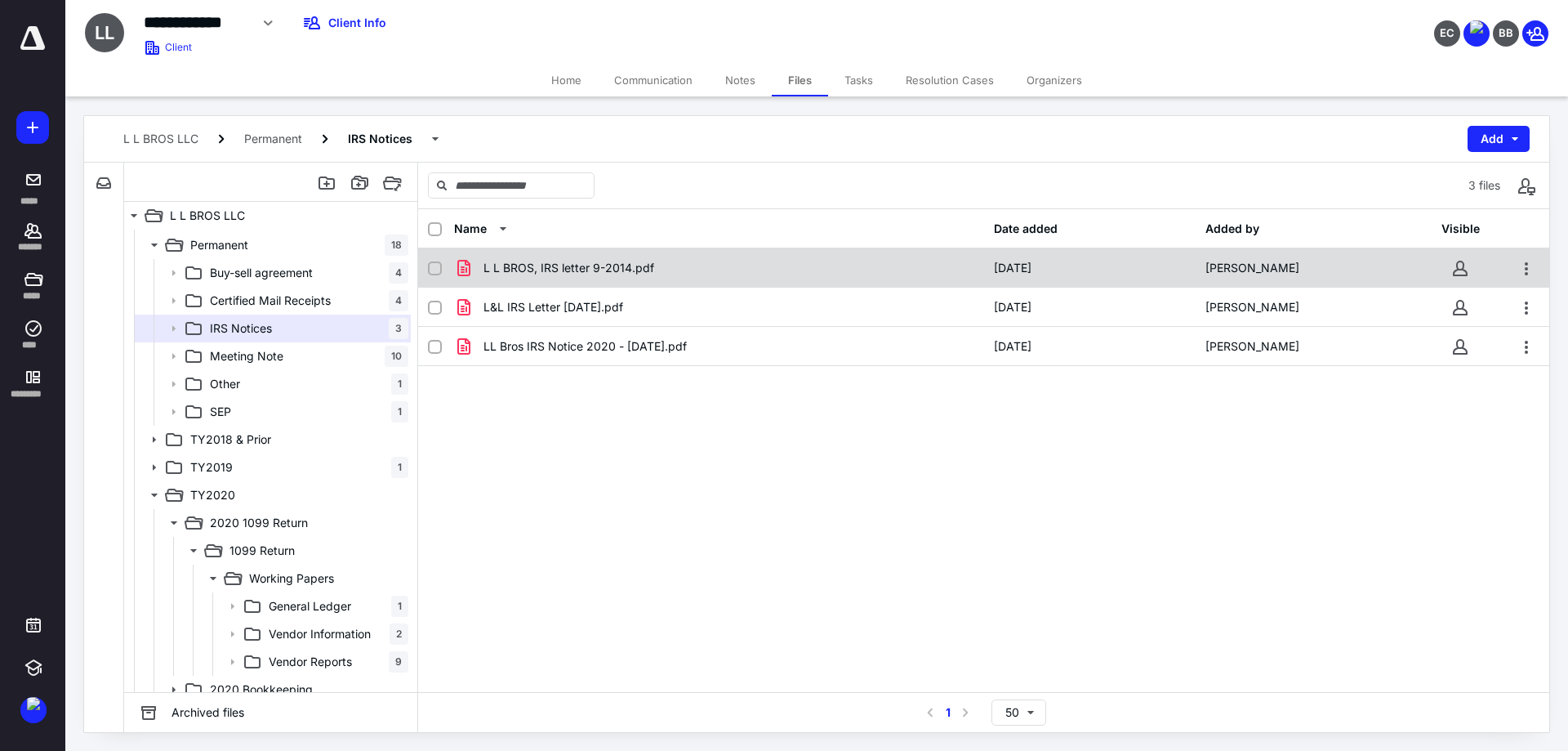 click on "L L BROS, IRS letter 9-2014.pdf" at bounding box center [719, 268] 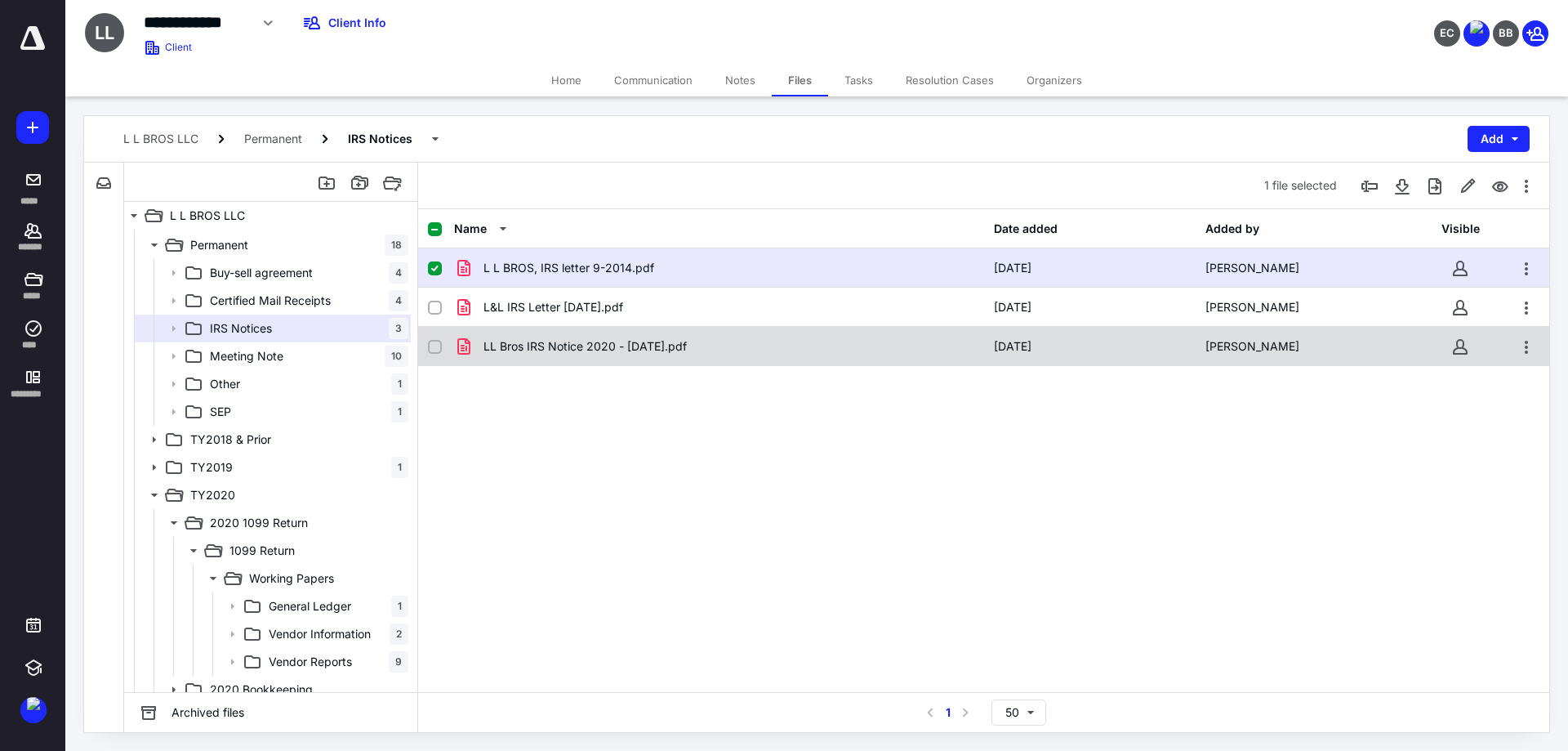 click on "LL Bros IRS Notice 2020 - [DATE].pdf" at bounding box center [585, 346] 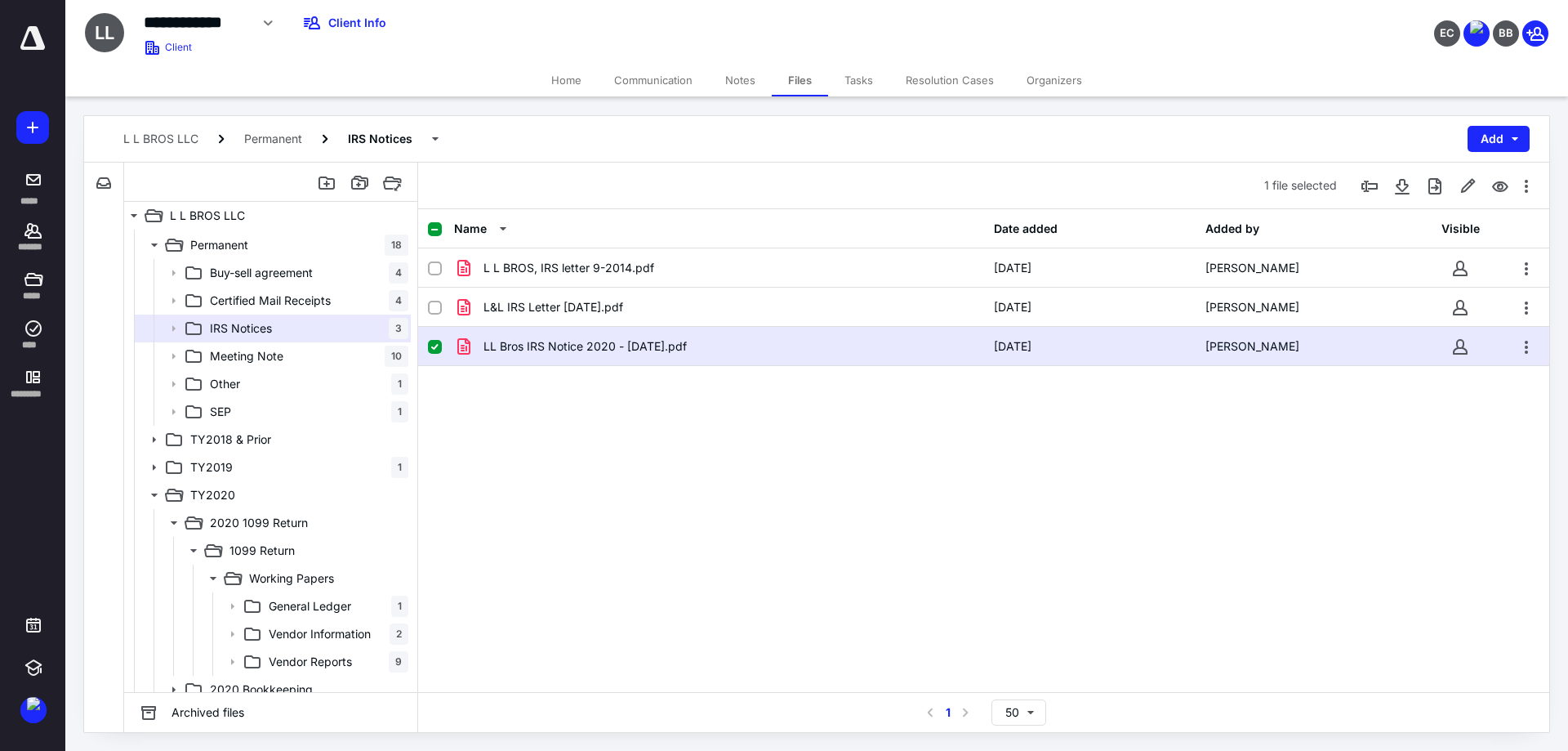 click on "LL Bros IRS Notice 2020 - [DATE].pdf" at bounding box center [719, 346] 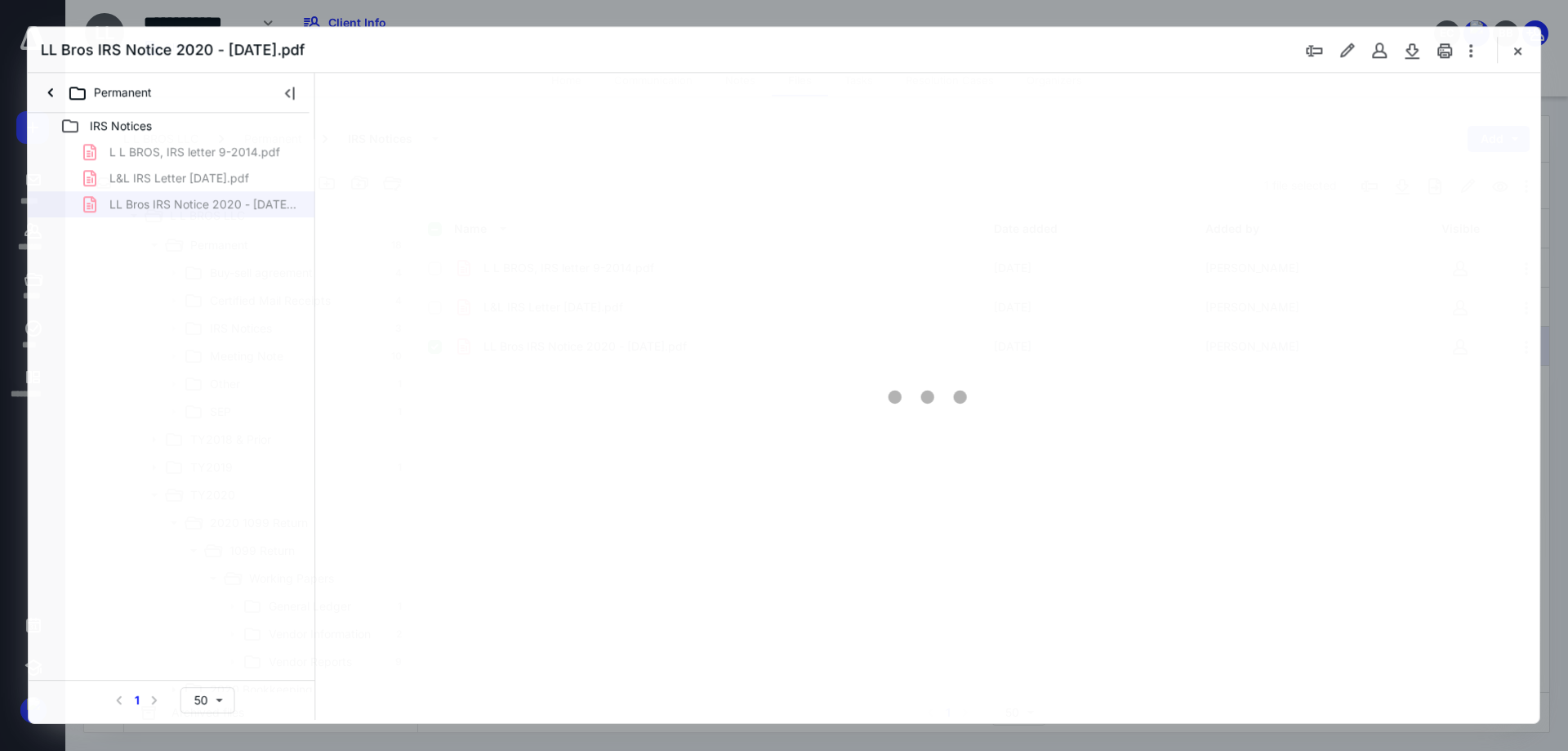 scroll, scrollTop: 0, scrollLeft: 0, axis: both 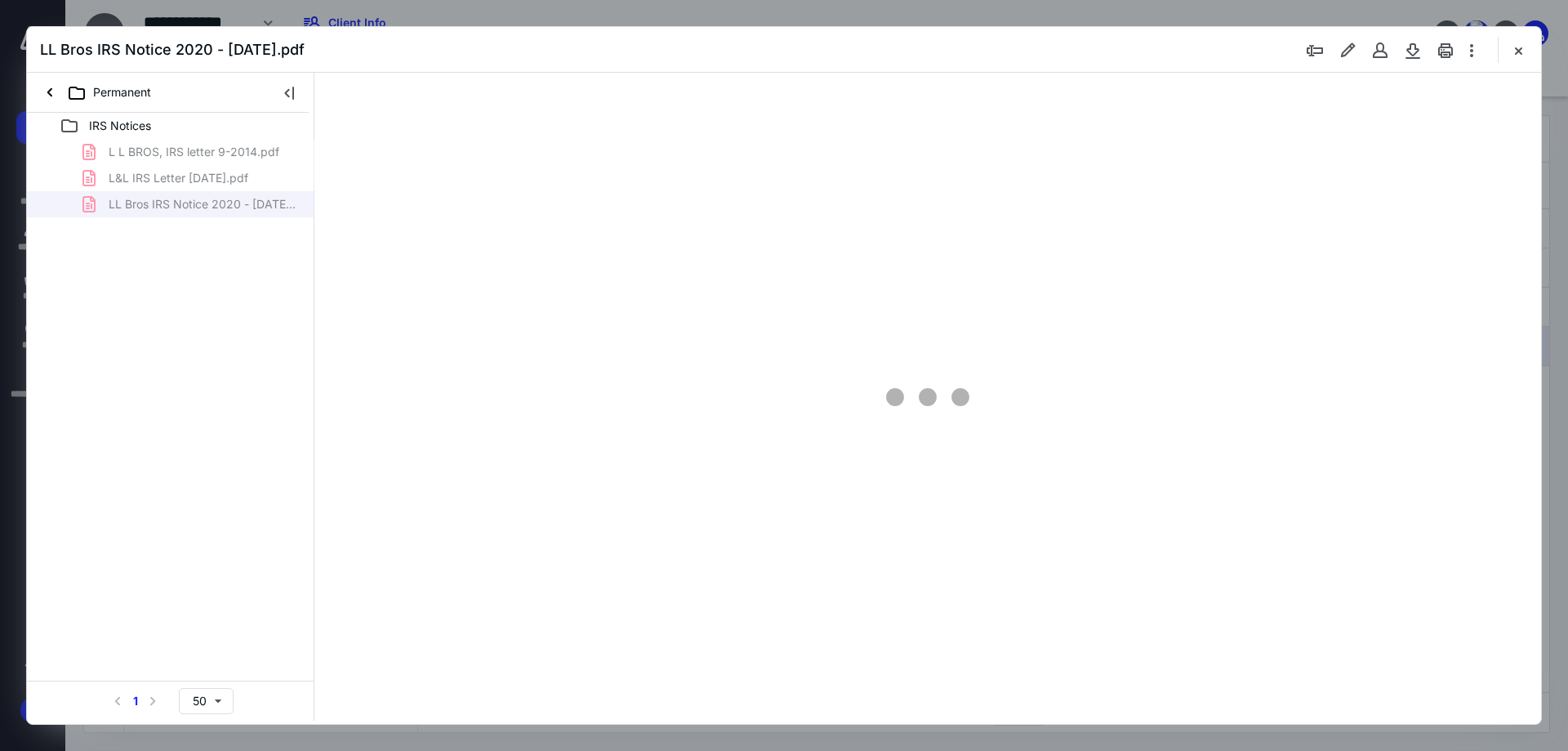type on "89" 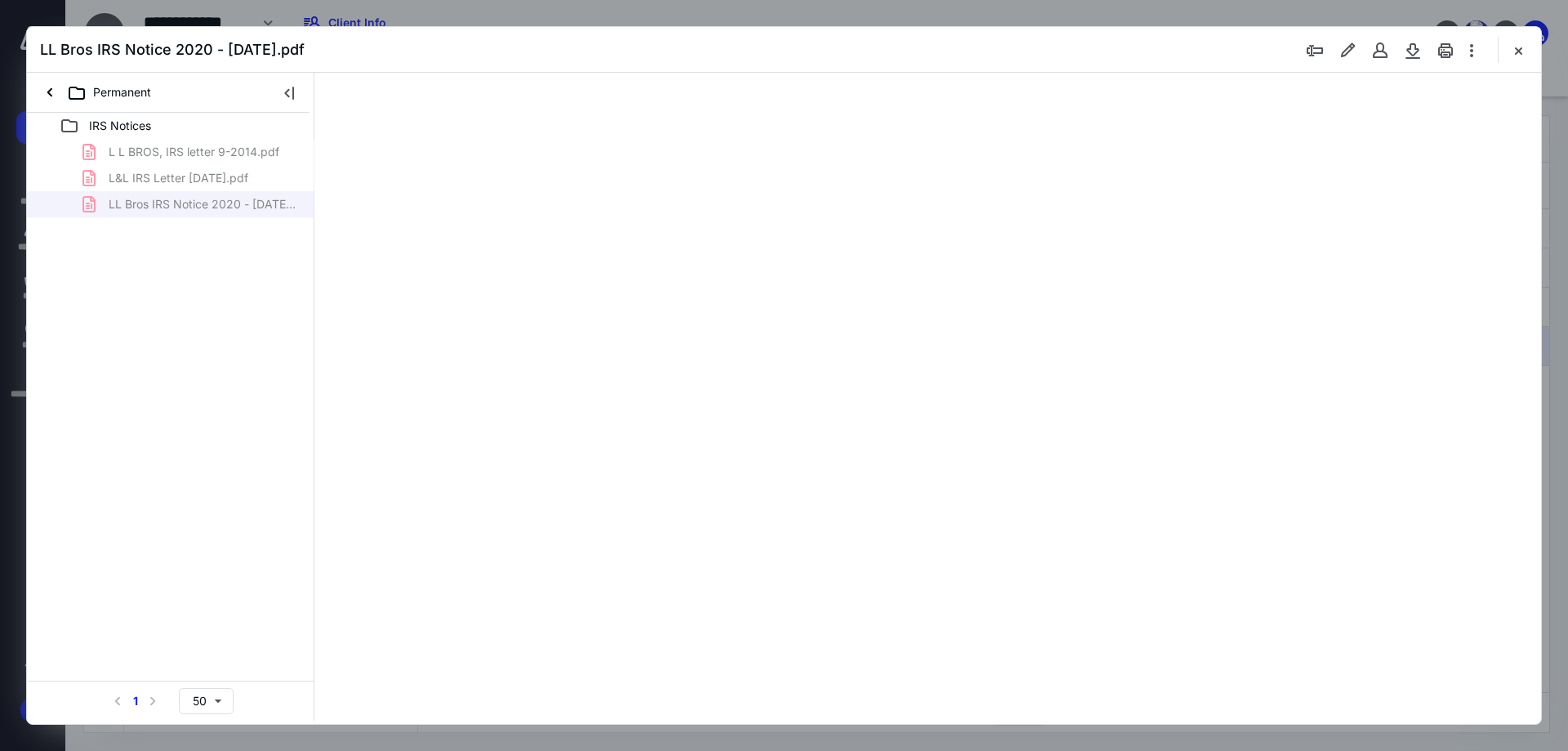 scroll, scrollTop: 65, scrollLeft: 0, axis: vertical 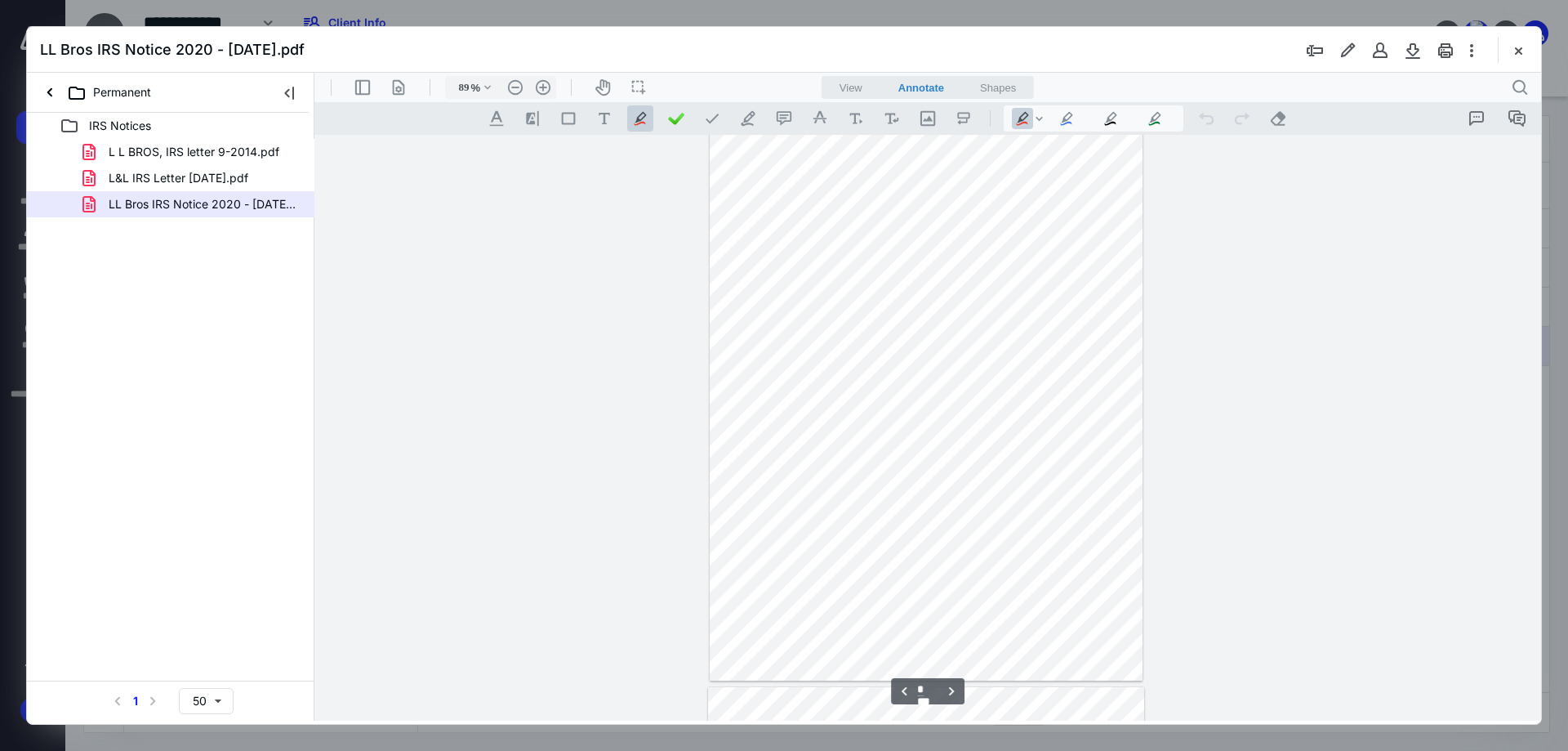 type on "*" 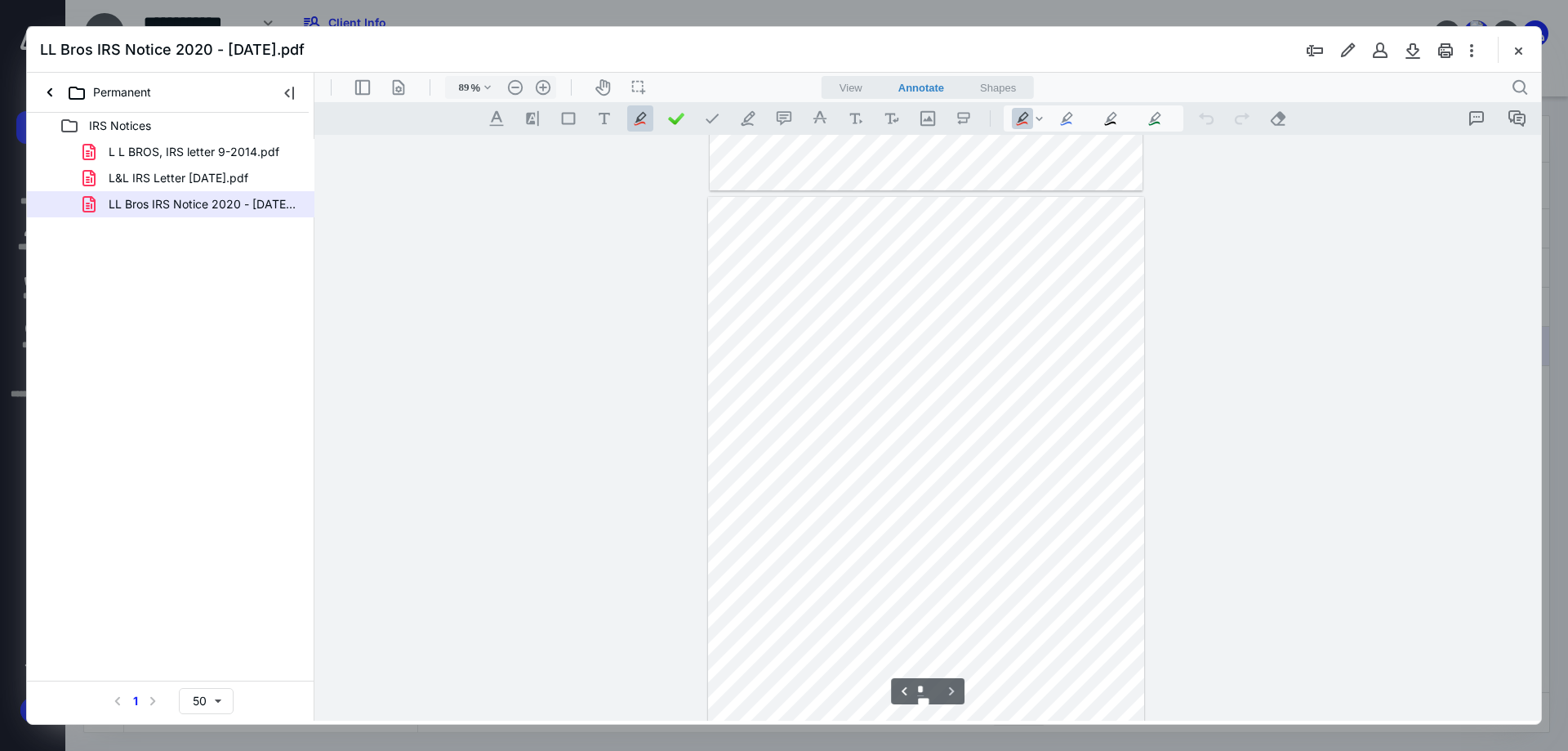 scroll, scrollTop: 2325, scrollLeft: 0, axis: vertical 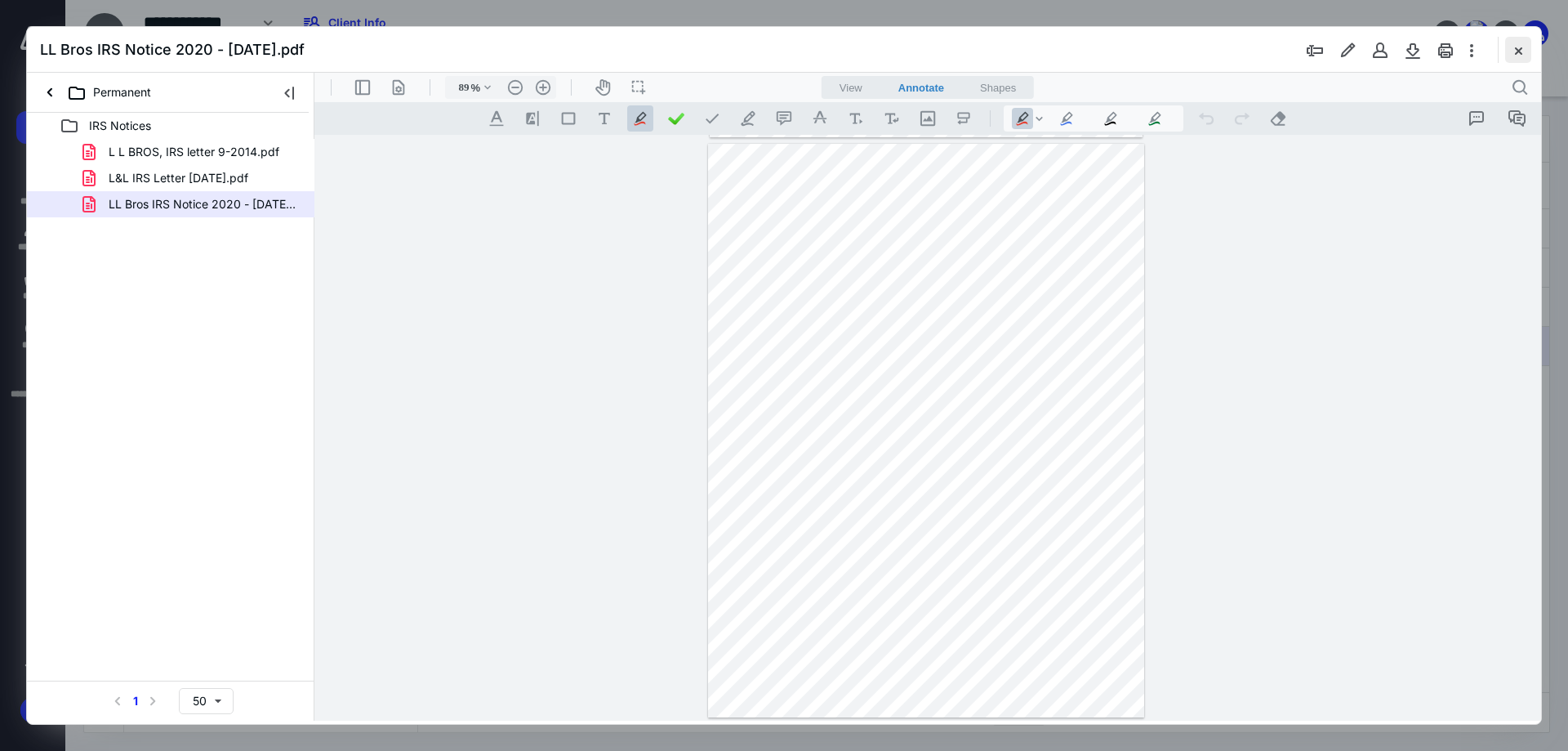 click at bounding box center [1518, 50] 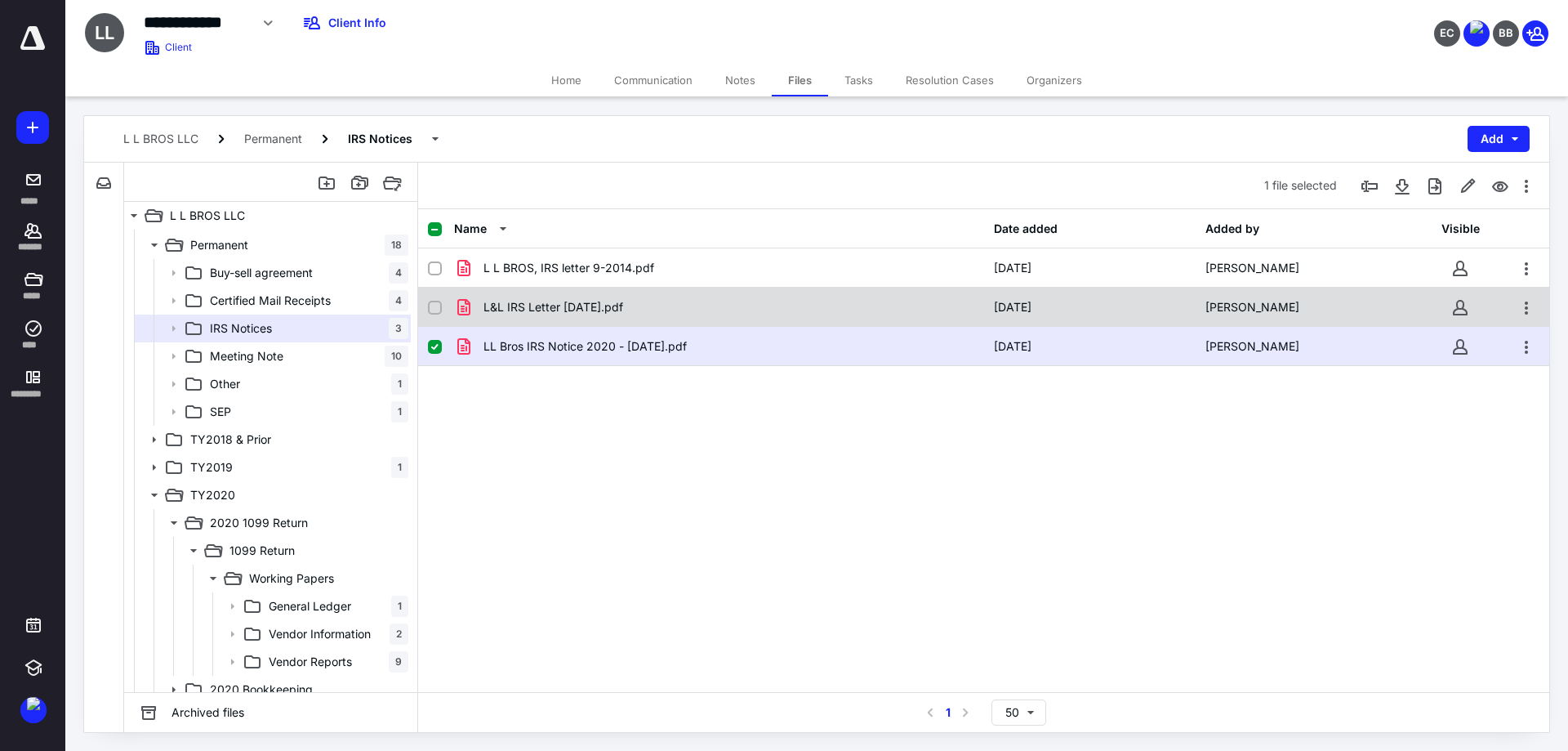 click on "L&L IRS Letter [DATE].pdf [DATE] [PERSON_NAME]" at bounding box center (983, 307) 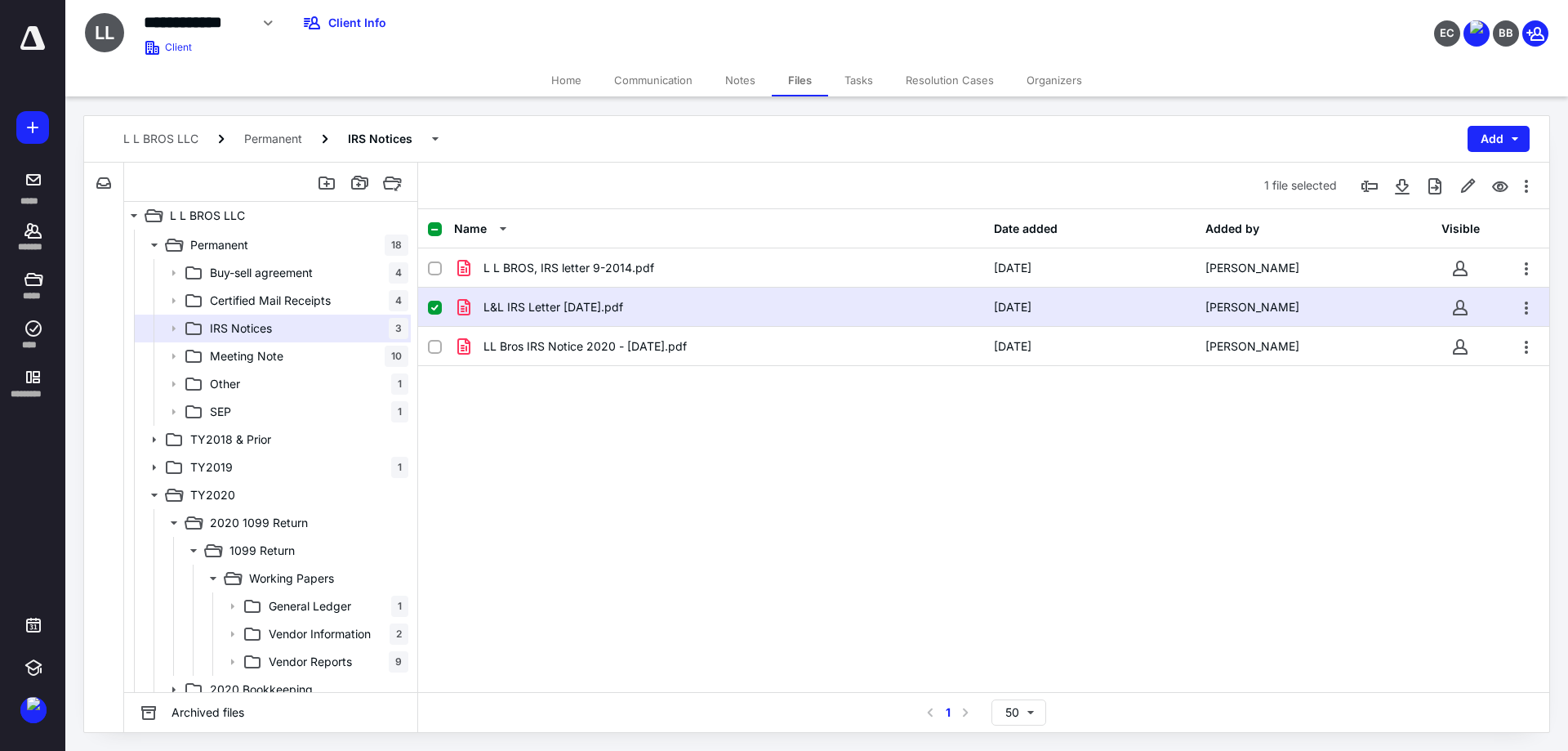 click on "L&L IRS Letter [DATE].pdf" at bounding box center [553, 307] 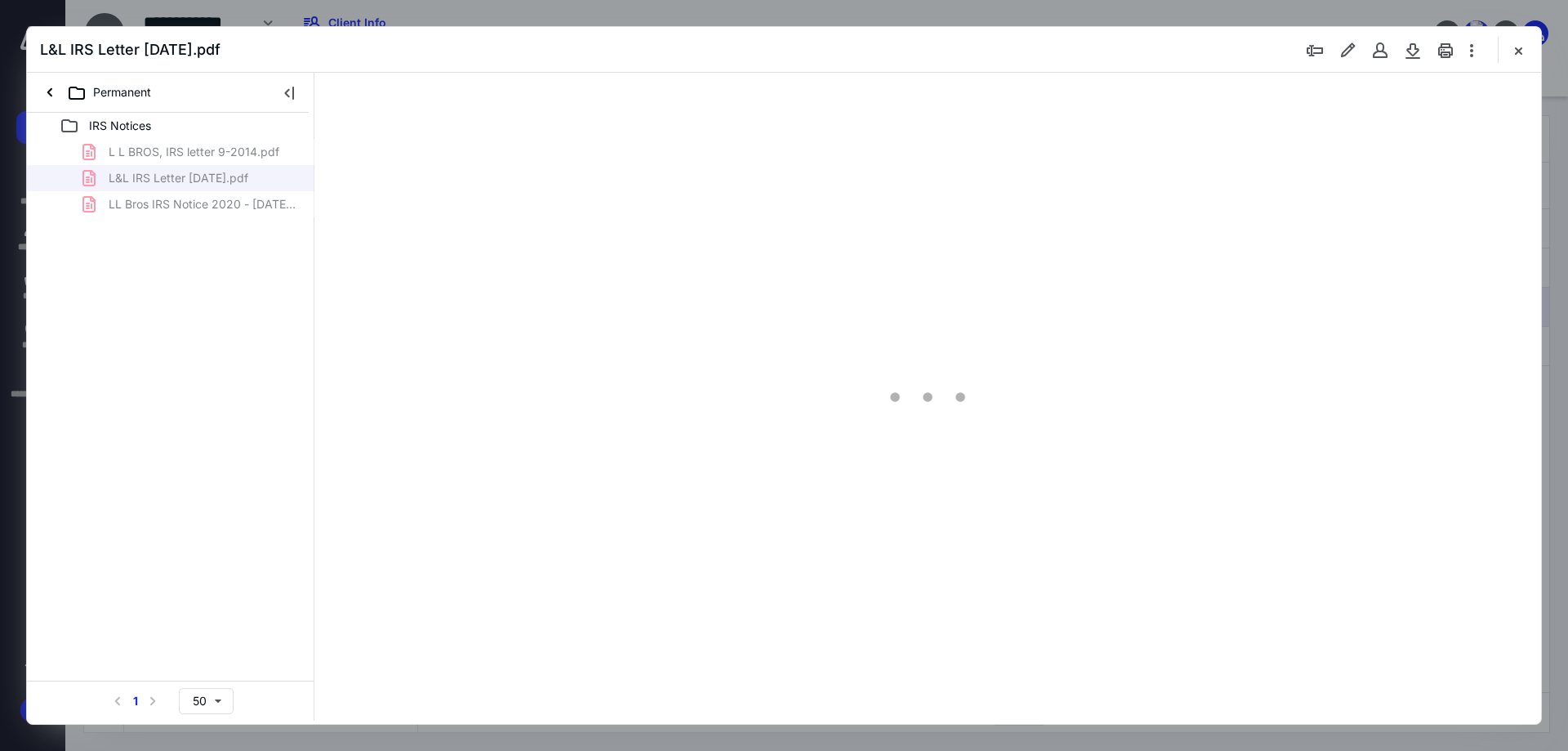 scroll, scrollTop: 0, scrollLeft: 0, axis: both 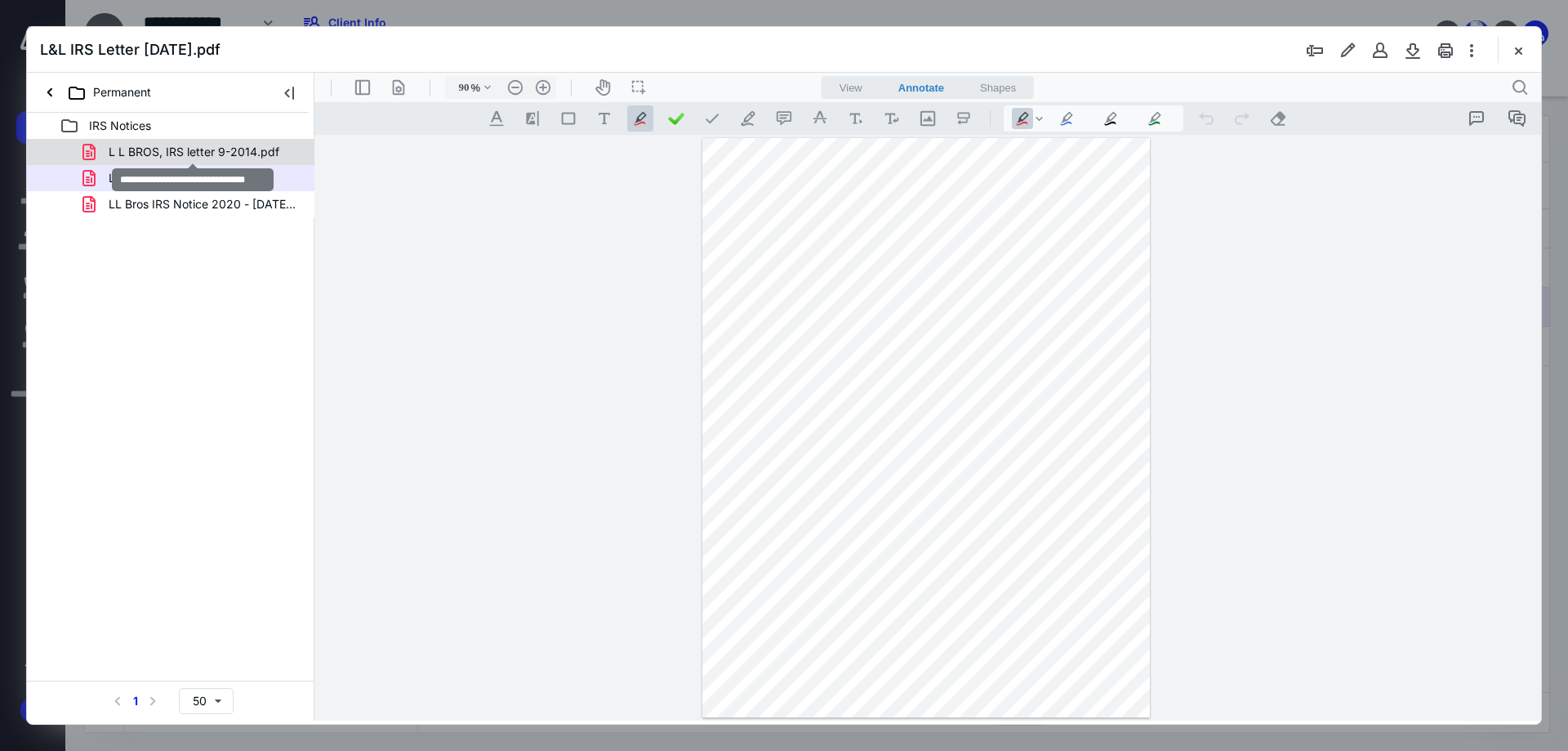 click on "L L BROS, IRS letter 9-2014.pdf" at bounding box center [194, 152] 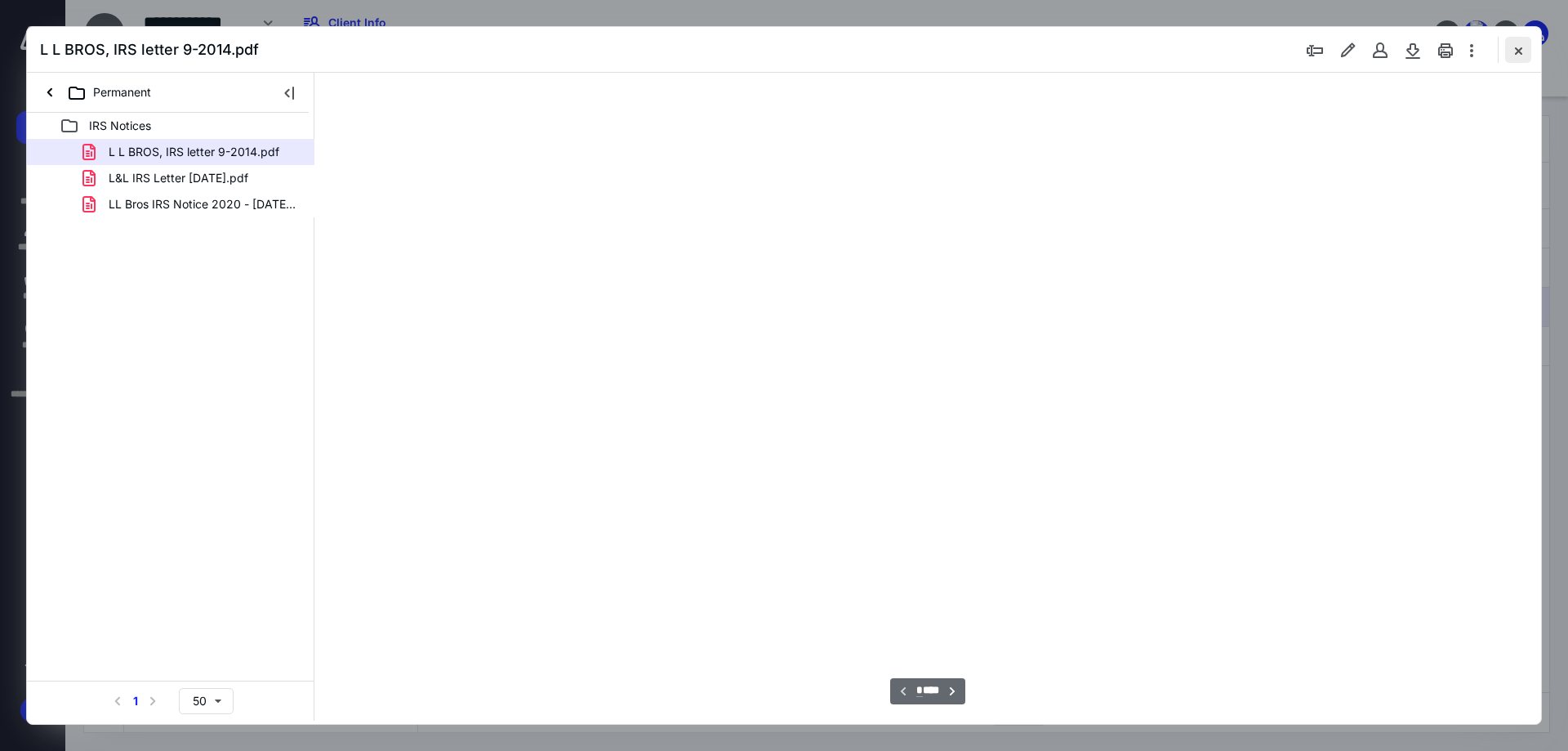 type on "90" 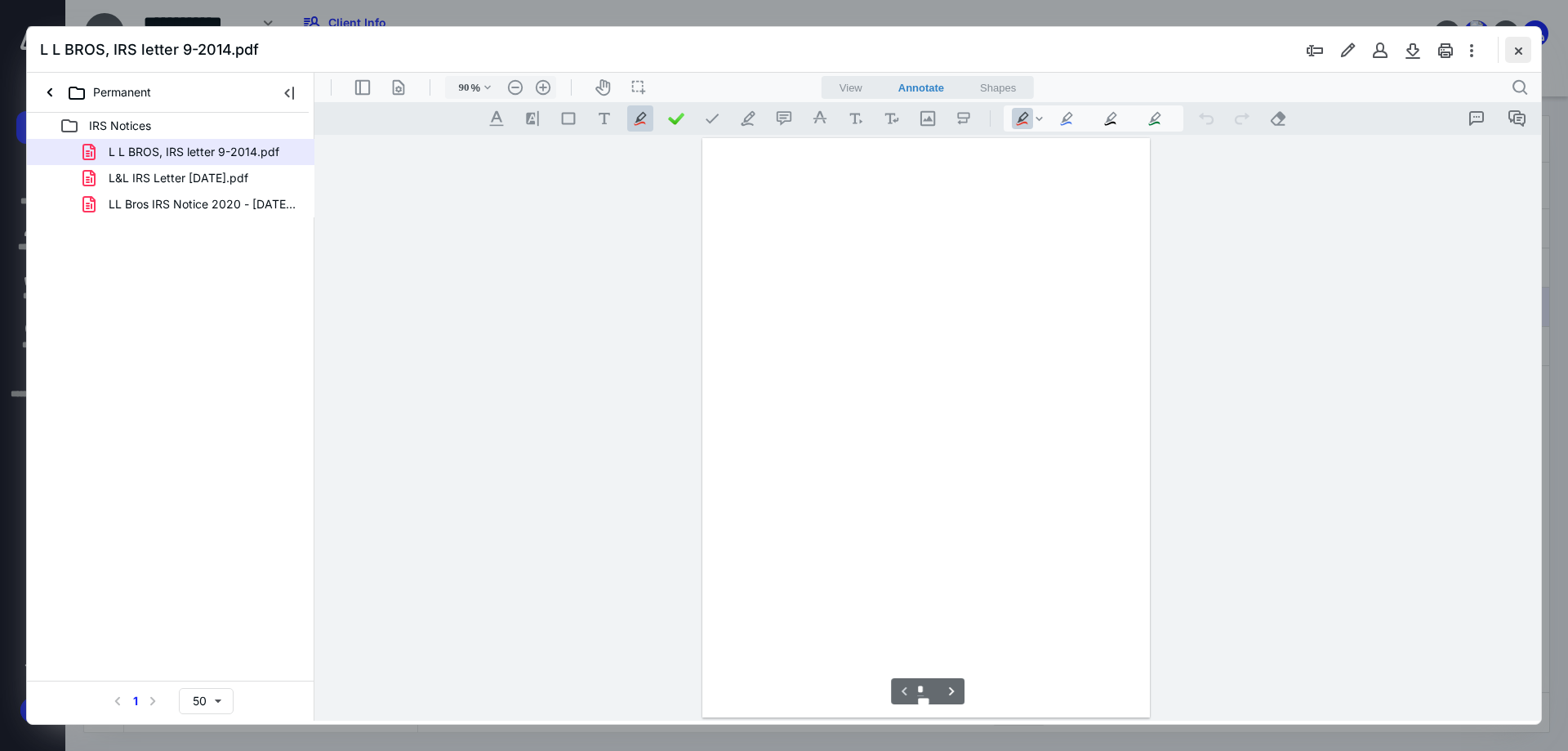 scroll, scrollTop: 65, scrollLeft: 0, axis: vertical 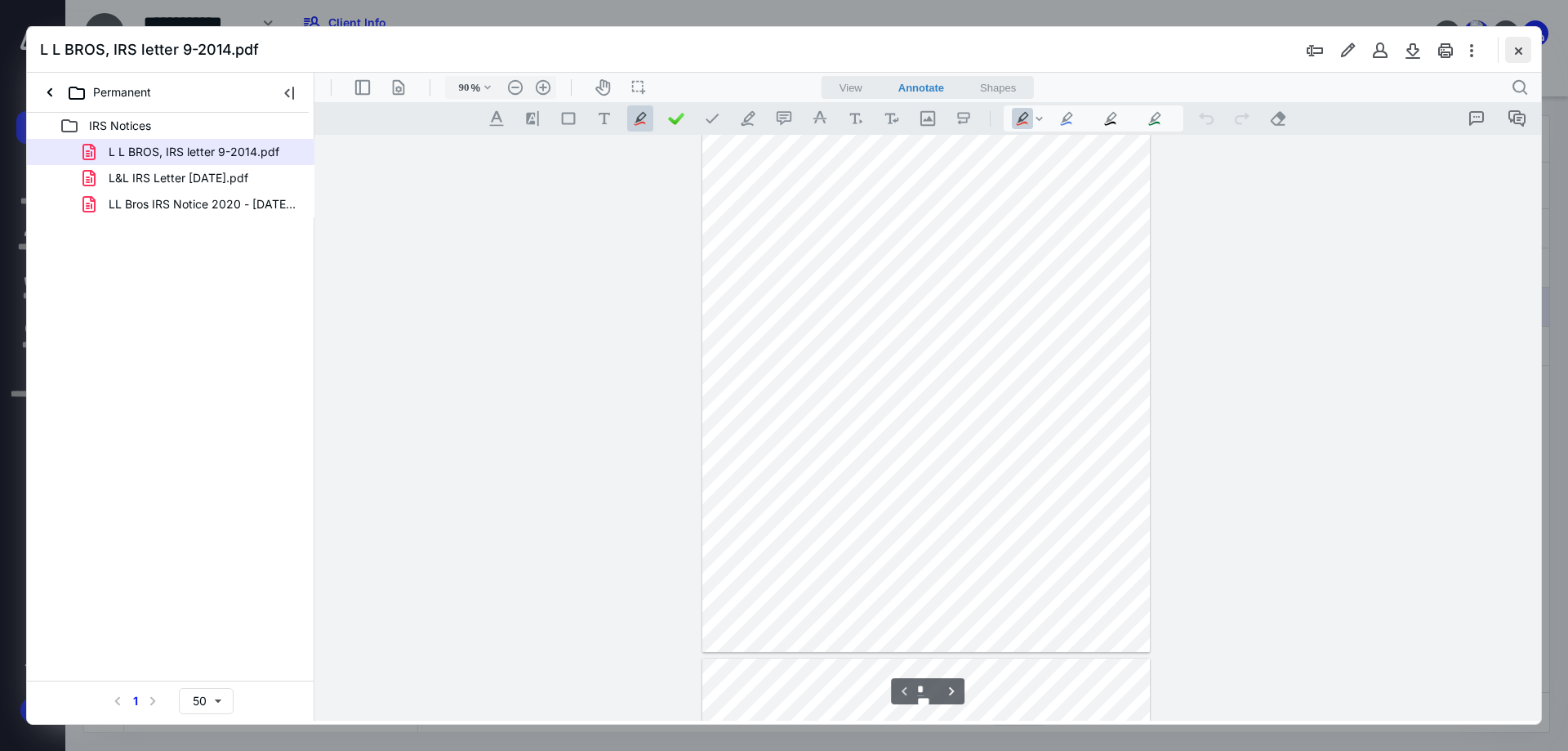 click at bounding box center (1518, 50) 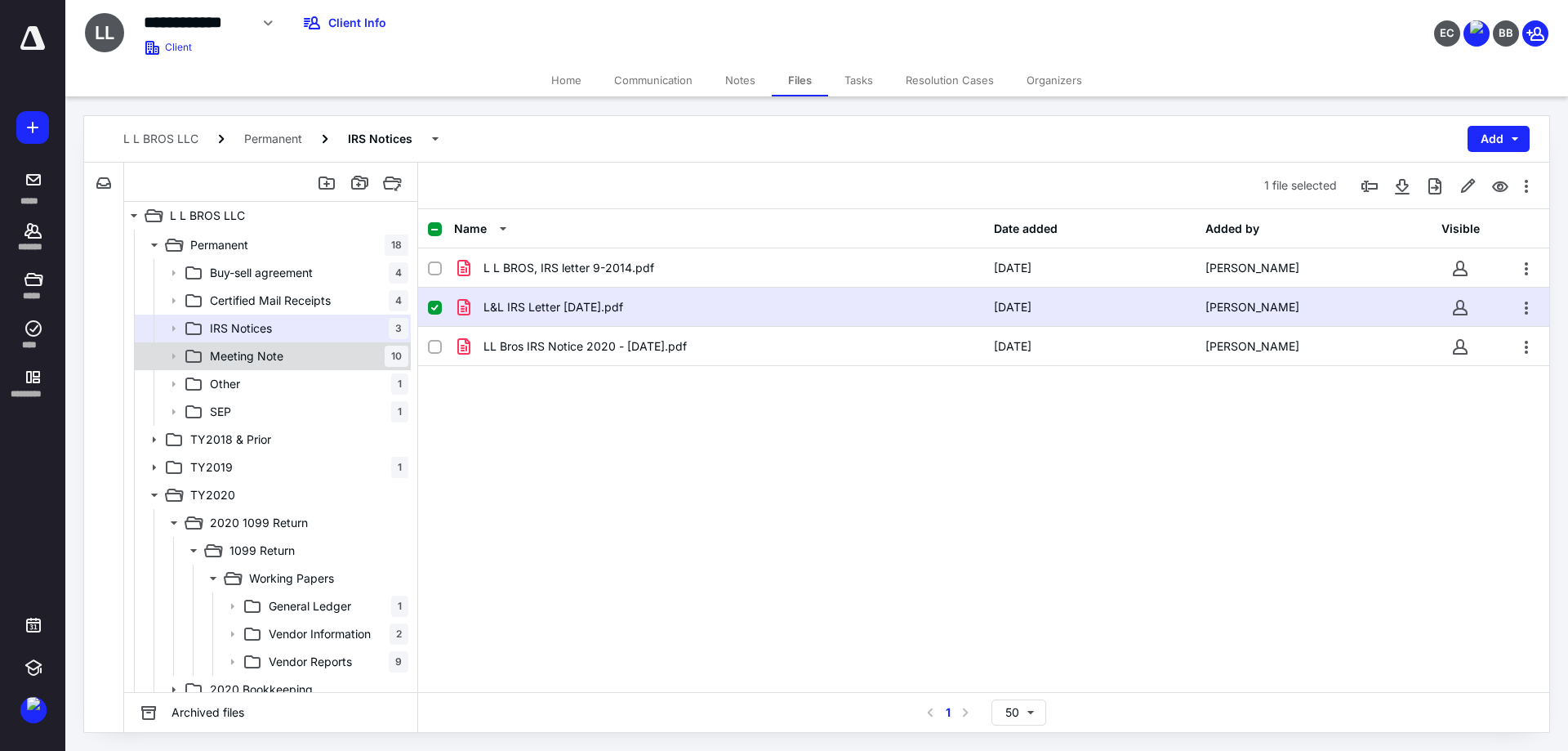 click 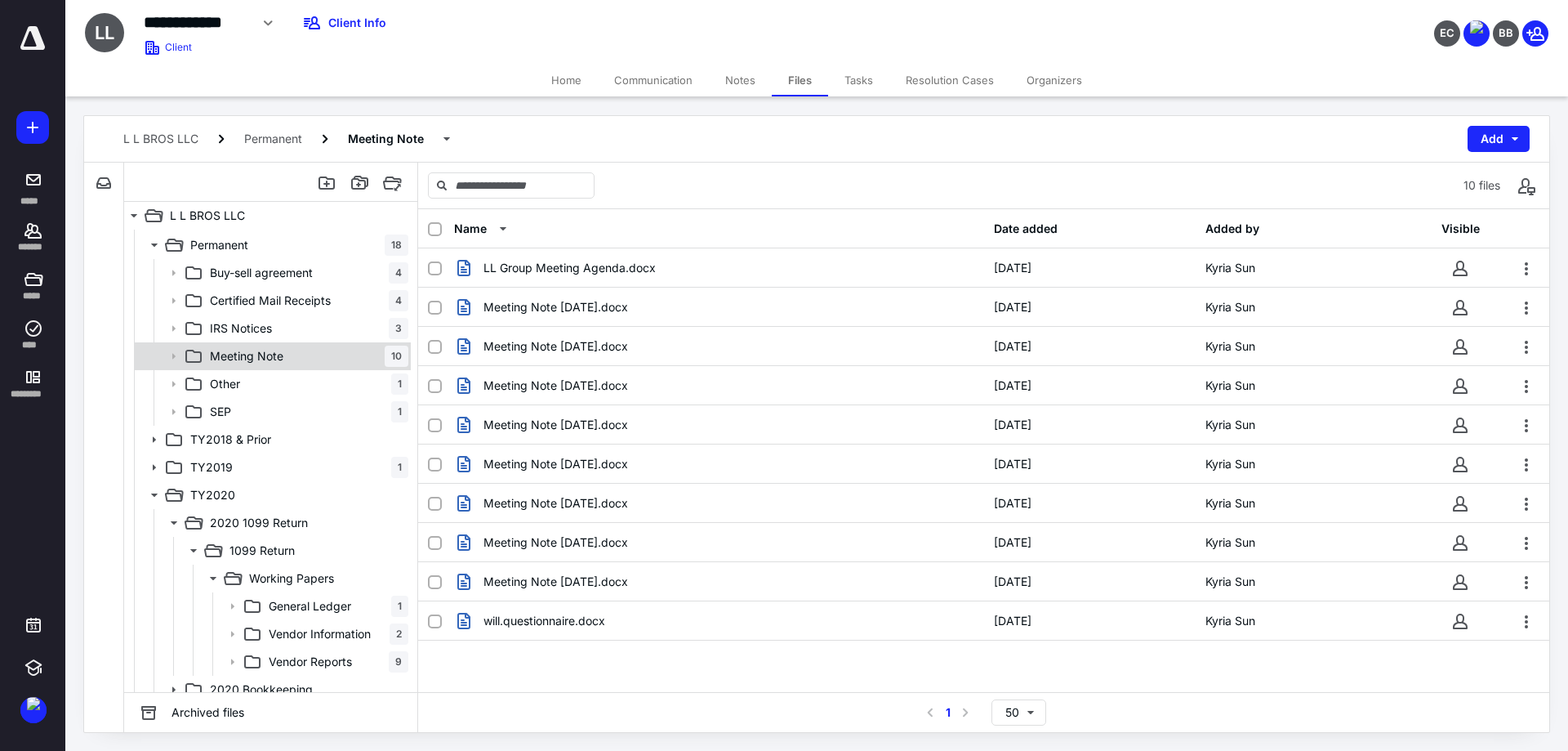 click 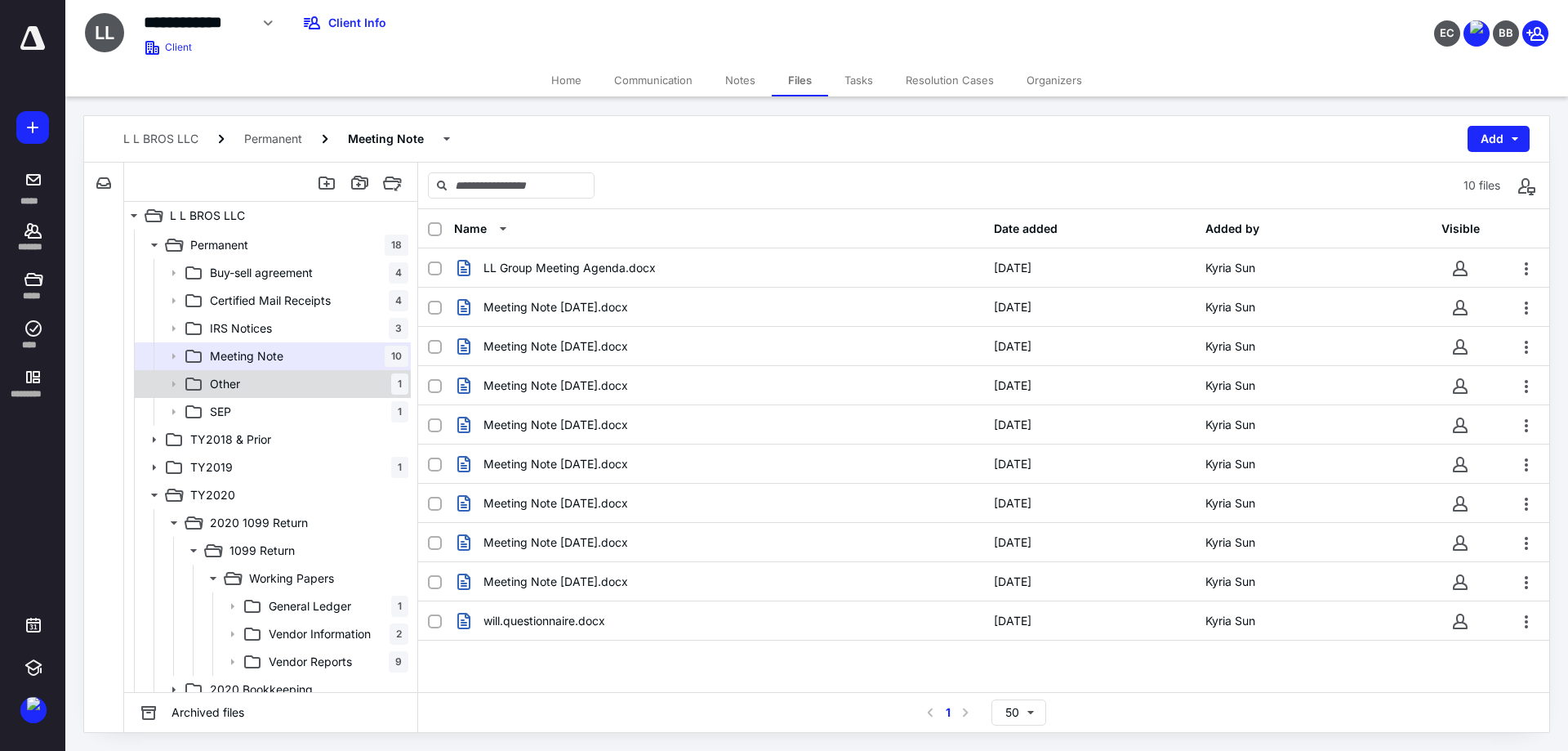 click 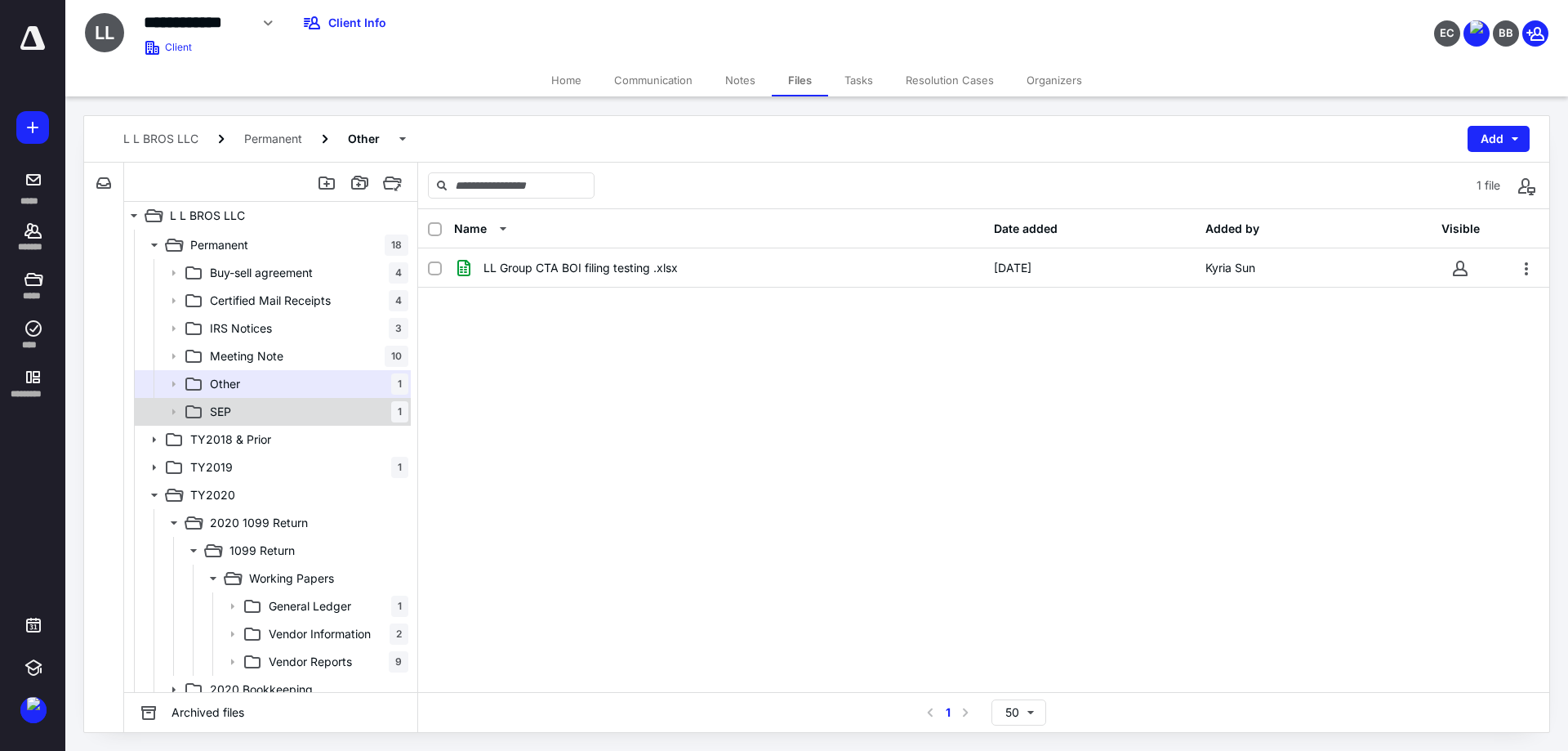 click 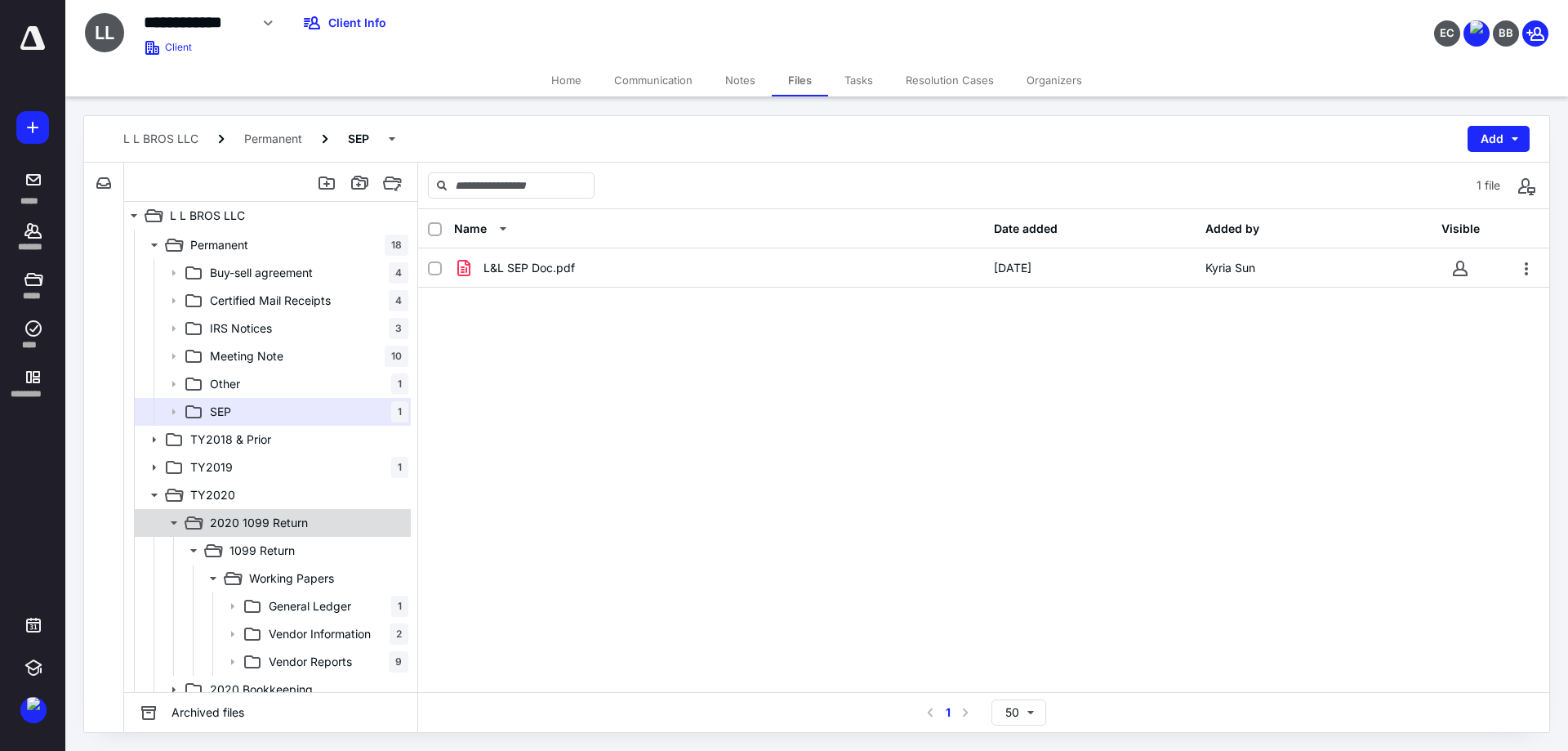 scroll, scrollTop: 245, scrollLeft: 0, axis: vertical 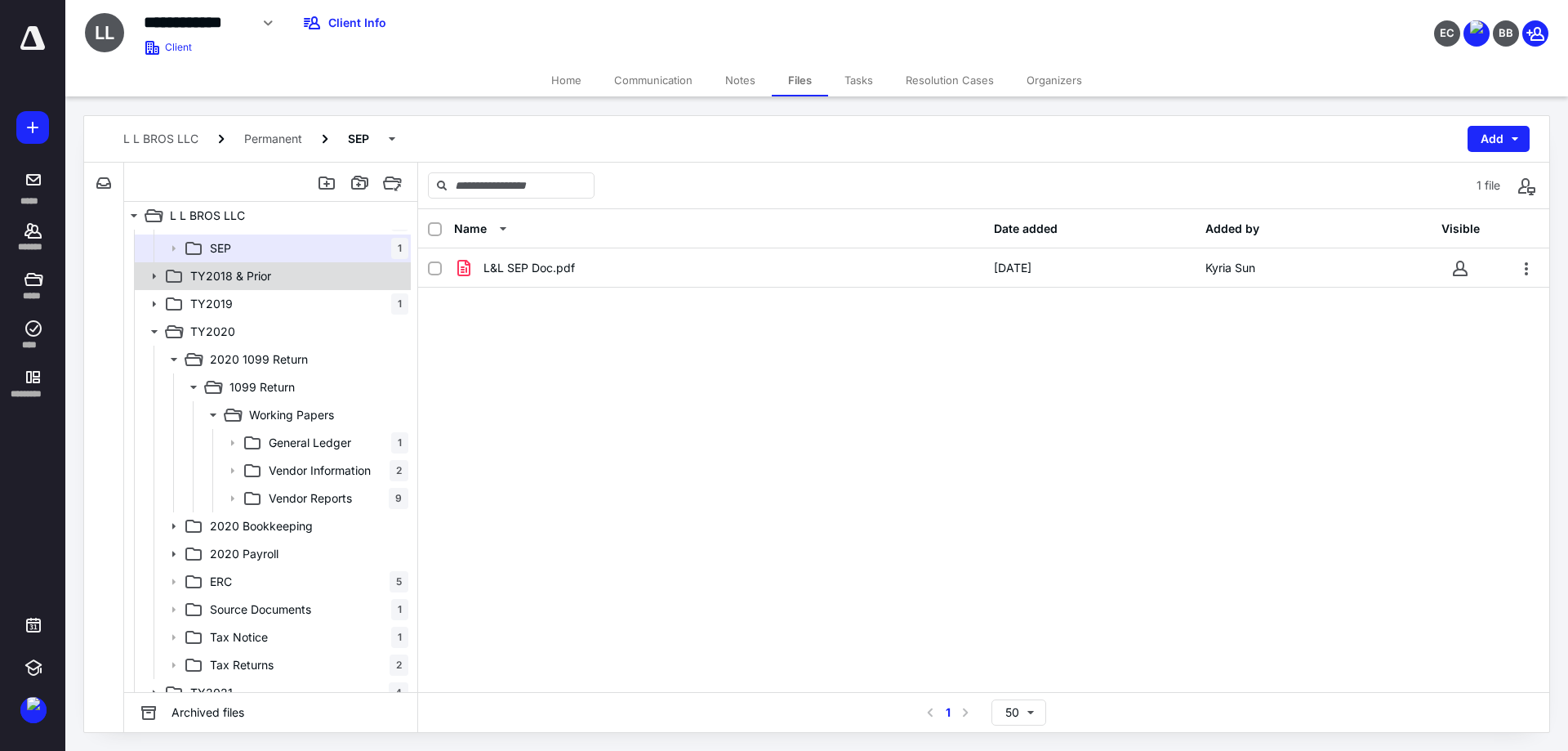 click 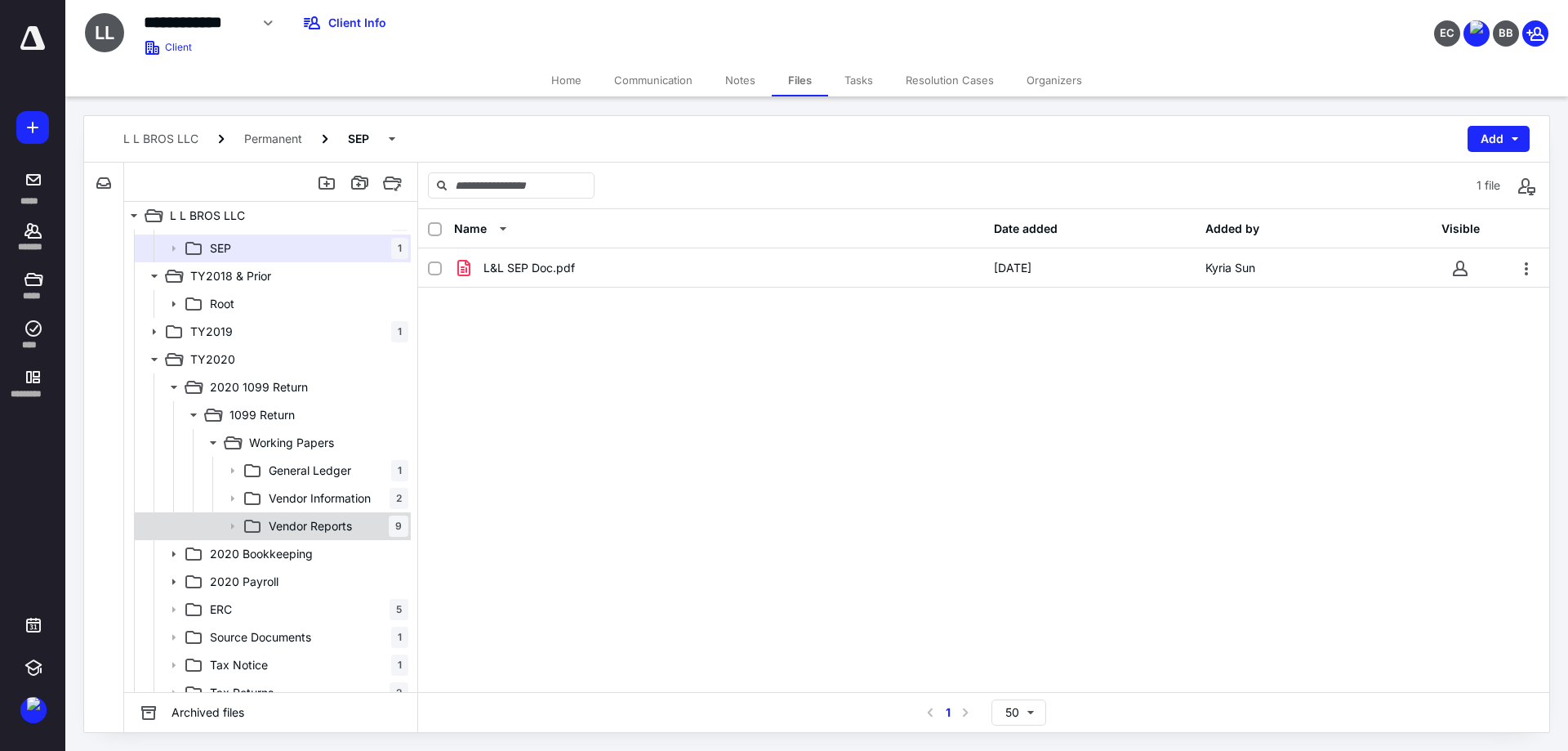 scroll, scrollTop: 327, scrollLeft: 0, axis: vertical 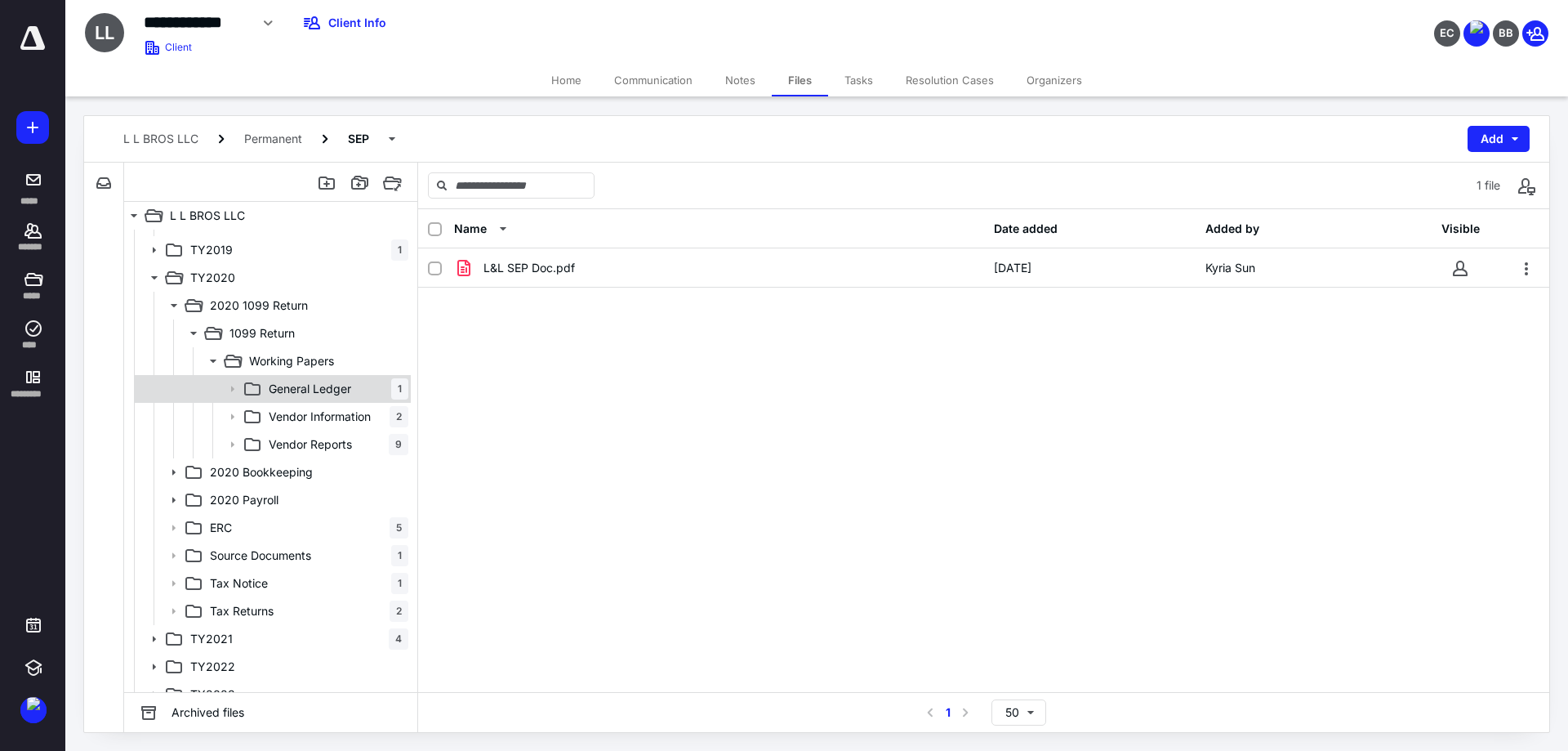 click 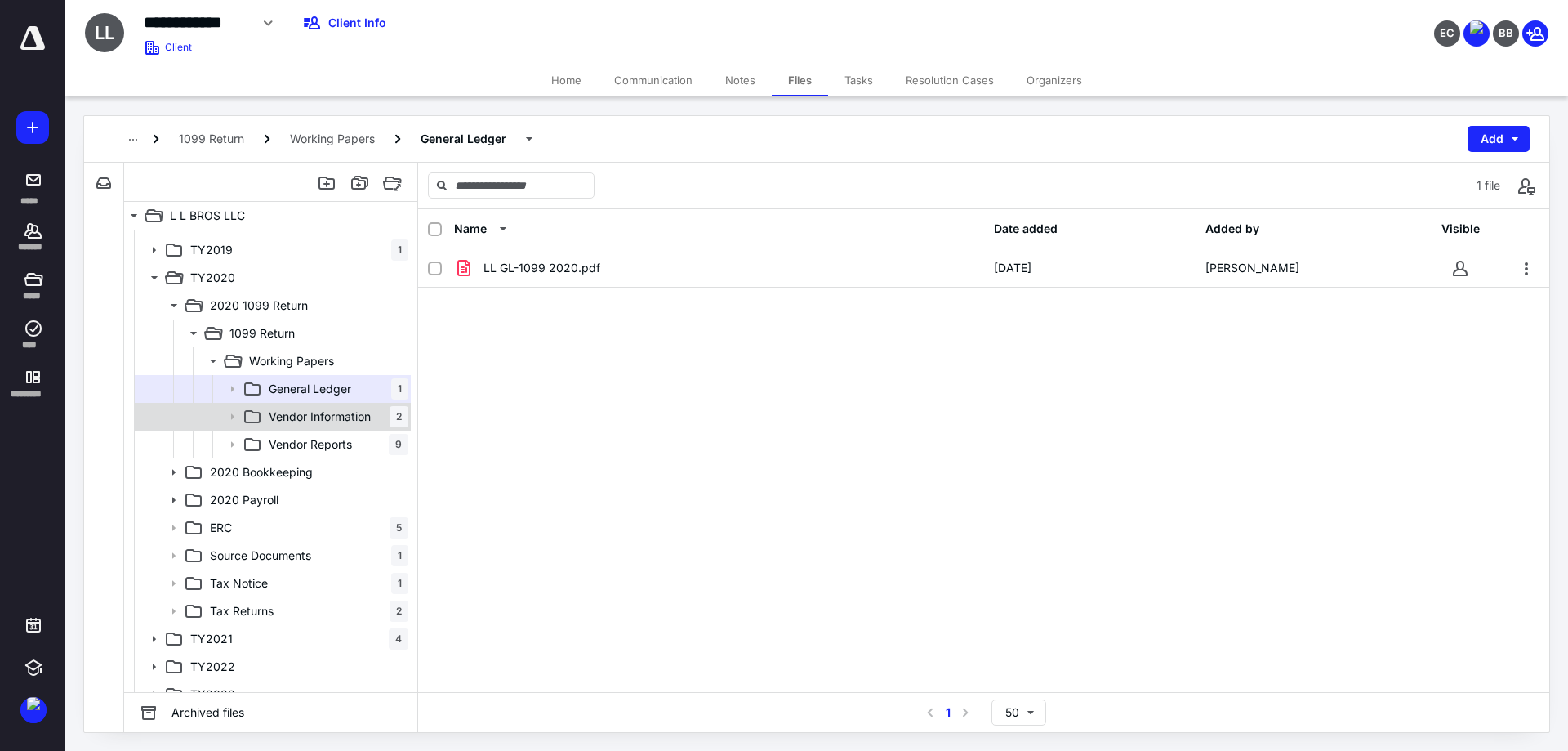 click at bounding box center [227, 417] 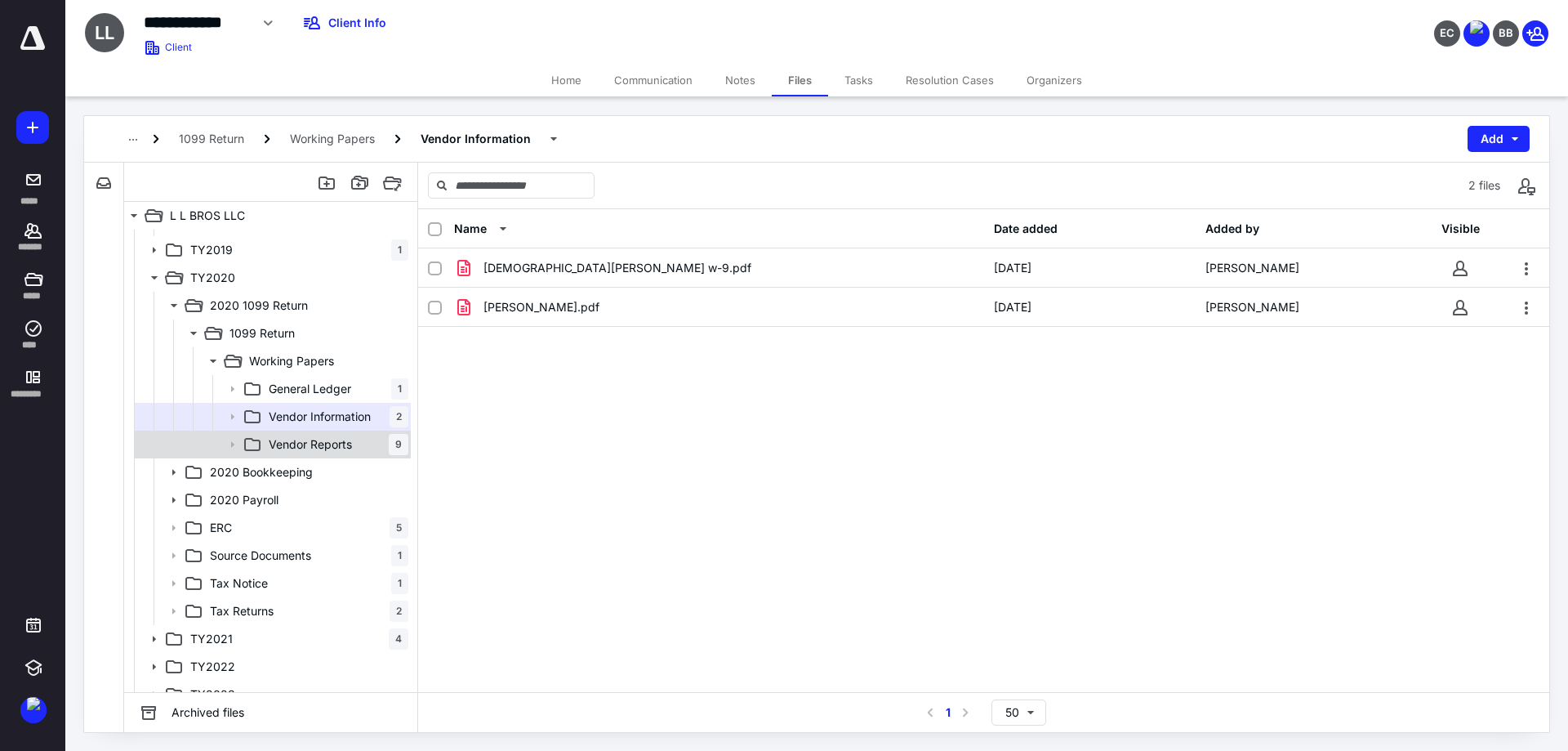 click at bounding box center (227, 445) 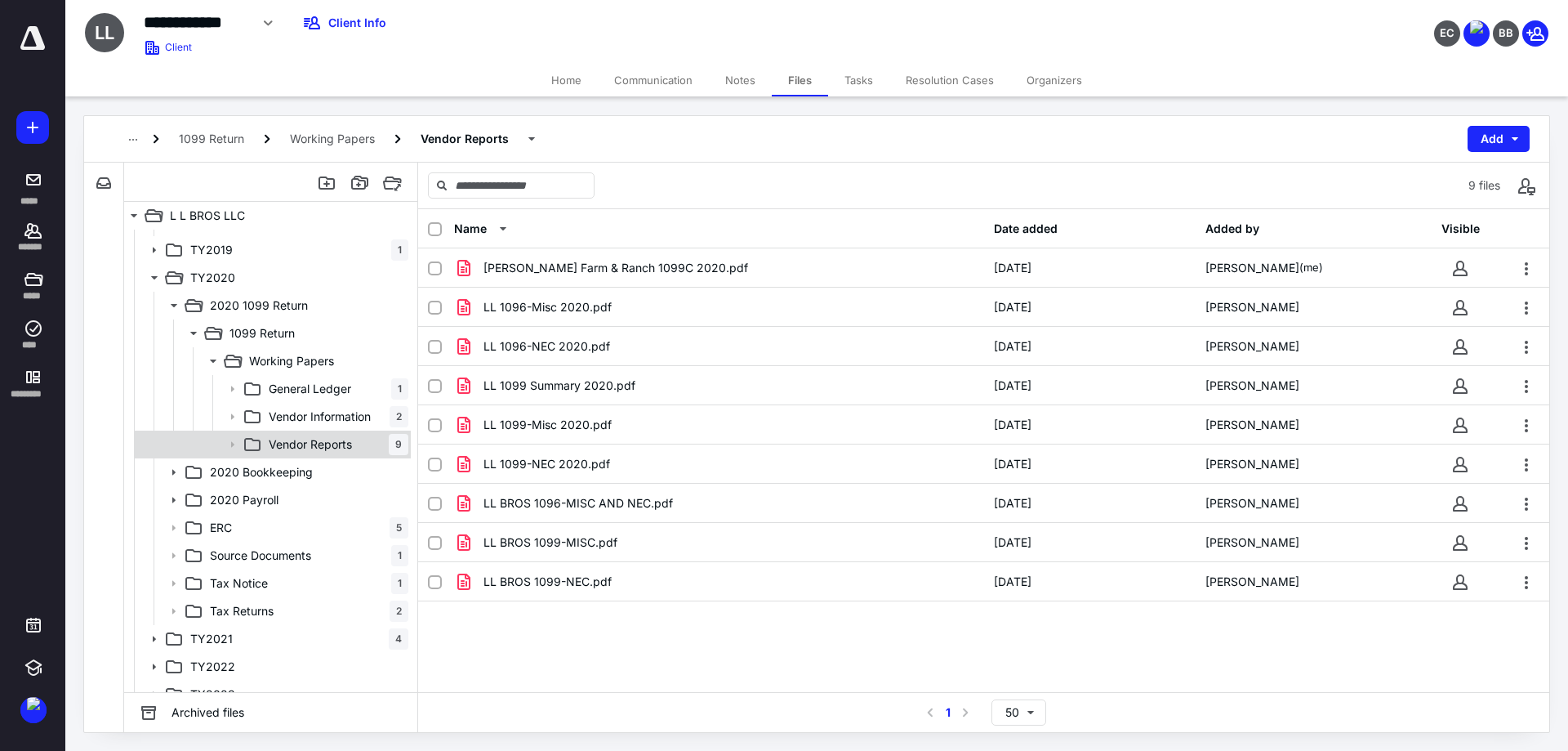 scroll, scrollTop: 427, scrollLeft: 0, axis: vertical 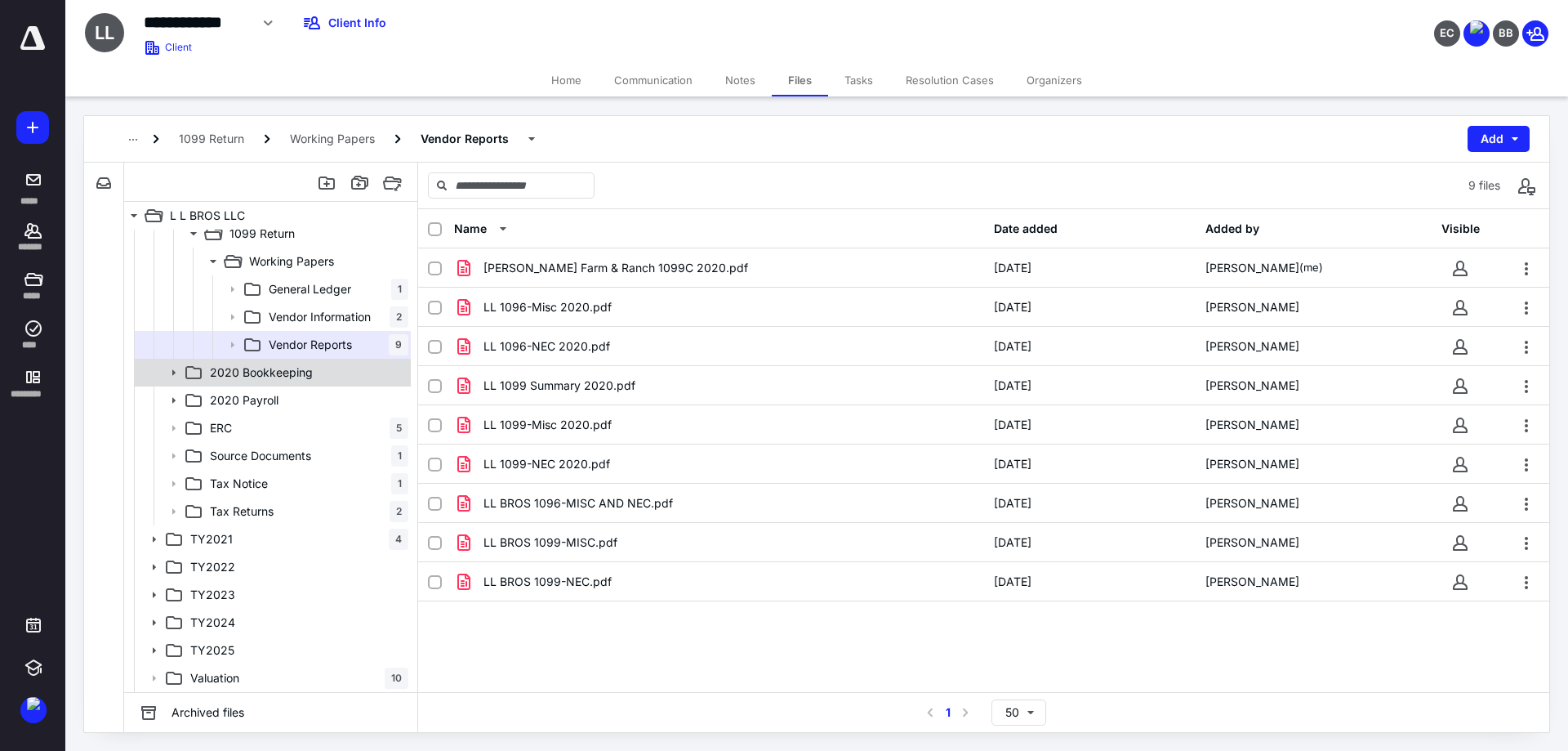 click 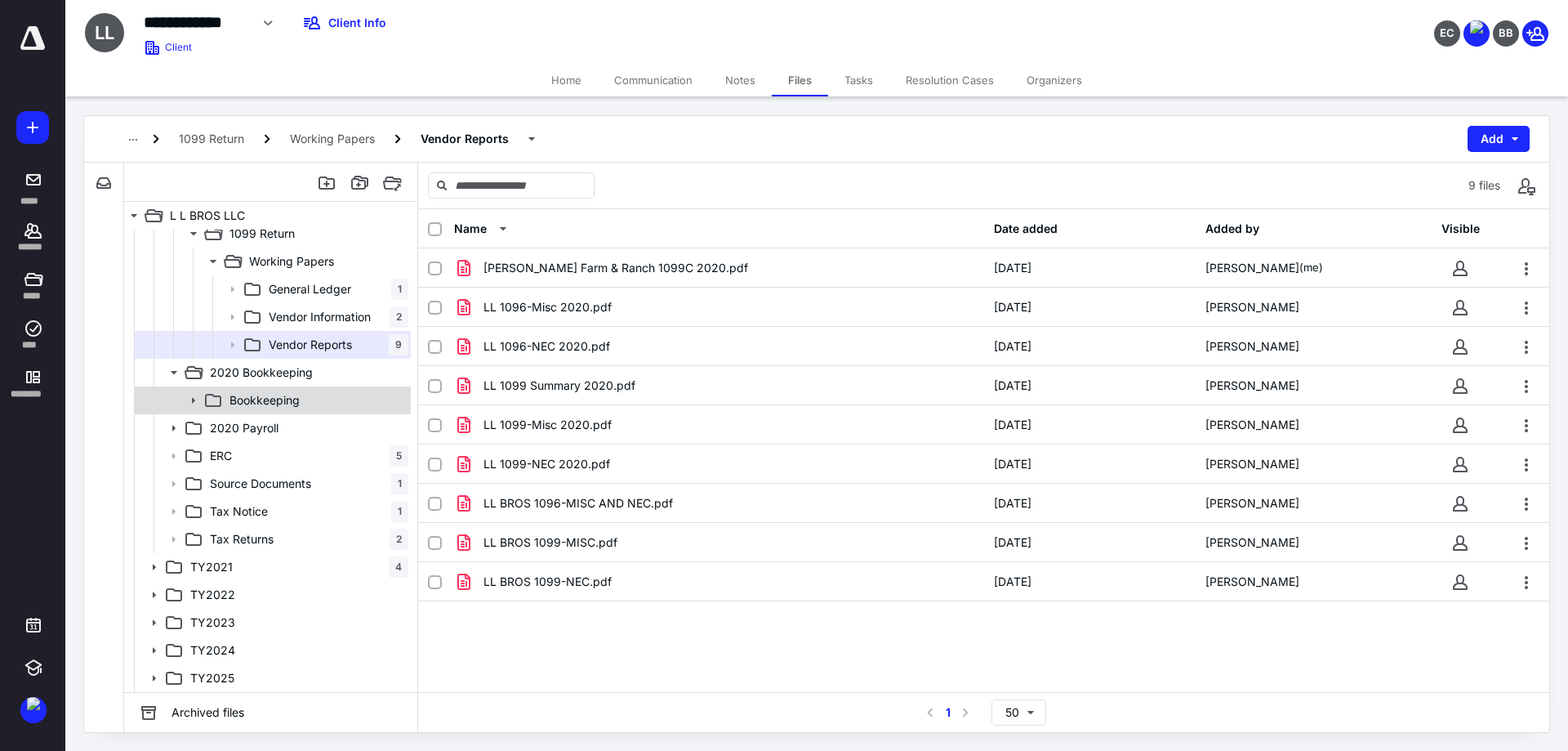 click 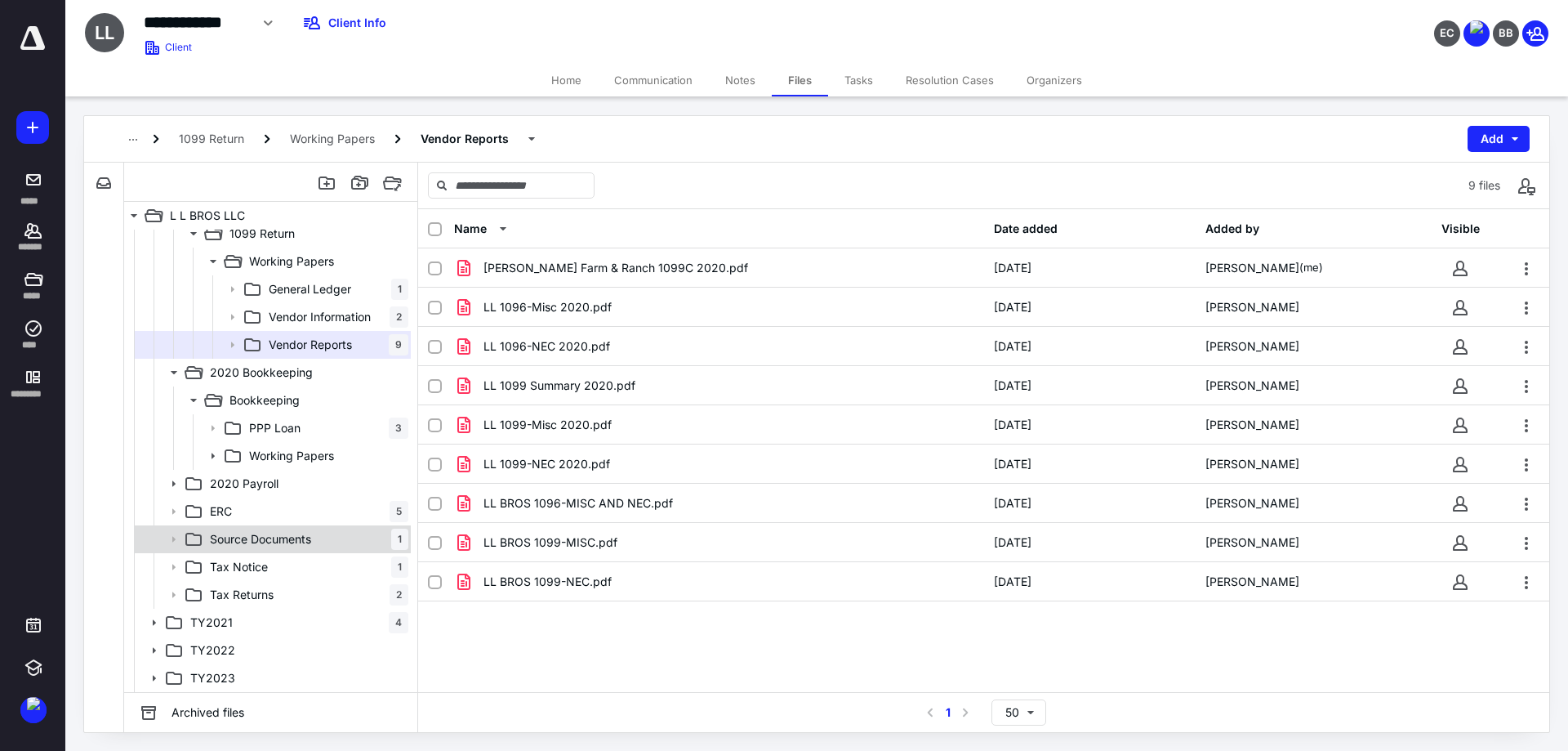 click 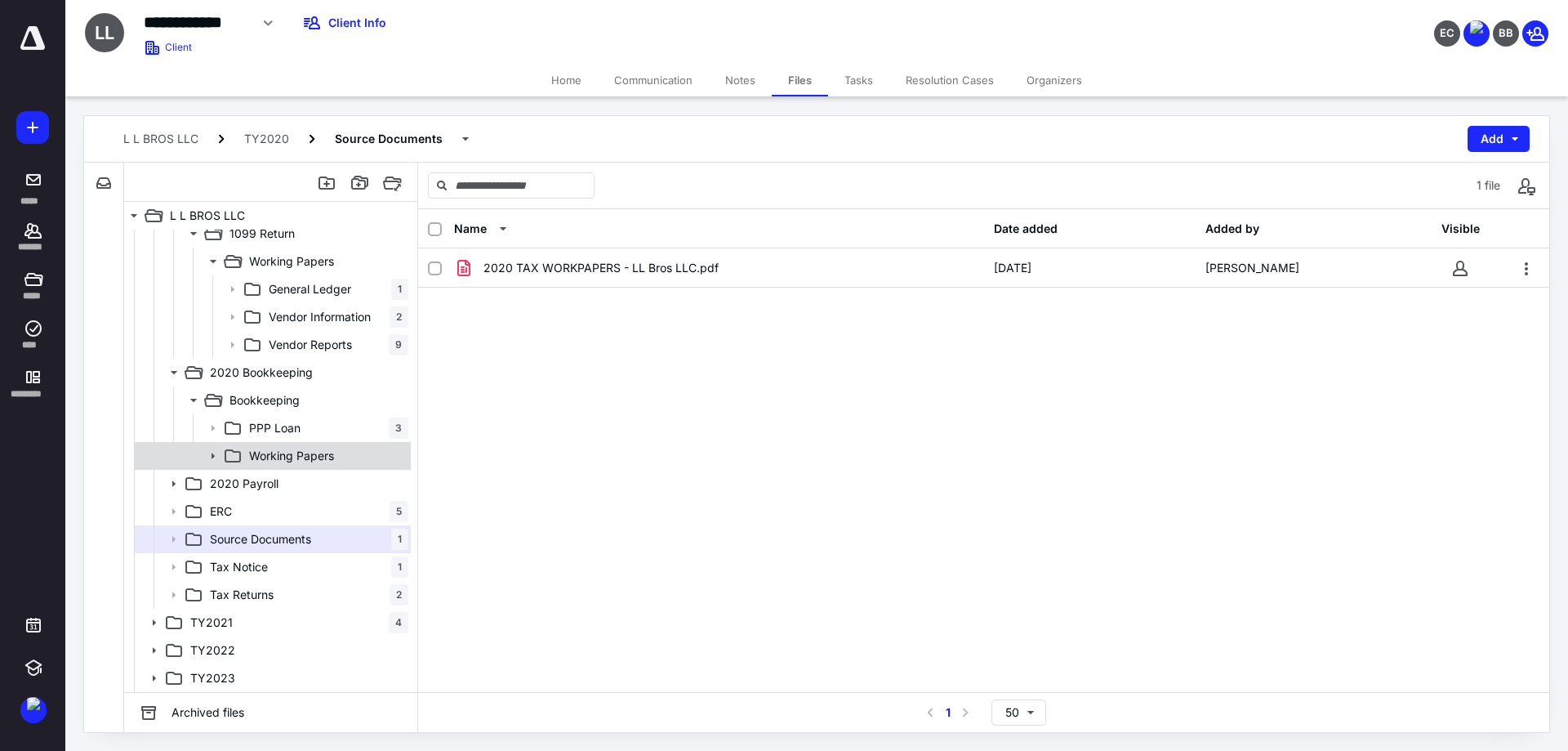scroll, scrollTop: 510, scrollLeft: 0, axis: vertical 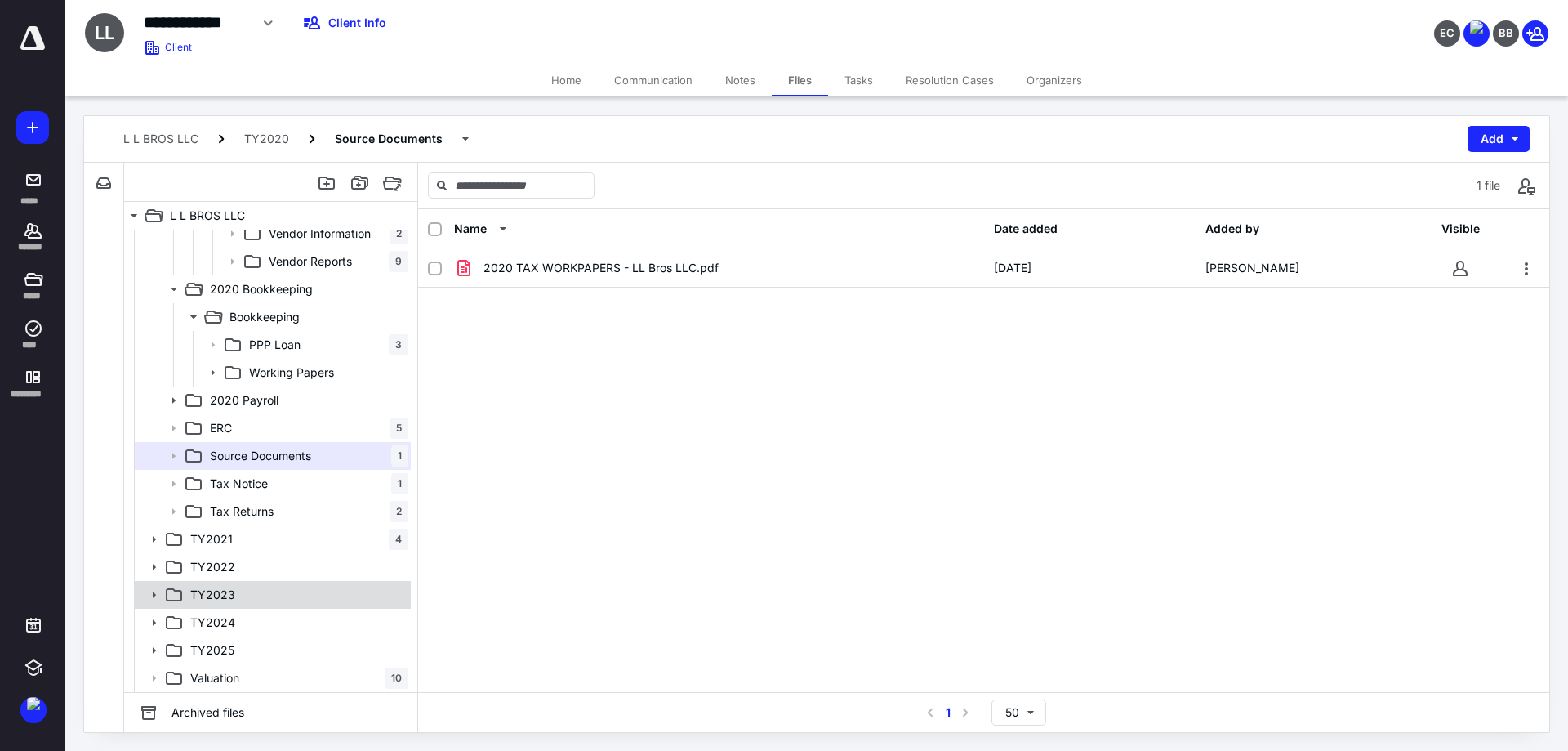 click 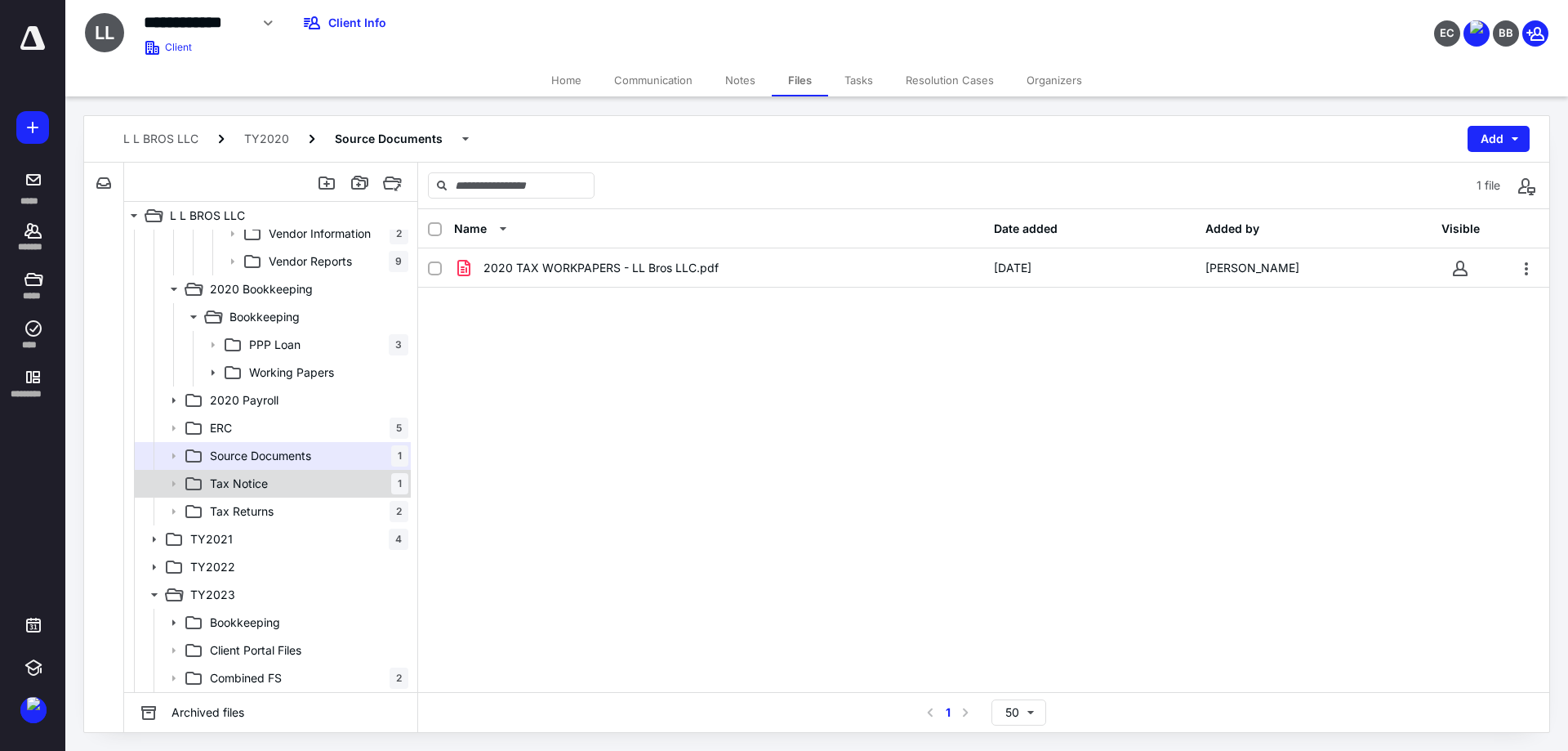 scroll, scrollTop: 677, scrollLeft: 0, axis: vertical 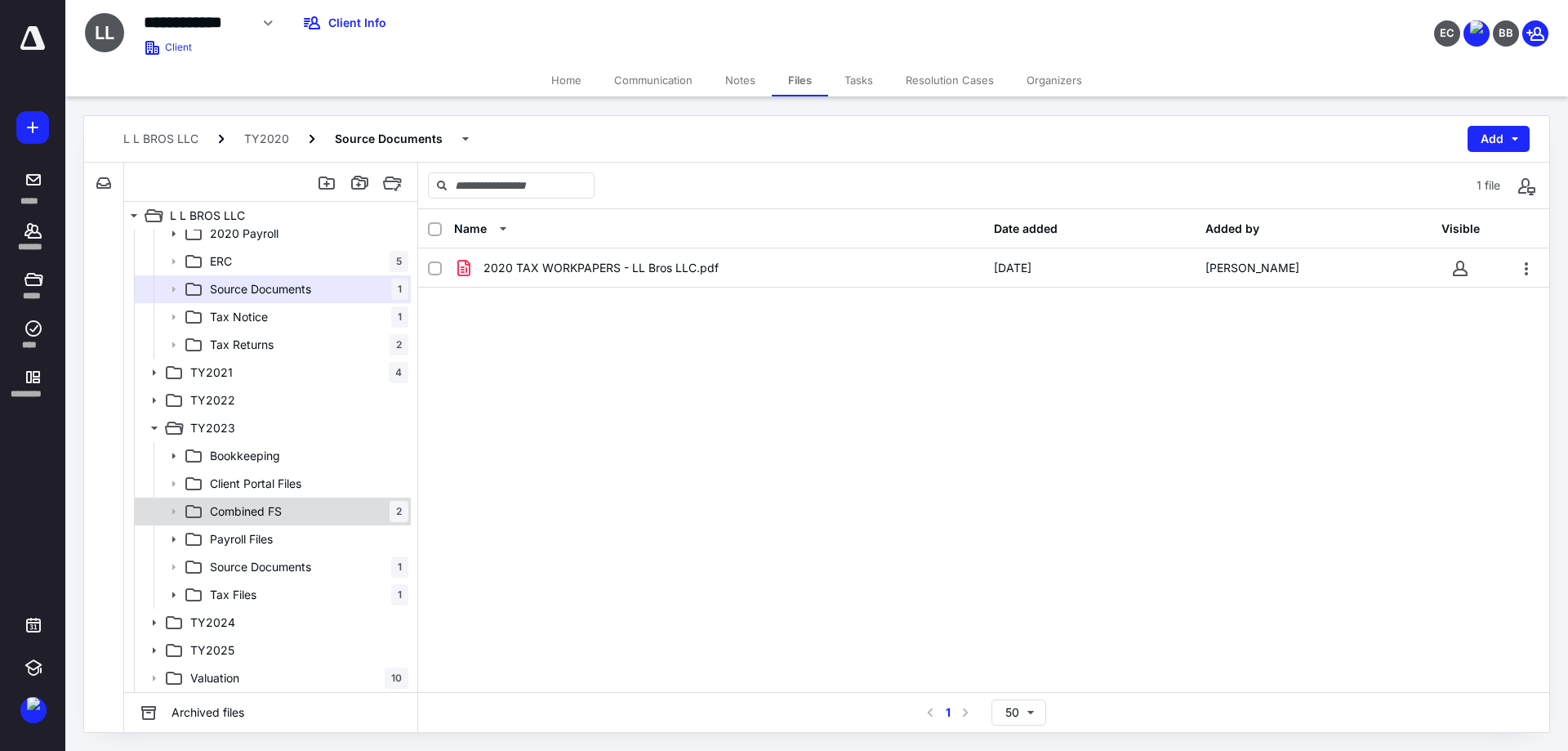 click 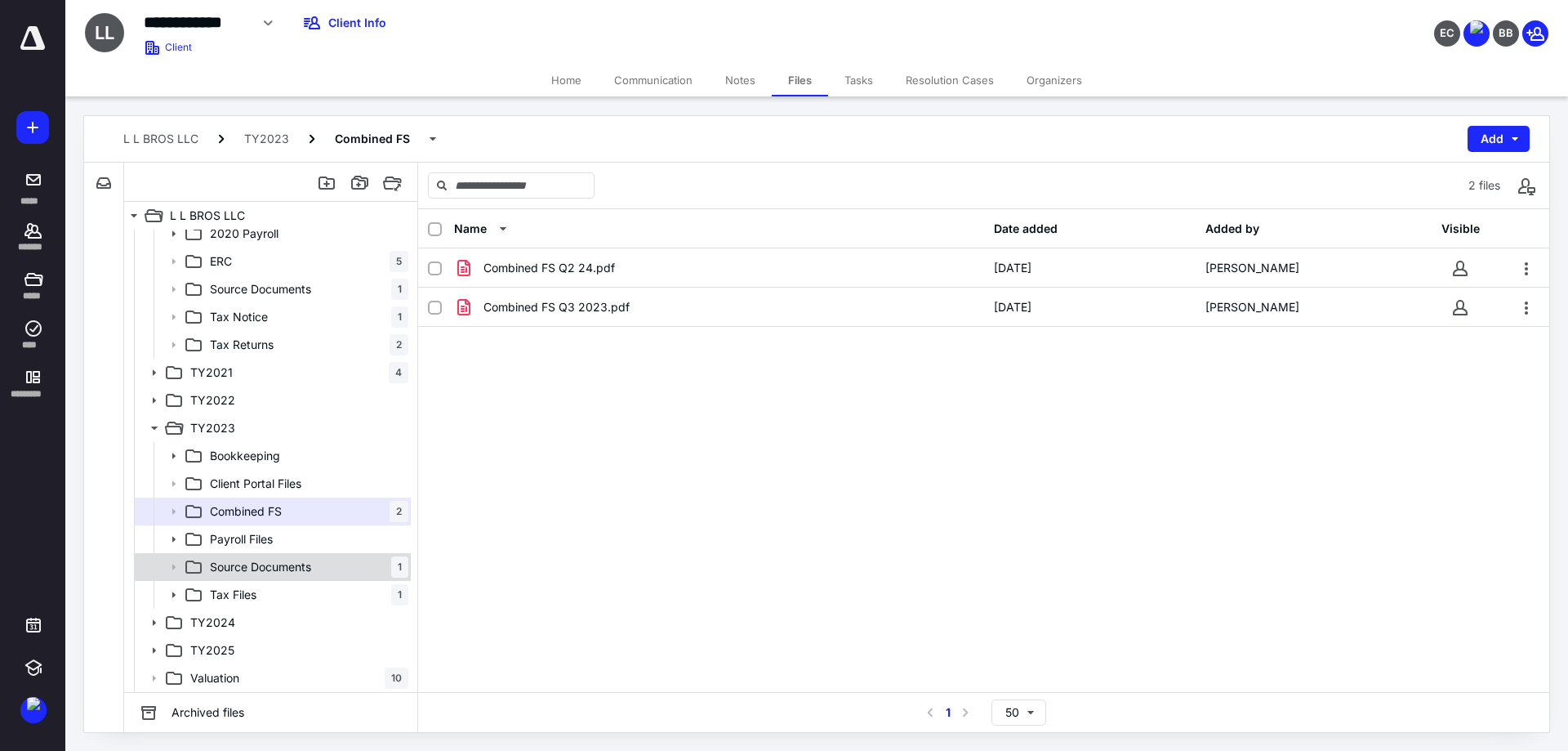 click 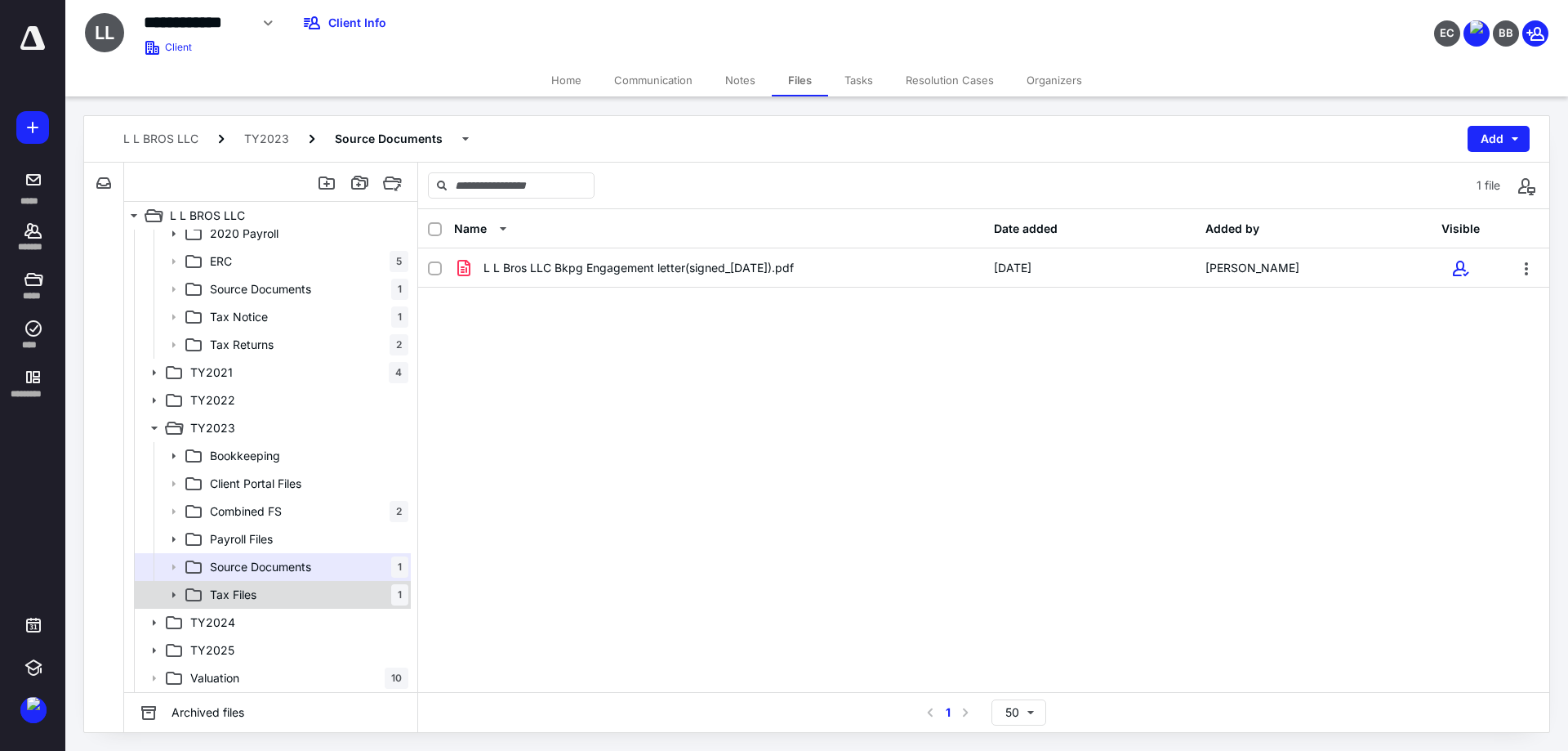click 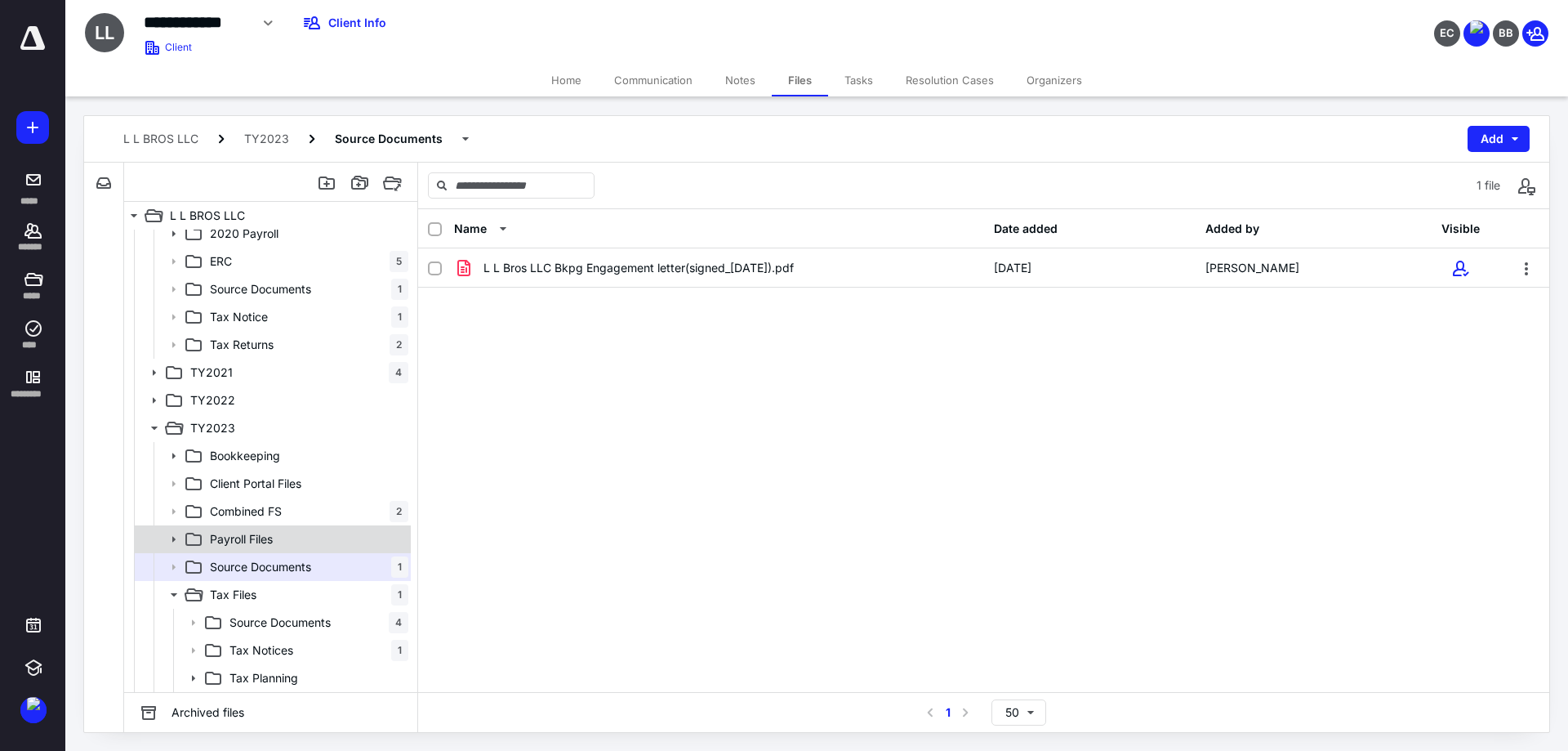 scroll, scrollTop: 788, scrollLeft: 0, axis: vertical 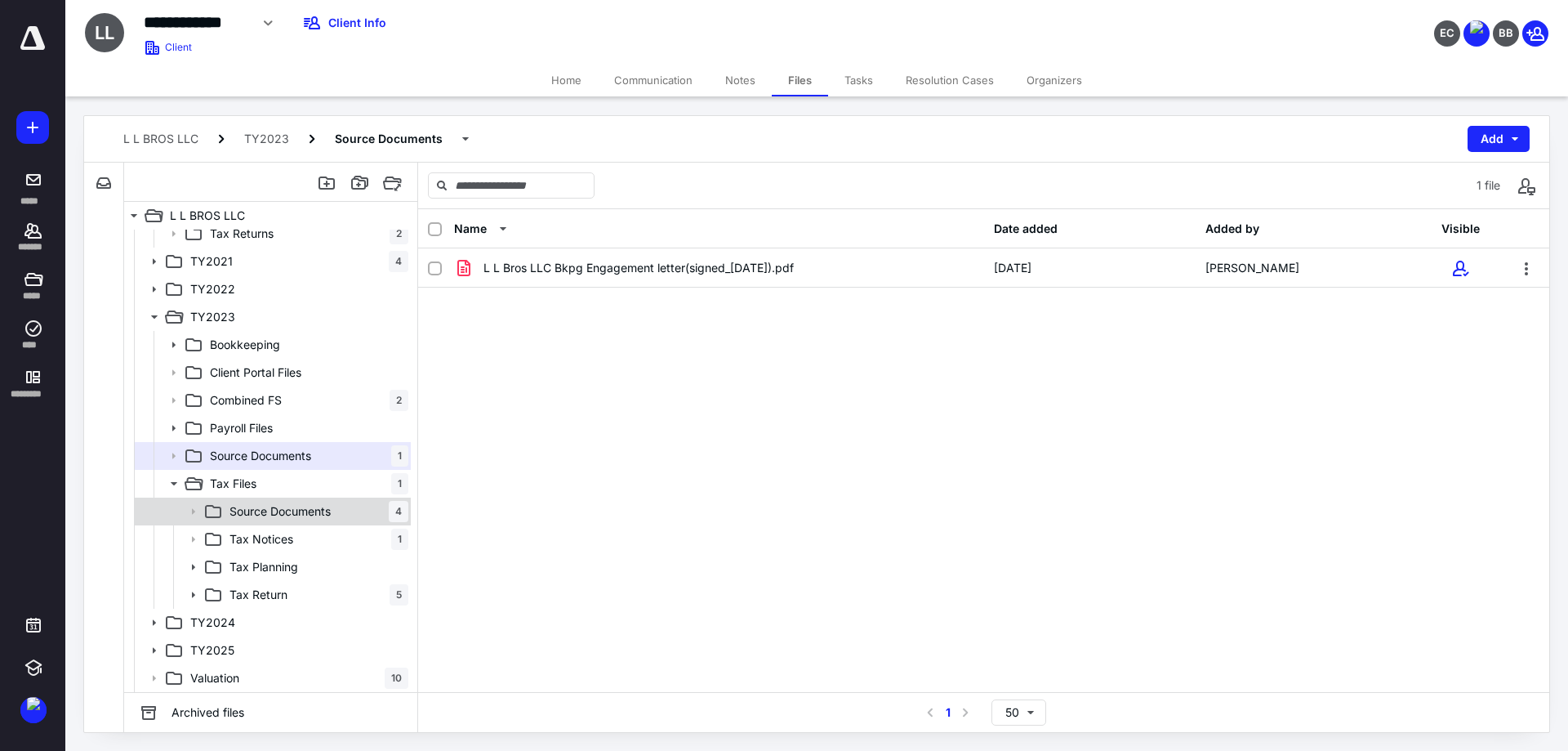 click 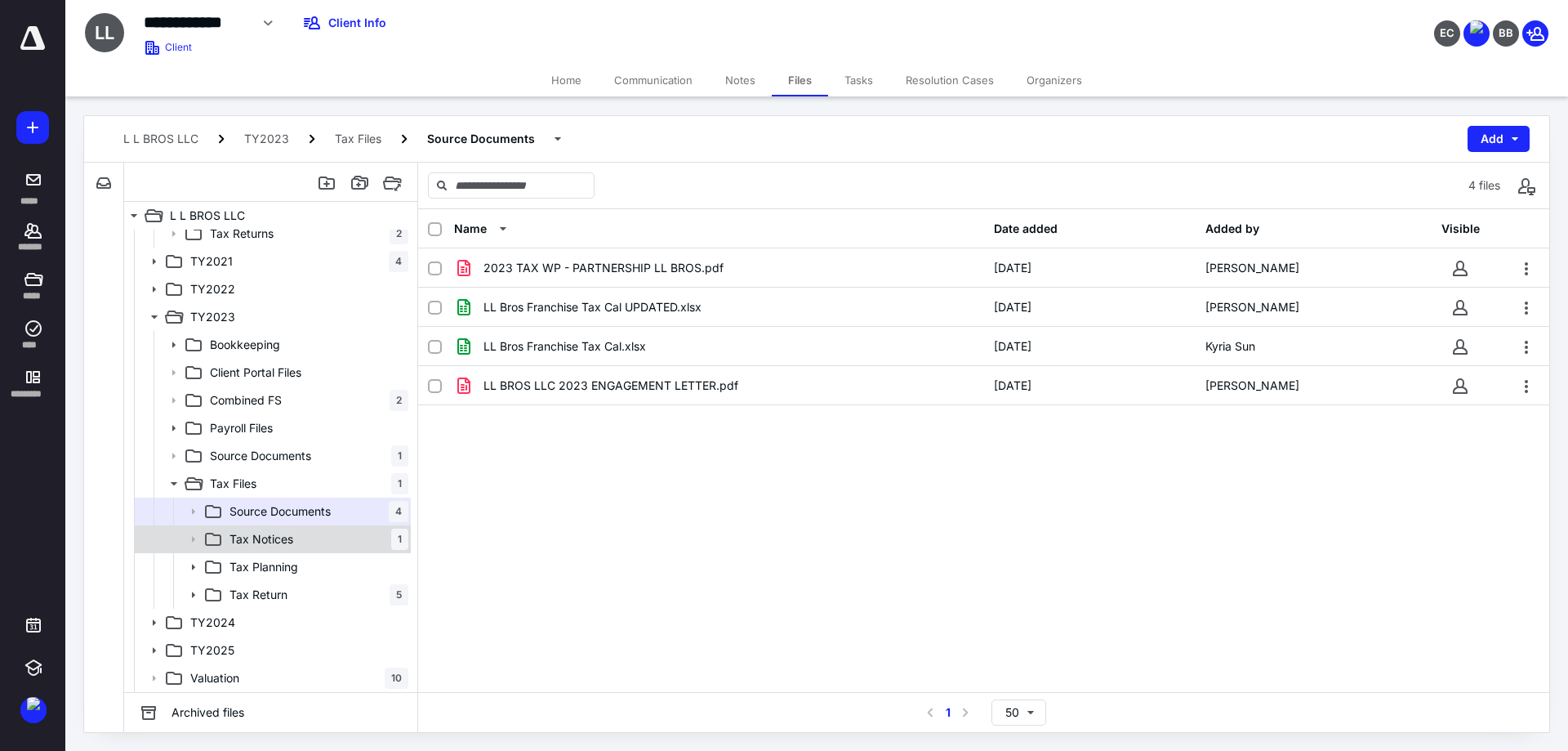 click 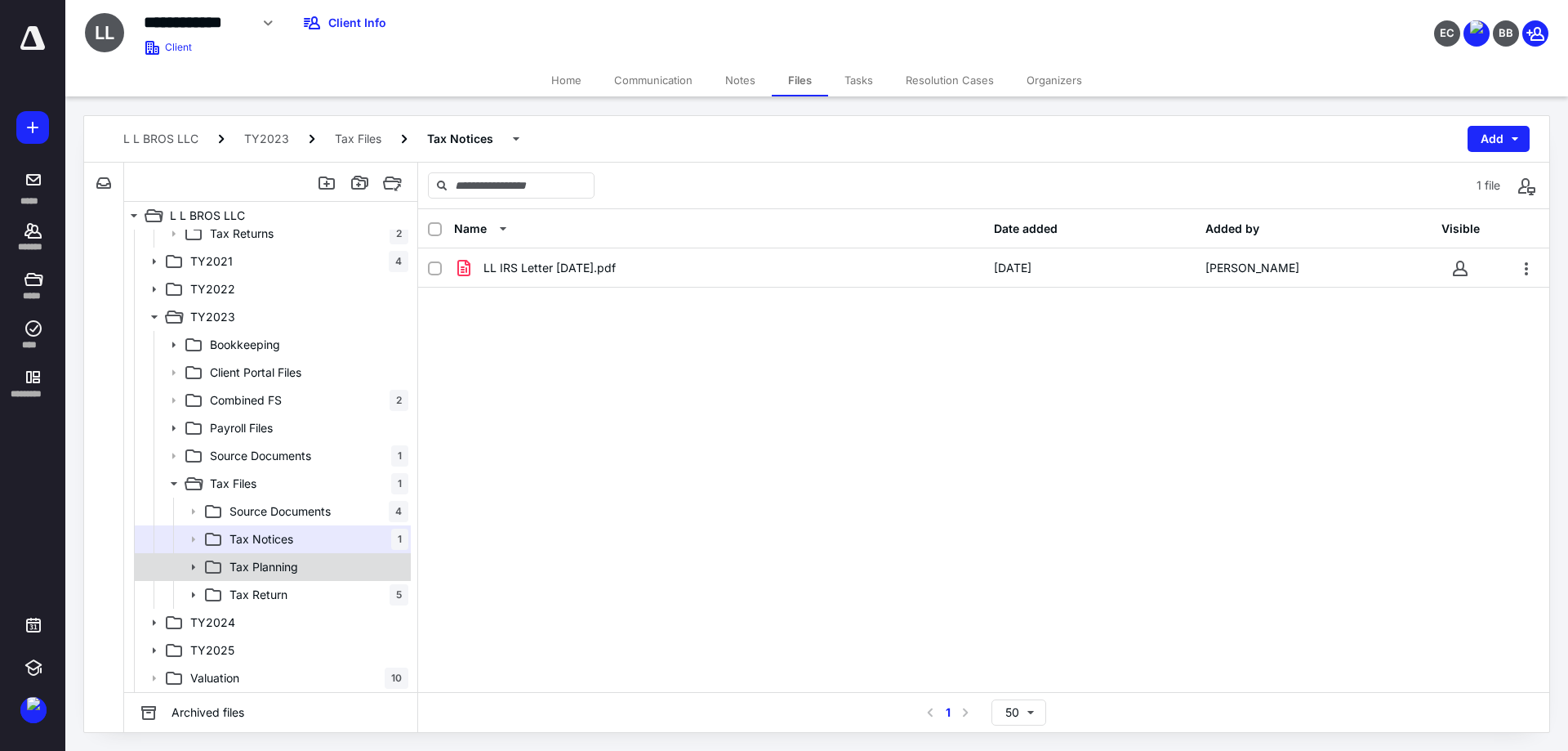 click 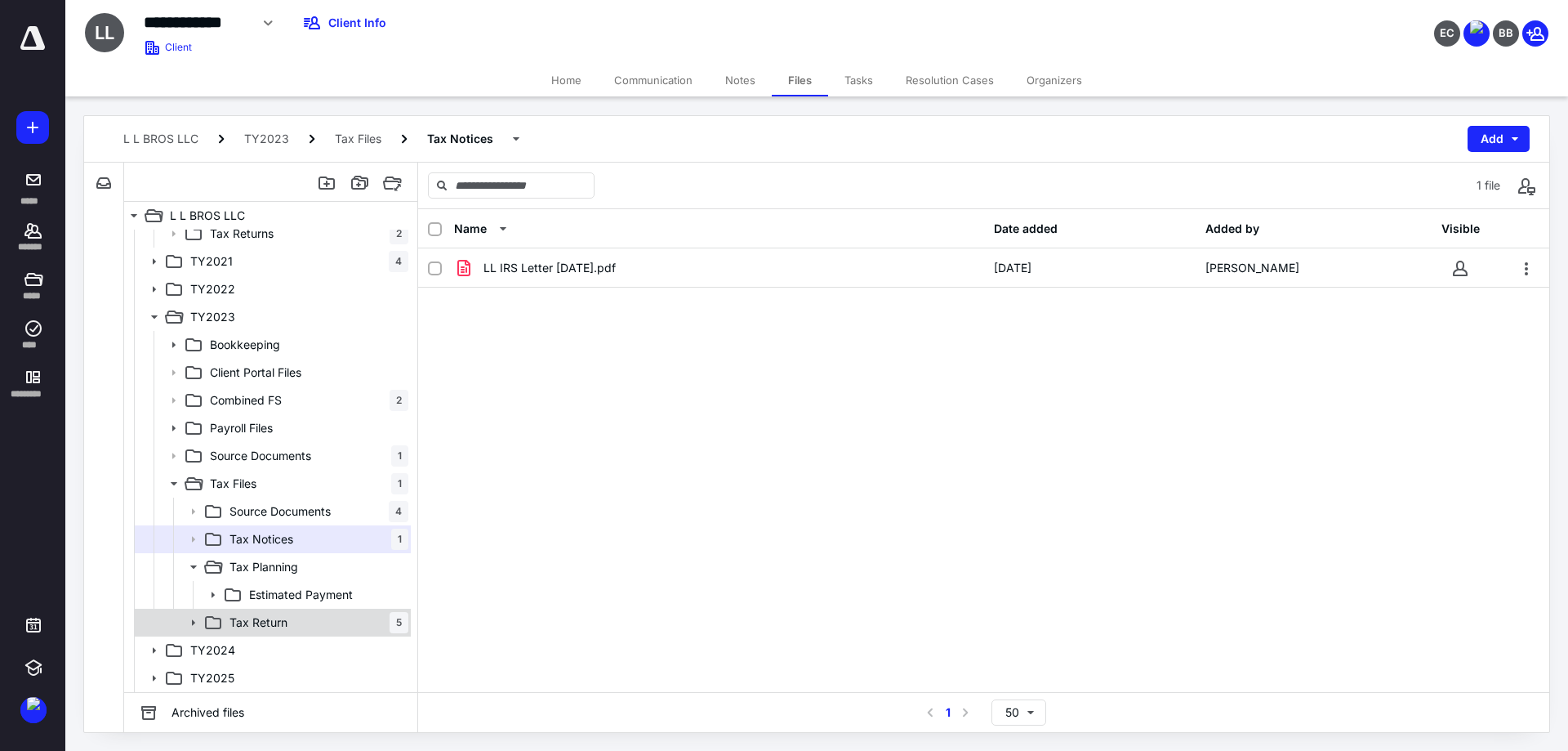 click 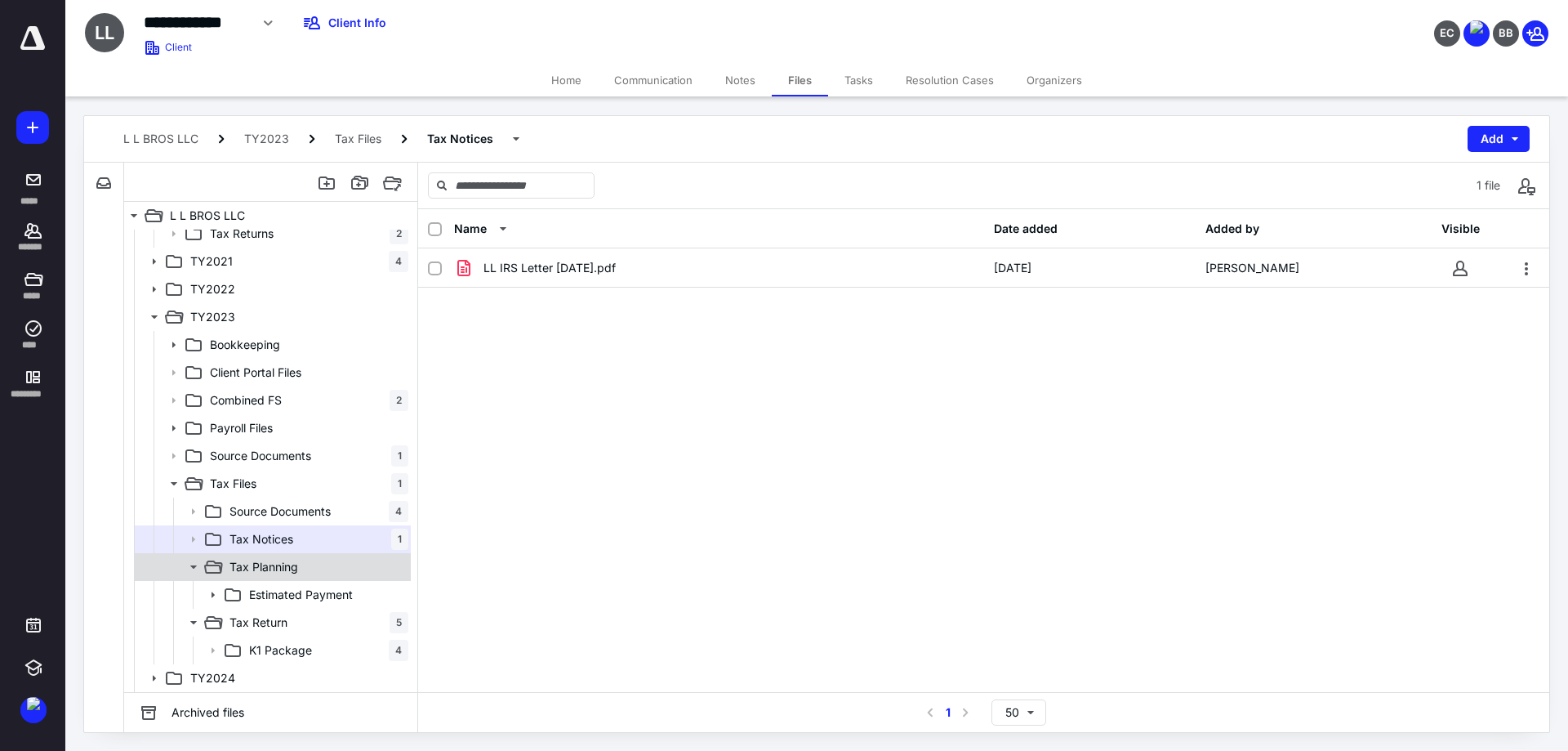 click 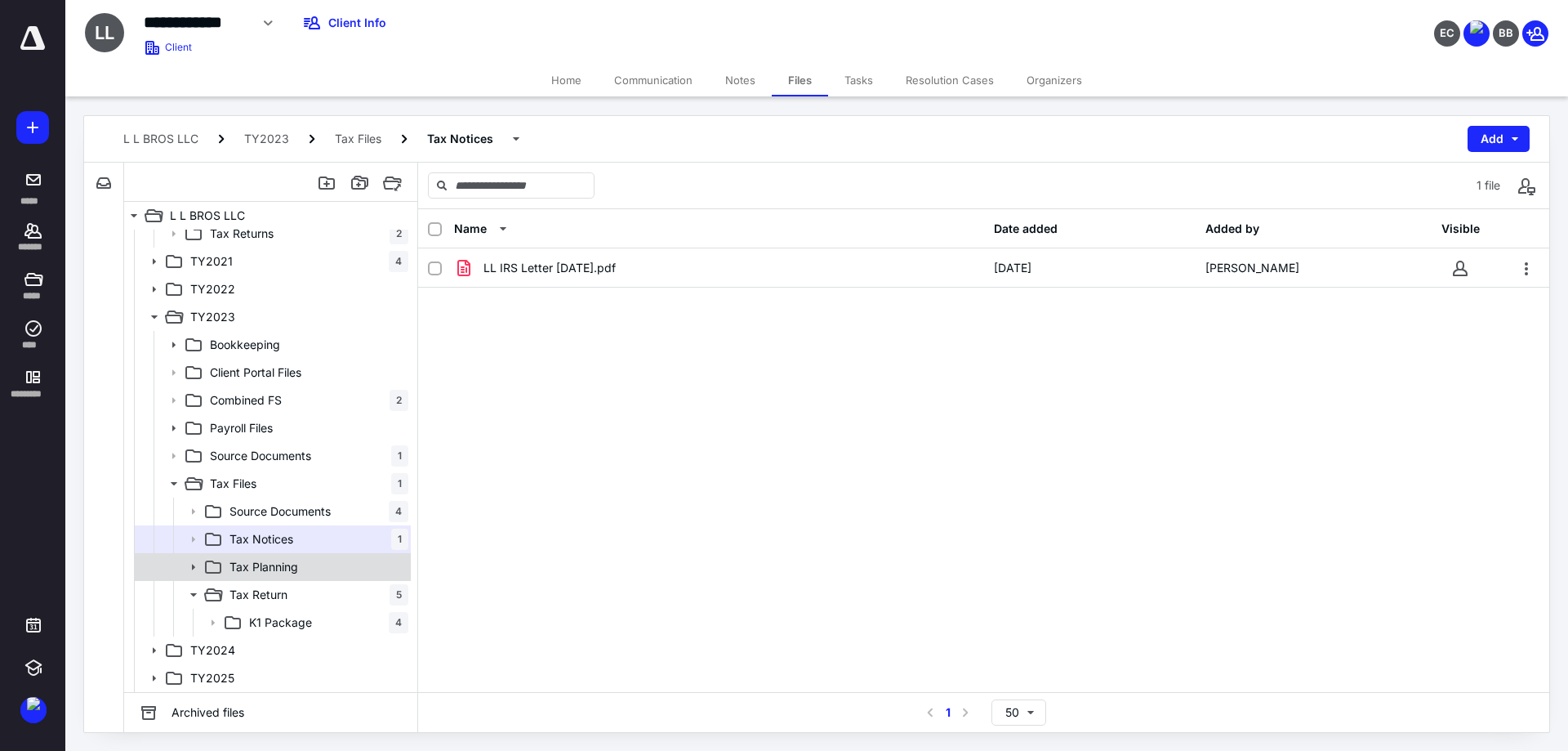 scroll, scrollTop: 816, scrollLeft: 0, axis: vertical 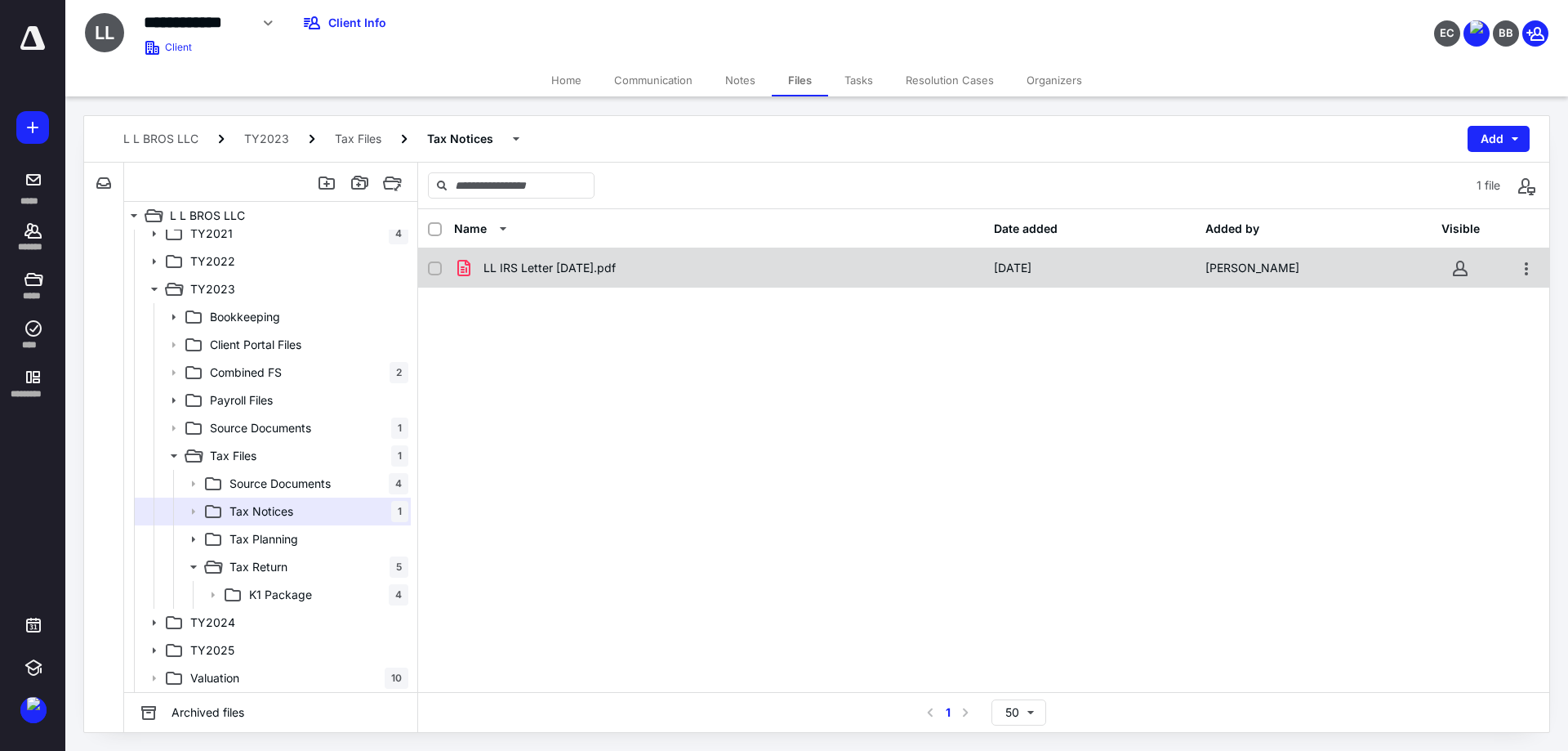 click on "LL IRS Letter [DATE].pdf" at bounding box center [550, 268] 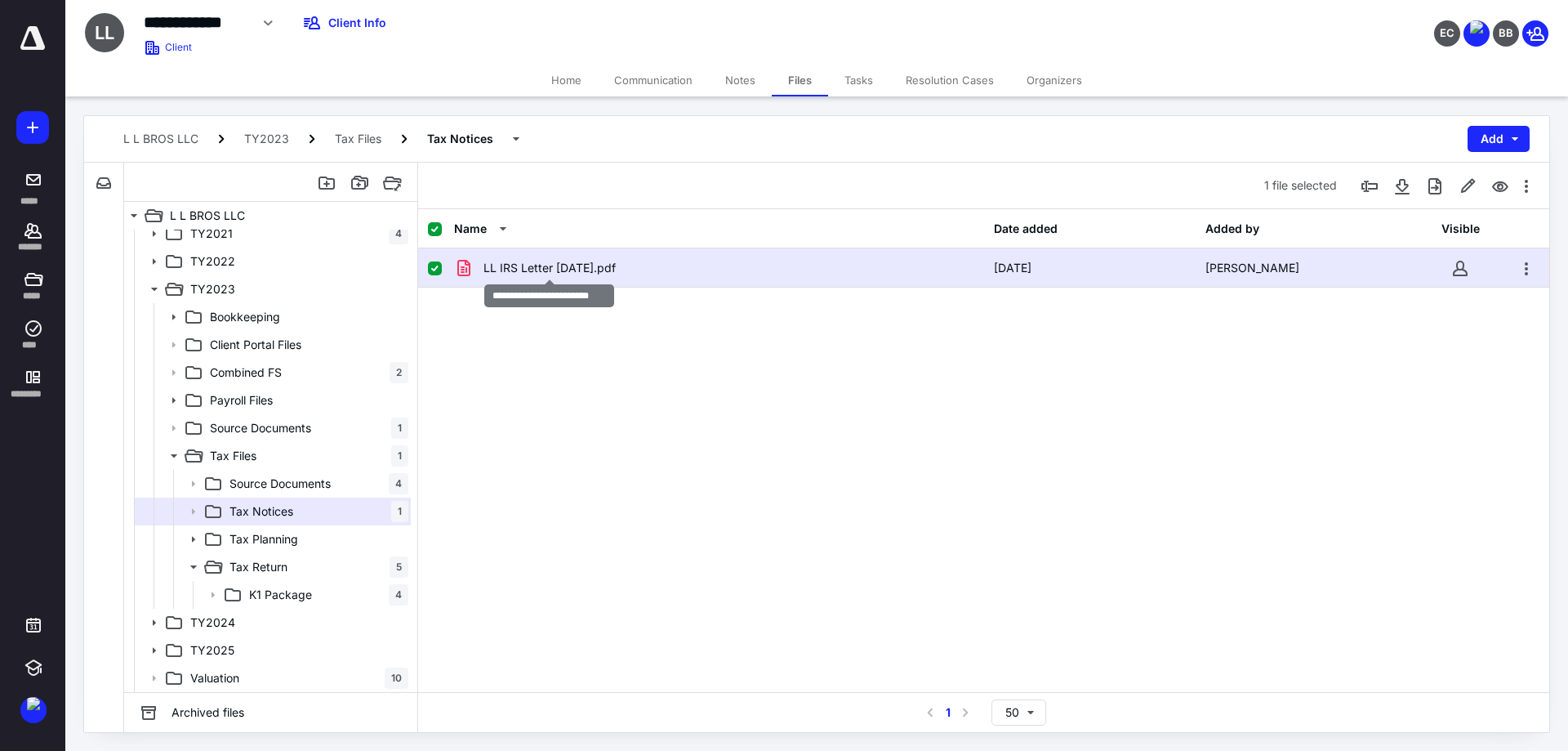 click on "LL IRS Letter [DATE].pdf" at bounding box center (550, 268) 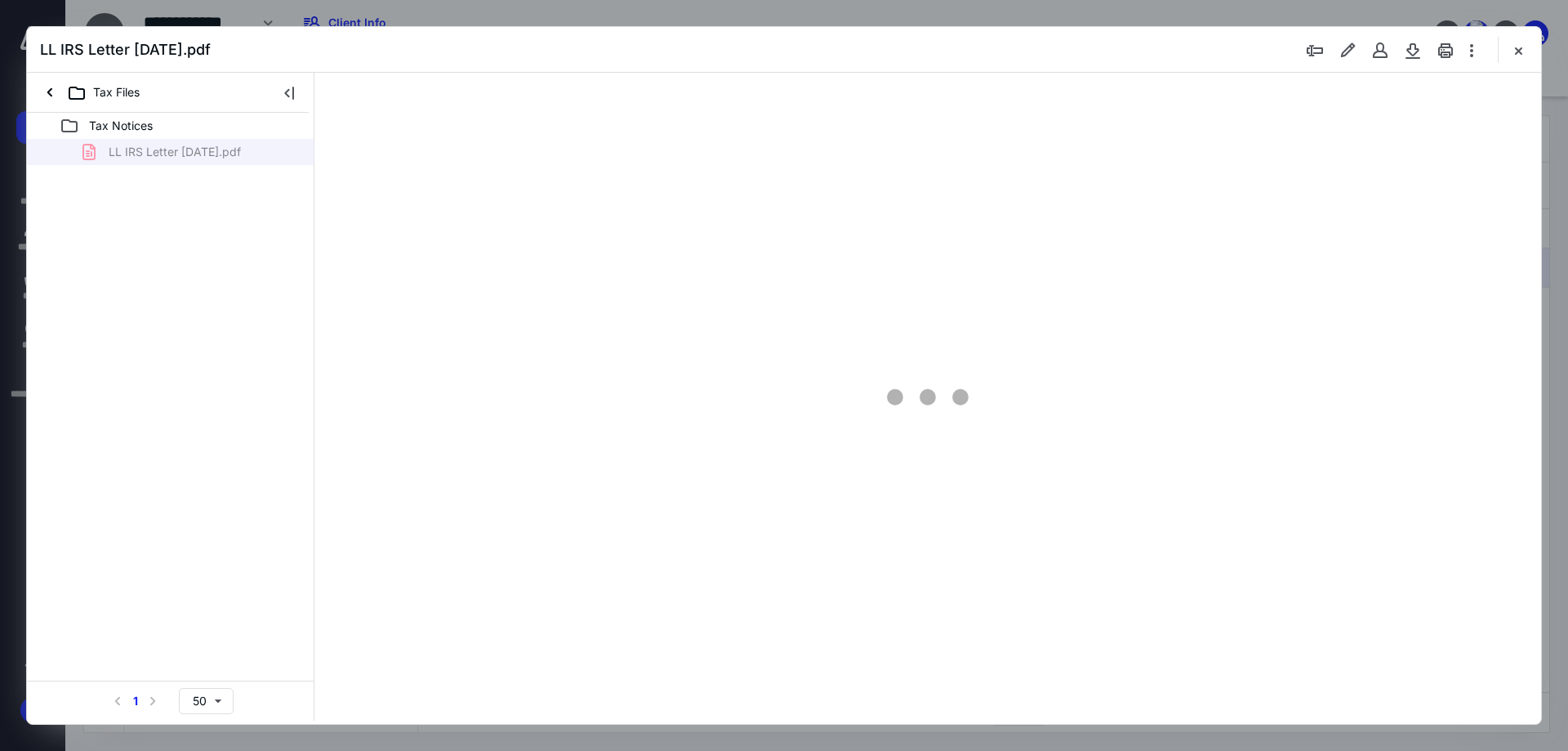 scroll, scrollTop: 0, scrollLeft: 0, axis: both 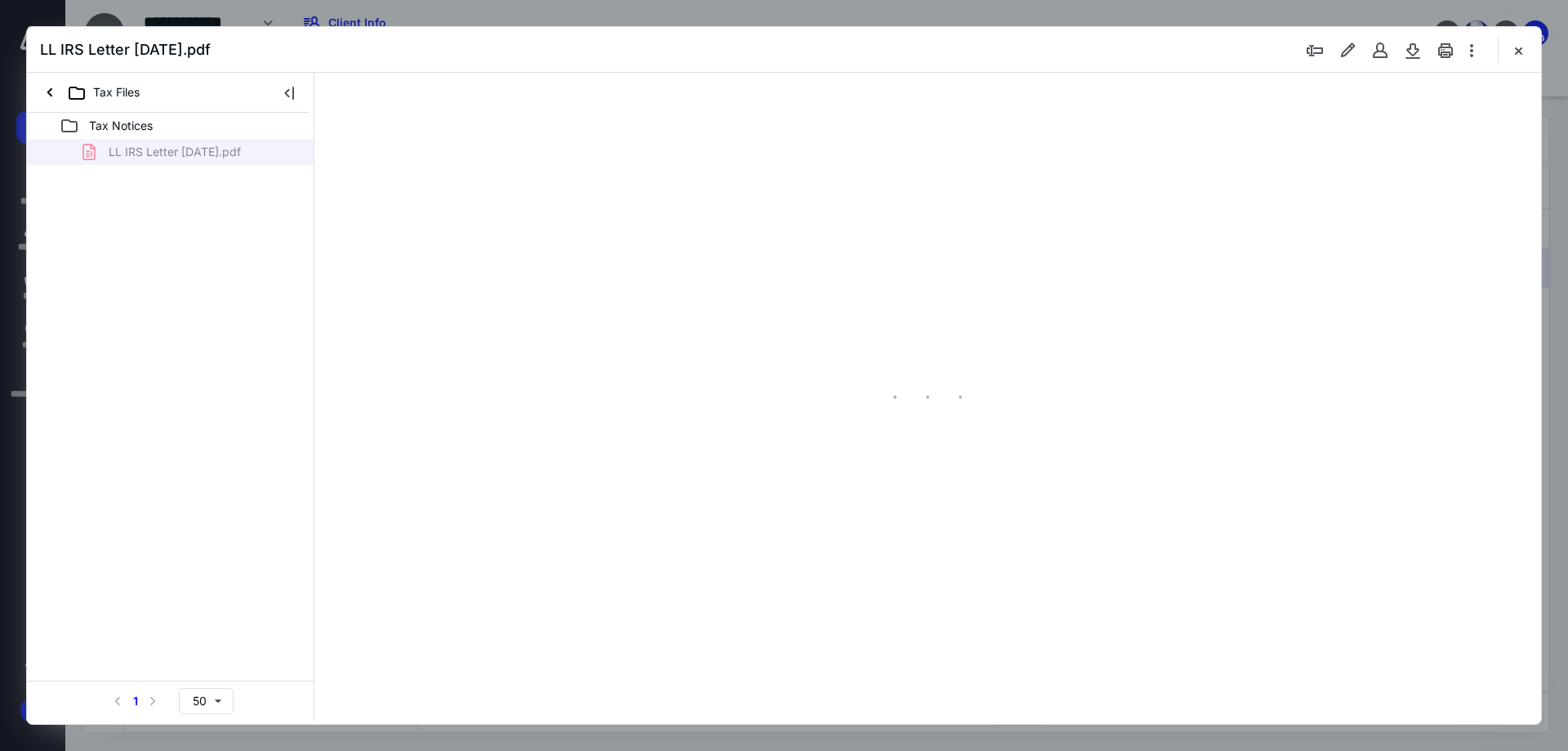 type on "162" 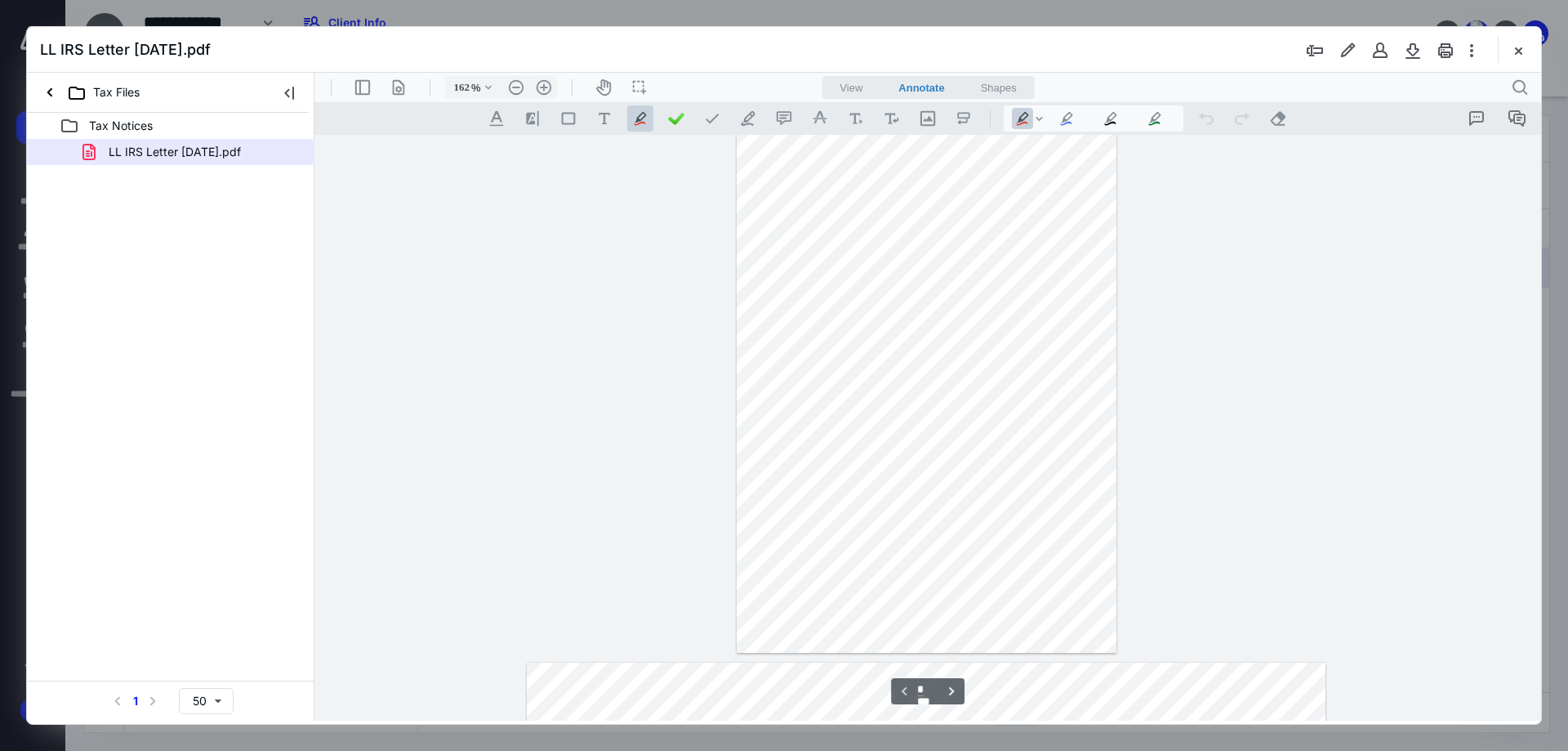 scroll, scrollTop: 0, scrollLeft: 0, axis: both 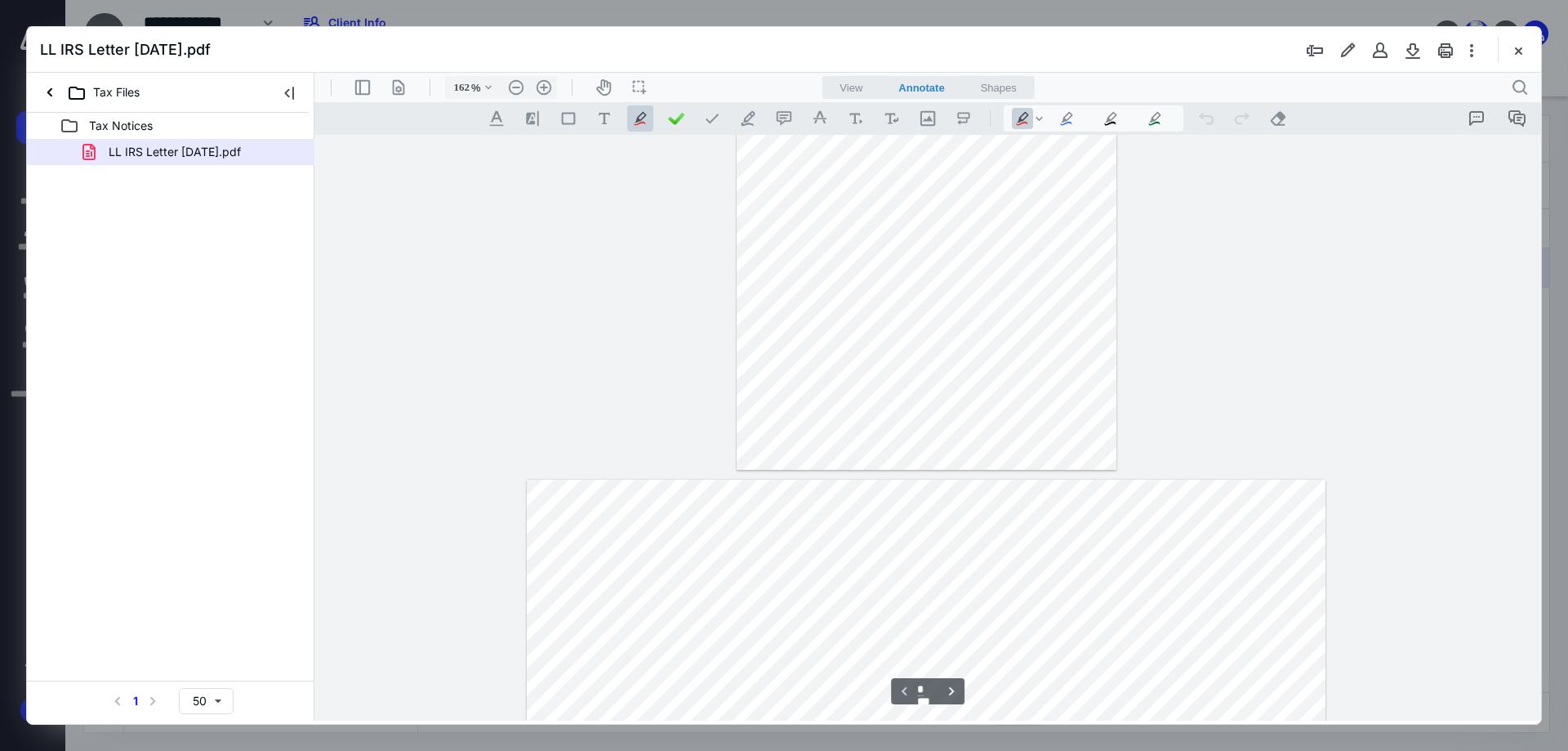 type on "*" 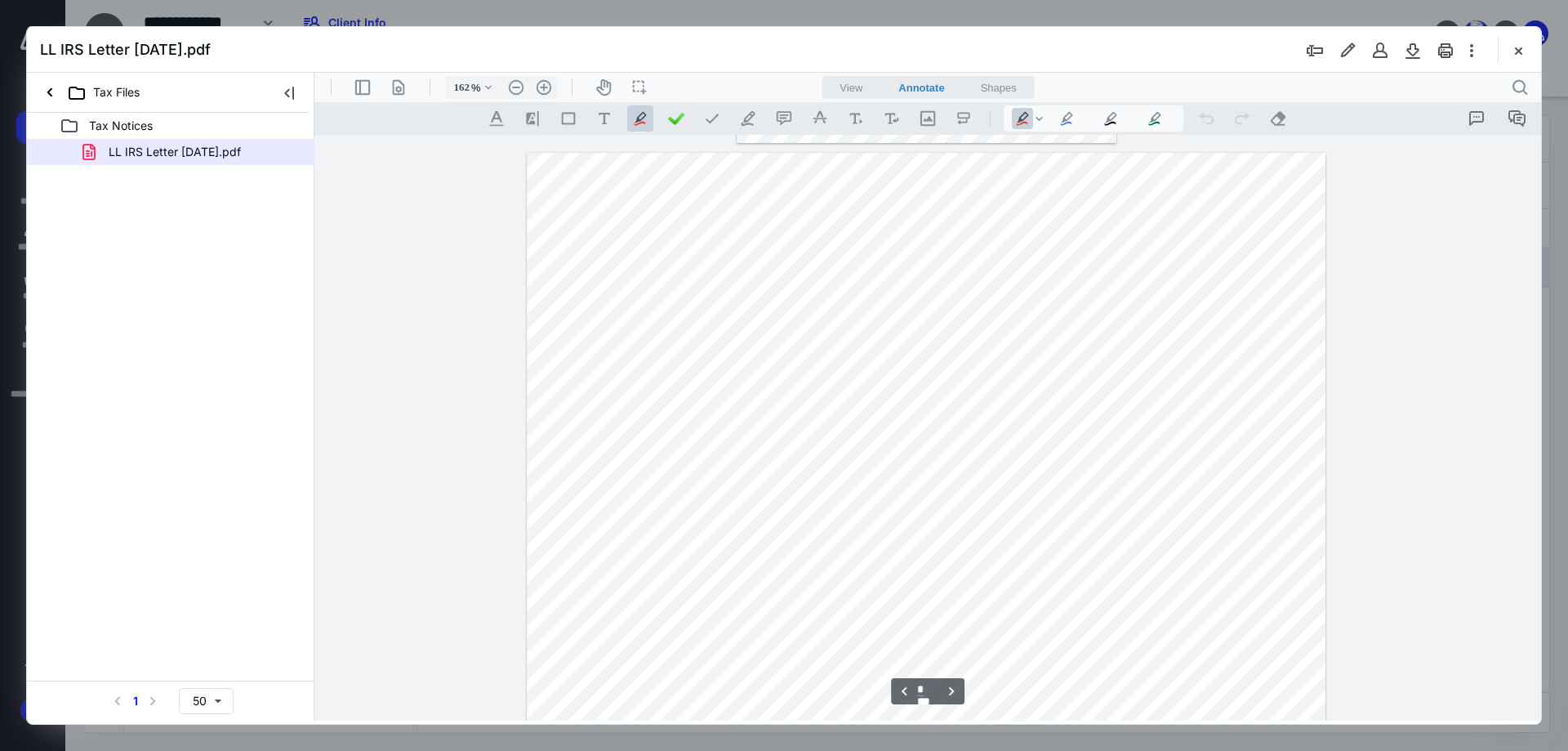 scroll, scrollTop: 735, scrollLeft: 0, axis: vertical 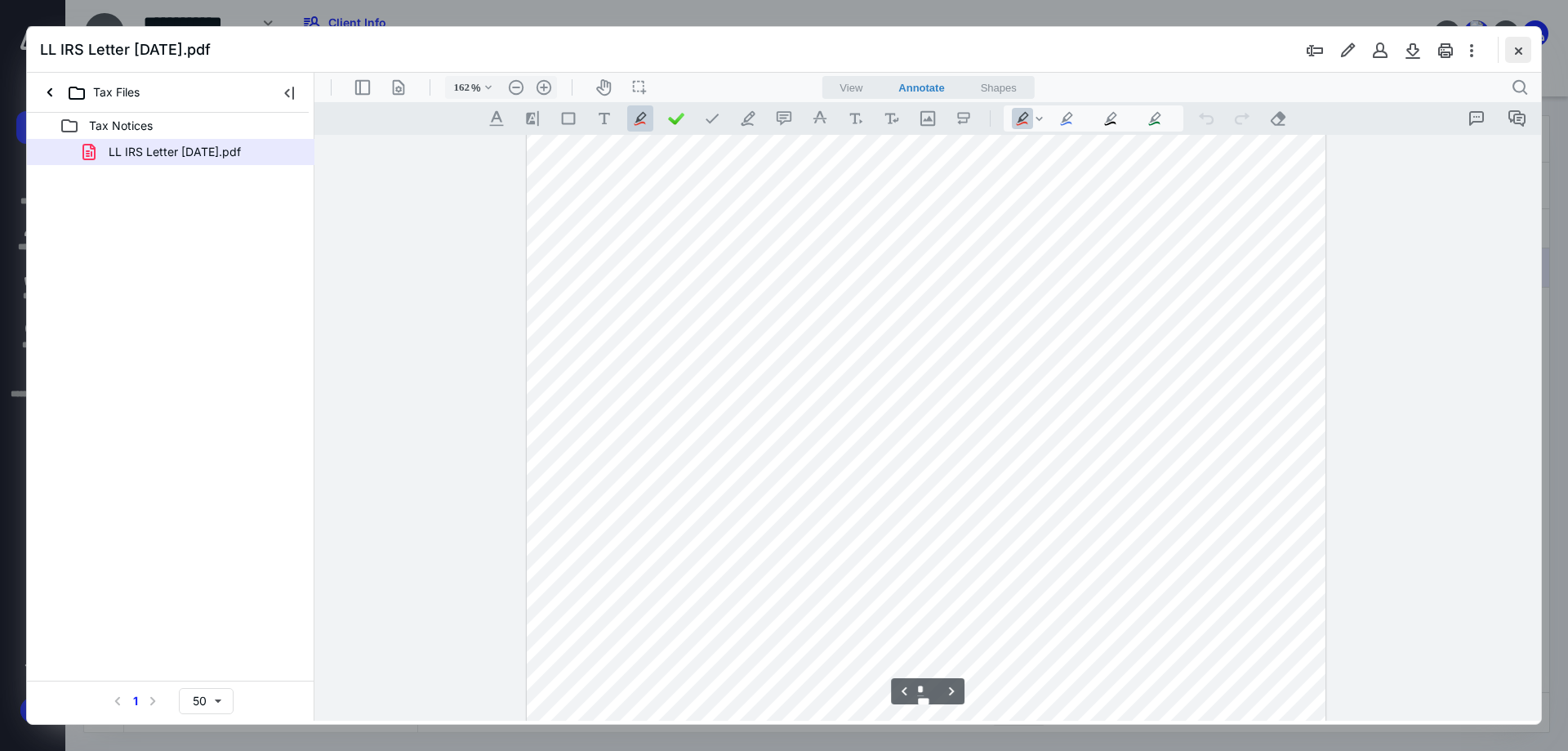 click at bounding box center (1518, 50) 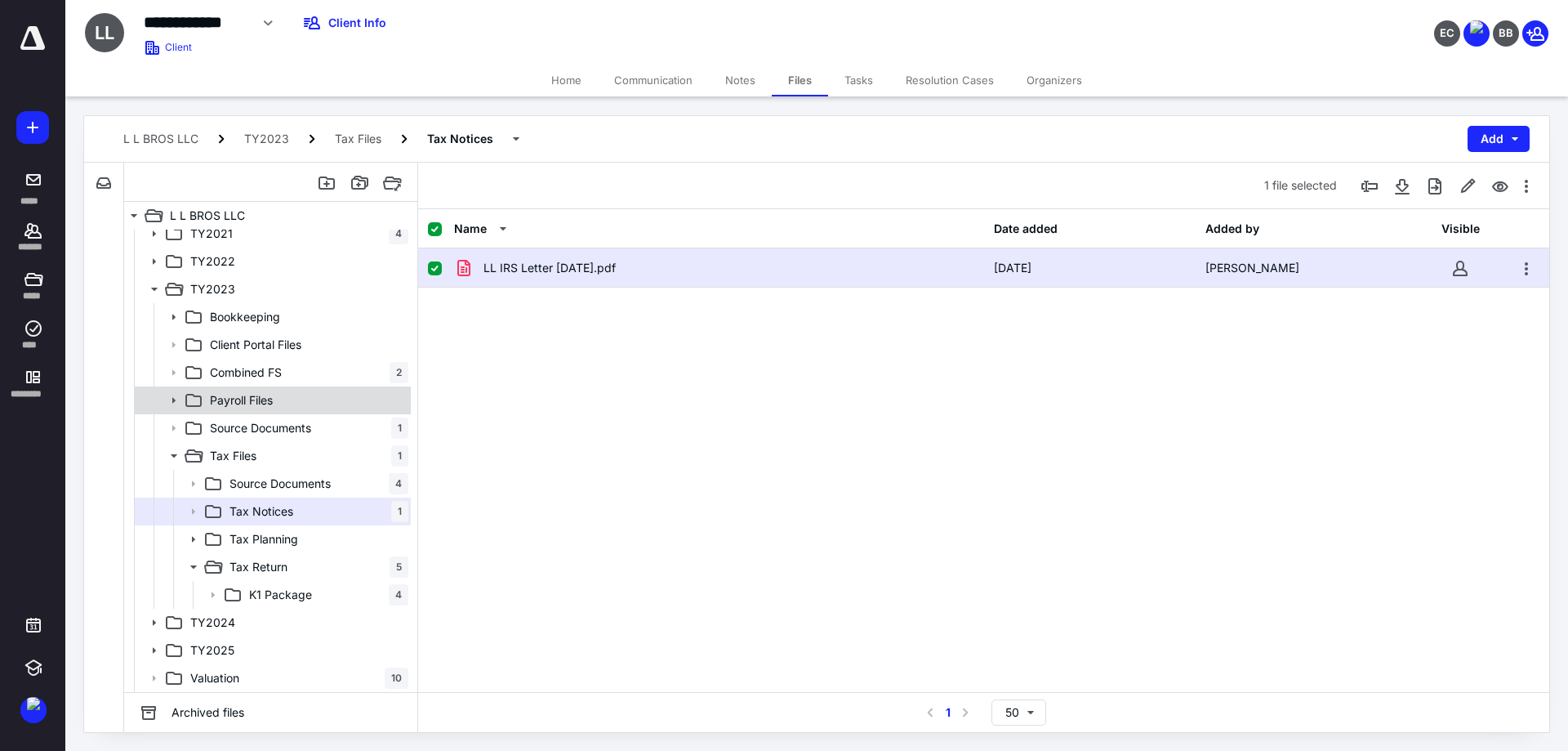 click 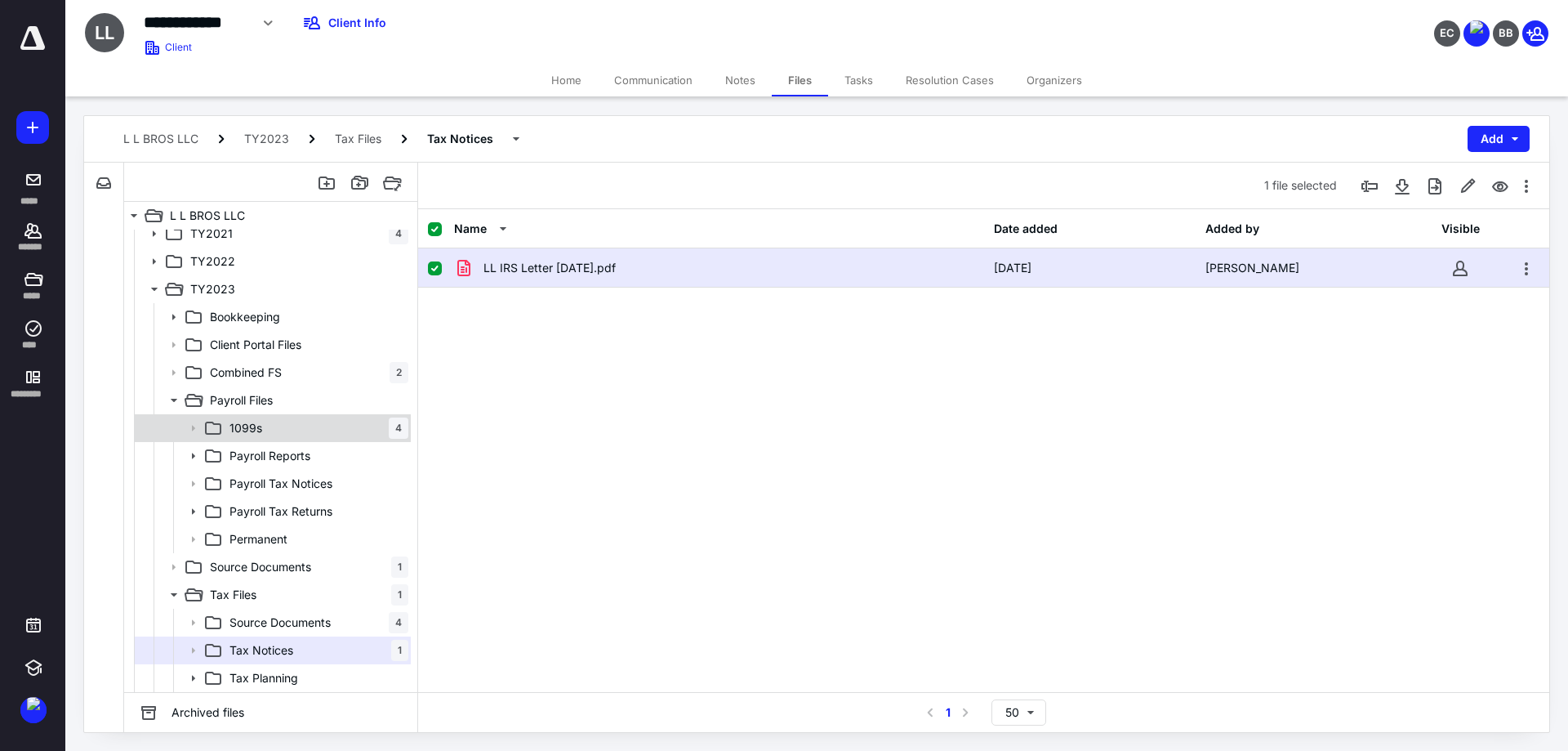 click 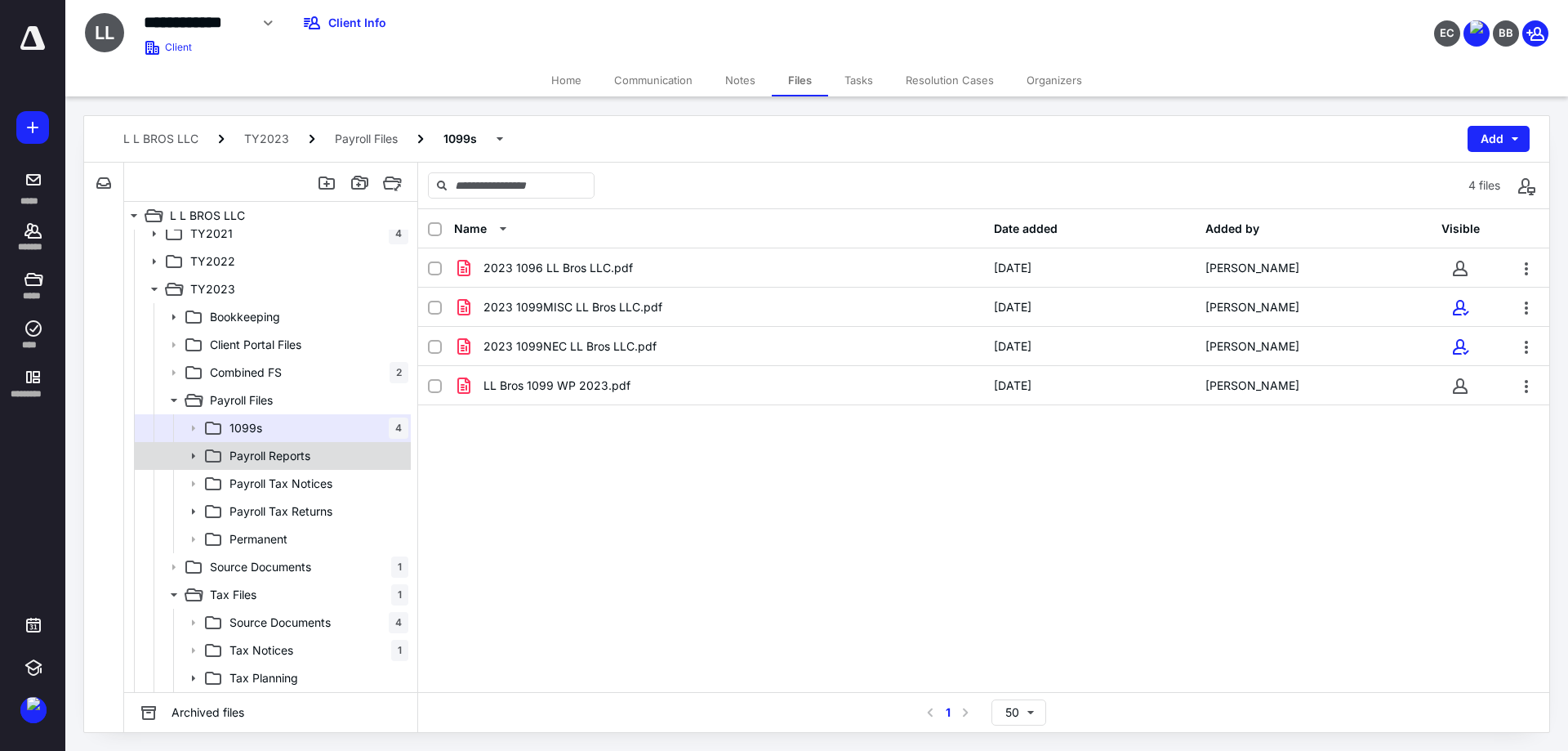 click 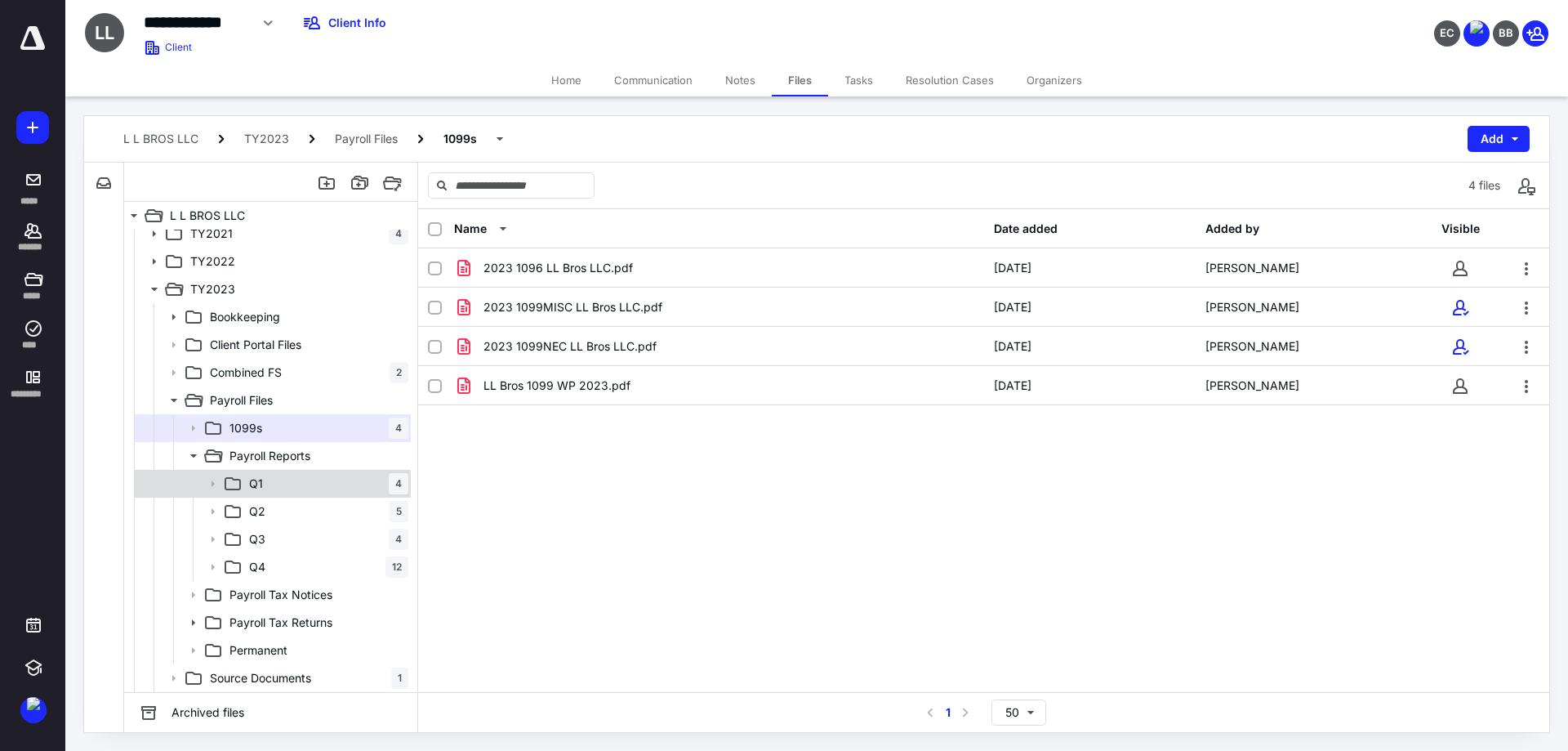 click 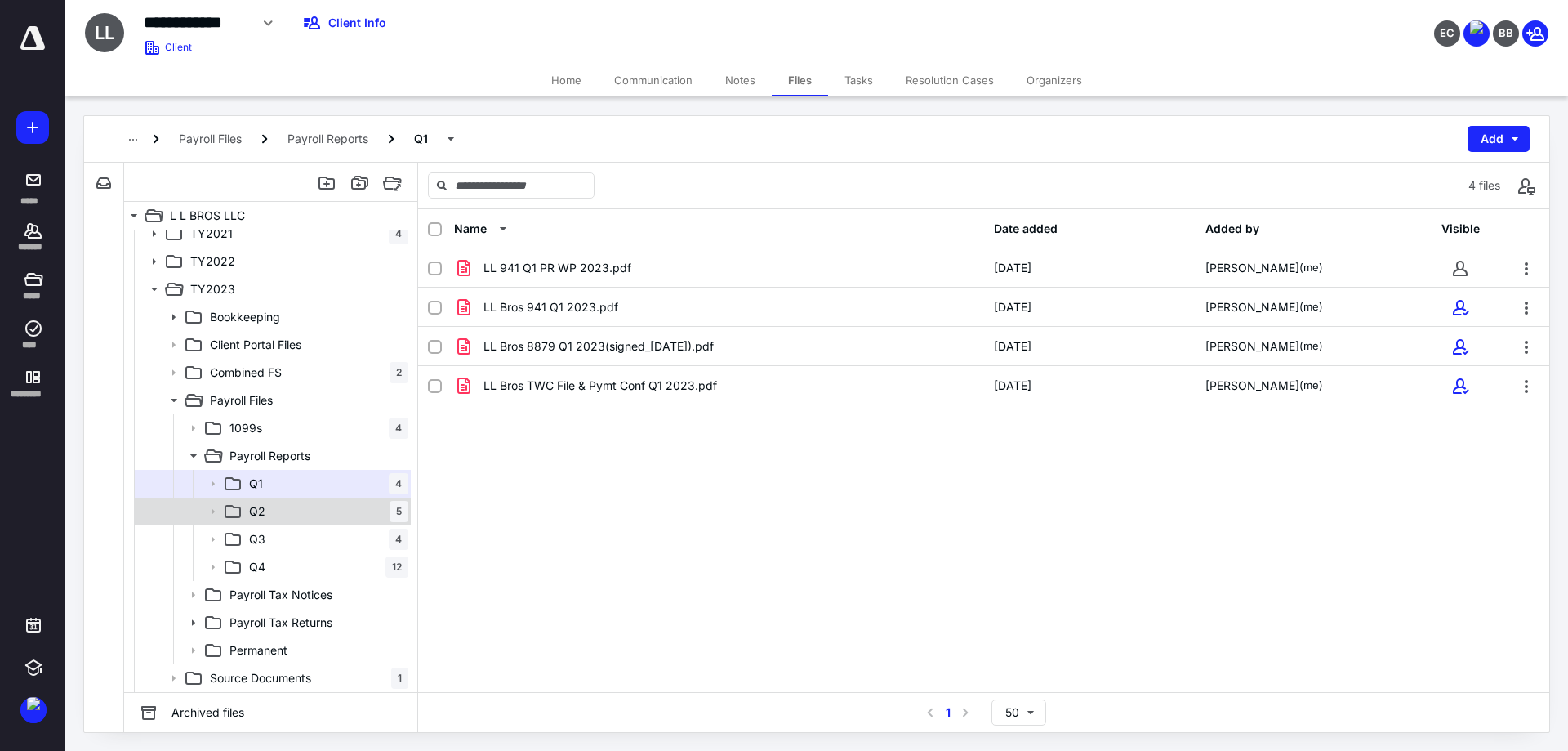 click 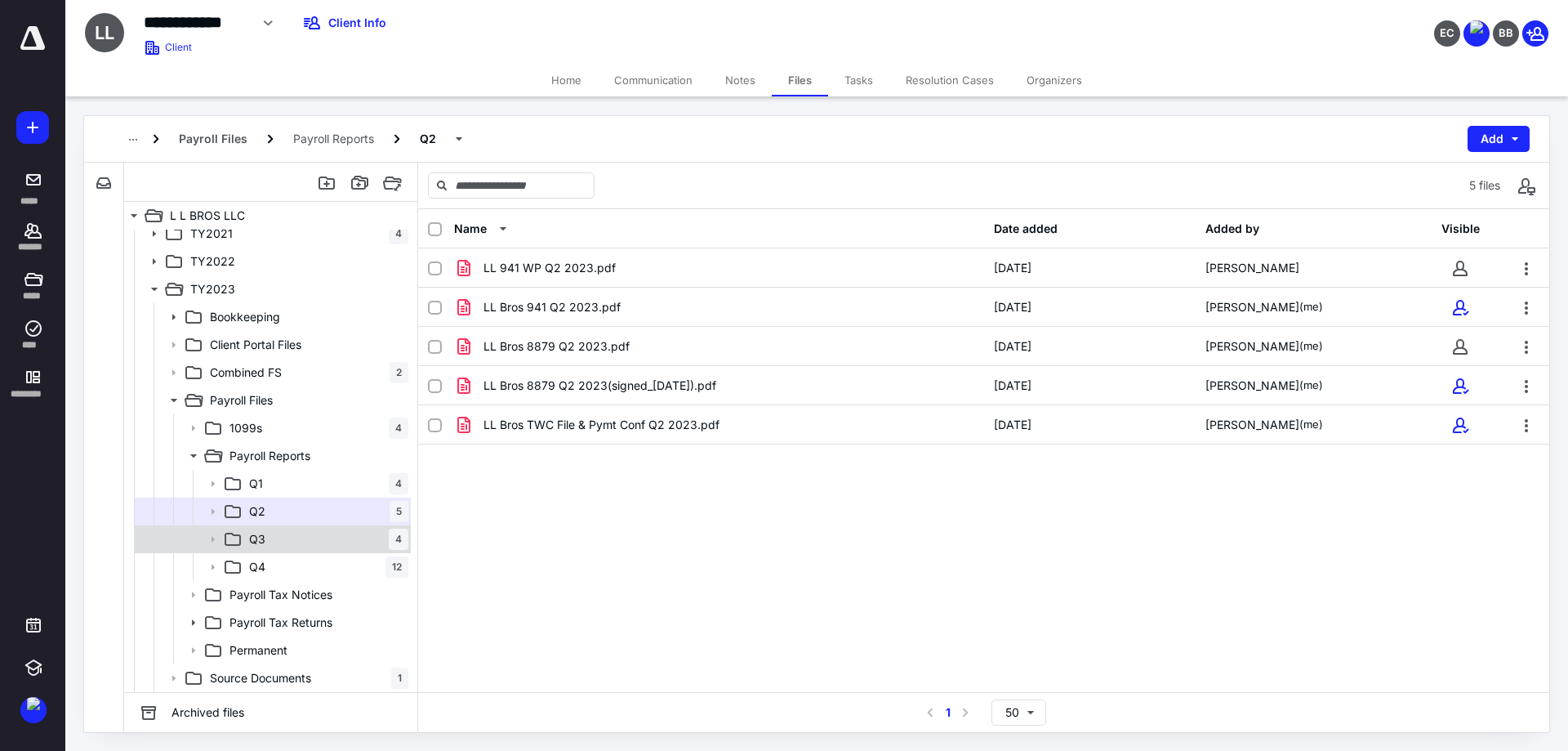 click 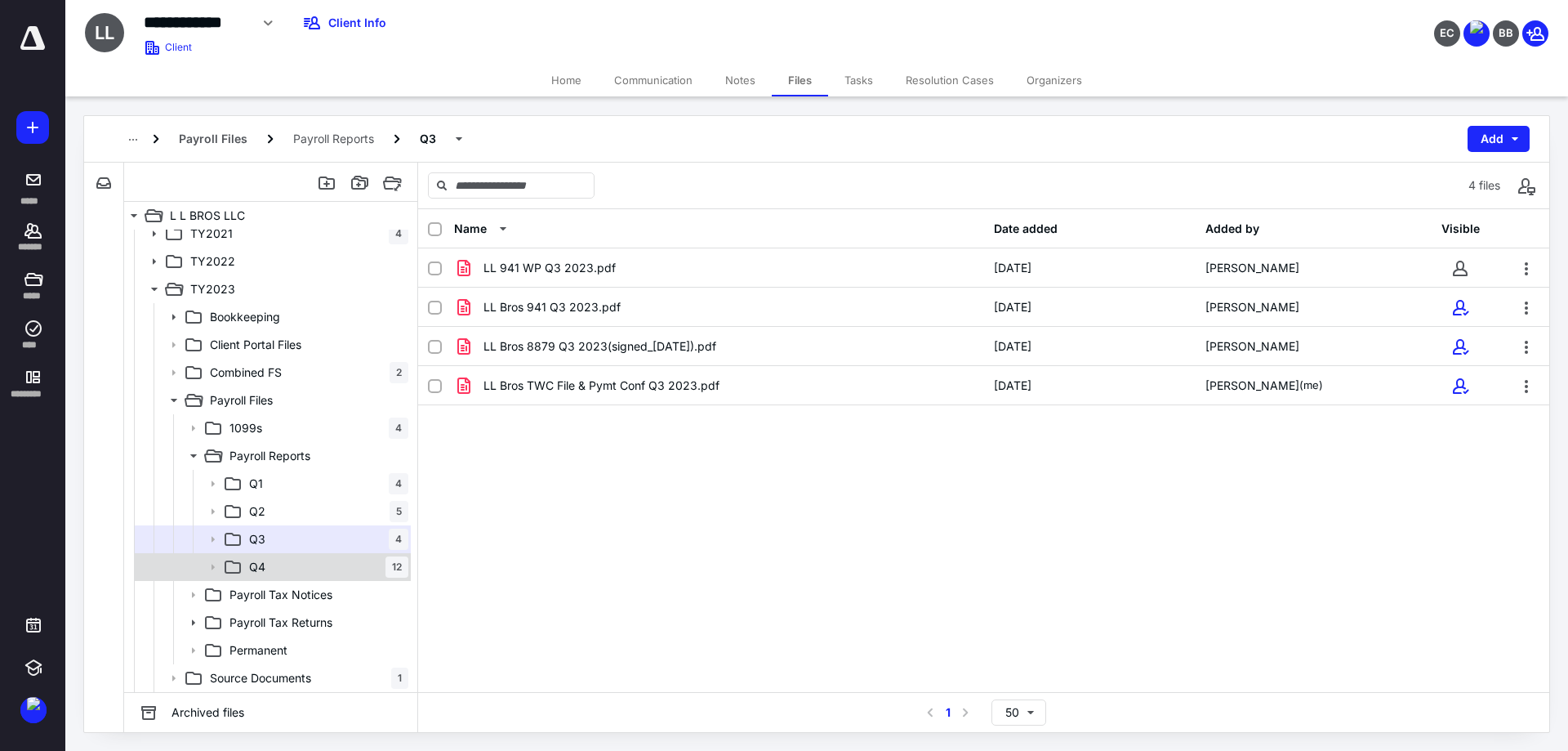 click 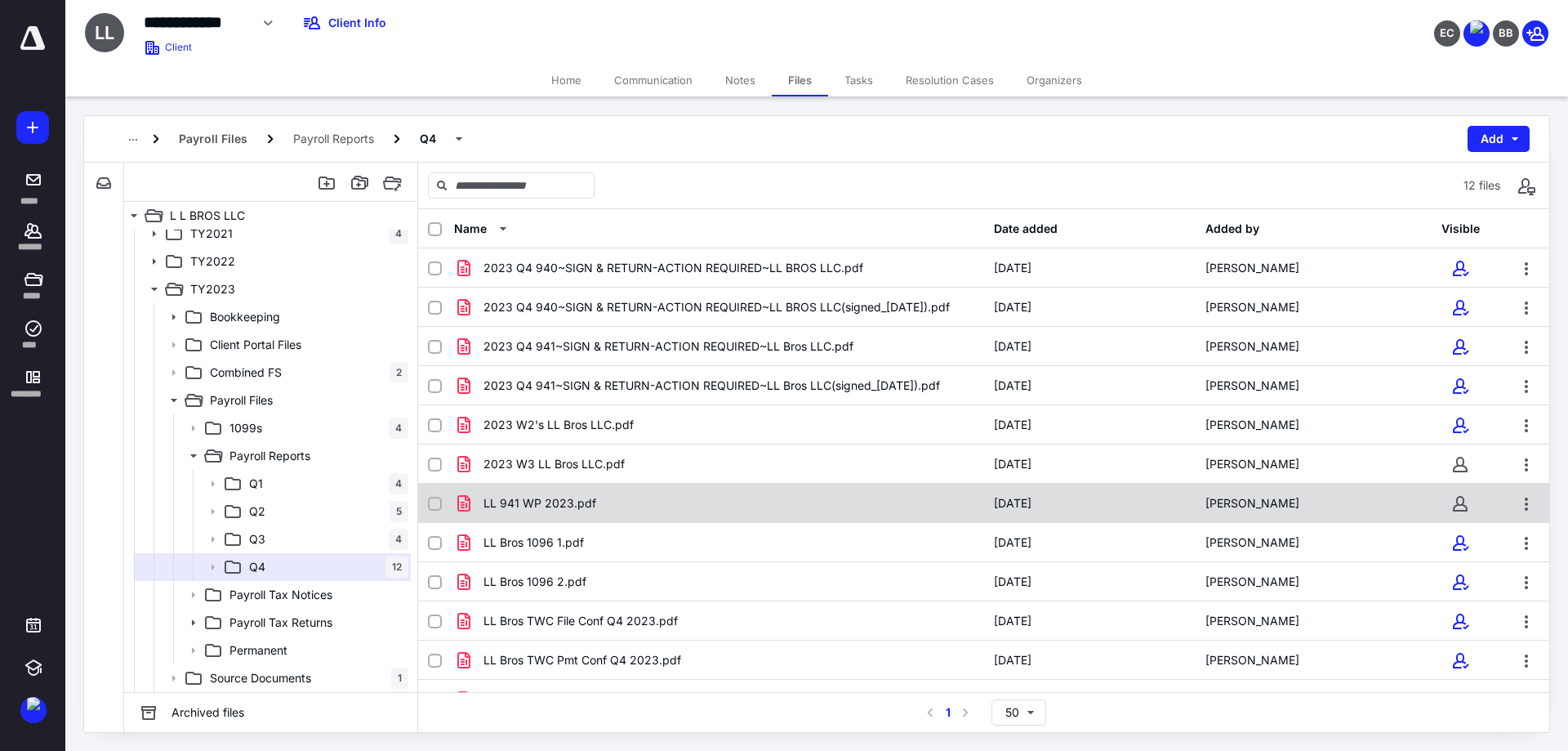 scroll, scrollTop: 27, scrollLeft: 0, axis: vertical 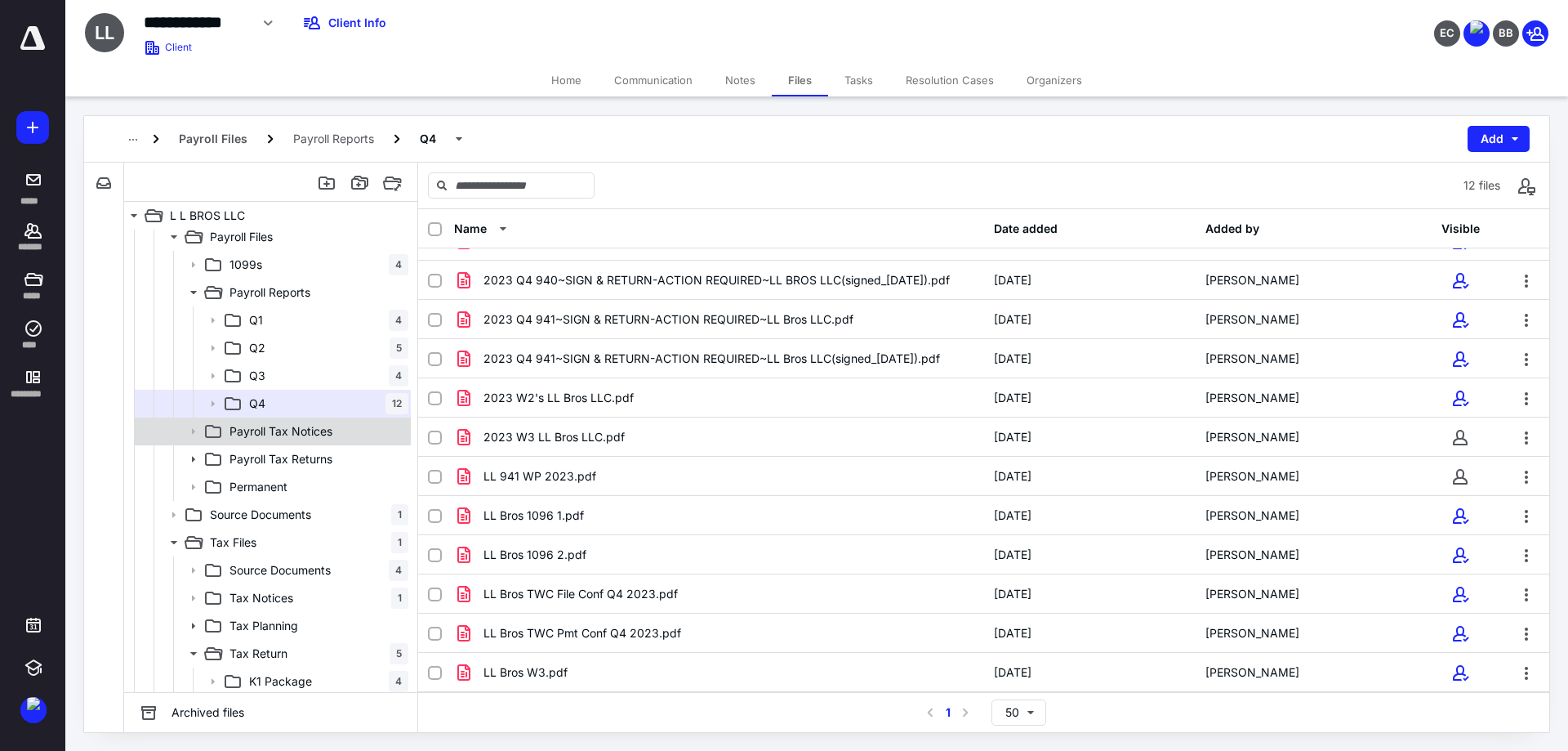 click 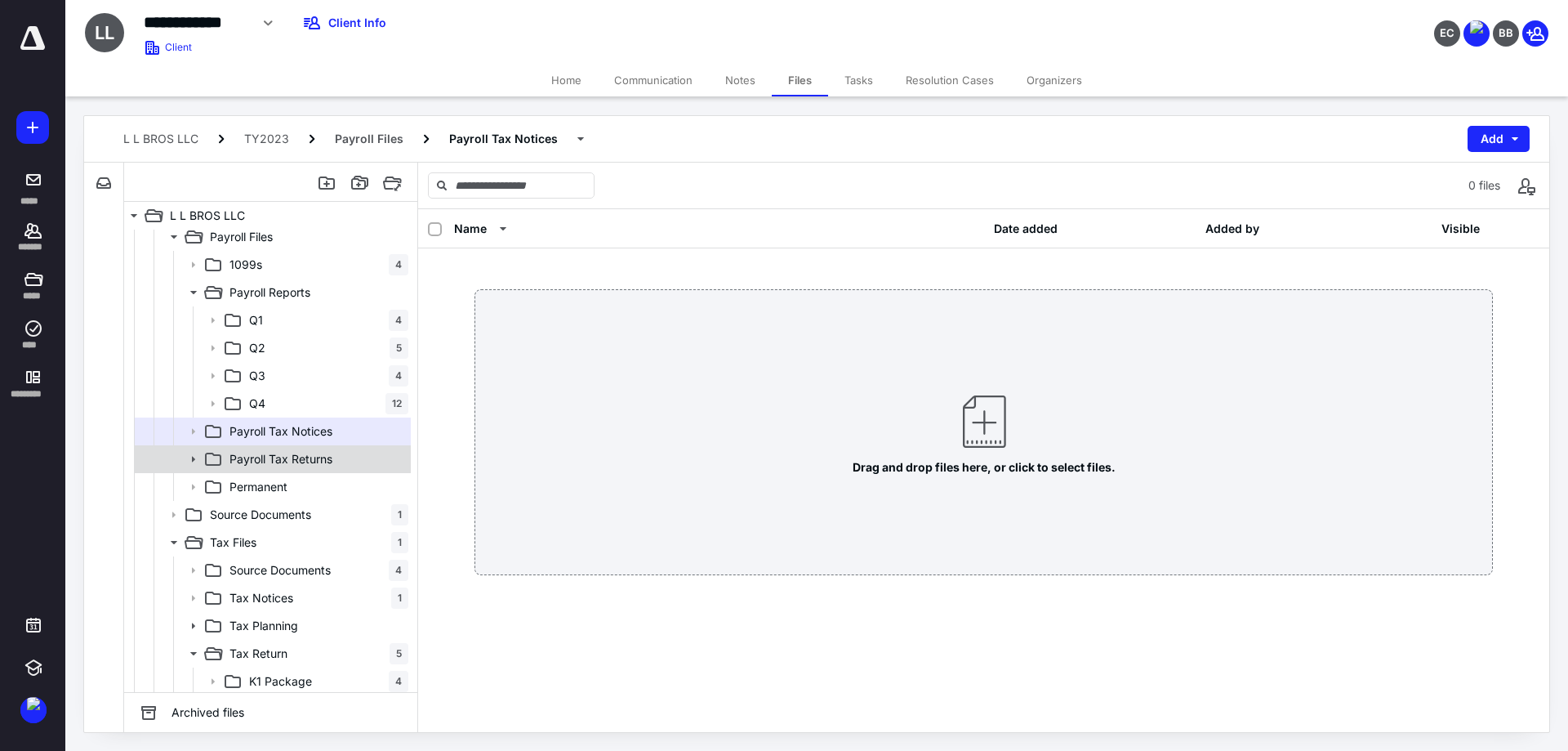 click 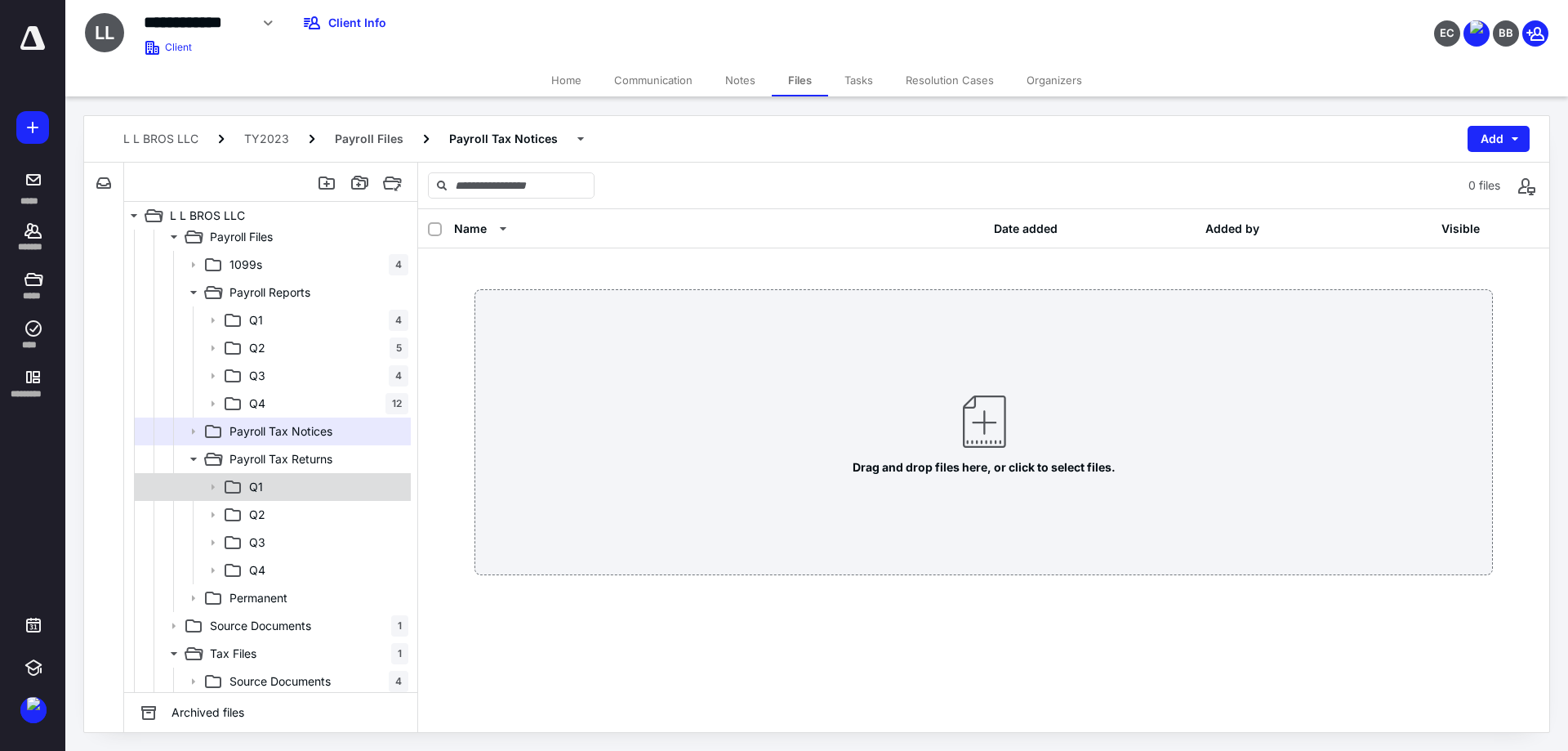 click 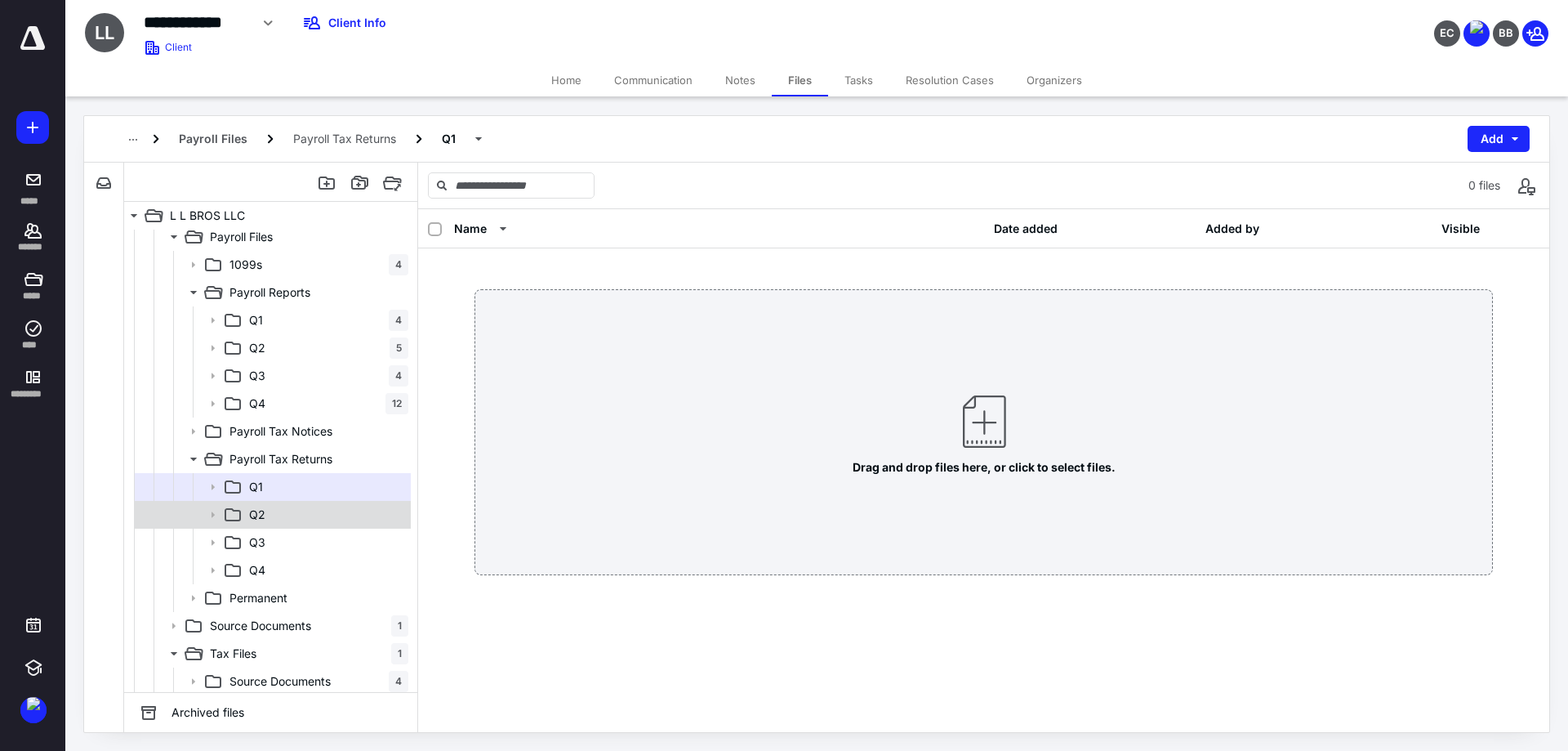 click 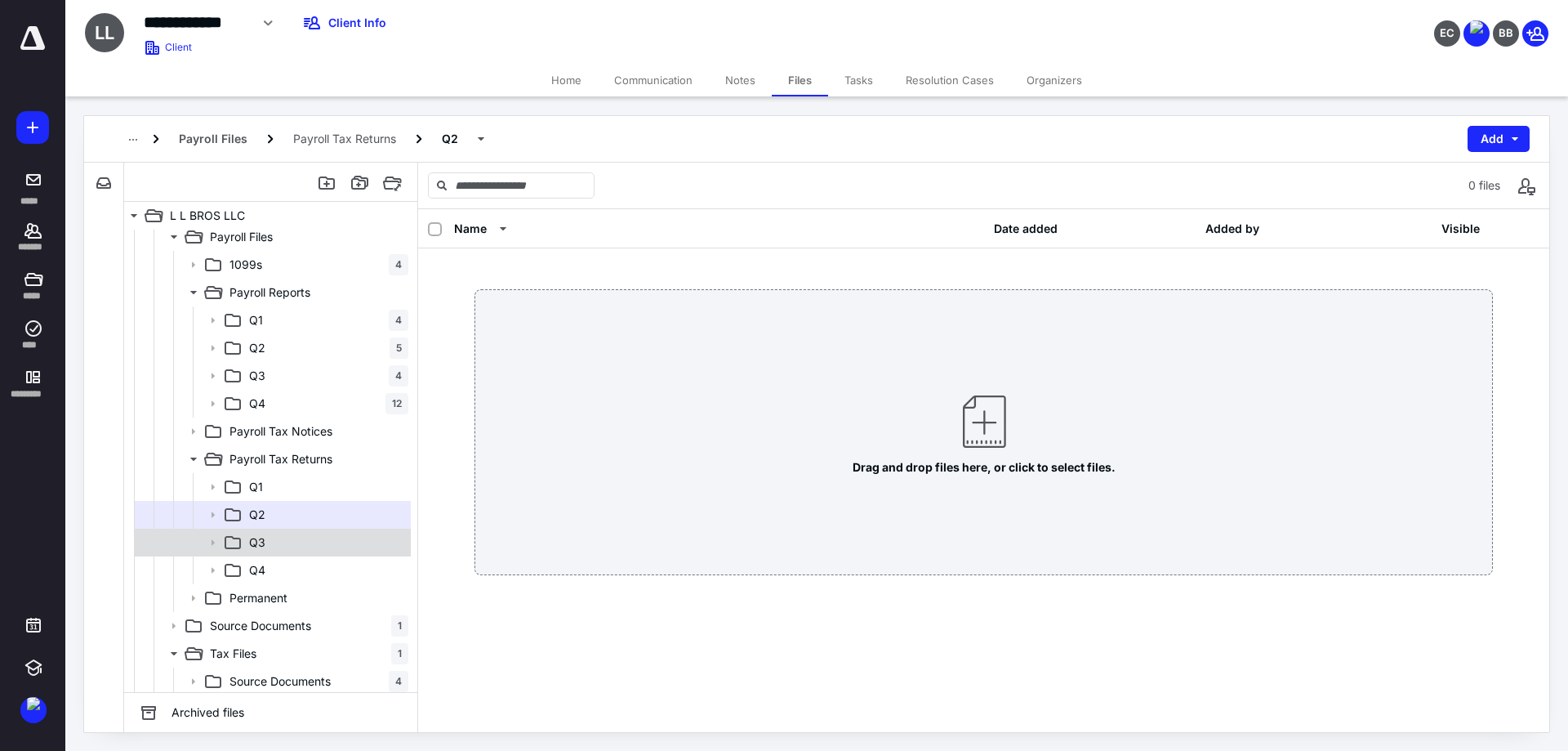 click 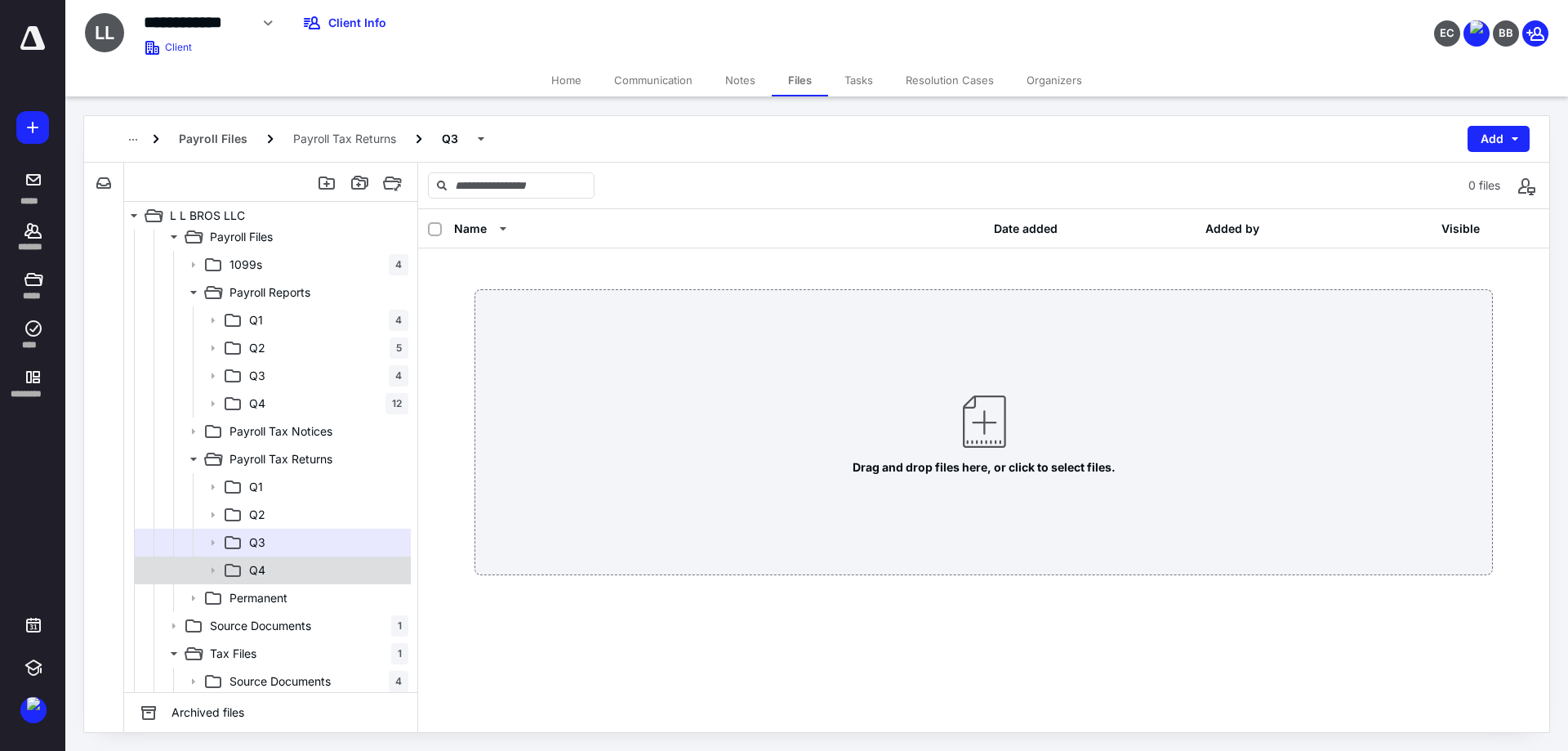 click 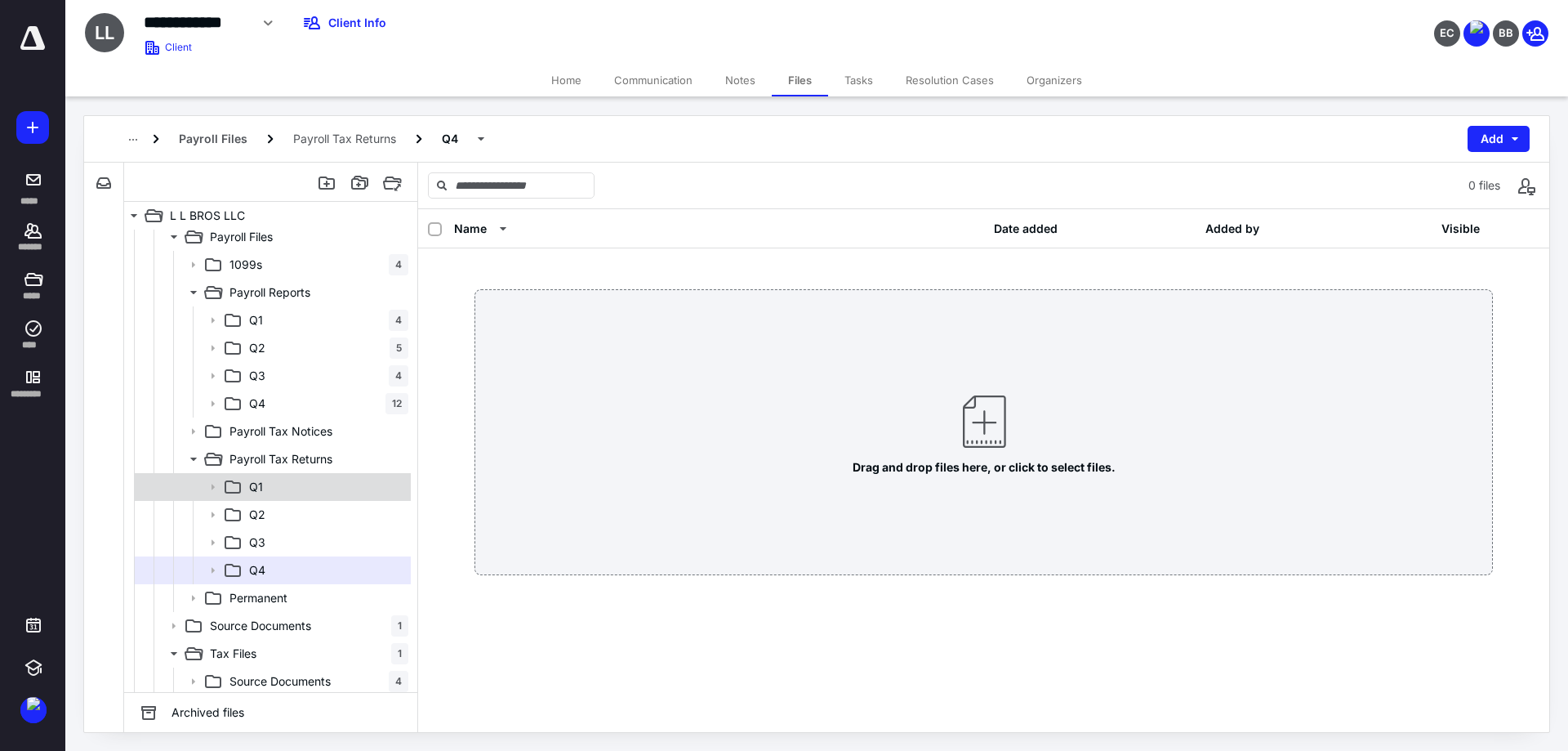 scroll, scrollTop: 1177, scrollLeft: 0, axis: vertical 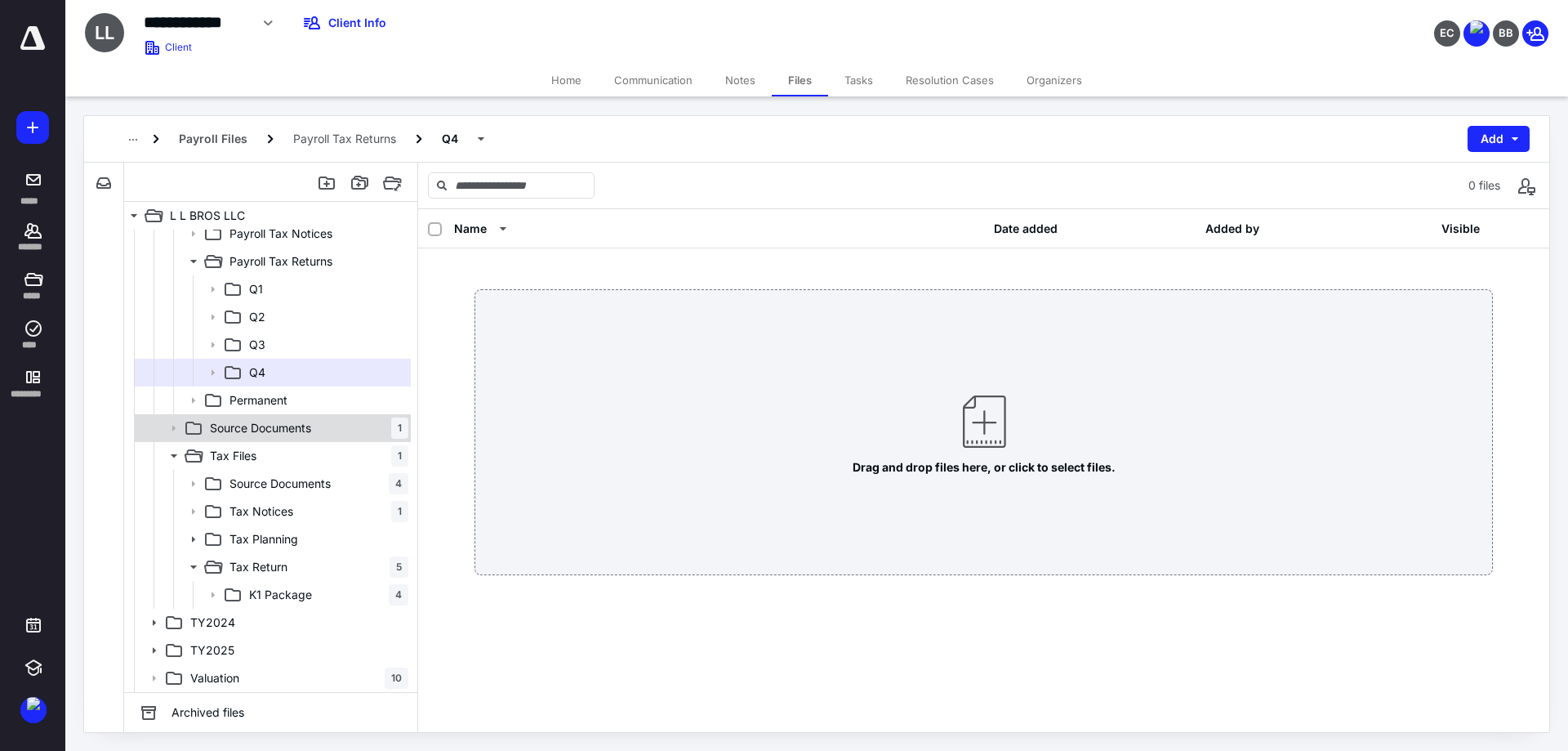 click 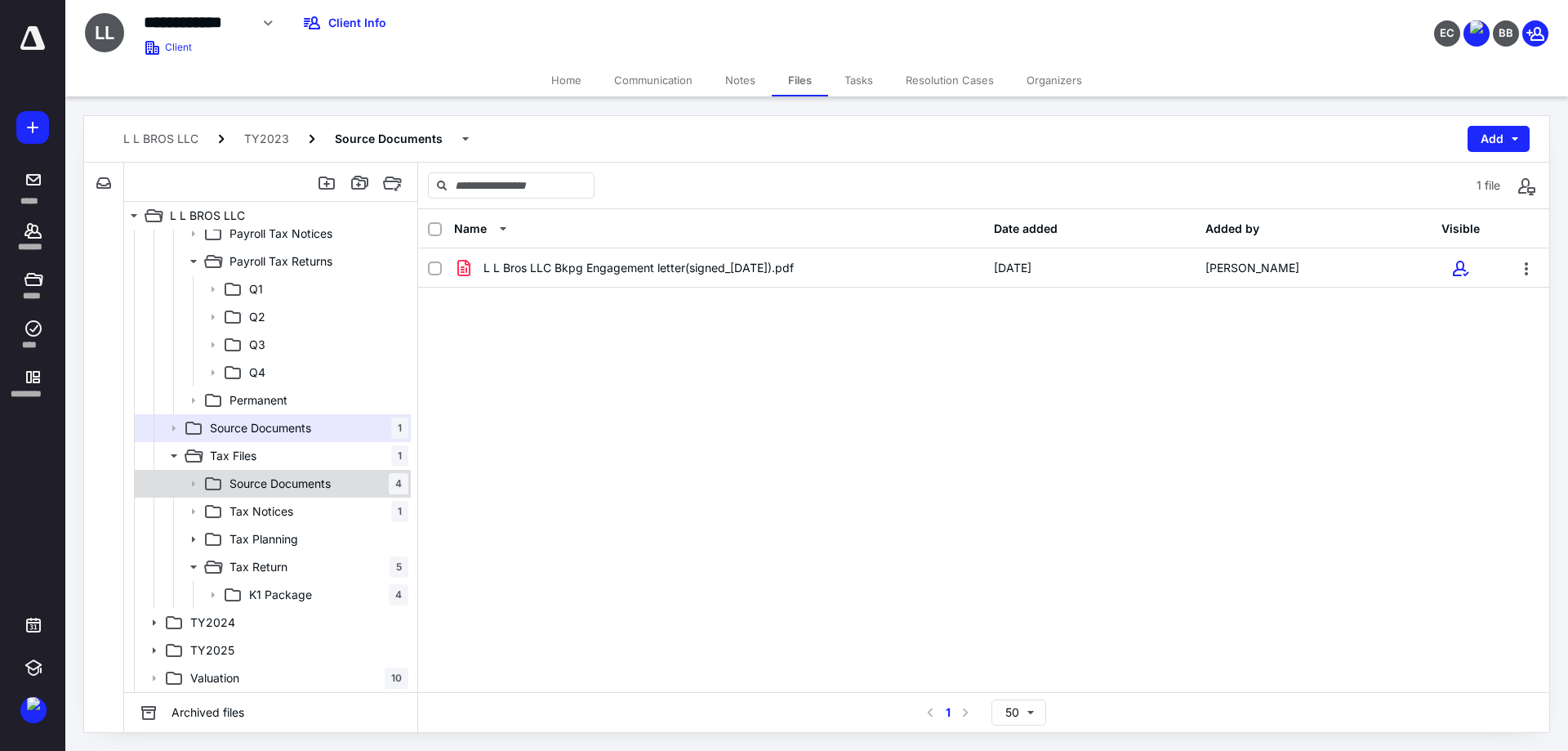 click 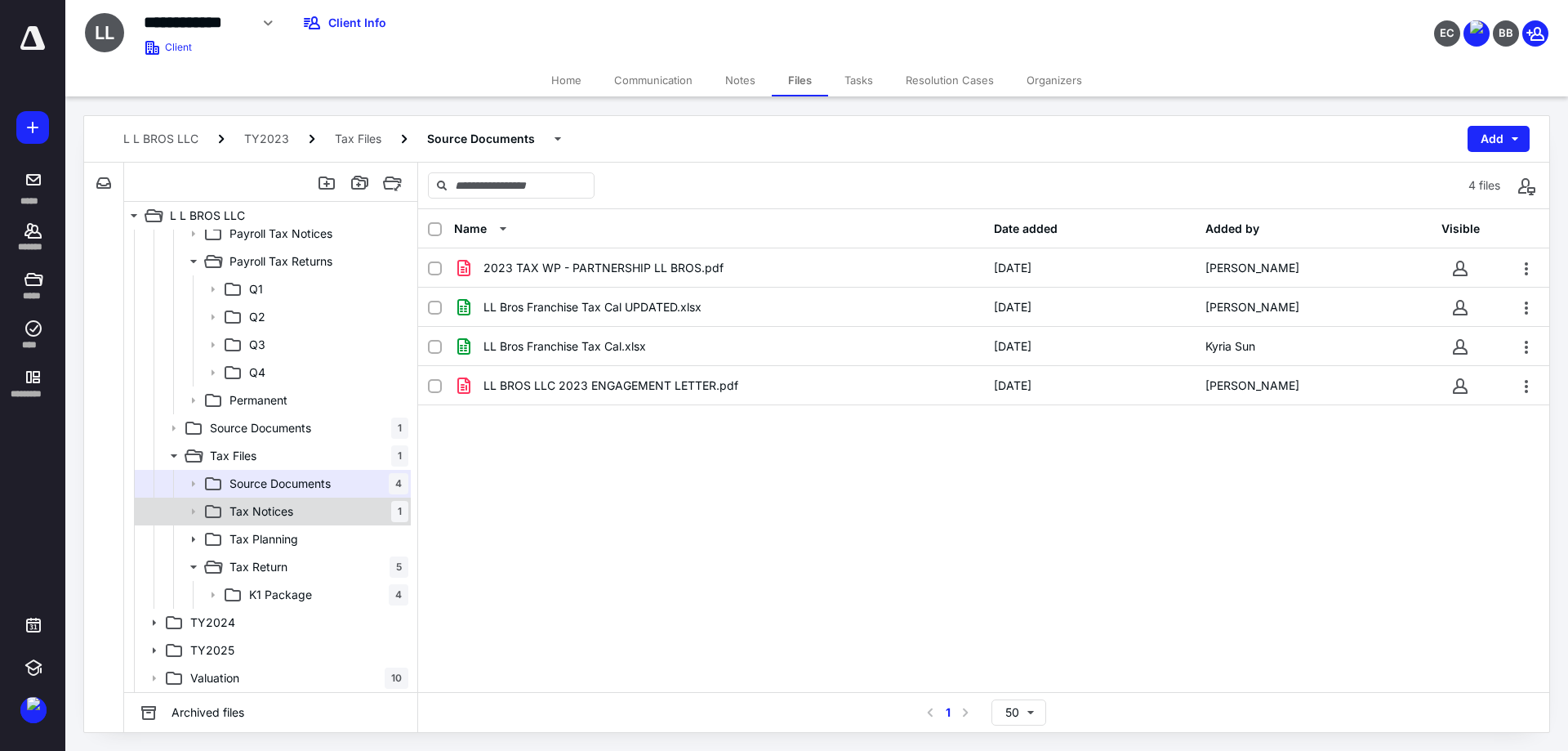 click 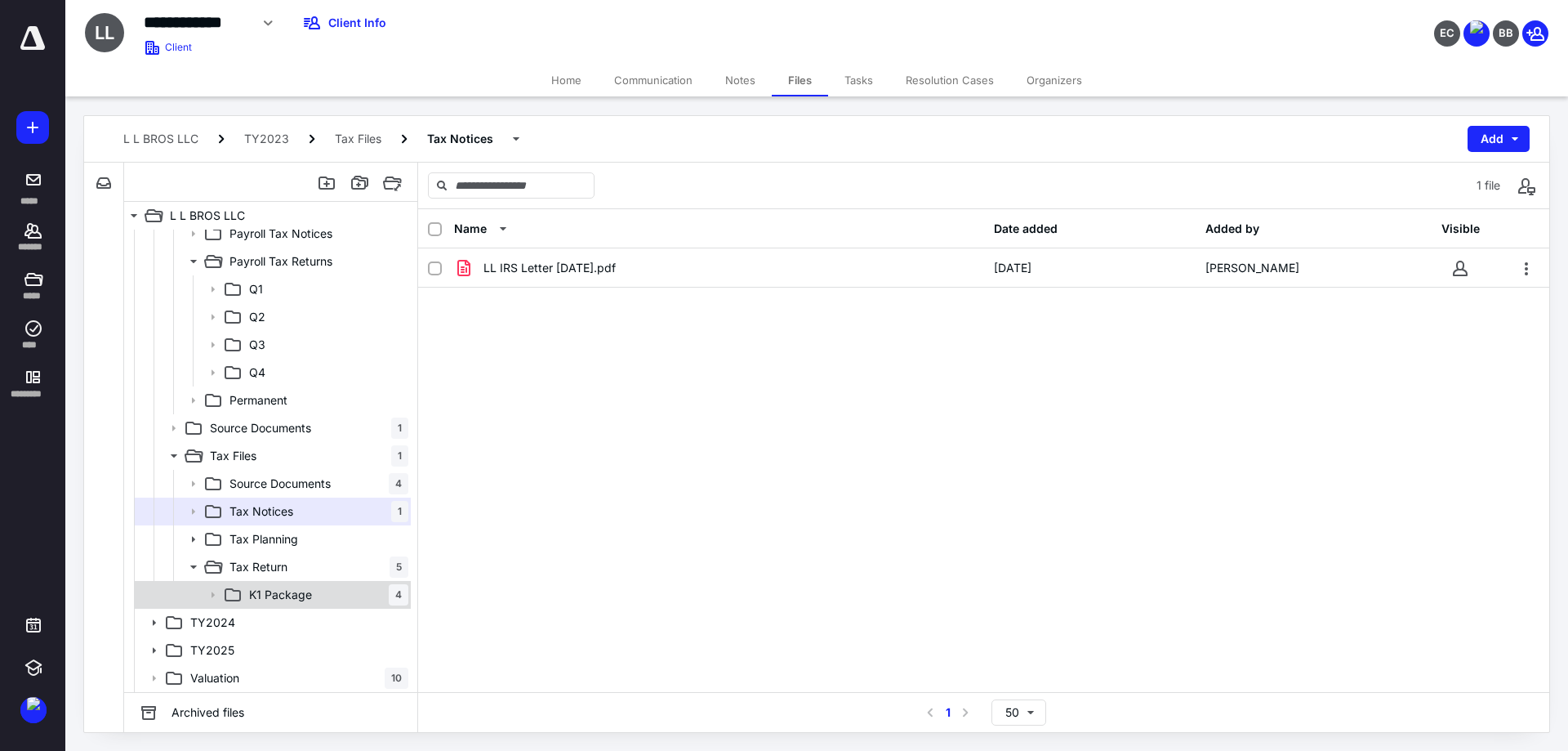 click 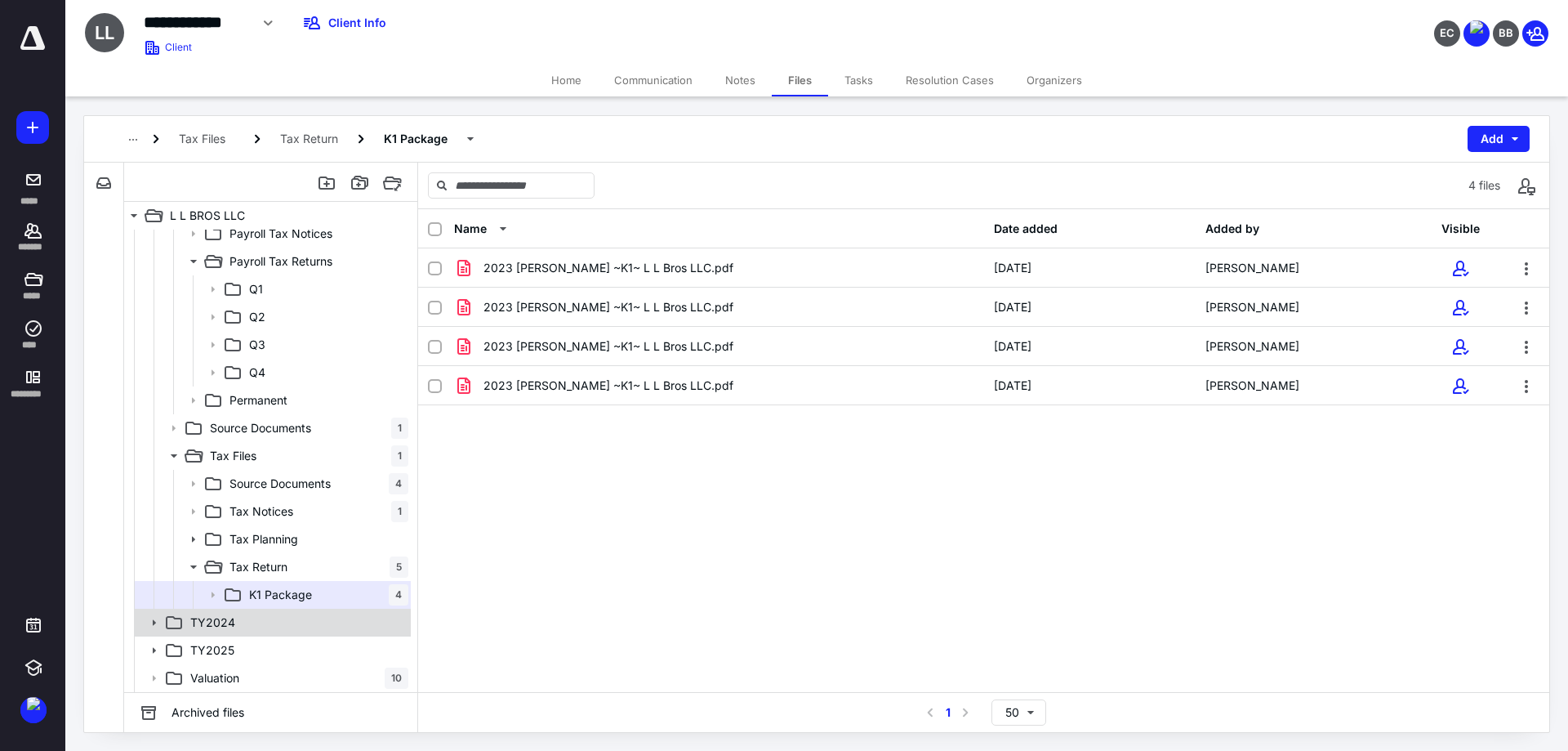 click 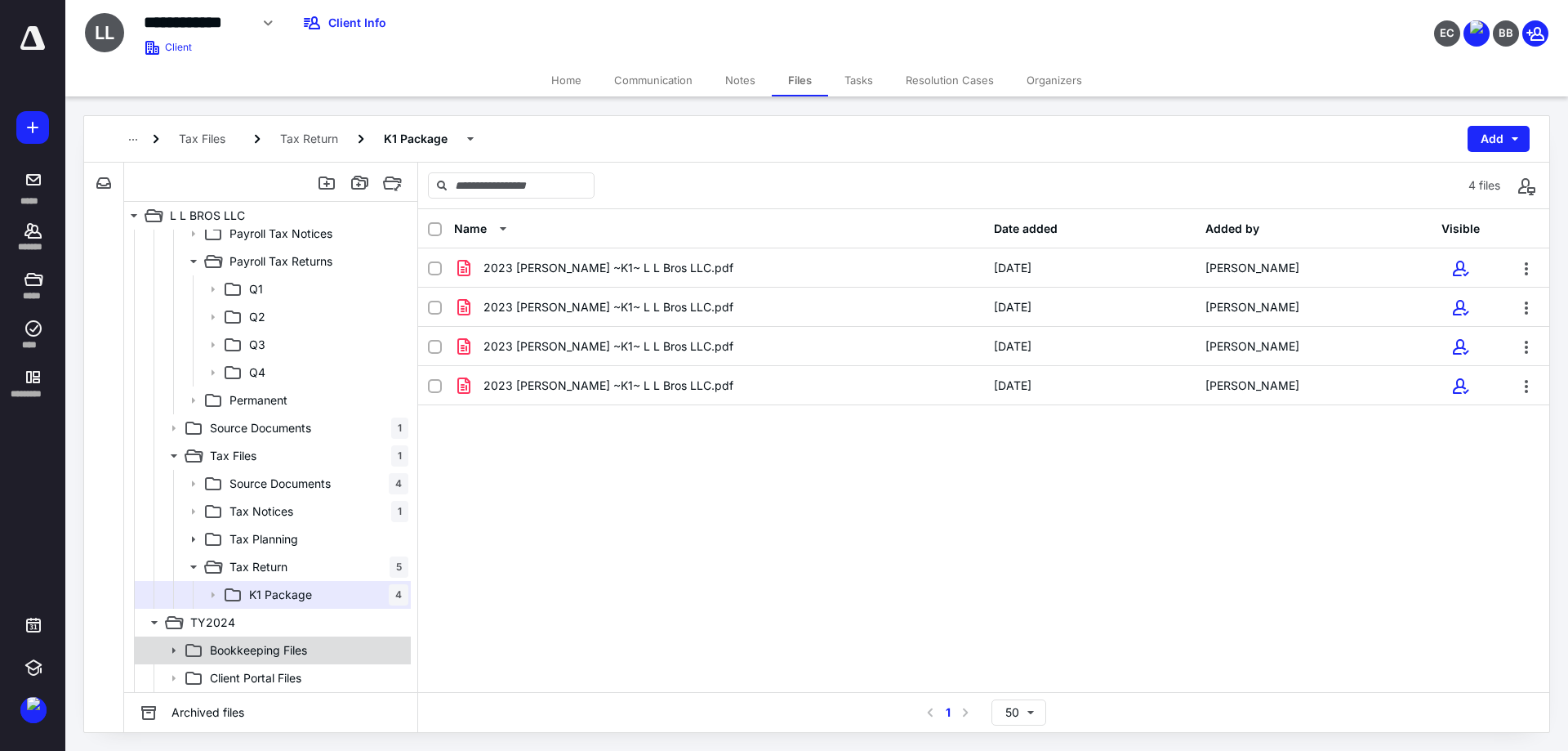 scroll, scrollTop: 1371, scrollLeft: 0, axis: vertical 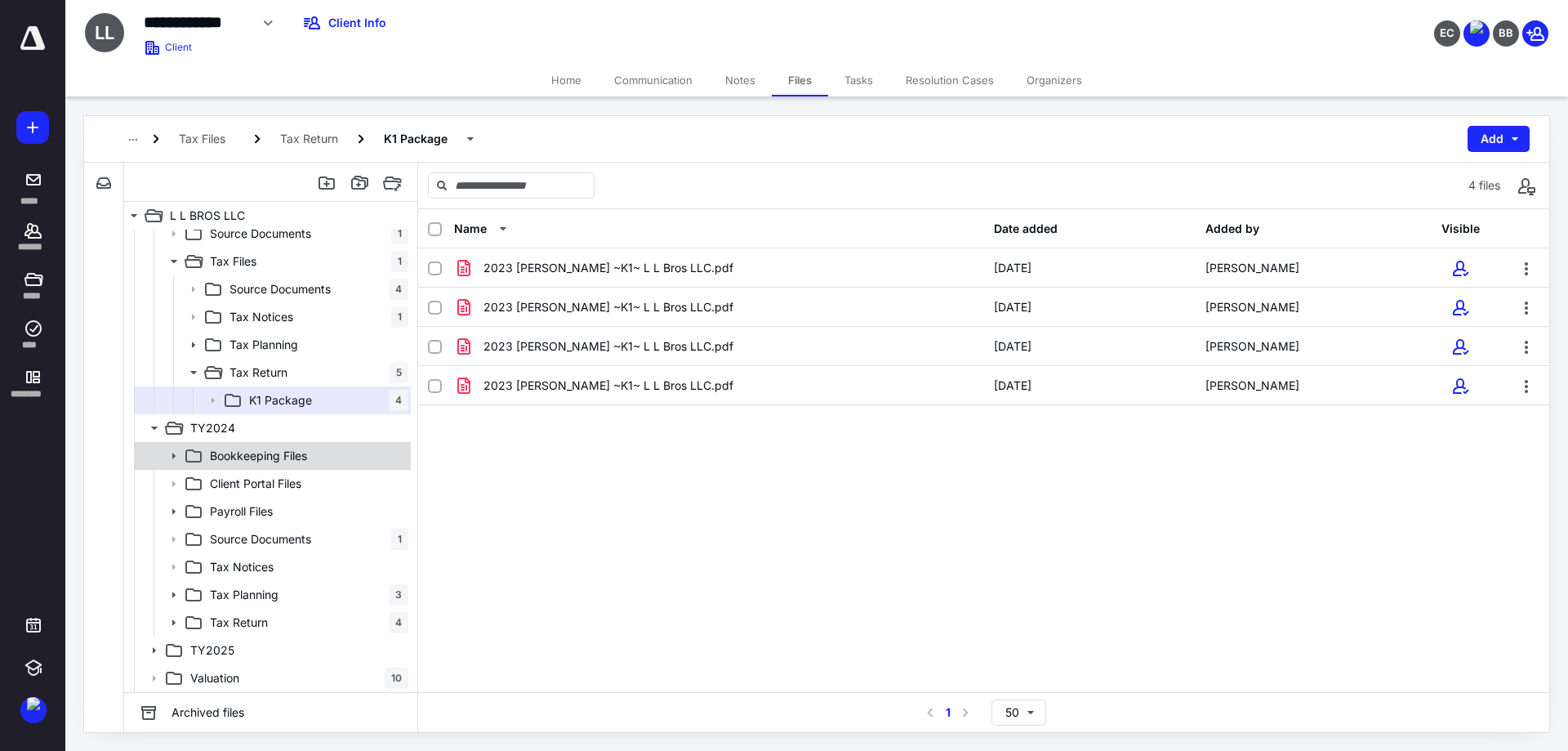 click 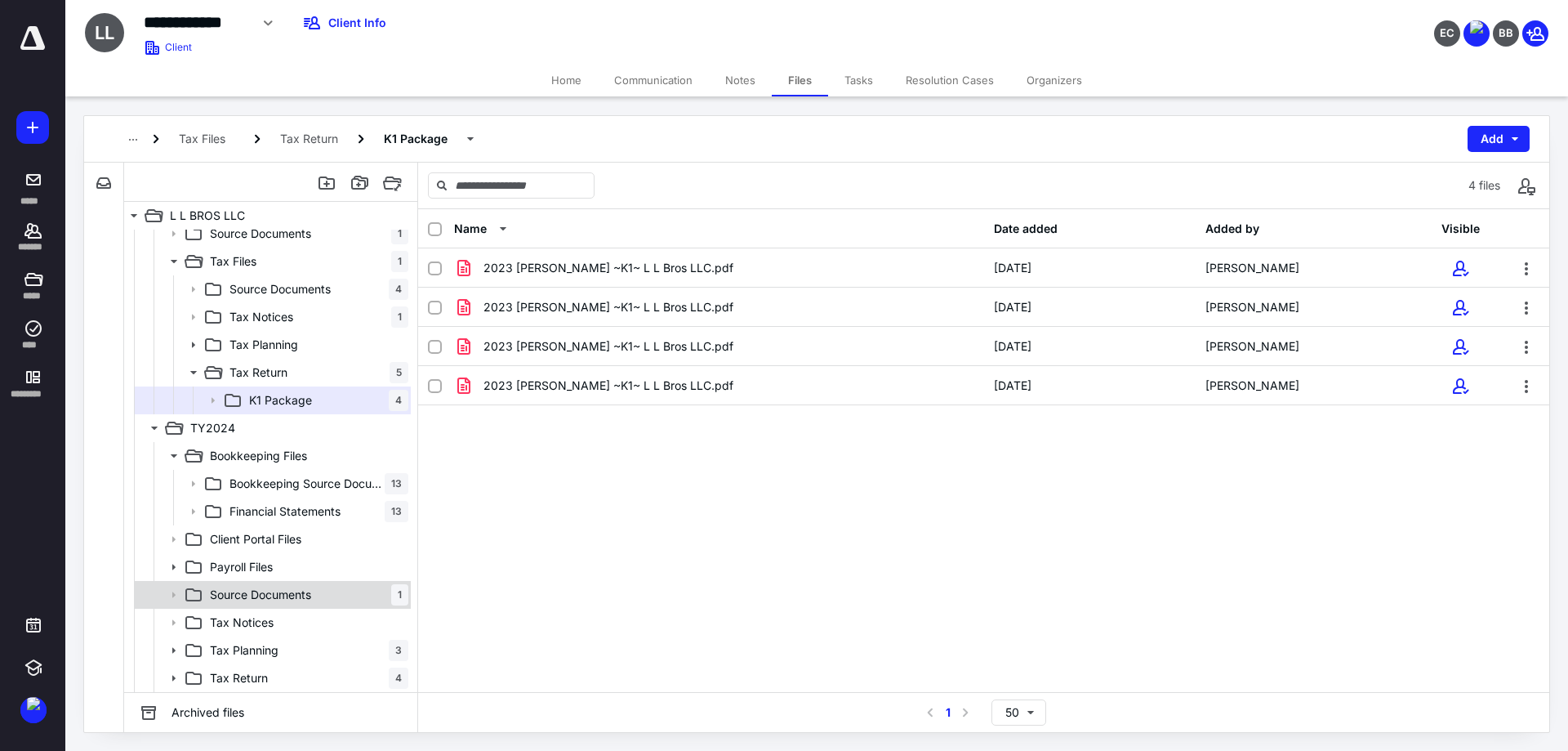 scroll, scrollTop: 1427, scrollLeft: 0, axis: vertical 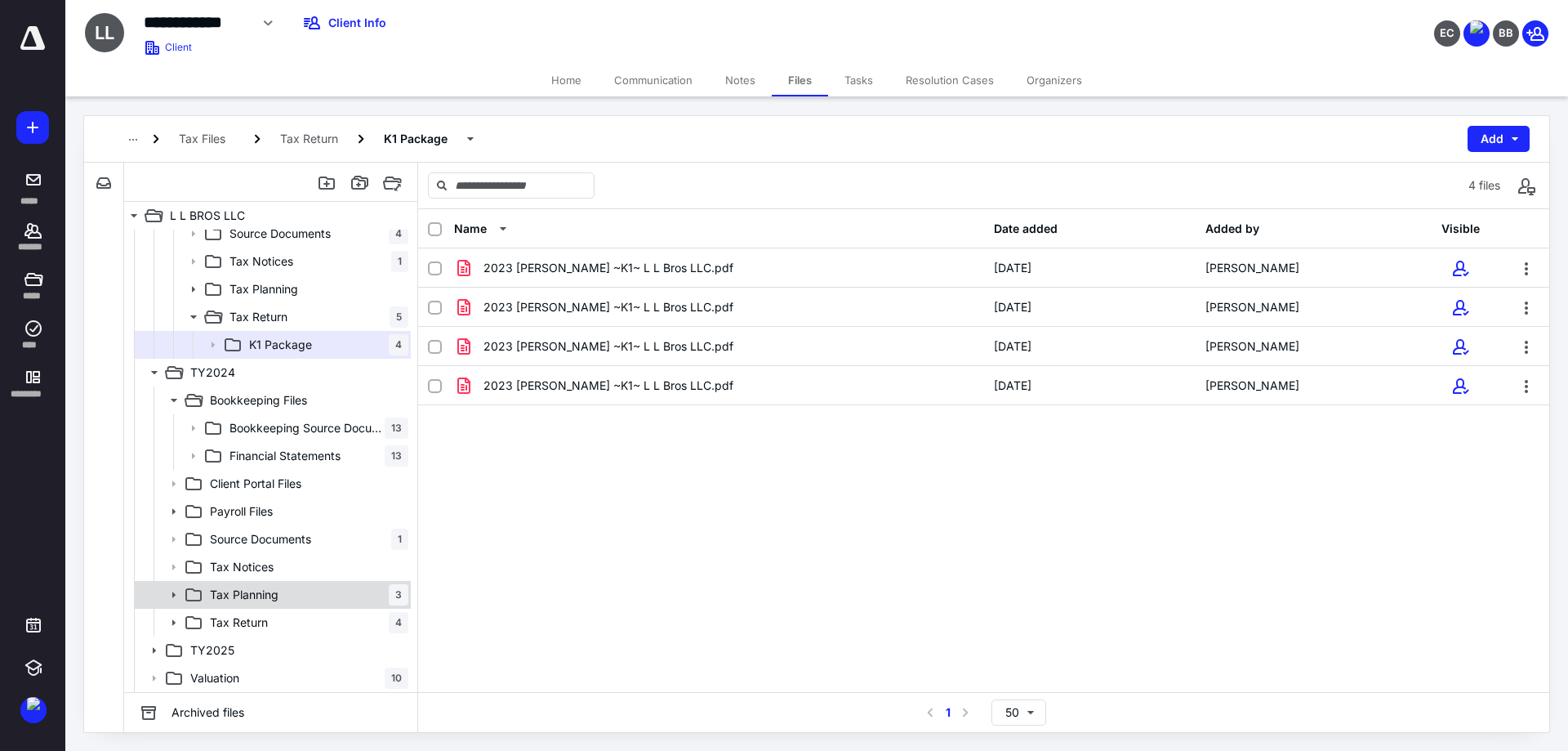 click 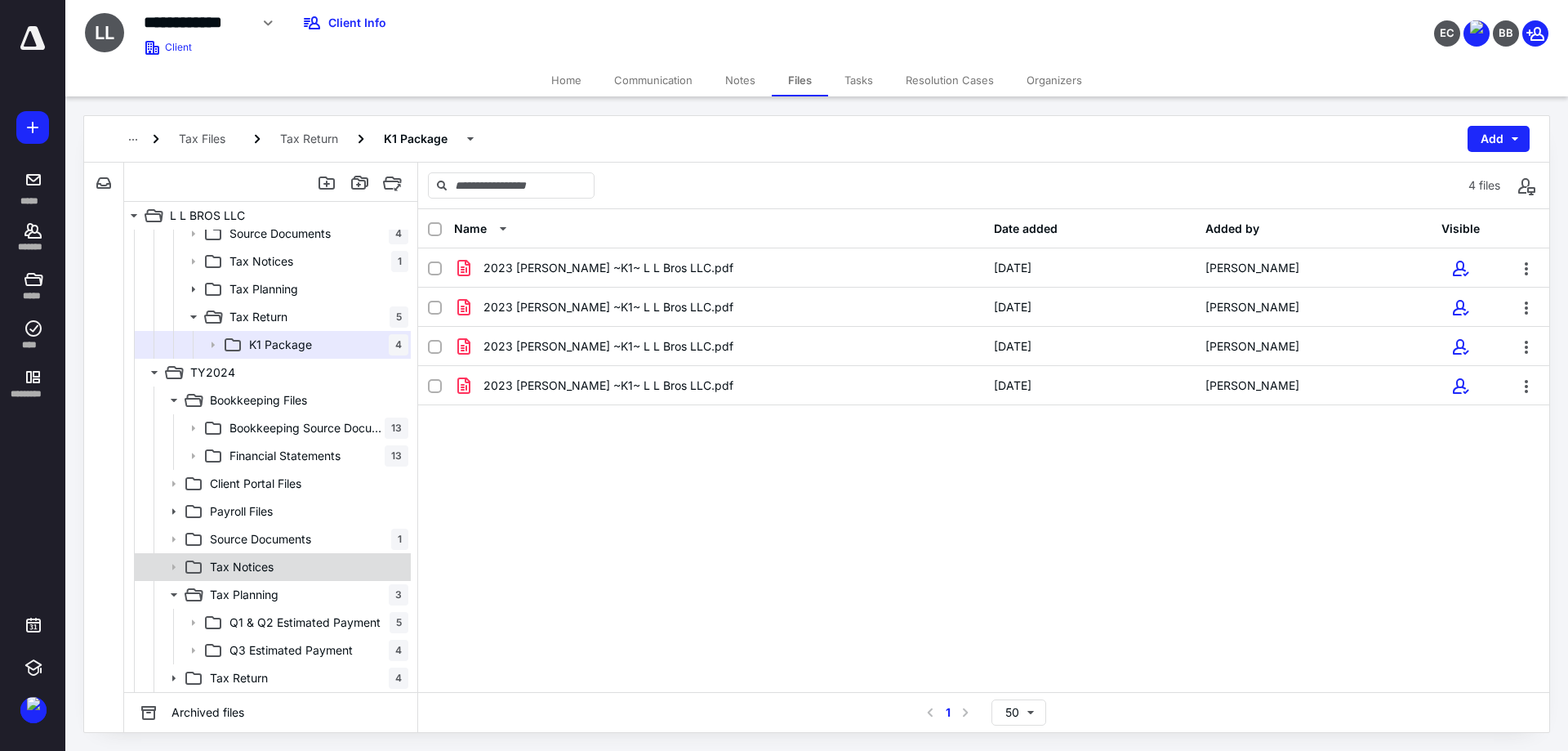scroll, scrollTop: 1482, scrollLeft: 0, axis: vertical 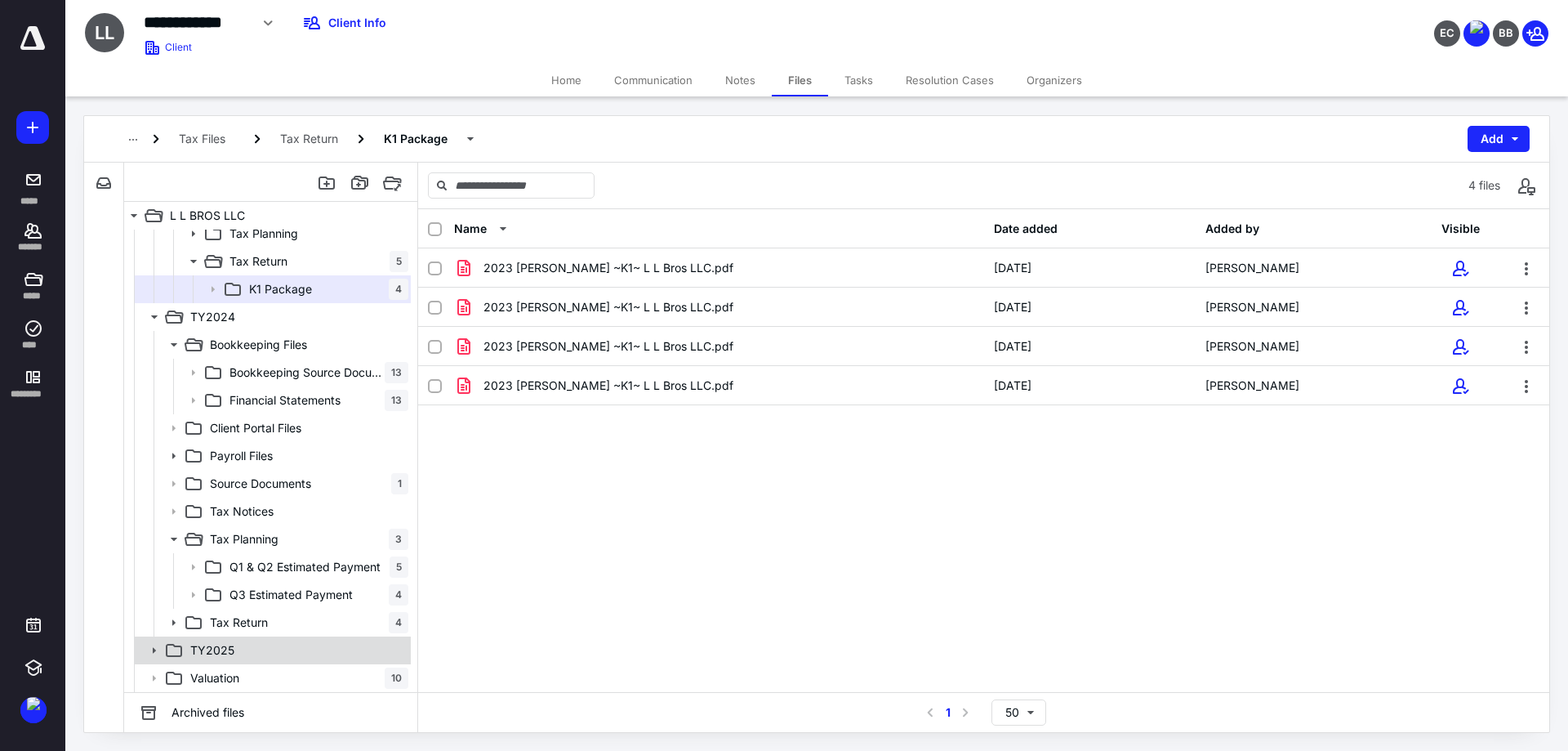 click 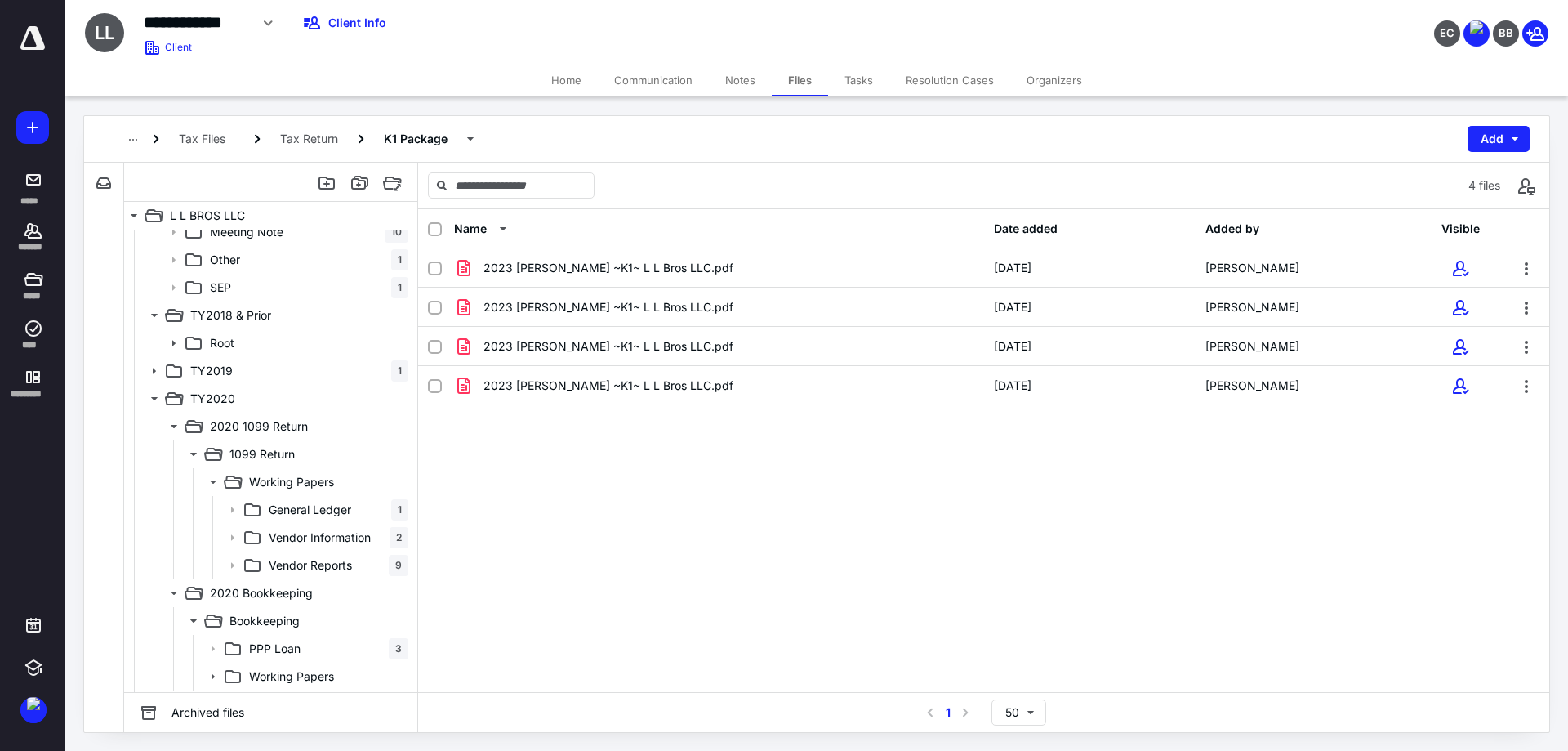 scroll, scrollTop: 0, scrollLeft: 0, axis: both 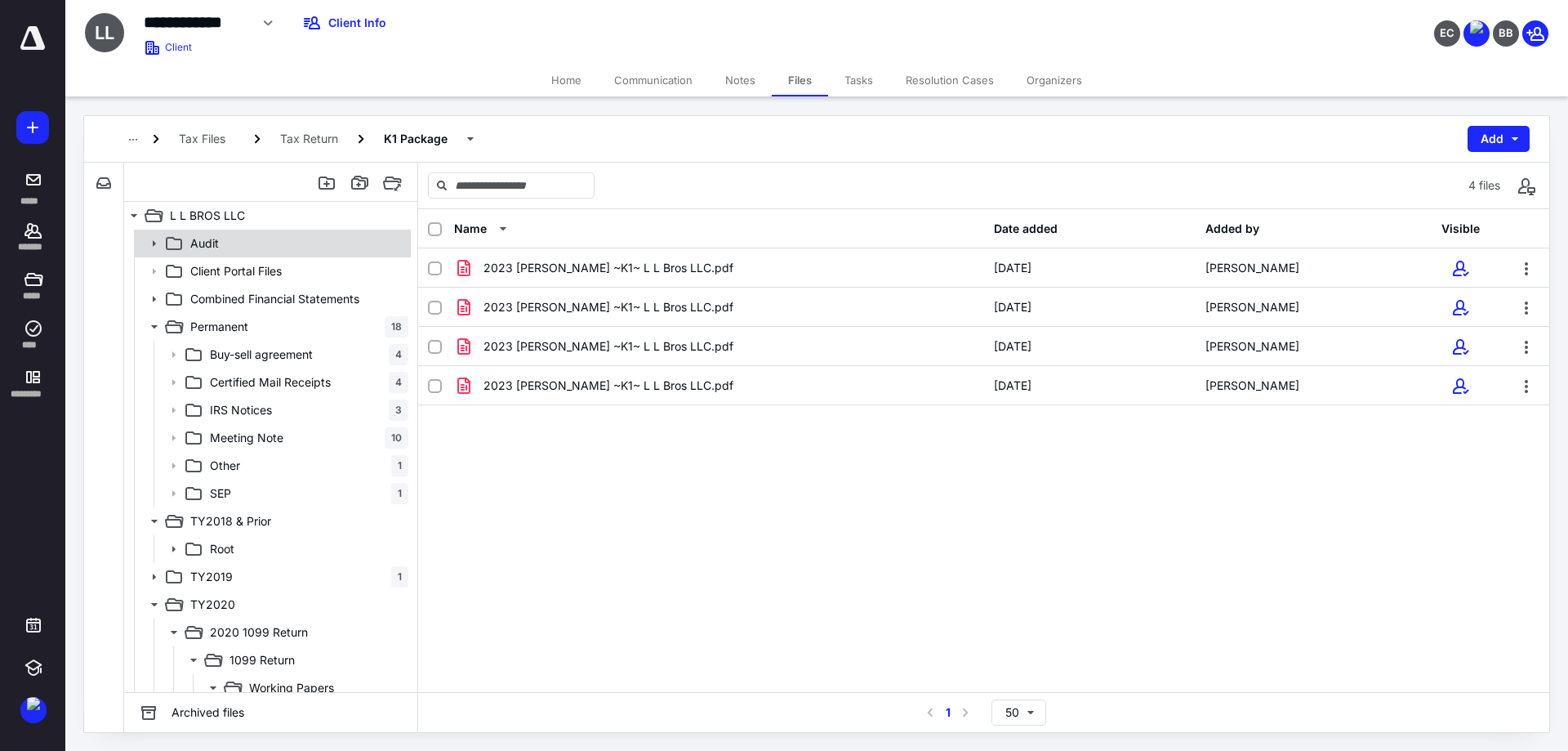 click 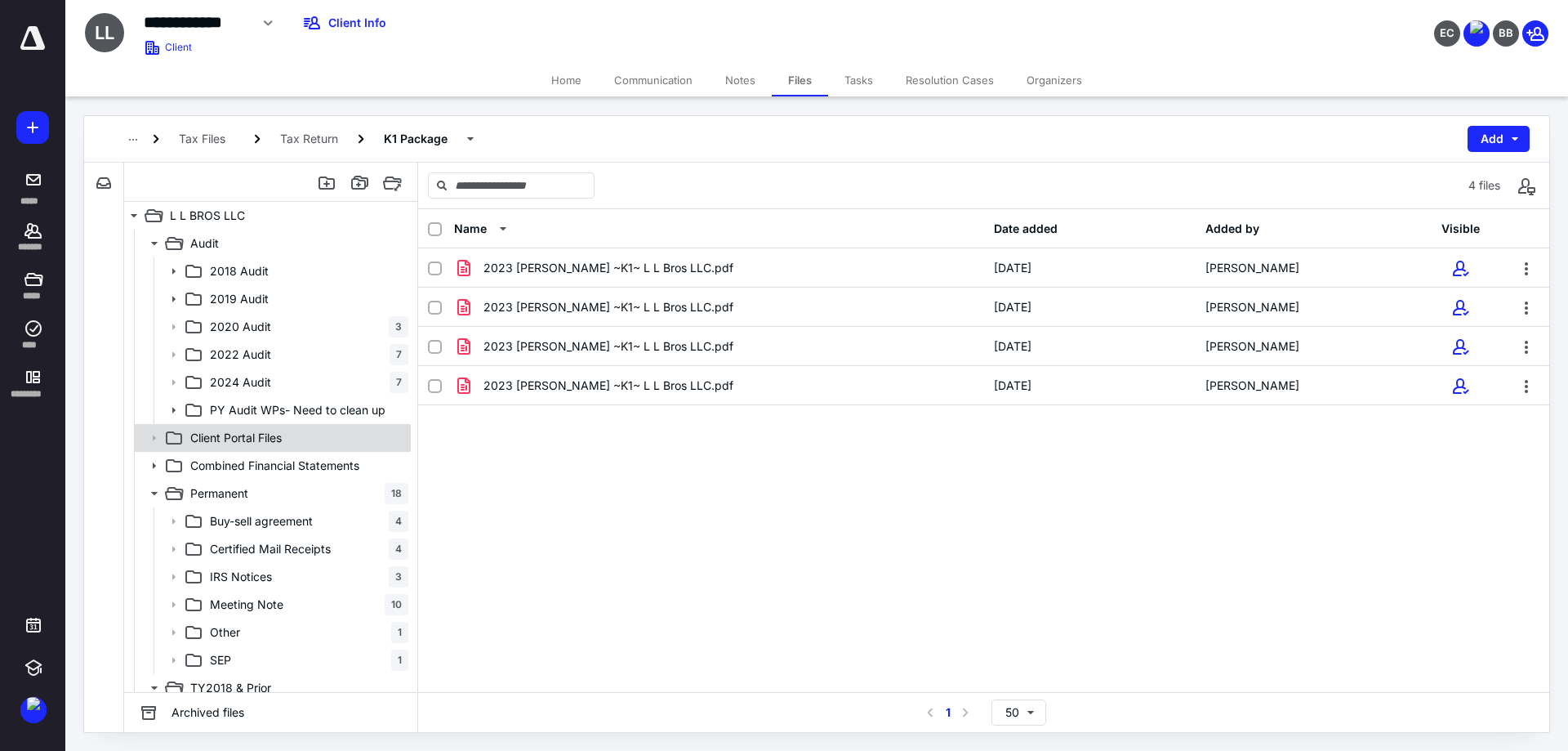 click 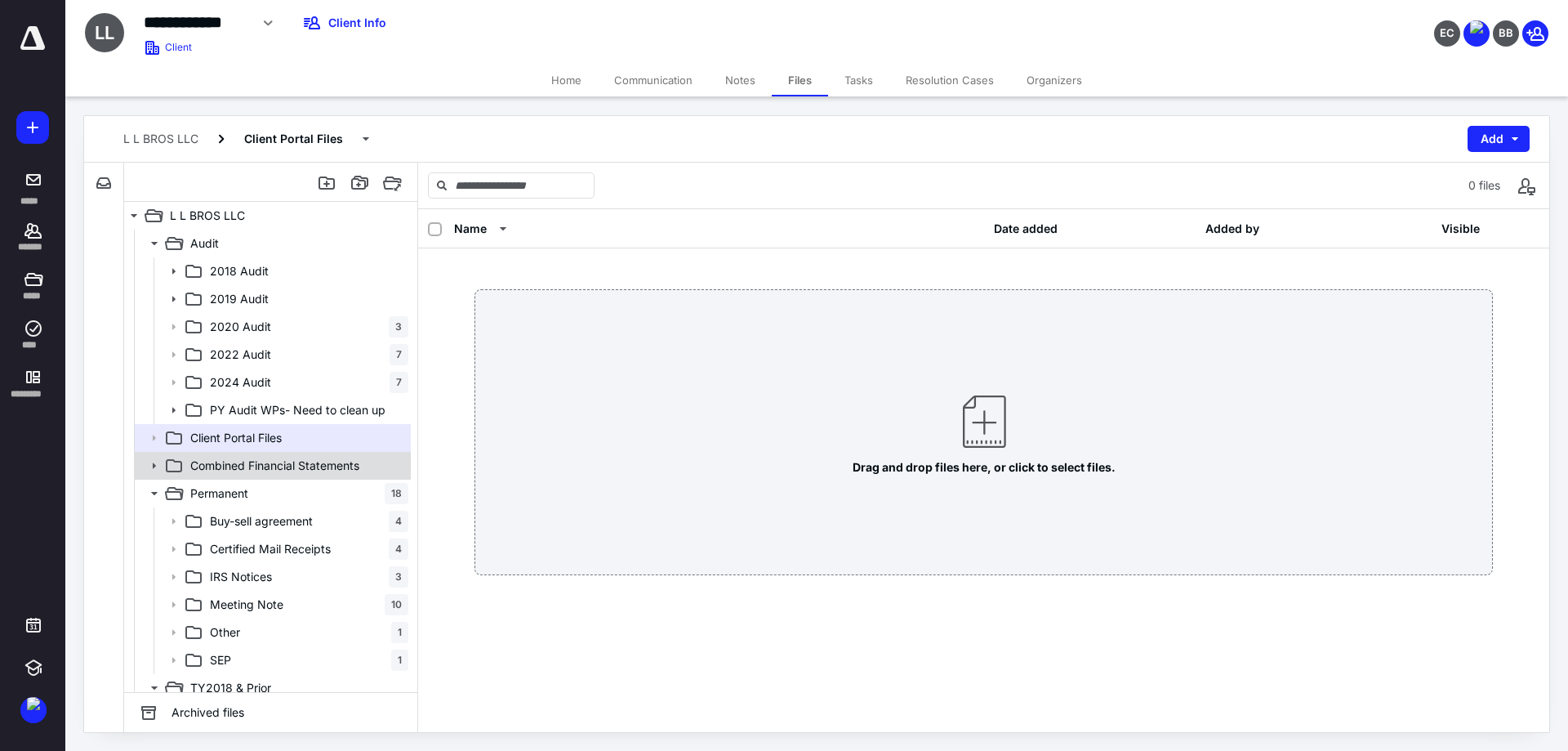 click 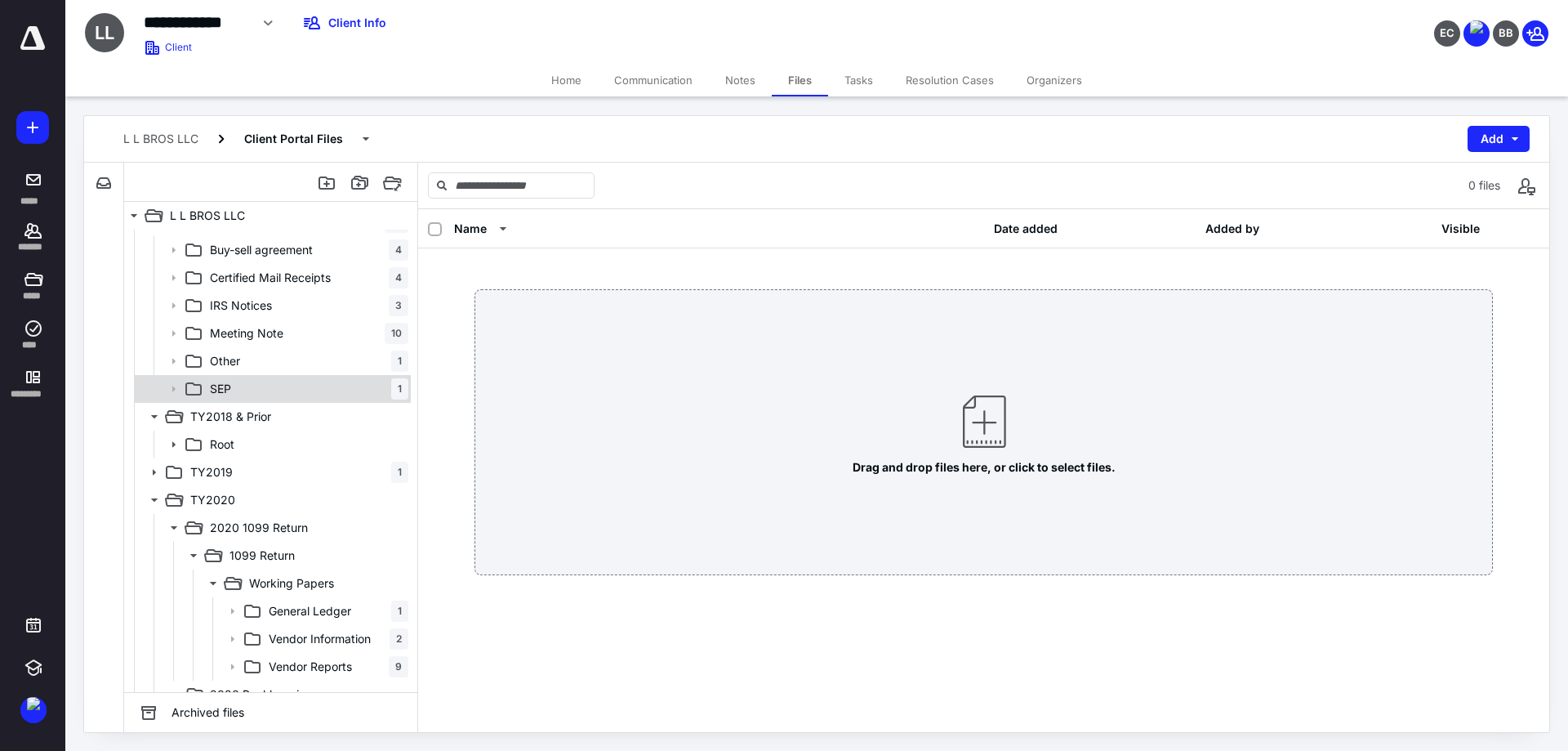 scroll, scrollTop: 0, scrollLeft: 0, axis: both 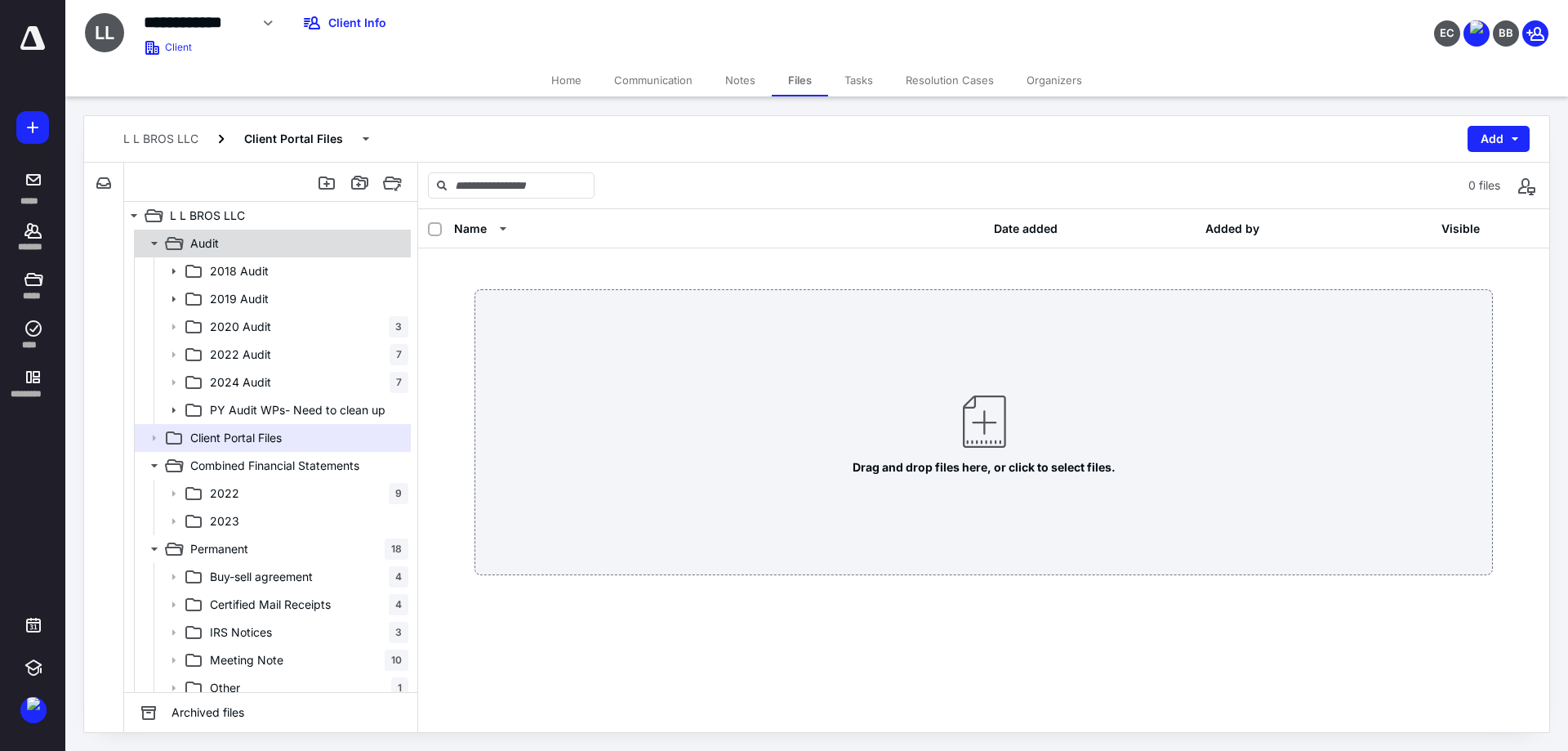 click 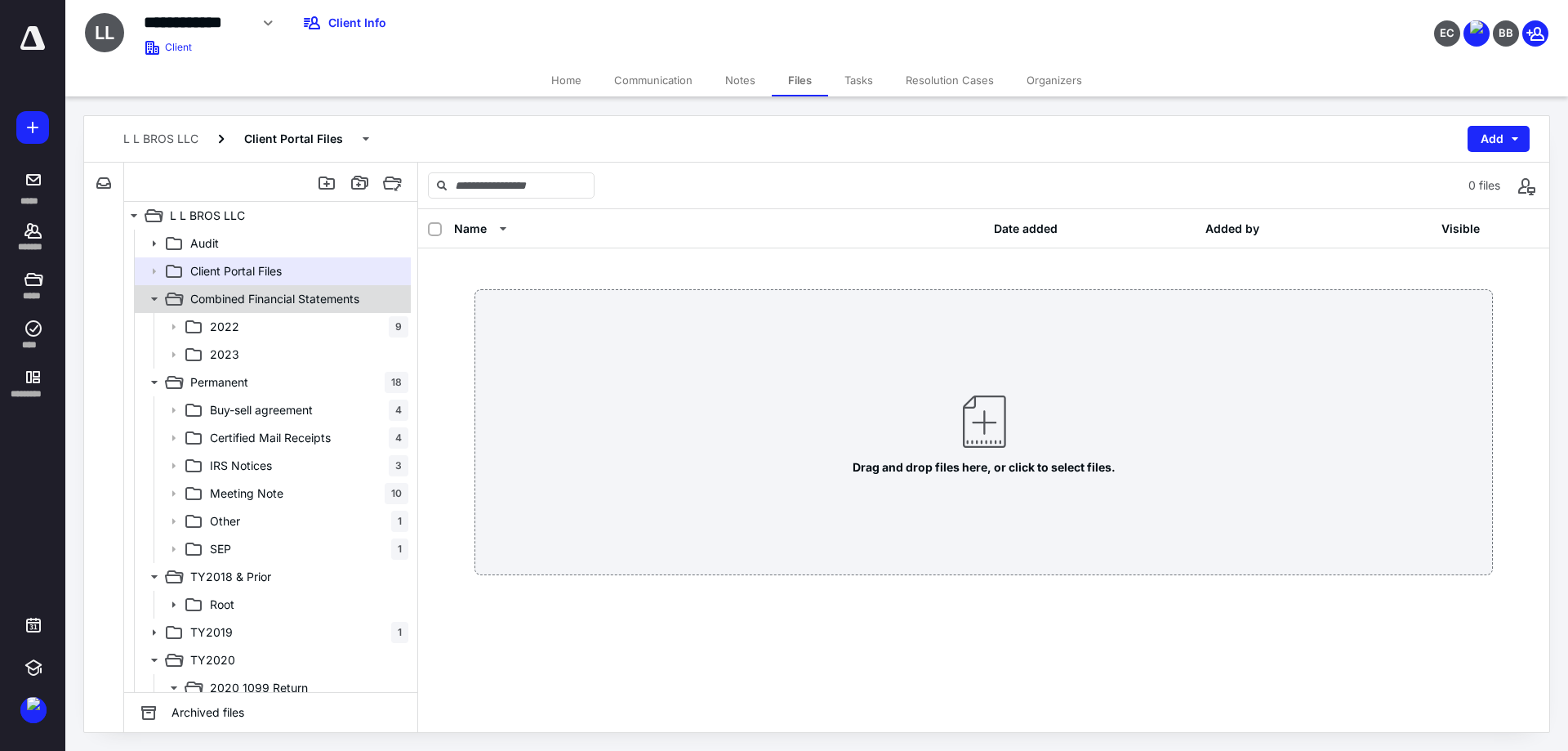 click 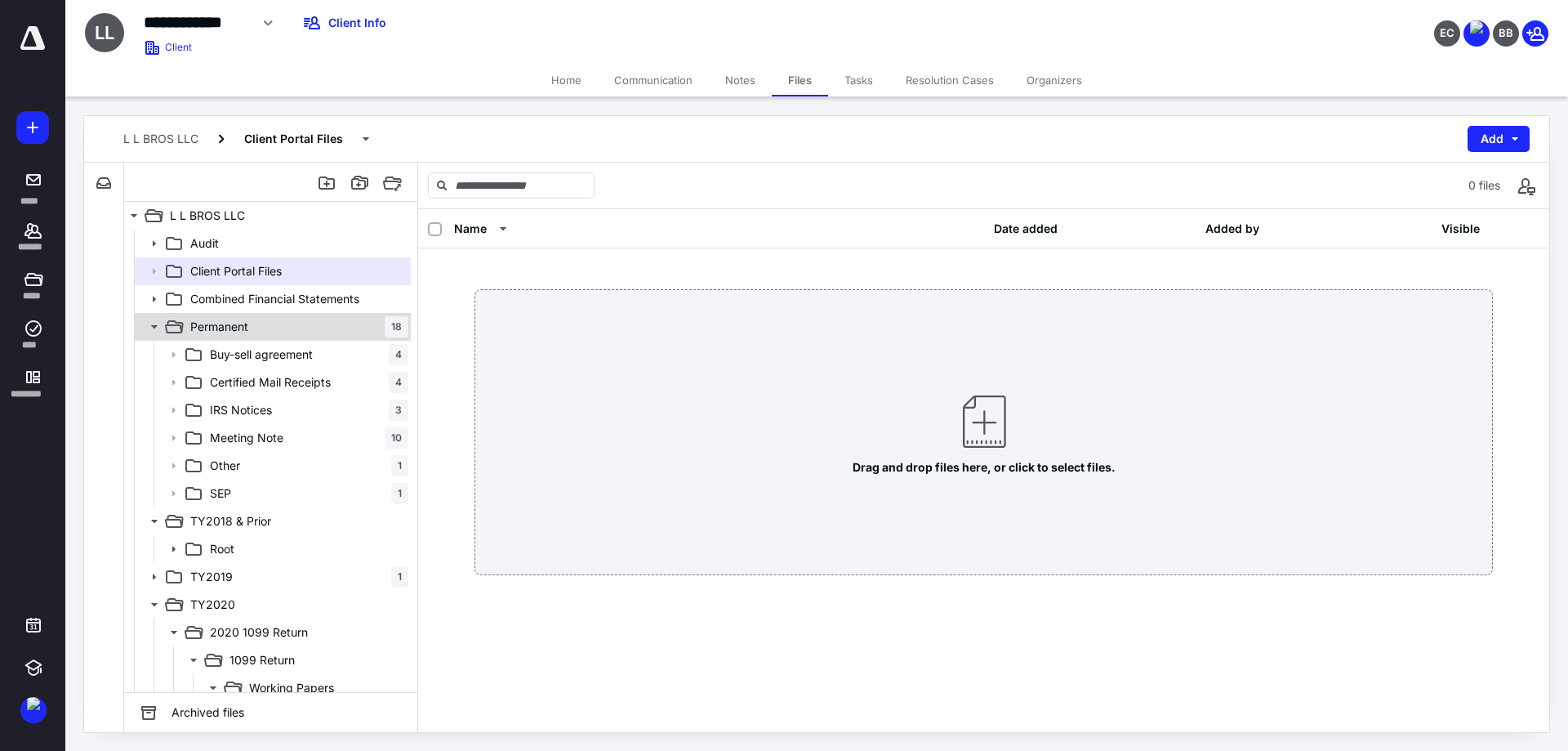 click 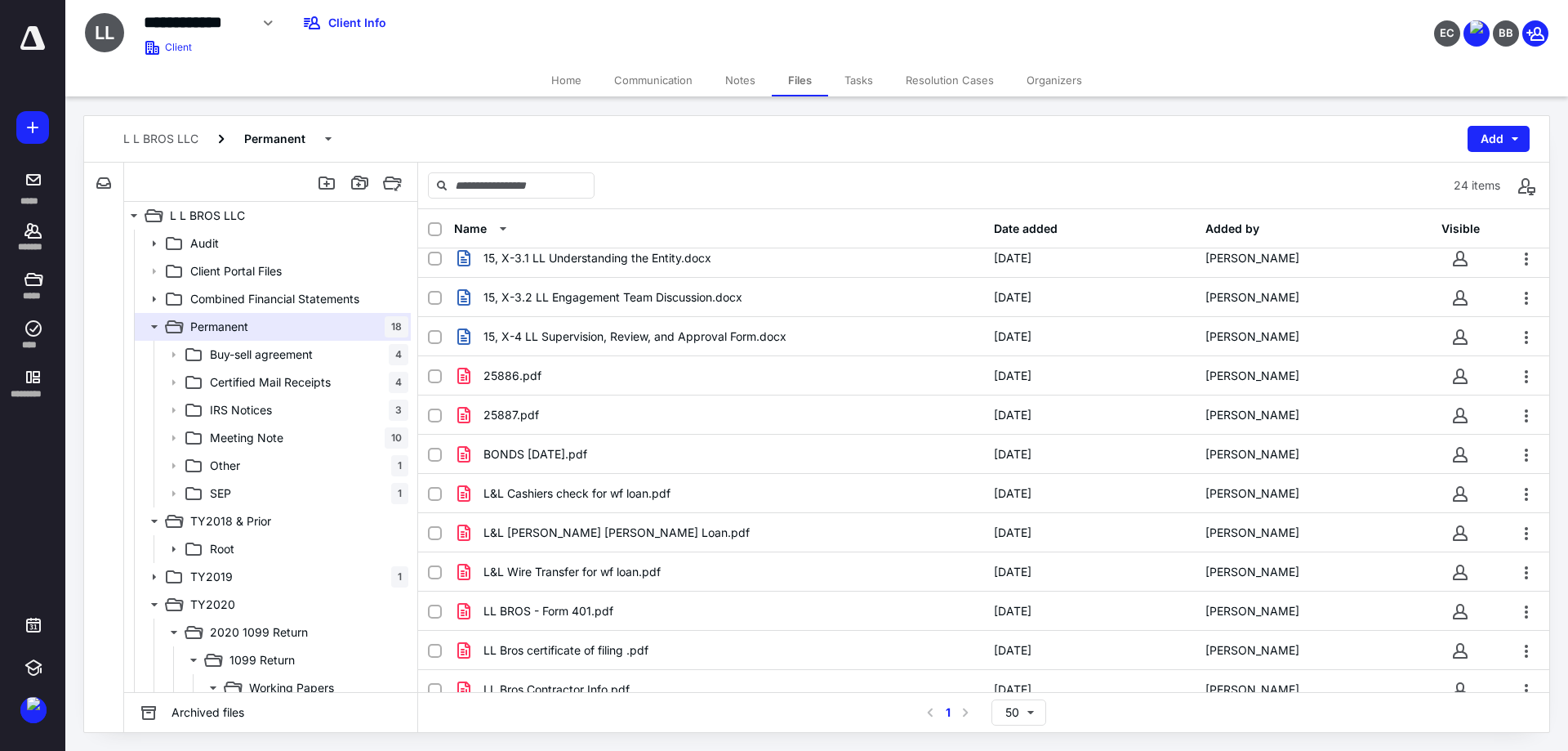 scroll, scrollTop: 498, scrollLeft: 0, axis: vertical 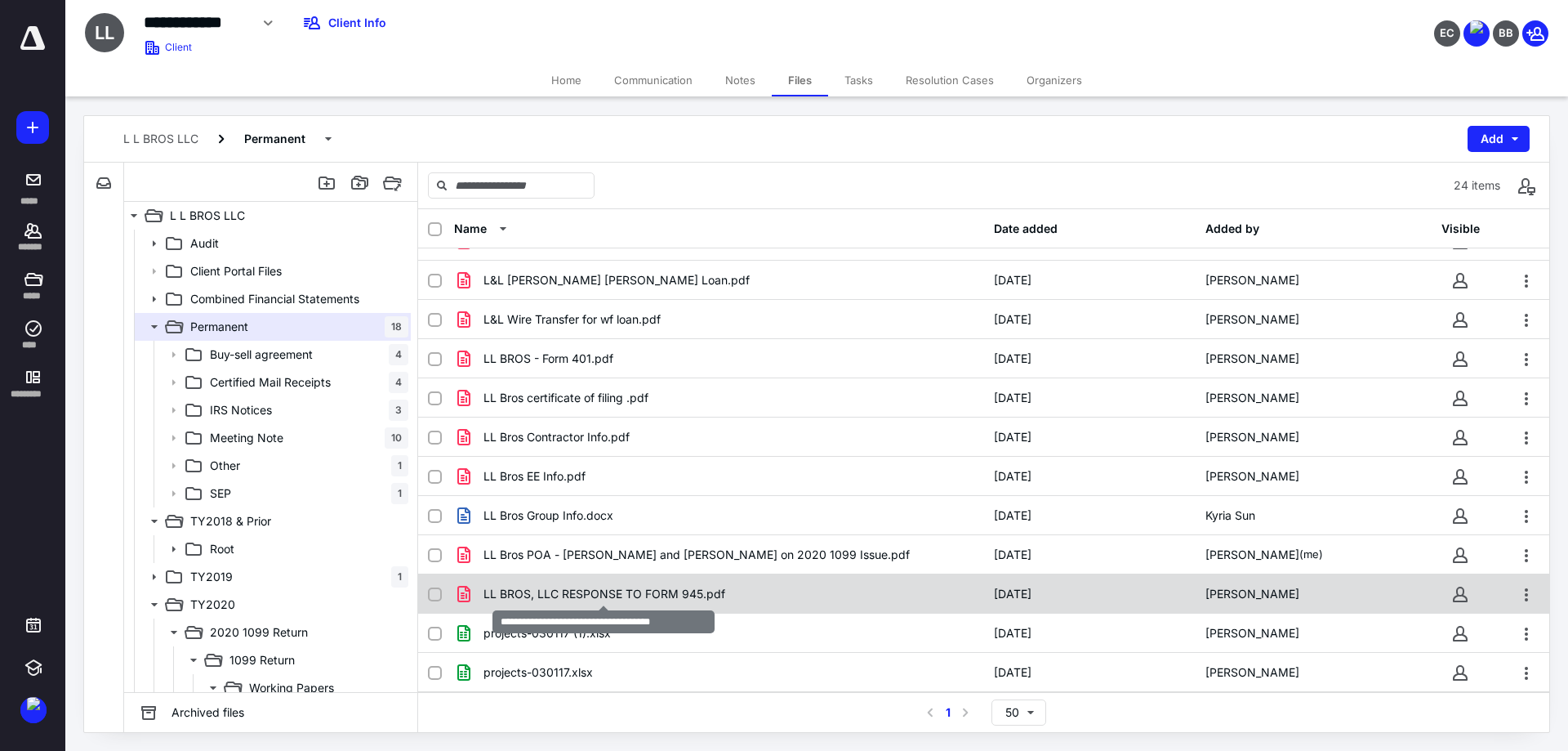 click on "LL BROS, LLC RESPONSE TO FORM 945.pdf" at bounding box center [604, 594] 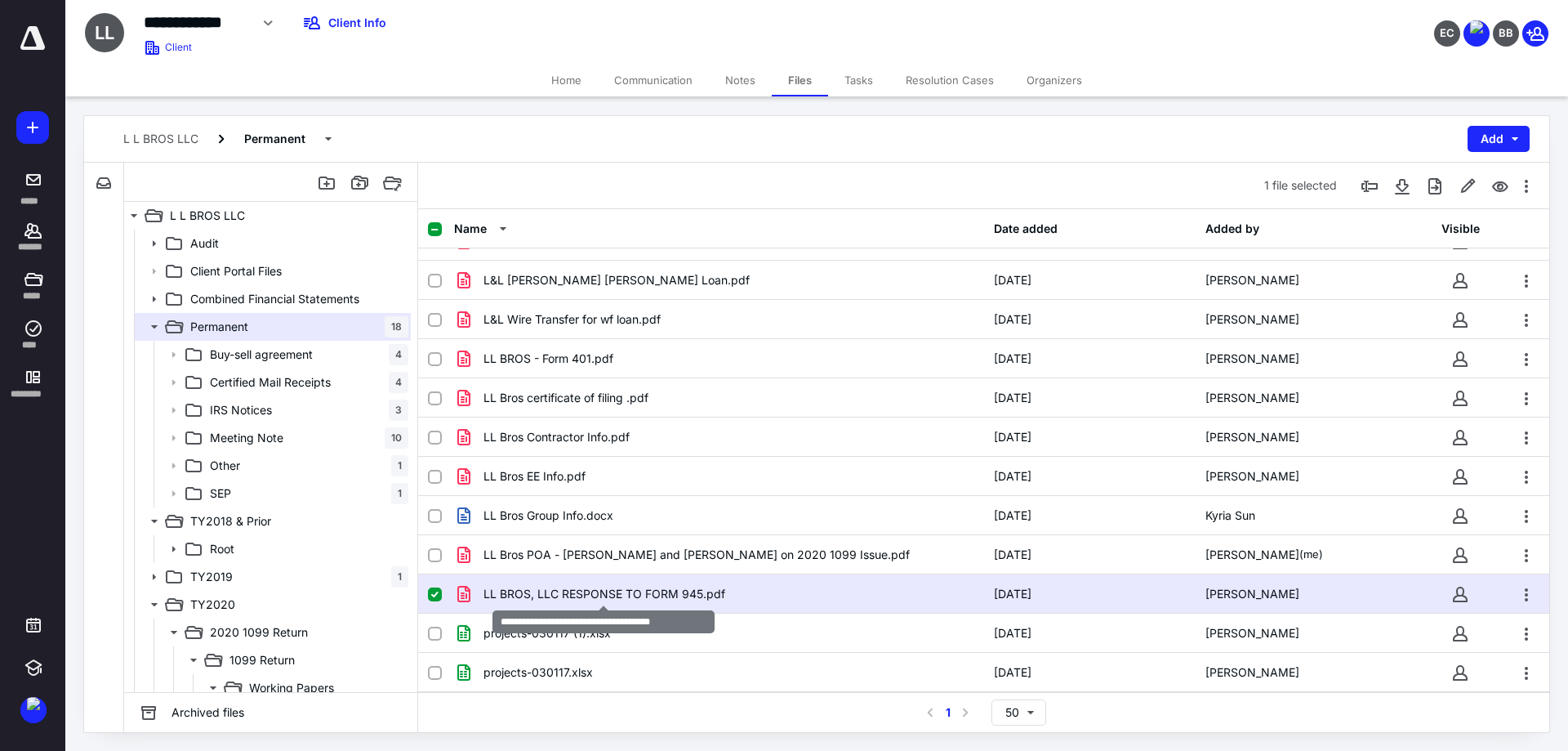 click on "LL BROS, LLC RESPONSE TO FORM 945.pdf" at bounding box center [604, 594] 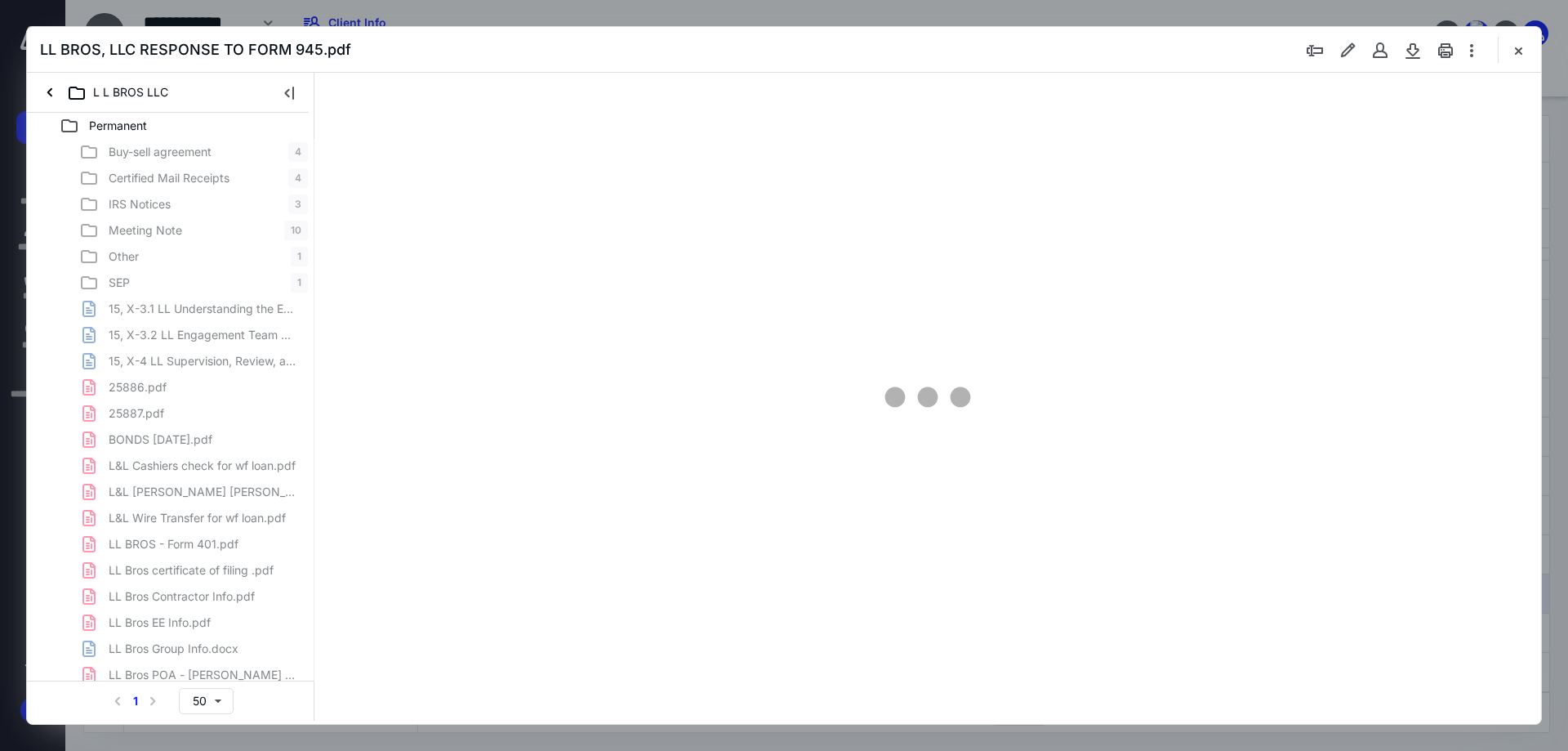 scroll, scrollTop: 0, scrollLeft: 0, axis: both 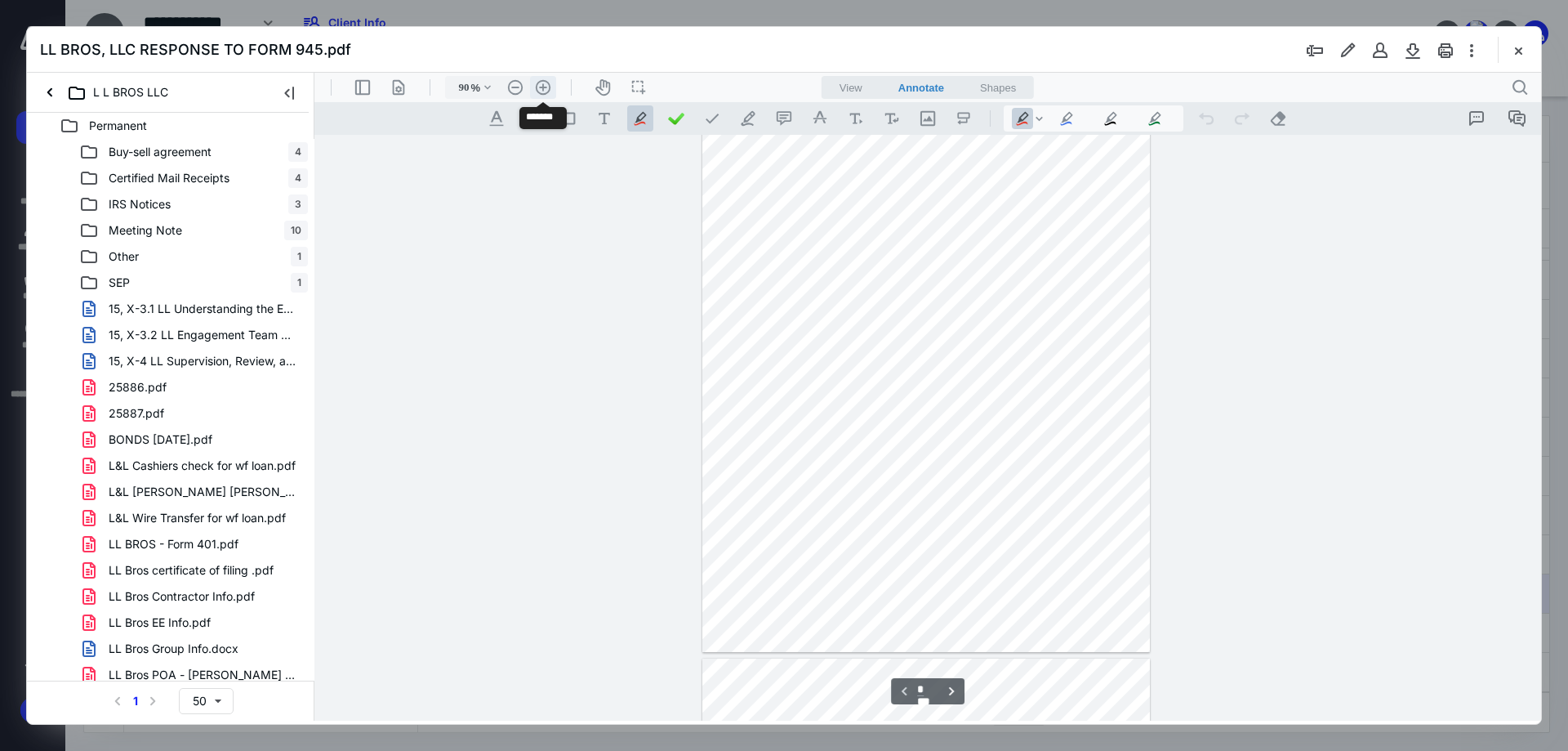 click on ".cls-1{fill:#abb0c4;} icon - header - zoom - in - line" at bounding box center (543, 87) 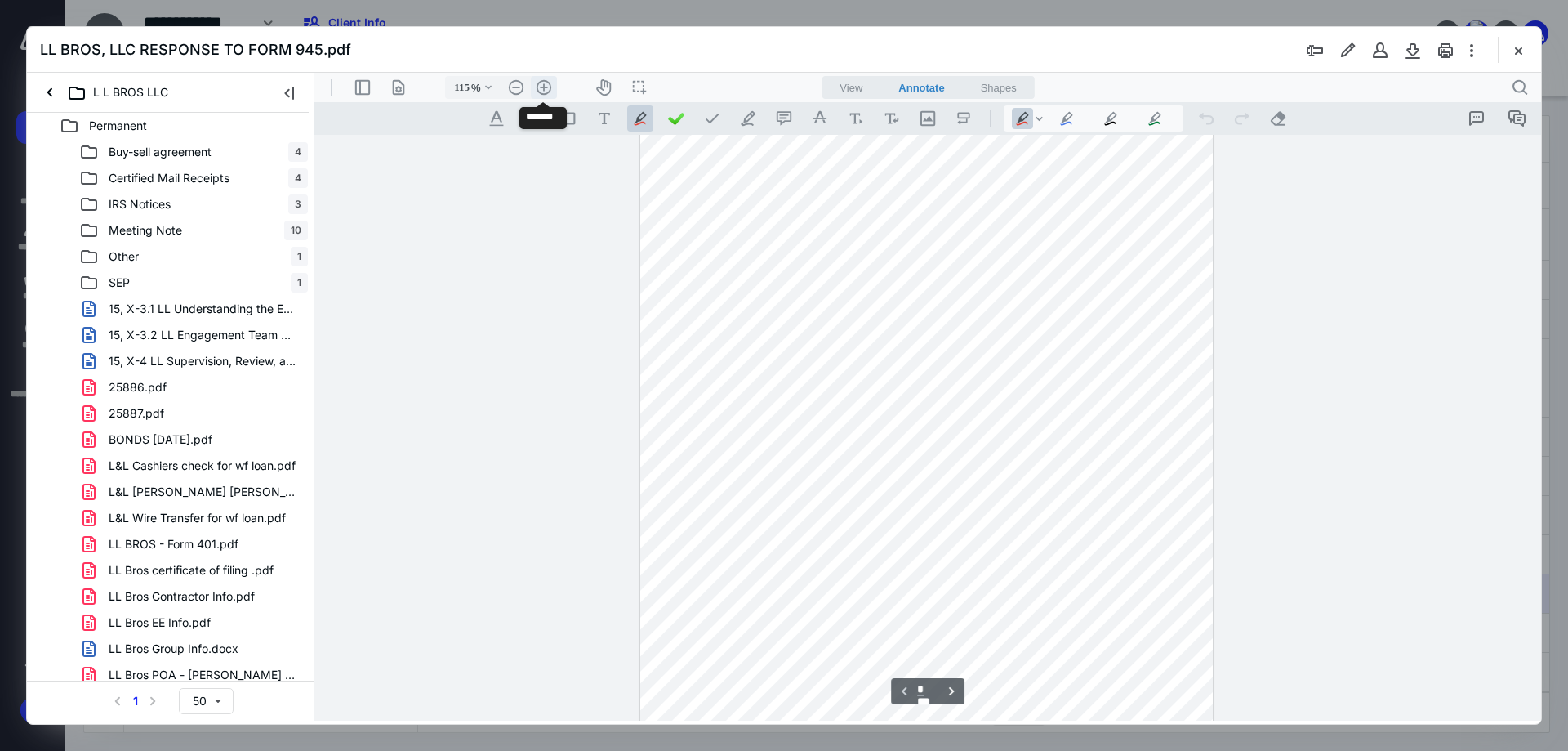click on ".cls-1{fill:#abb0c4;} icon - header - zoom - in - line" at bounding box center [544, 87] 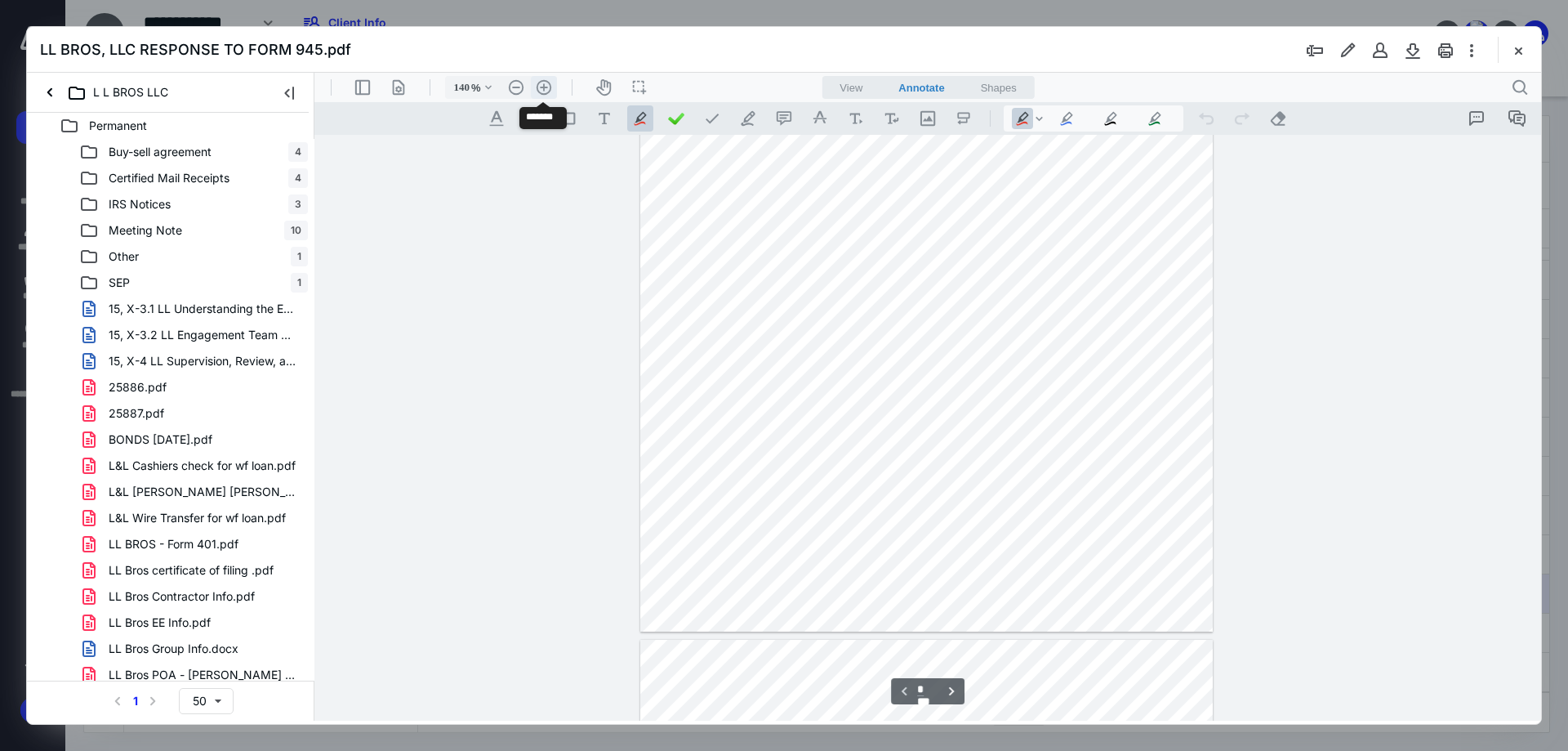 click on ".cls-1{fill:#abb0c4;} icon - header - zoom - in - line" at bounding box center (544, 87) 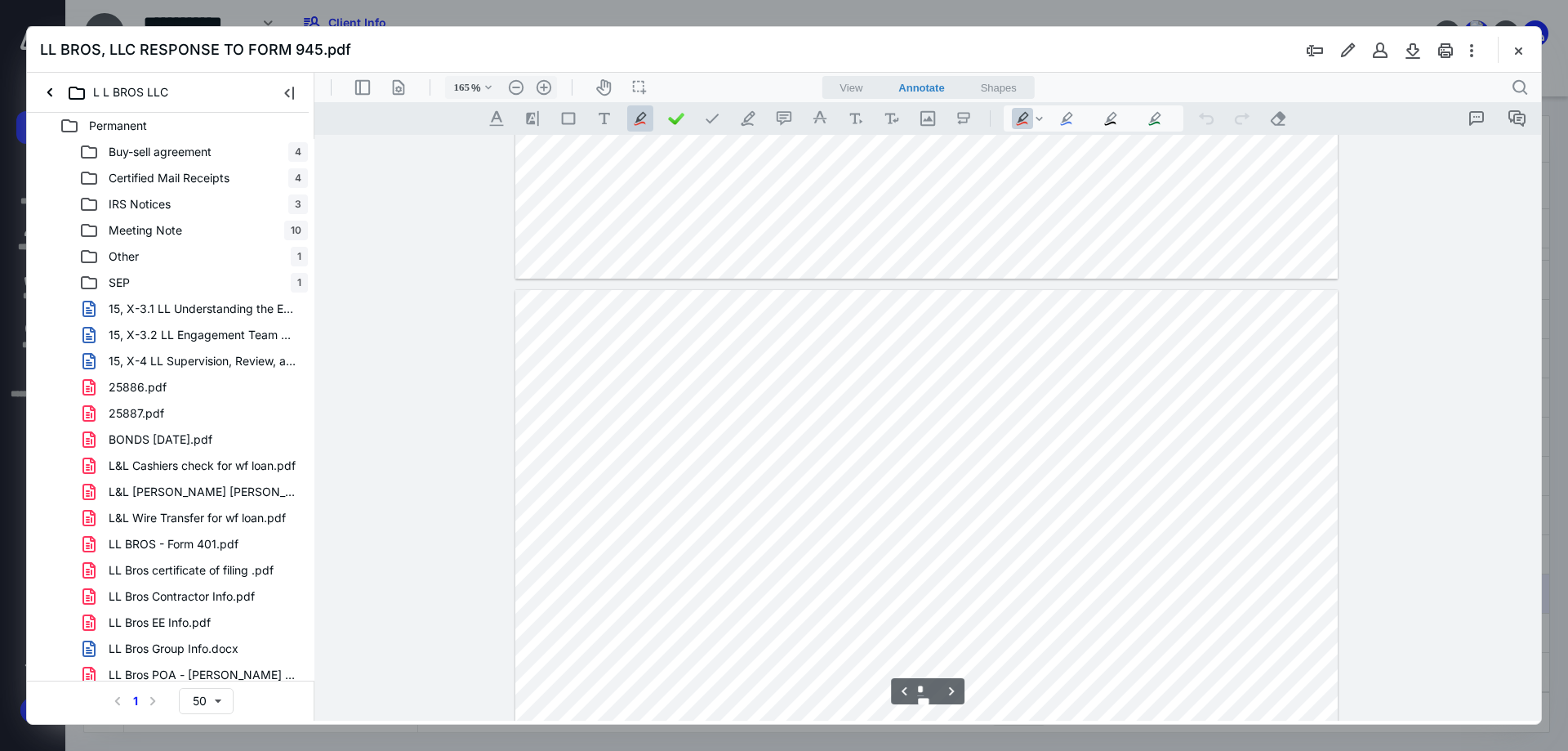 scroll, scrollTop: 4482, scrollLeft: 0, axis: vertical 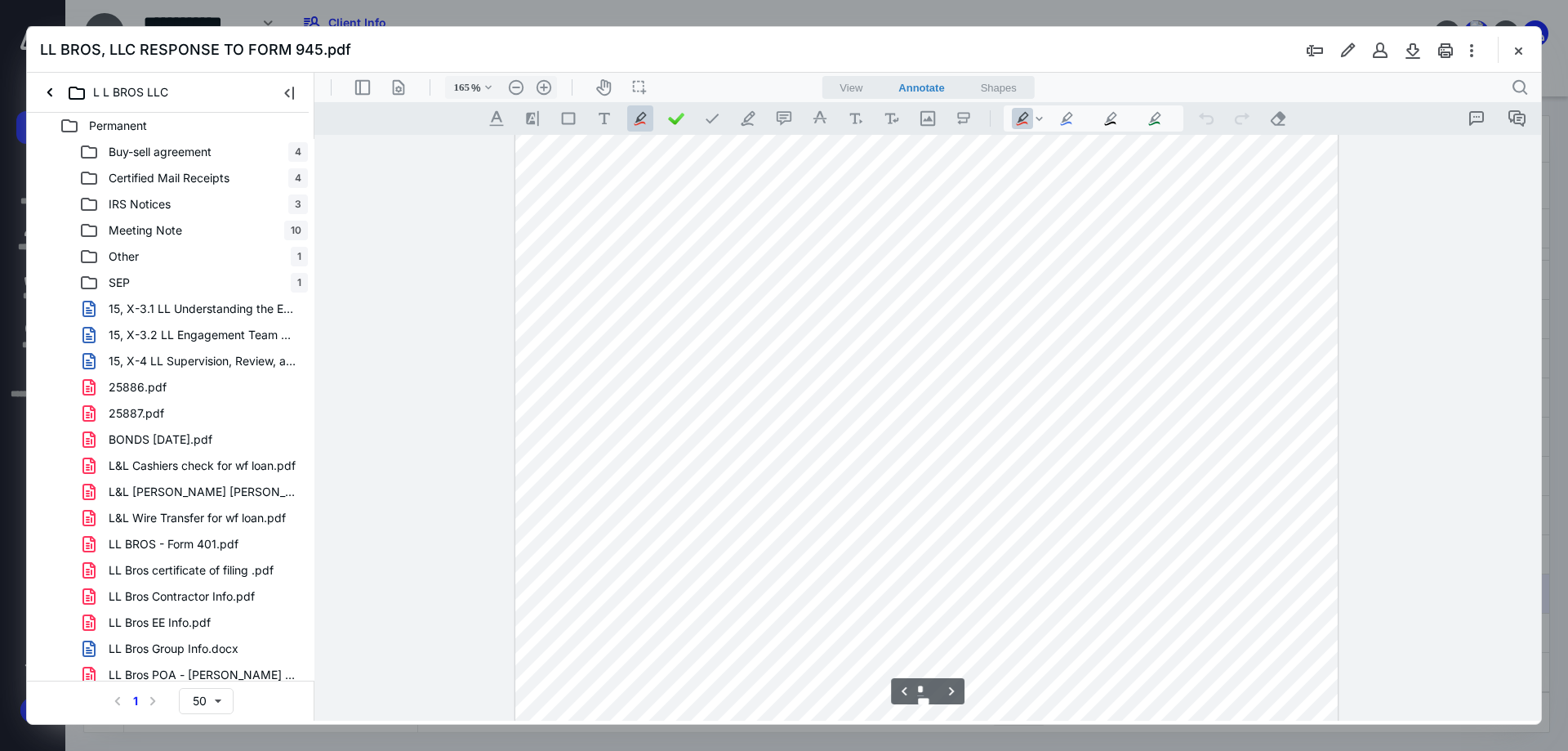 type on "*" 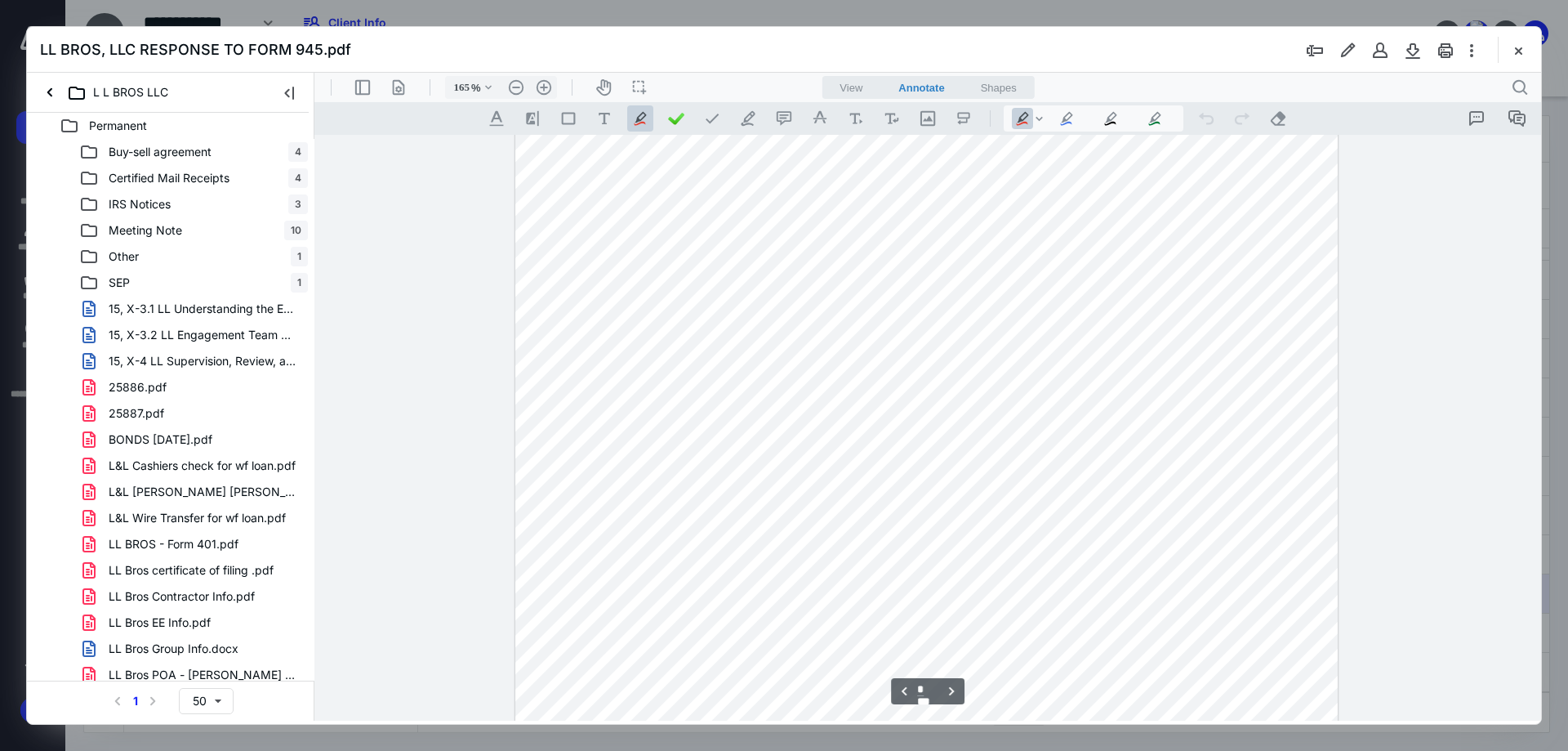 scroll, scrollTop: 1050, scrollLeft: 0, axis: vertical 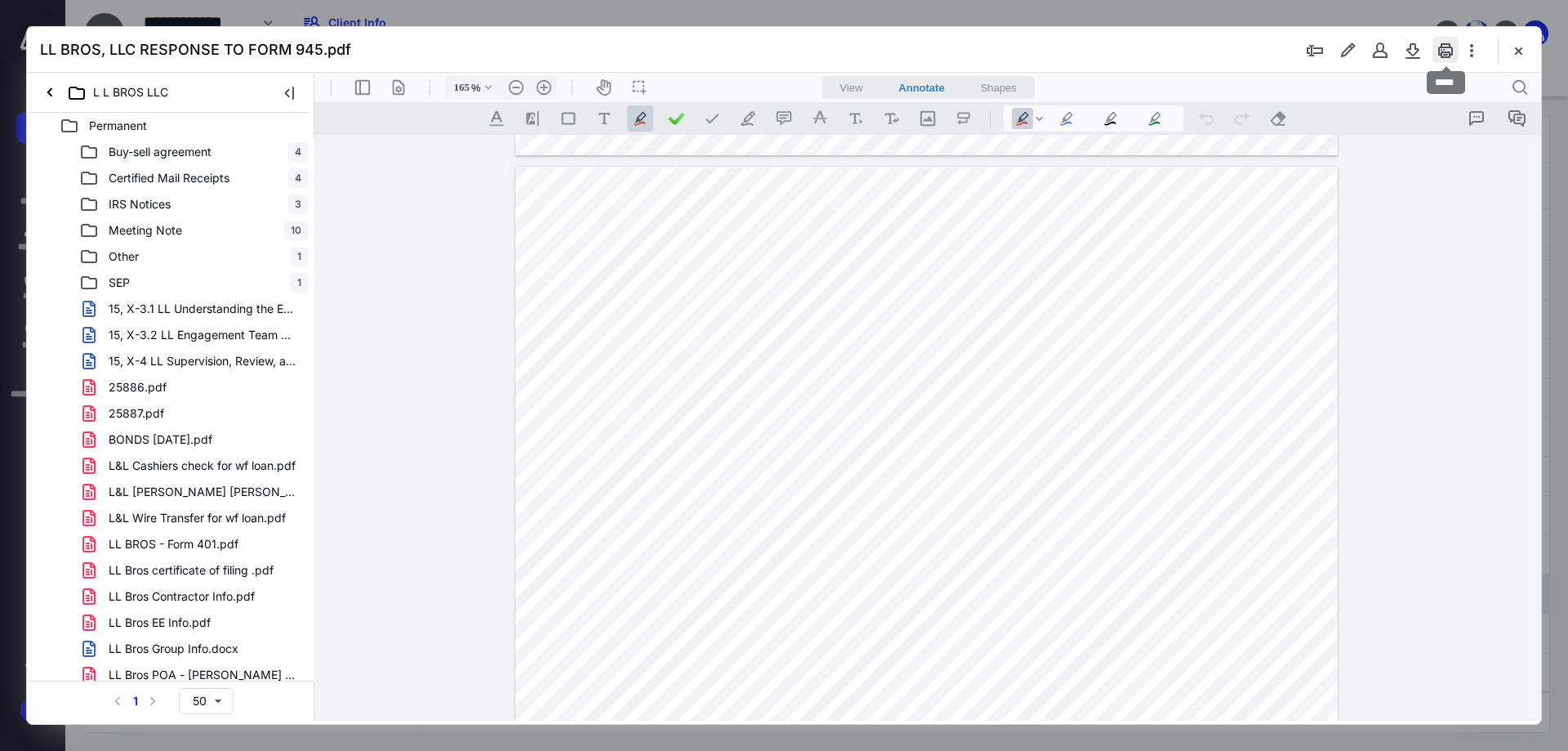 click at bounding box center (1446, 50) 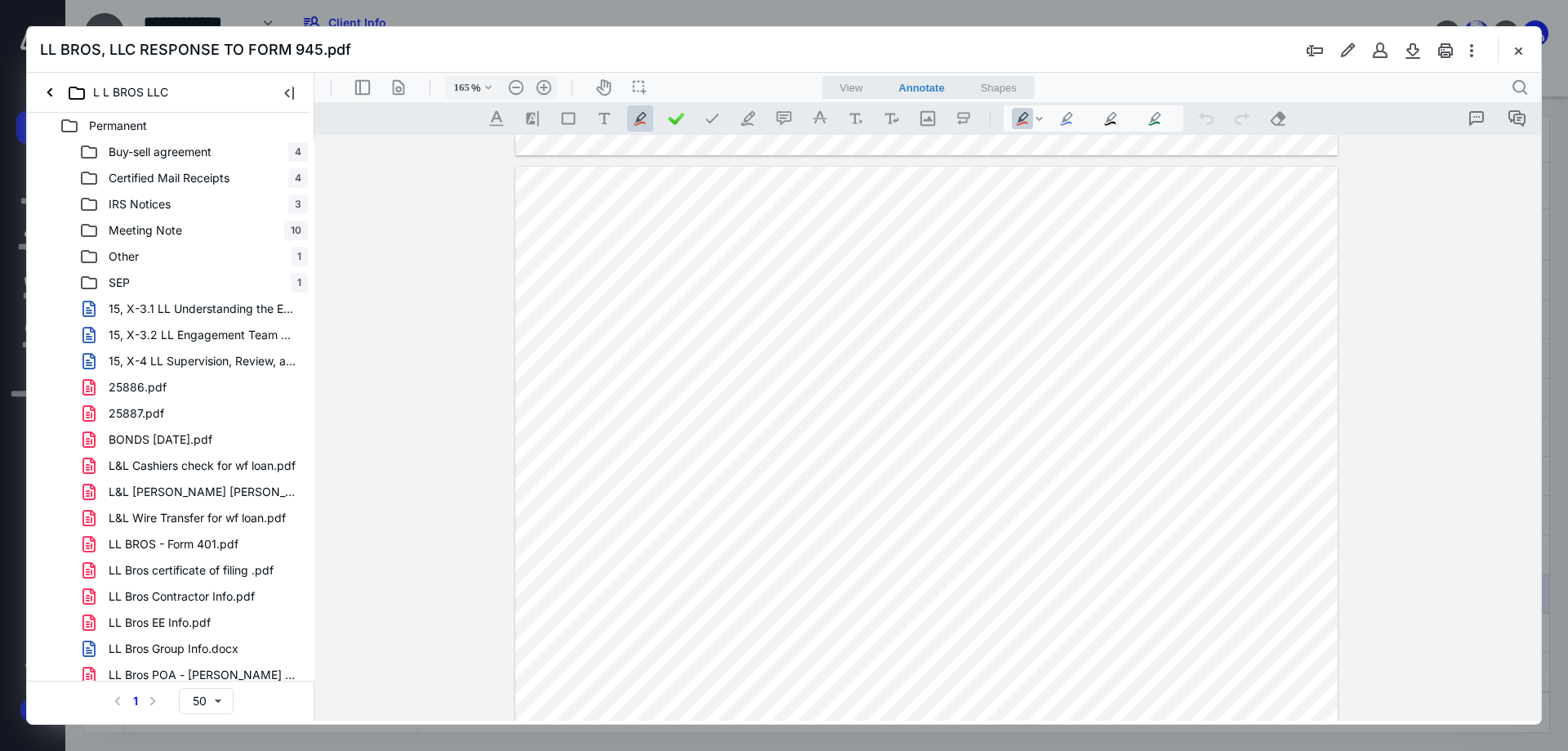 drag, startPoint x: 1523, startPoint y: 49, endPoint x: 265, endPoint y: 211, distance: 1268.388 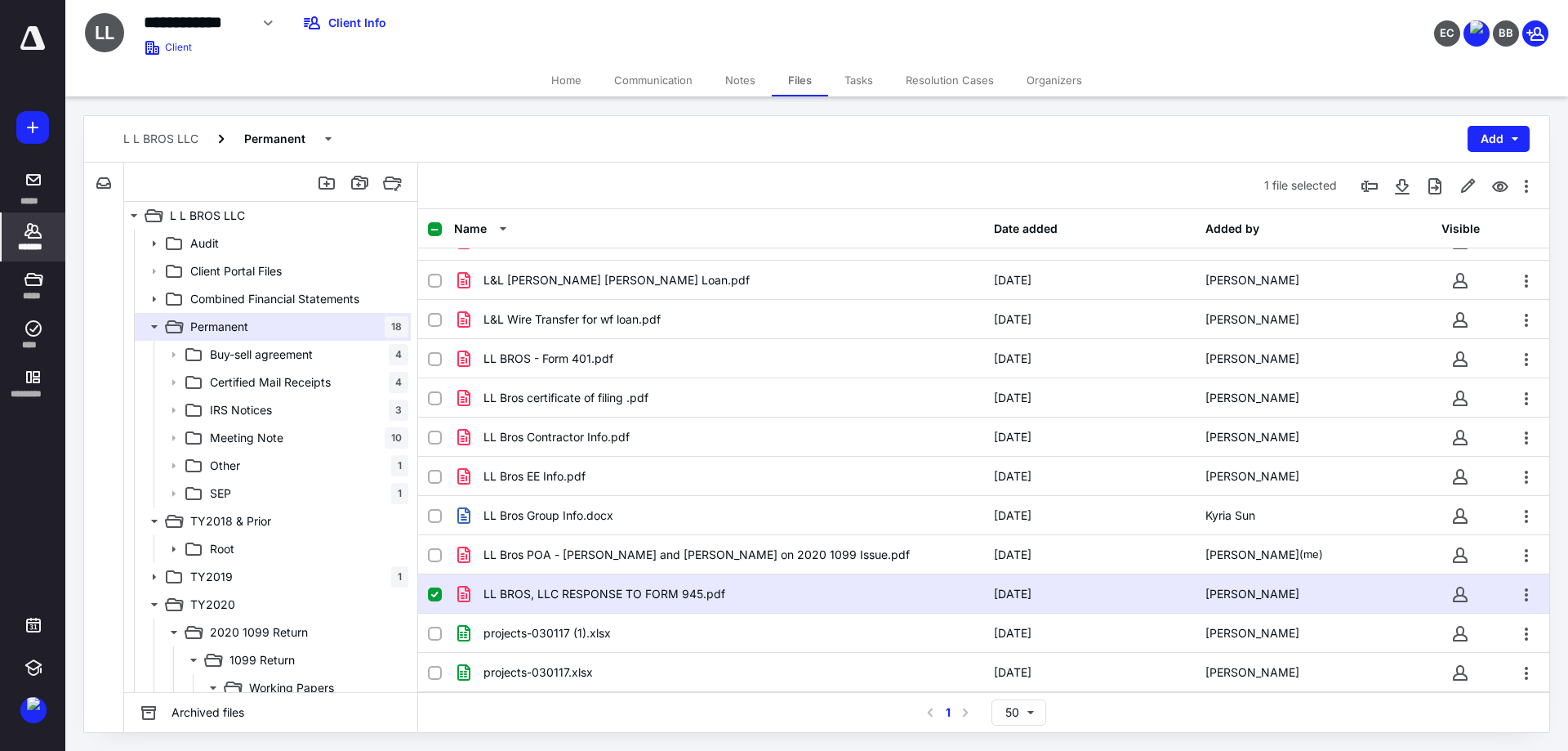 drag, startPoint x: 29, startPoint y: 246, endPoint x: 35, endPoint y: 218, distance: 28.635642 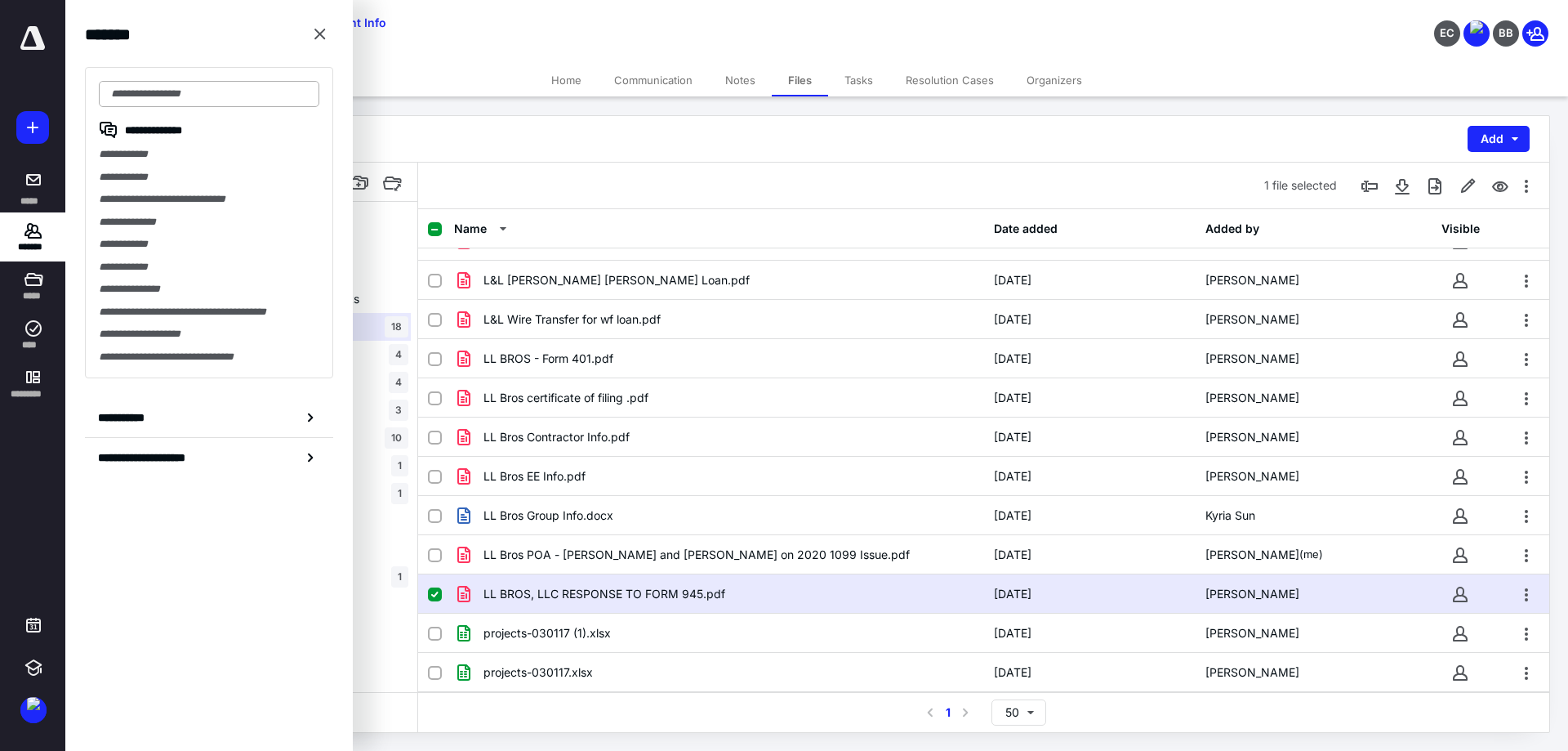 click at bounding box center (209, 94) 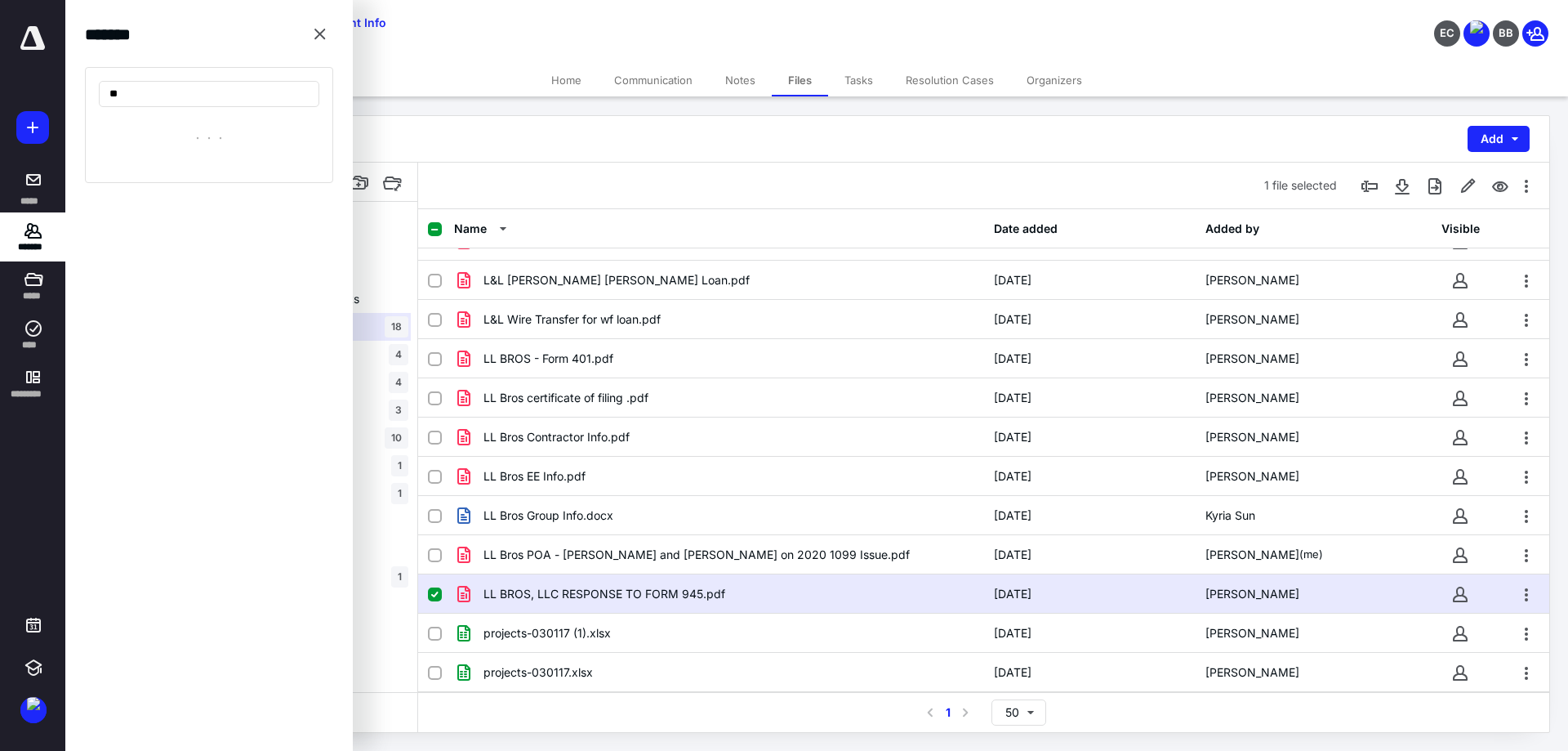 type on "*" 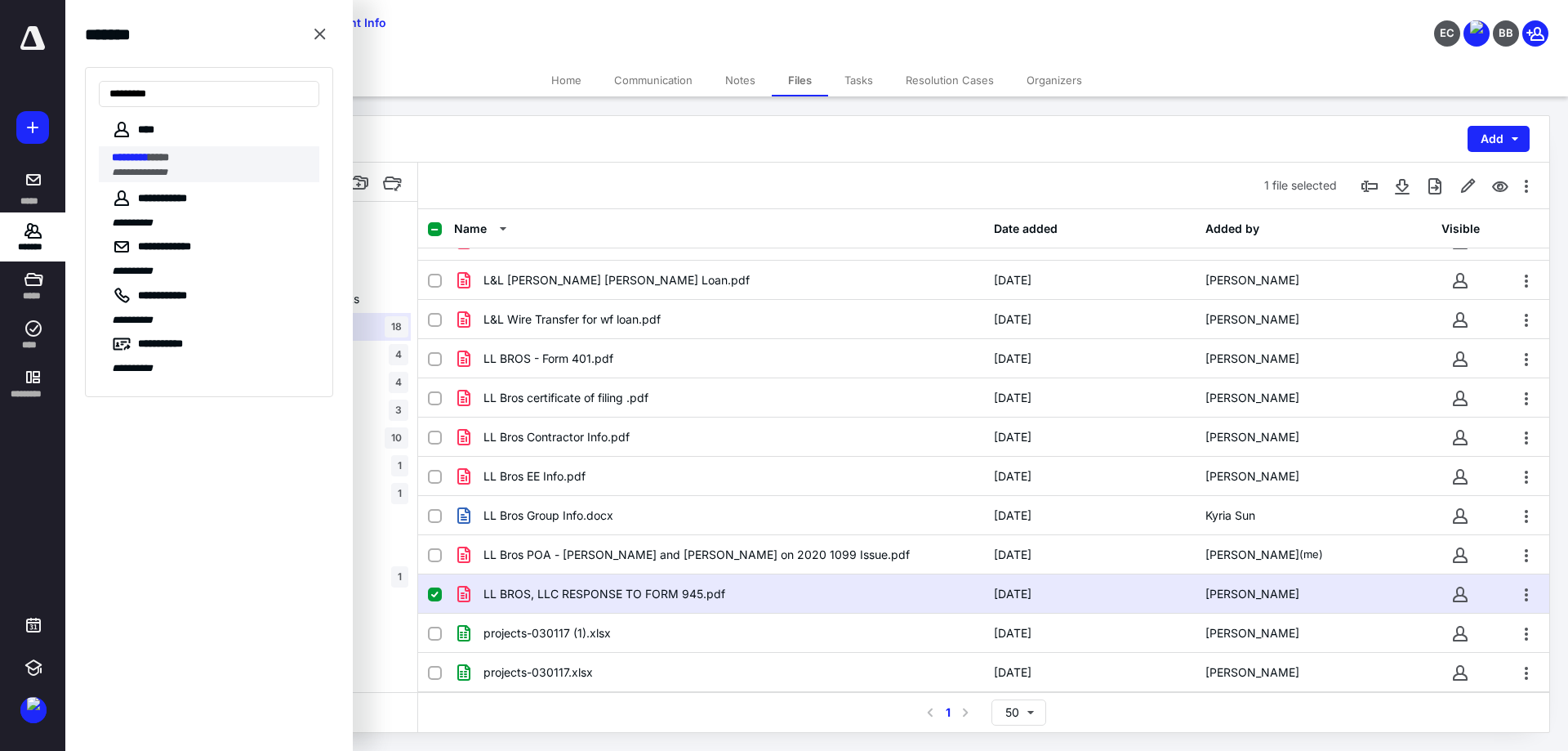 type on "*********" 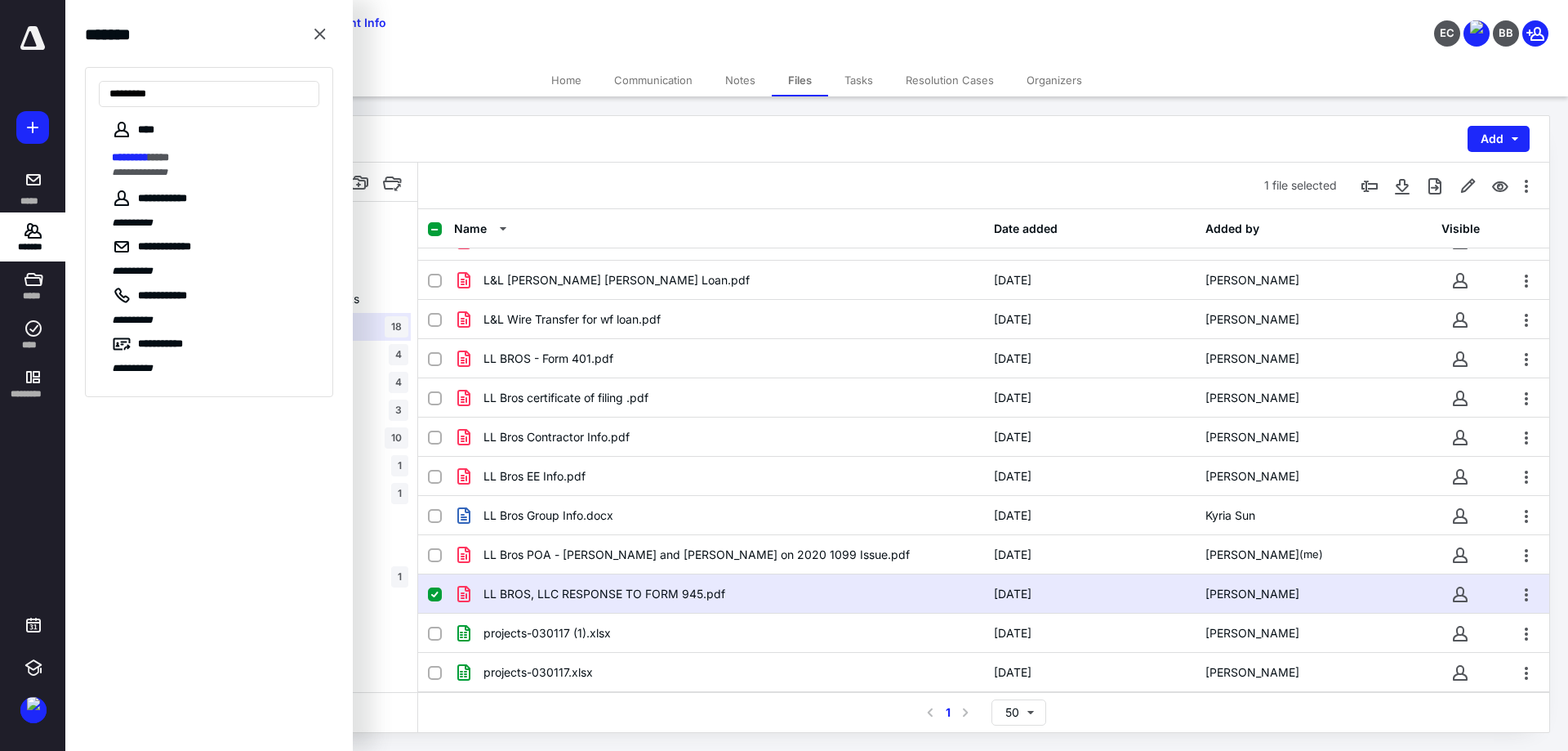 click on "L L BROS LLC Permanent   Add File Inbox: L L BROS LLC This inbox does not have any files L L BROS LLC Audit Client Portal Files Combined Financial Statements Permanent 18 Buy-sell agreement 4 Certified Mail Receipts 4 IRS Notices 3 Meeting Note 10 Other [DATE] 1 TY2018 & Prior TY2019 1 TY2020 2020 1099 Return 1099 Return Working Papers General Ledger 1 Vendor Information 2 Vendor Reports 9 2020 Bookkeeping 2020 Payroll ERC 5 Source Documents 1 Tax Notice 1 Tax Returns 2 TY2021 4 TY2022 TY2023 Bookkeeping Client Portal Files Combined FS 2 Payroll Files 1099s 4 Payroll Reports Q1 4 Q2 5 Q3 4 Q4 12 Payroll Tax Notices Payroll Tax Returns Q1 Q2 Q3 Q4 Permanent Source Documents 1 Tax Files 1 Source Documents 4 Tax Notices 1 Tax Planning Tax Return 5 K1 Package 4 TY2024 TY2025 Valuation 10 Audit Client Portal Files Combined Financial Statements Permanent 18 Buy-sell agreement 4 Certified Mail Receipts 4 IRS Notices 3 Meeting Note 10 Other [DATE] 1 TY2018 & Prior Root TY2019 1 TY2020 2020 1099 Return 1099 Return 1 2 9" at bounding box center [817, 424] 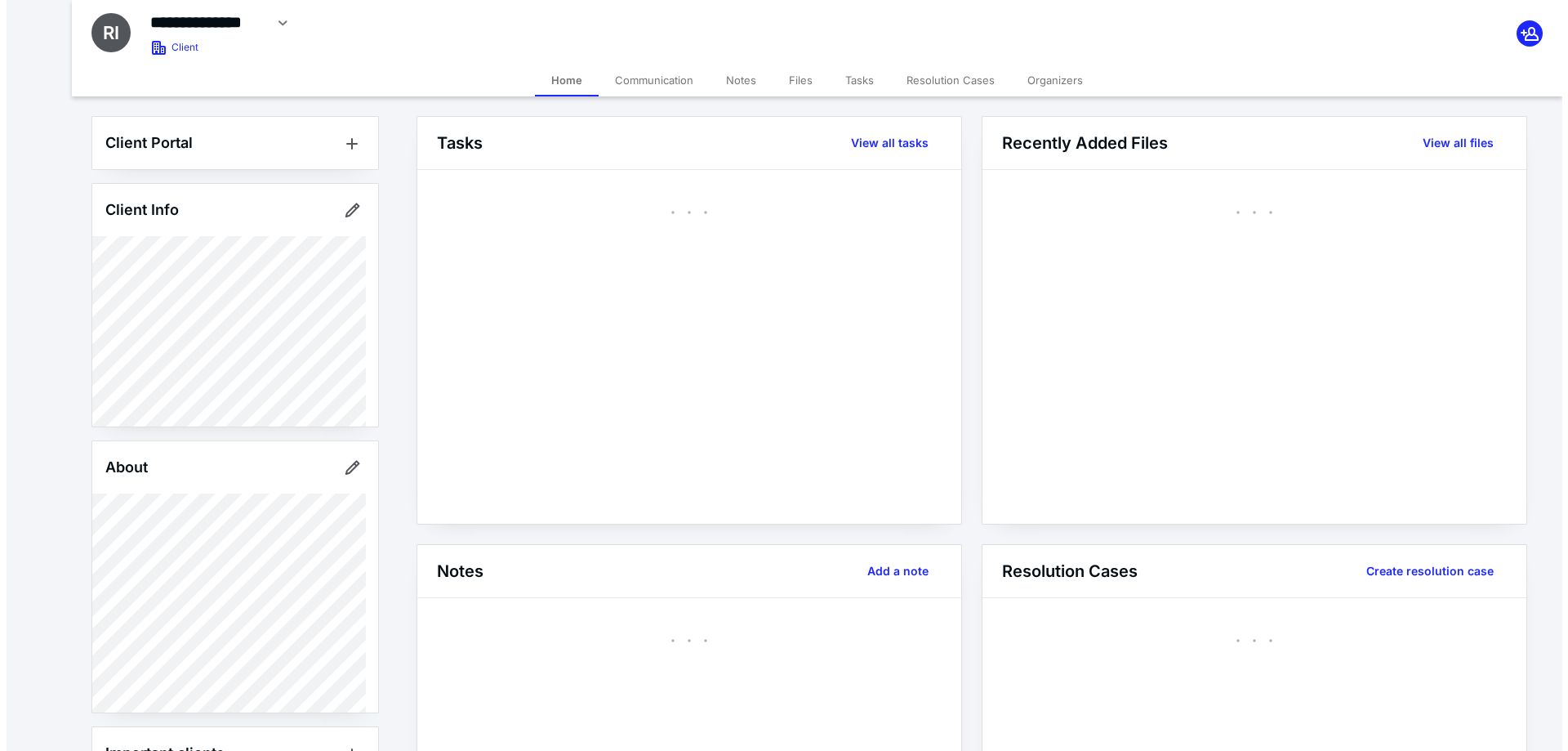 scroll, scrollTop: 0, scrollLeft: 0, axis: both 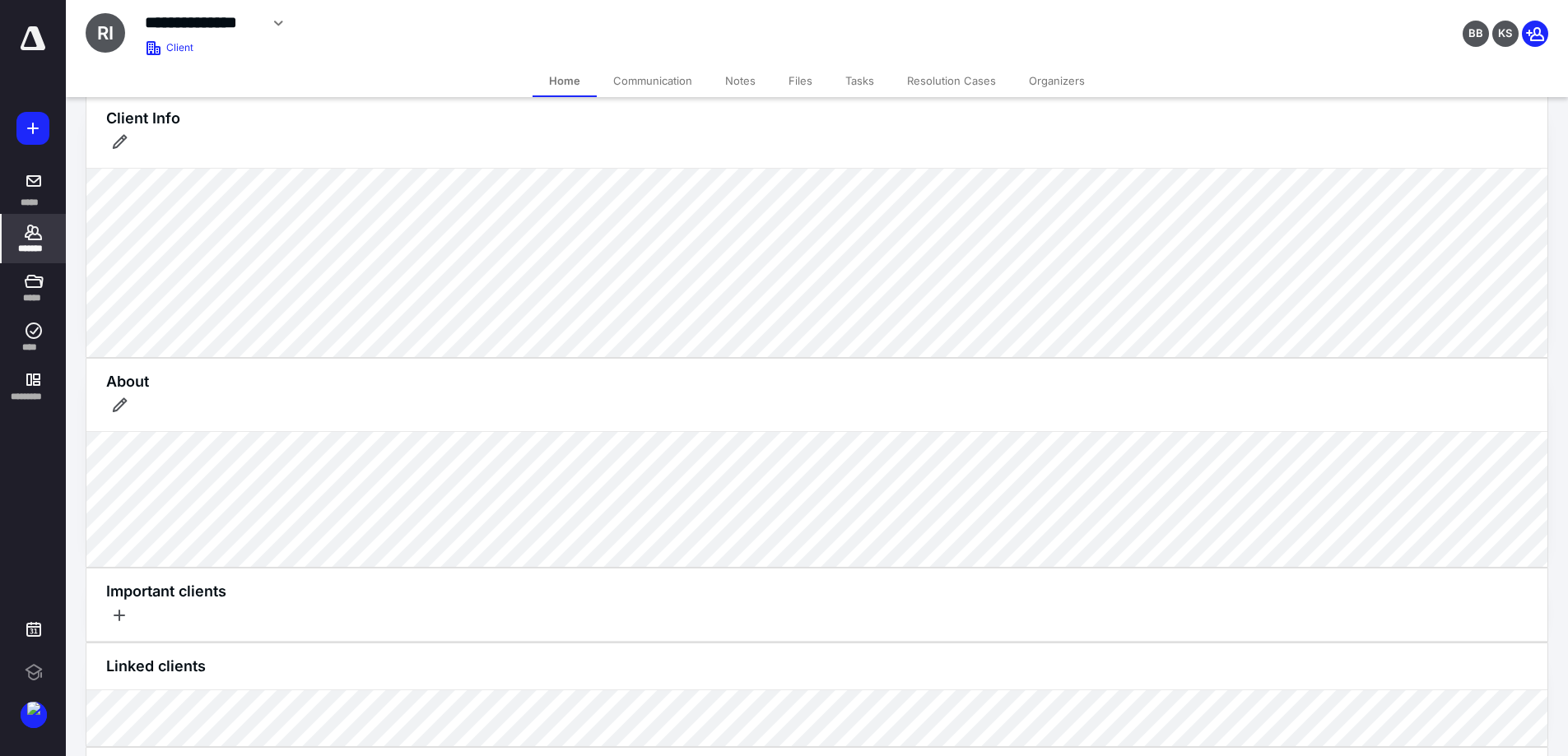 click on "Files" at bounding box center (800, 81) 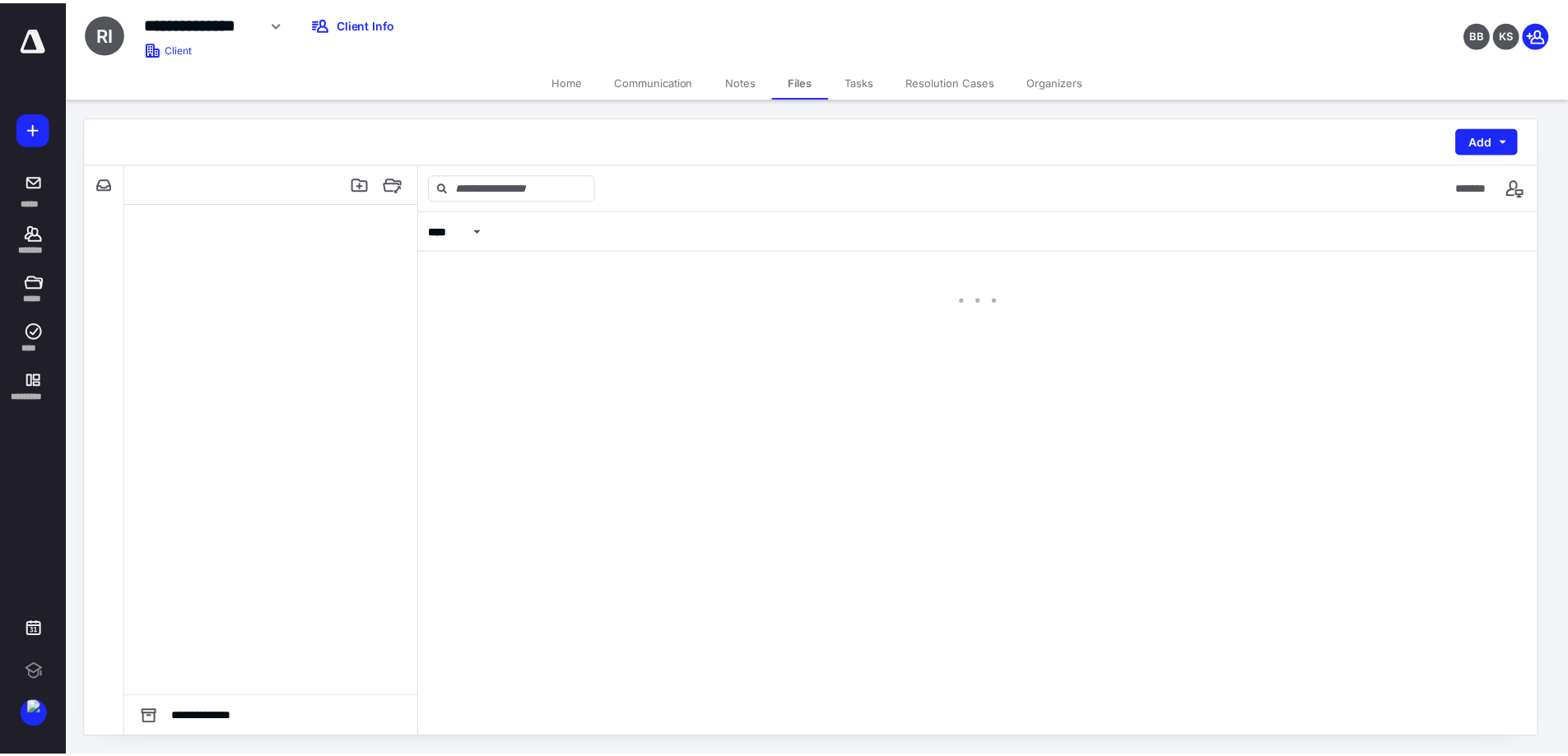 scroll, scrollTop: 0, scrollLeft: 0, axis: both 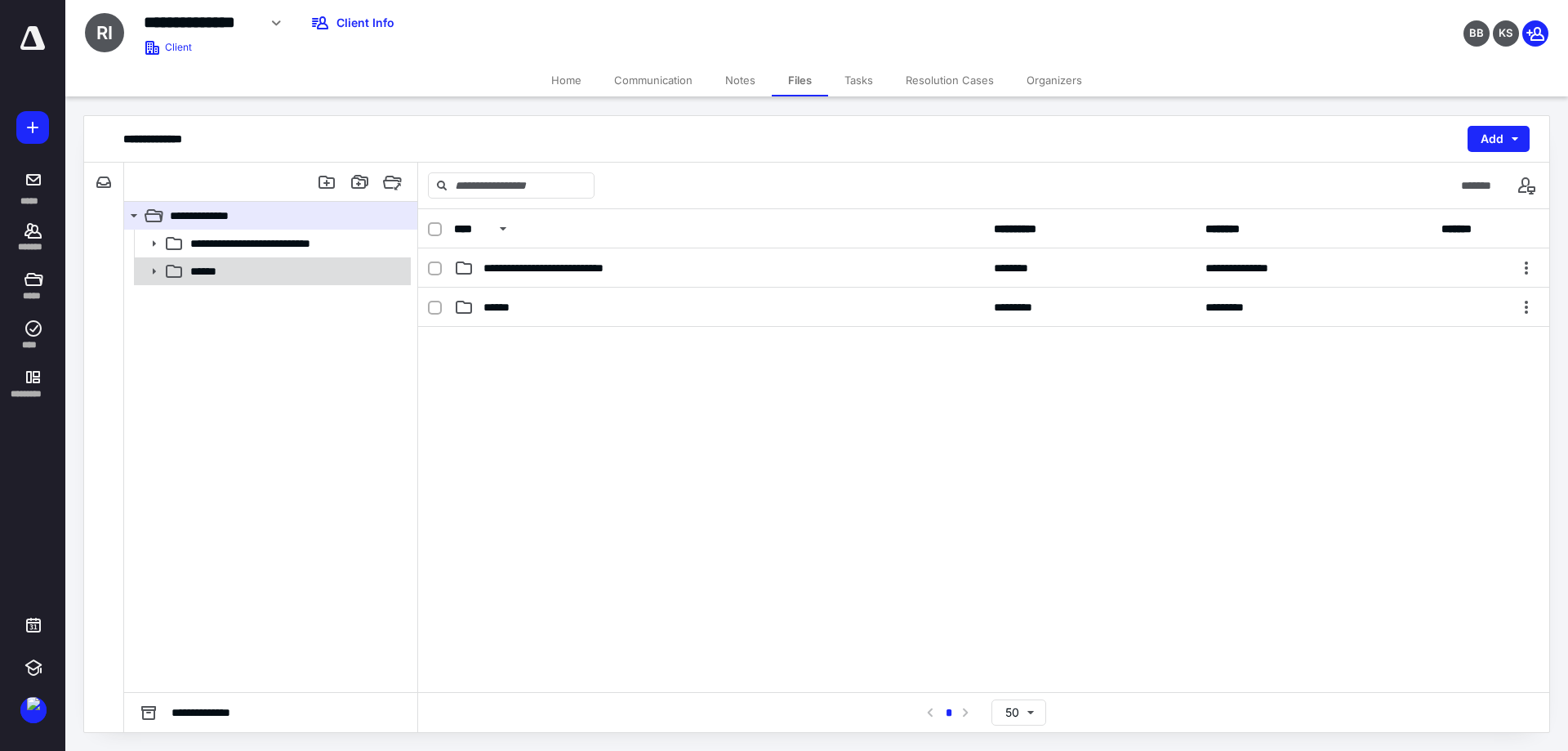 click 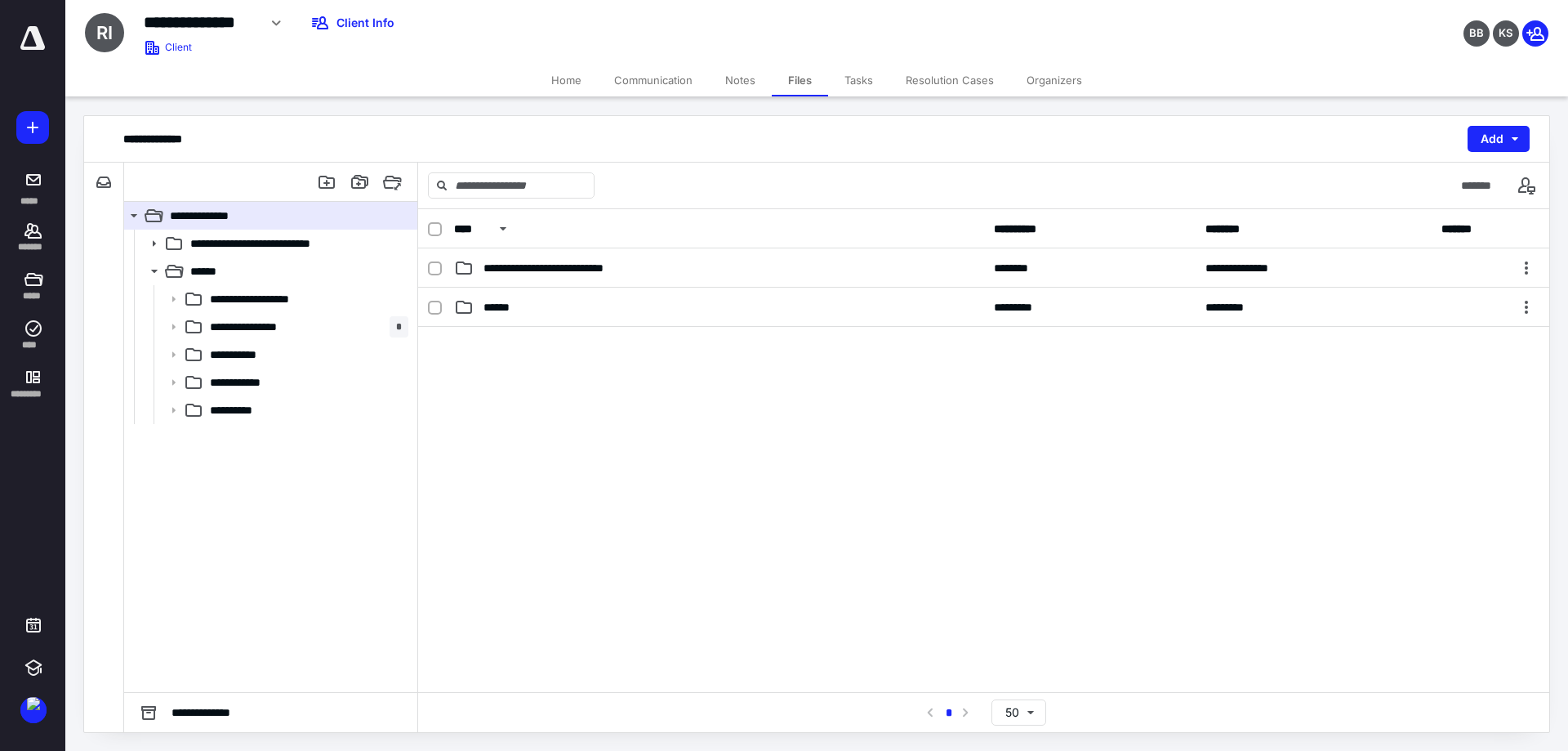 click on "Home" at bounding box center (566, 80) 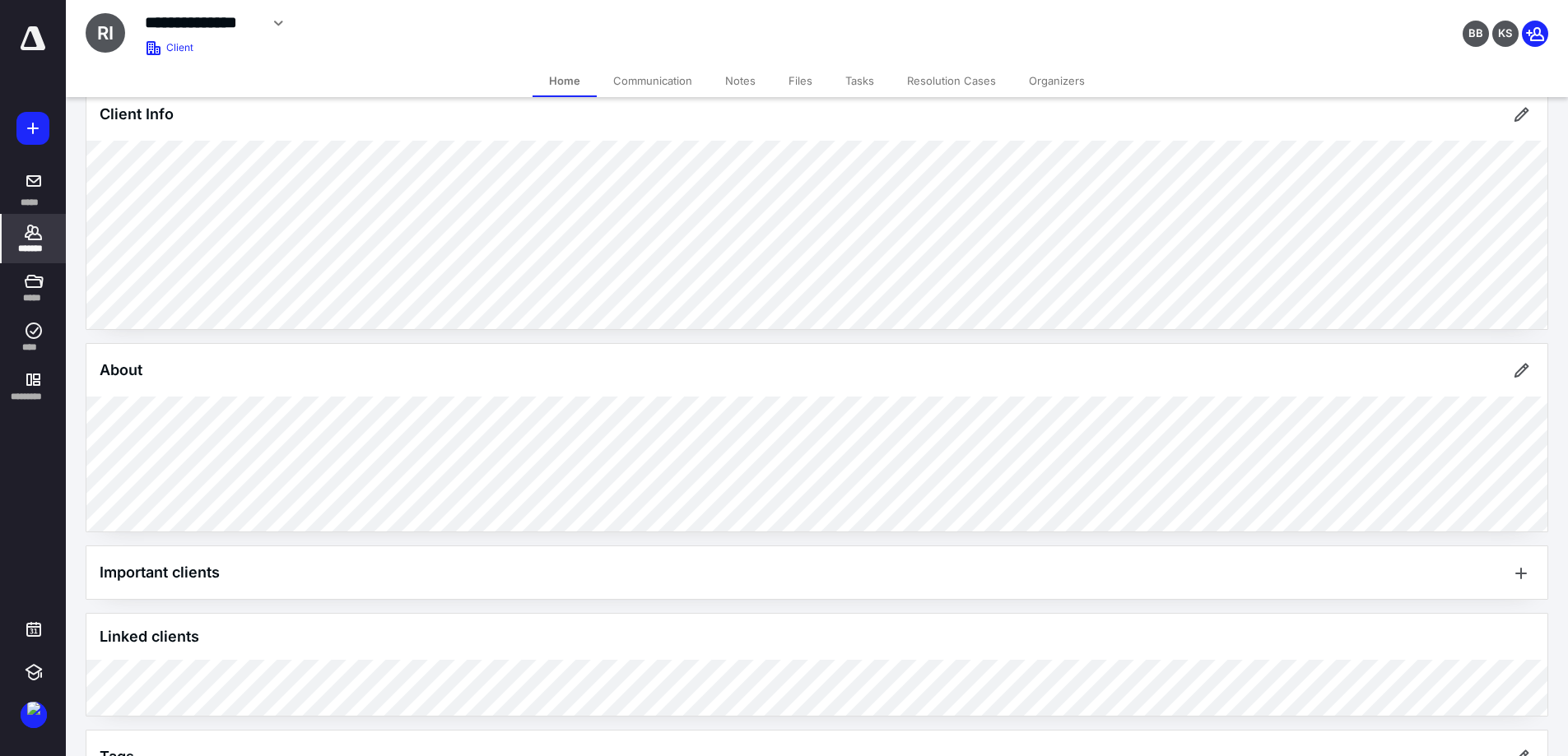 click on "Home" at bounding box center [565, 81] 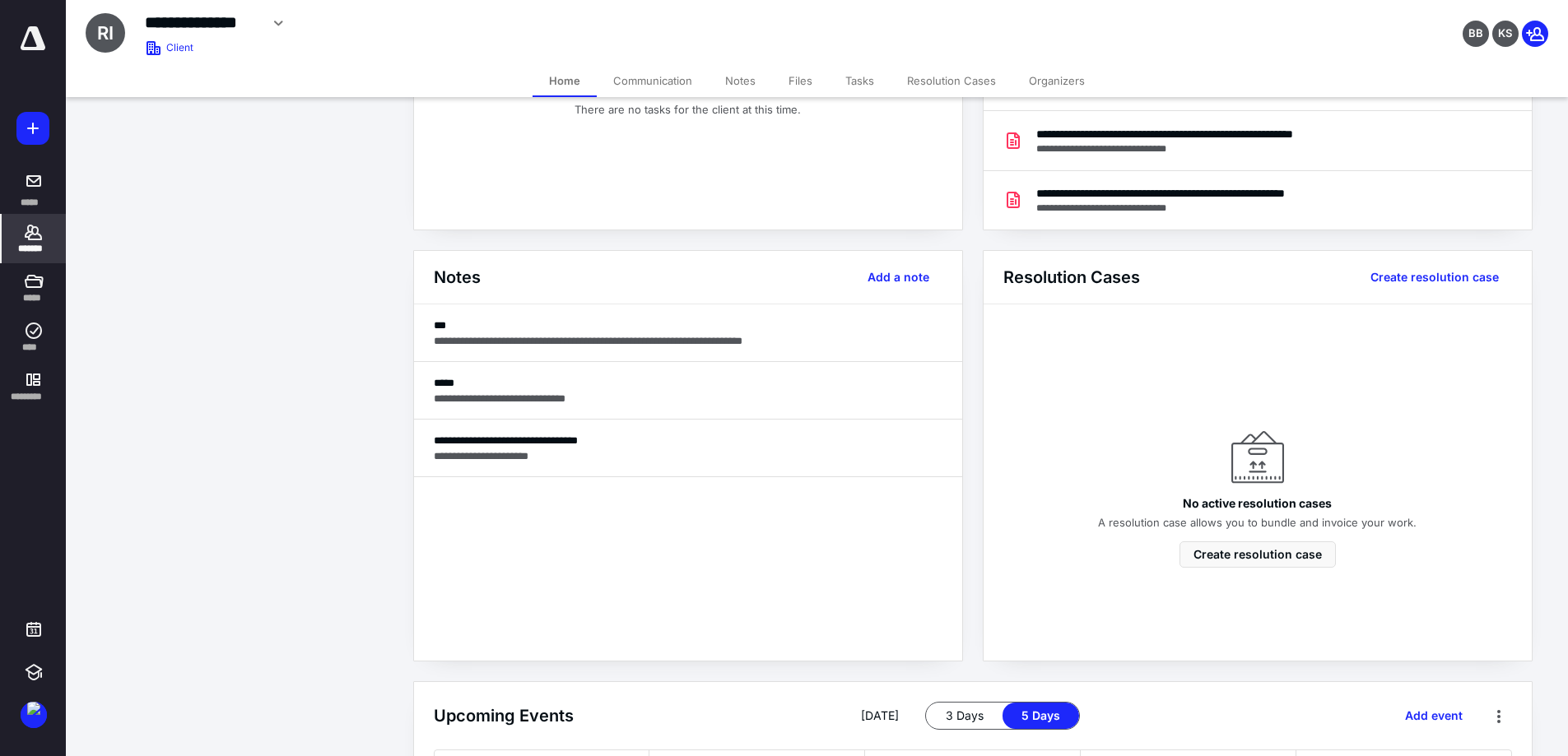 scroll, scrollTop: 1455, scrollLeft: 0, axis: vertical 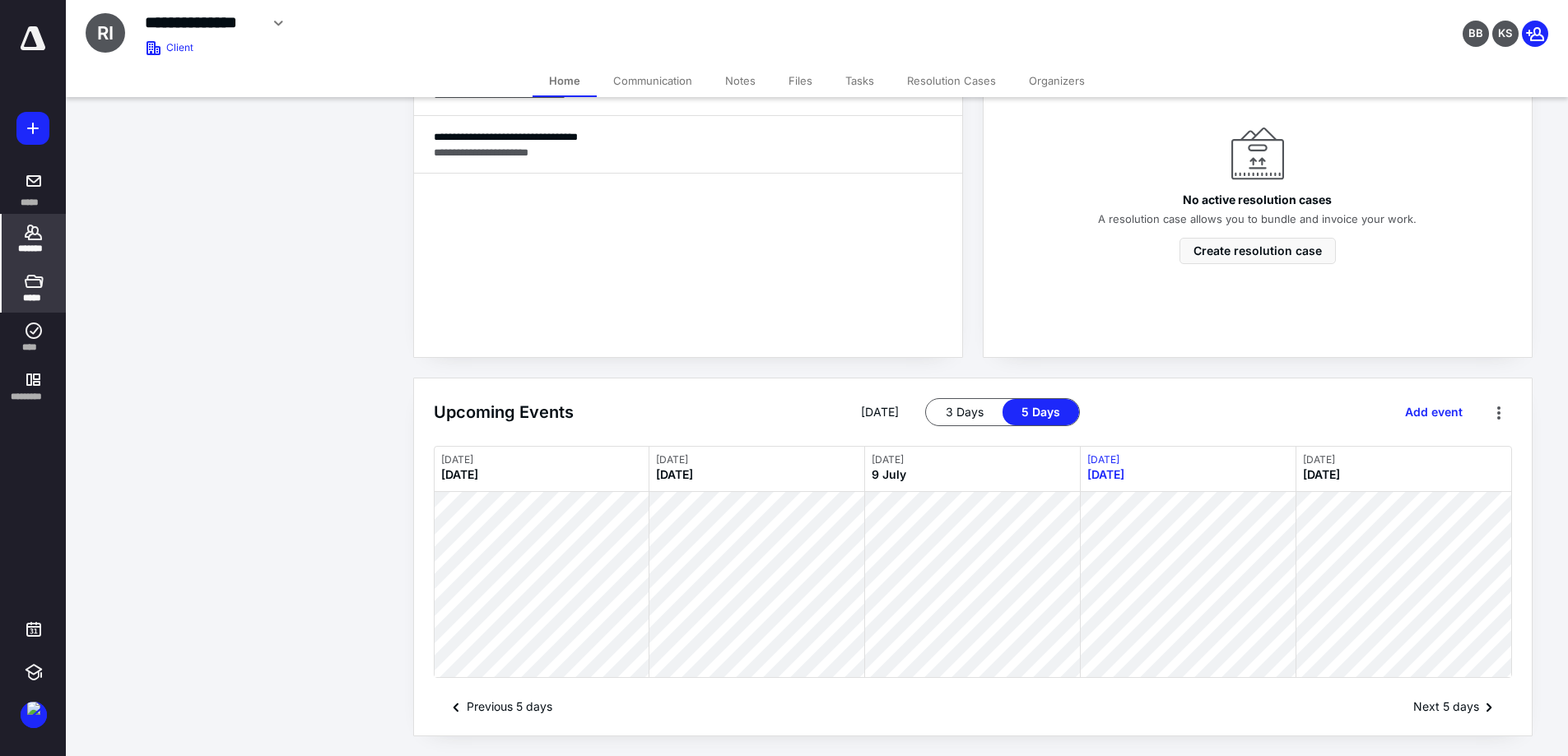 click on "*****" at bounding box center (34, 288) 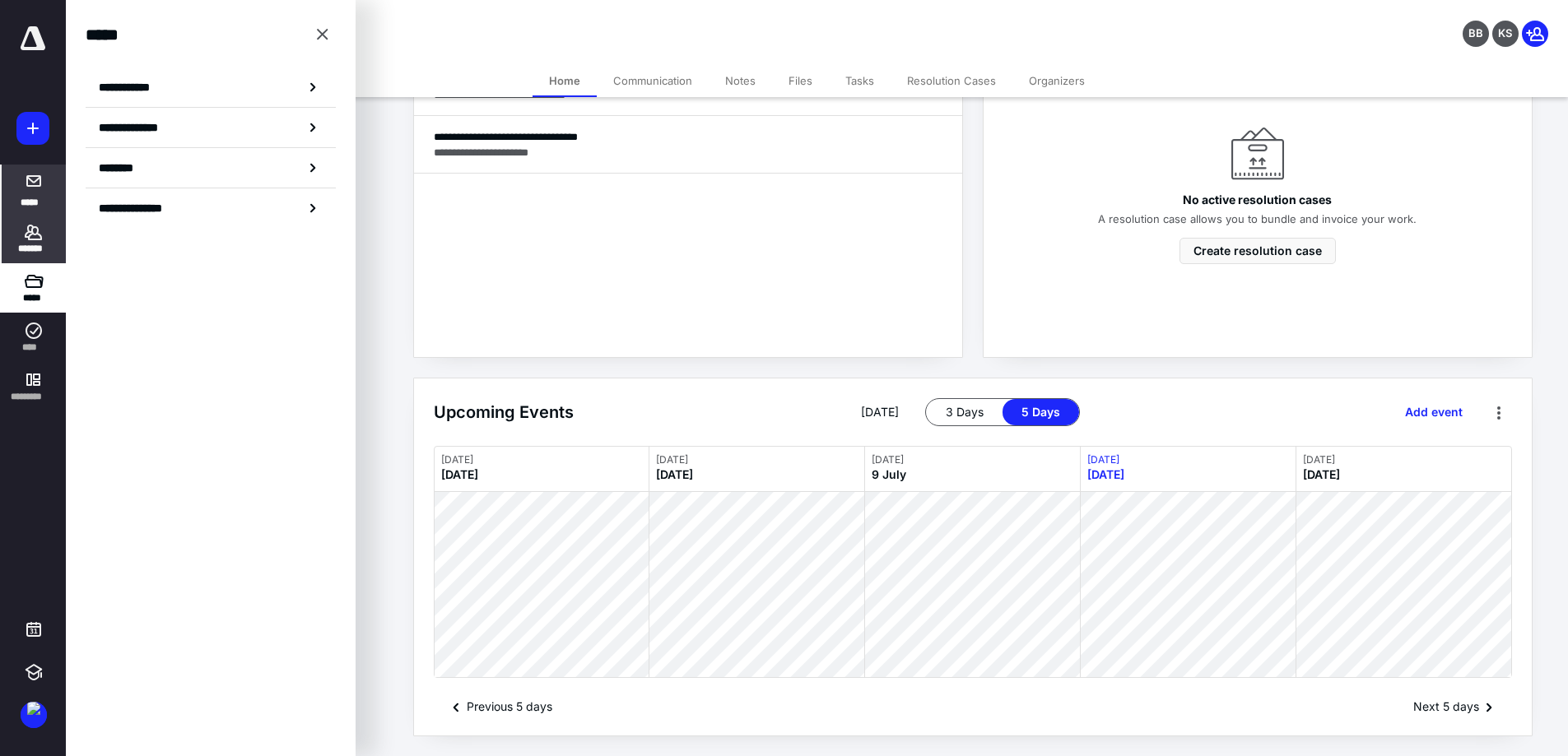 click at bounding box center (34, 181) 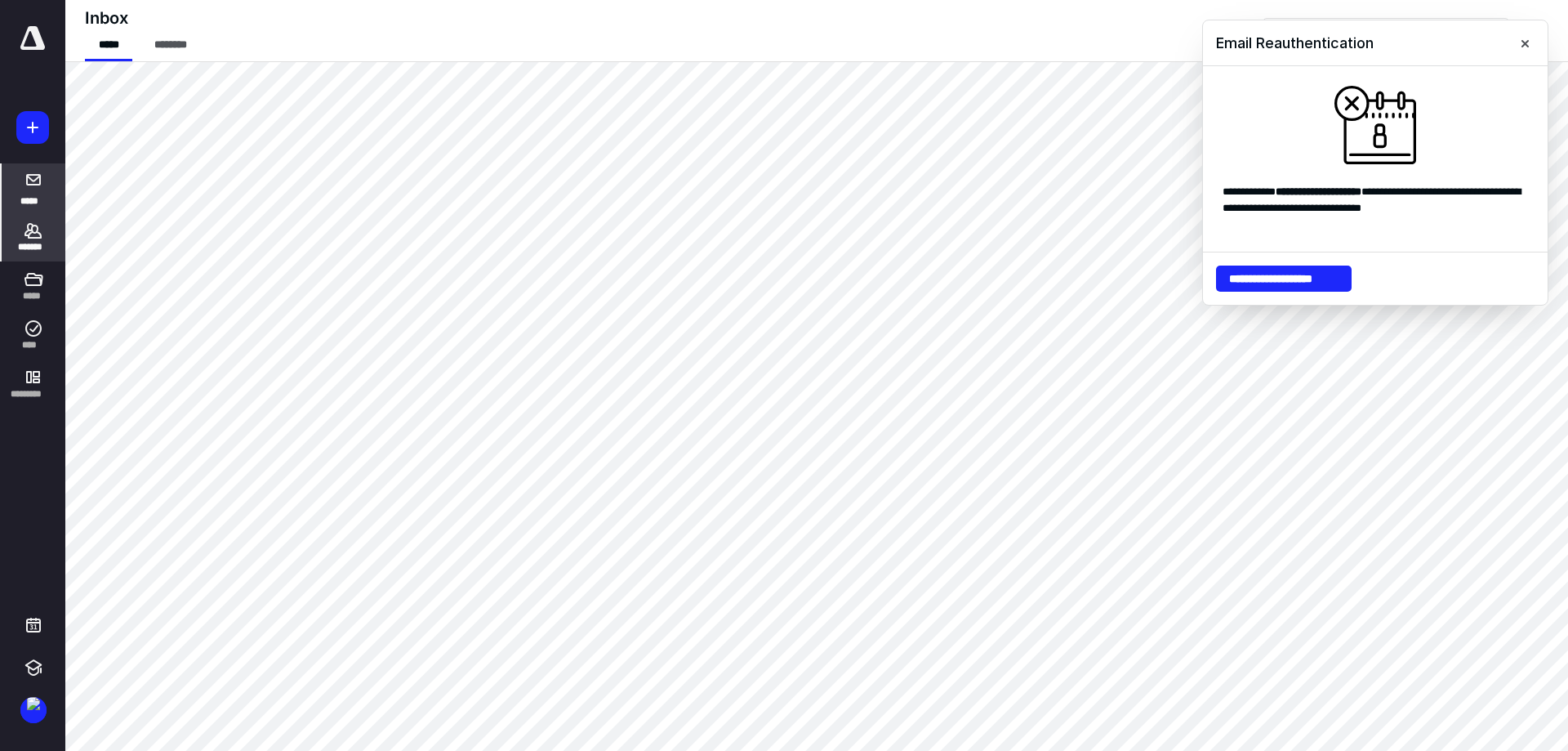click 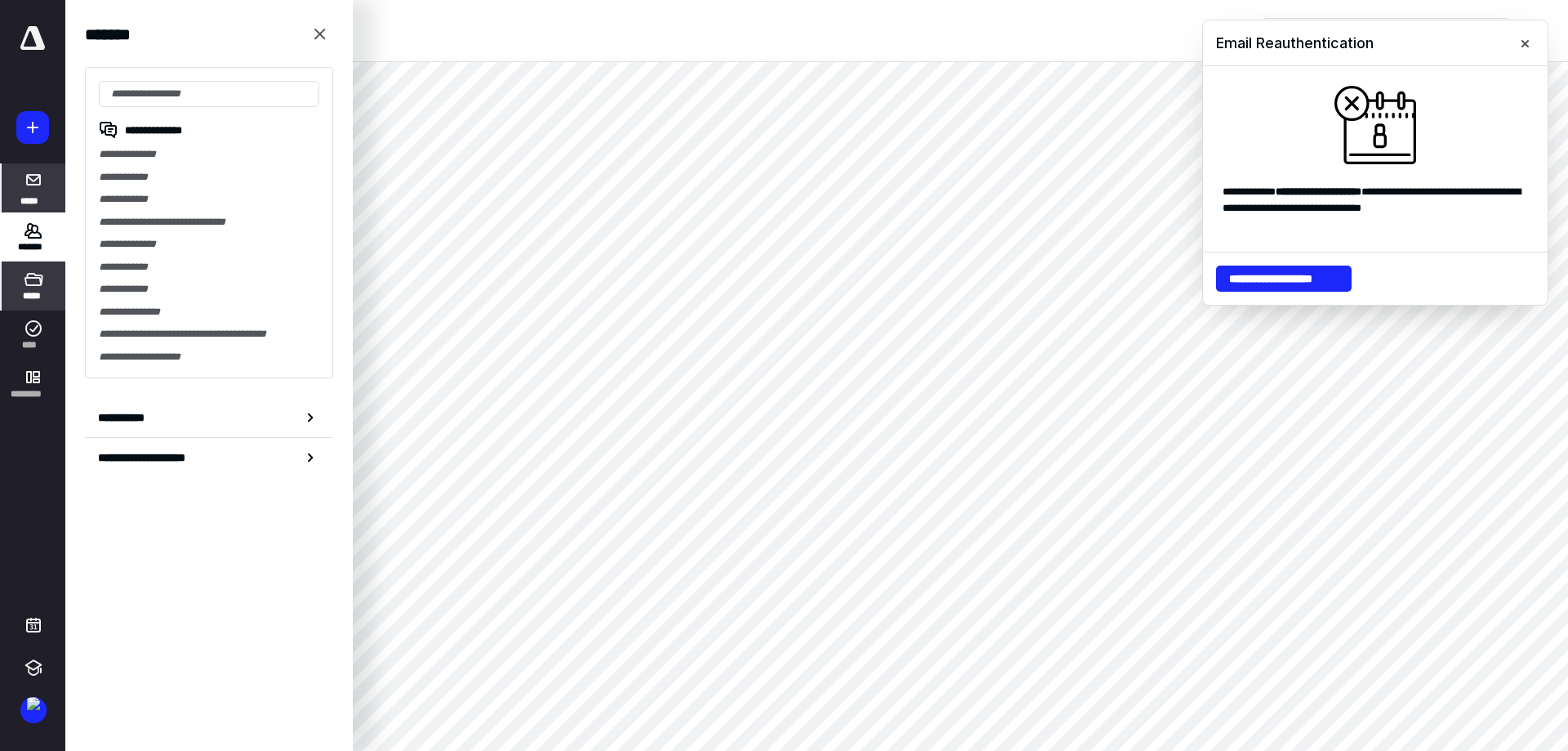 click 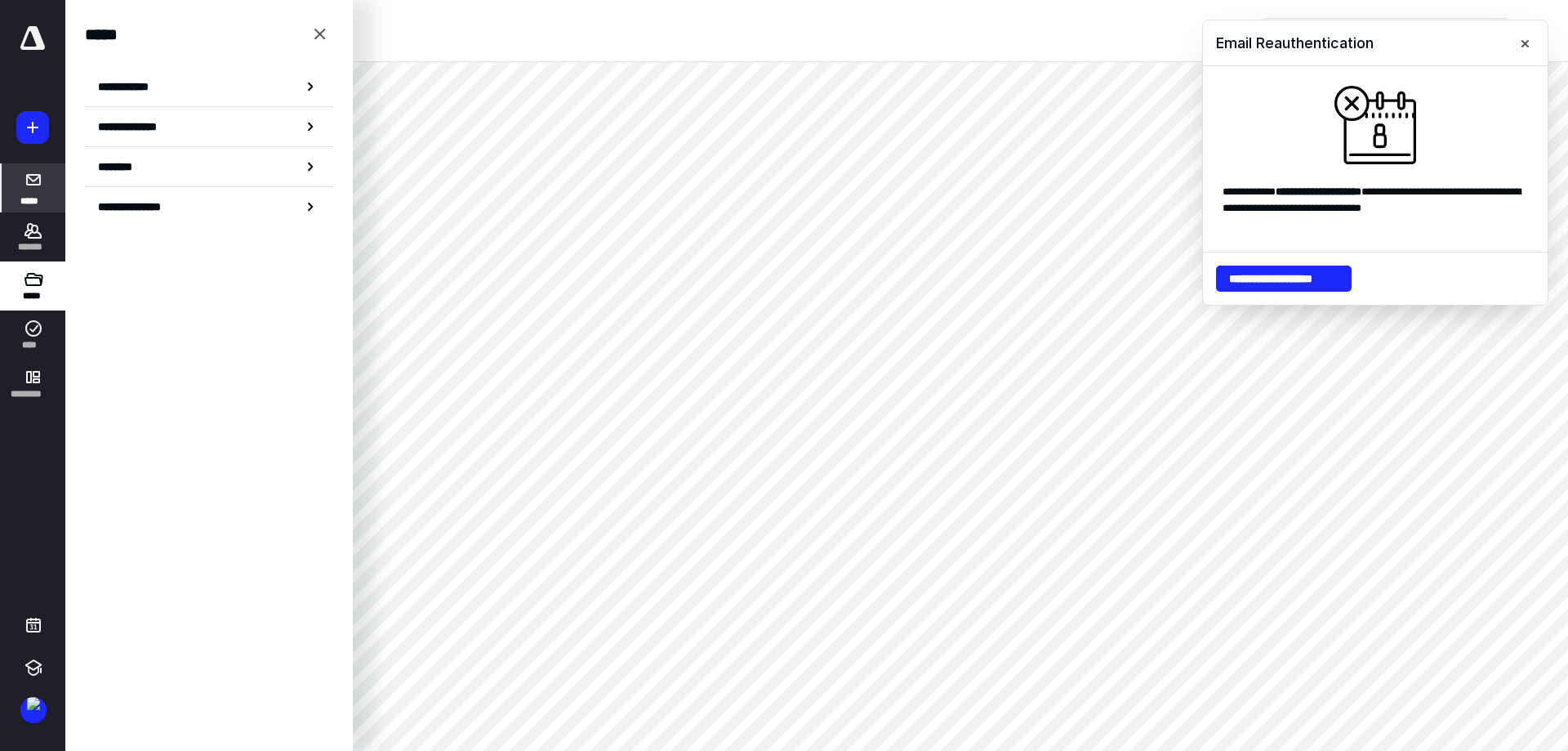 click 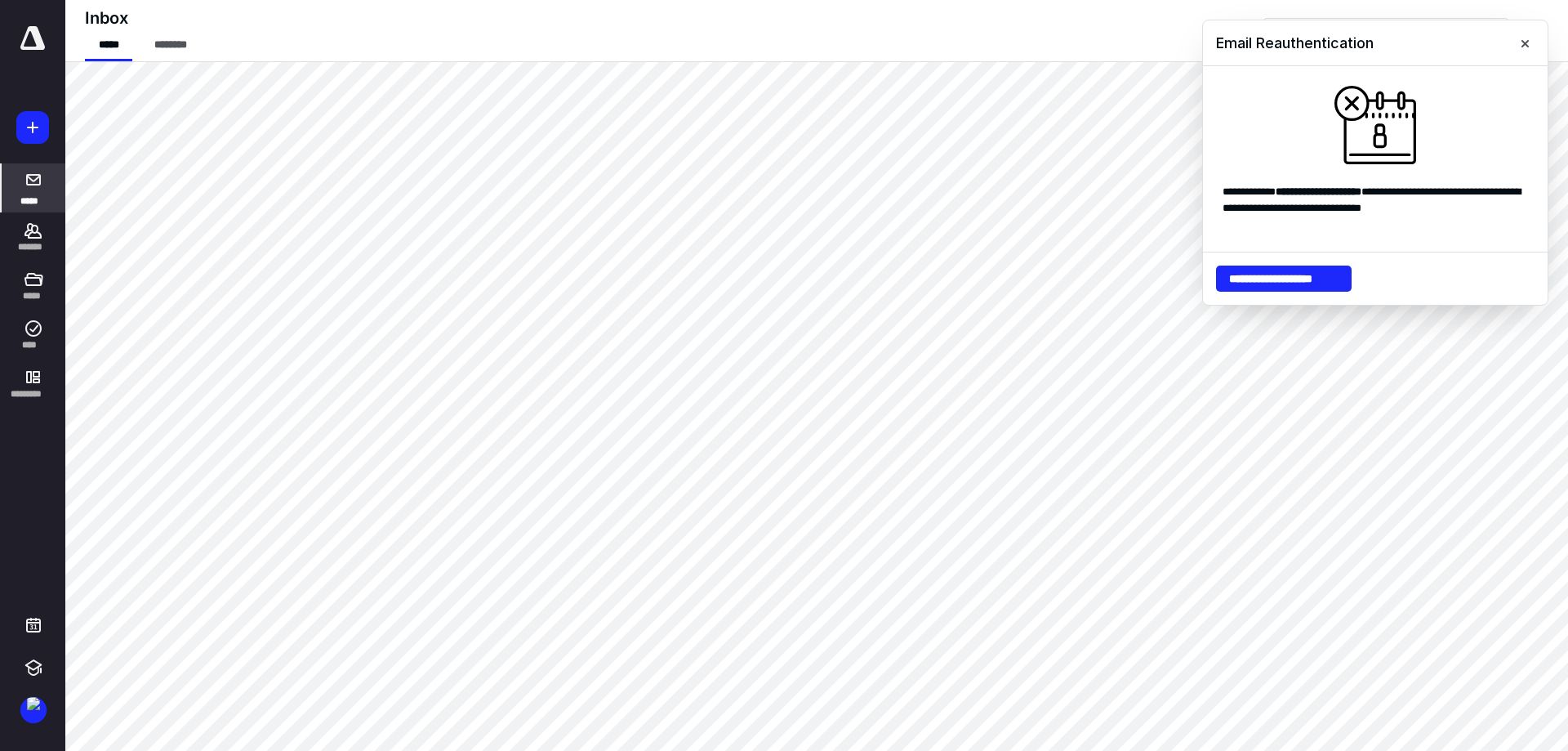 drag, startPoint x: 1524, startPoint y: 45, endPoint x: 1497, endPoint y: 47, distance: 27.07397 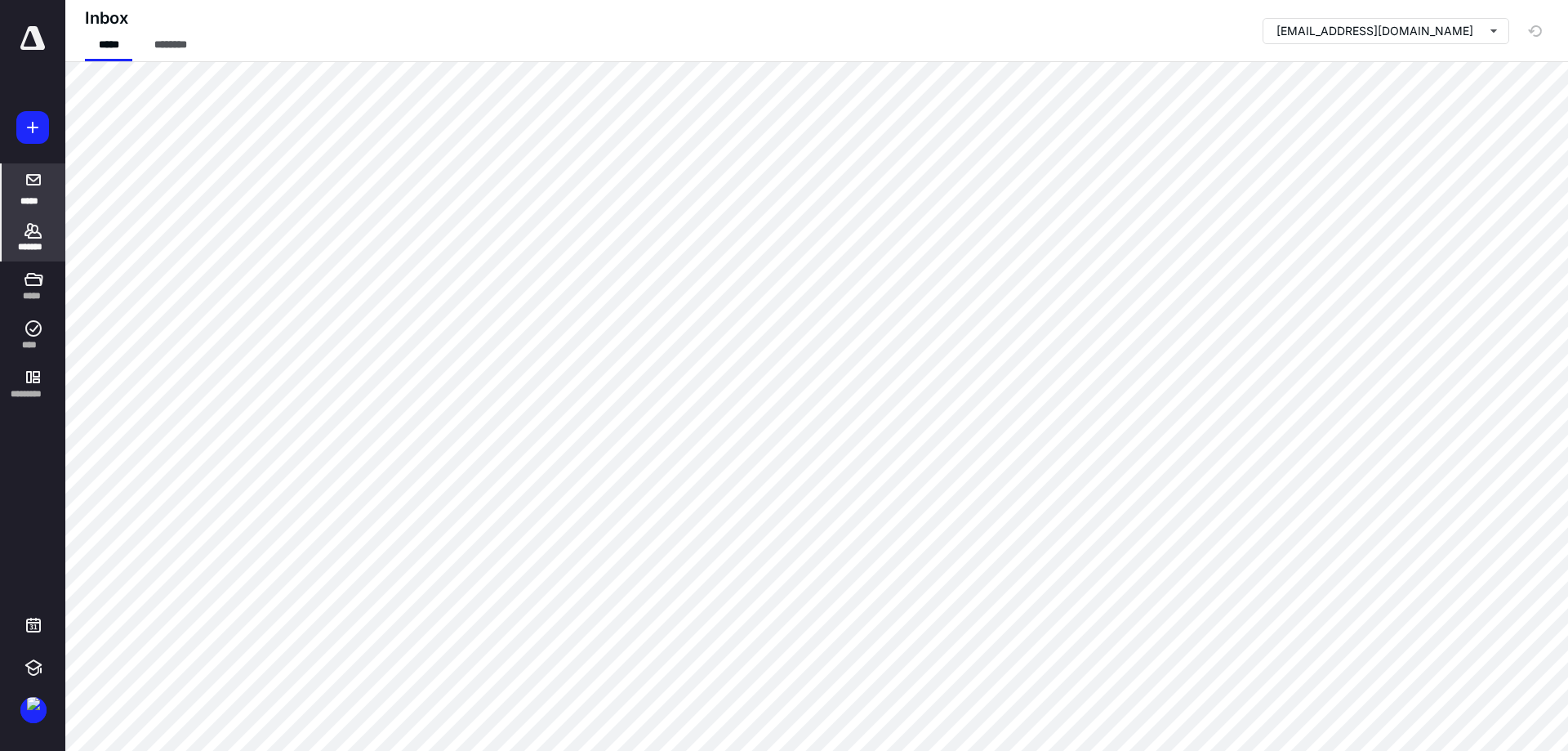 click on "*******" at bounding box center (33, 247) 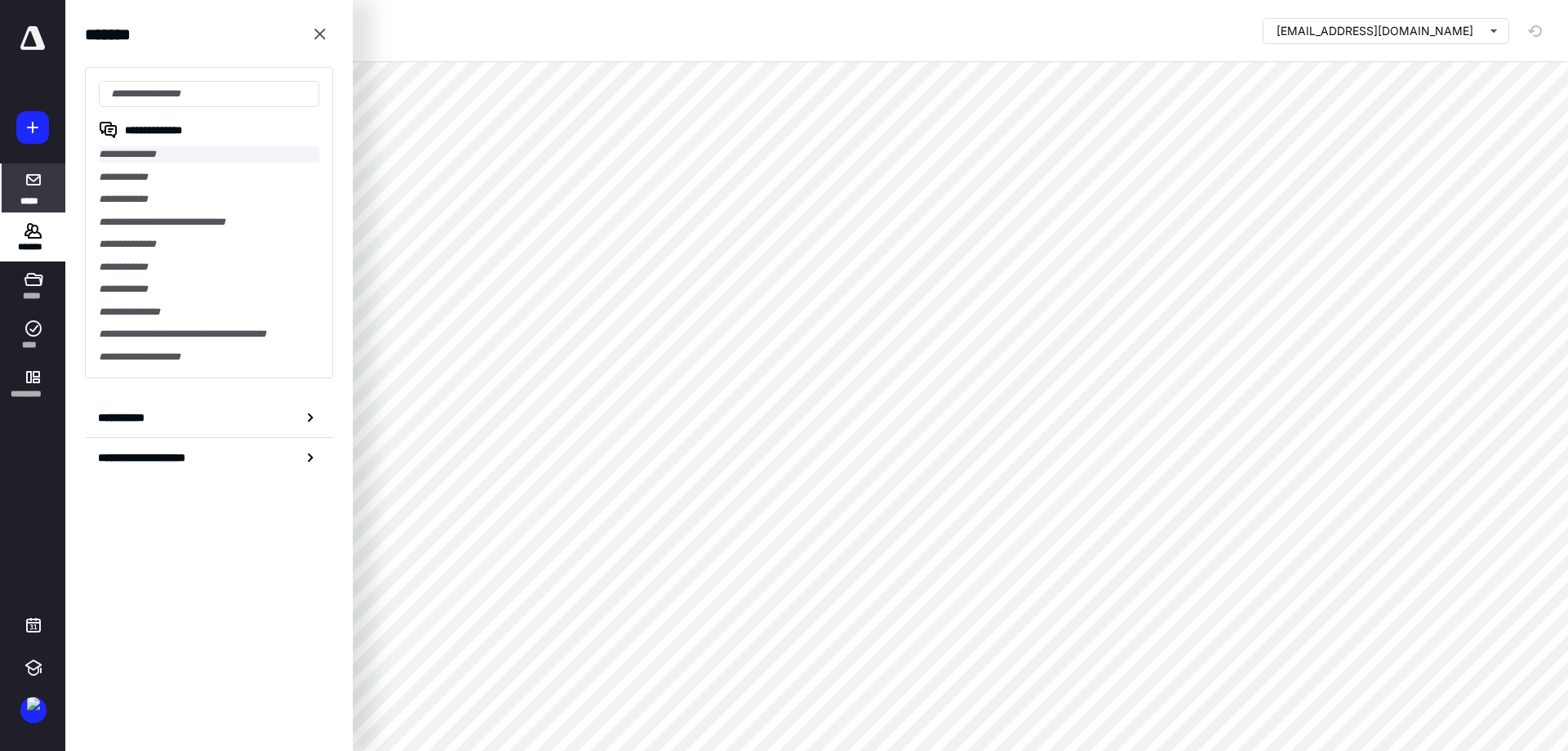 click on "**********" at bounding box center [209, 154] 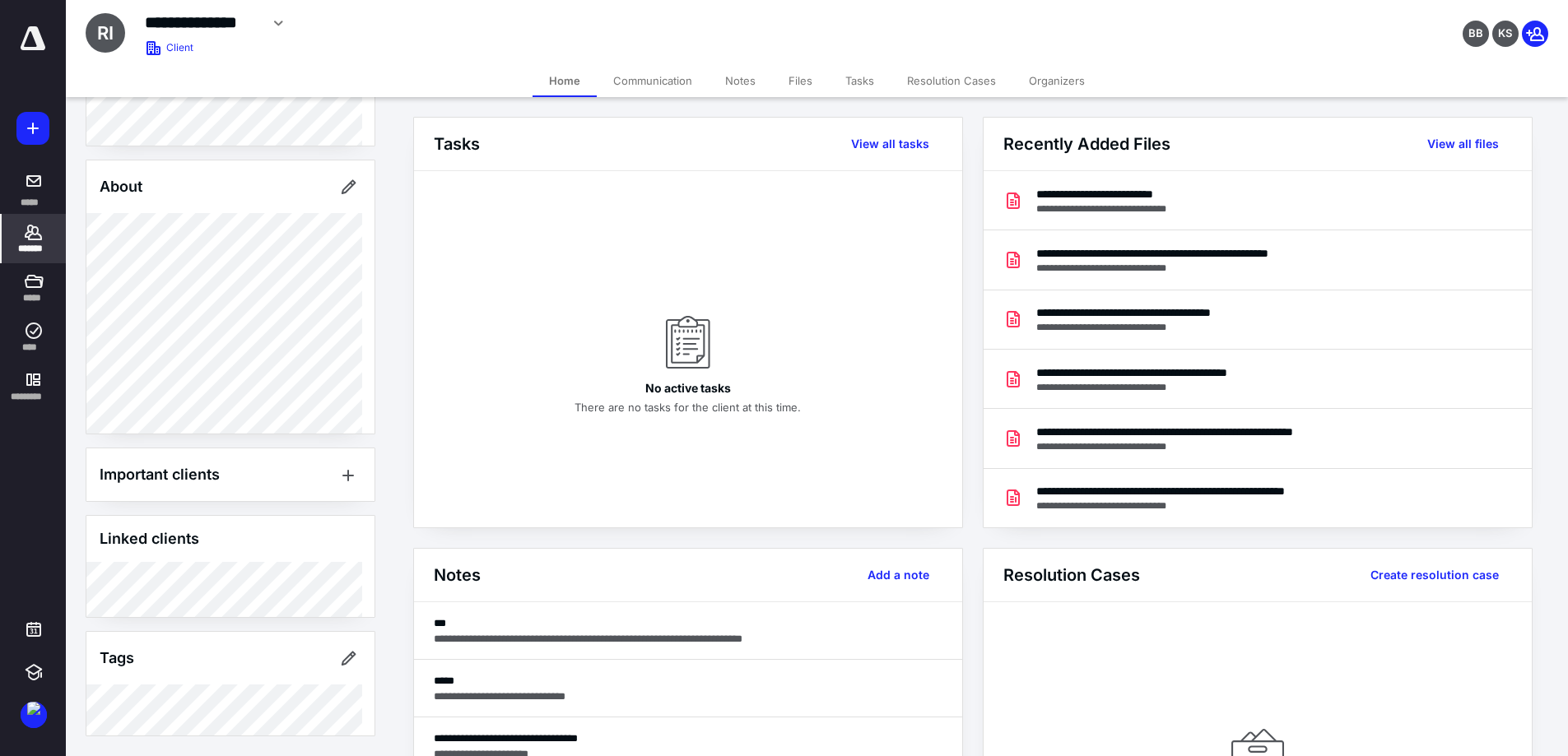 scroll, scrollTop: 0, scrollLeft: 0, axis: both 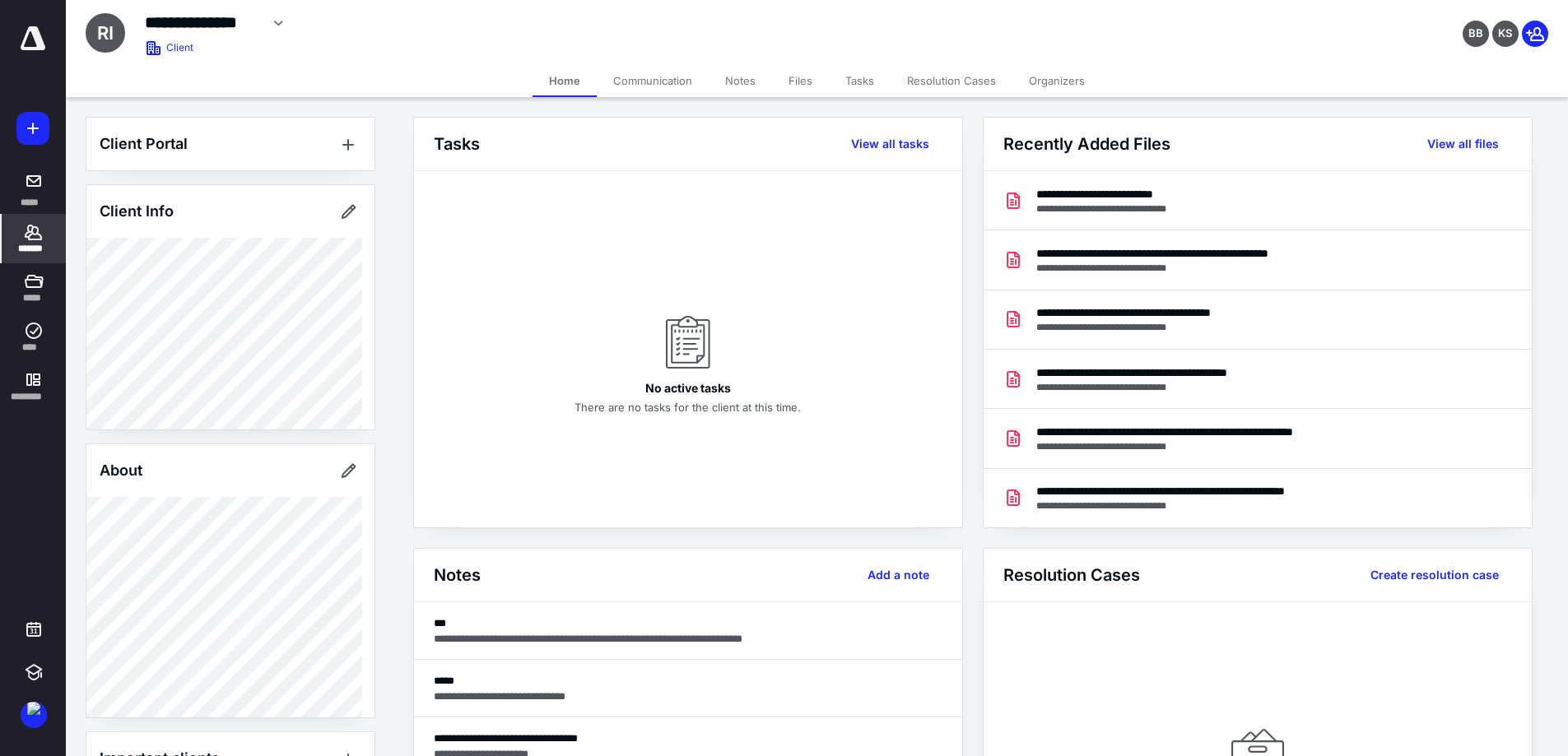 click on "Home Communication Notes Files Tasks Resolution Cases Organizers" at bounding box center [817, 81] 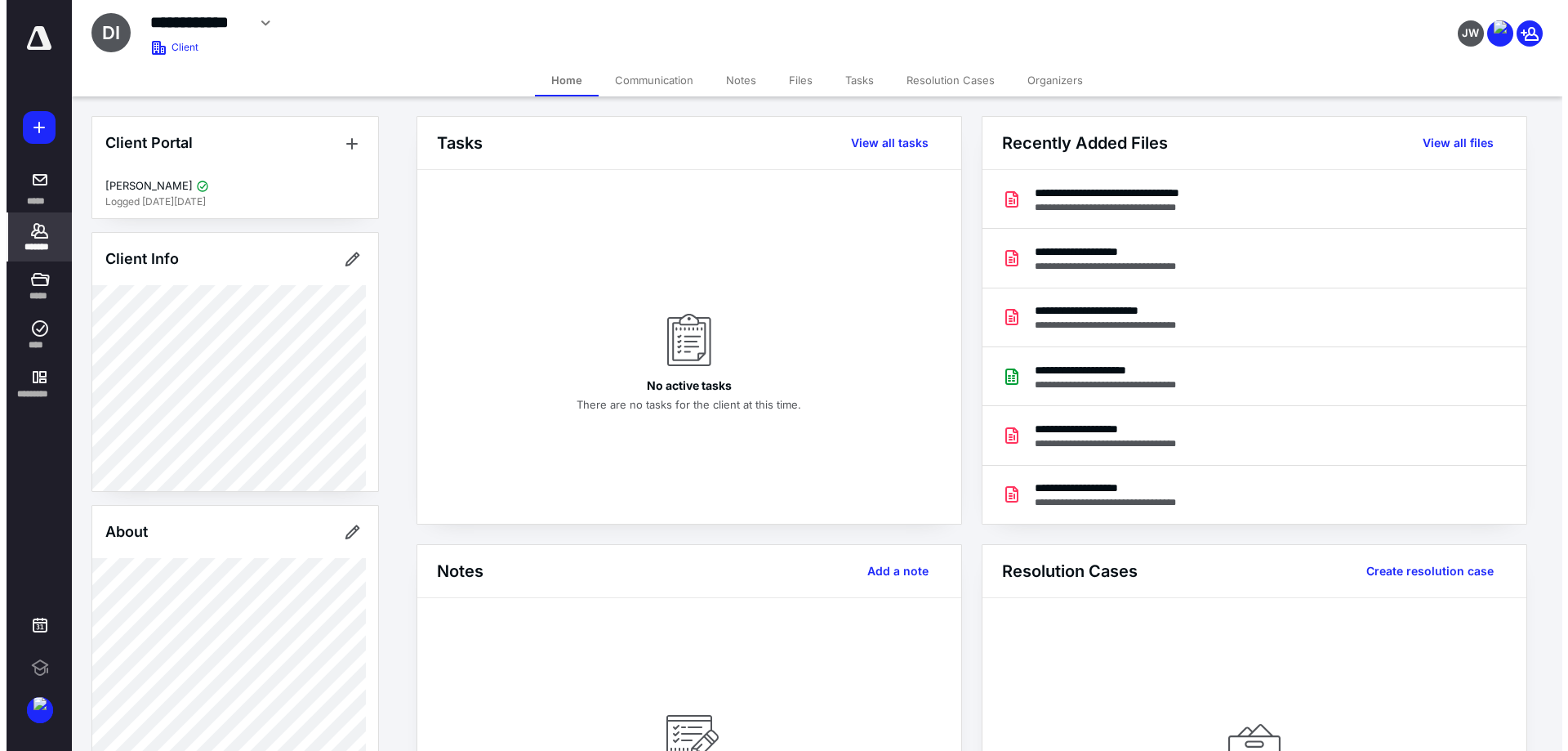 scroll, scrollTop: 0, scrollLeft: 0, axis: both 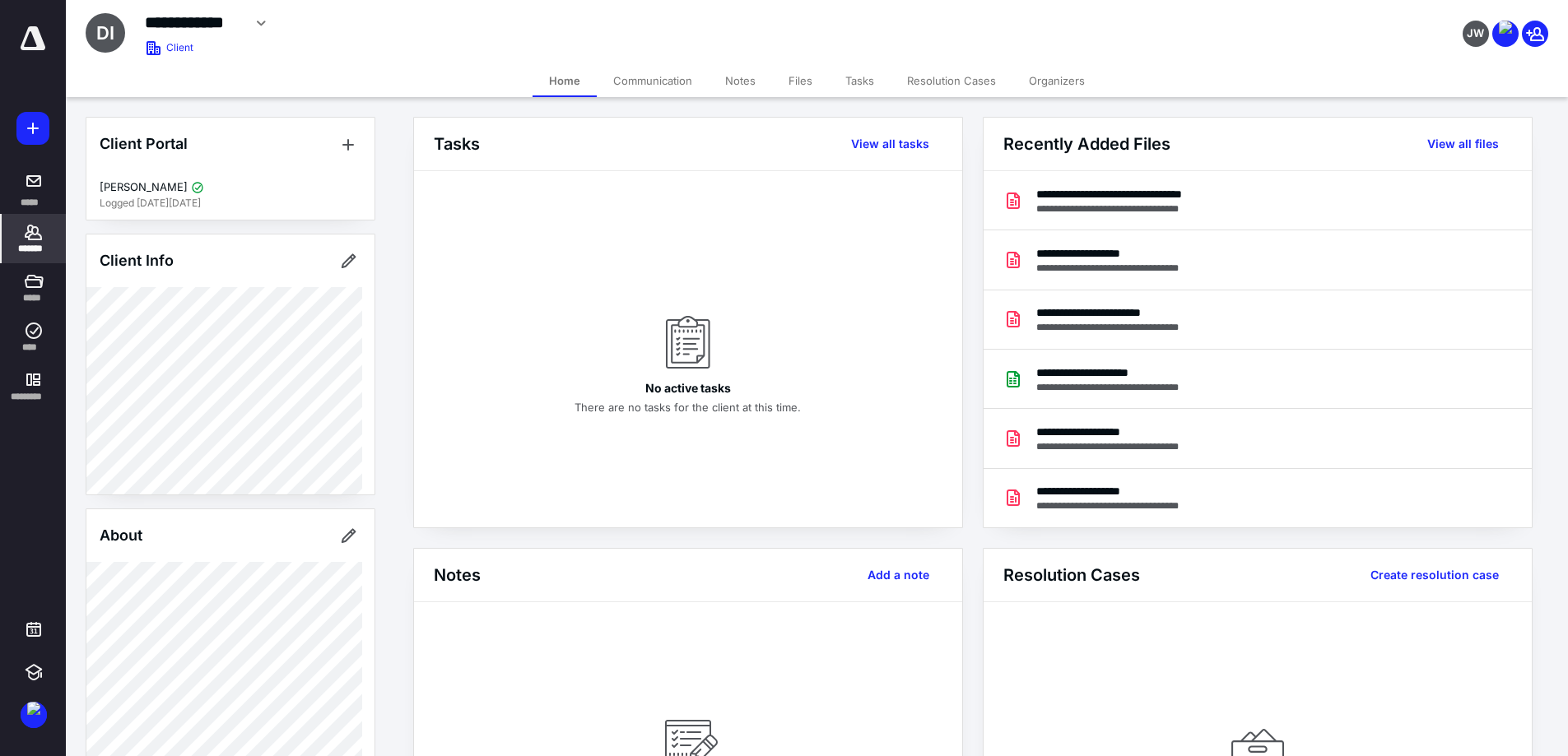 click on "Files" at bounding box center [800, 81] 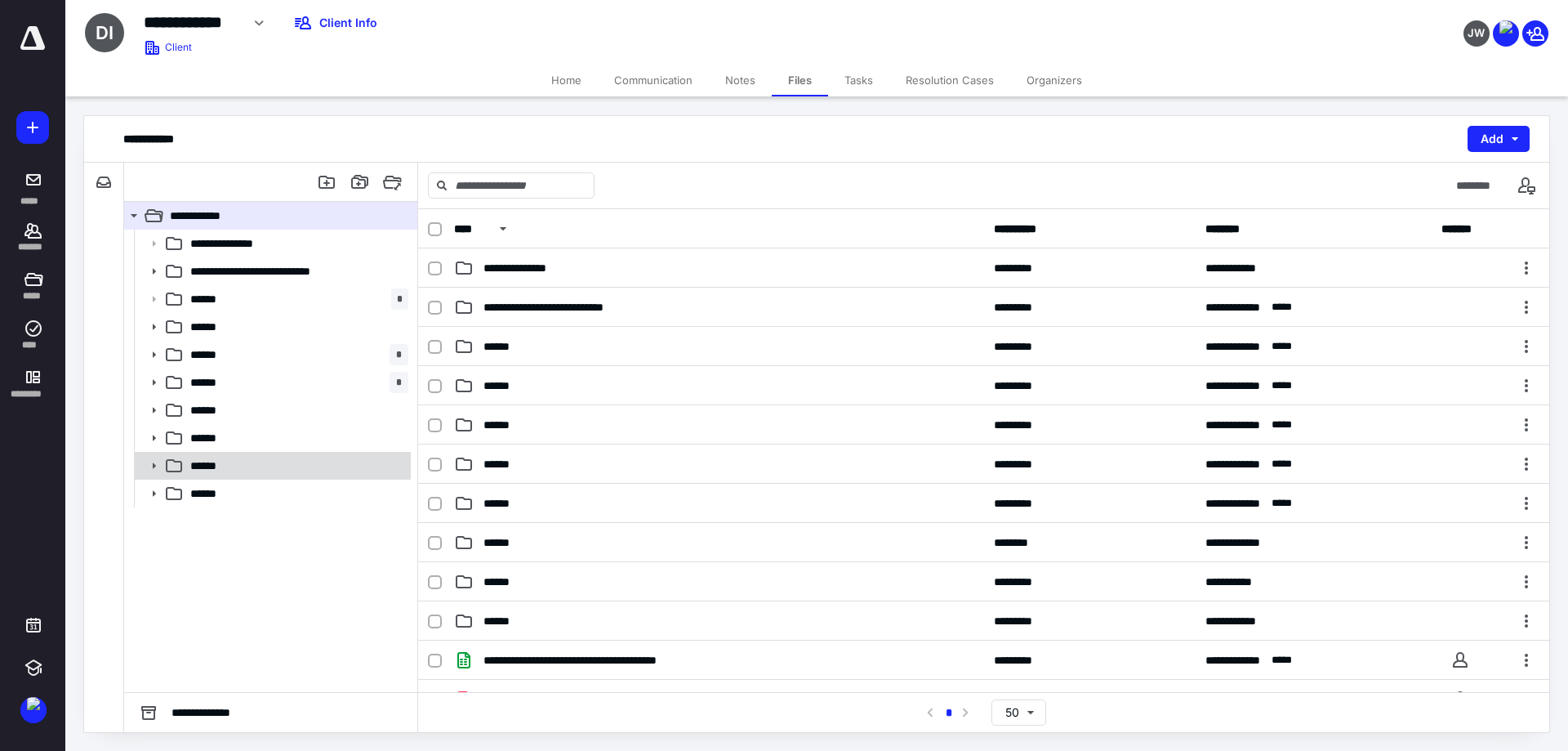 click on "******" at bounding box center (271, 466) 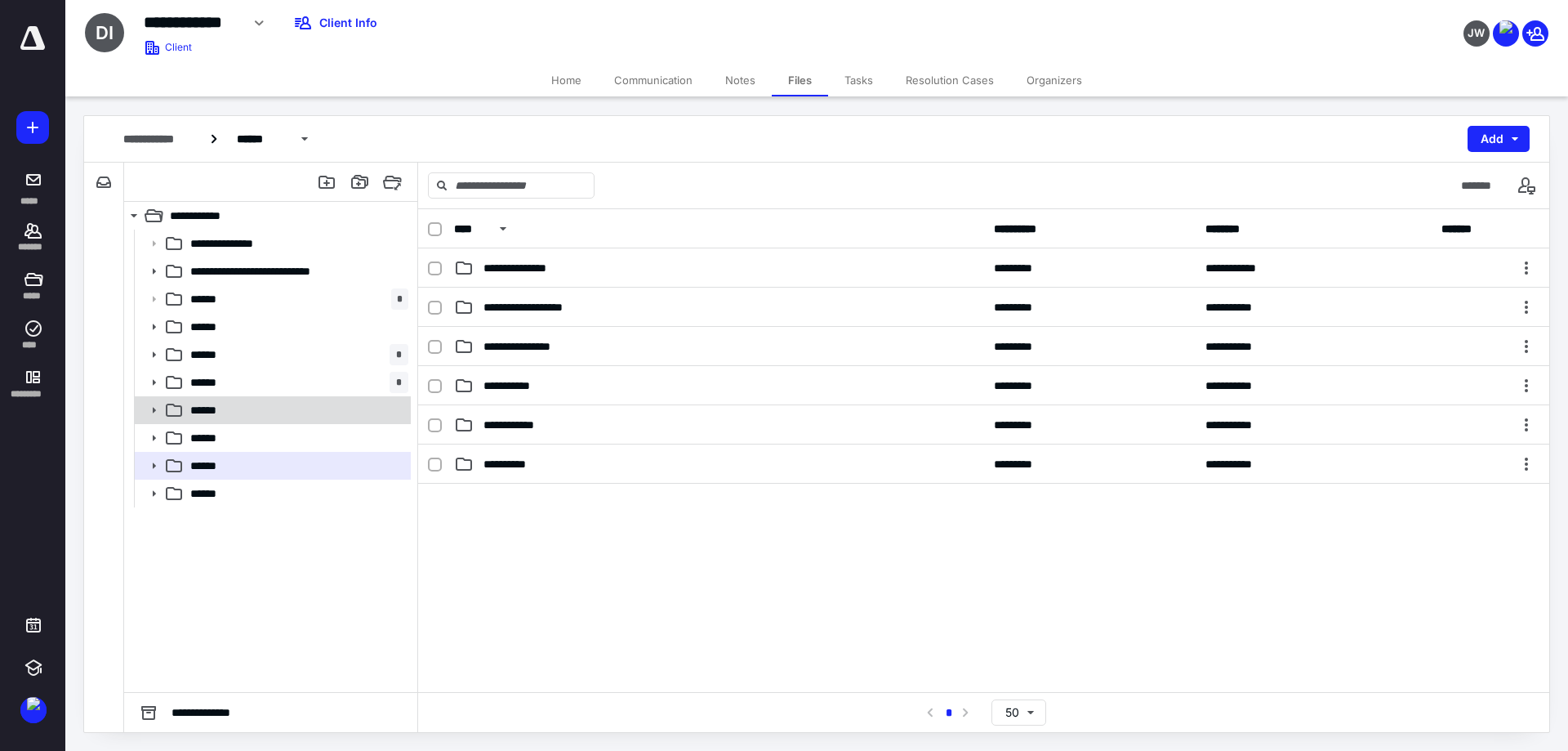 click on "******" at bounding box center (296, 410) 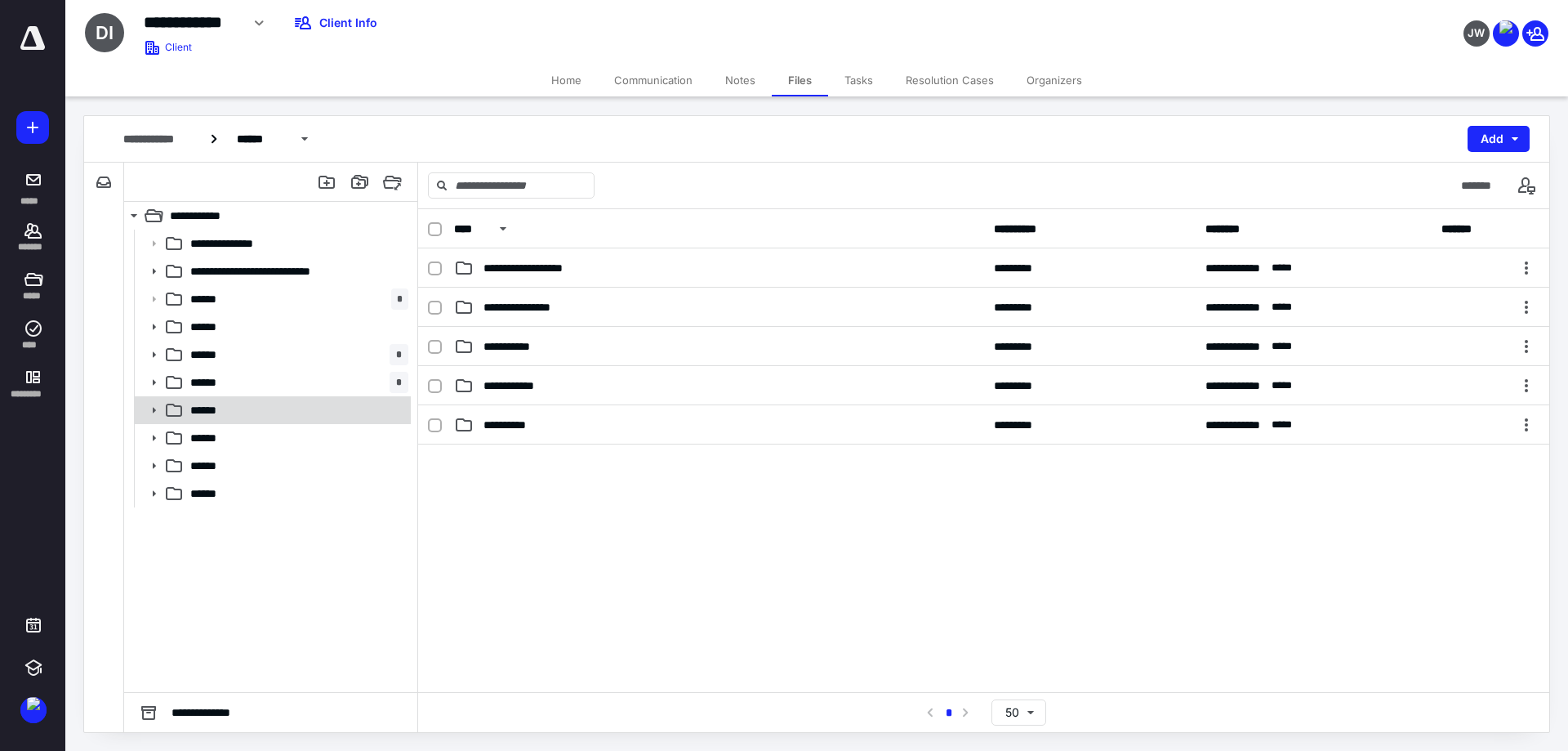 click 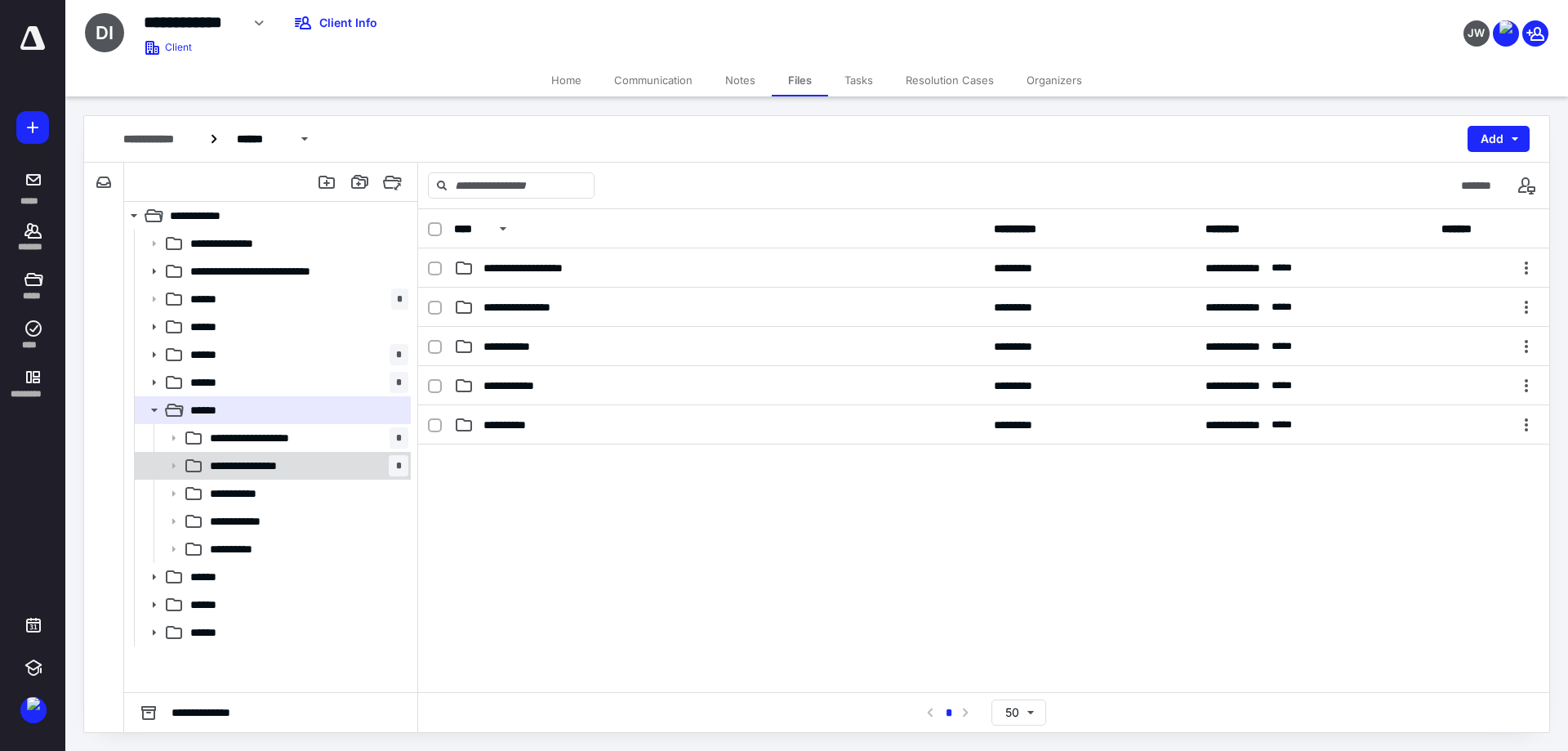 click 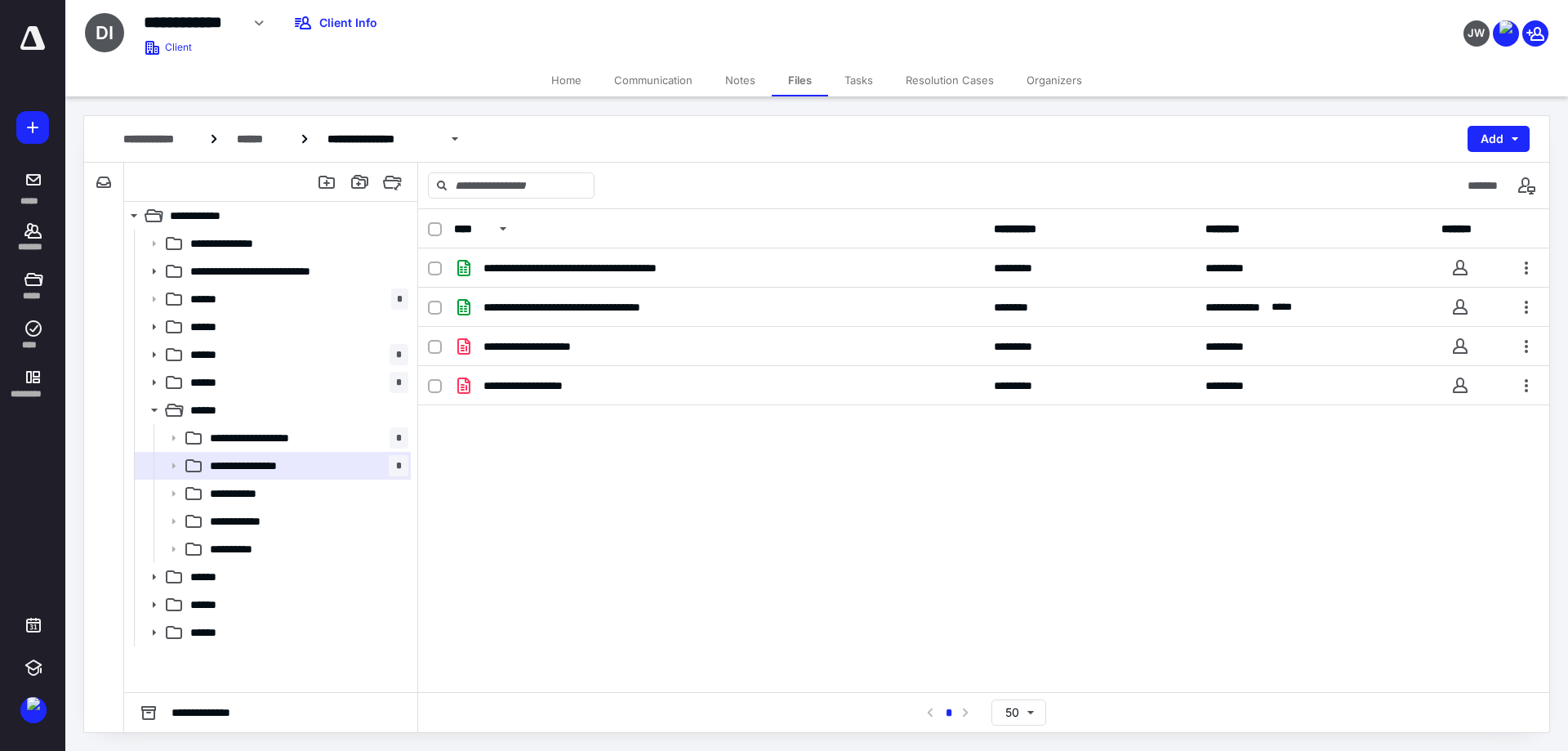 drag, startPoint x: 793, startPoint y: 178, endPoint x: 789, endPoint y: 186, distance: 8.94427 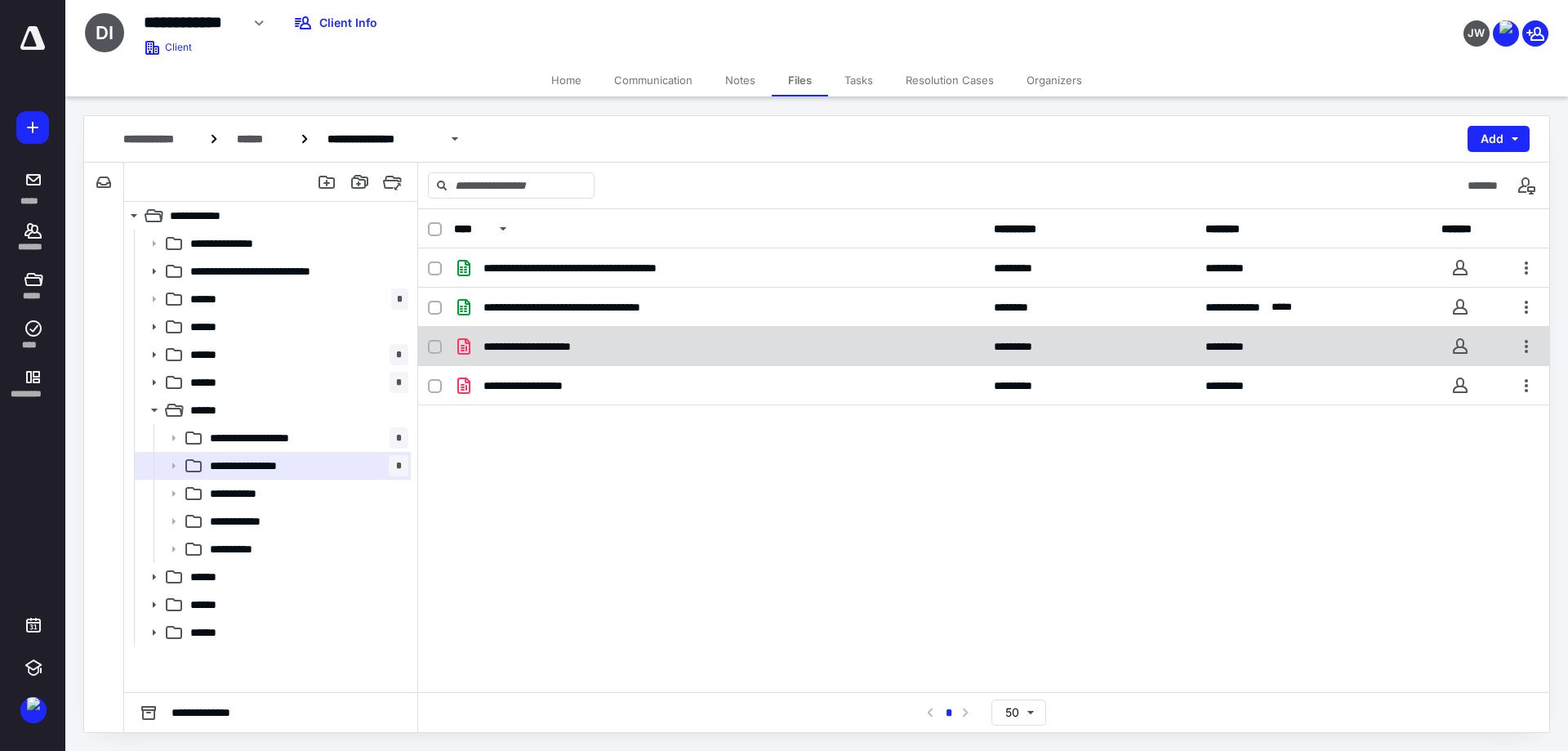 click on "**********" at bounding box center (719, 346) 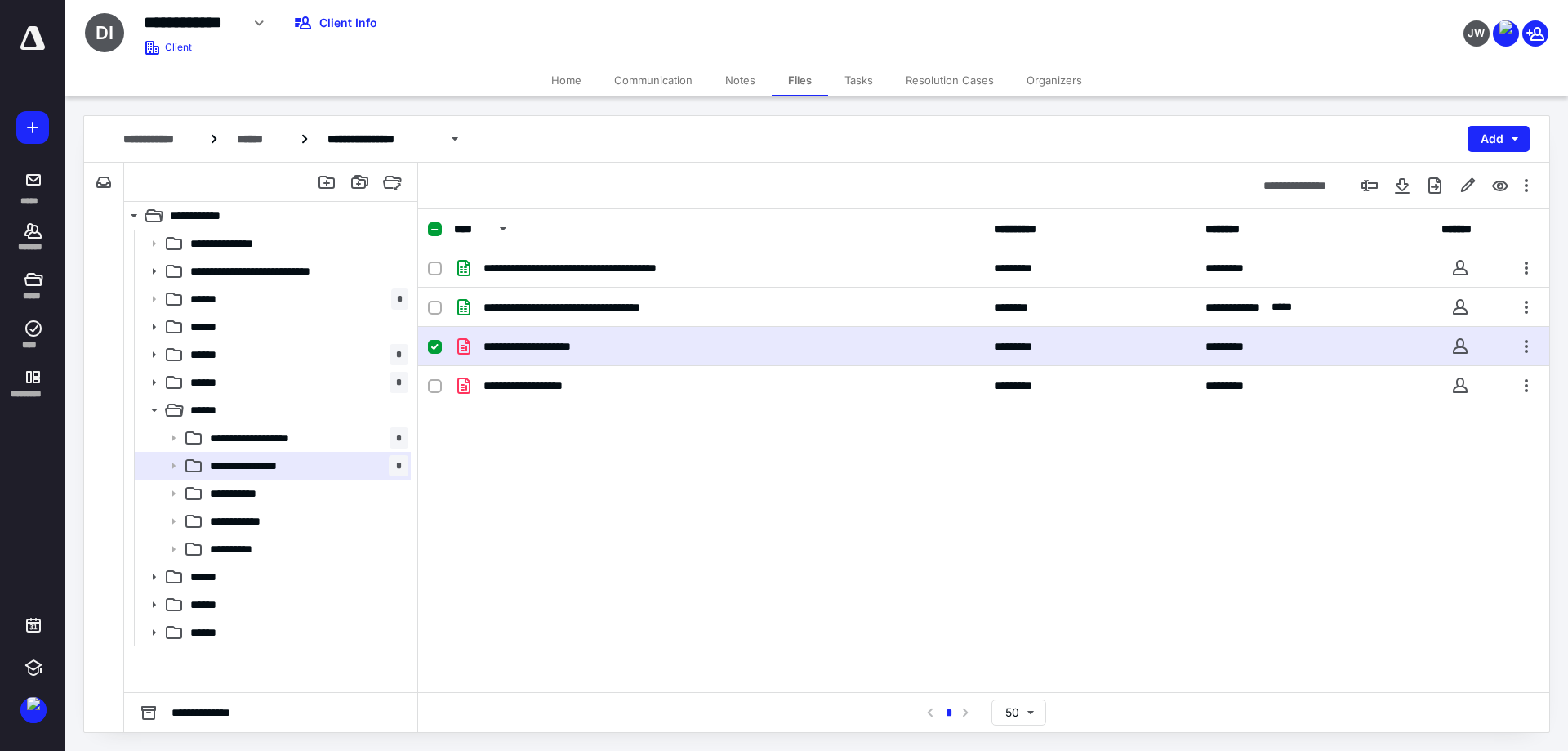 click on "**********" at bounding box center [719, 346] 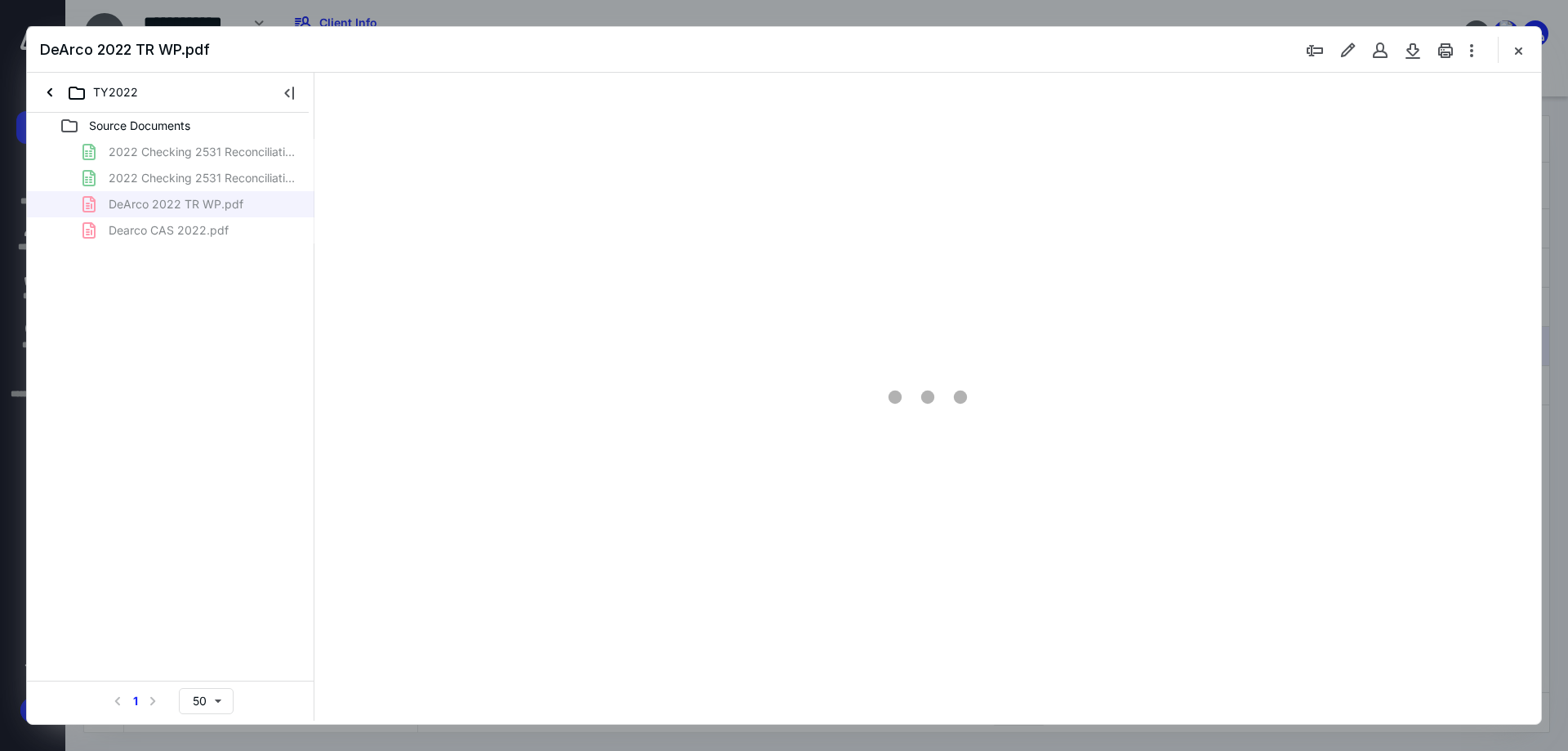 scroll, scrollTop: 0, scrollLeft: 0, axis: both 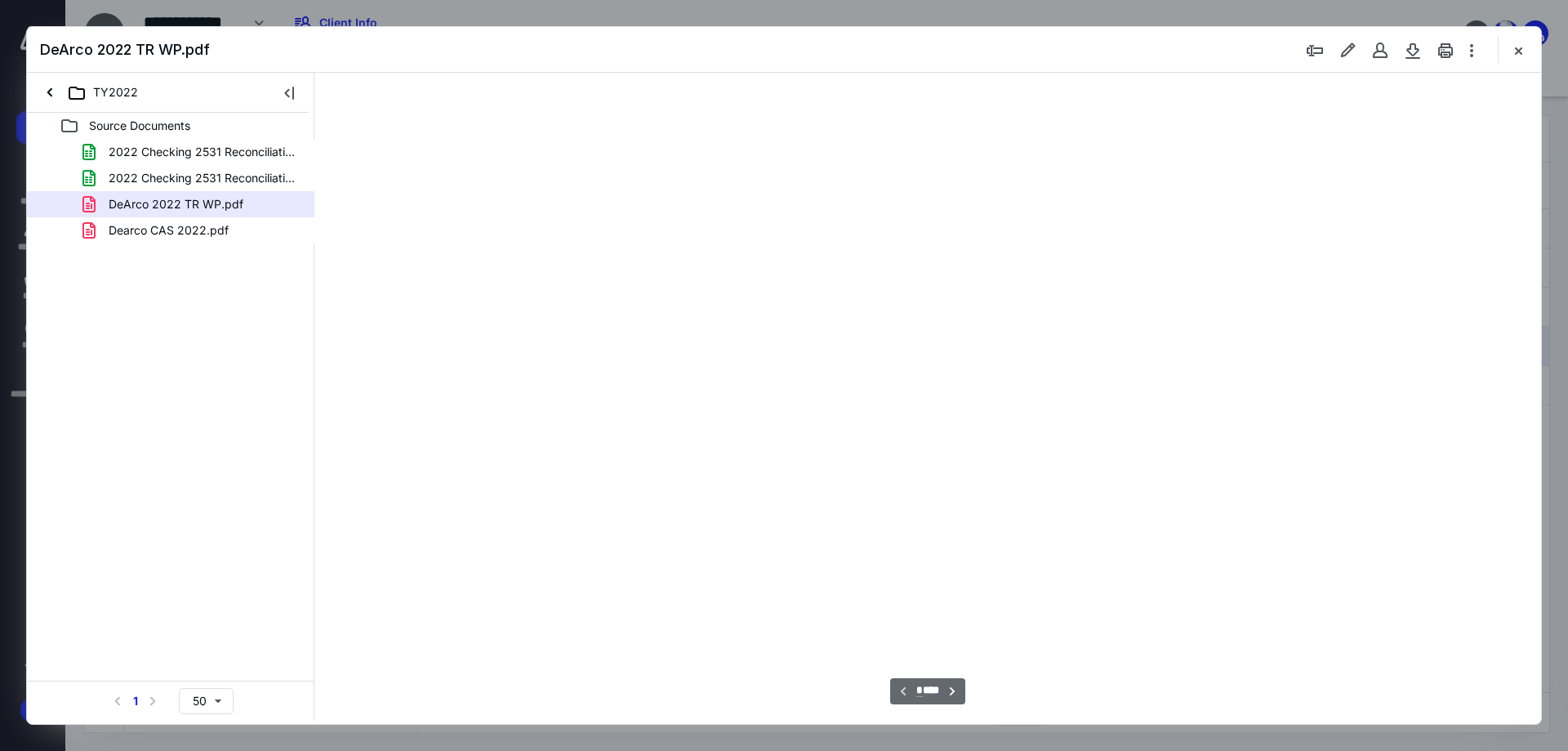 type on "90" 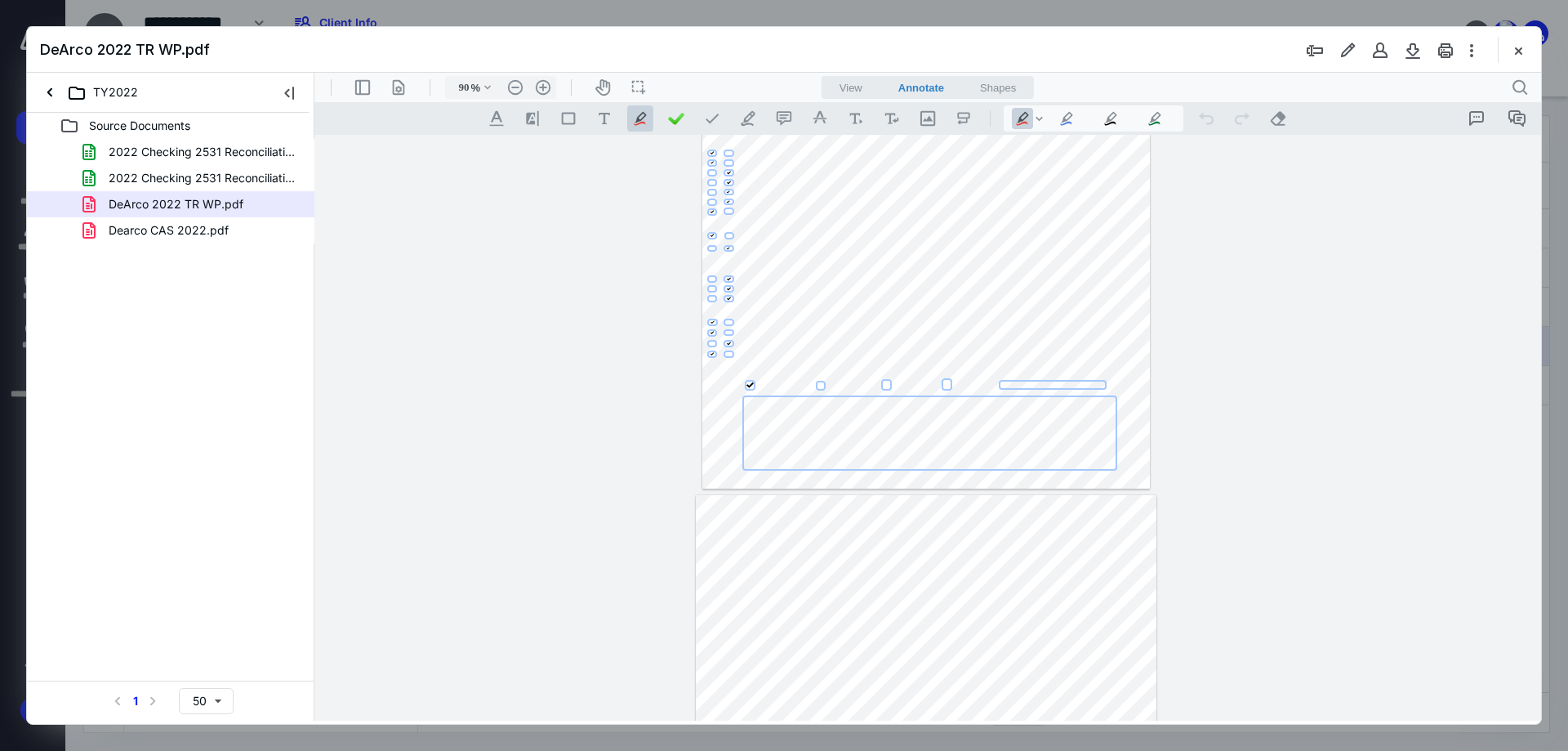 type on "*" 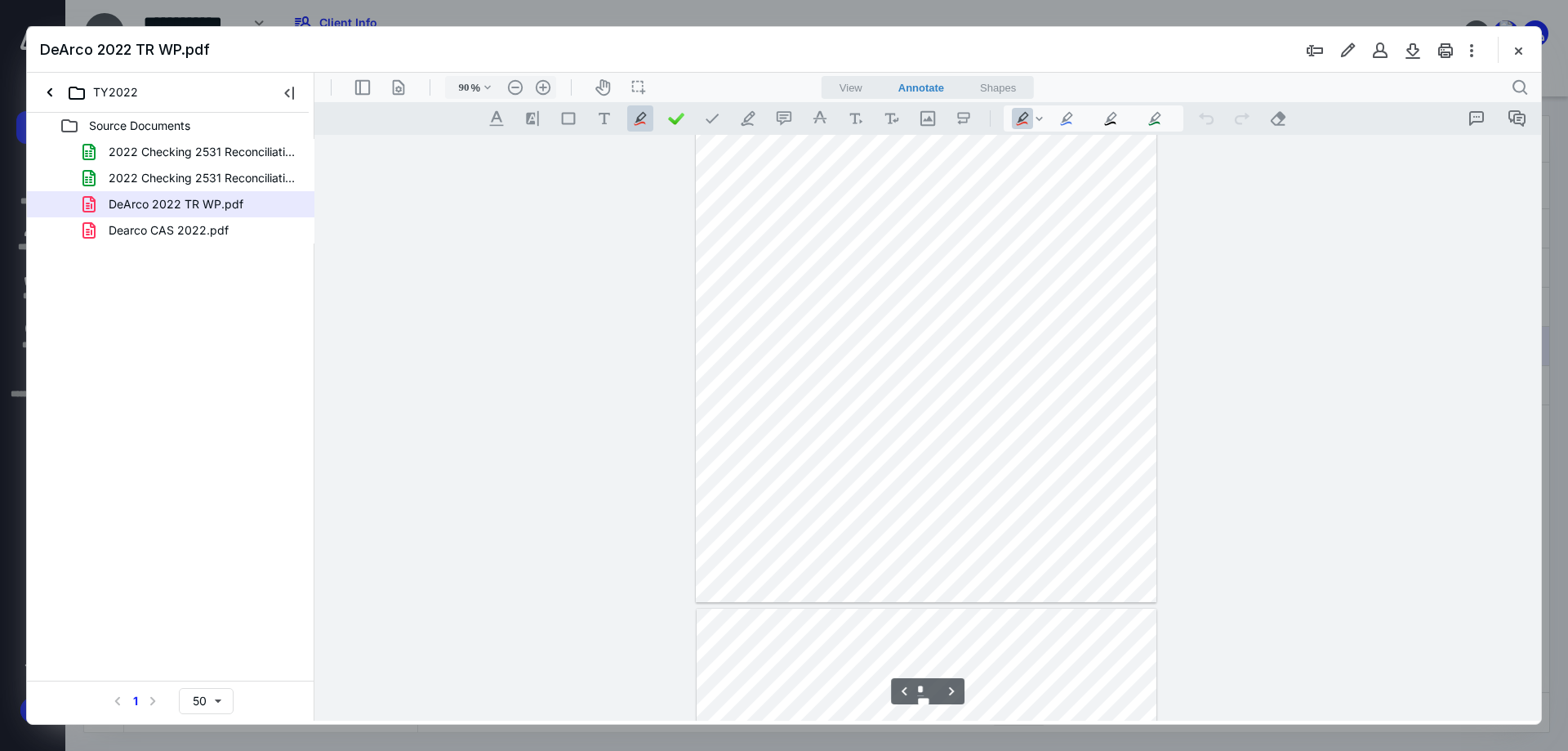 scroll, scrollTop: 637, scrollLeft: 0, axis: vertical 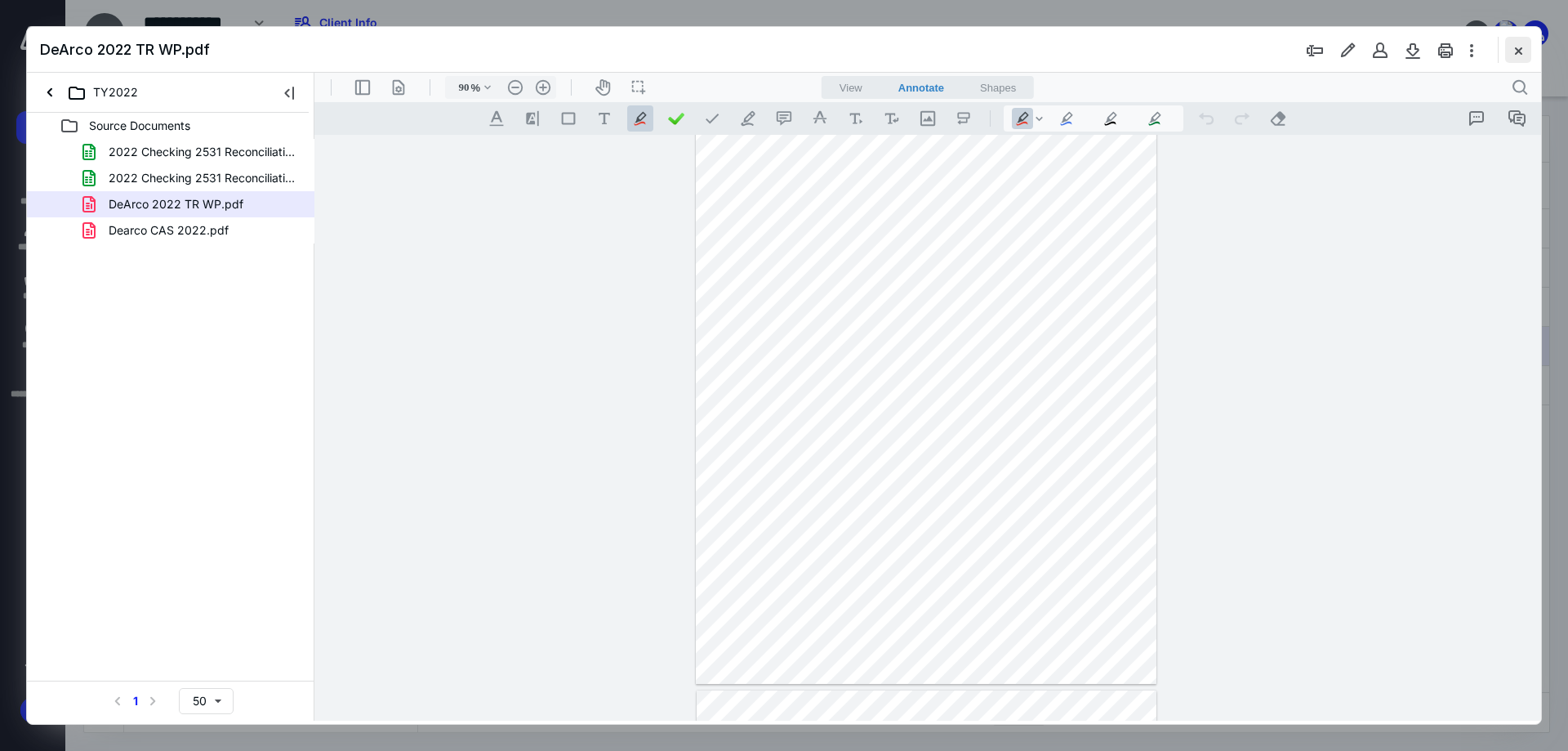 click at bounding box center [1518, 50] 